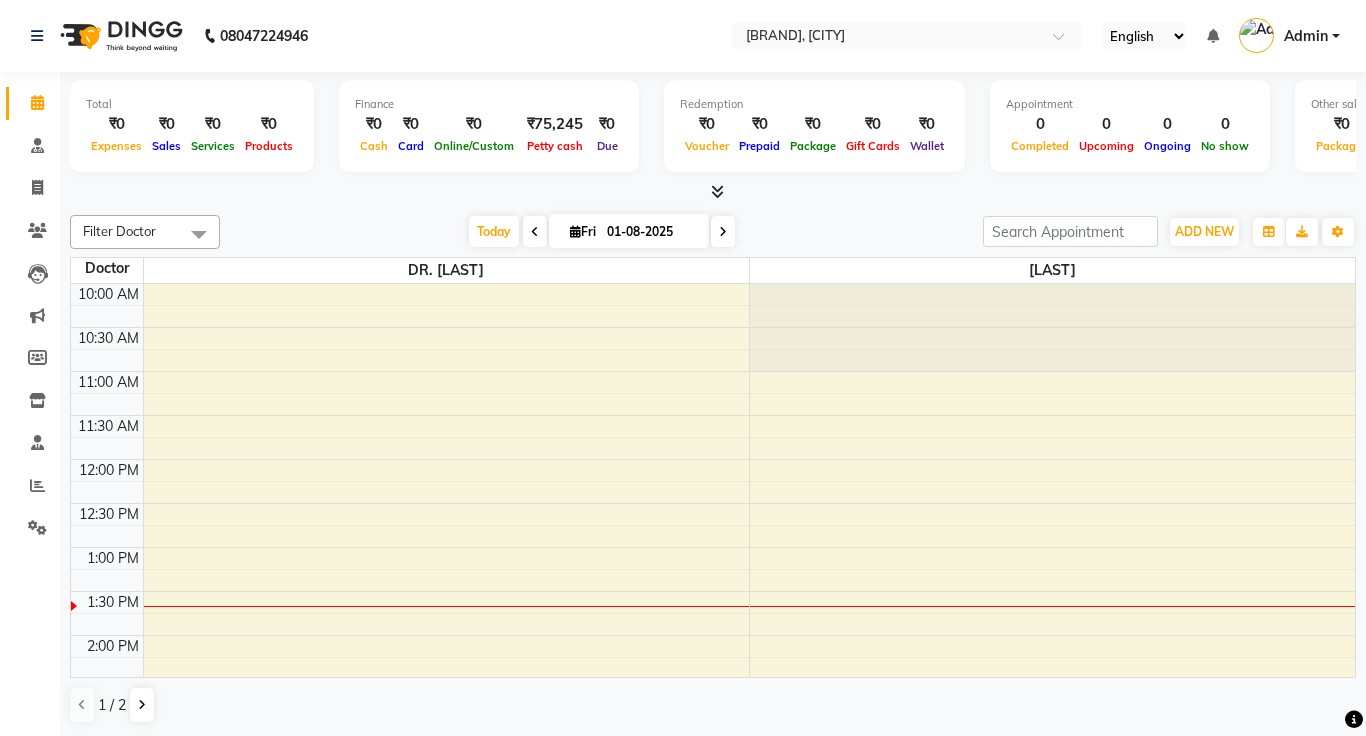 scroll, scrollTop: 0, scrollLeft: 0, axis: both 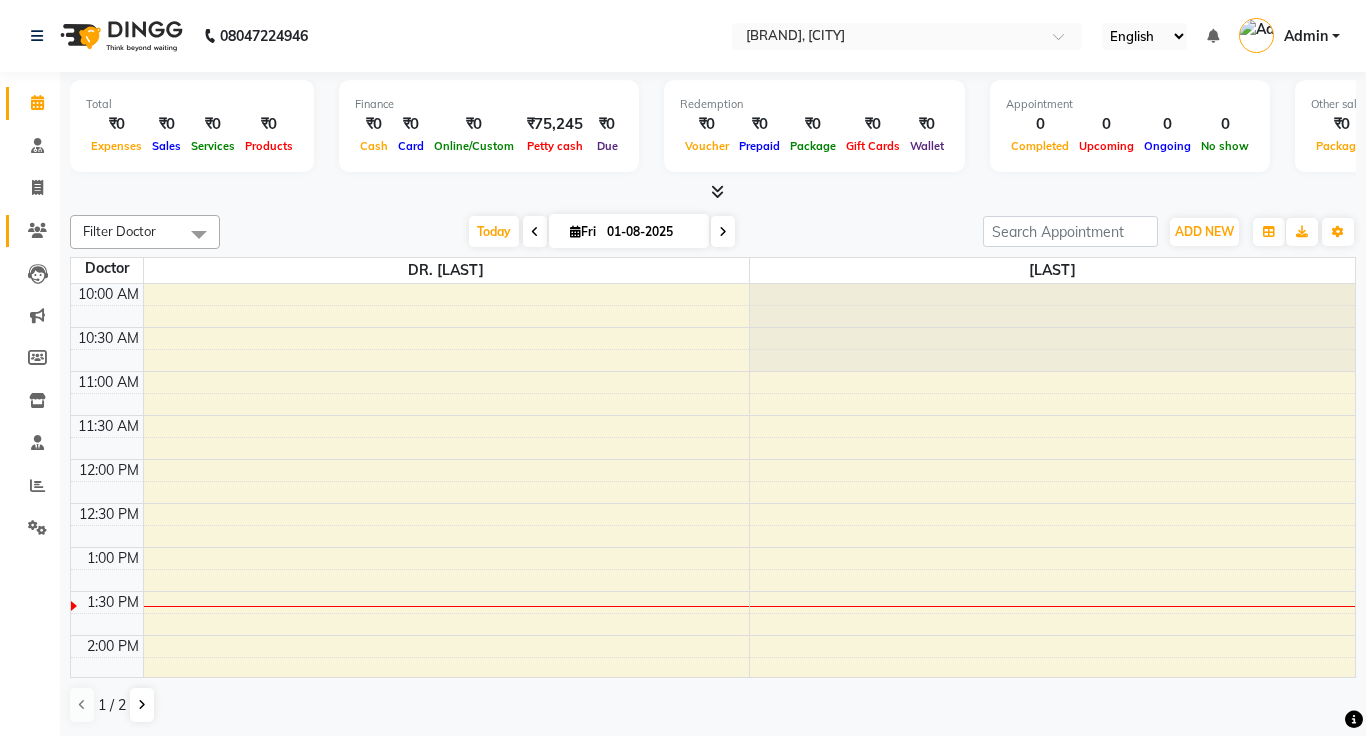 click 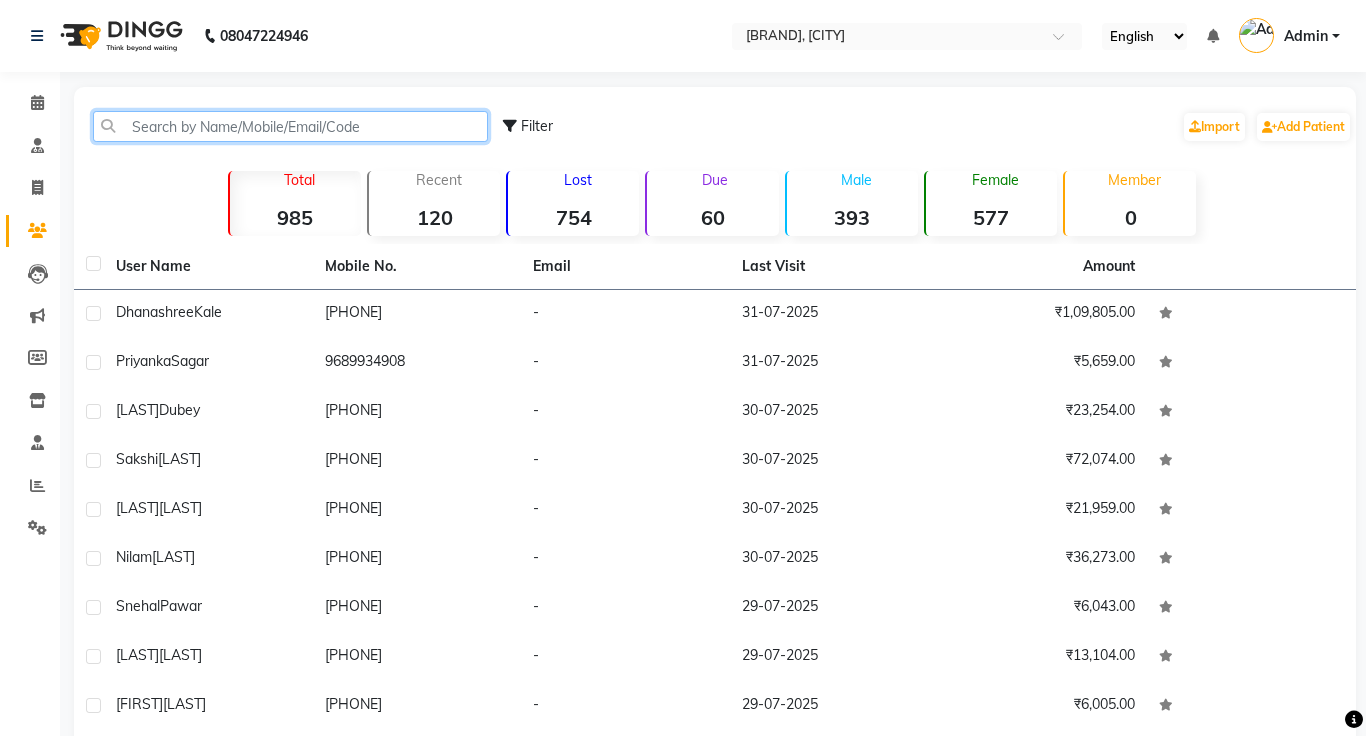 click 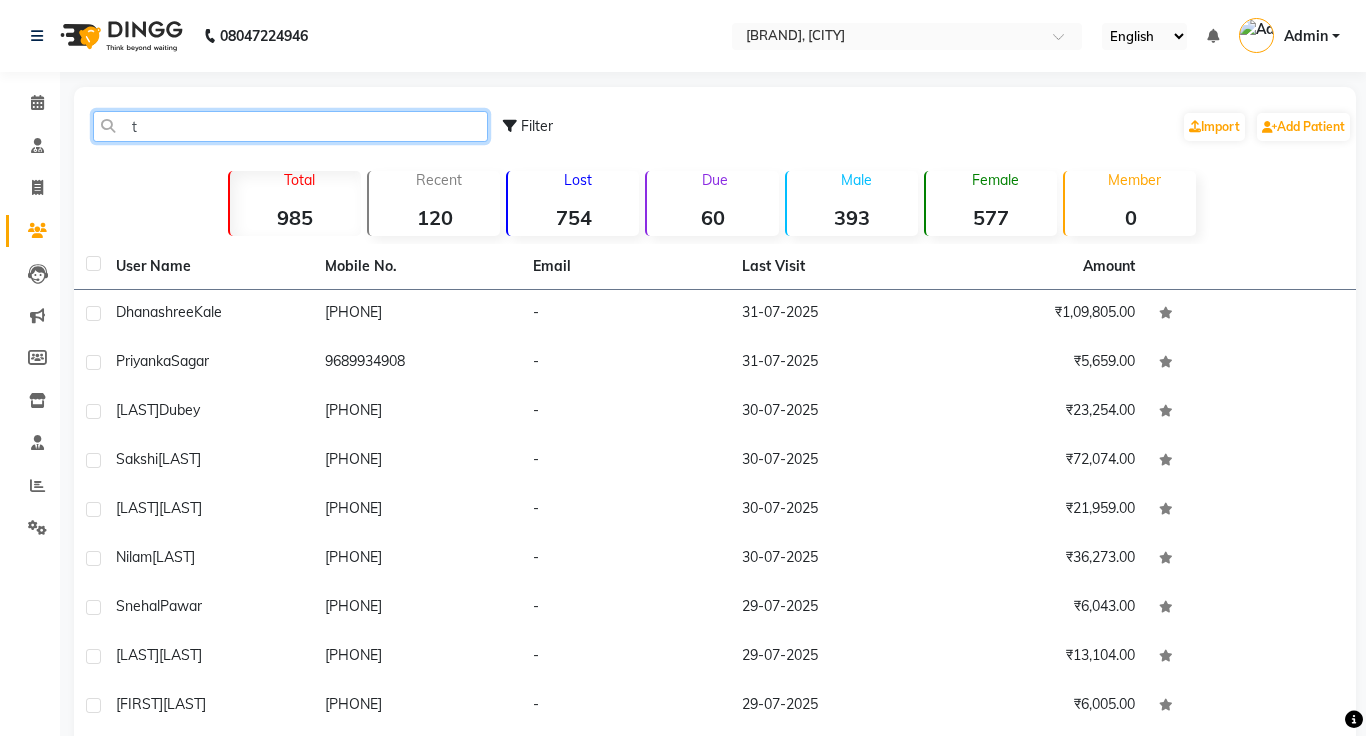 click on "t" 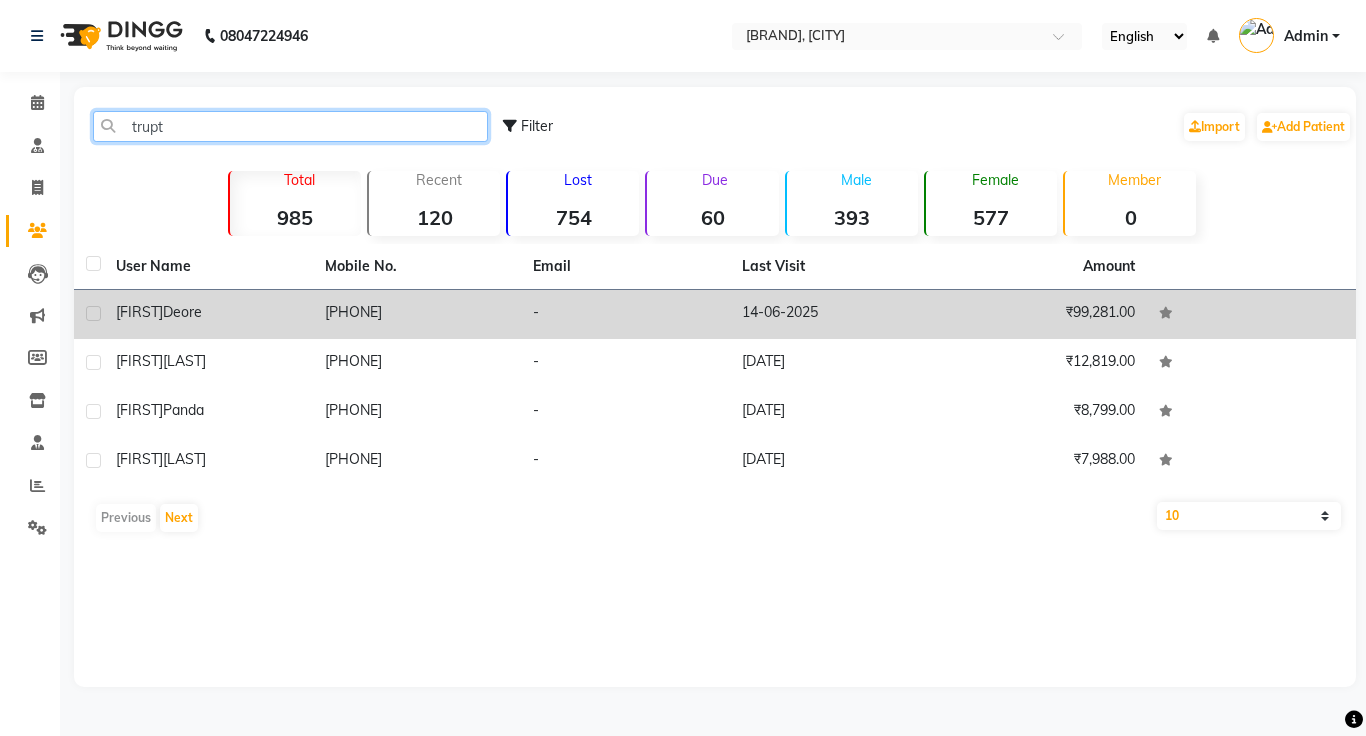 type on "trupt" 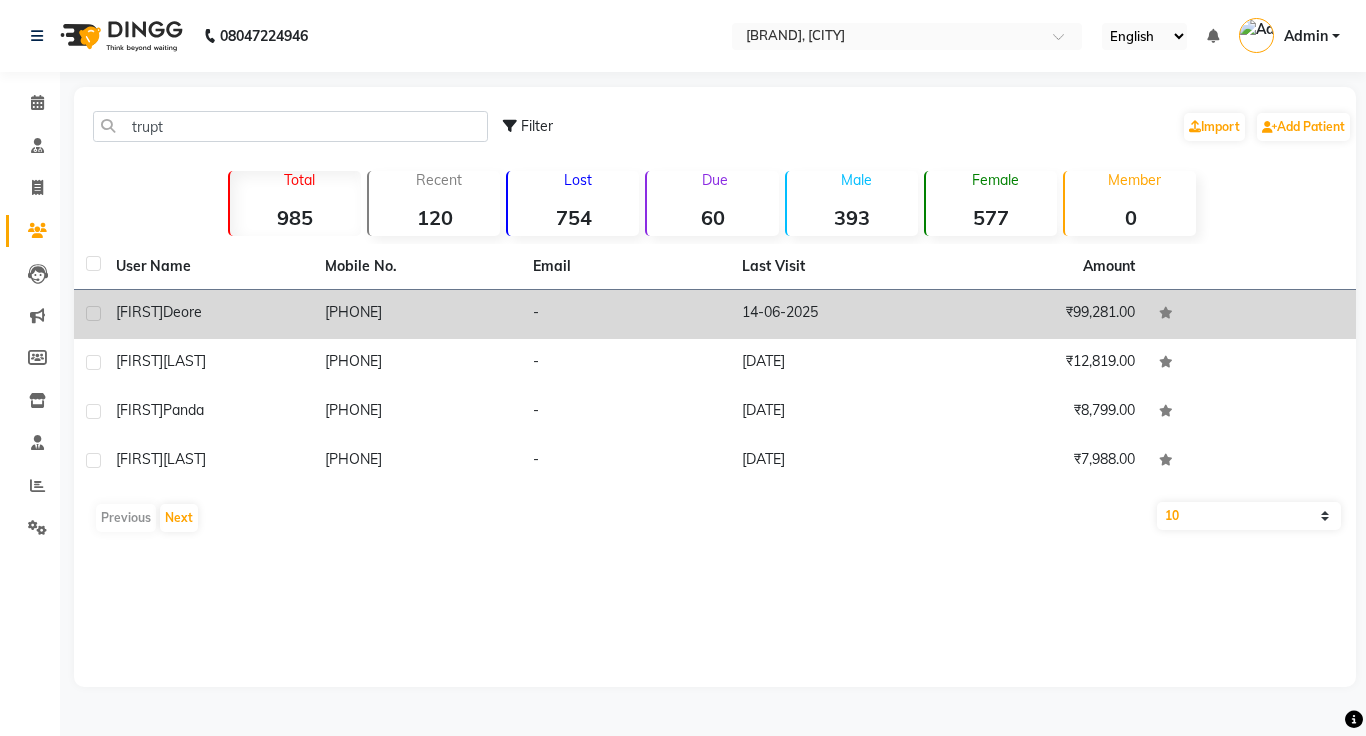 click on "-" 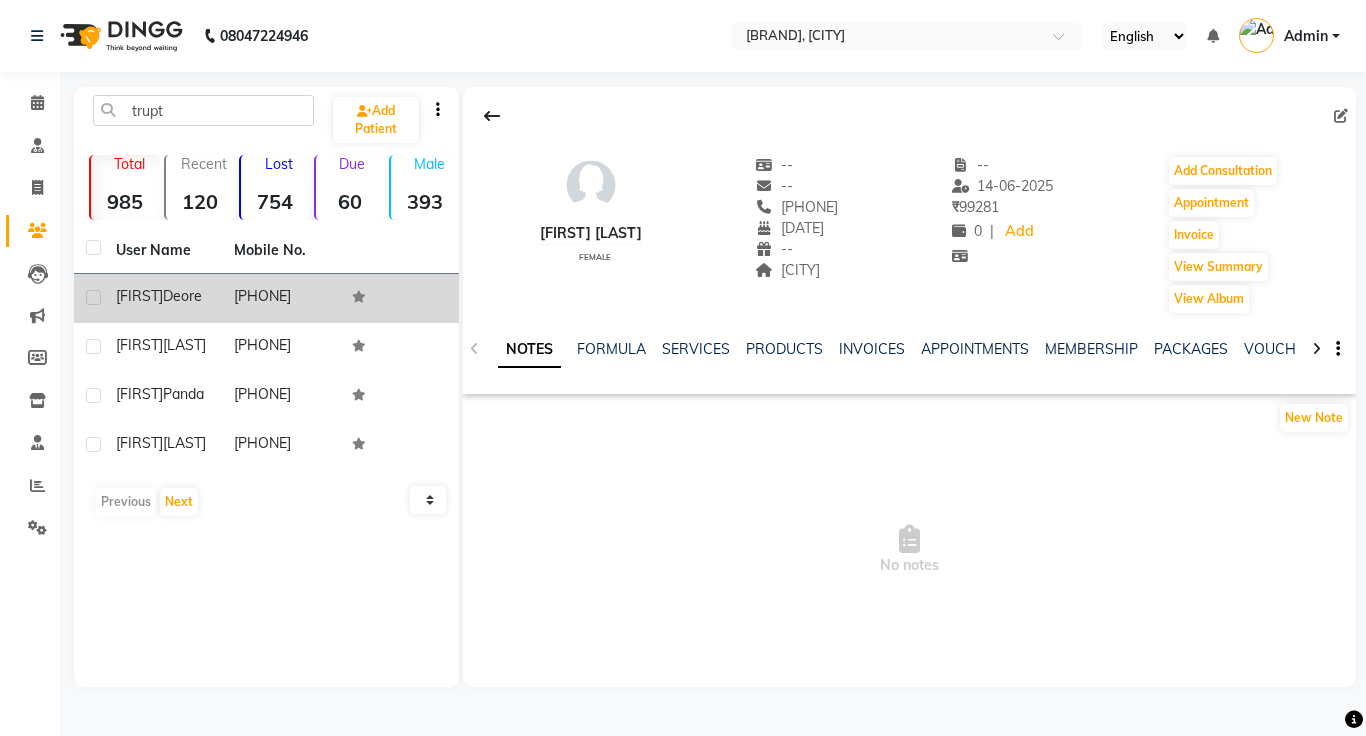 click on "NOTES FORMULA SERVICES PRODUCTS INVOICES APPOINTMENTS MEMBERSHIP PACKAGES VOUCHERS GIFTCARDS POINTS FORMS FAMILY CARDS WALLET" 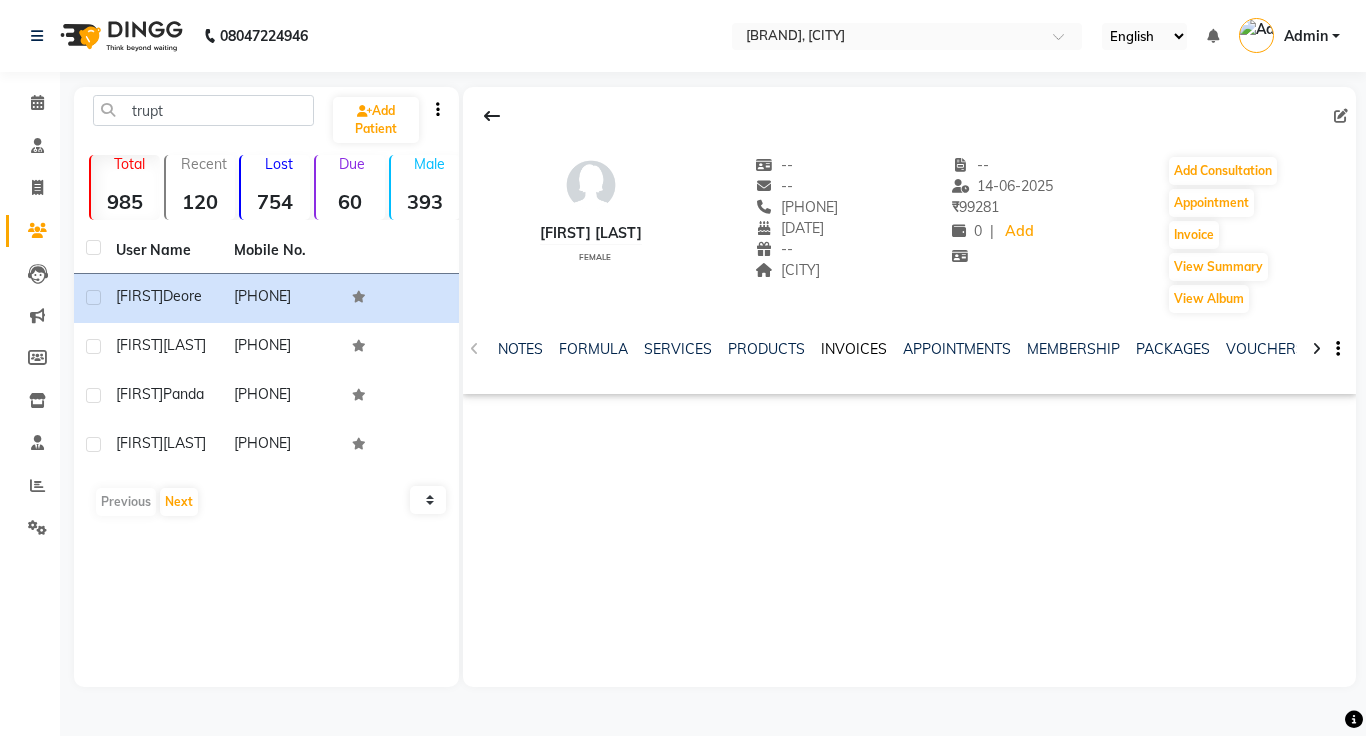 click on "INVOICES" 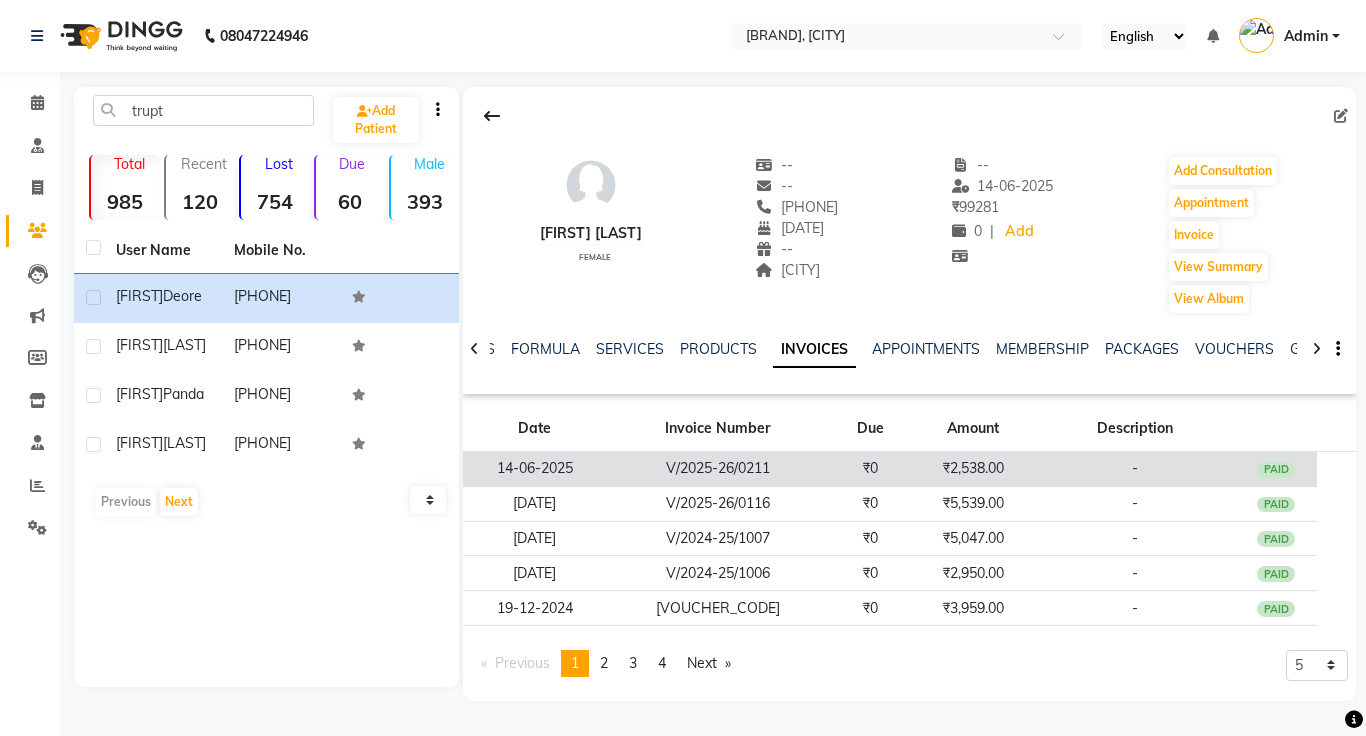 click on "₹0" 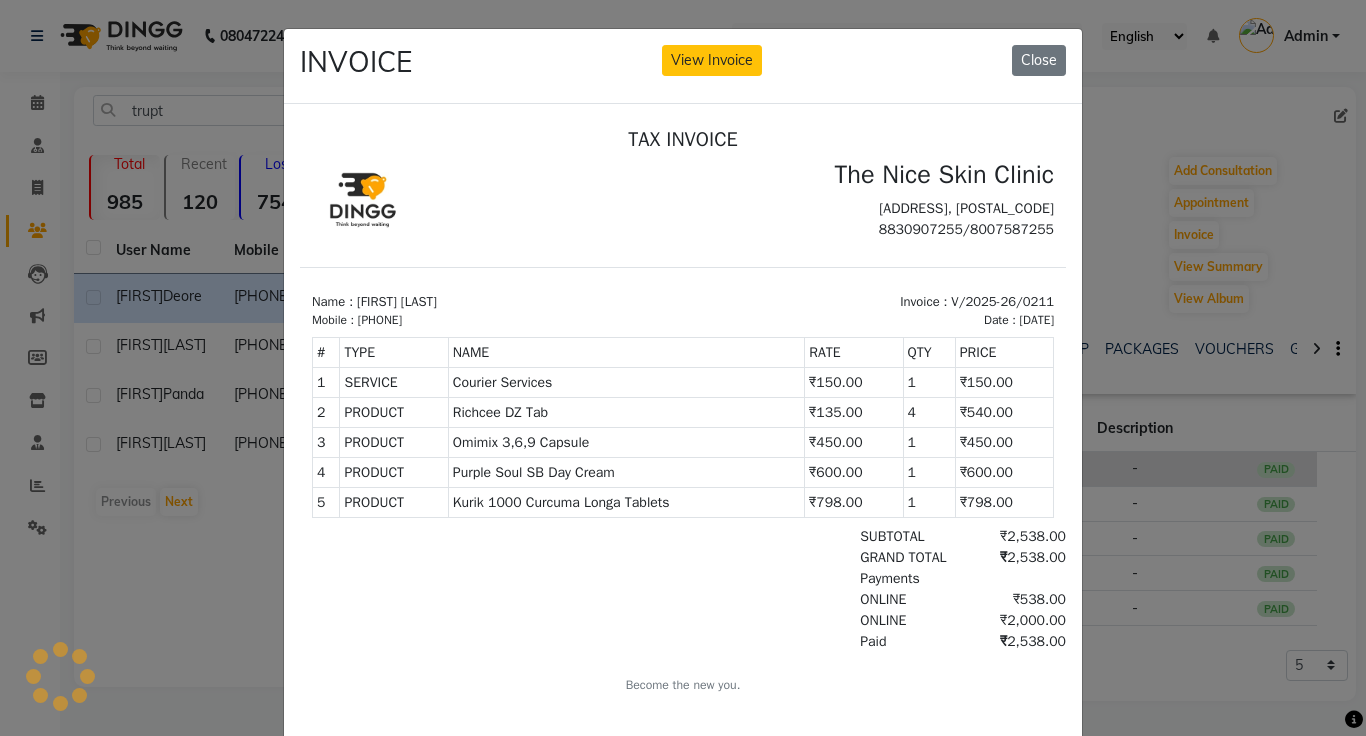 scroll, scrollTop: 0, scrollLeft: 0, axis: both 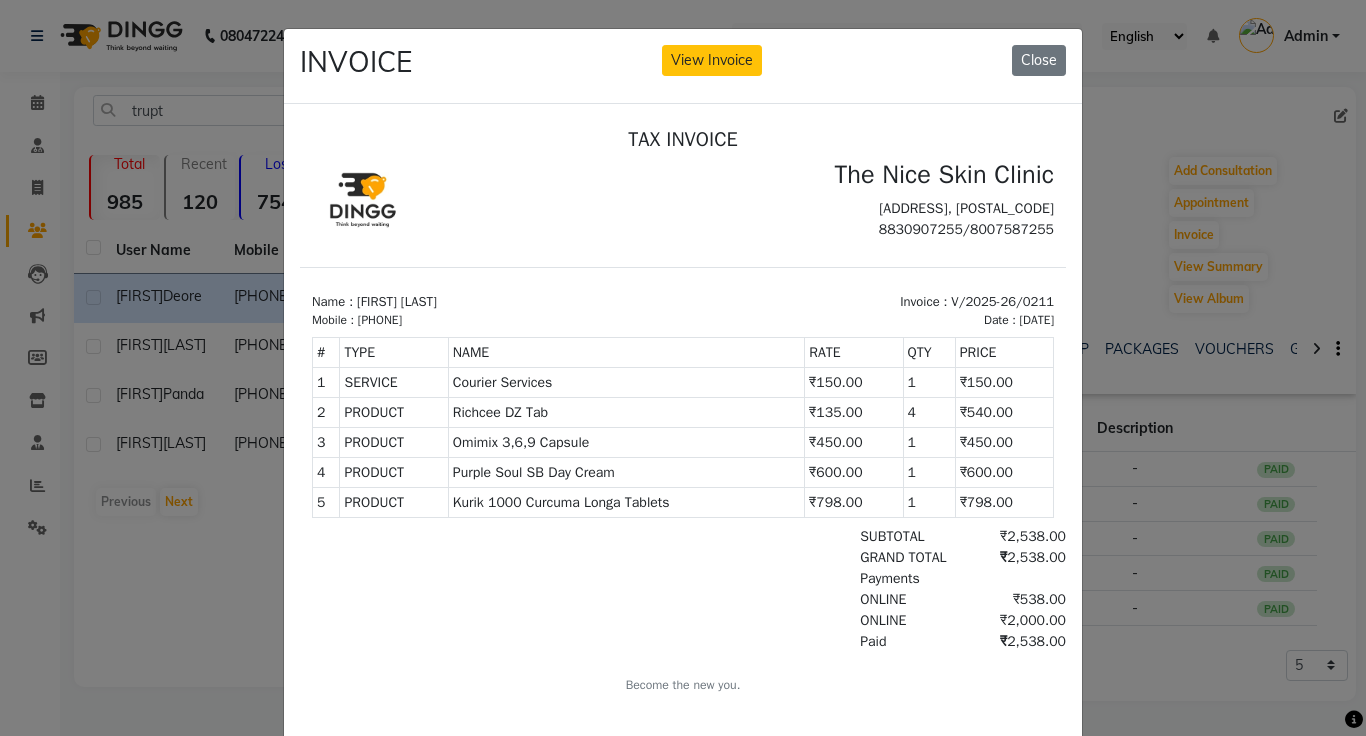 click on "INVOICE View Invoice Close" 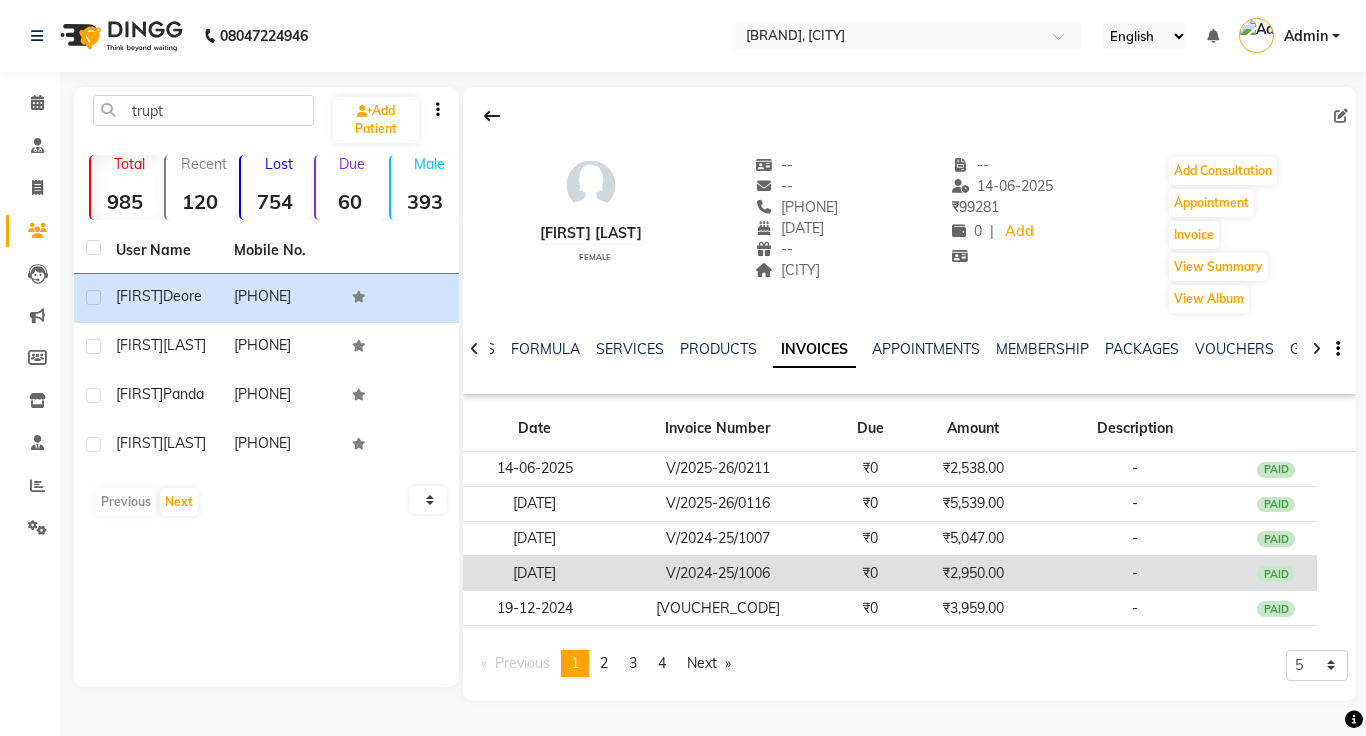 click on "₹2,950.00" 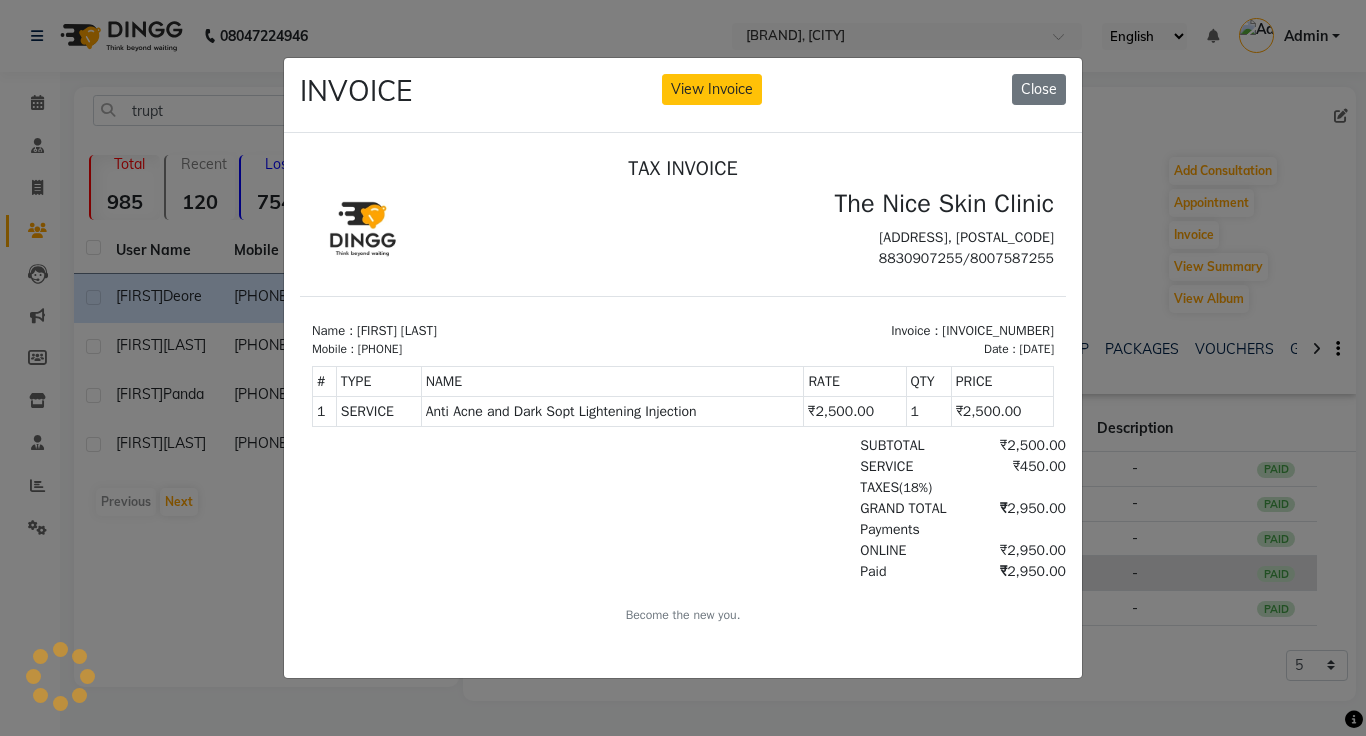 scroll, scrollTop: 0, scrollLeft: 0, axis: both 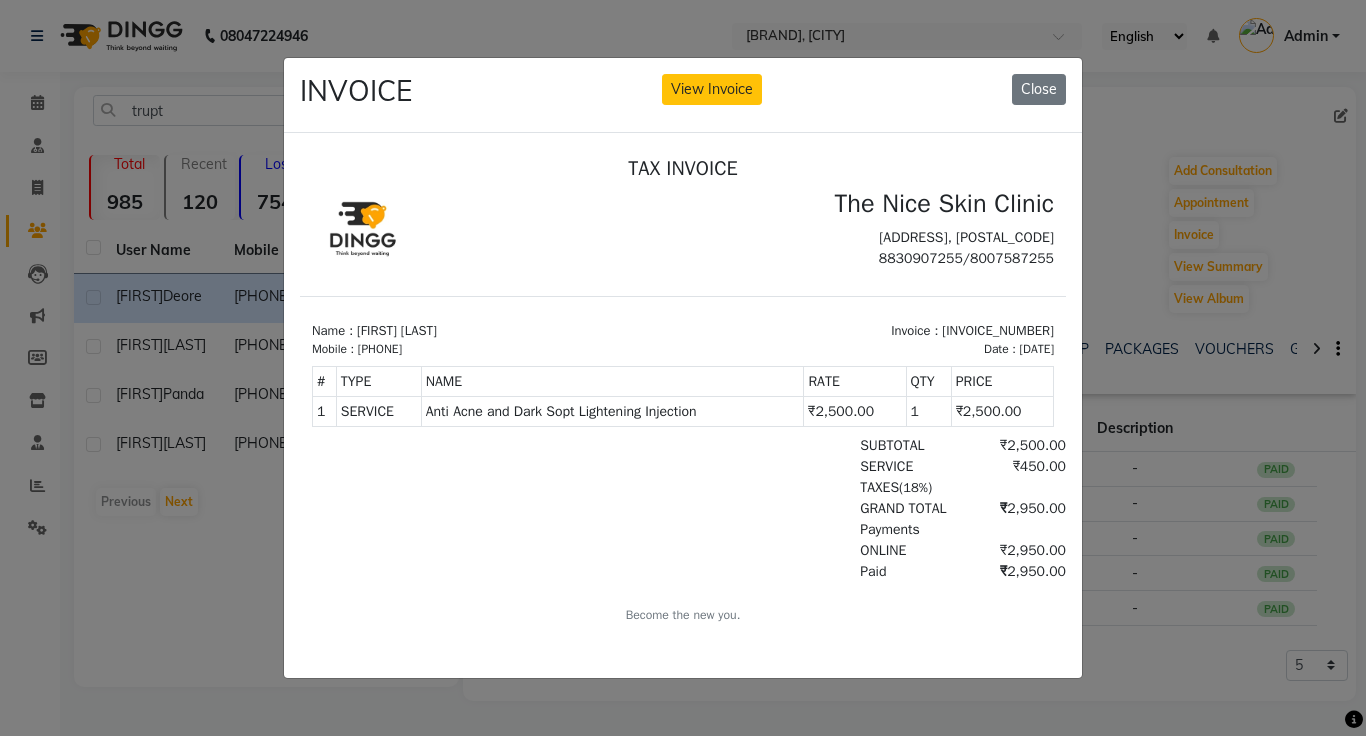 click on "INVOICE View Invoice Close" 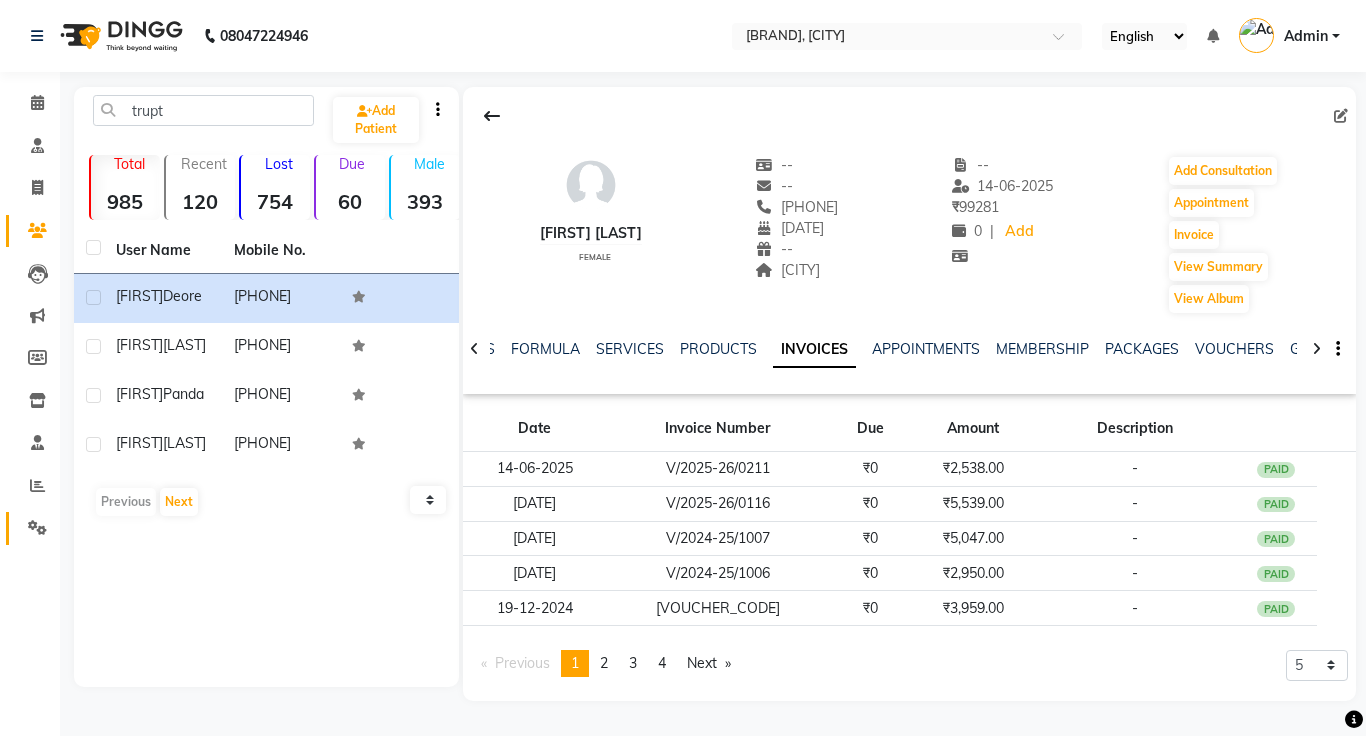 click 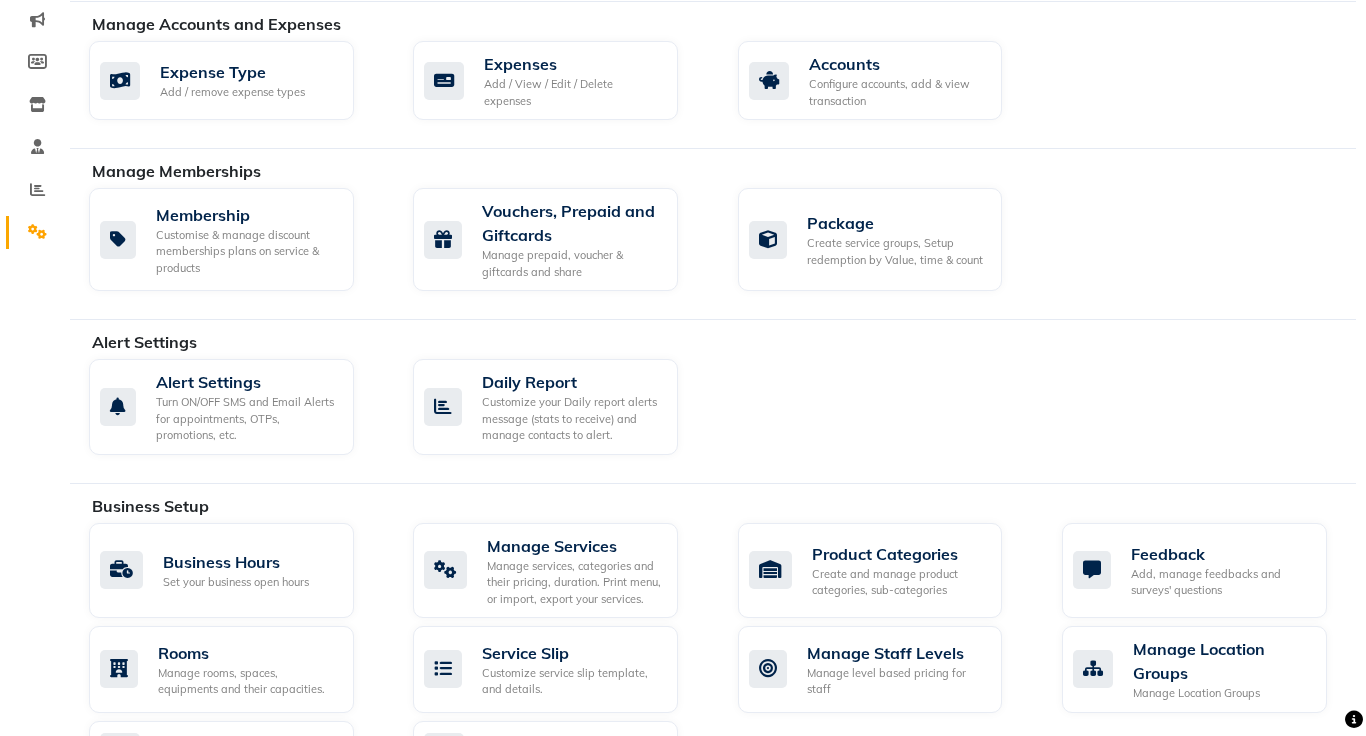 scroll, scrollTop: 302, scrollLeft: 0, axis: vertical 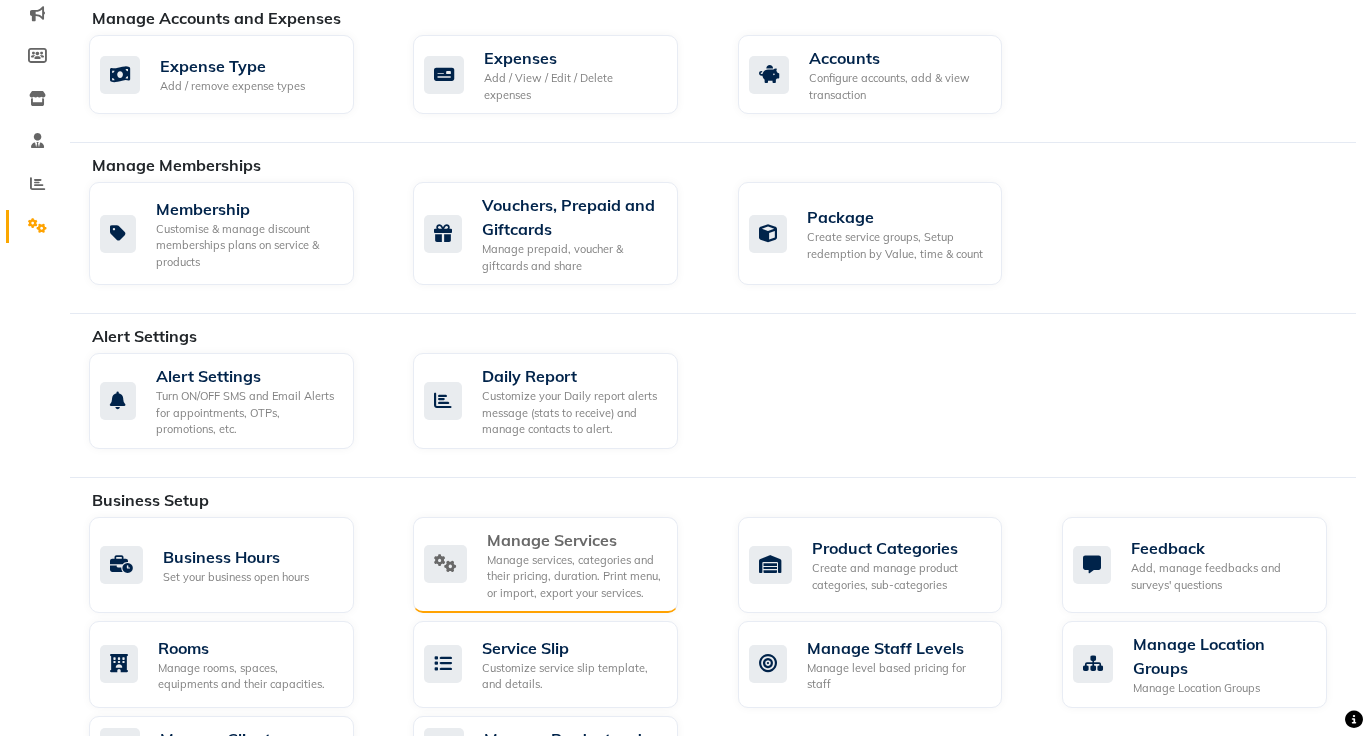 click on "Manage services, categories and their pricing, duration. Print menu, or import, export your services." 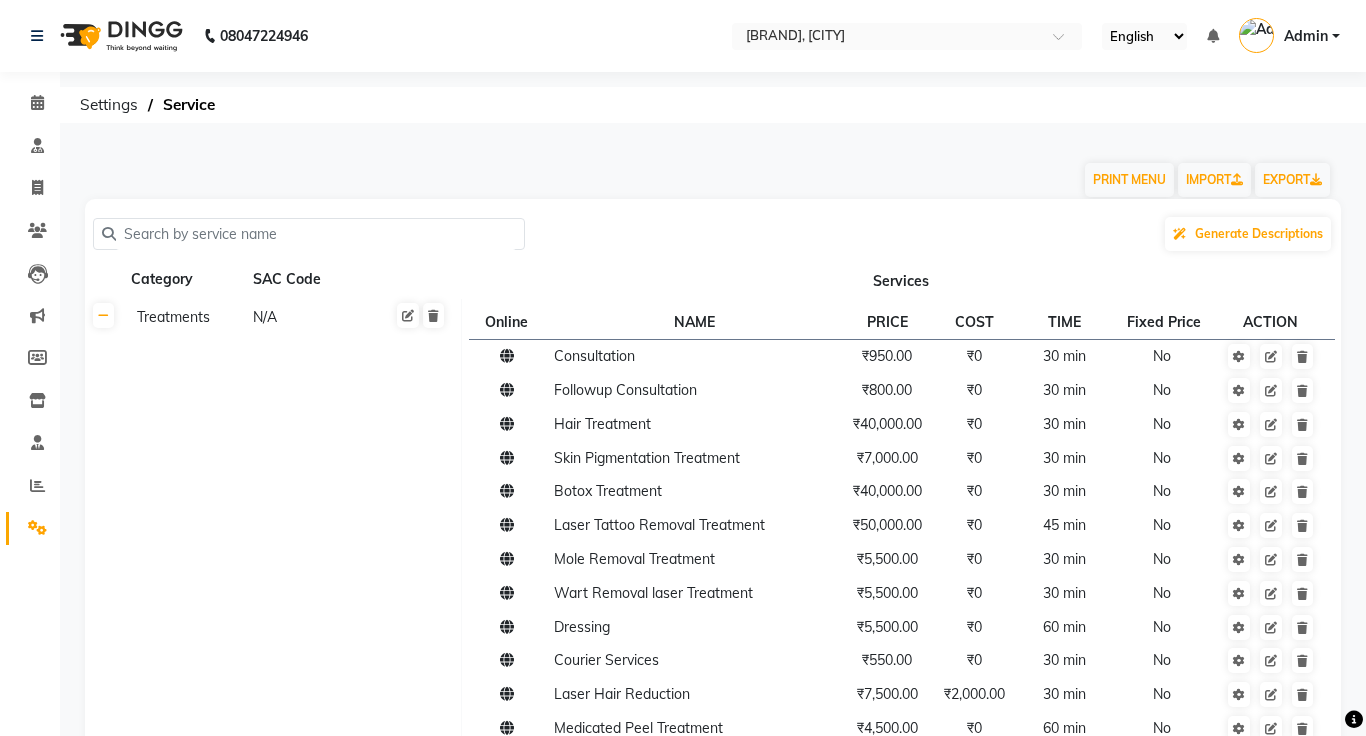 click 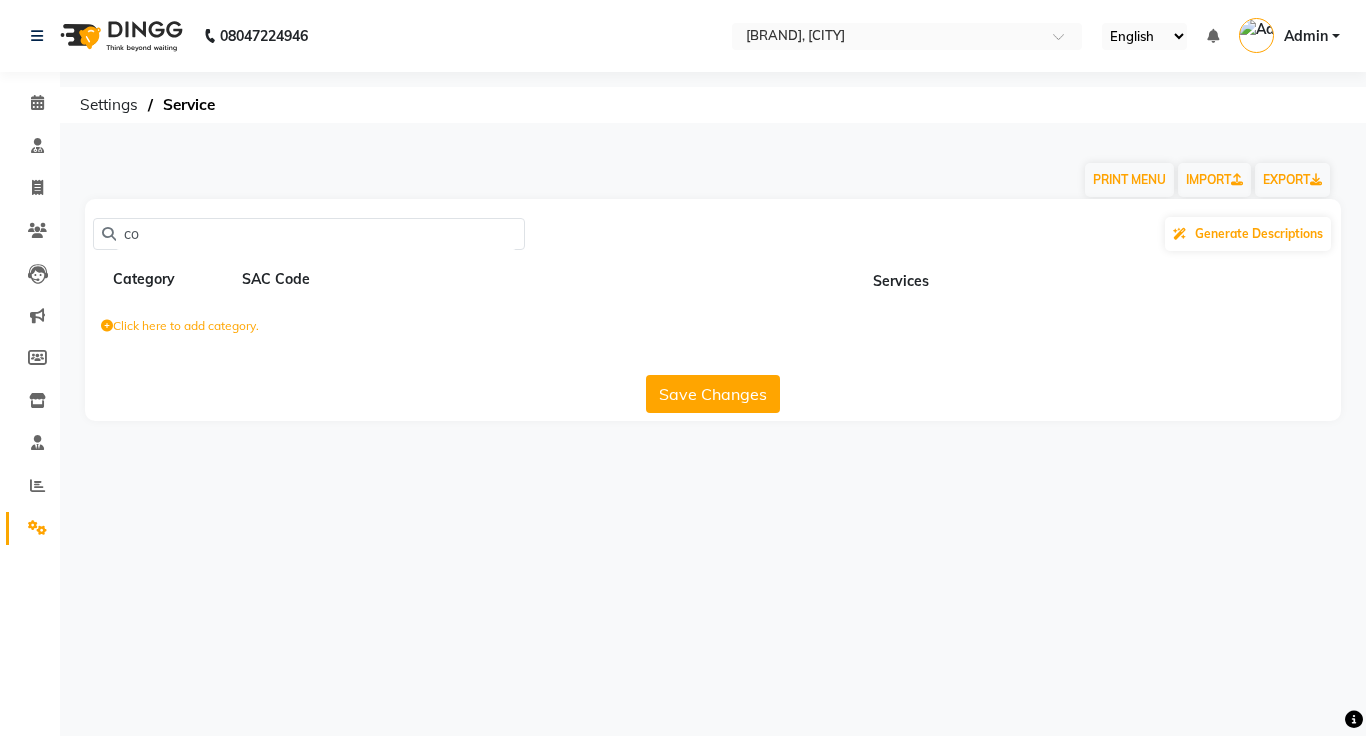 type on "c" 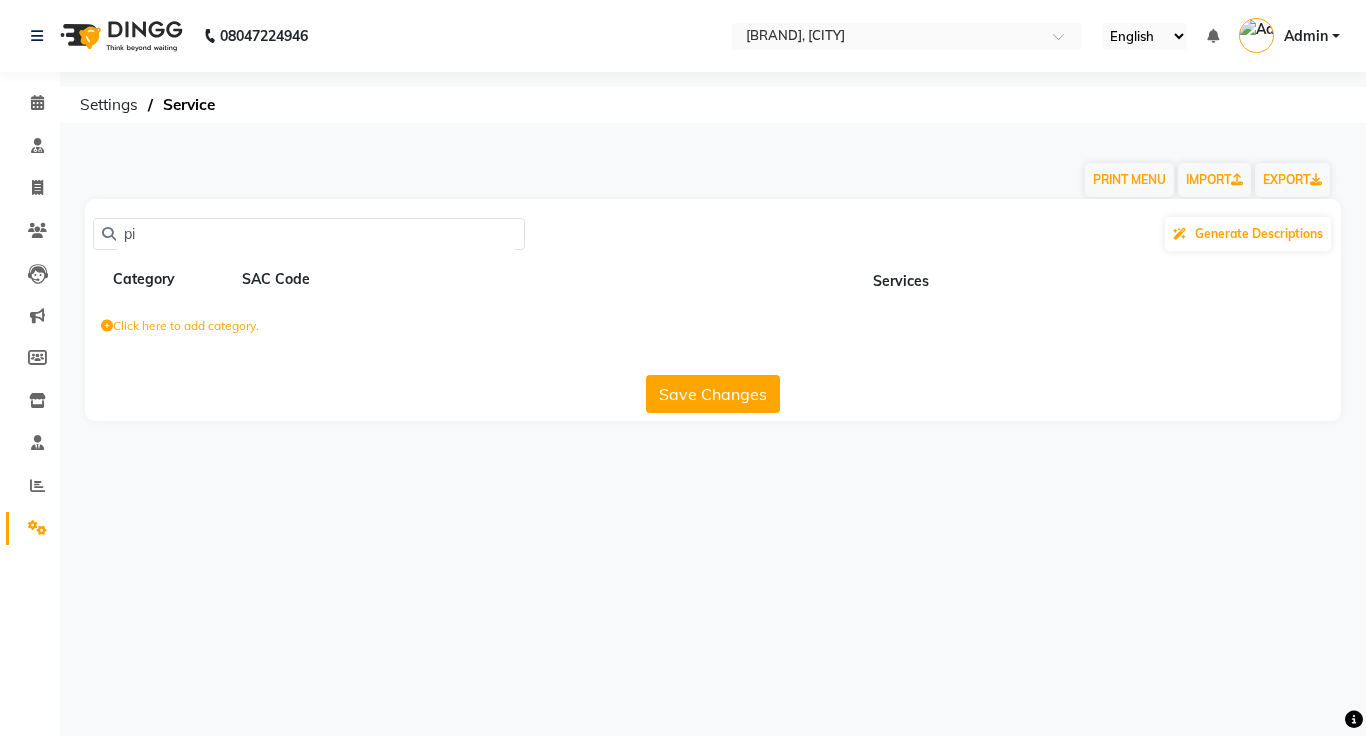 type on "p" 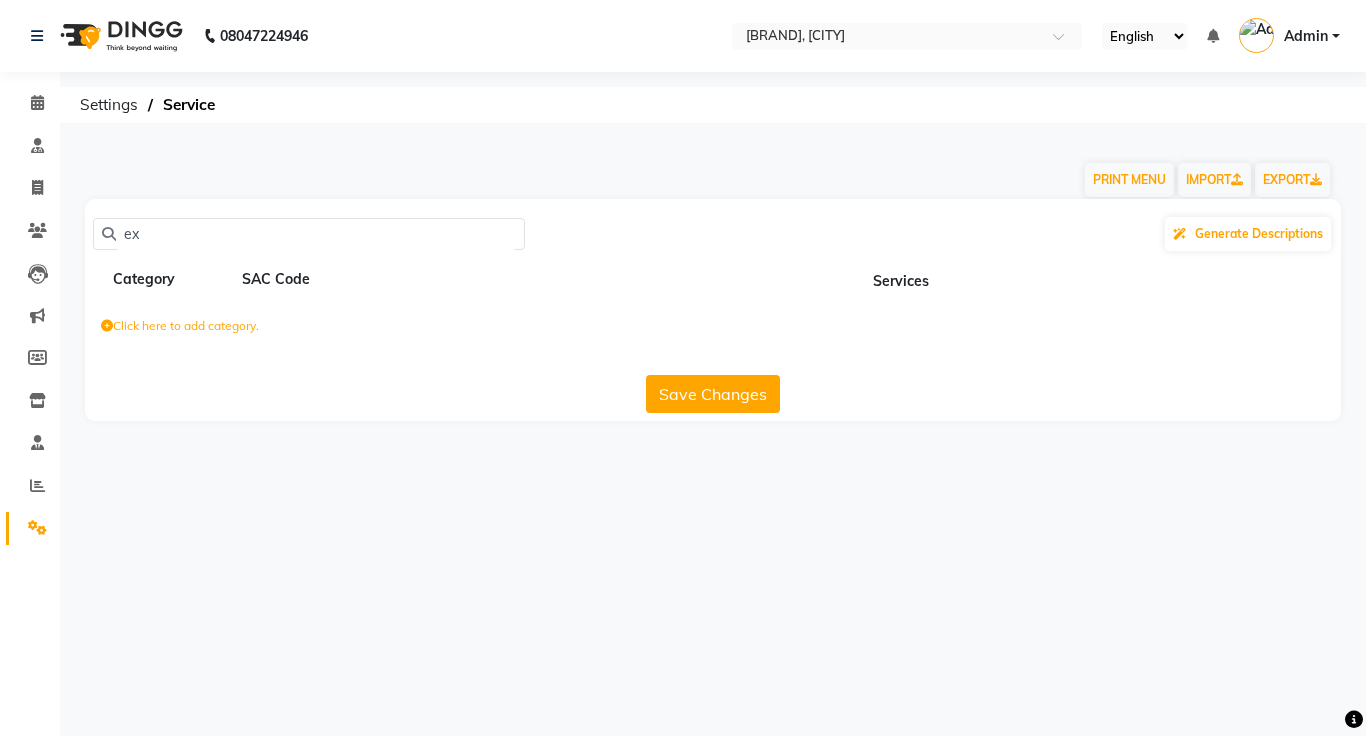 type on "e" 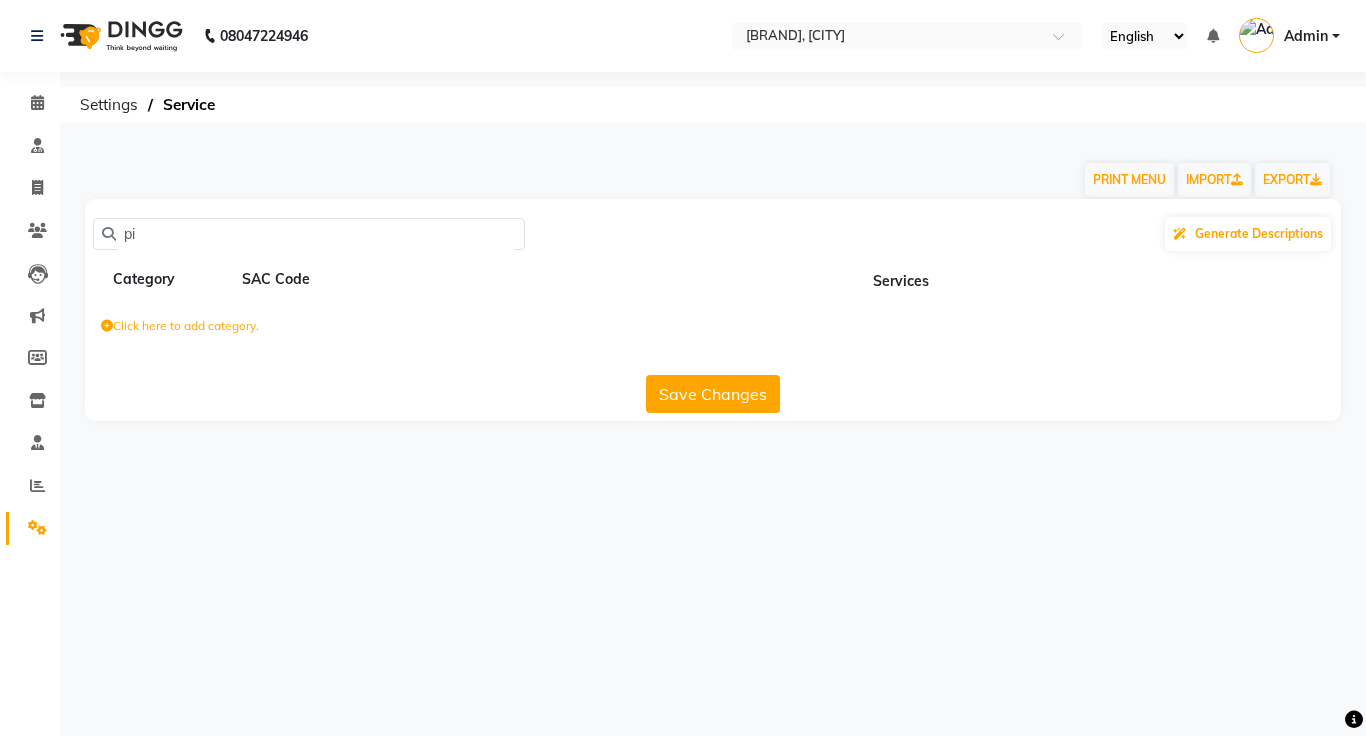 type on "p" 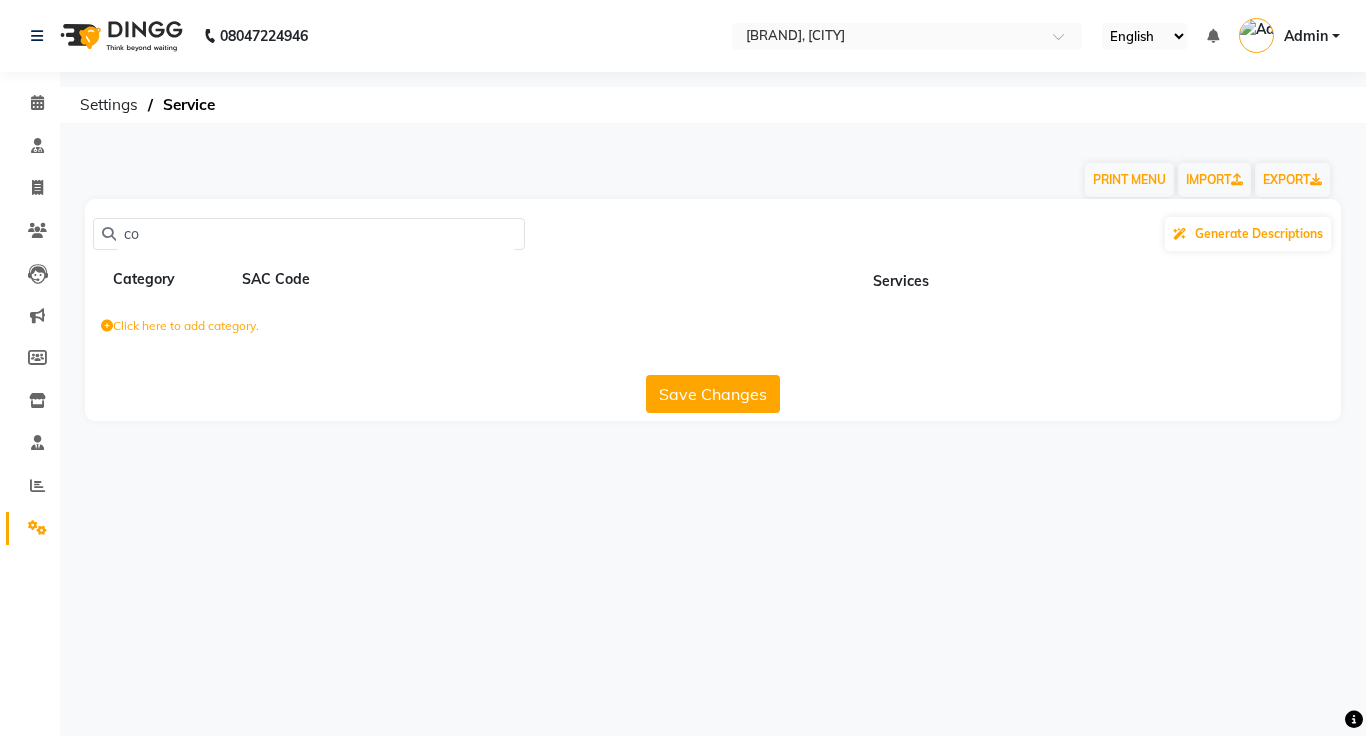 type on "c" 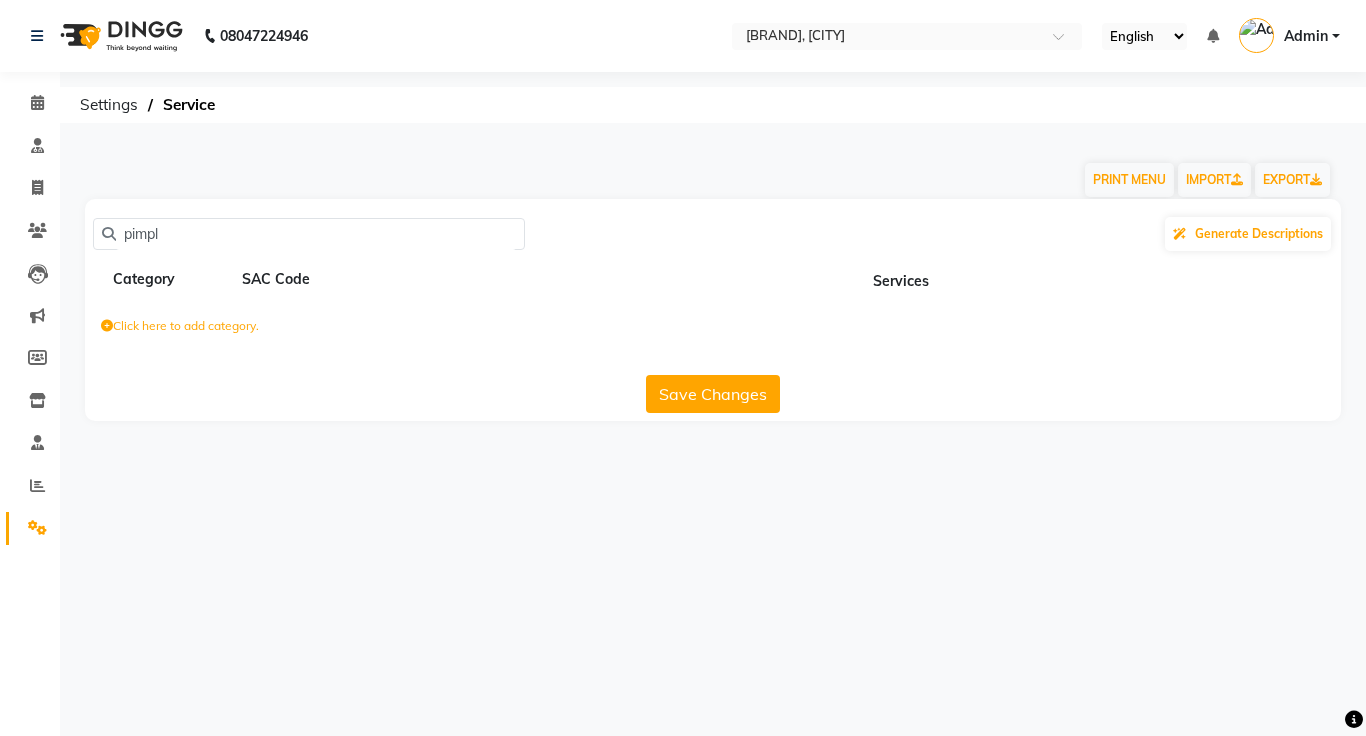 type on "pimpl" 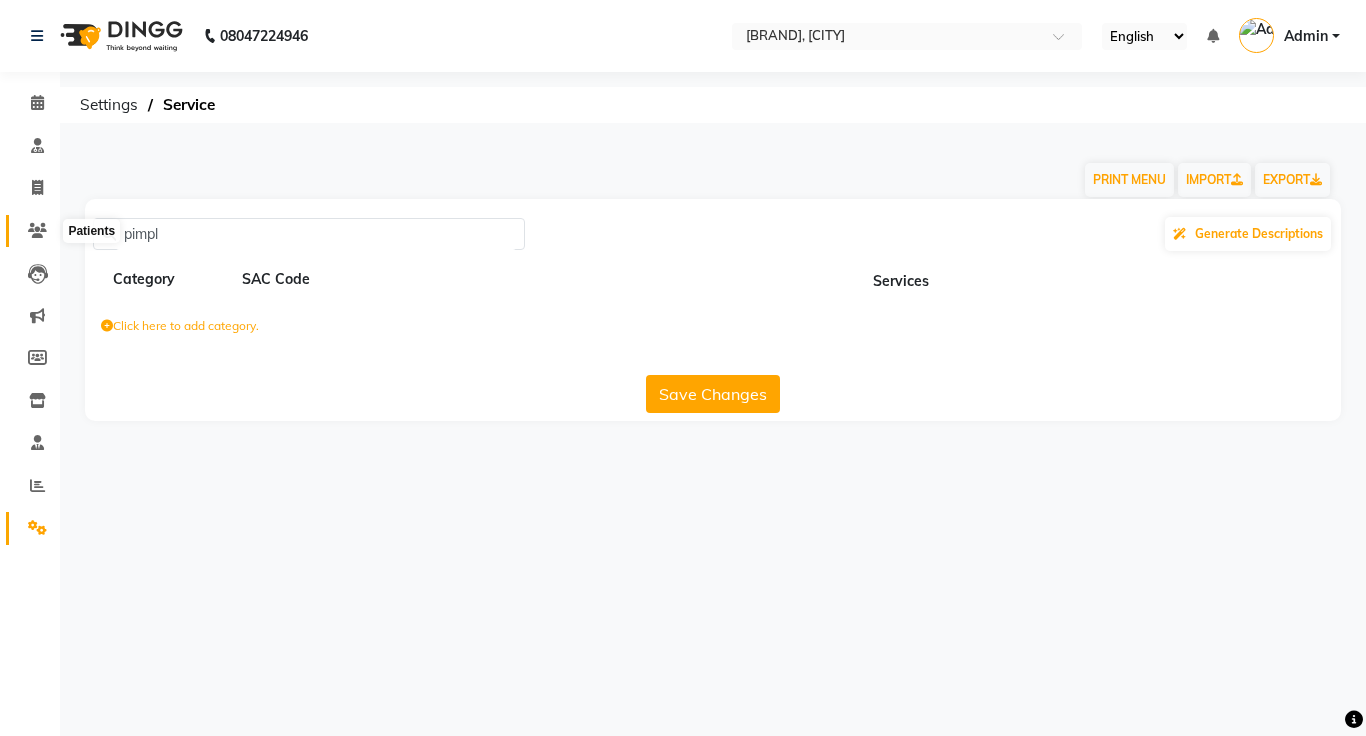 click 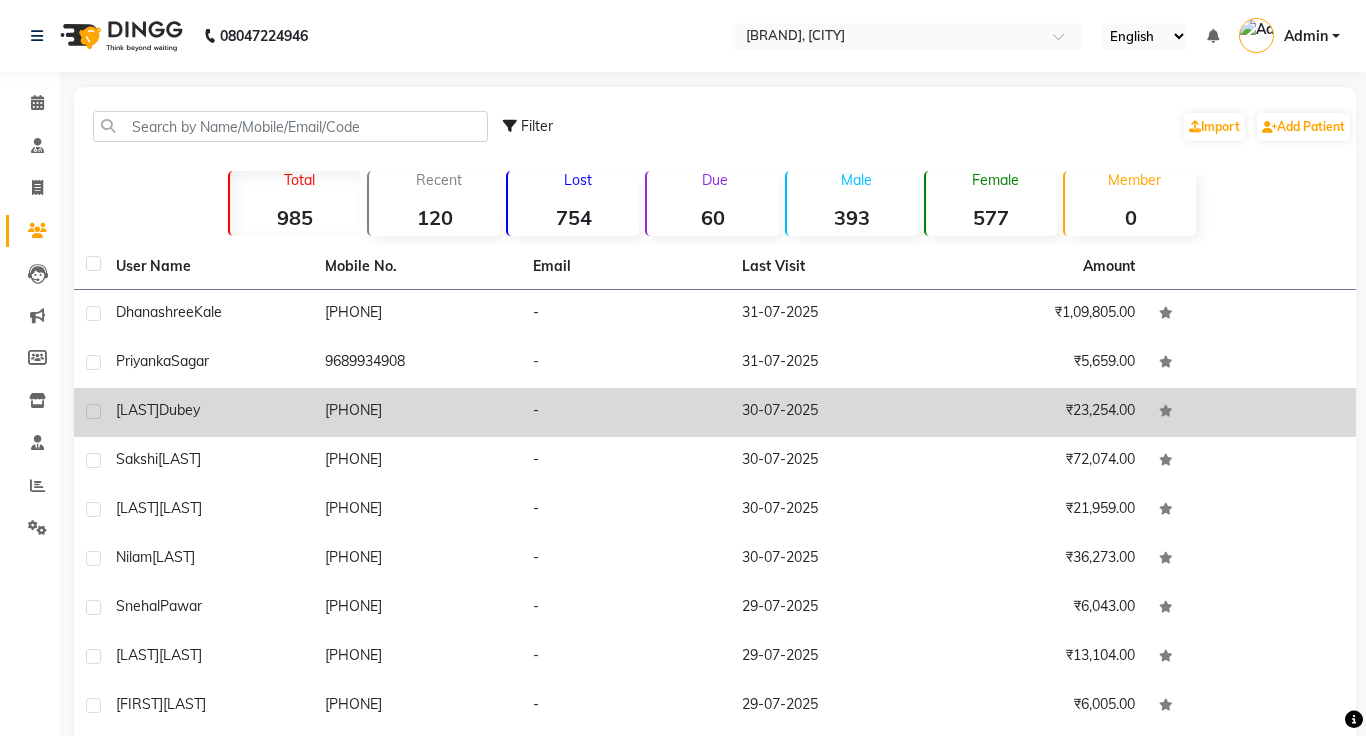 click on "Patients" 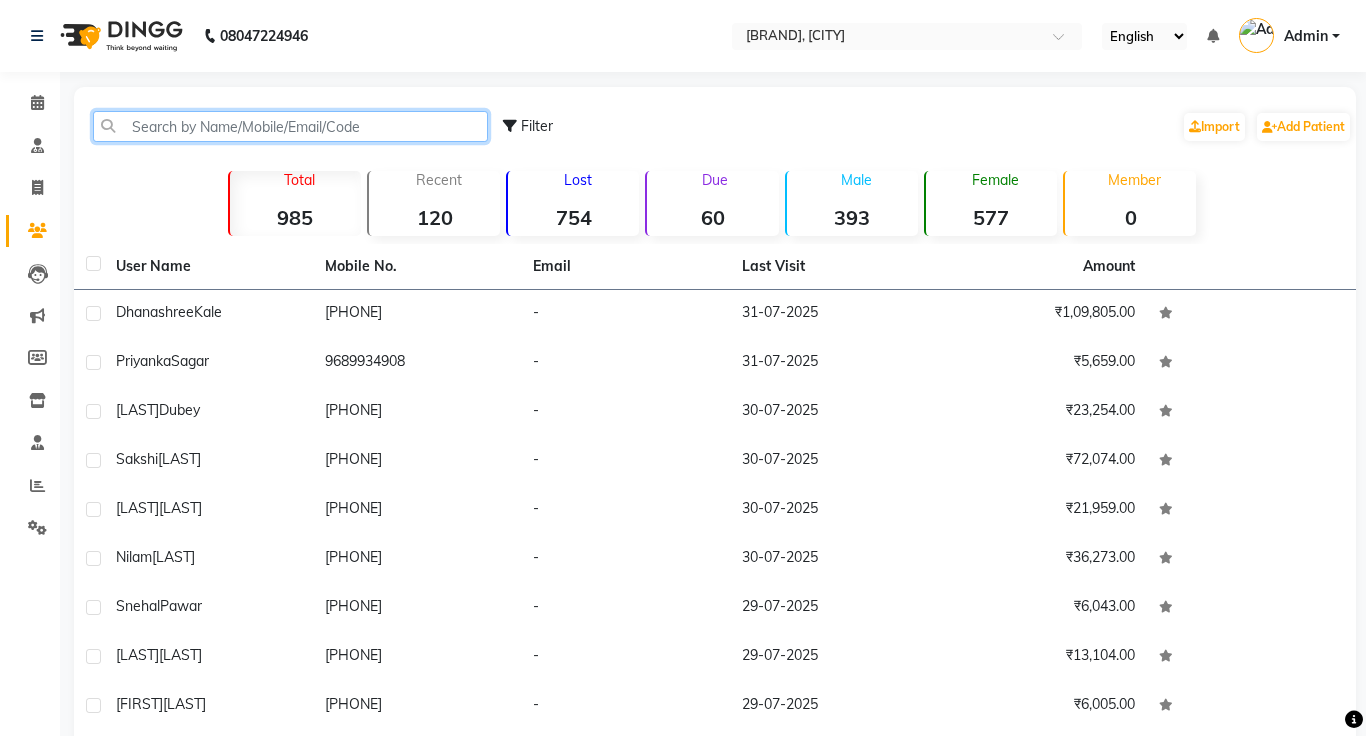 click 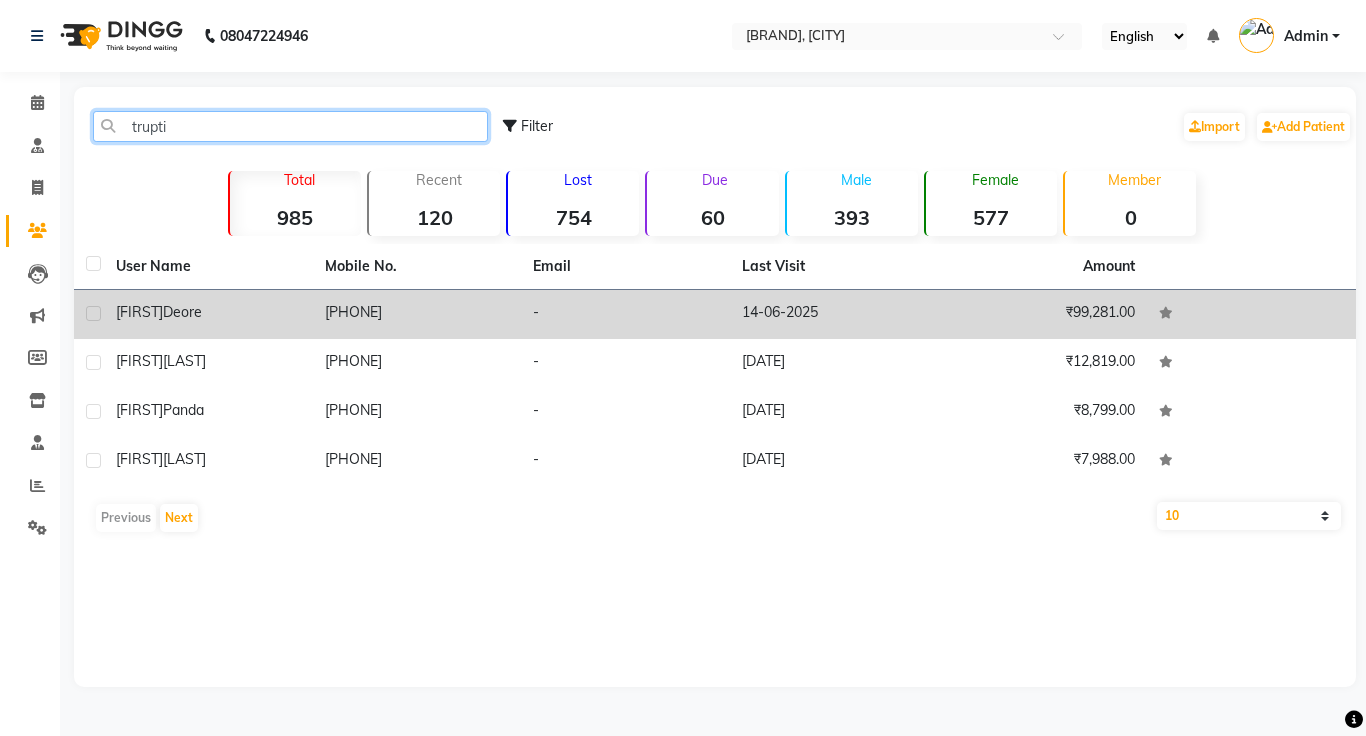 type on "trupti" 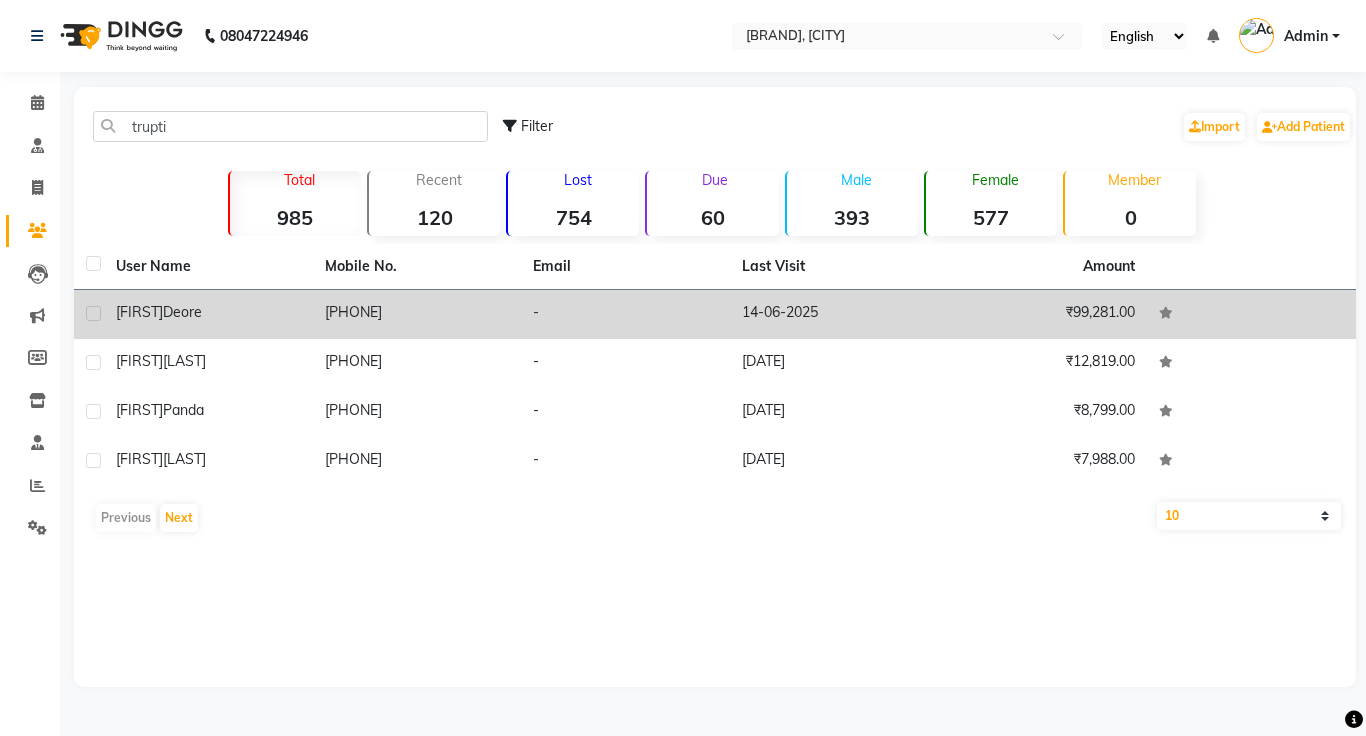 click on "14-06-2025" 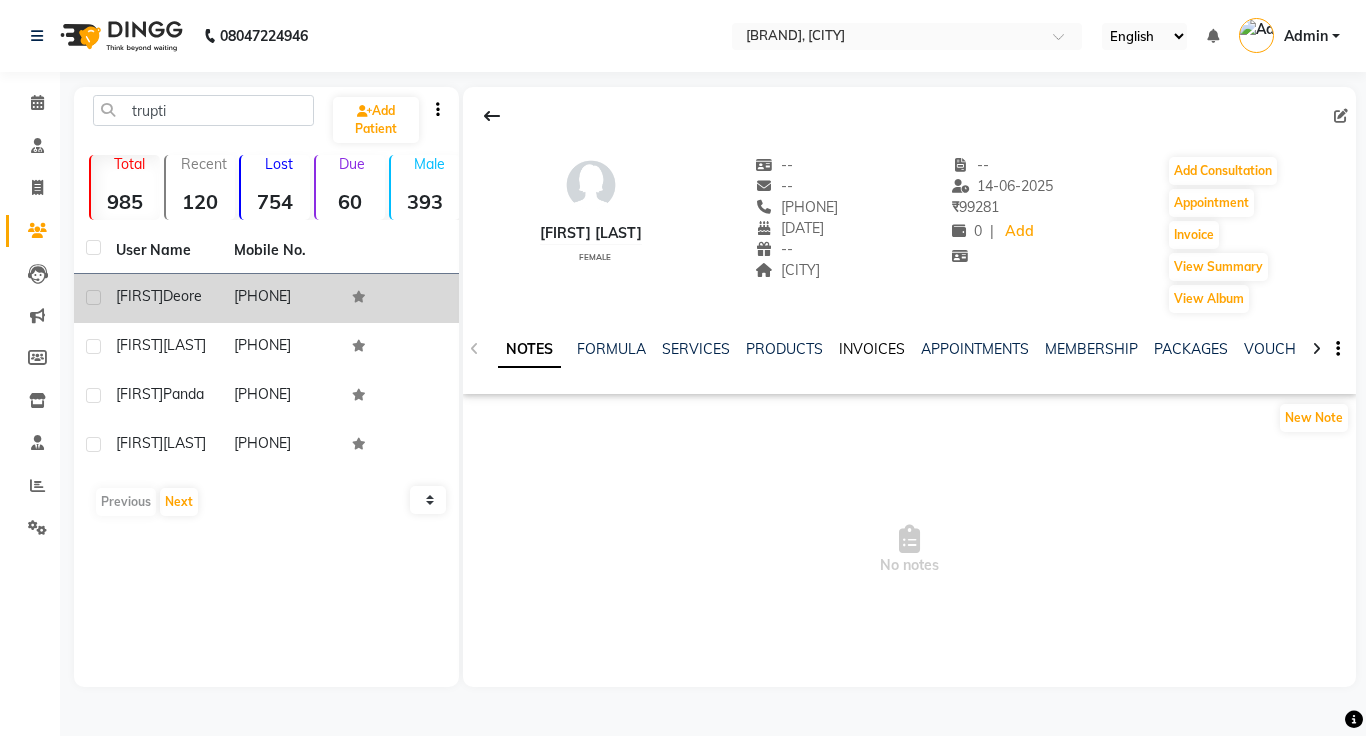 click on "INVOICES" 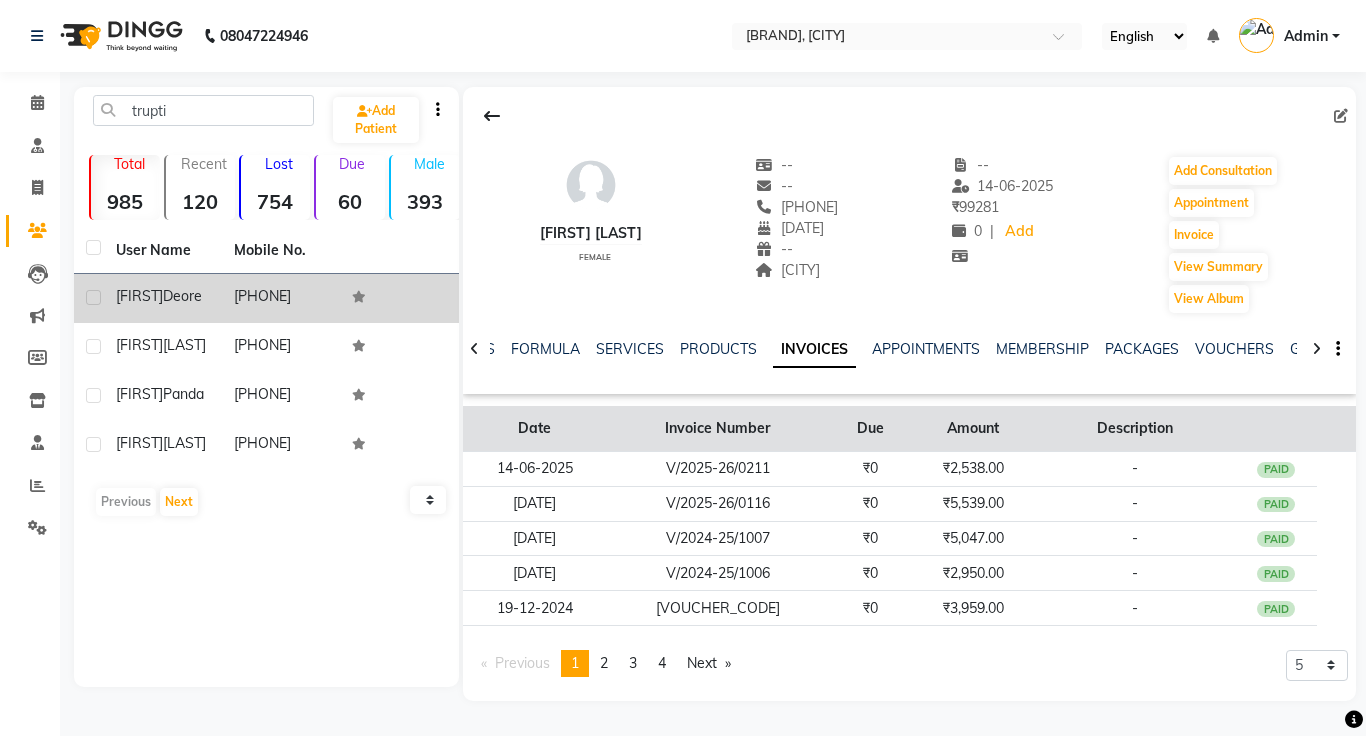 click on "Amount" 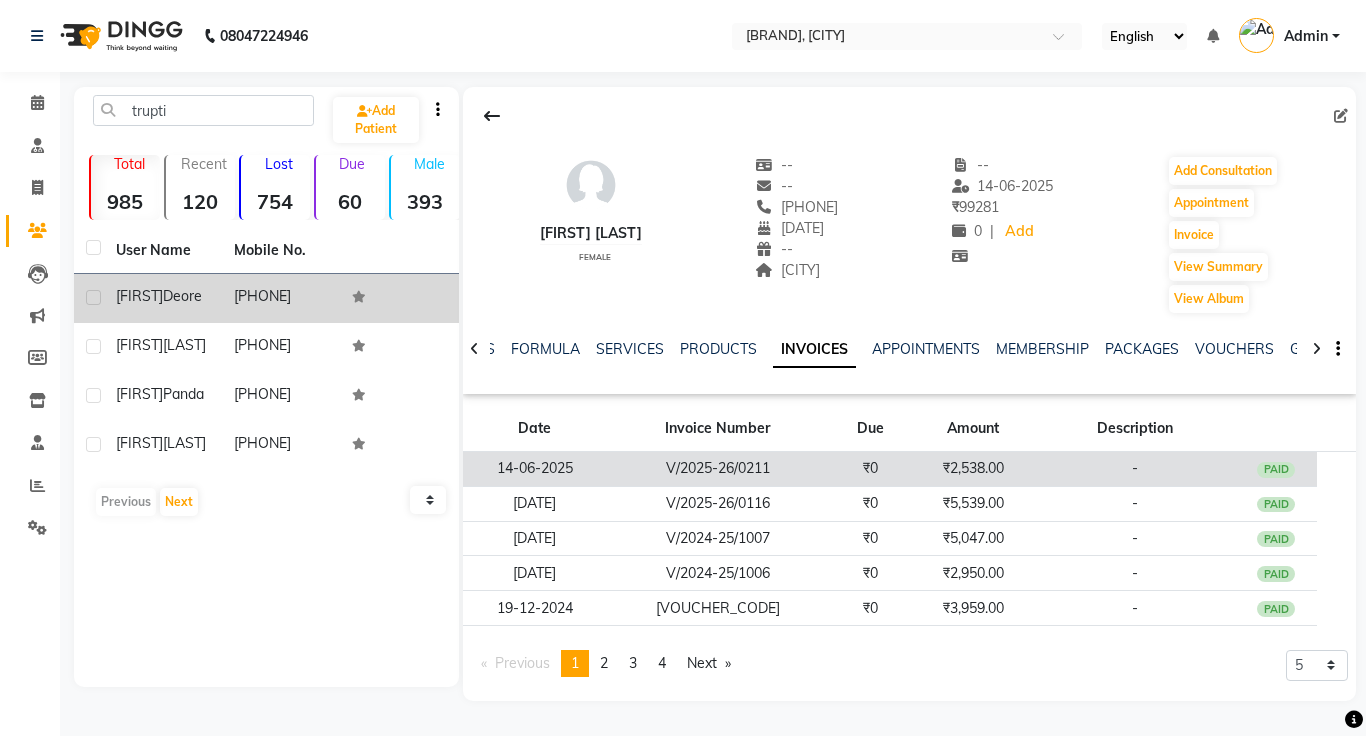 click on "₹2,538.00" 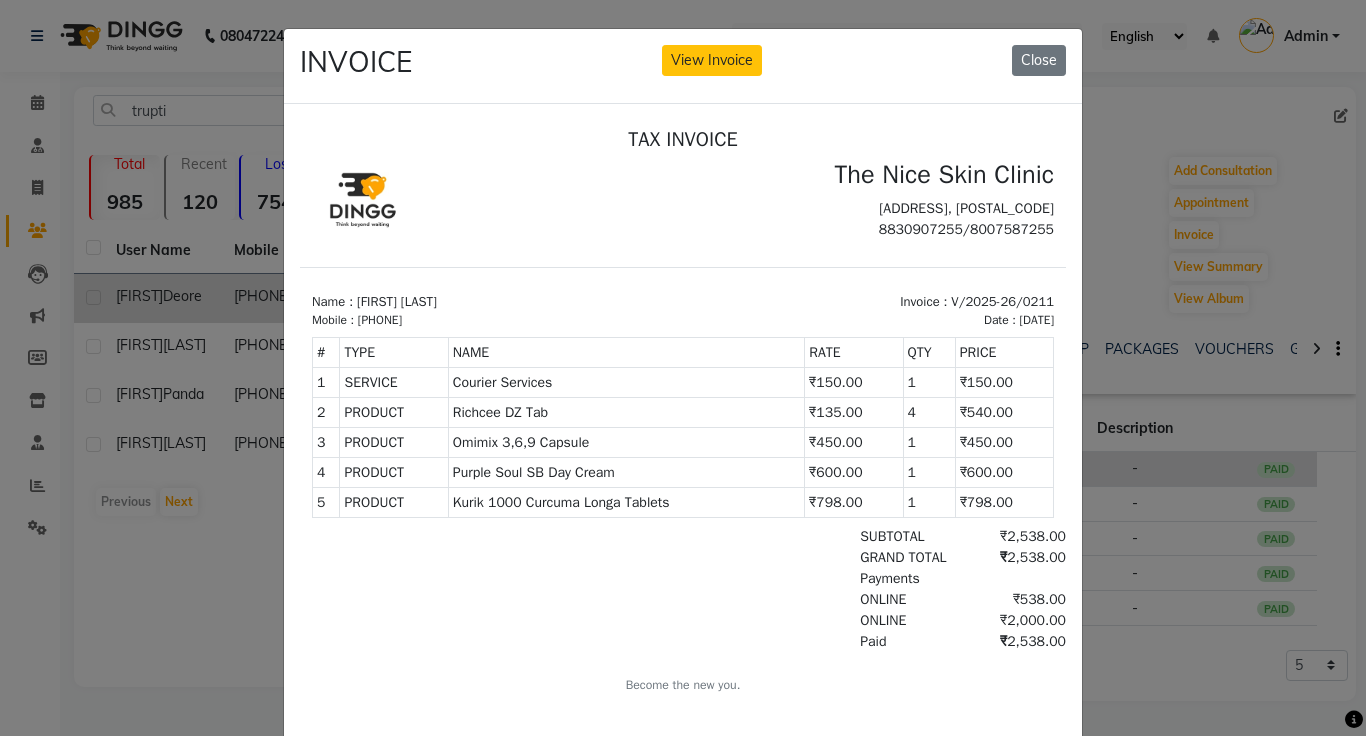scroll, scrollTop: 0, scrollLeft: 0, axis: both 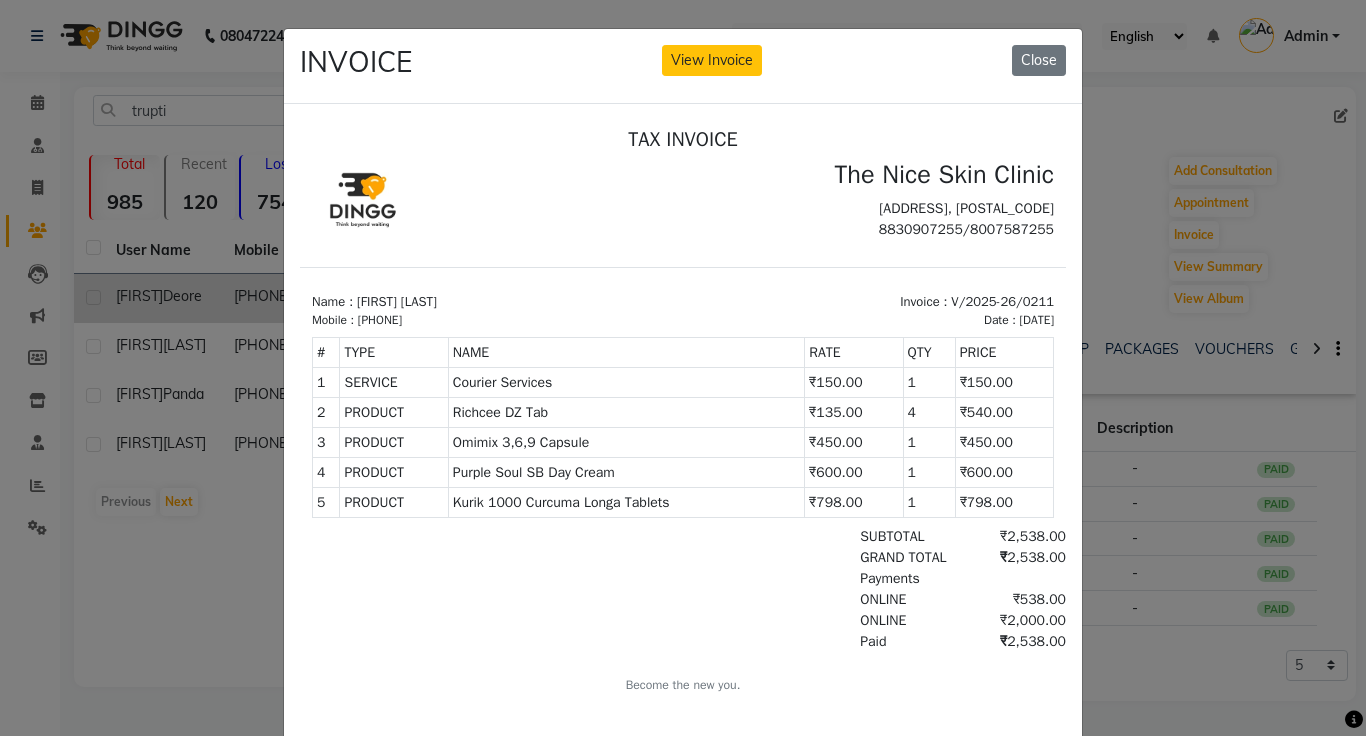 click on "INVOICE View Invoice Close" 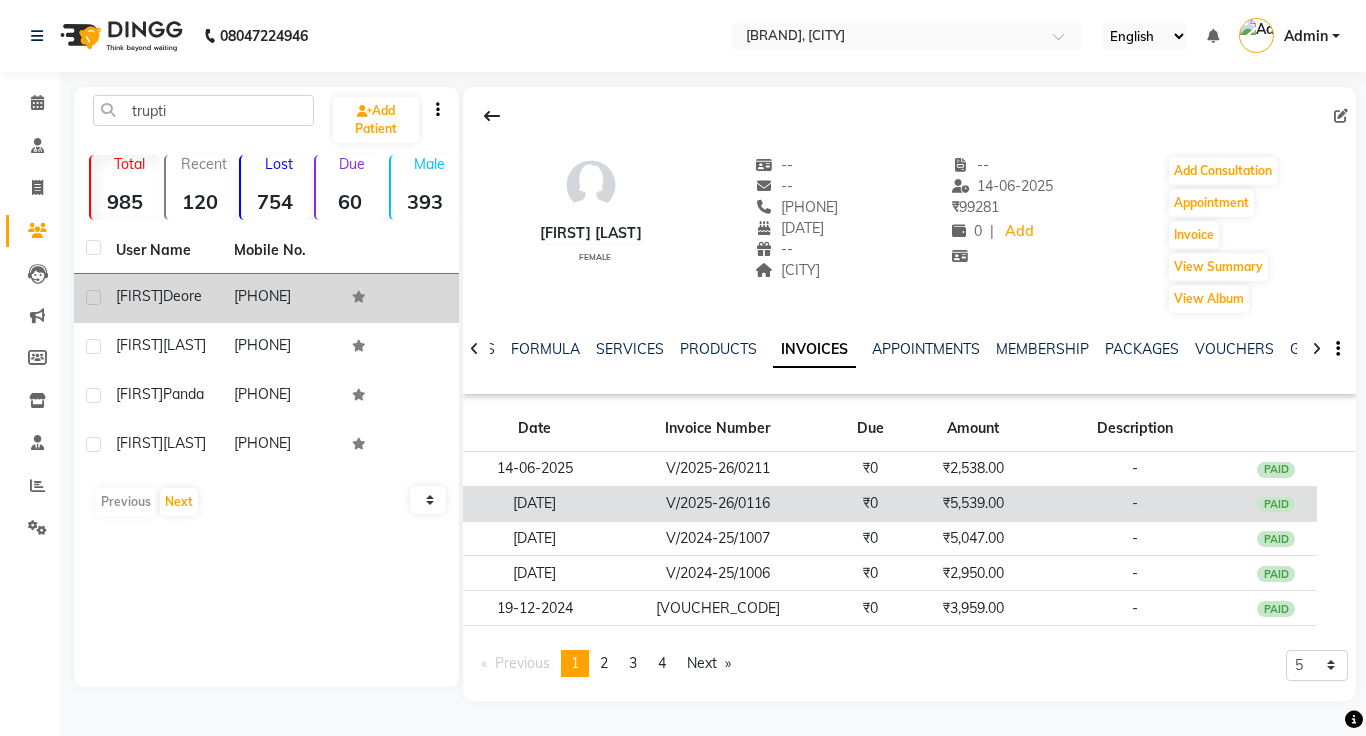 click on "-" 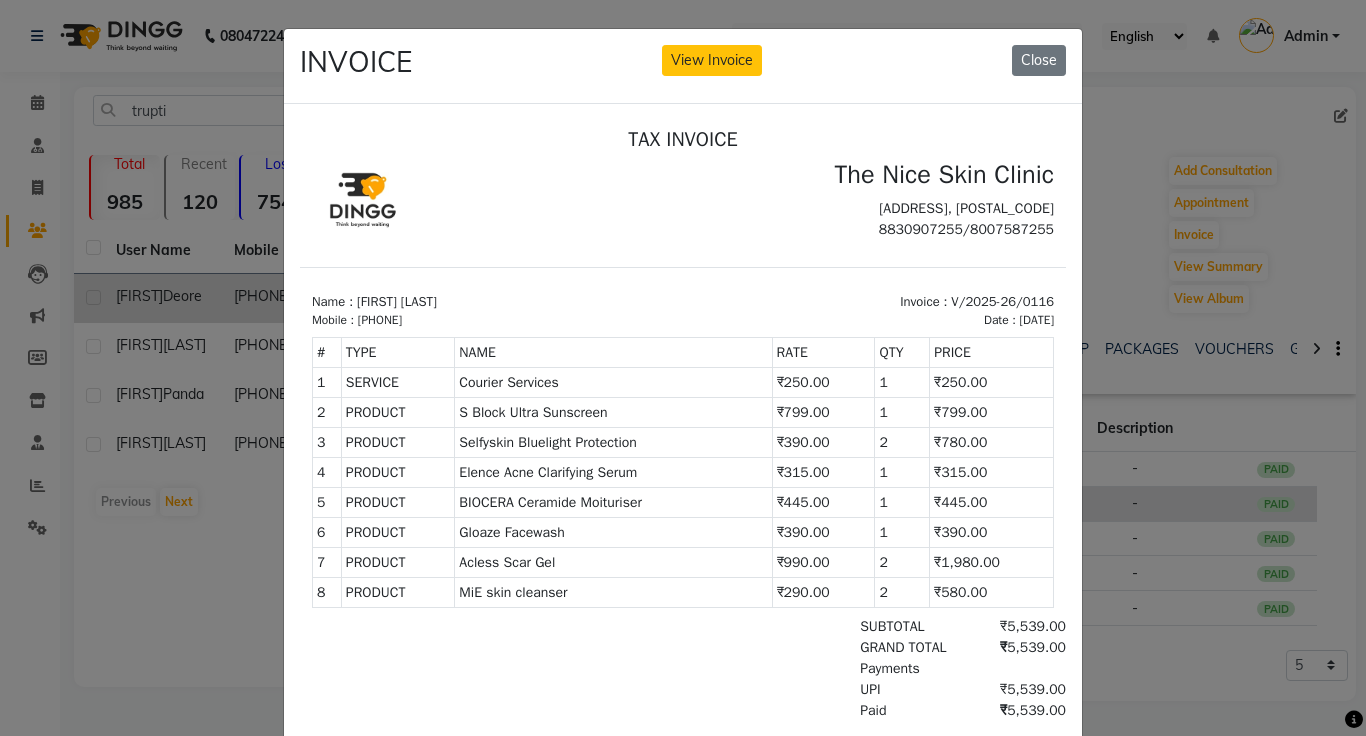 scroll, scrollTop: 0, scrollLeft: 0, axis: both 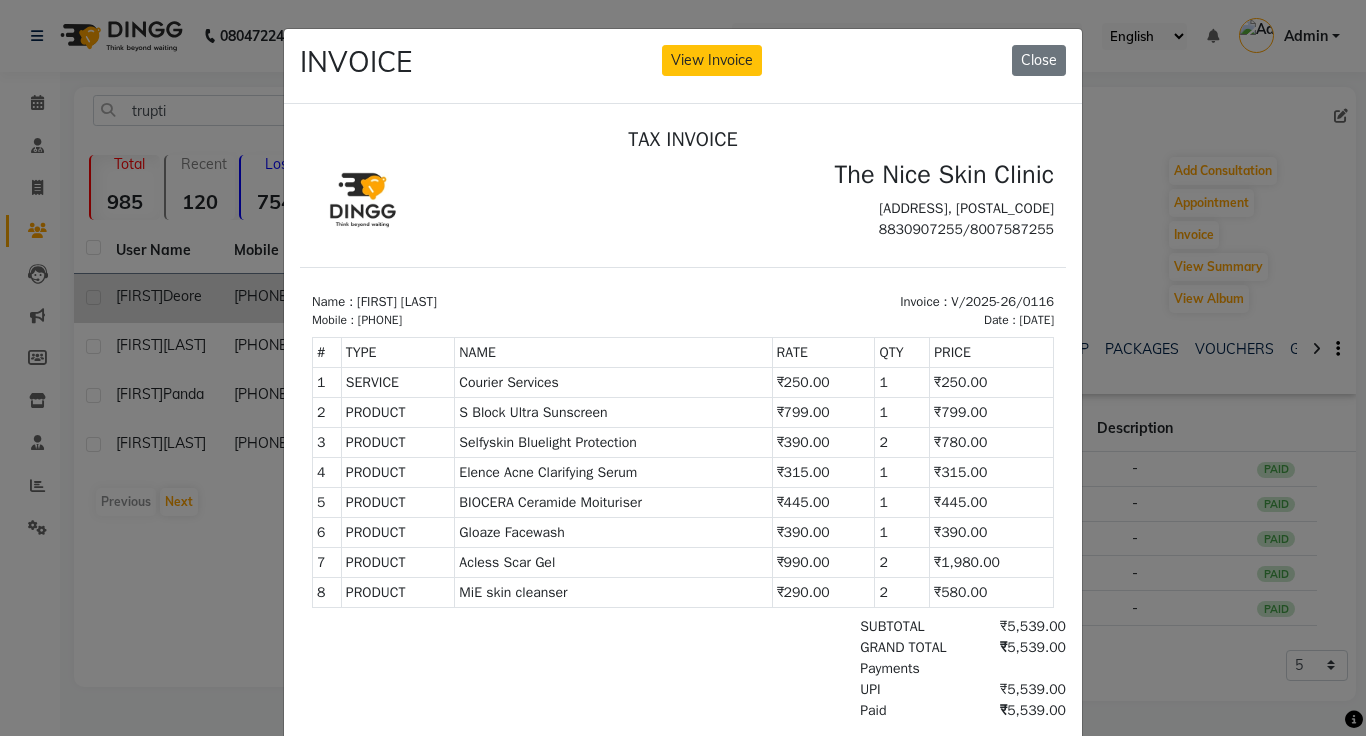 click on "INVOICE View Invoice Close" 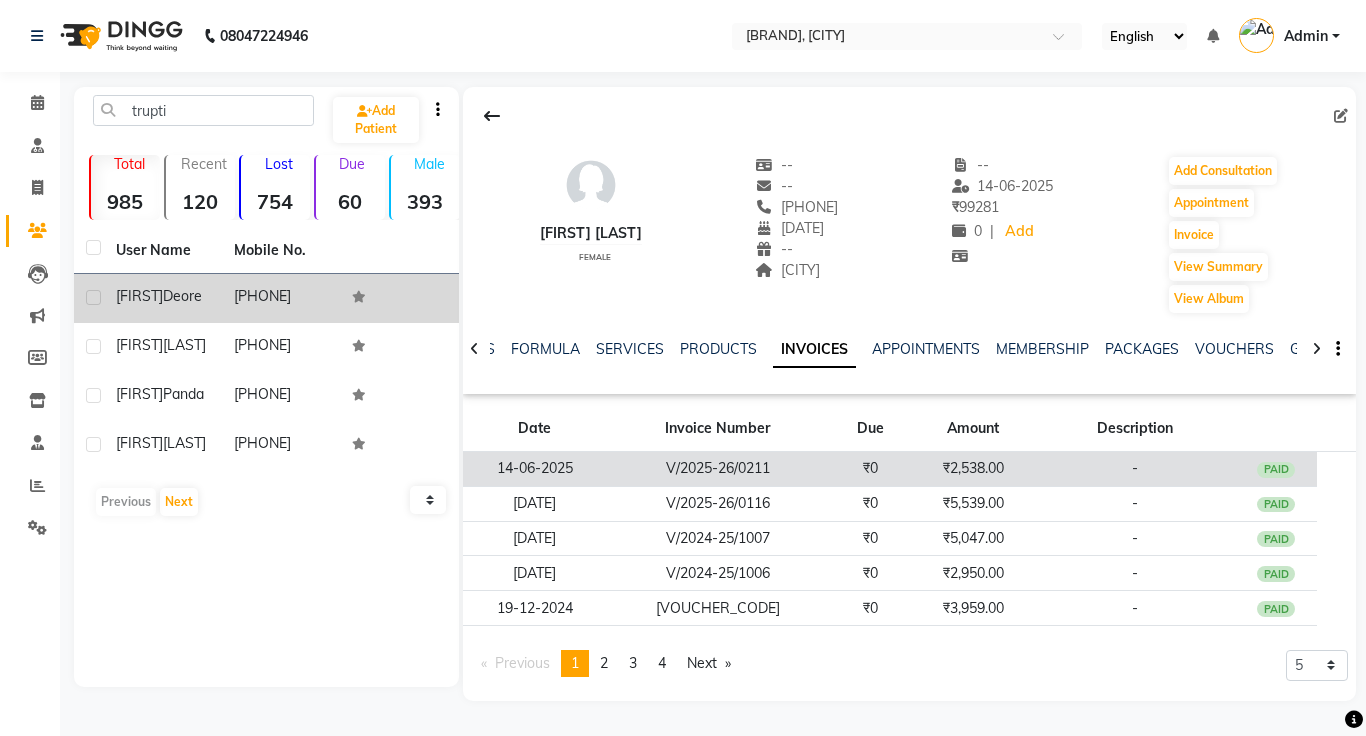 click on "₹0" 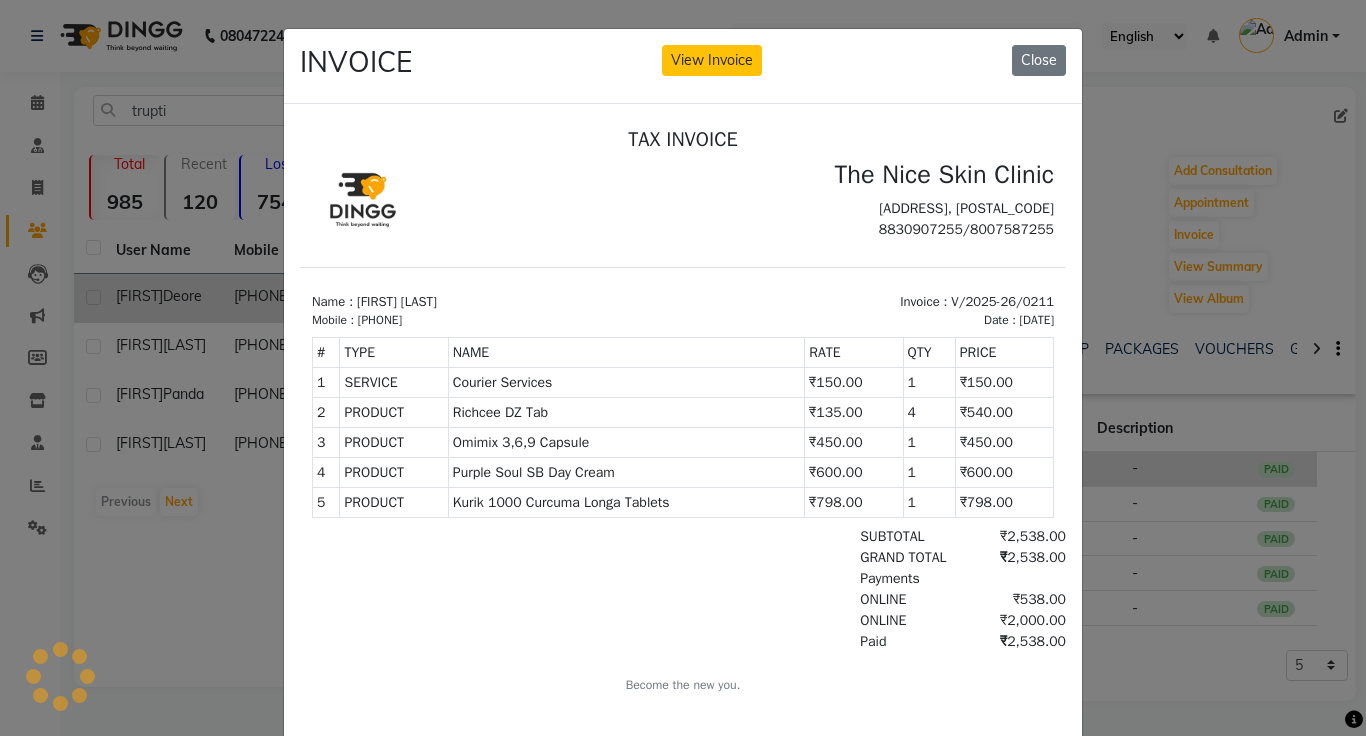 scroll, scrollTop: 0, scrollLeft: 0, axis: both 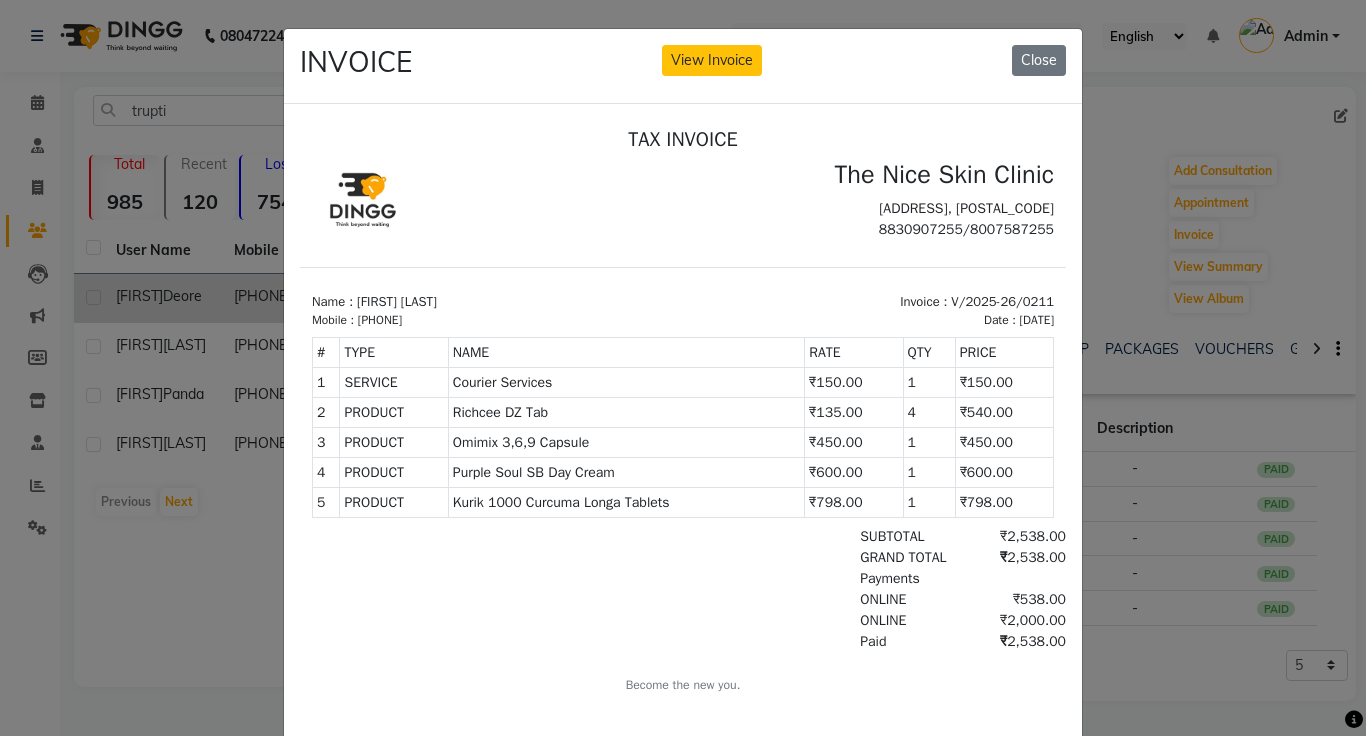 click on "INVOICE View Invoice Close" 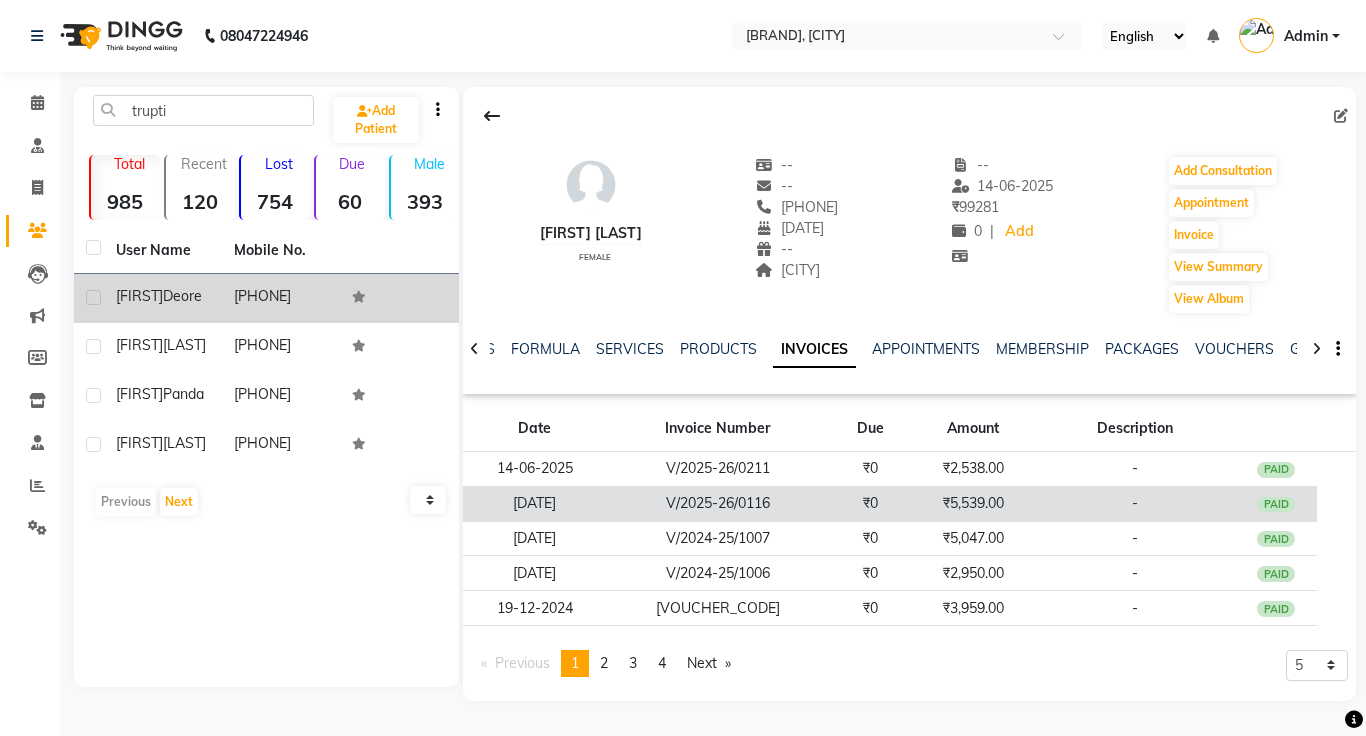 click on "₹5,539.00" 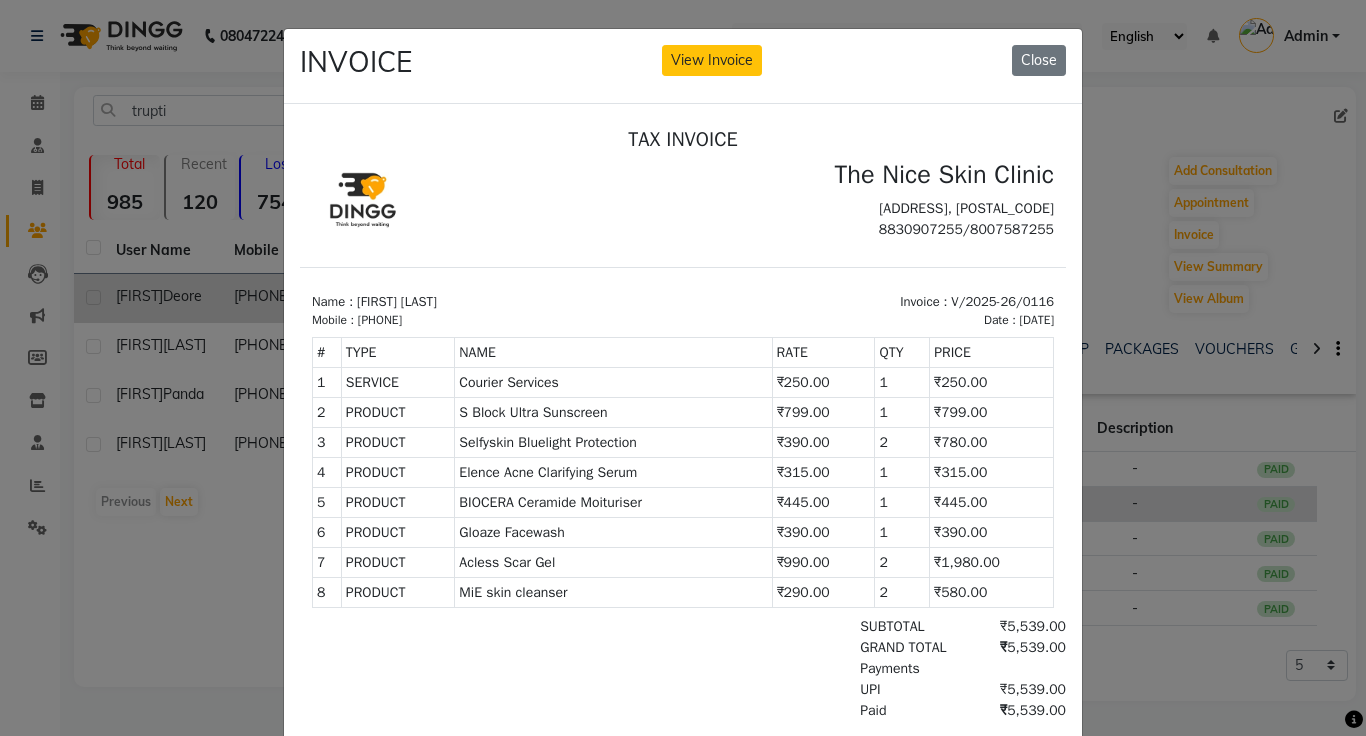 scroll, scrollTop: 0, scrollLeft: 0, axis: both 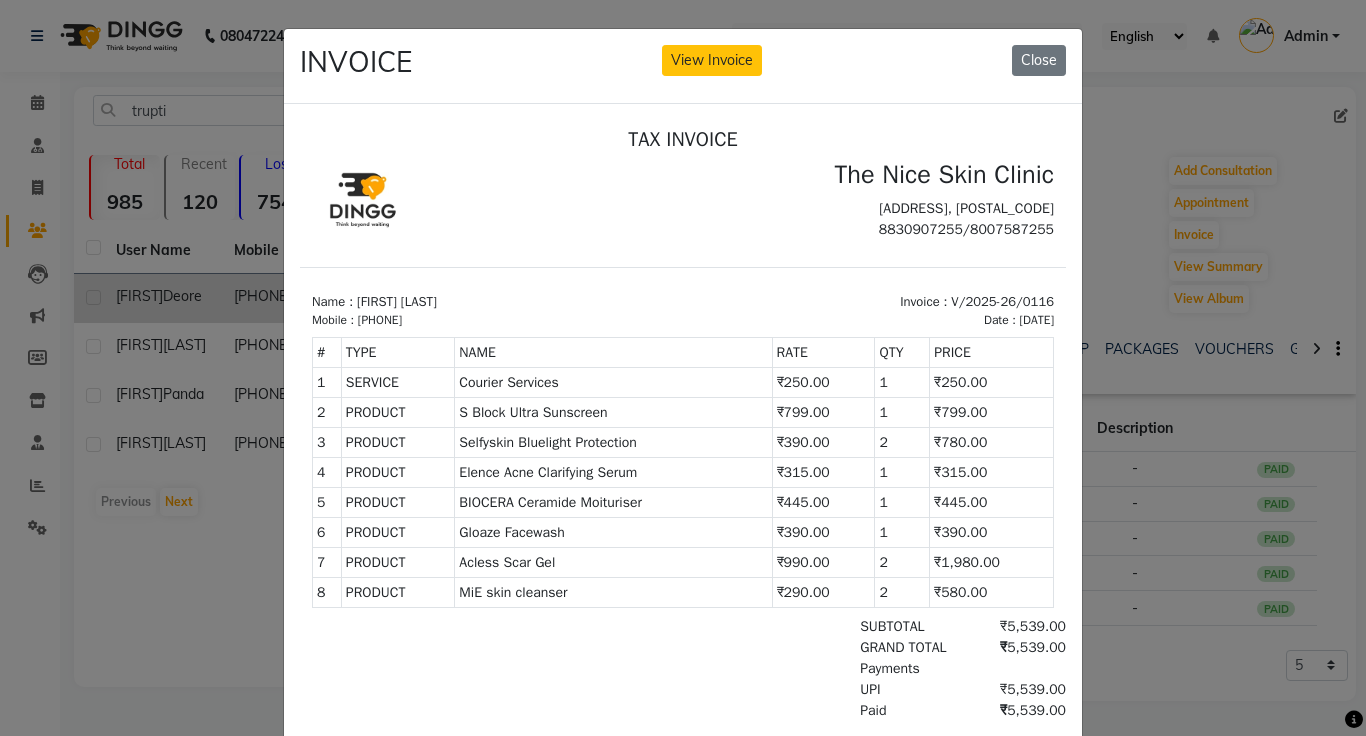 click on "INVOICE View Invoice Close" 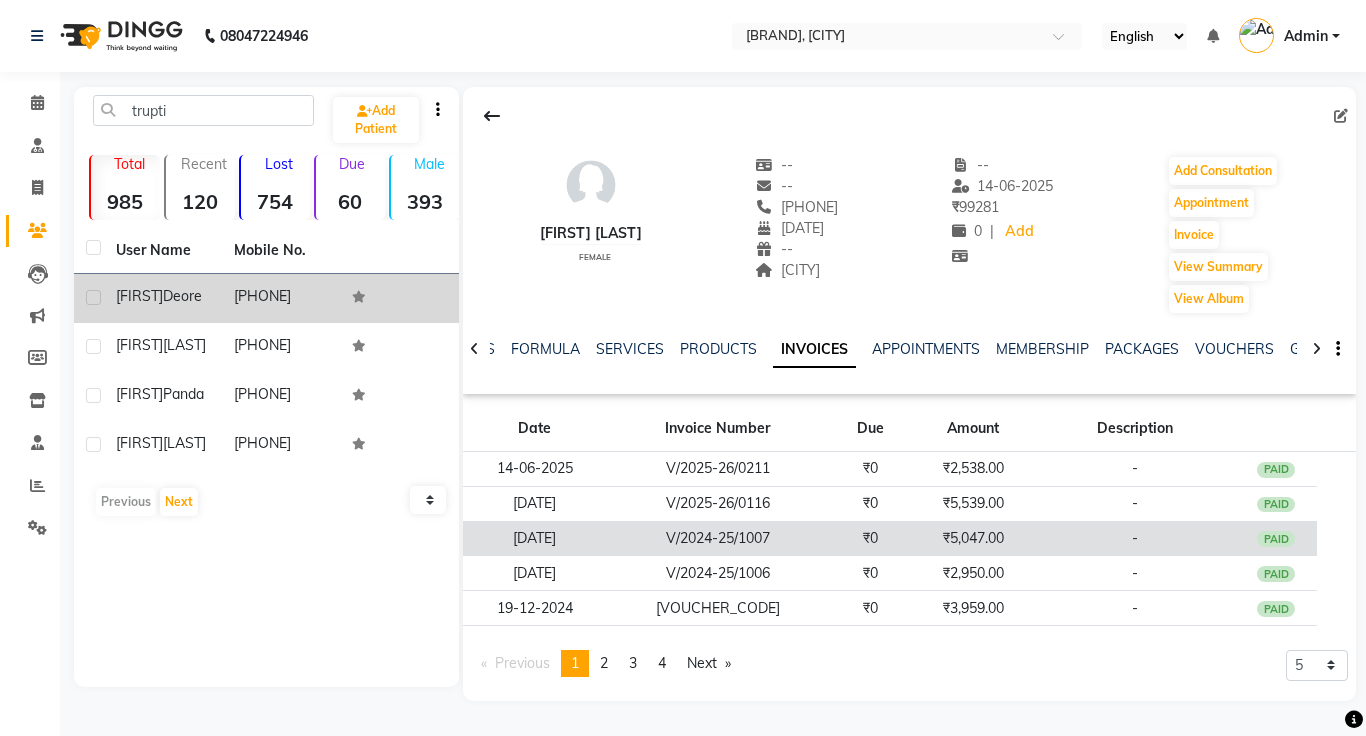 click on "₹5,047.00" 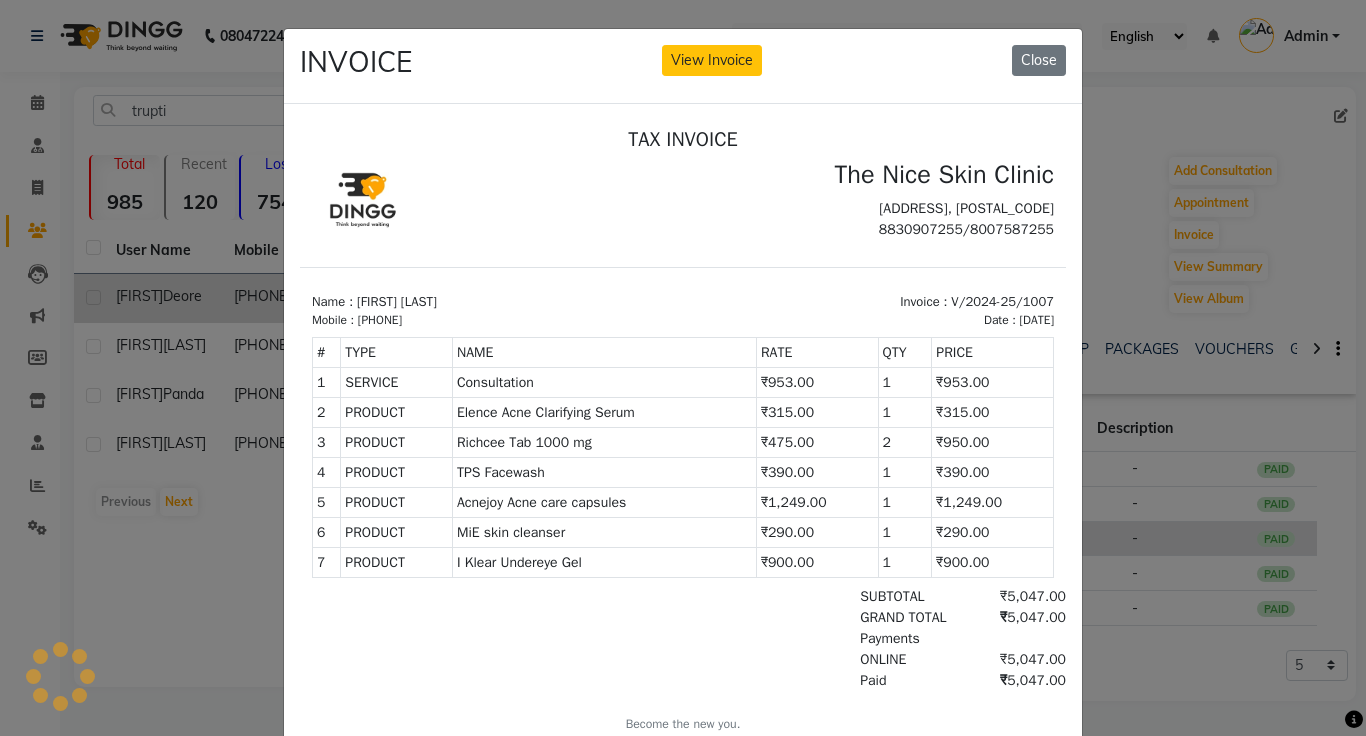 scroll, scrollTop: 0, scrollLeft: 0, axis: both 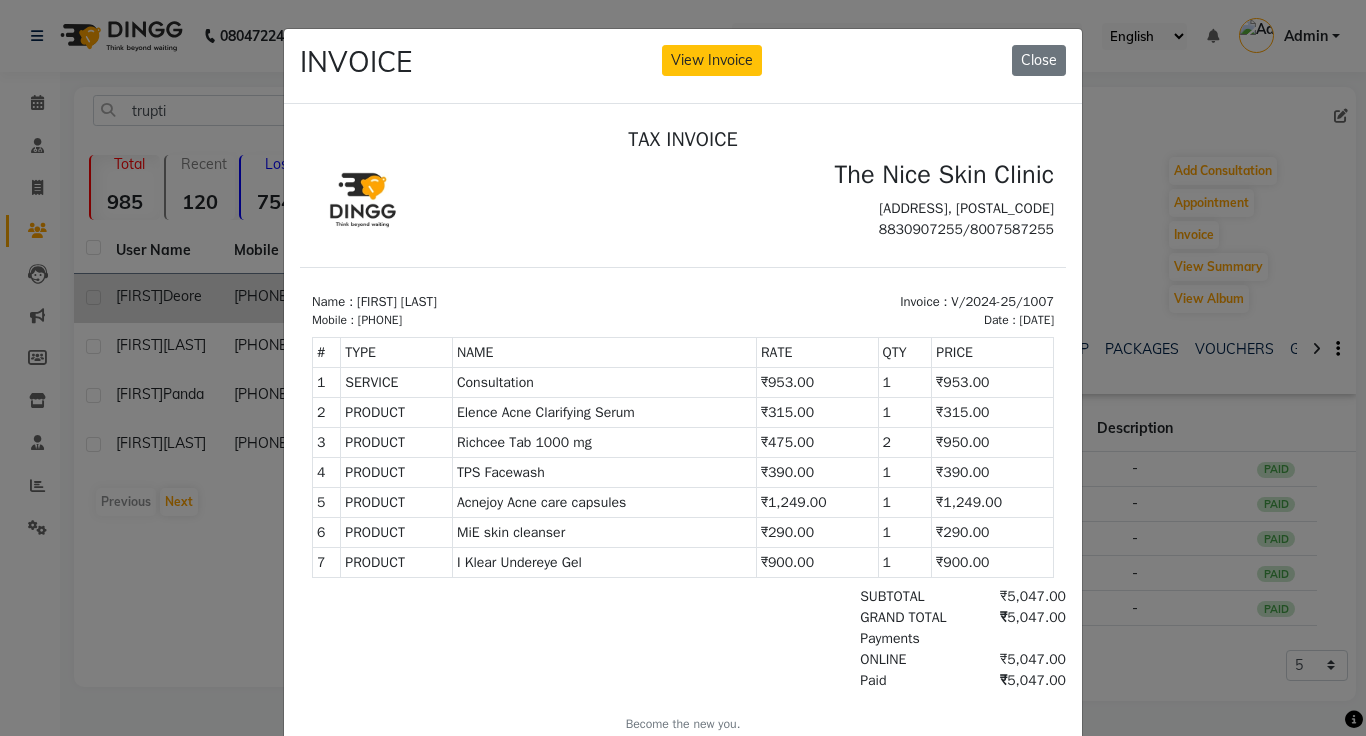click on "INVOICE View Invoice Close" 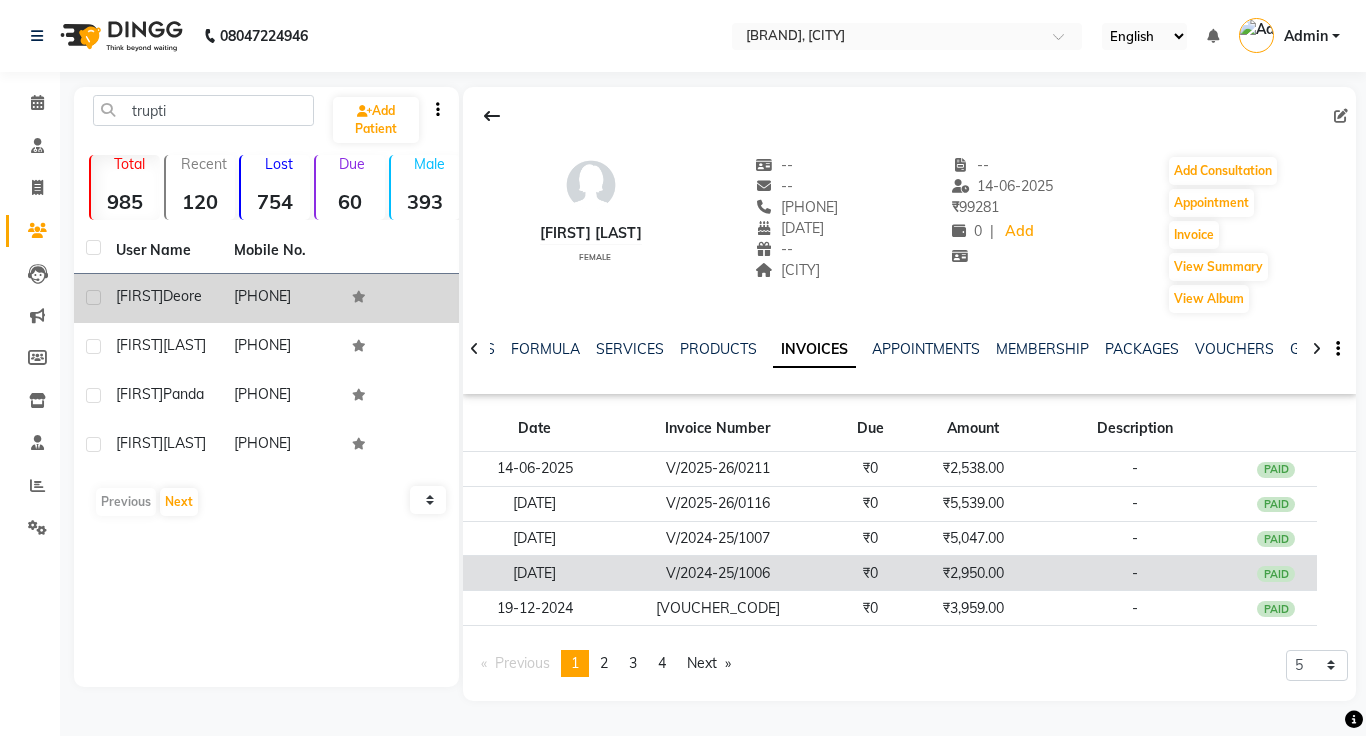 click on "₹2,950.00" 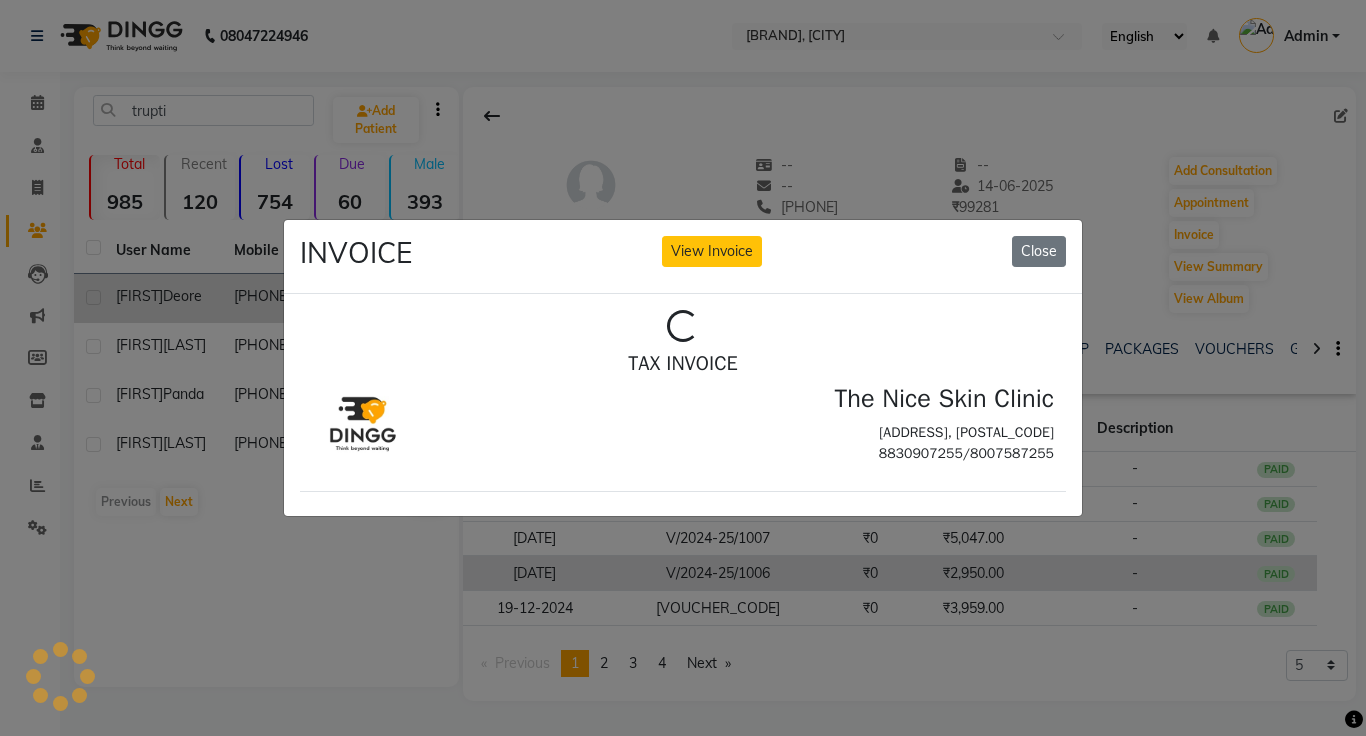 scroll, scrollTop: 0, scrollLeft: 0, axis: both 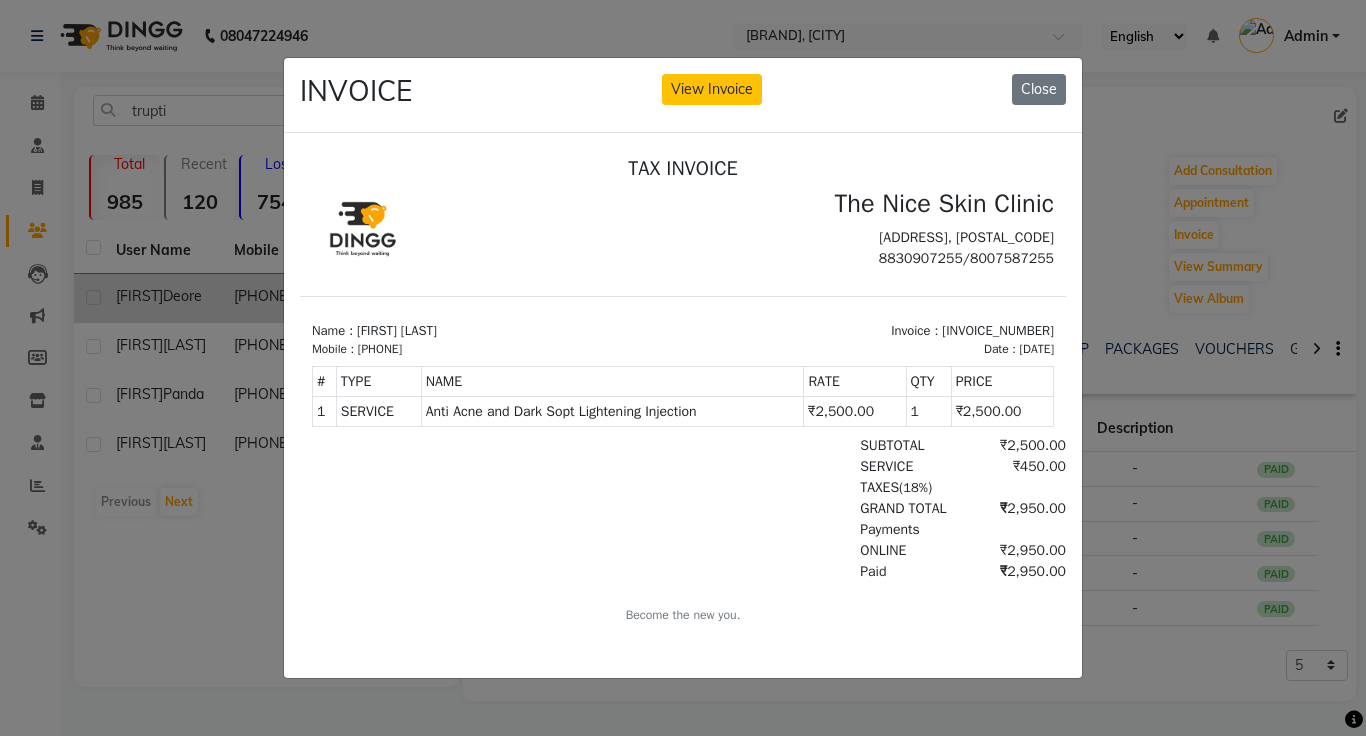 click on "INVOICE View Invoice Close" 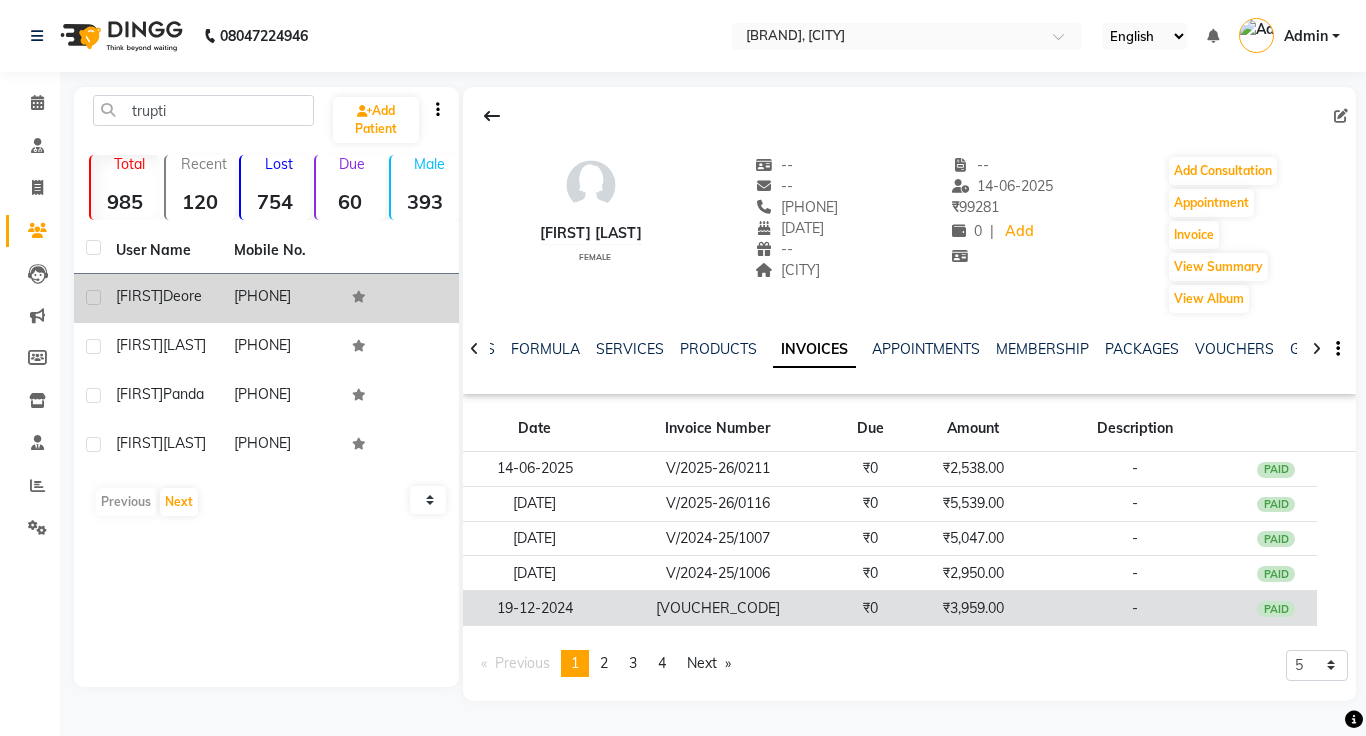 click on "₹3,959.00" 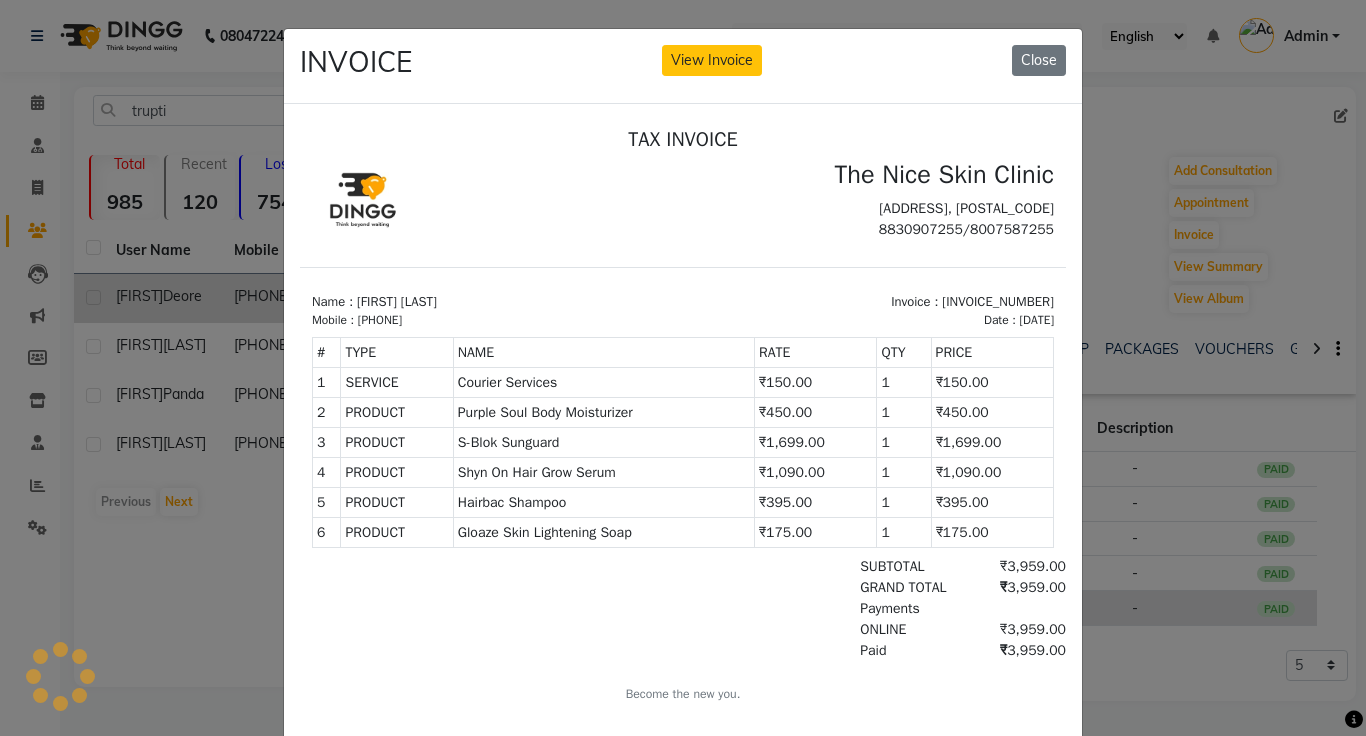 scroll, scrollTop: 0, scrollLeft: 0, axis: both 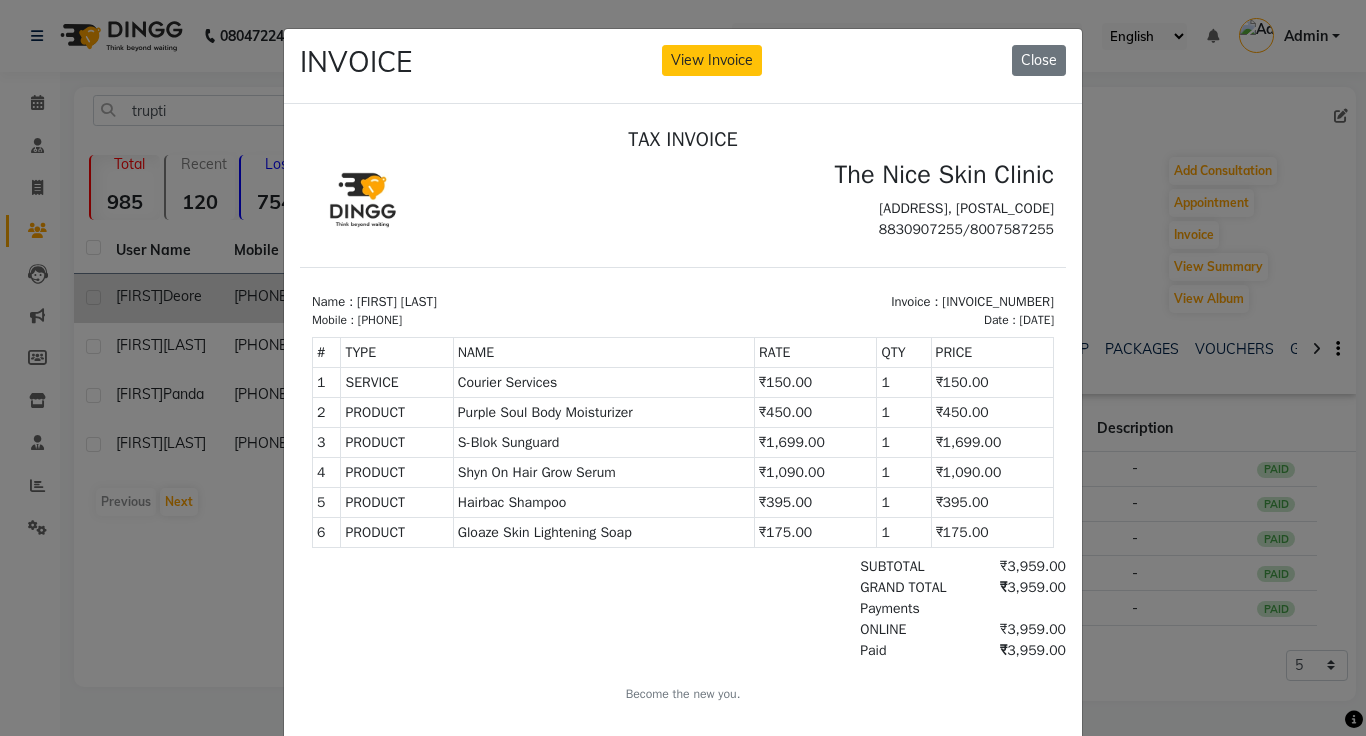 click on "INVOICE View Invoice Close" 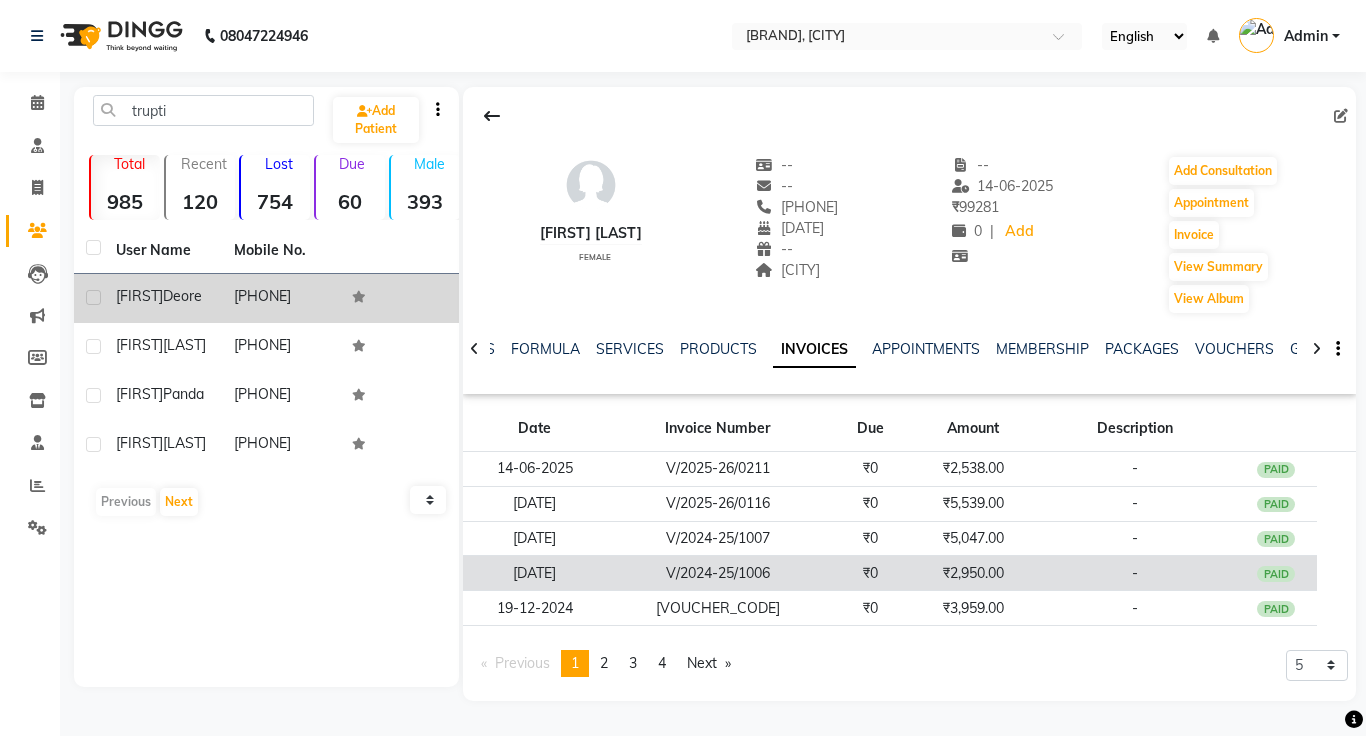 click on "₹2,950.00" 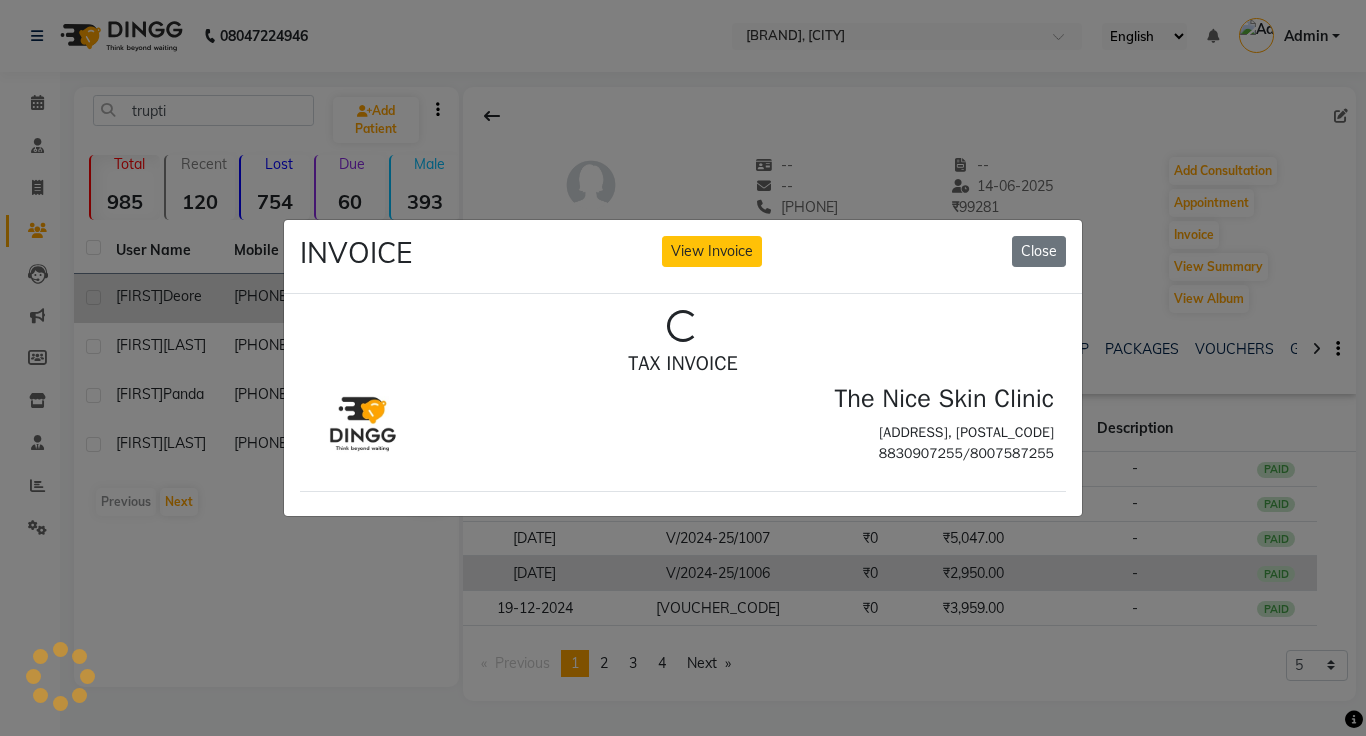 scroll, scrollTop: 0, scrollLeft: 0, axis: both 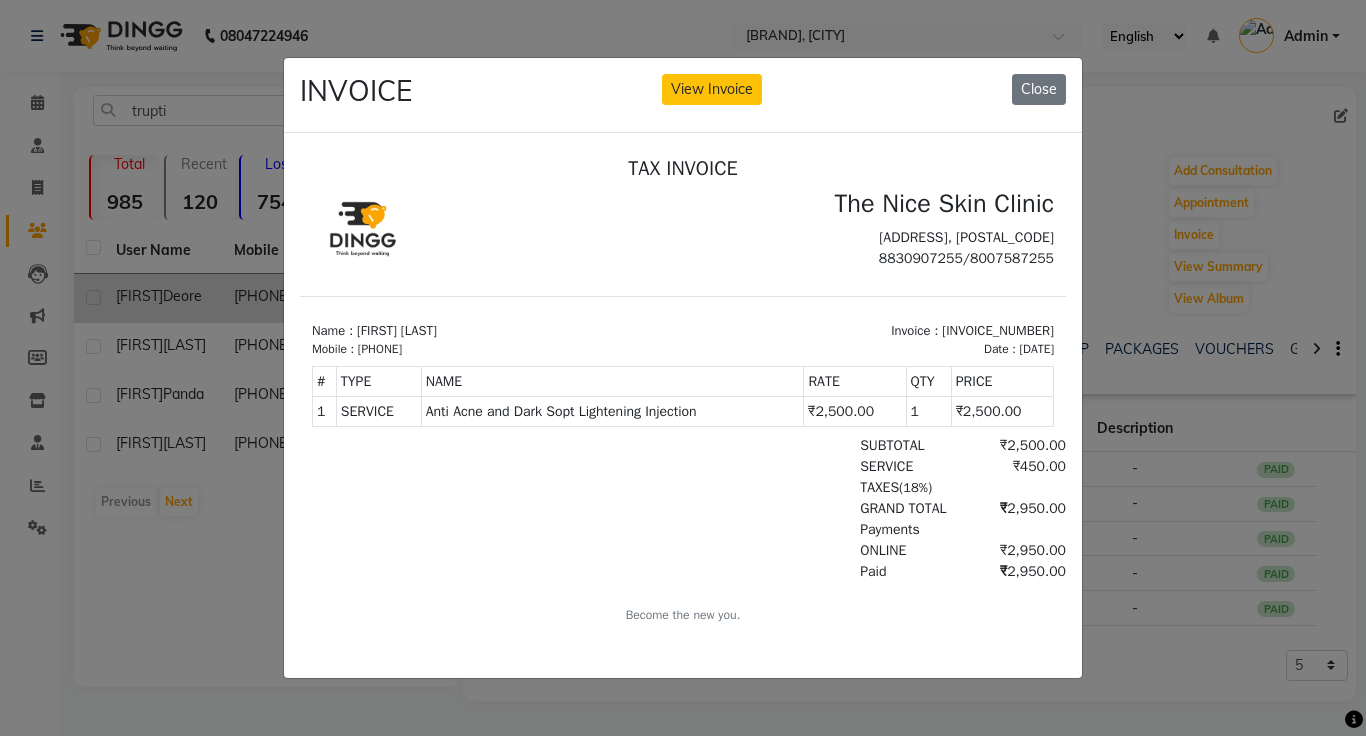 click 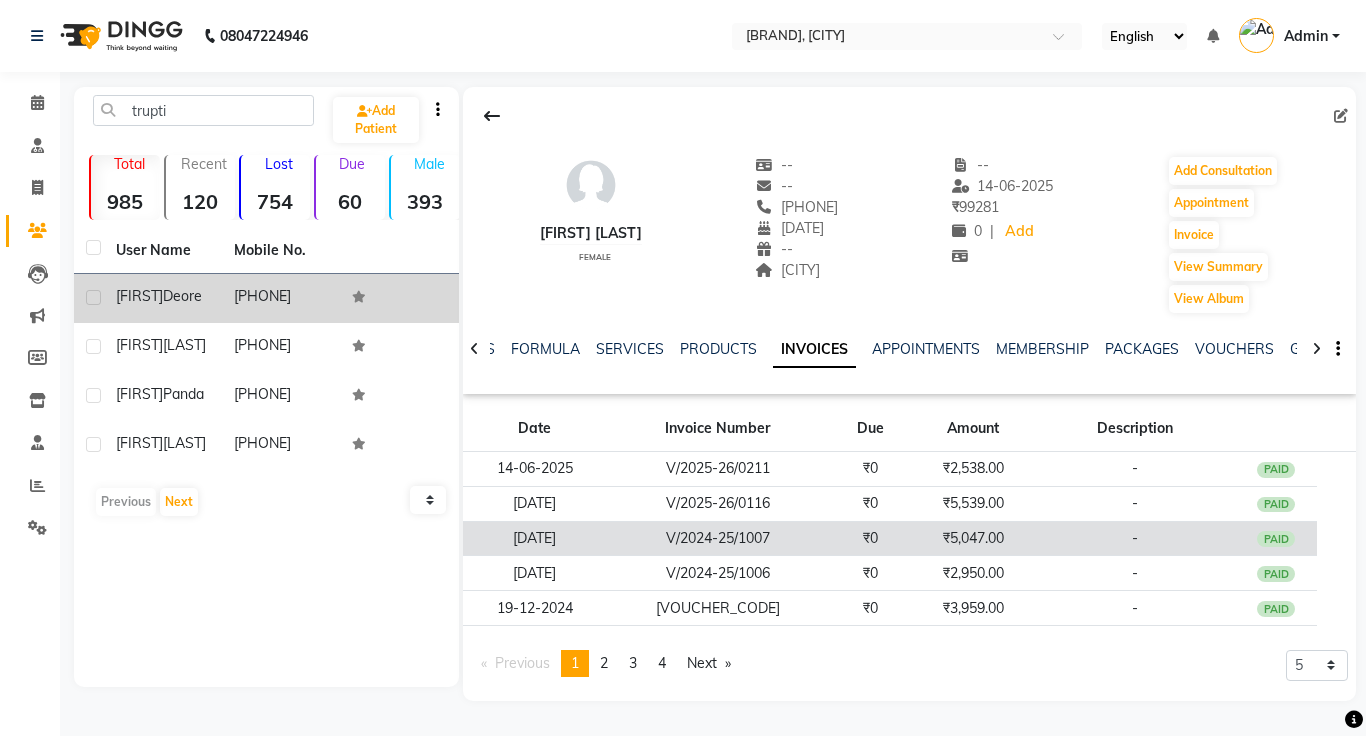 click on "₹5,047.00" 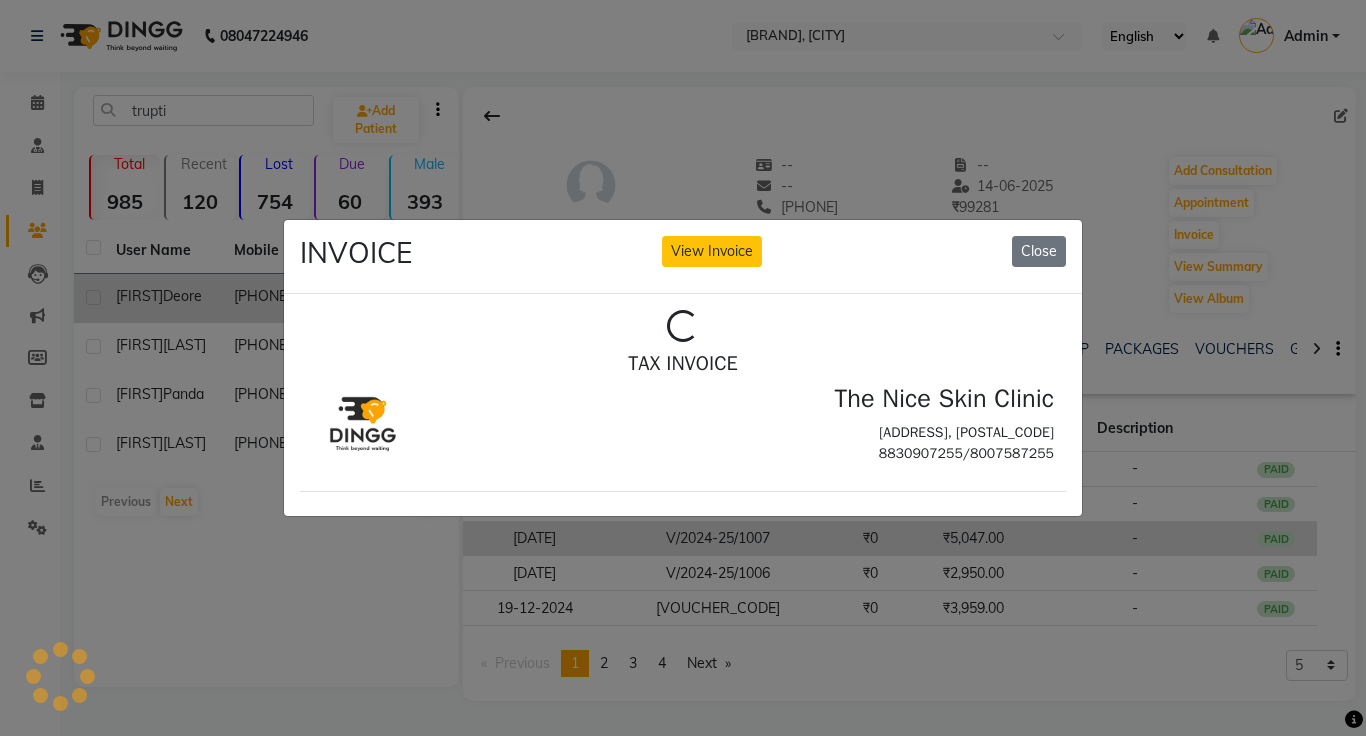scroll, scrollTop: 0, scrollLeft: 0, axis: both 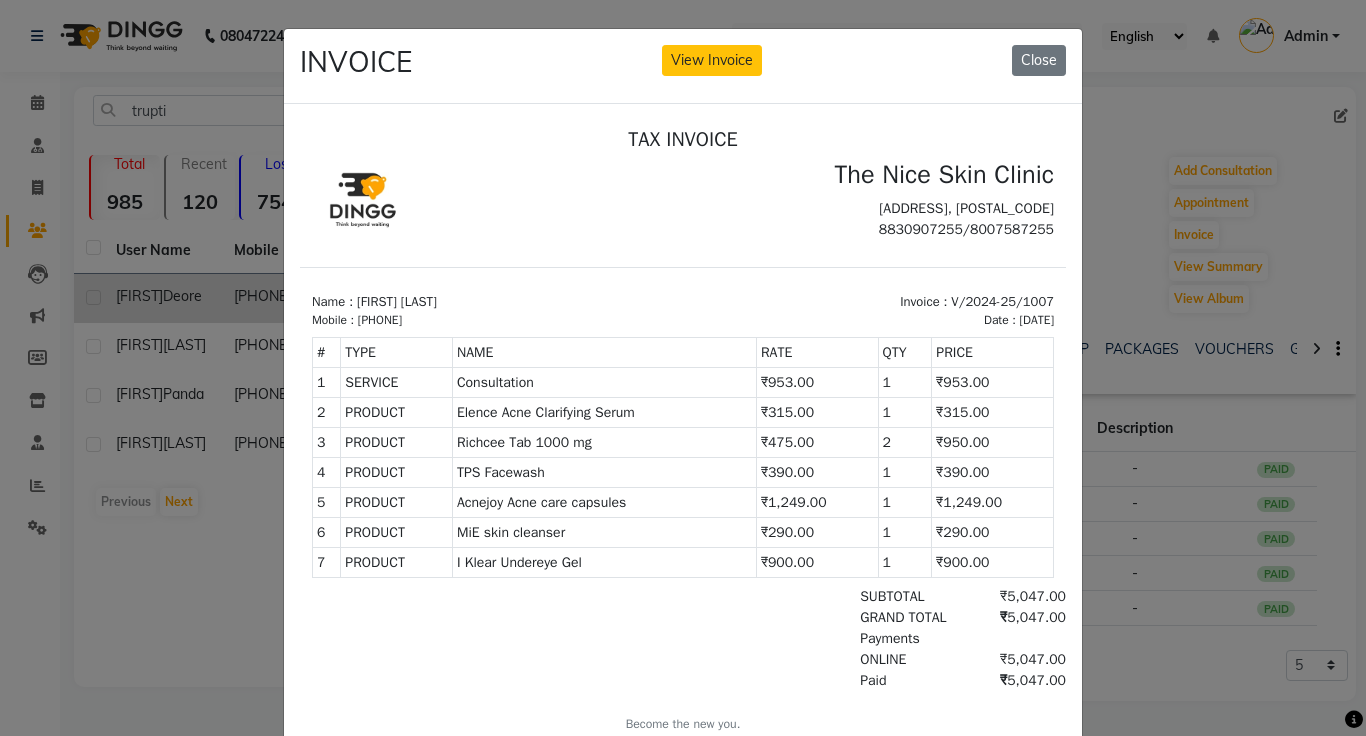 click on "INVOICE View Invoice Close" 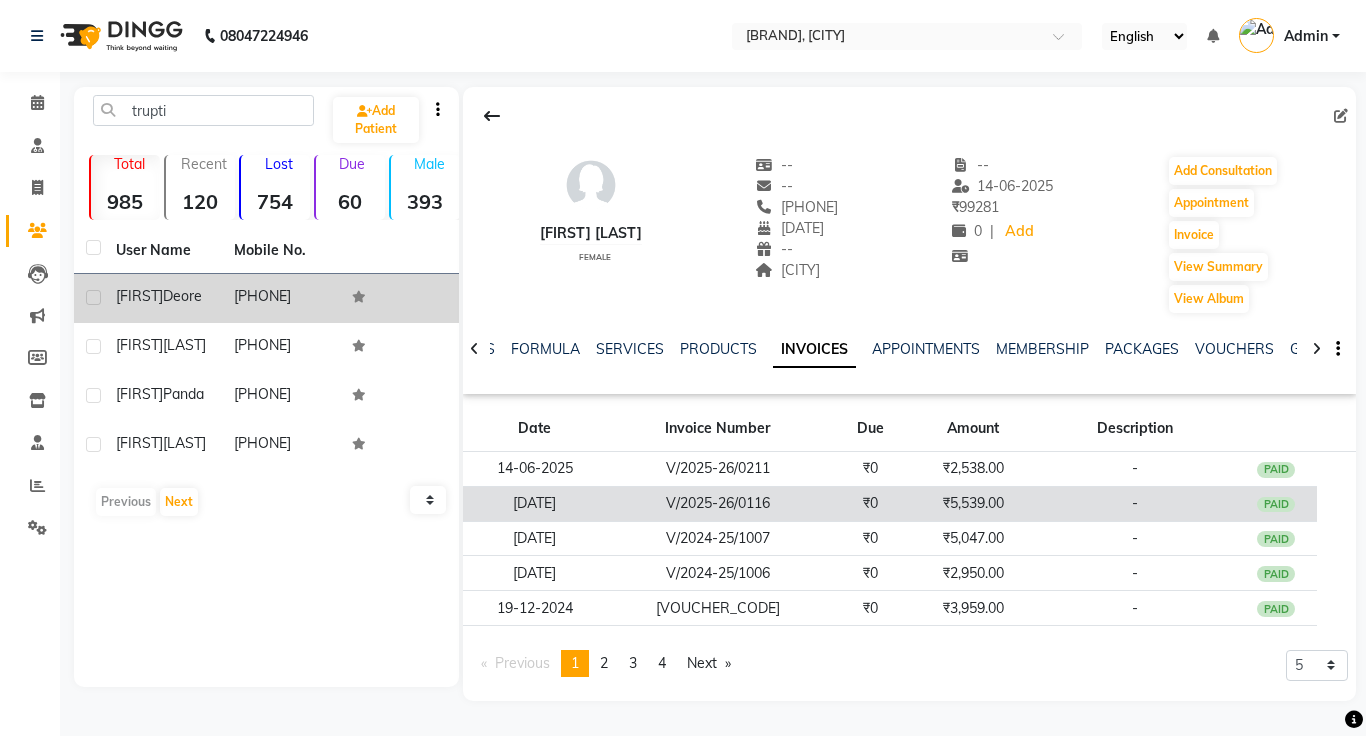 click on "-" 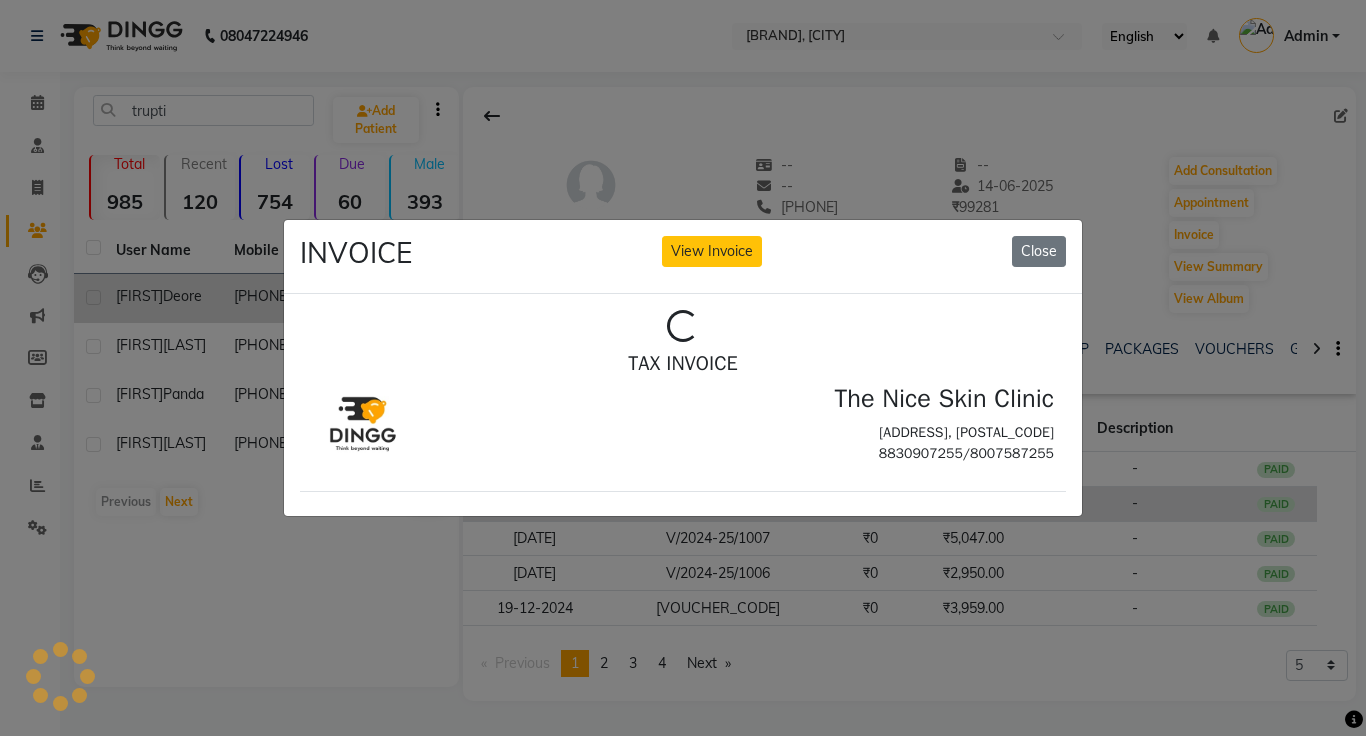 scroll, scrollTop: 0, scrollLeft: 0, axis: both 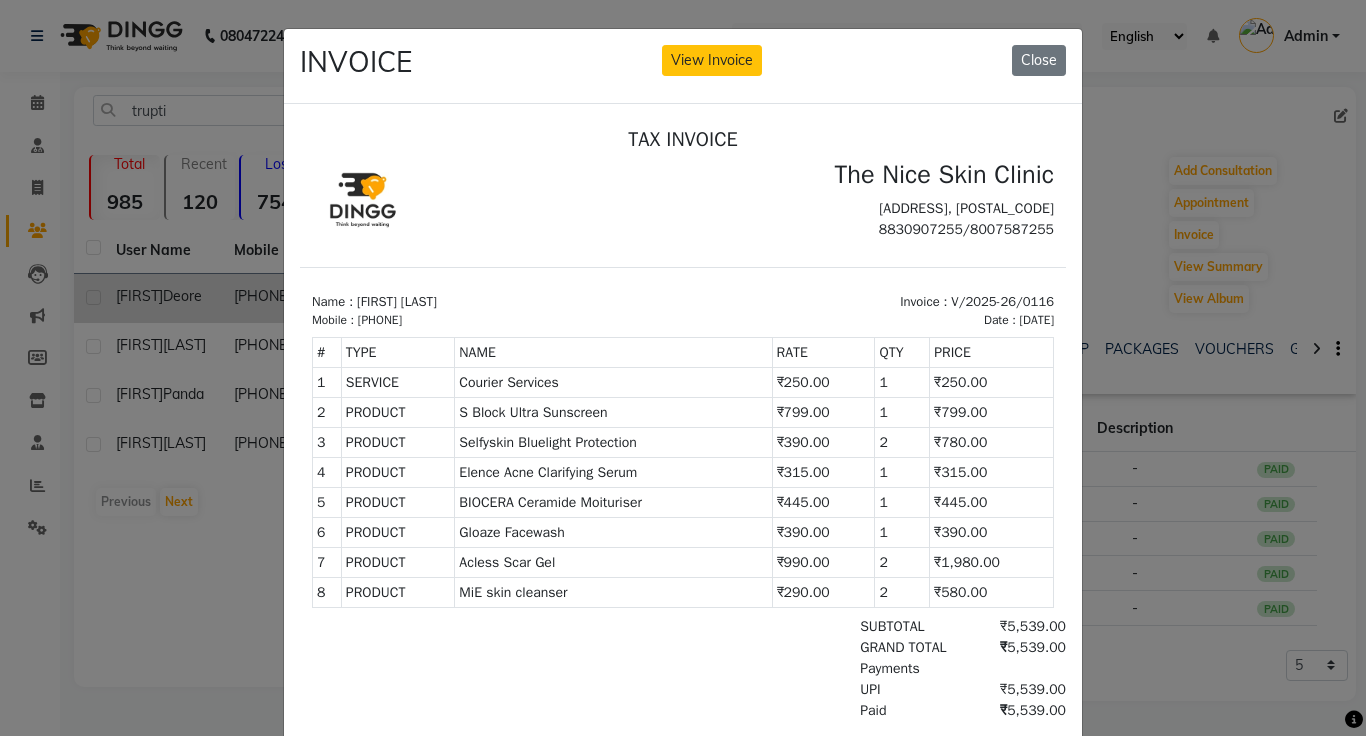 click on "INVOICE View Invoice Close" 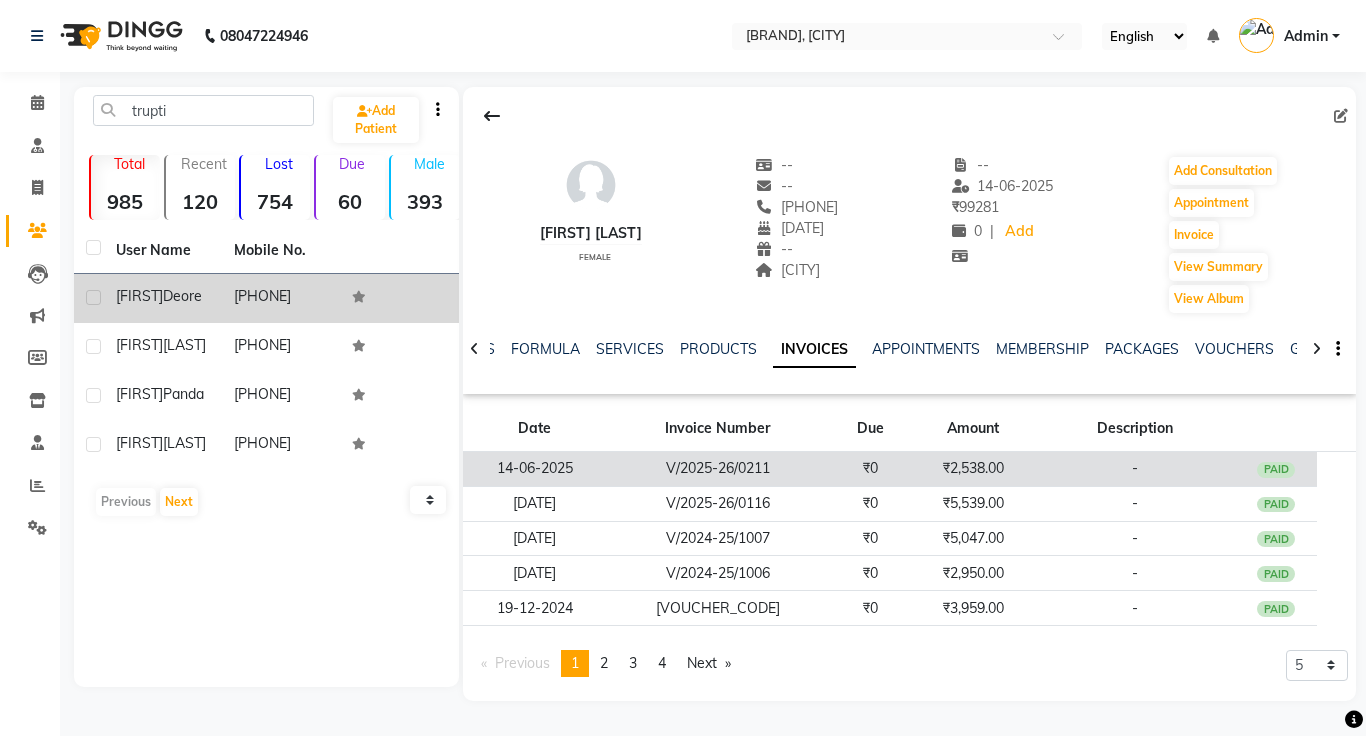 click on "₹2,538.00" 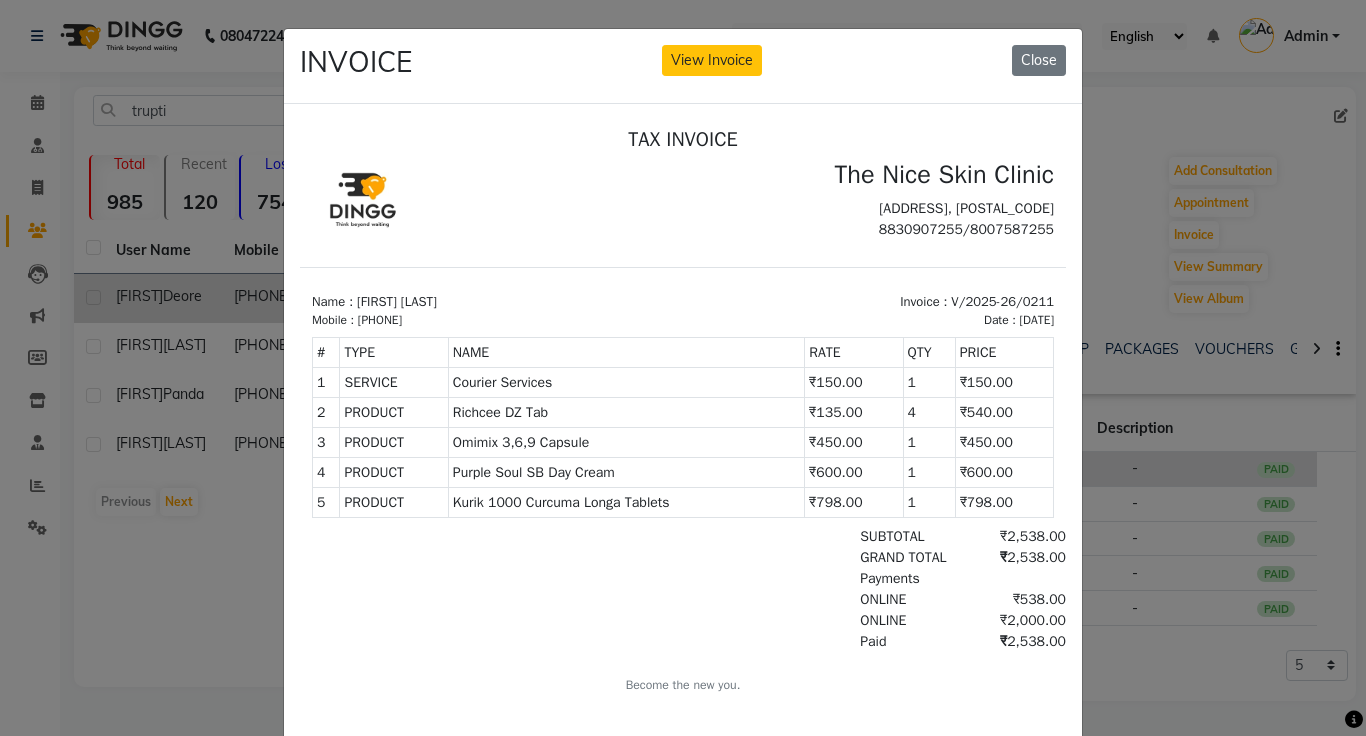 scroll, scrollTop: 0, scrollLeft: 0, axis: both 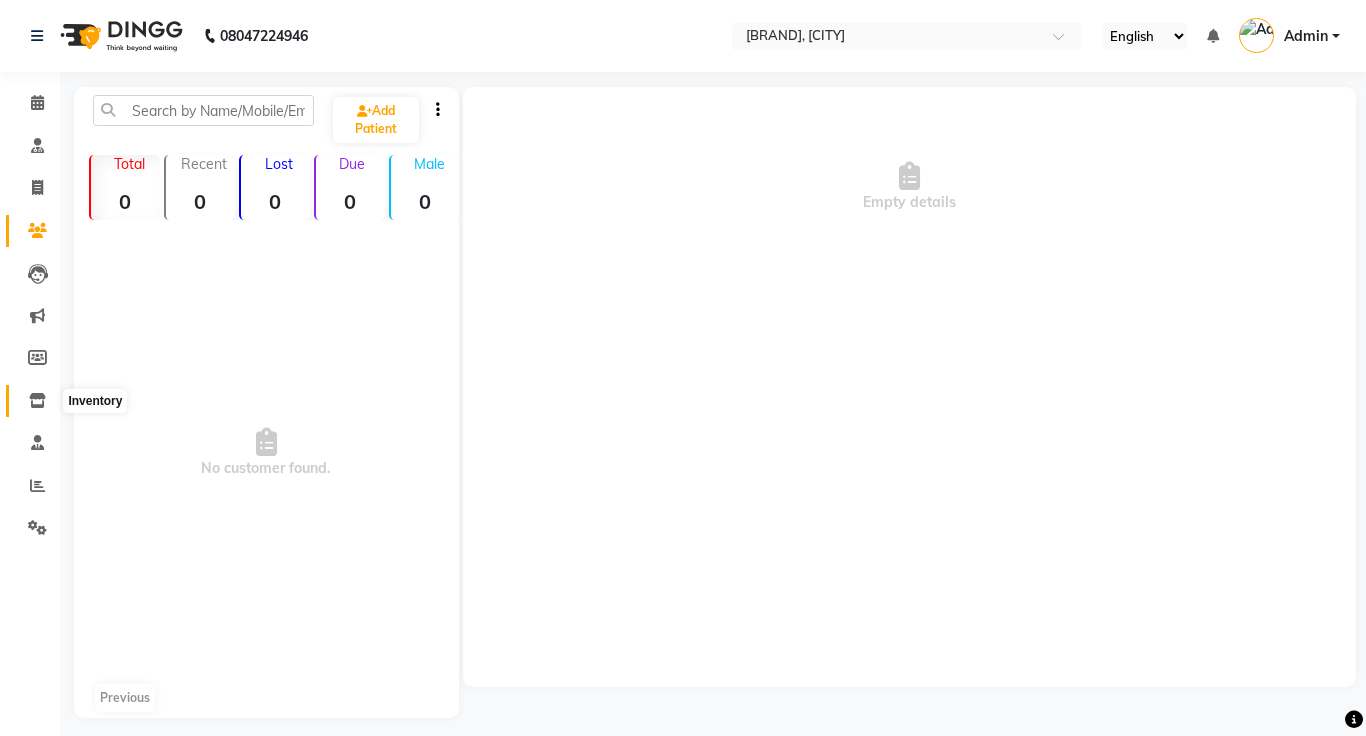 click 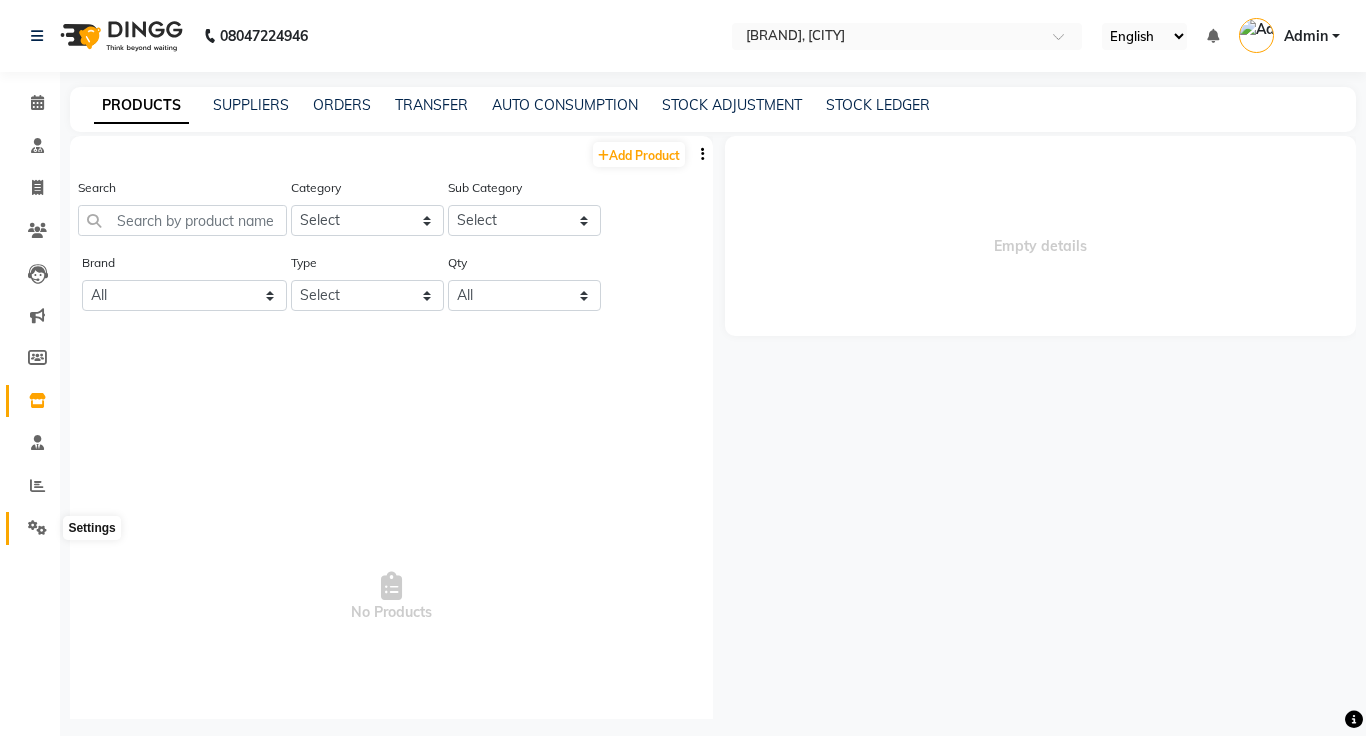 click 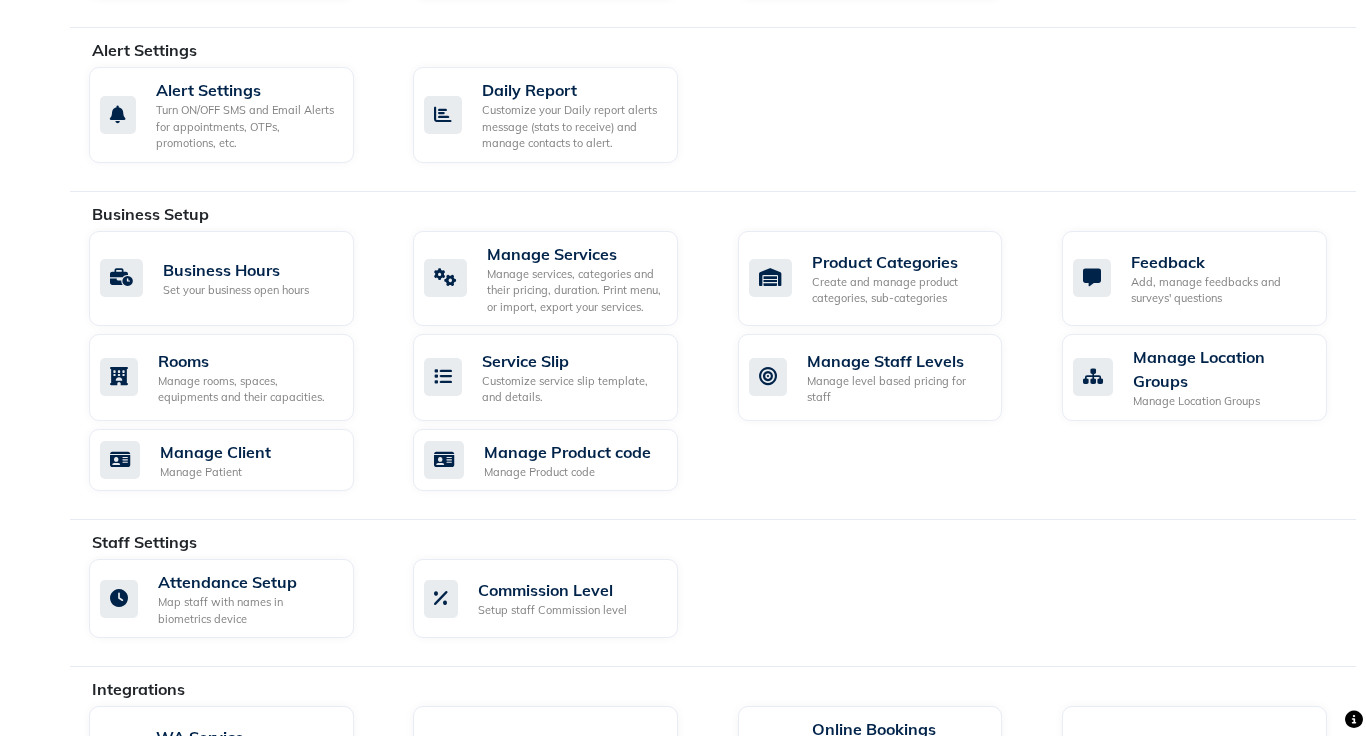 scroll, scrollTop: 593, scrollLeft: 0, axis: vertical 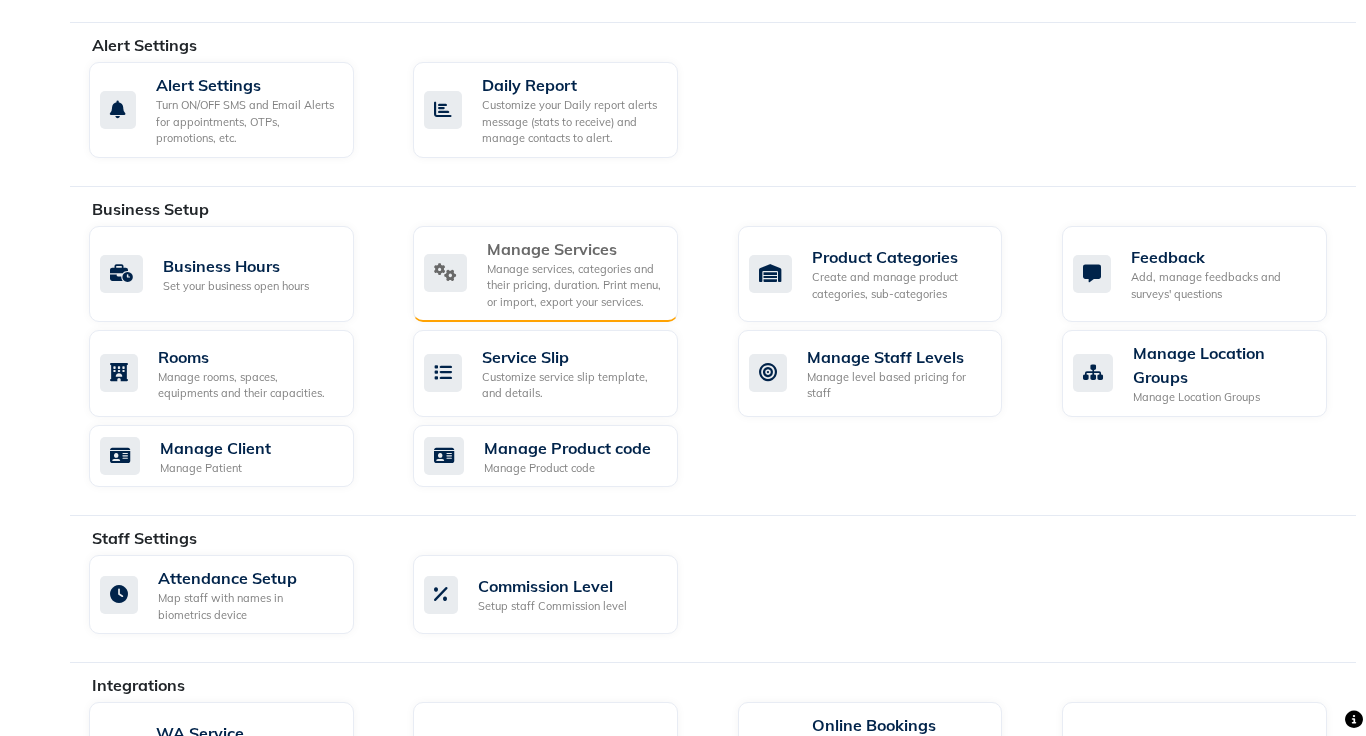 click on "Manage services, categories and their pricing, duration. Print menu, or import, export your services." 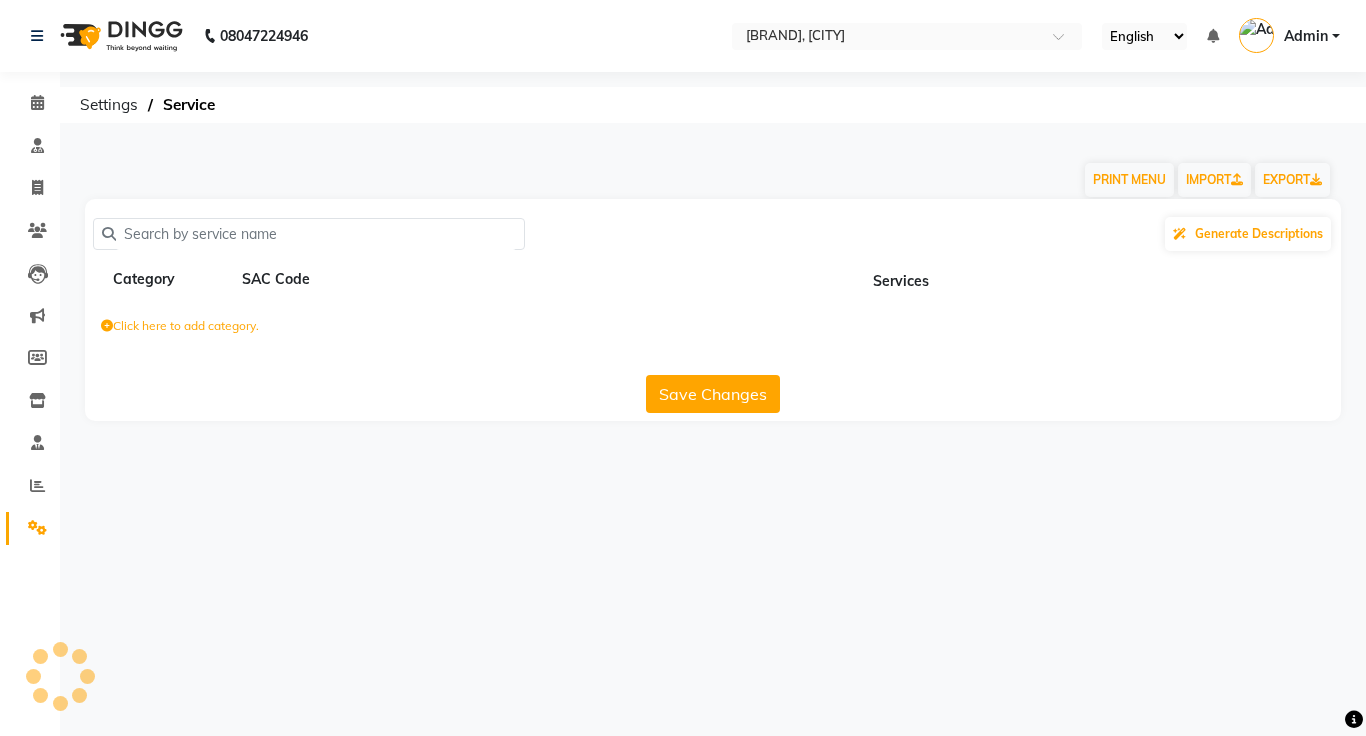 scroll, scrollTop: 0, scrollLeft: 0, axis: both 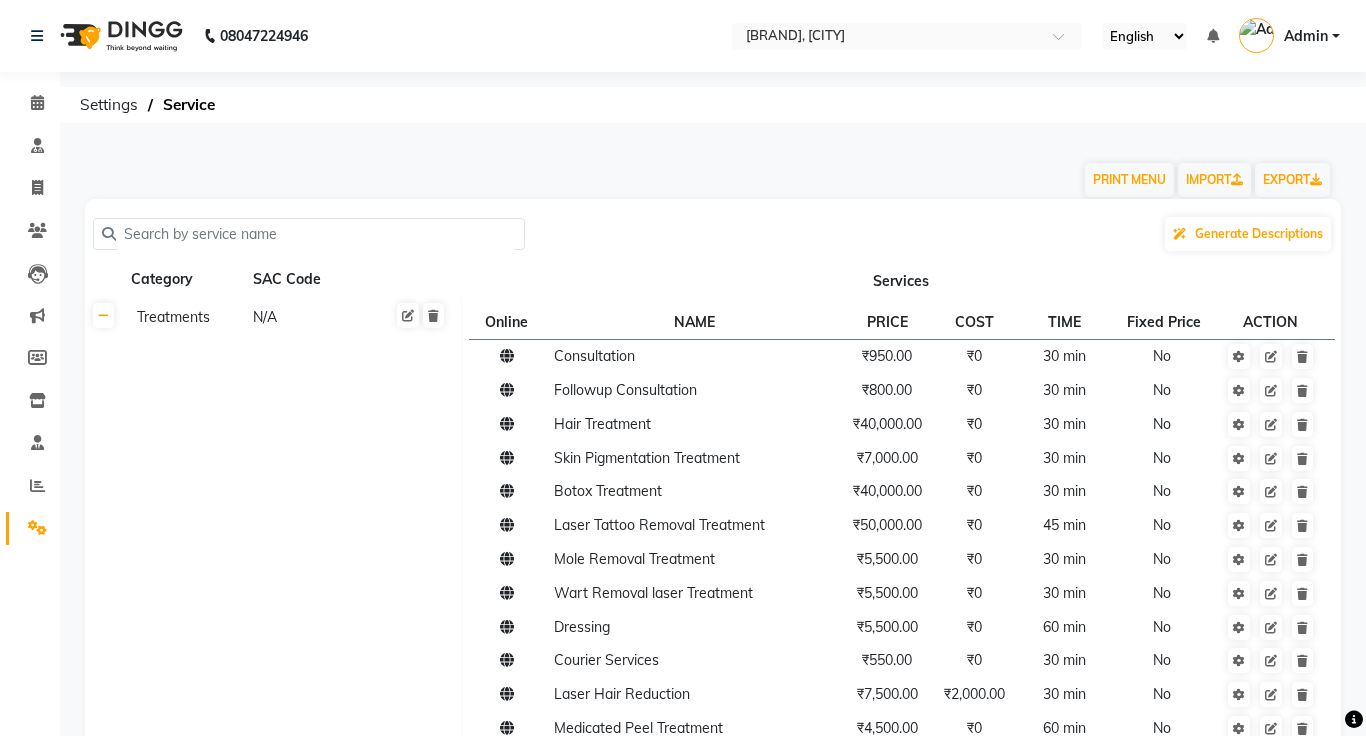 click 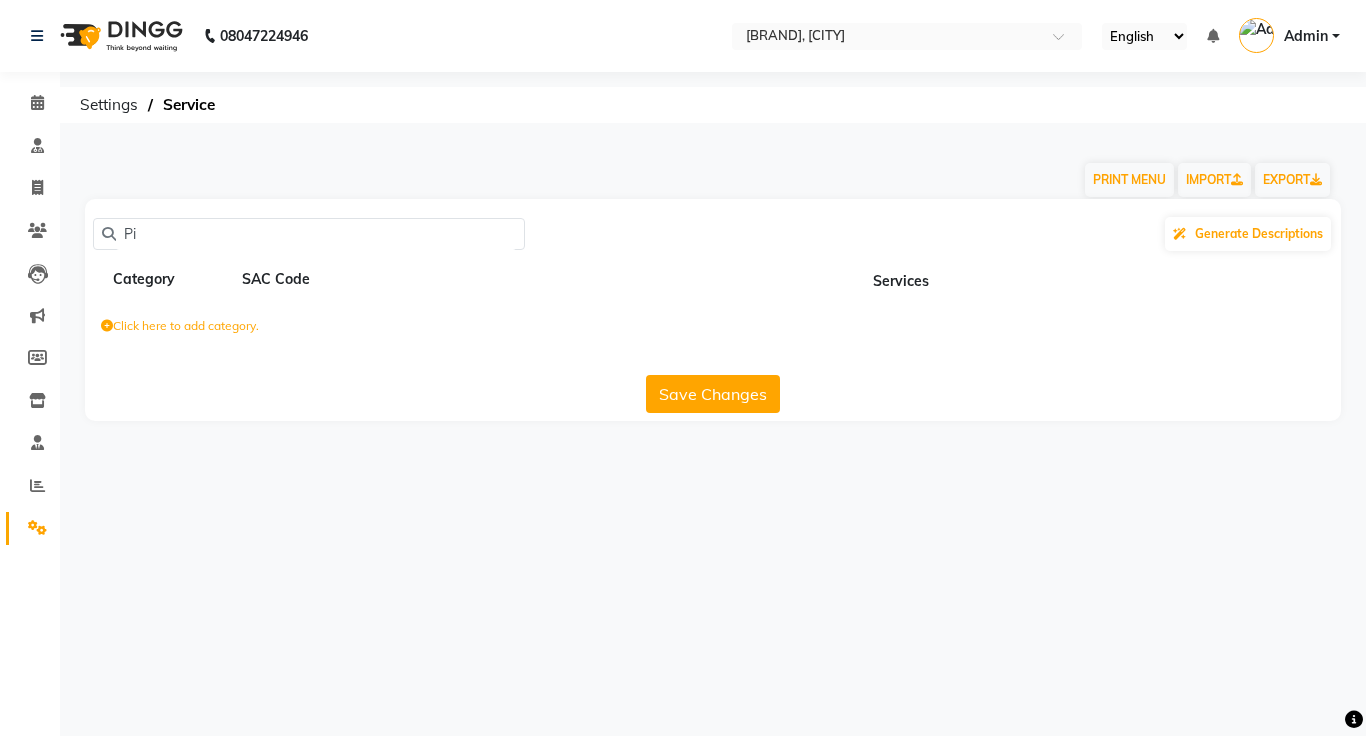 type on "P" 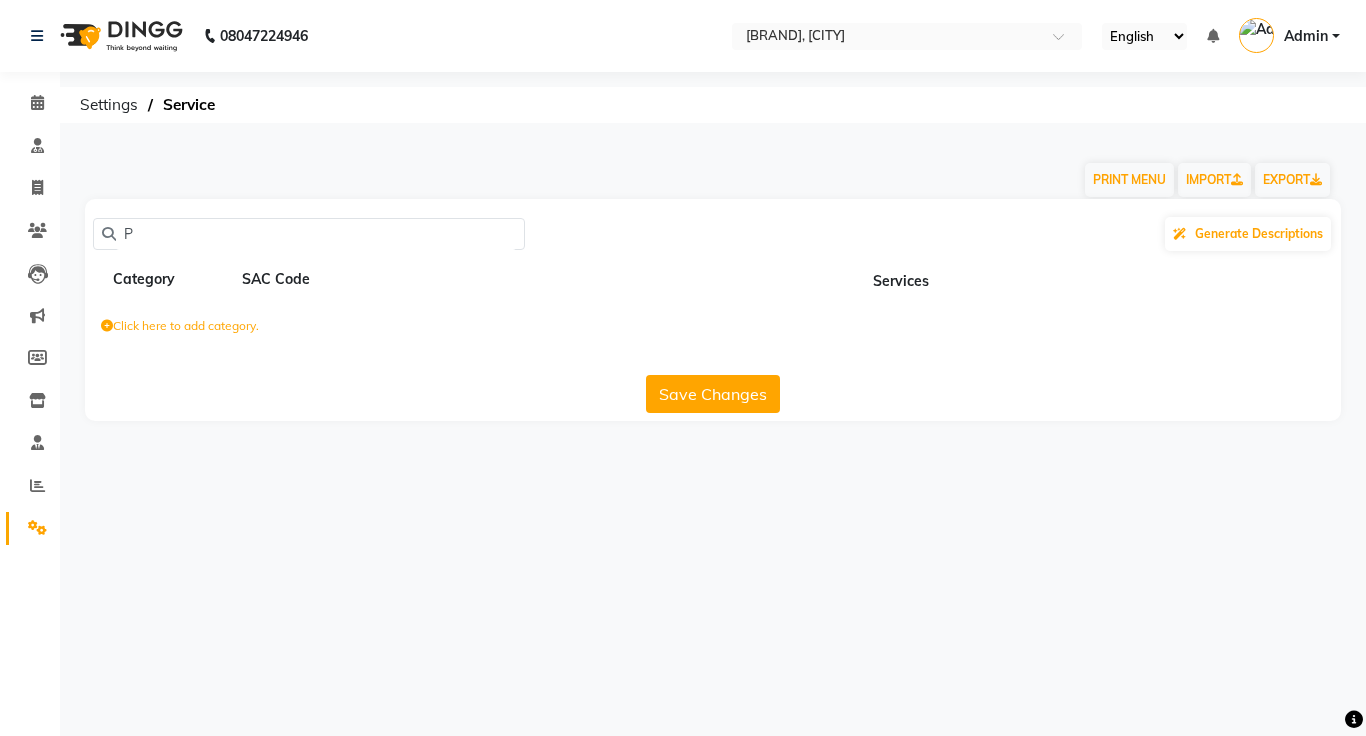 type 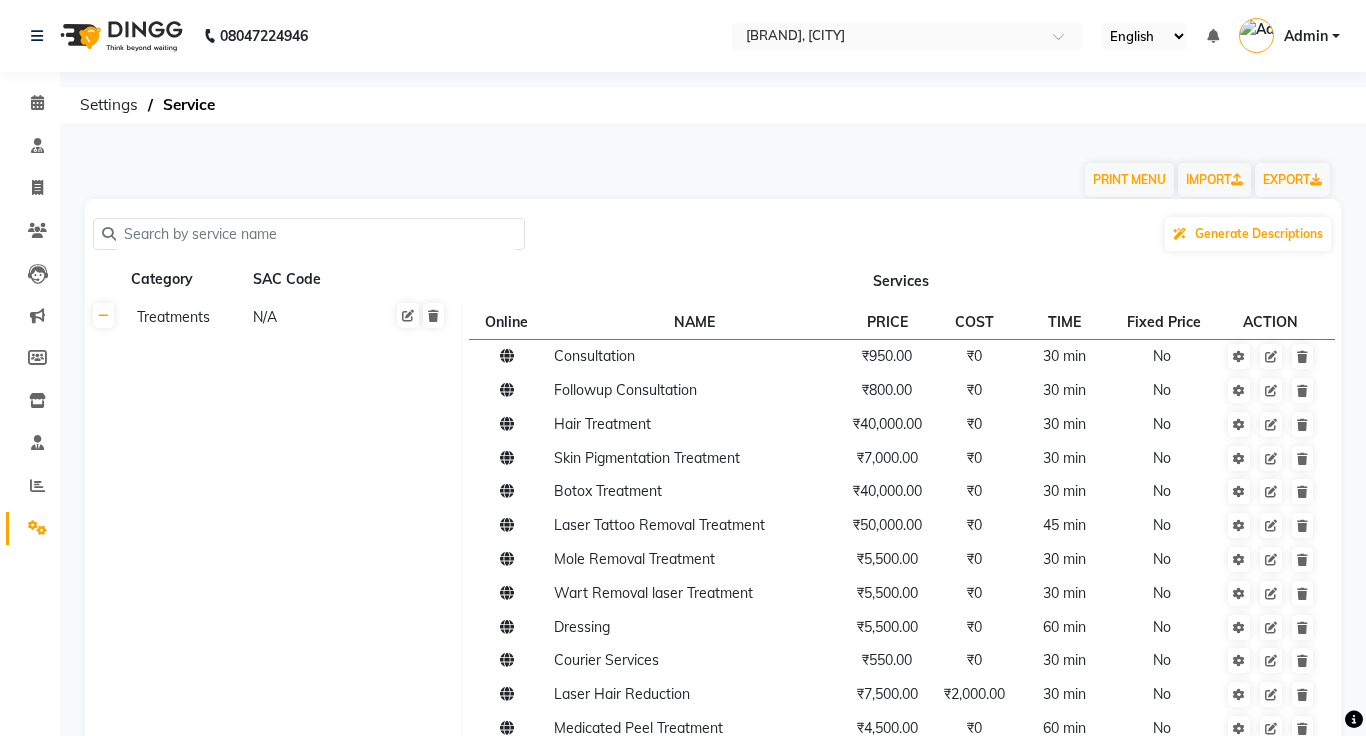 click on "Generate Descriptions Category SAC Code Services Treatments N/A Online  NAME  PRICE COST TIME Fixed Price  ACTION Consultation ₹950.00 ₹0 30 min  No  Followup Consultation ₹800.00 ₹0 30 min  No  Hair Treatment ₹40,000.00 ₹0 30 min  No  Skin Pigmentation Treatment ₹7,000.00 ₹0 30 min  No  Botox Treatment ₹40,000.00 ₹0 30 min  No  Laser Tattoo Removal Treatment ₹50,000.00 ₹0 45 min  No  Mole Removal Treatment ₹5,500.00 ₹0 30 min  No  Wart Removal laser Treatment ₹5,500.00 ₹0 30 min  No  Dressing ₹5,500.00 ₹0 60 min  No  Courier Services ₹550.00 ₹0 30 min  No  Laser Hair Reduction ₹7,500.00 ₹2,000.00 30 min  No  Medicated Peel Treatment ₹4,500.00 ₹0 60 min  No  Vampire Facial ₹7,500.00 ₹0 60 min  No  Lip filler ₹38,600.00 ₹0 30 min  No  Skin Surgery ₹35,000.00 ₹0 60 min  No  Acne Scar resurfacing & remodelling ₹90,860.00 ₹0 60 min  No  Laser Skin Treatment ₹7,500.00 ₹0 30 min  No  Upper Face Skin Tightening and Lifting ₹45,000.00 ₹0 60 min" 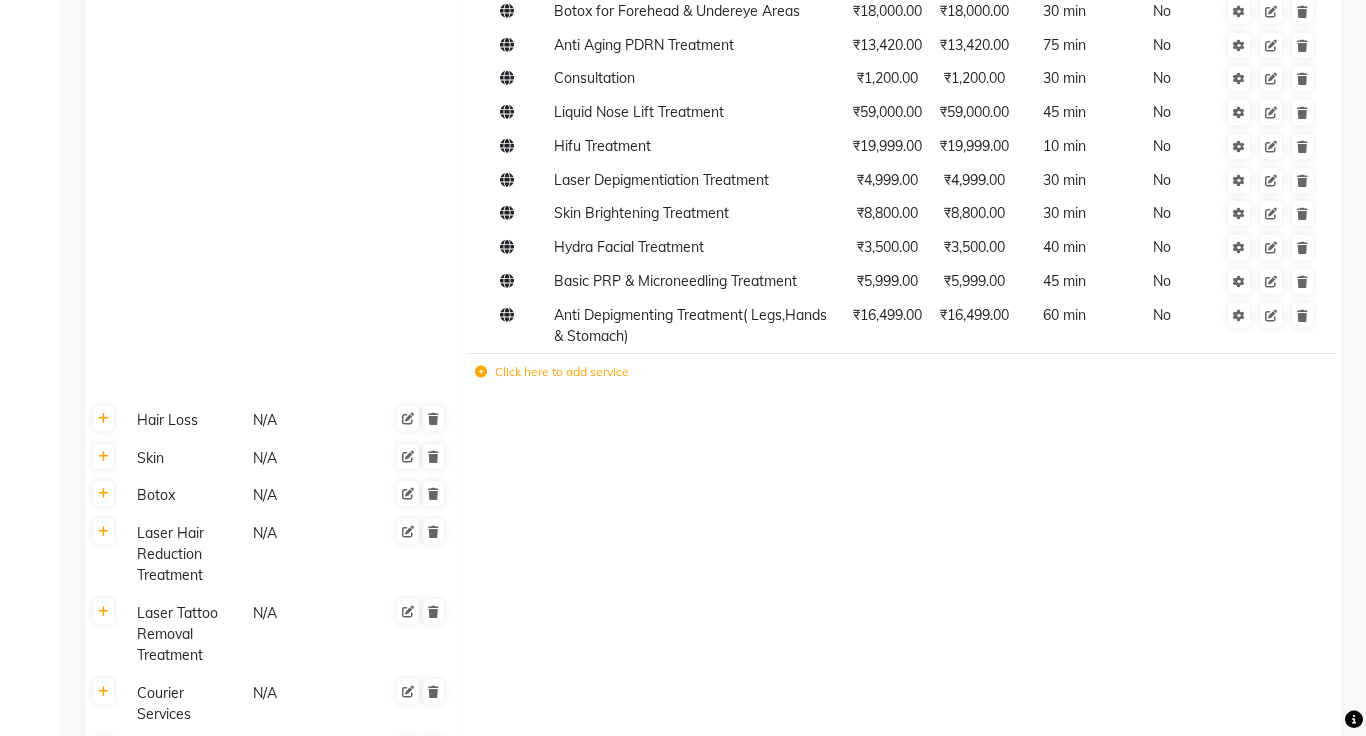 scroll, scrollTop: 3667, scrollLeft: 0, axis: vertical 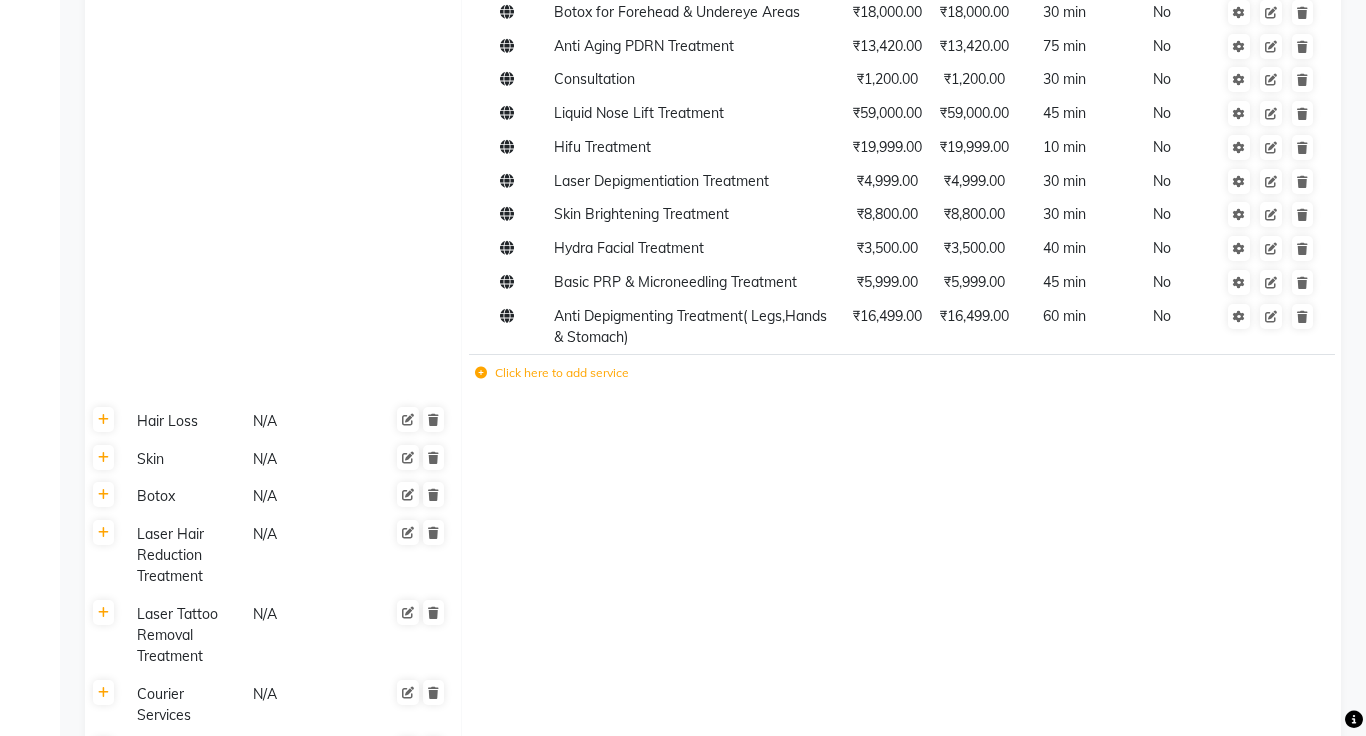 click on "Click here to add service" 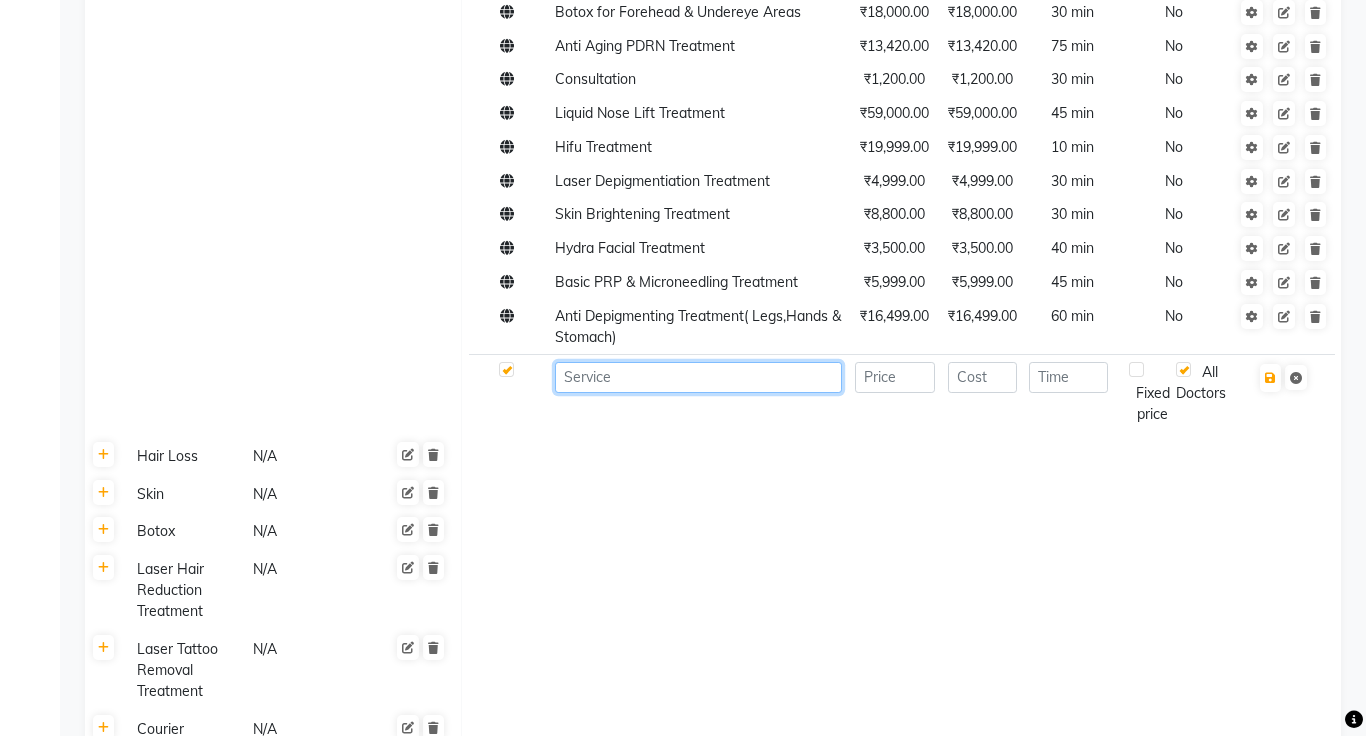 click 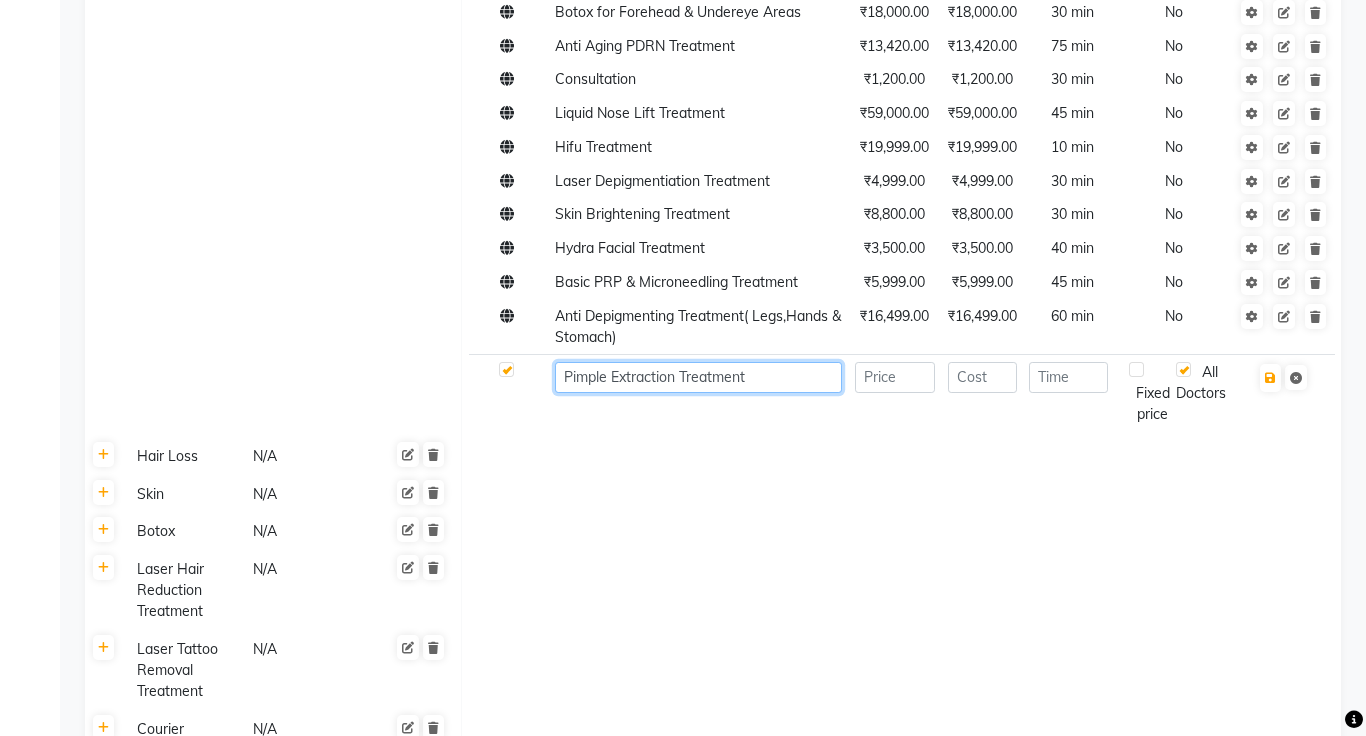 type on "Pimple Extraction Treatment" 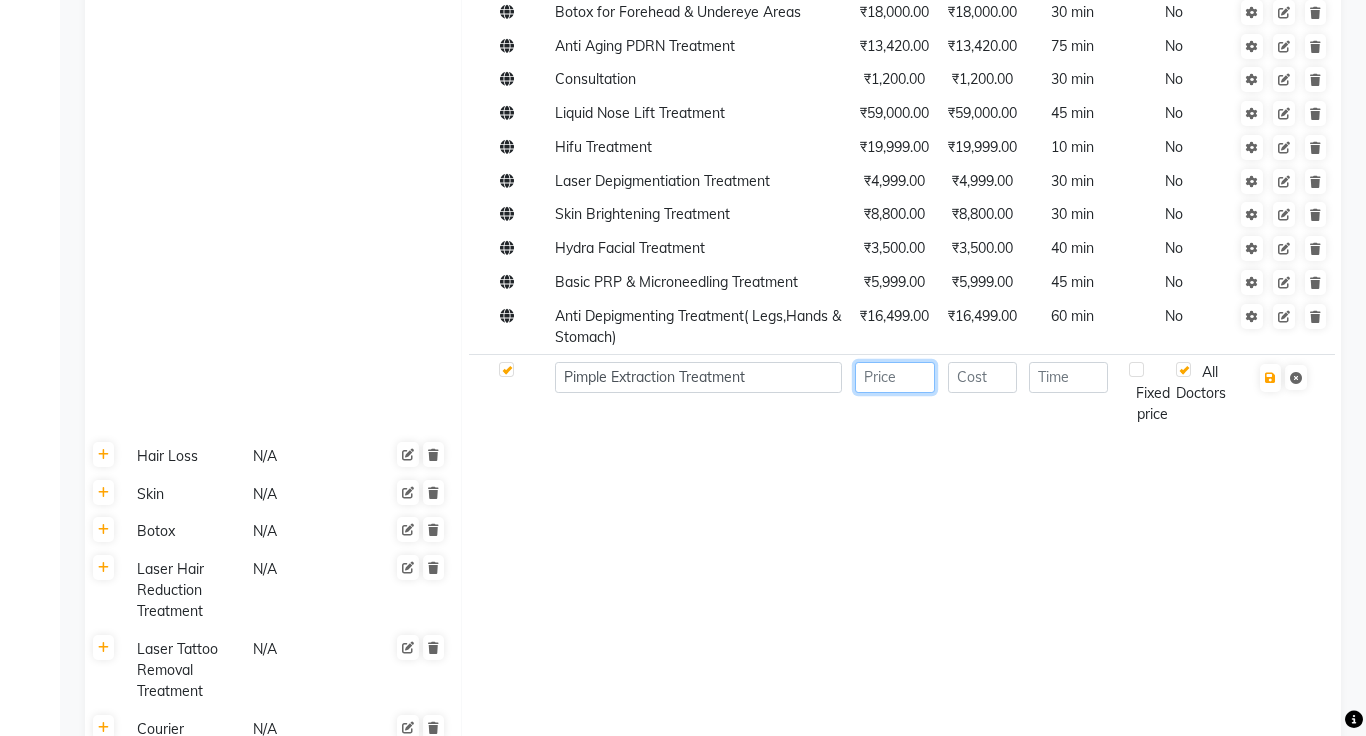 click 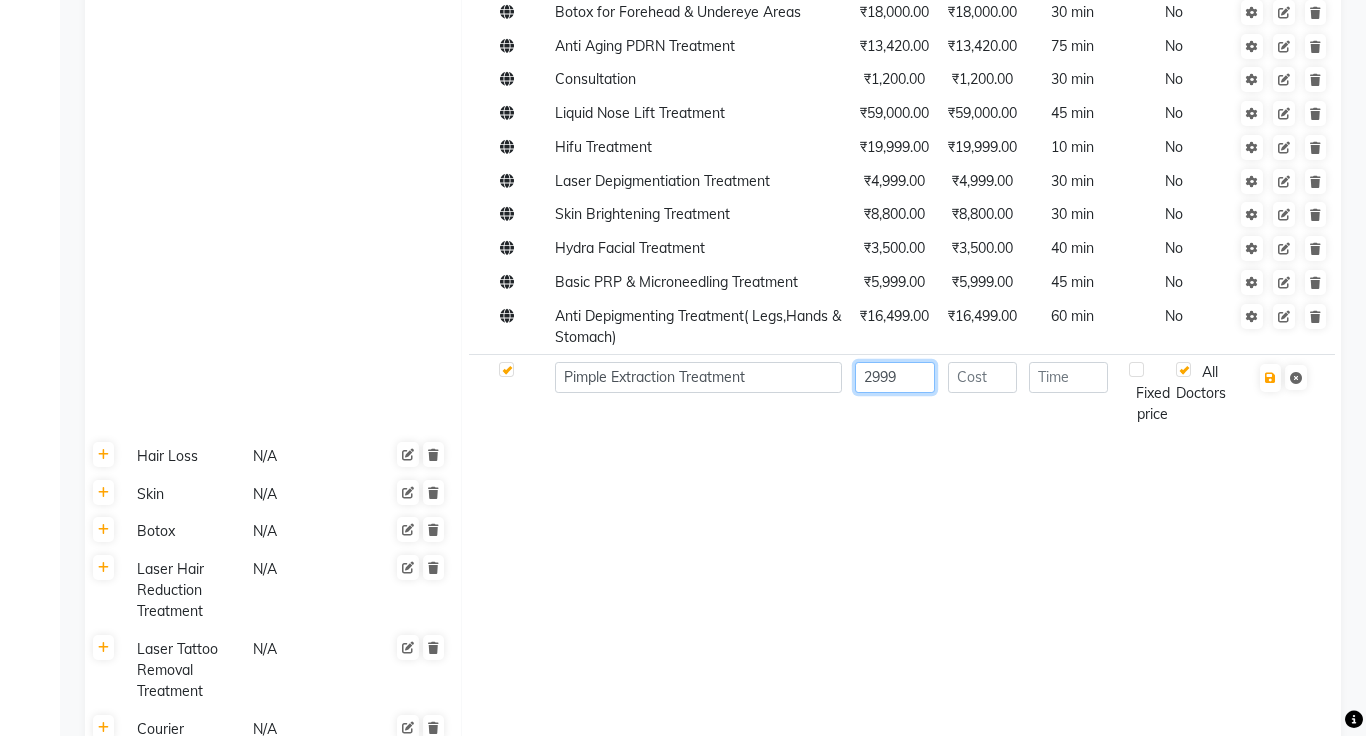 type on "2999" 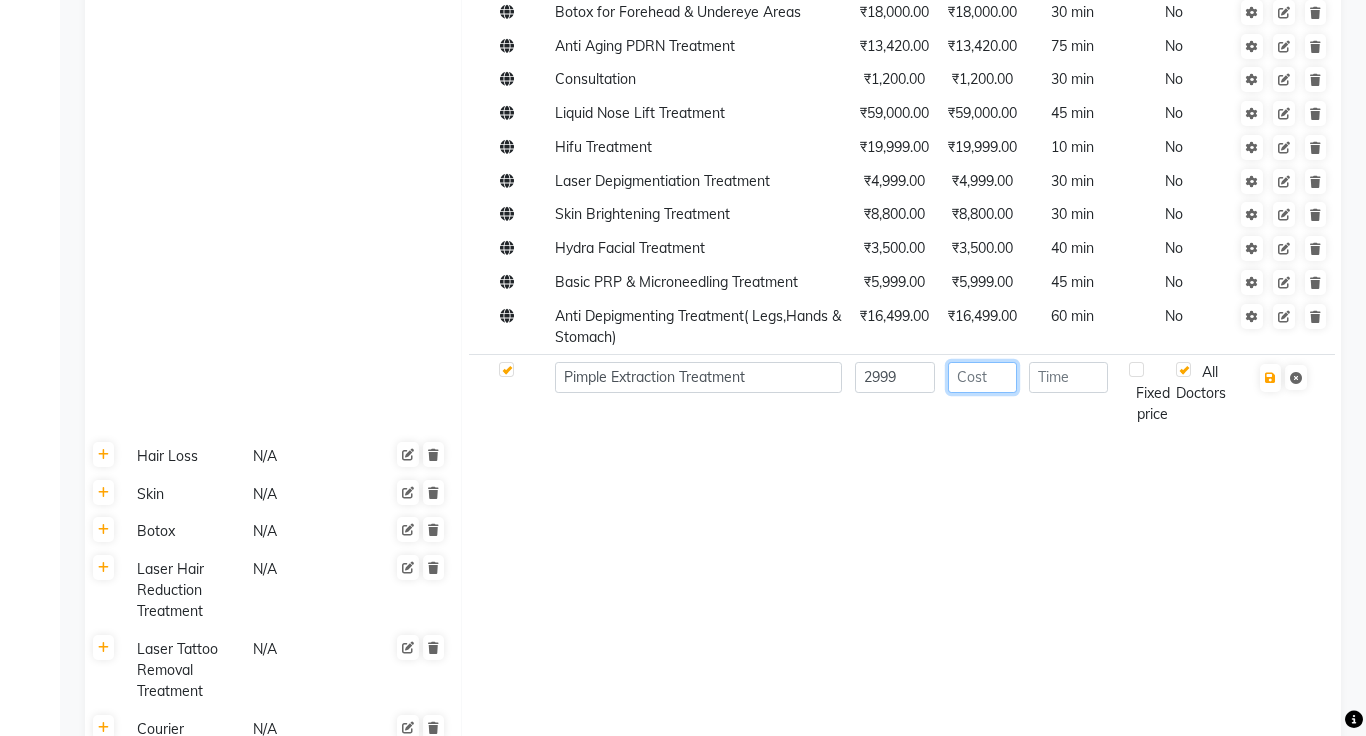 click 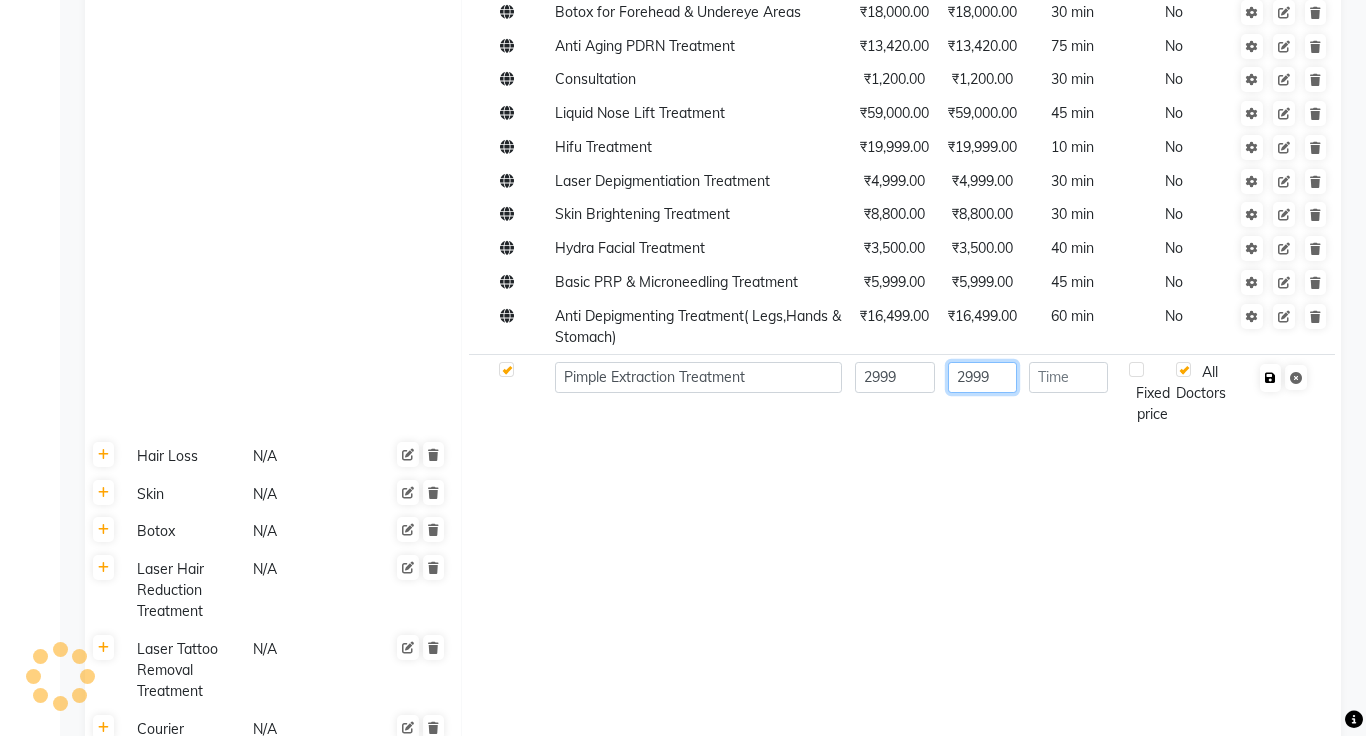 type on "2999" 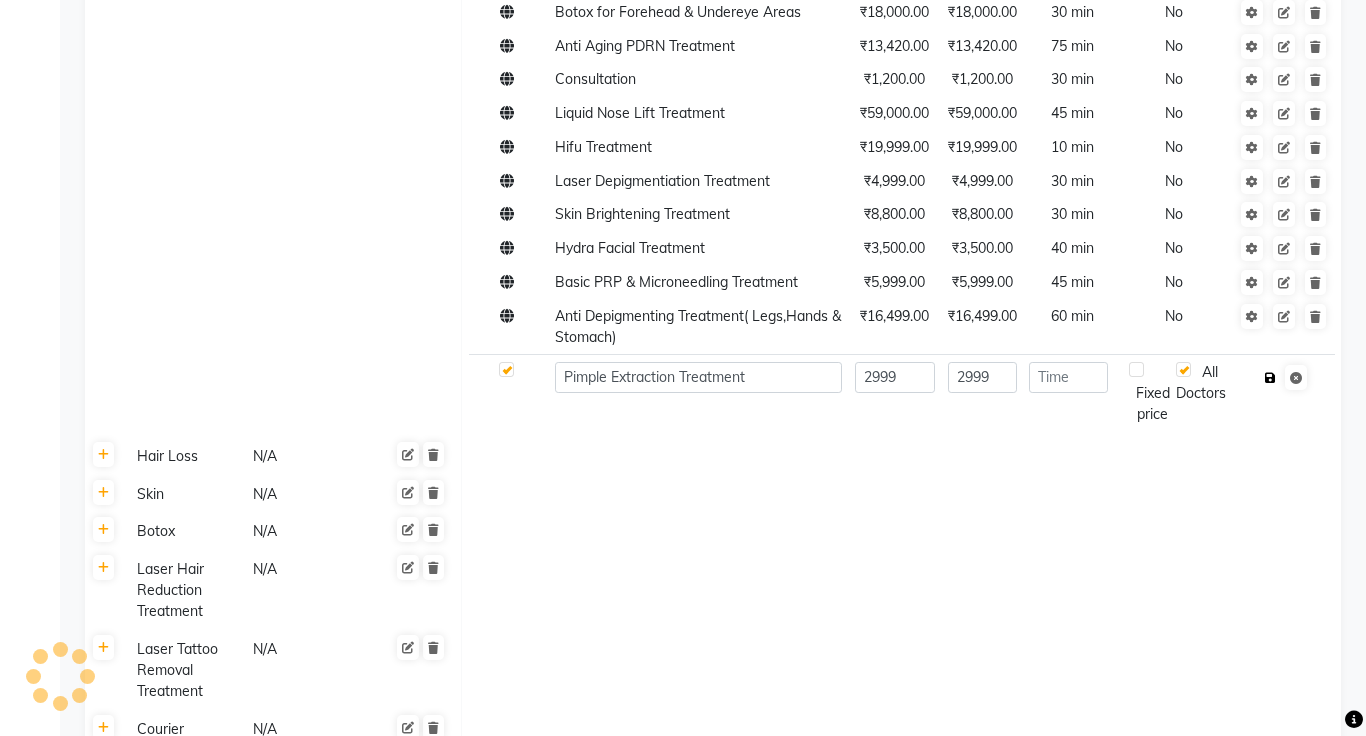 click at bounding box center [1270, 378] 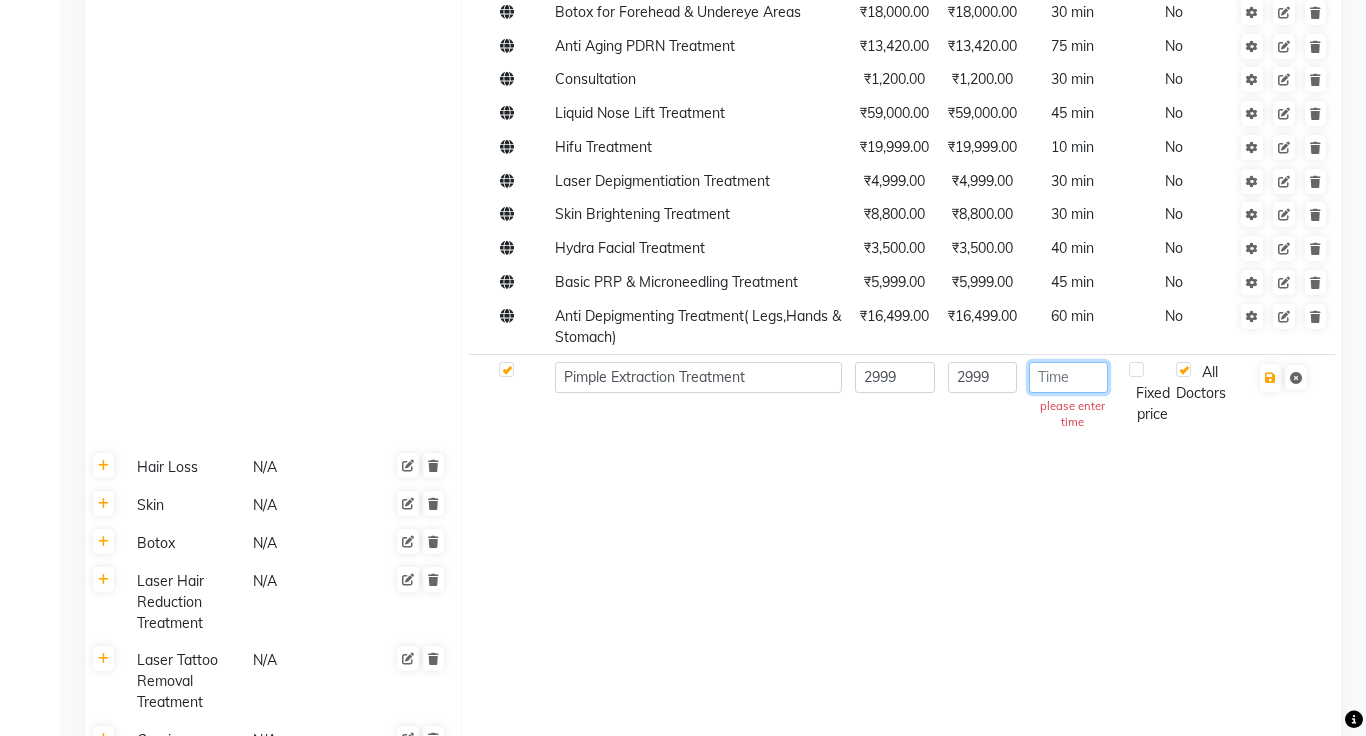 click 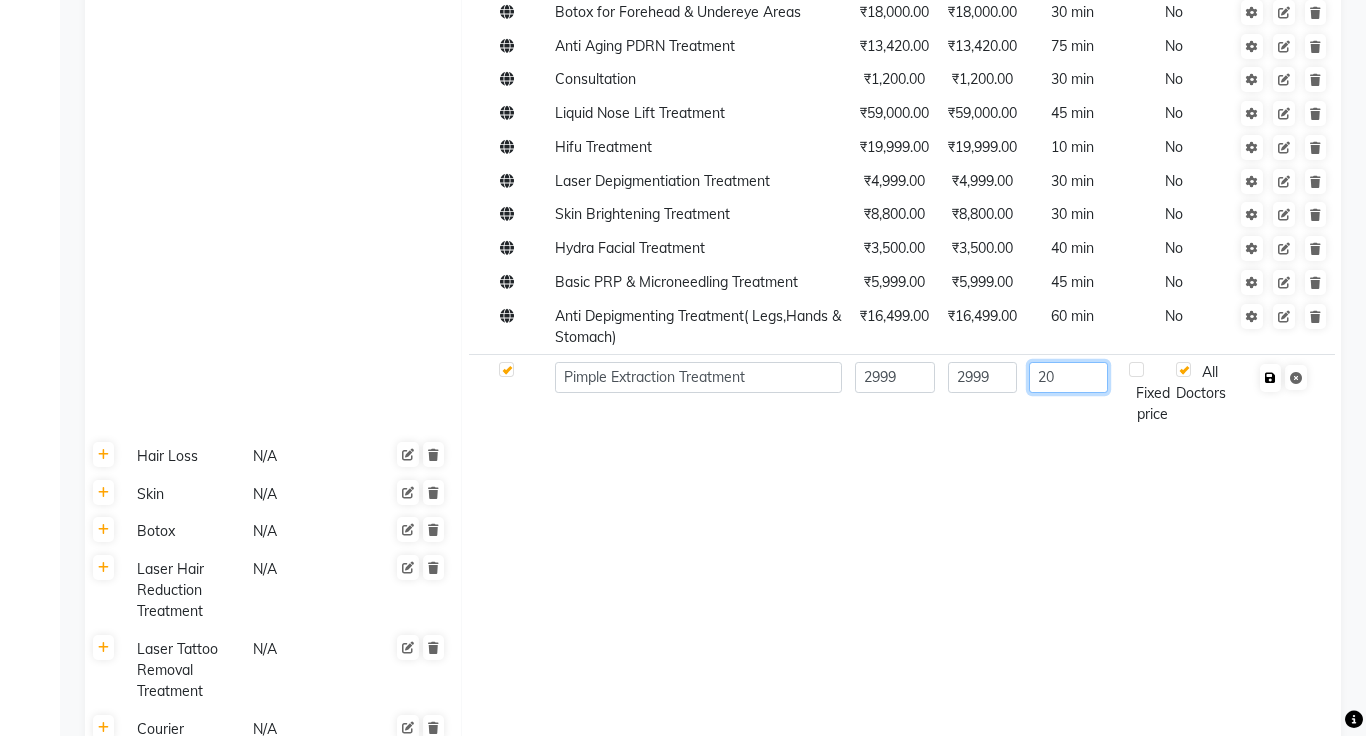 type on "20" 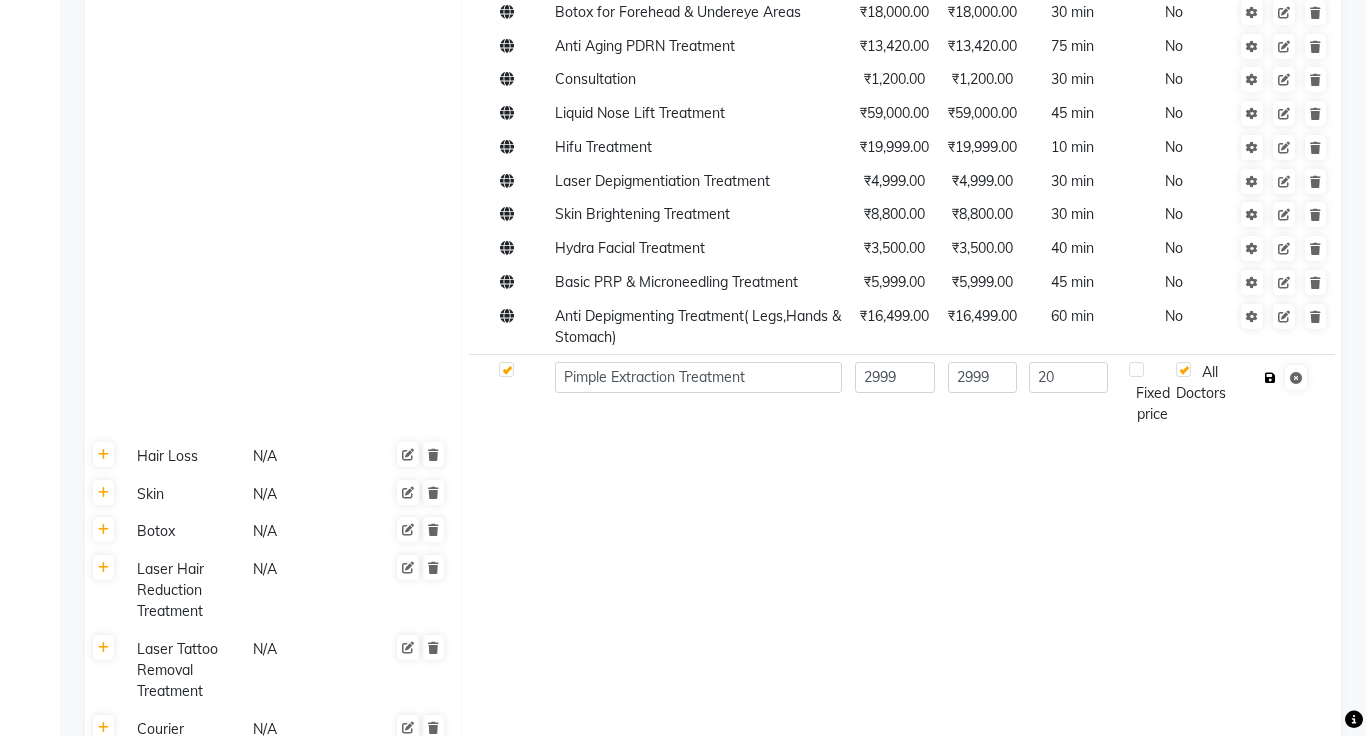 click at bounding box center [1270, 378] 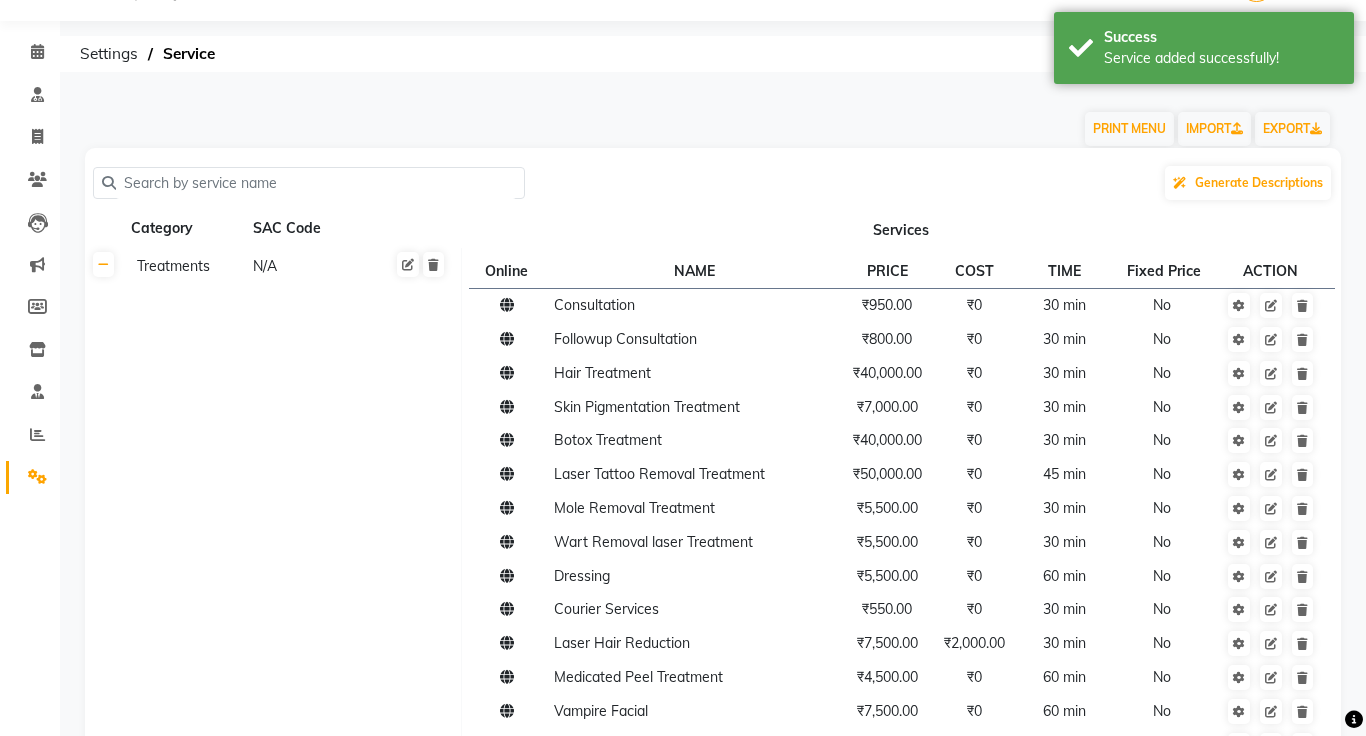scroll, scrollTop: 0, scrollLeft: 0, axis: both 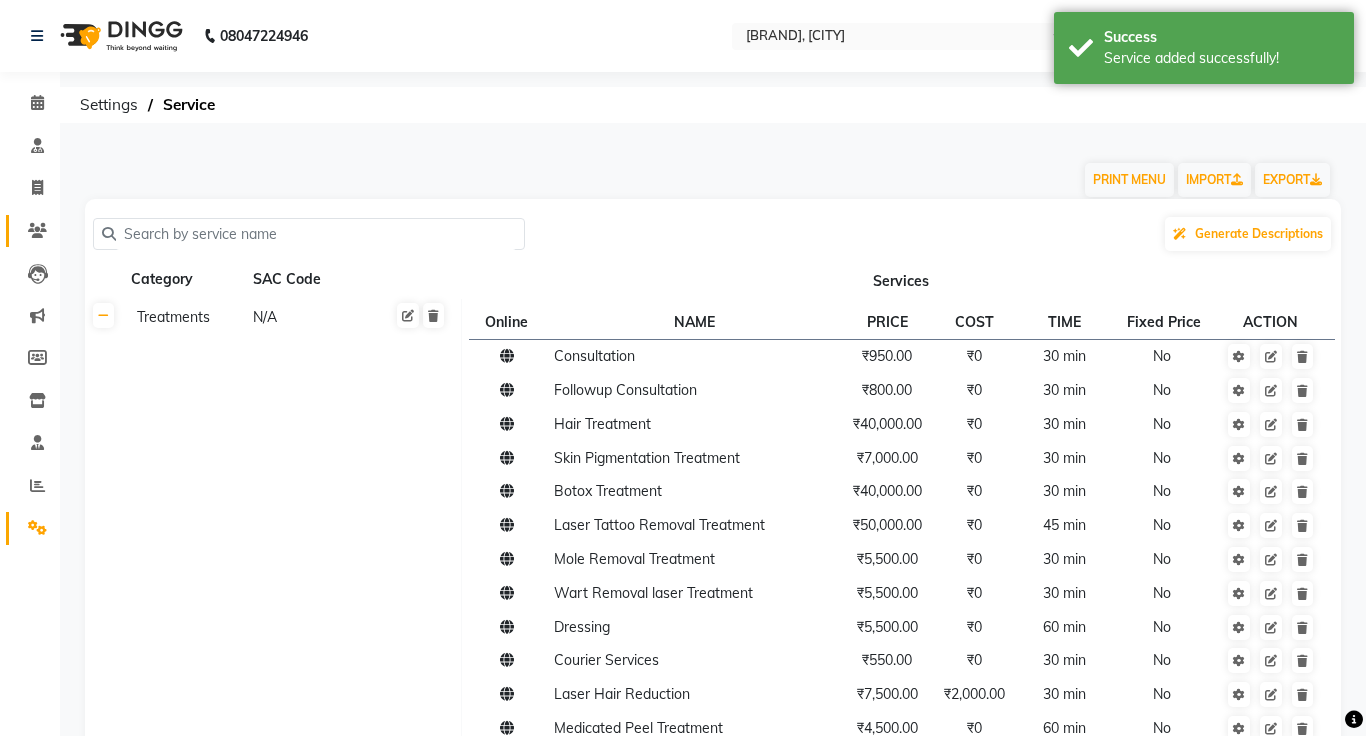click 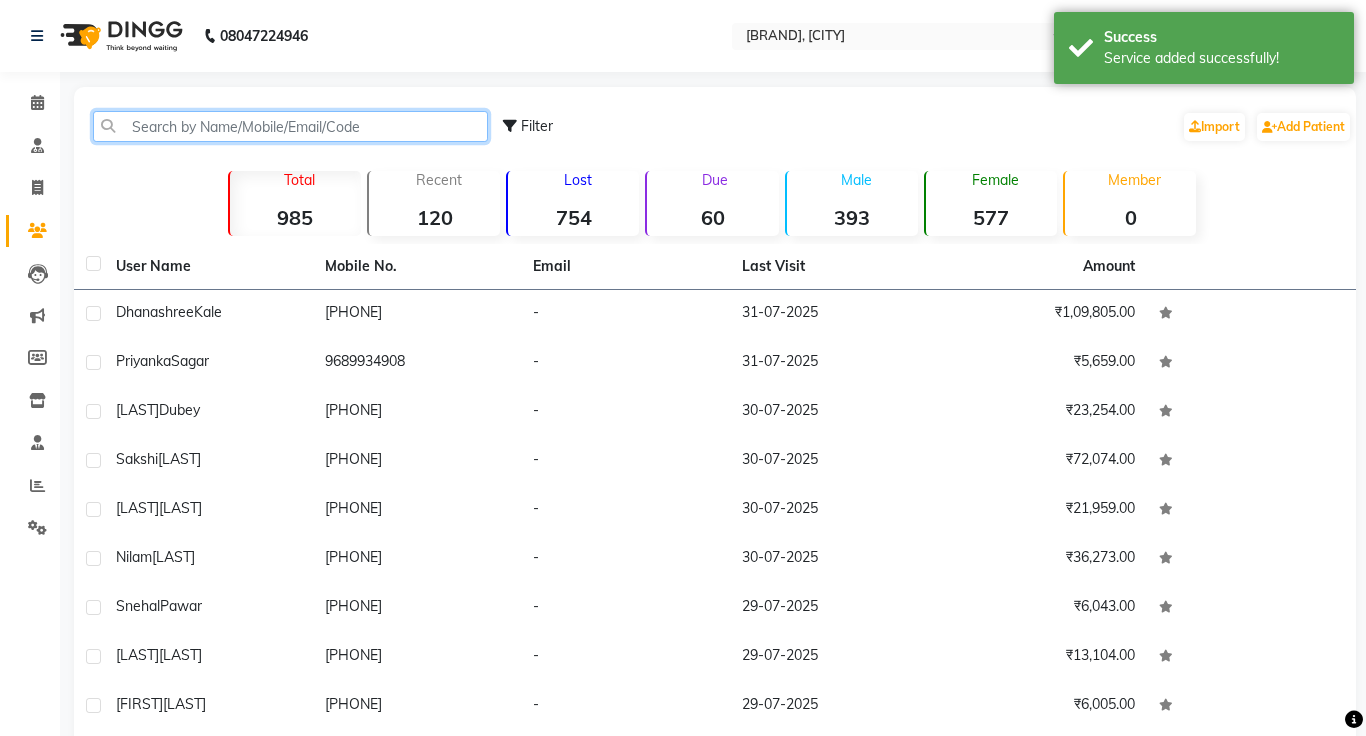 click 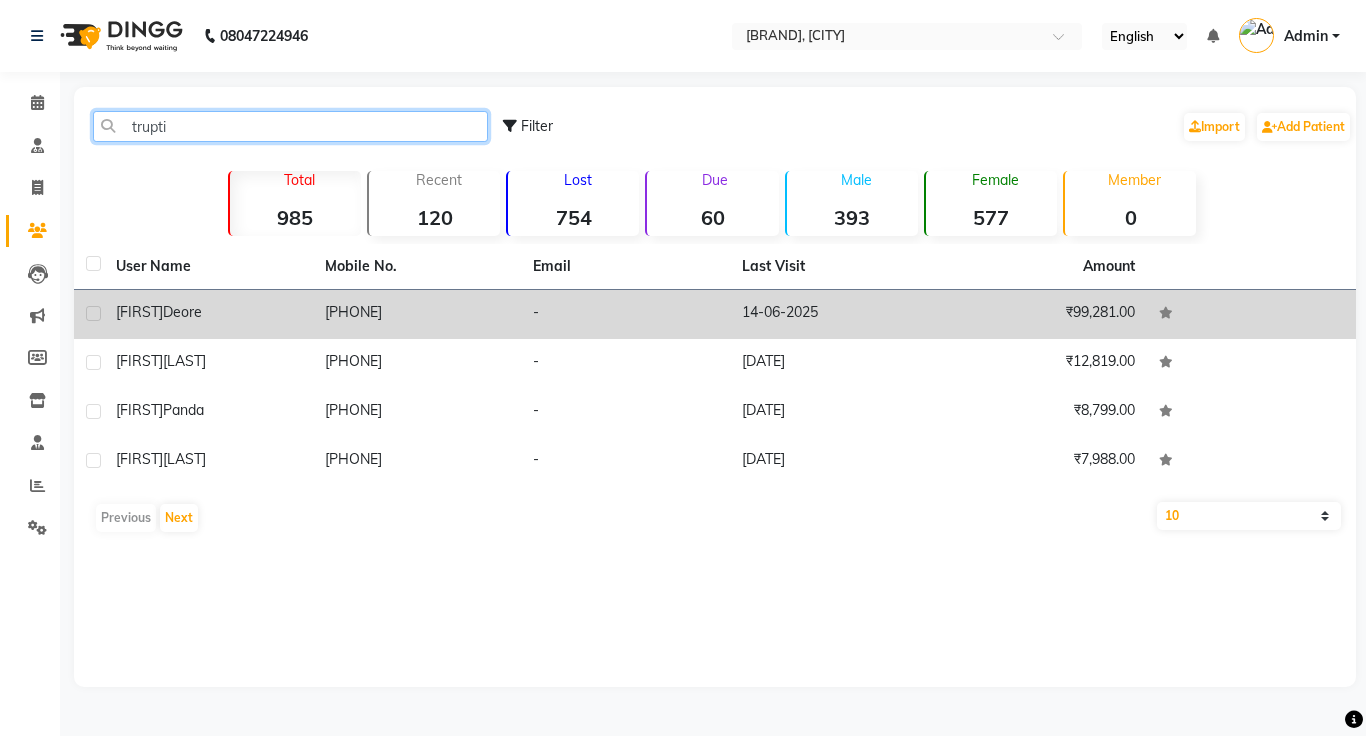 type on "trupti" 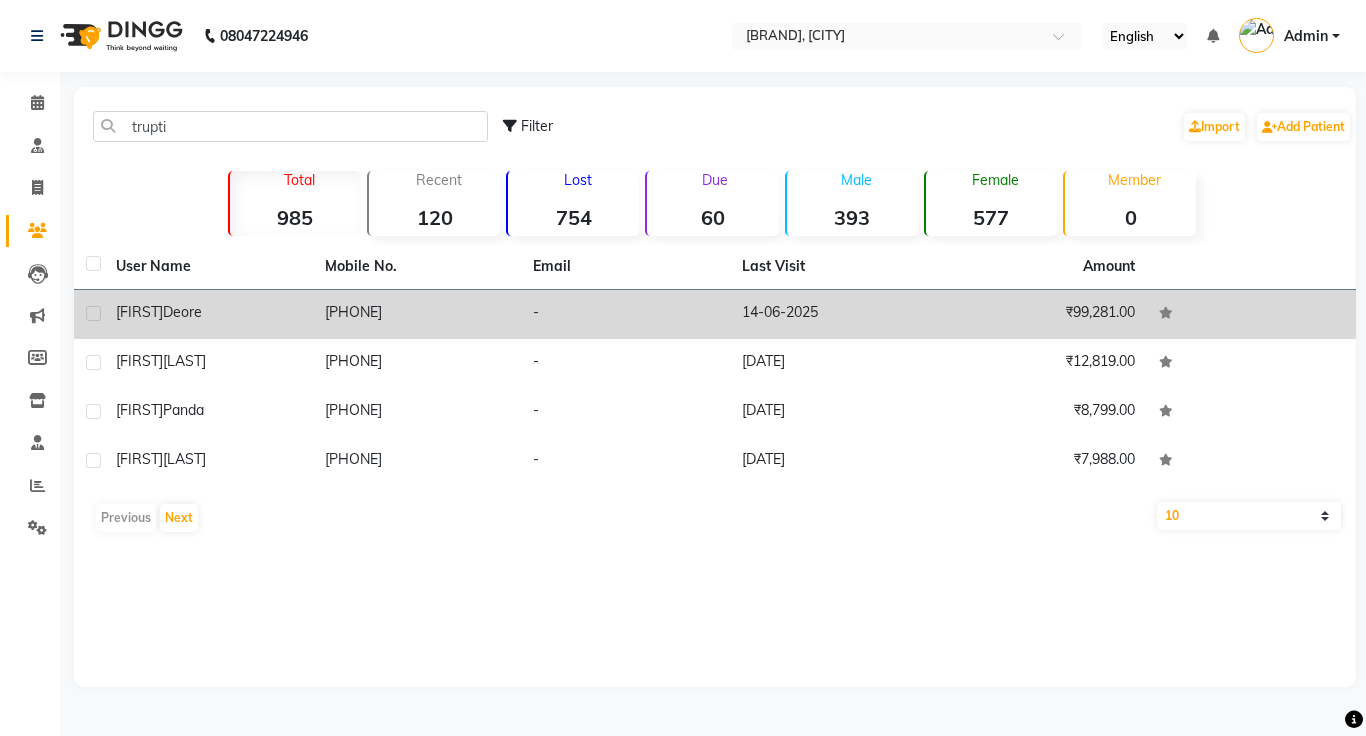click on "[PHONE]" 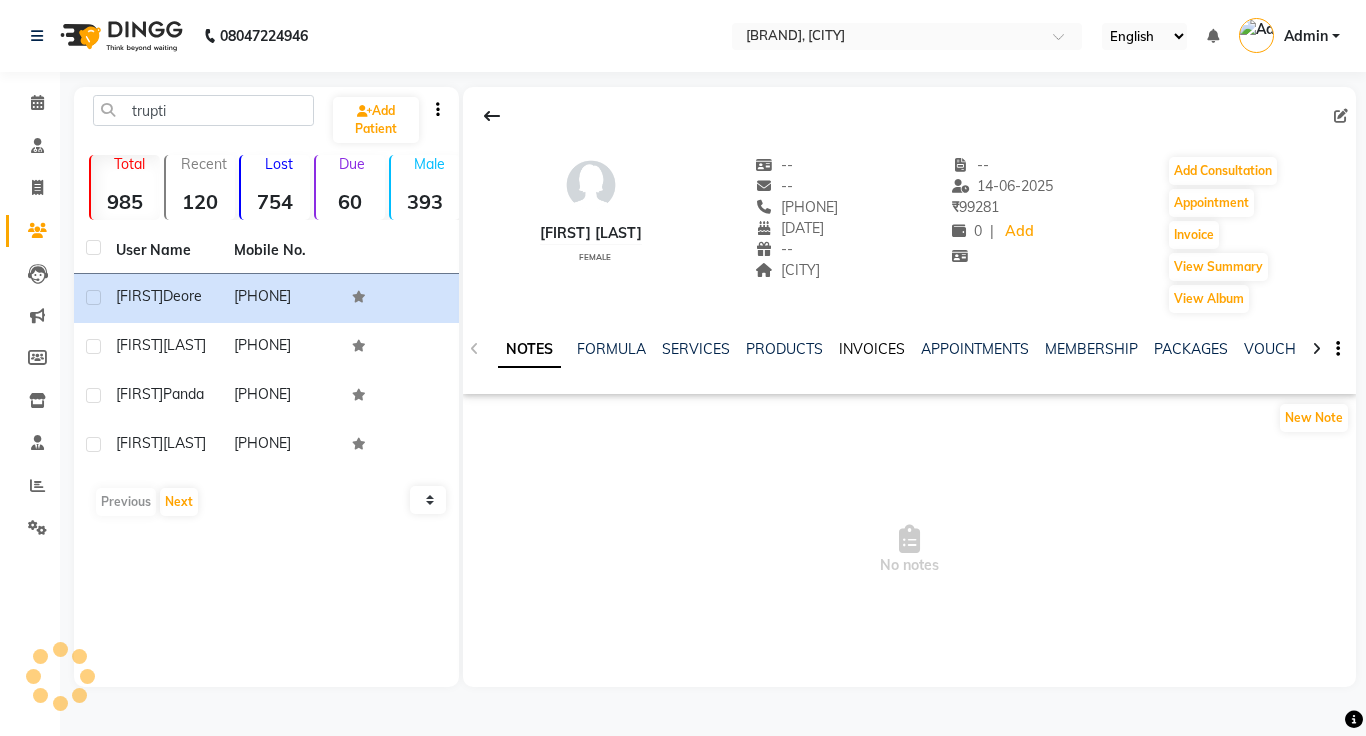 click on "INVOICES" 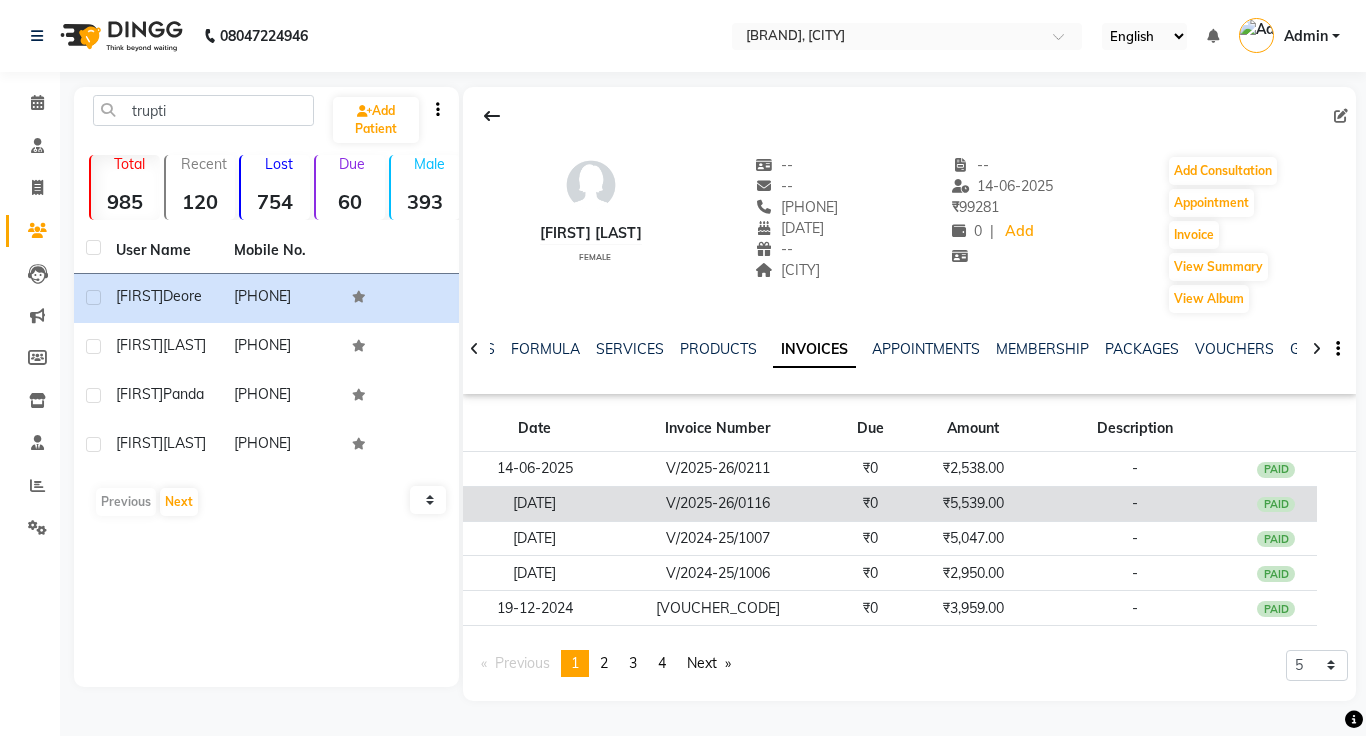 click on "₹5,539.00" 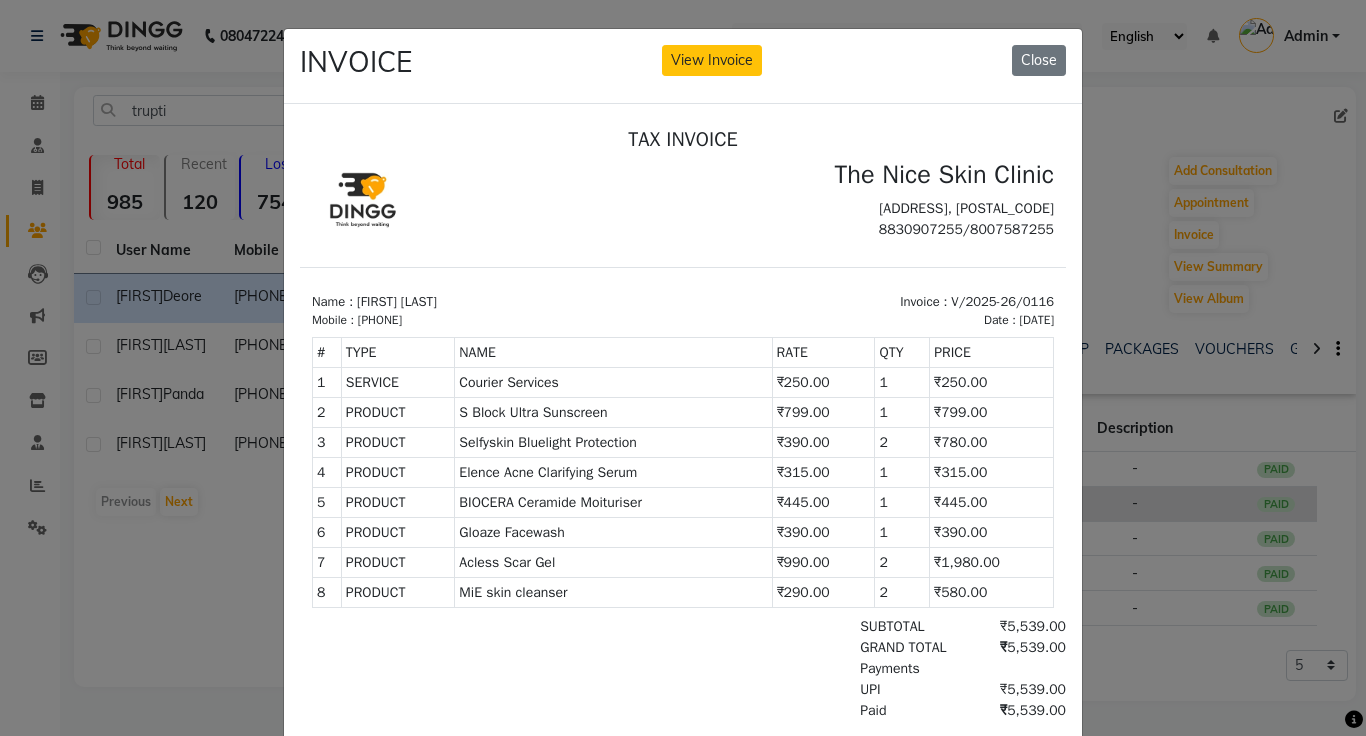 scroll, scrollTop: 0, scrollLeft: 0, axis: both 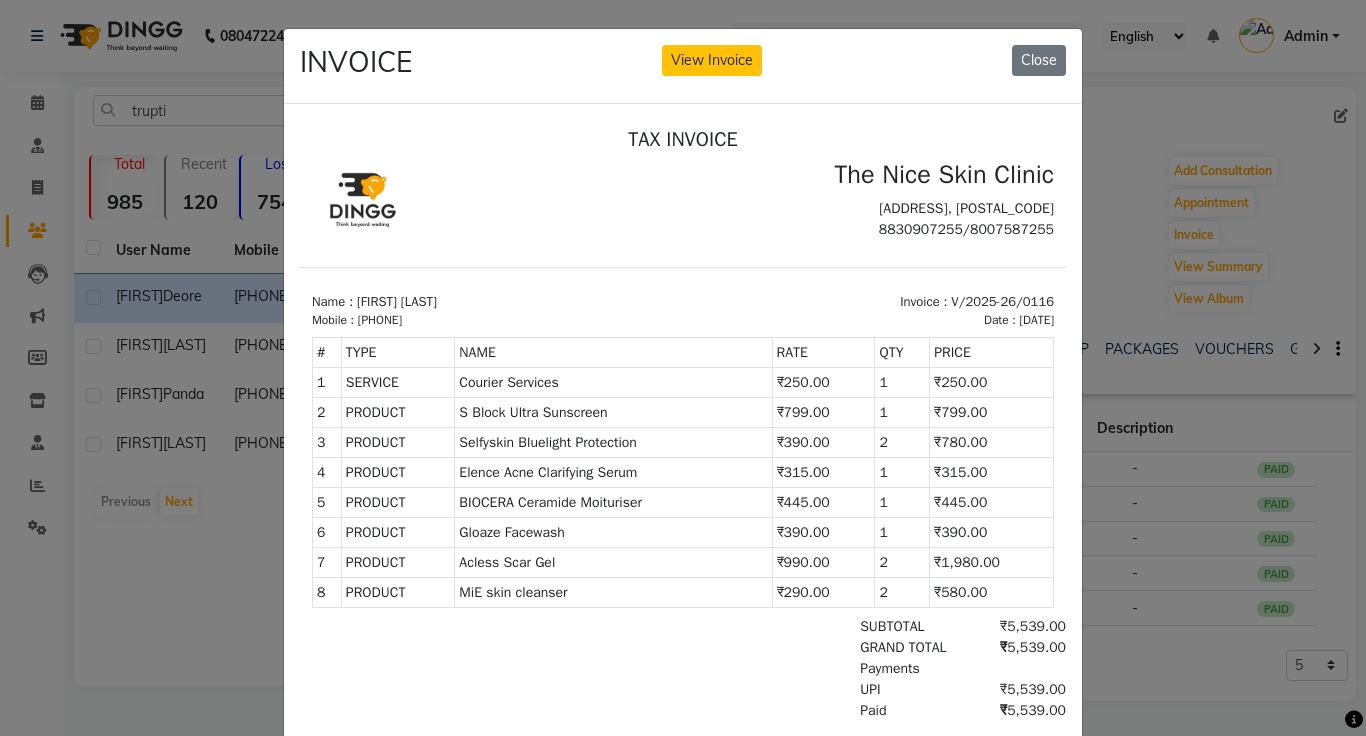 click on "INVOICE View Invoice Close" 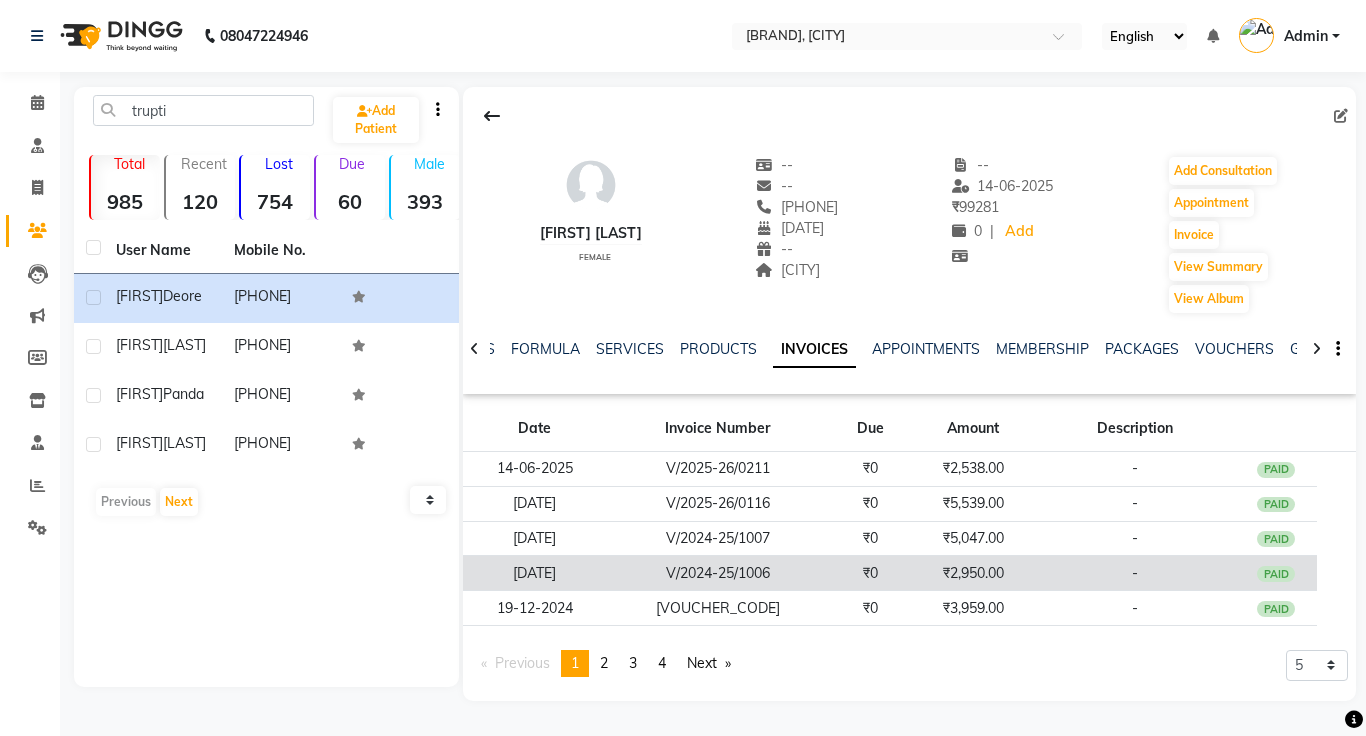 click on "₹2,950.00" 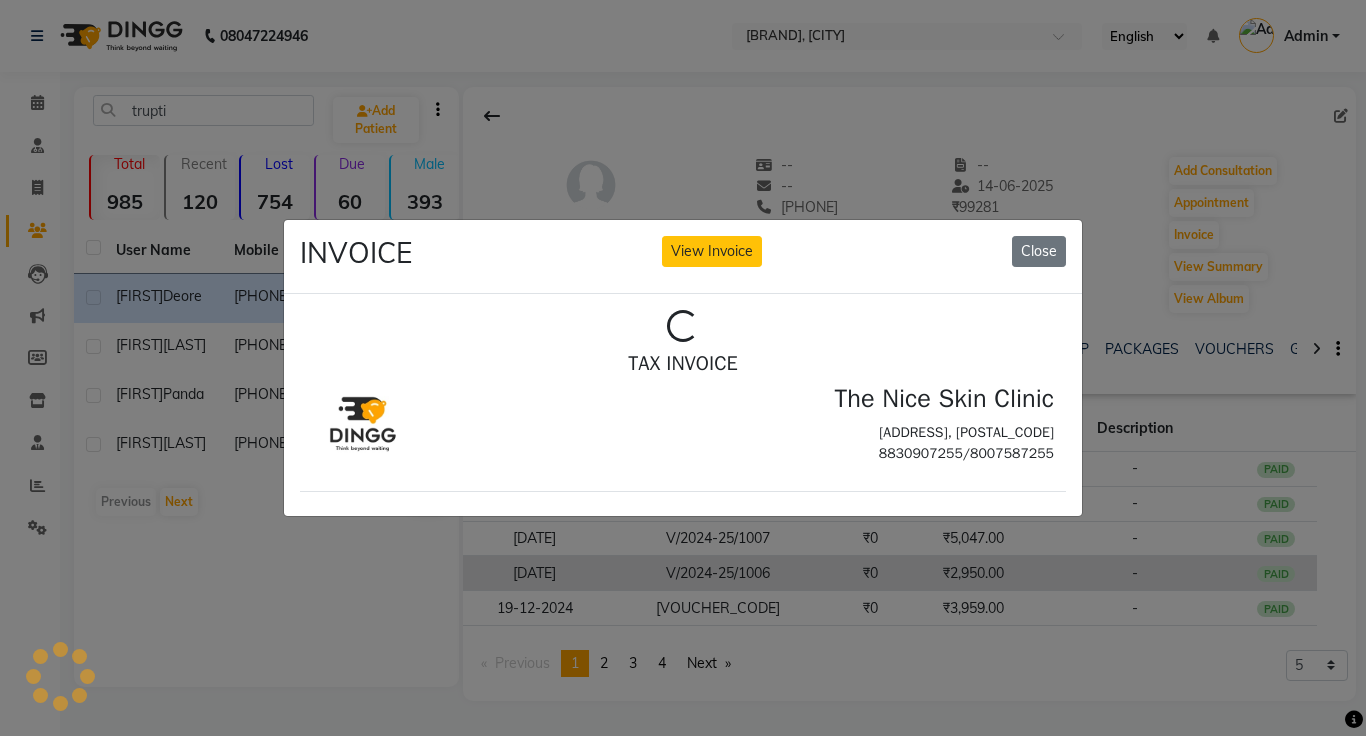 scroll, scrollTop: 0, scrollLeft: 0, axis: both 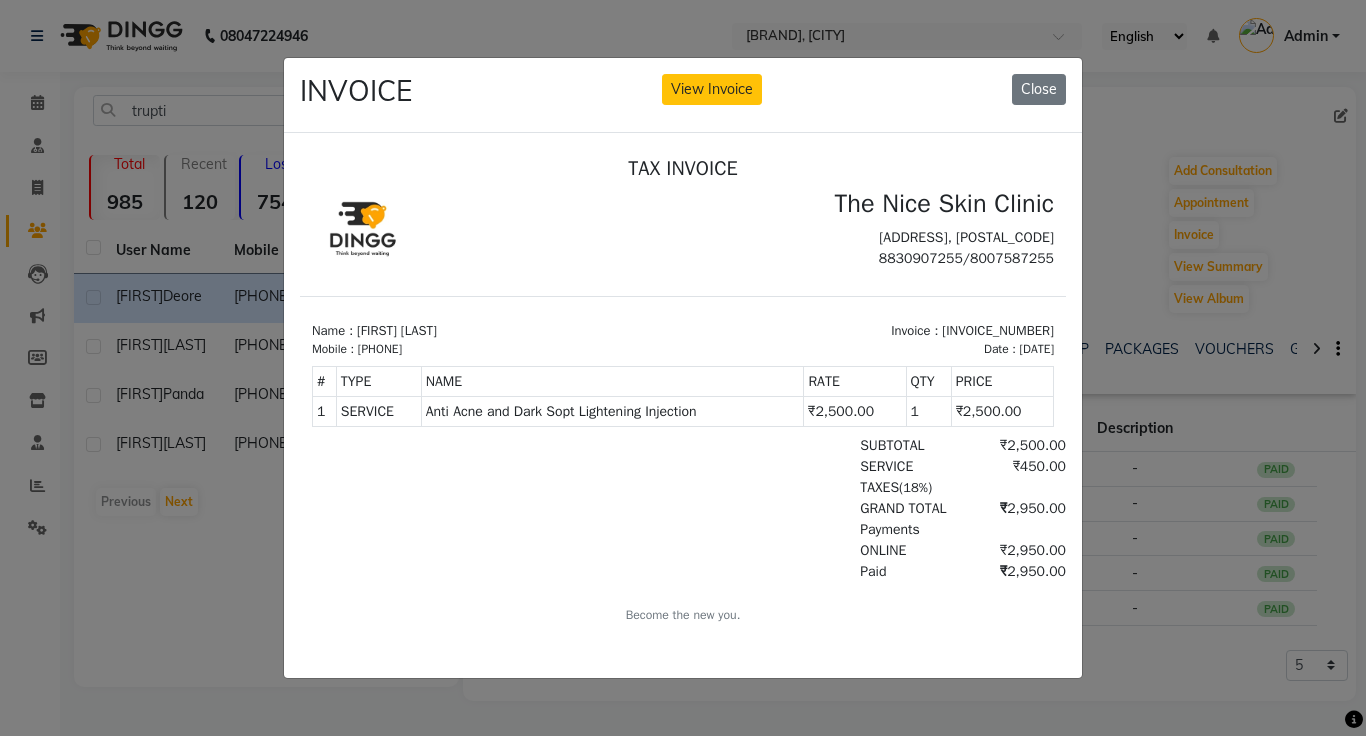 click on "INVOICE View Invoice Close" 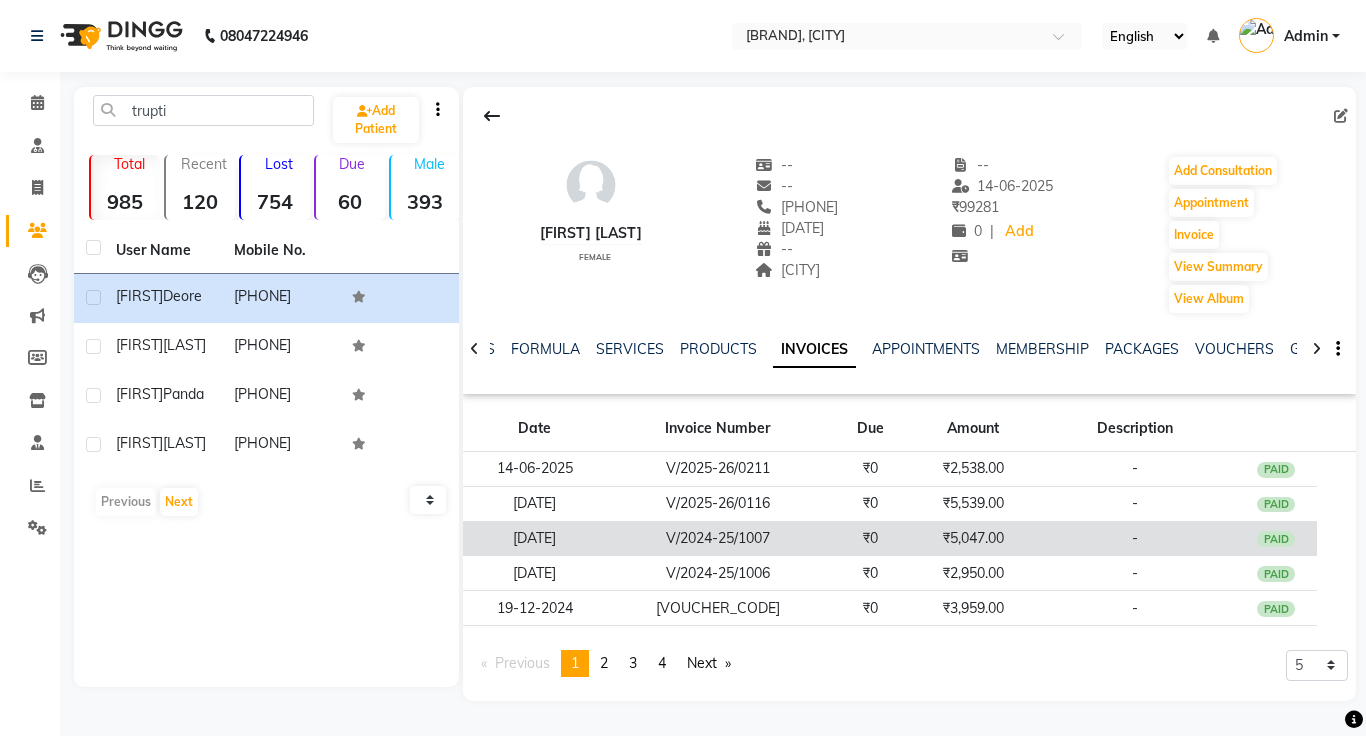 click on "₹5,047.00" 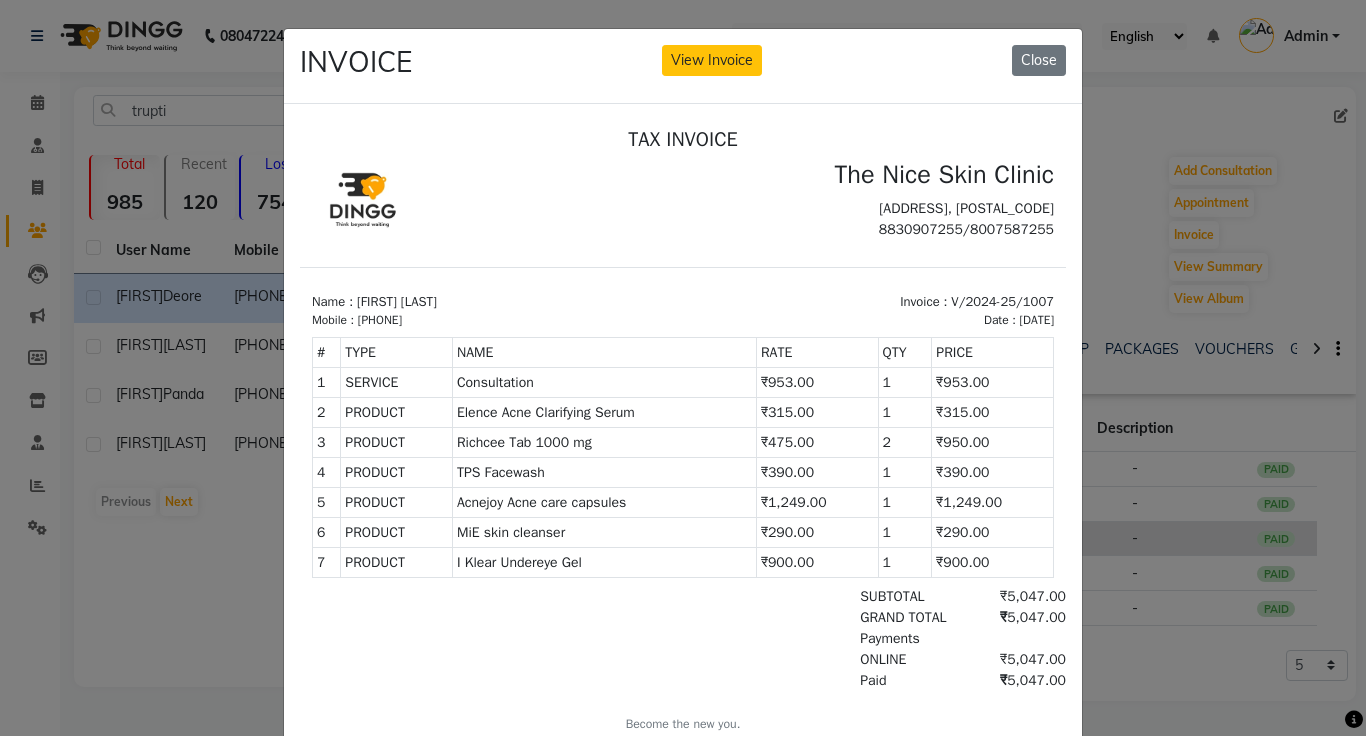scroll, scrollTop: 0, scrollLeft: 0, axis: both 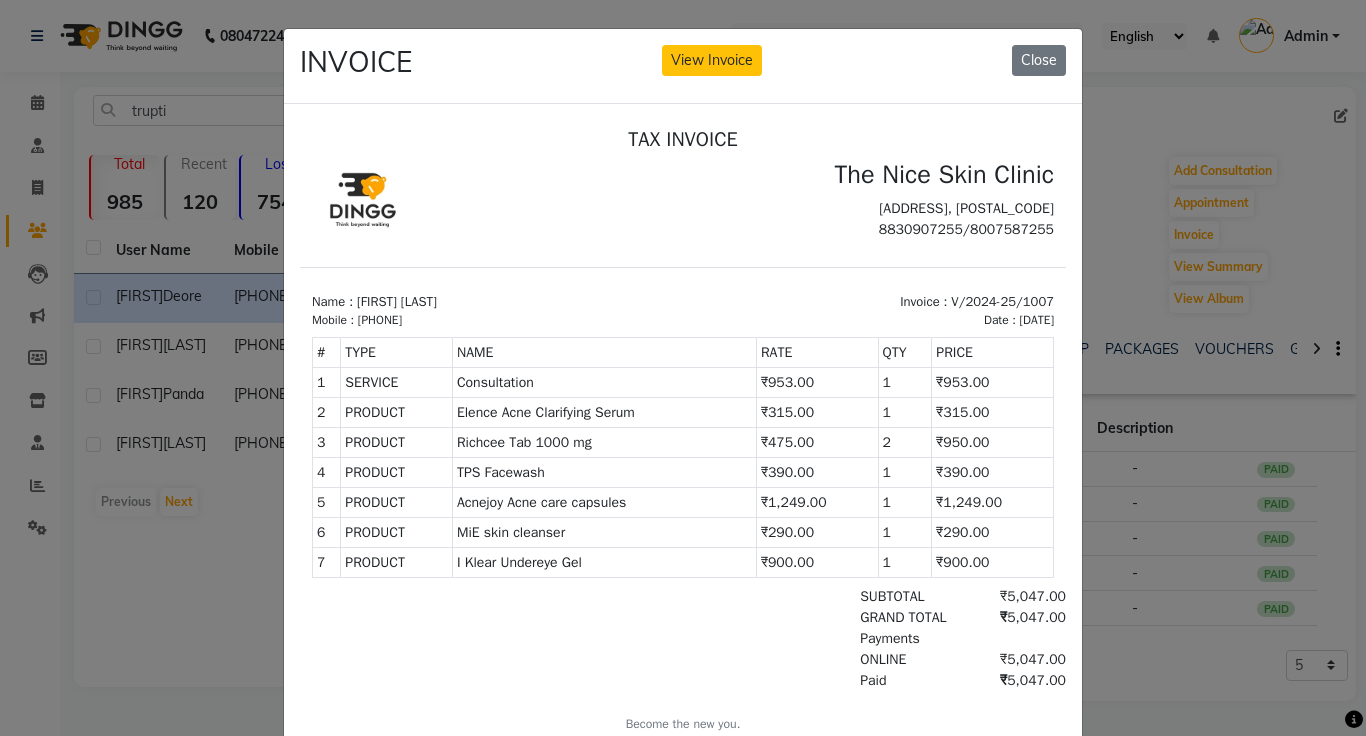 click on "INVOICE View Invoice Close" 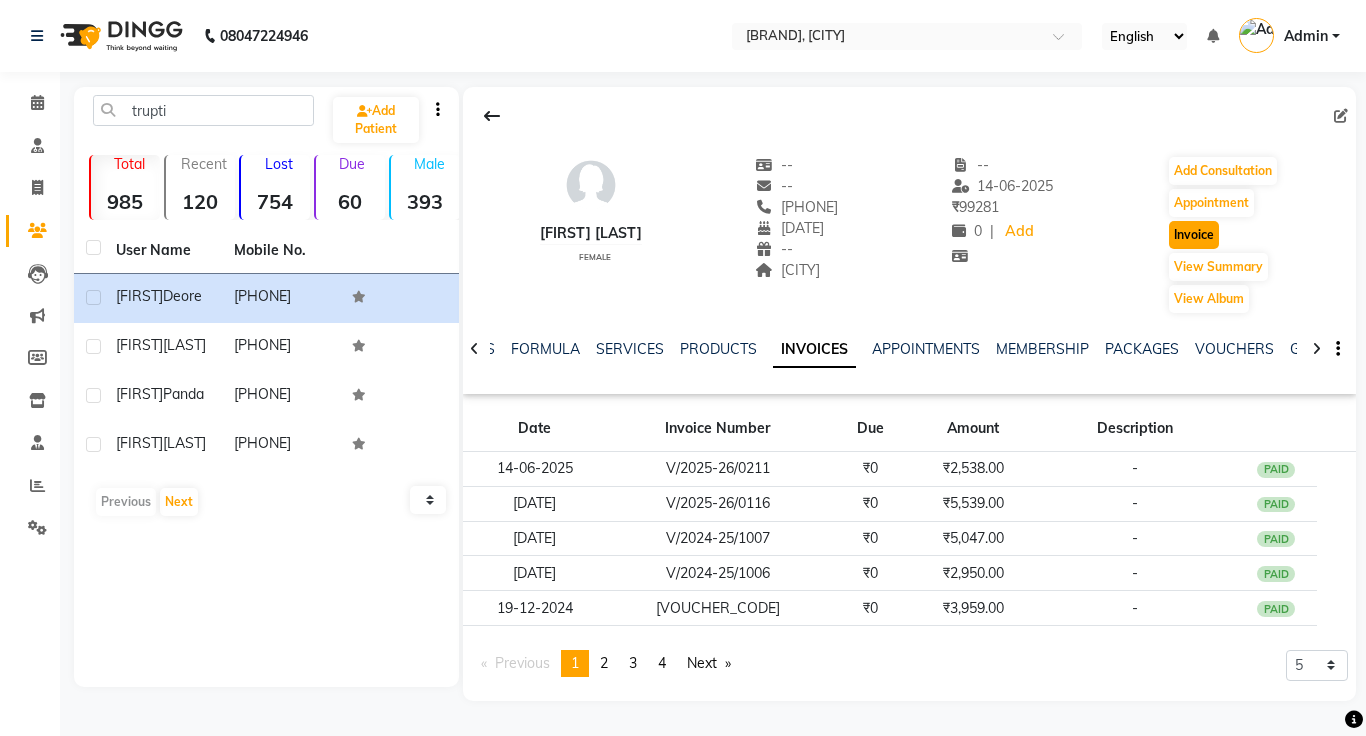 click on "Invoice" 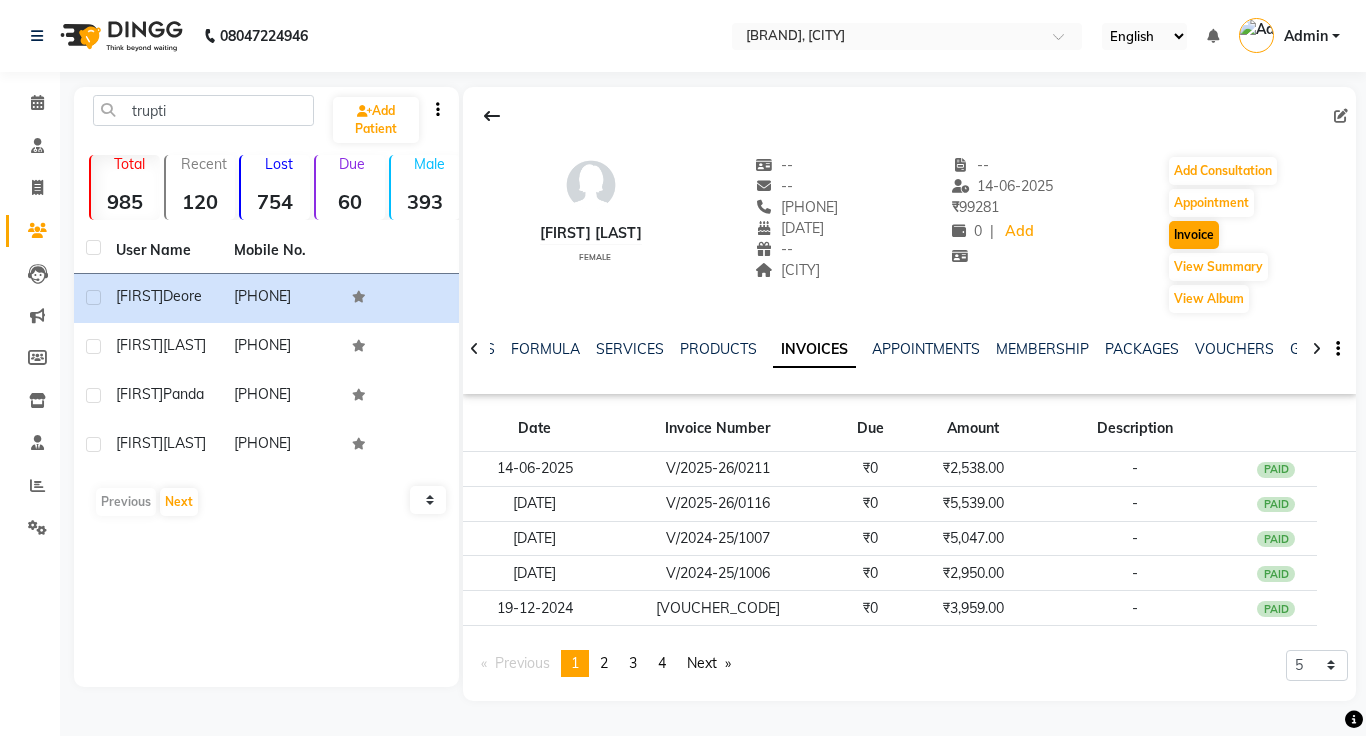 select on "service" 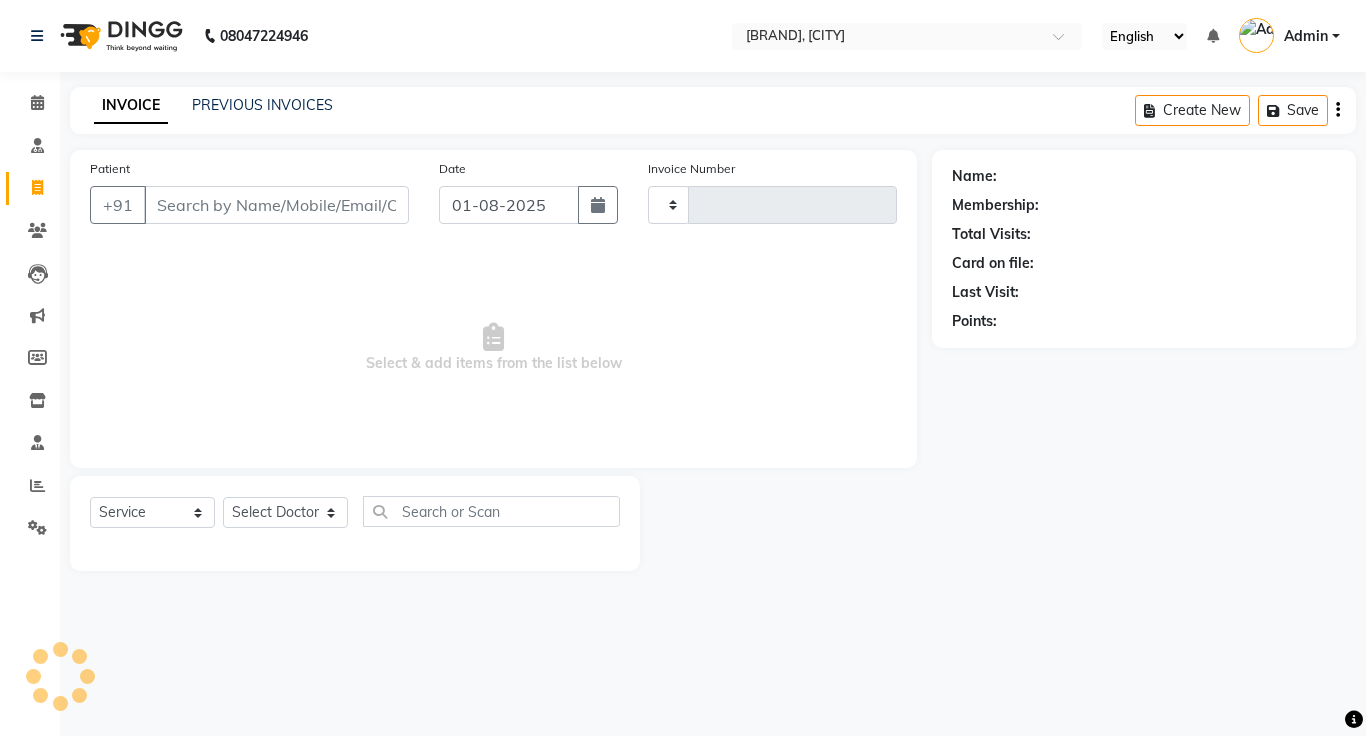 type on "0325" 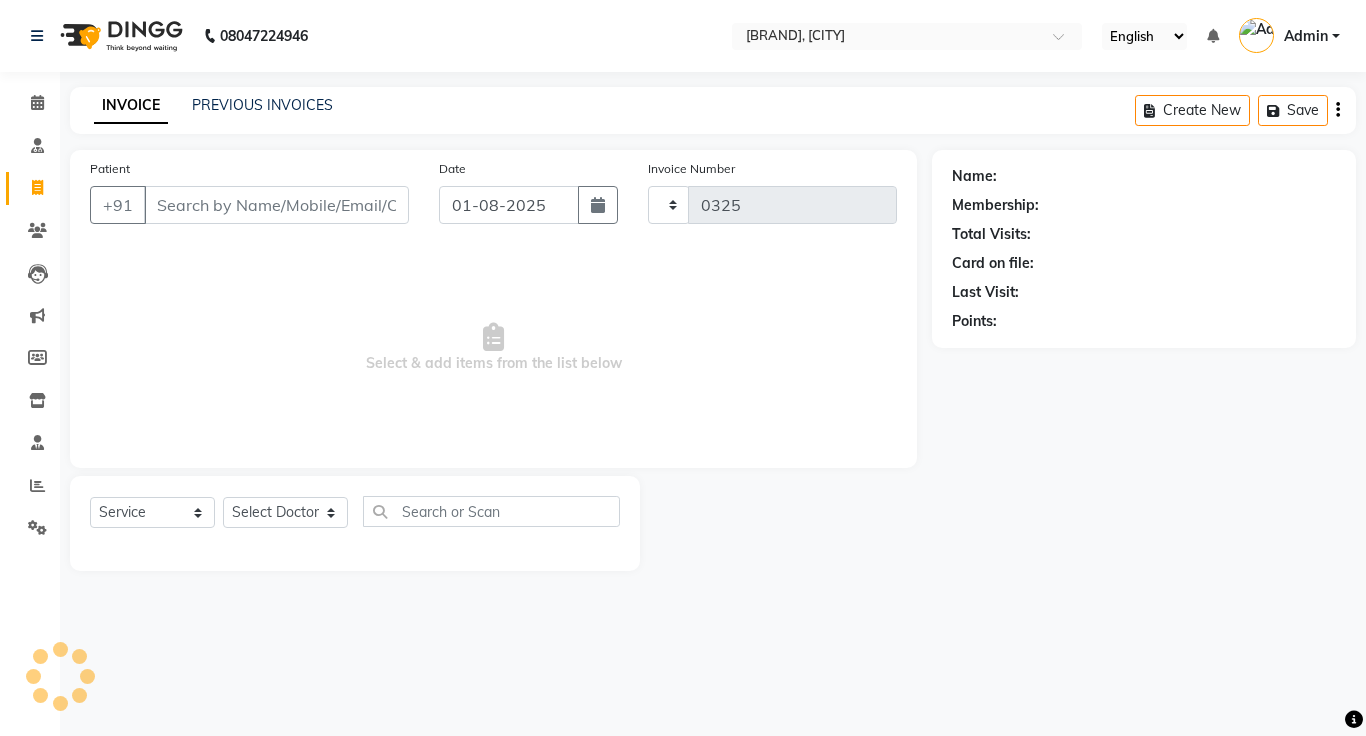 select on "35" 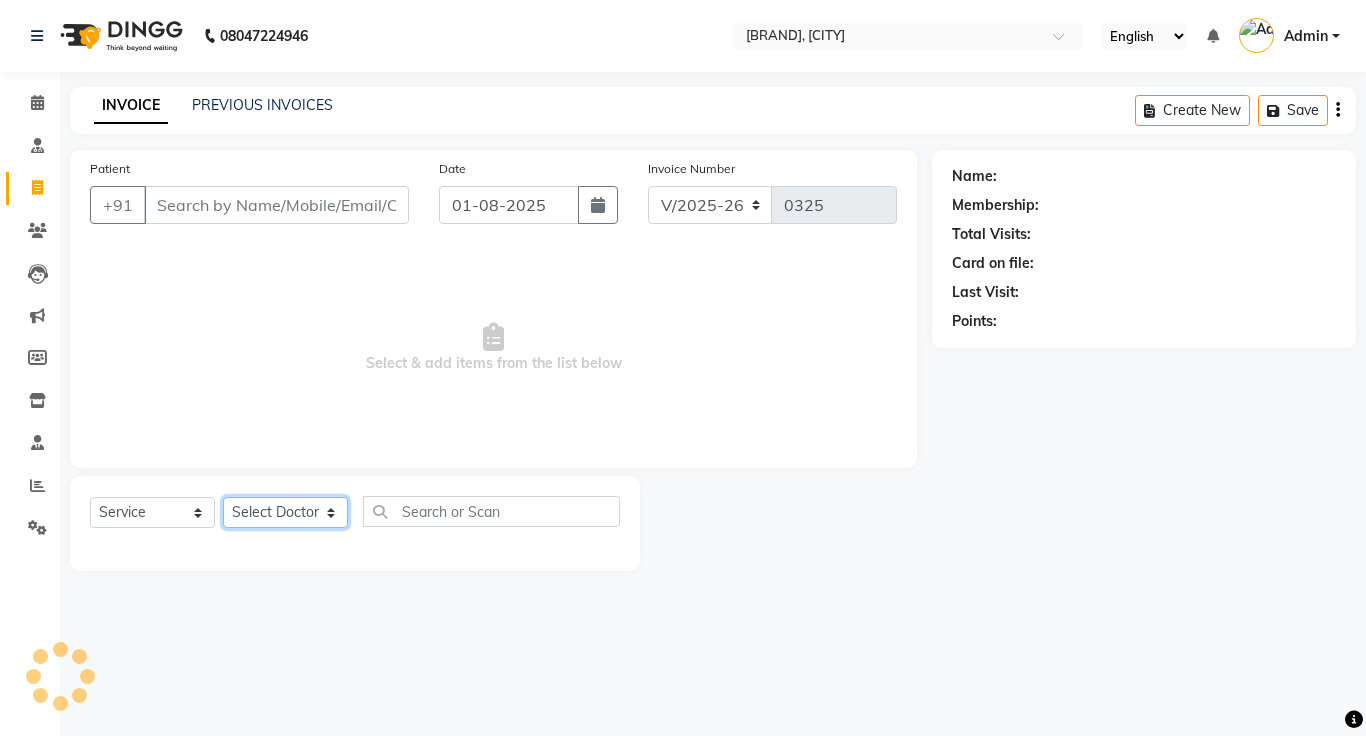 click on "Select Doctor" 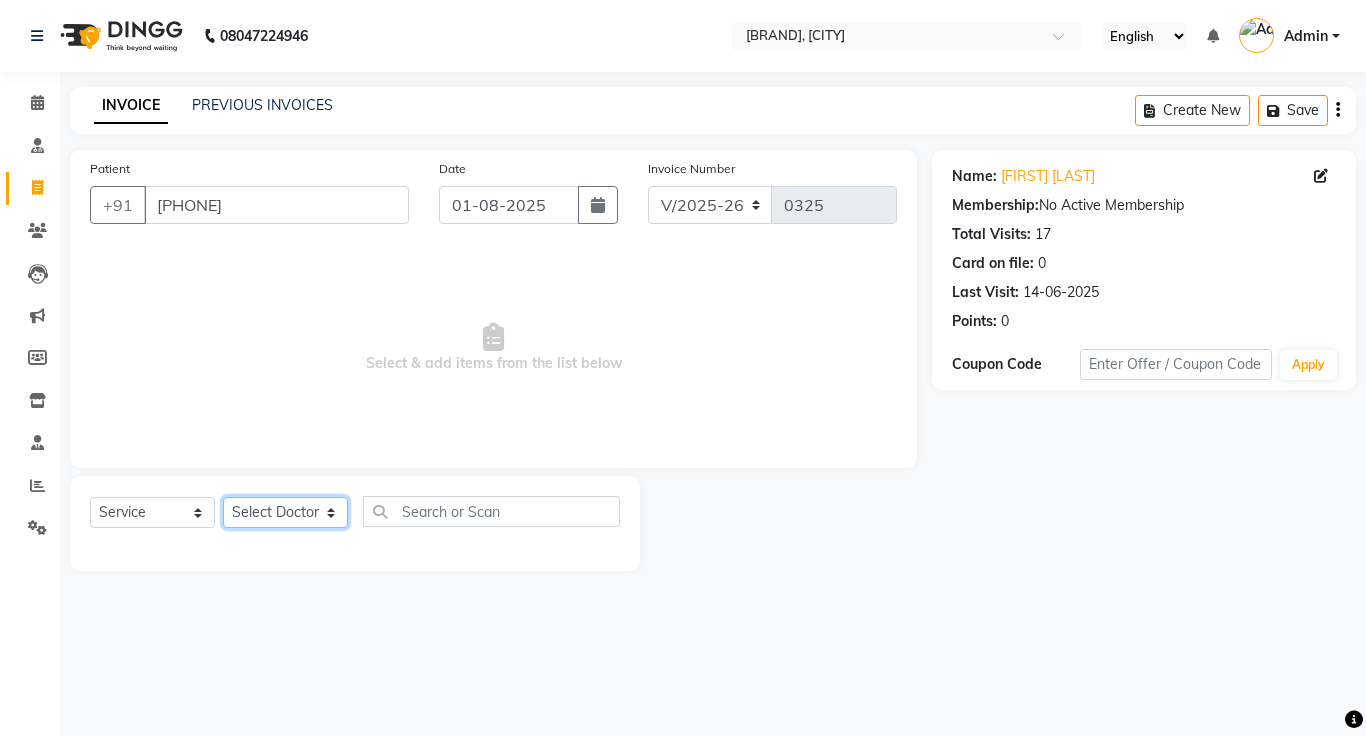 select on "1297" 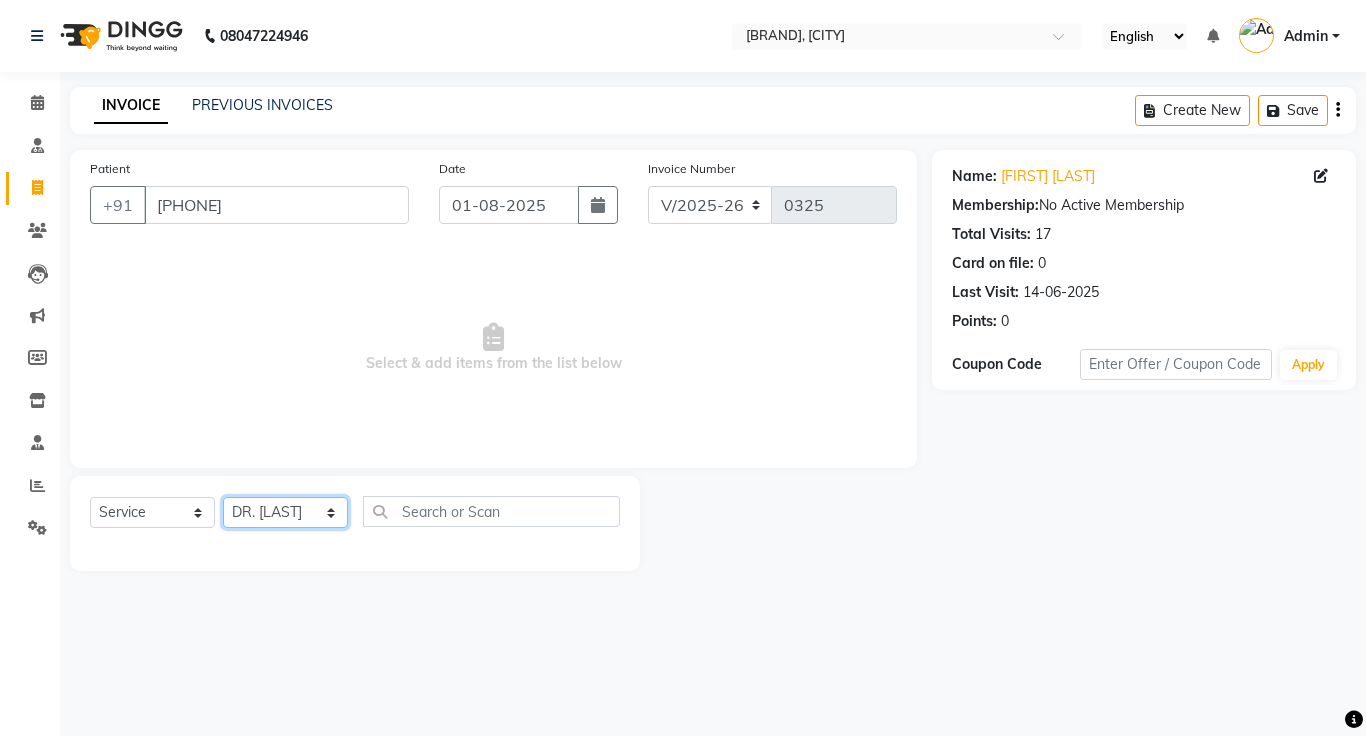 click on "Select Doctor [FIRST] [LAST] [LAST] [LAST]" 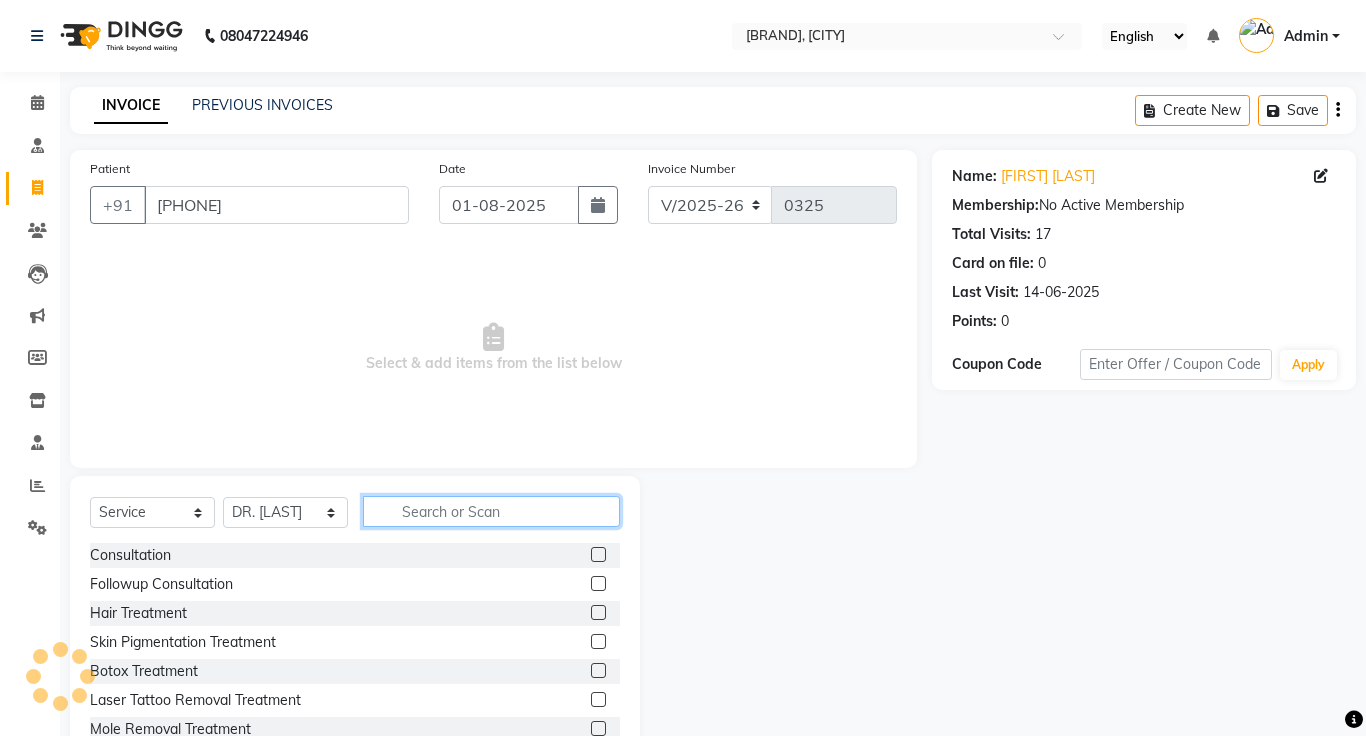 click 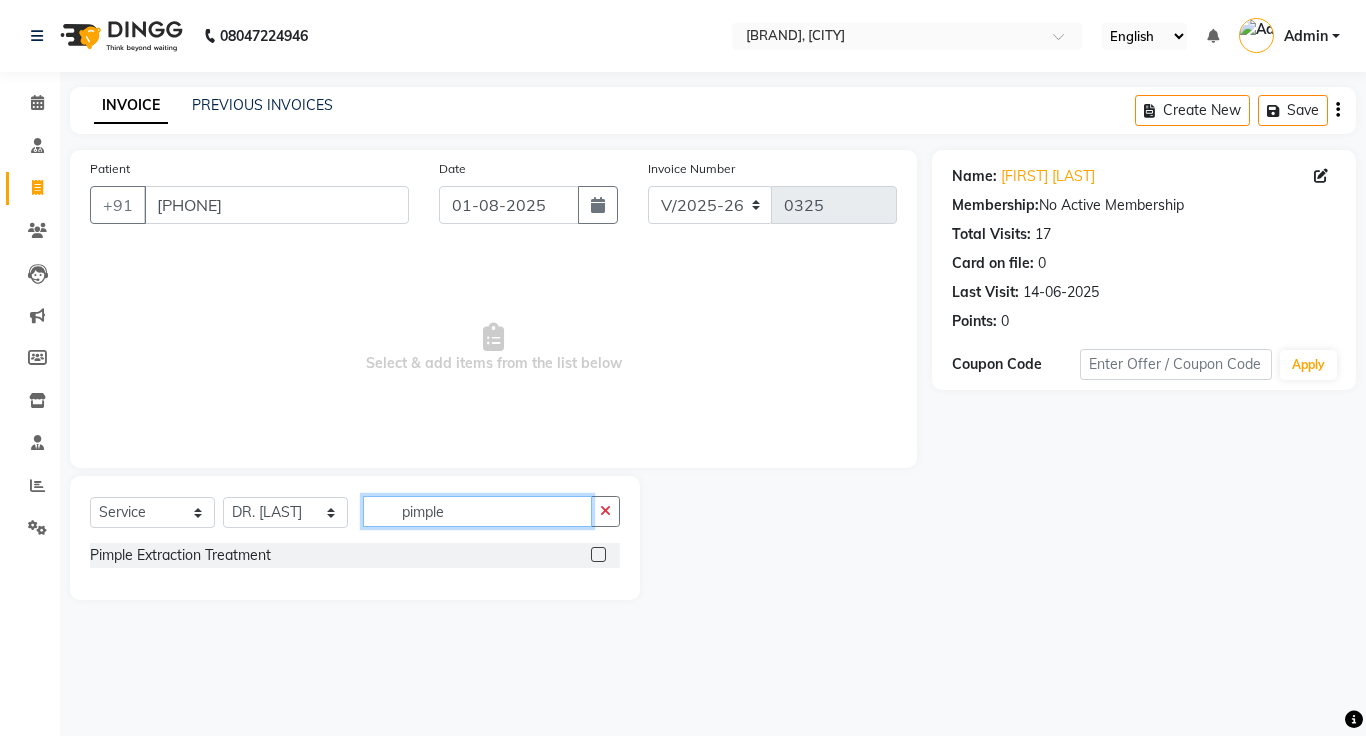type on "pimple" 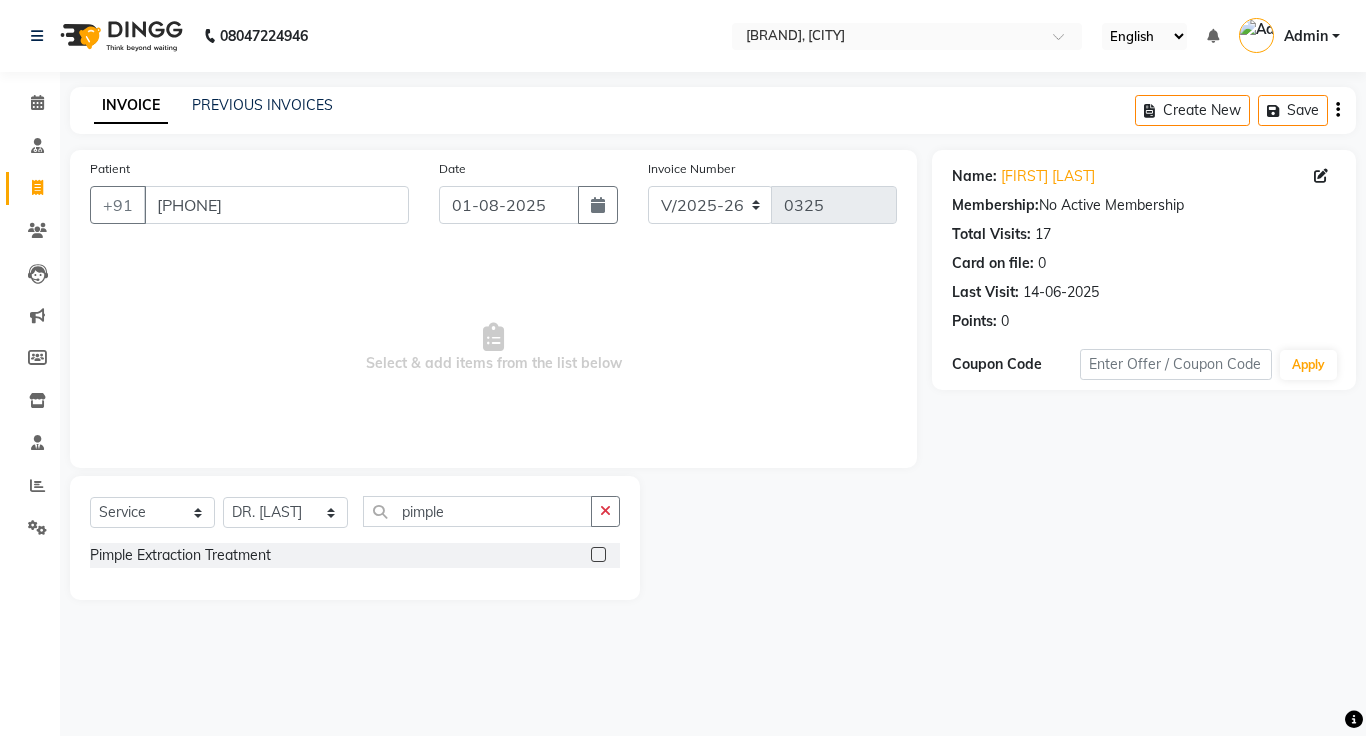 click on "Pimple Extraction Treatment" 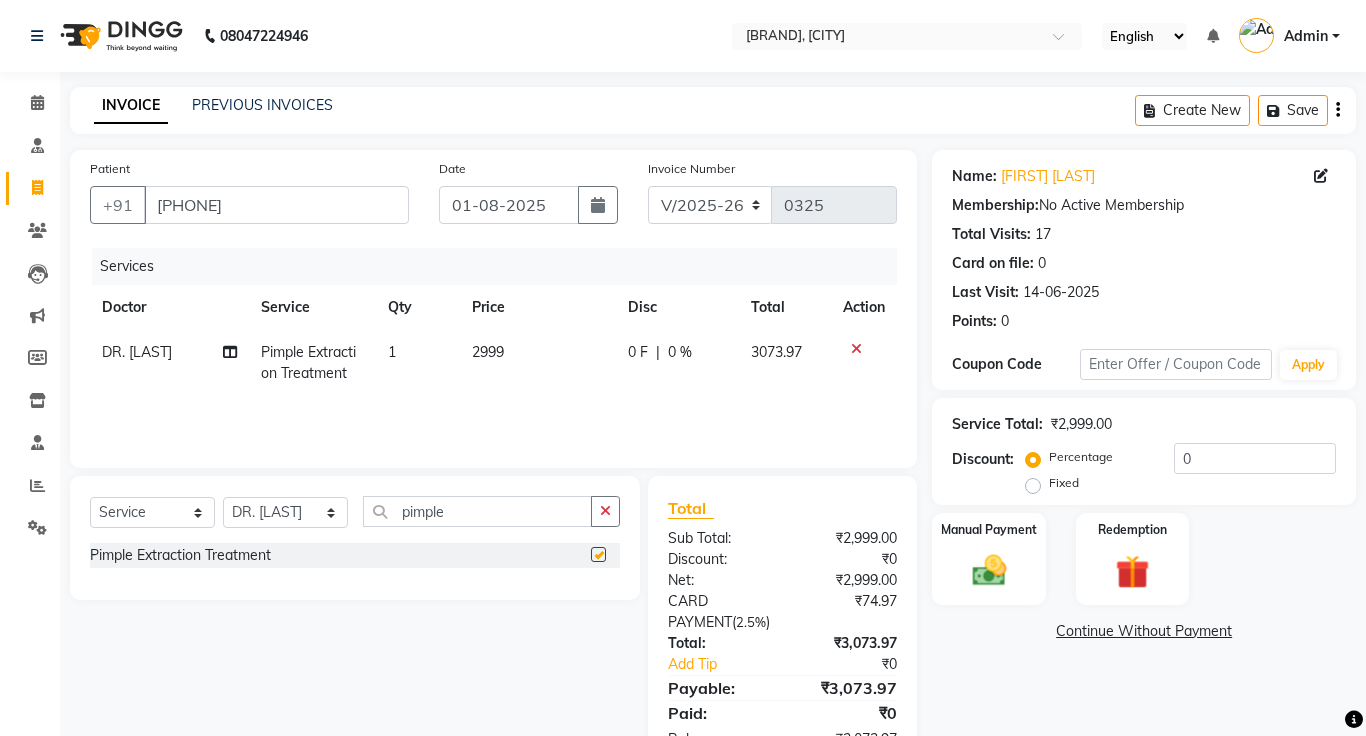 checkbox on "false" 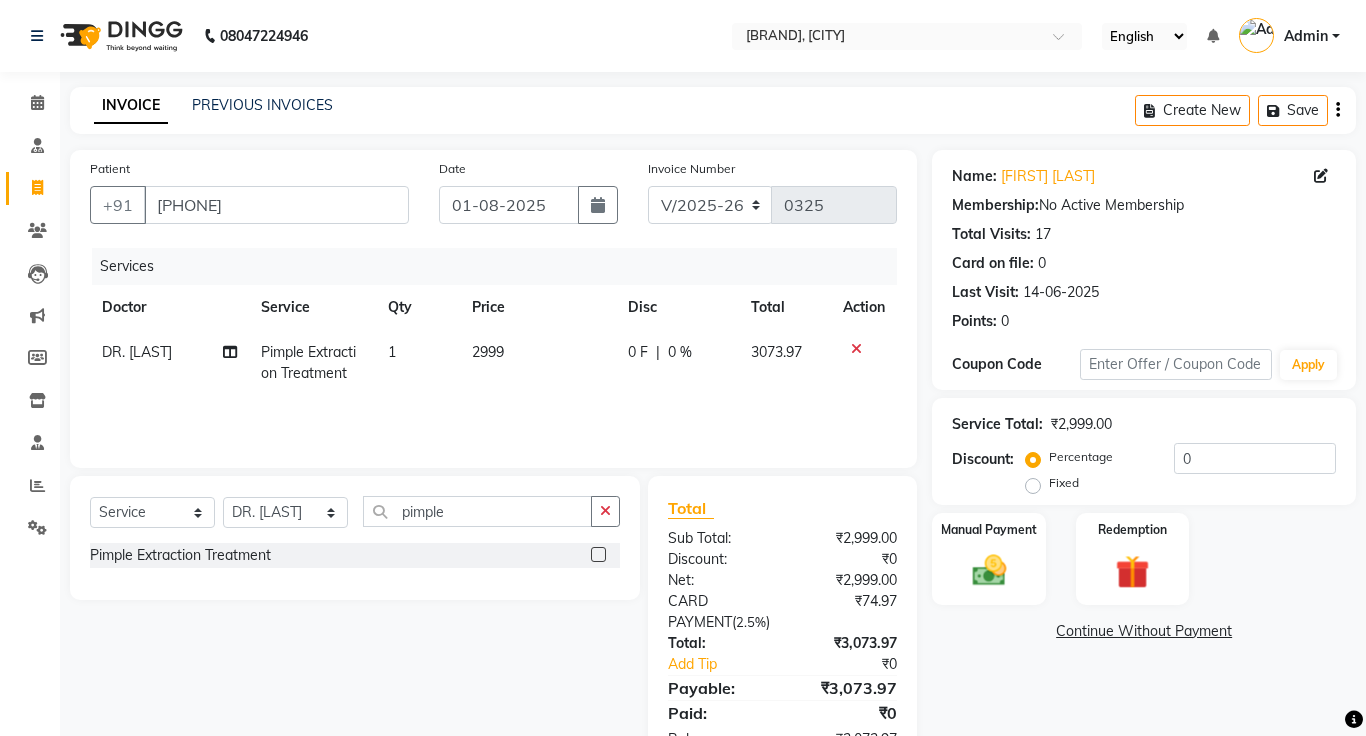 click 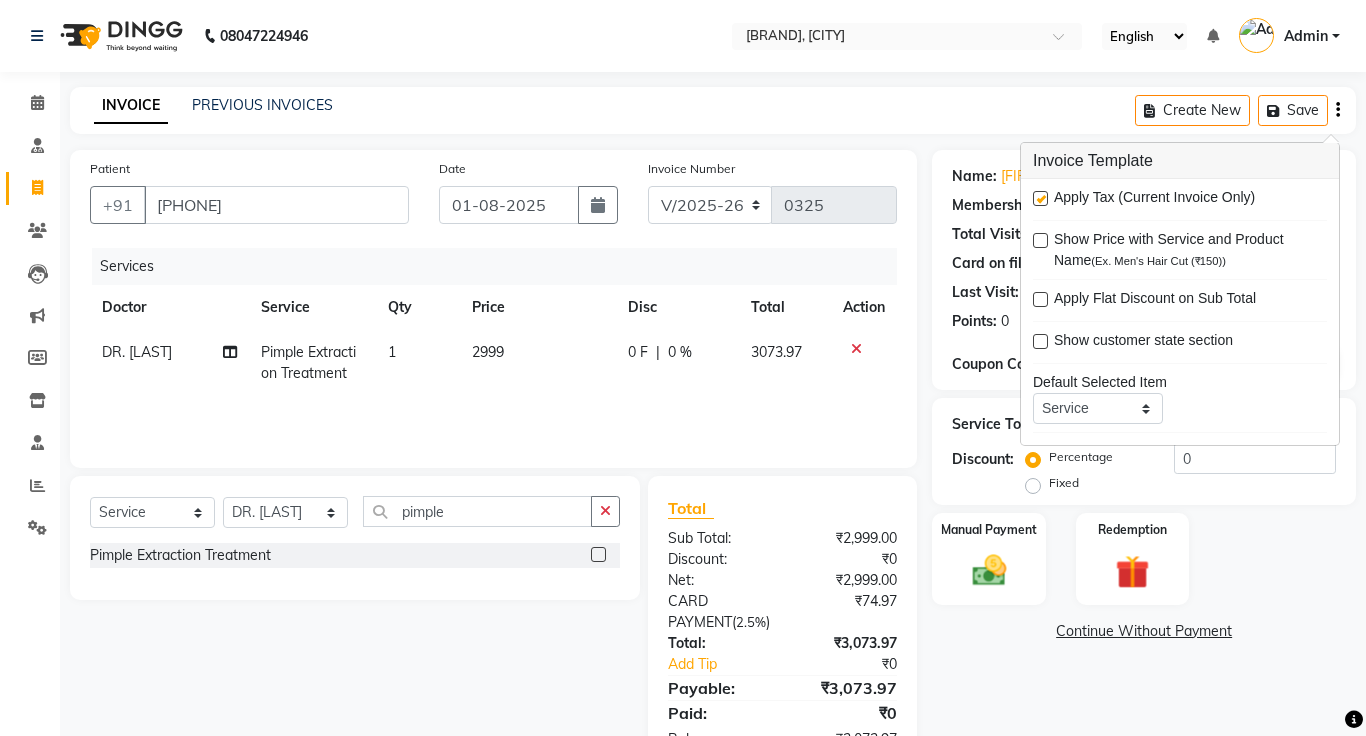 click on "INVOICE PREVIOUS INVOICES Create New   Save" 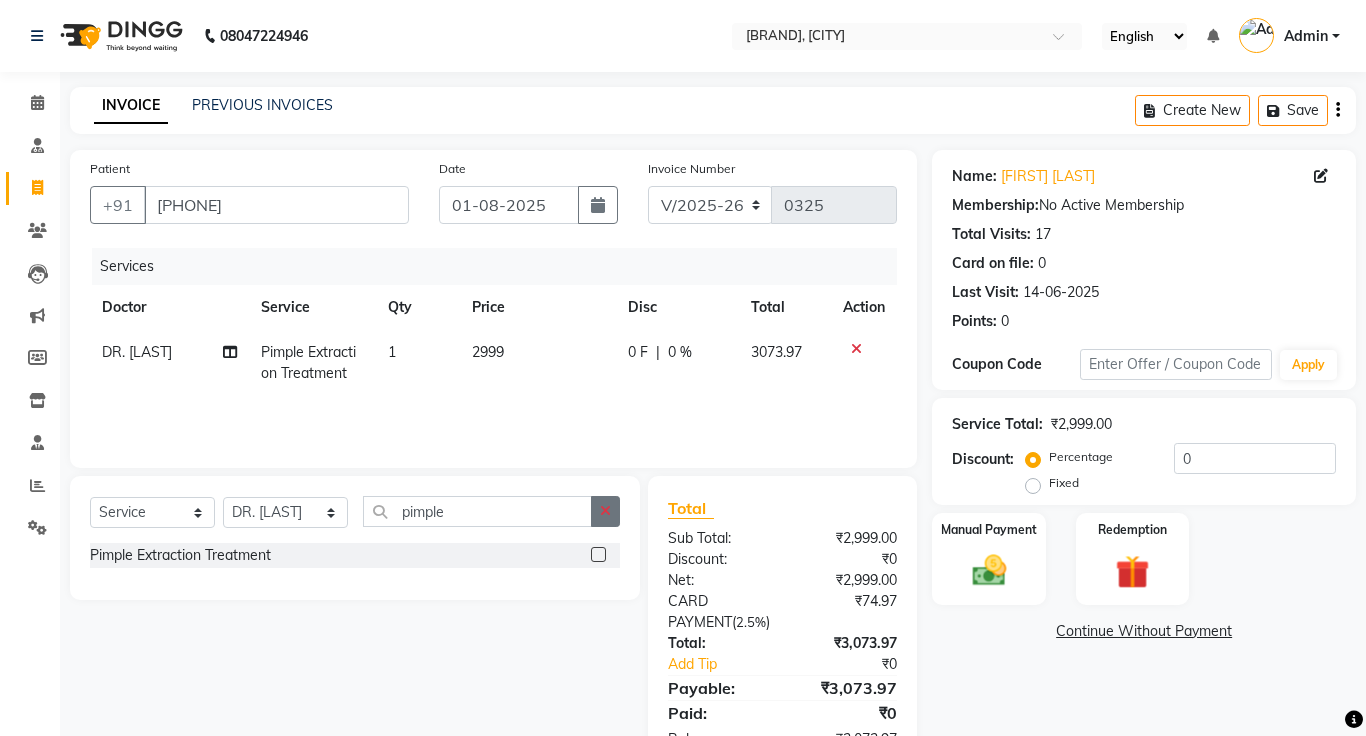 click 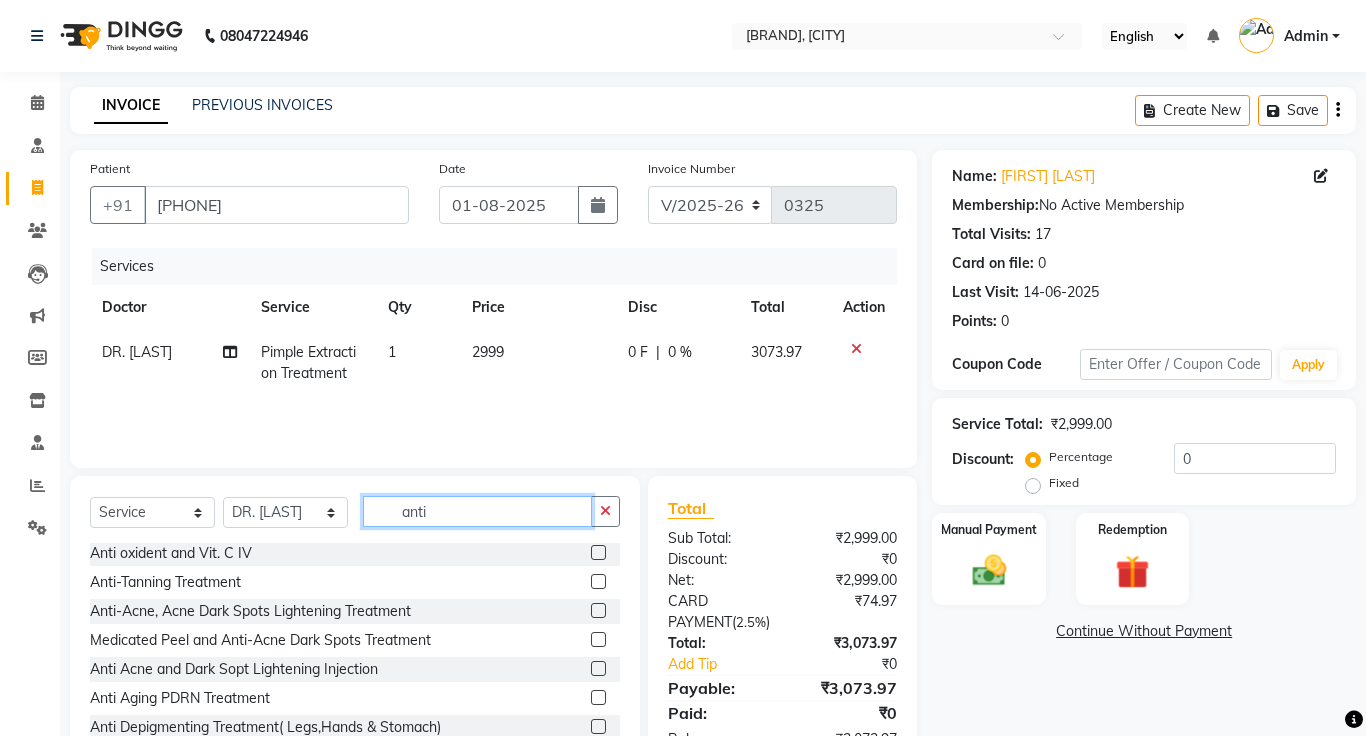 scroll, scrollTop: 118, scrollLeft: 0, axis: vertical 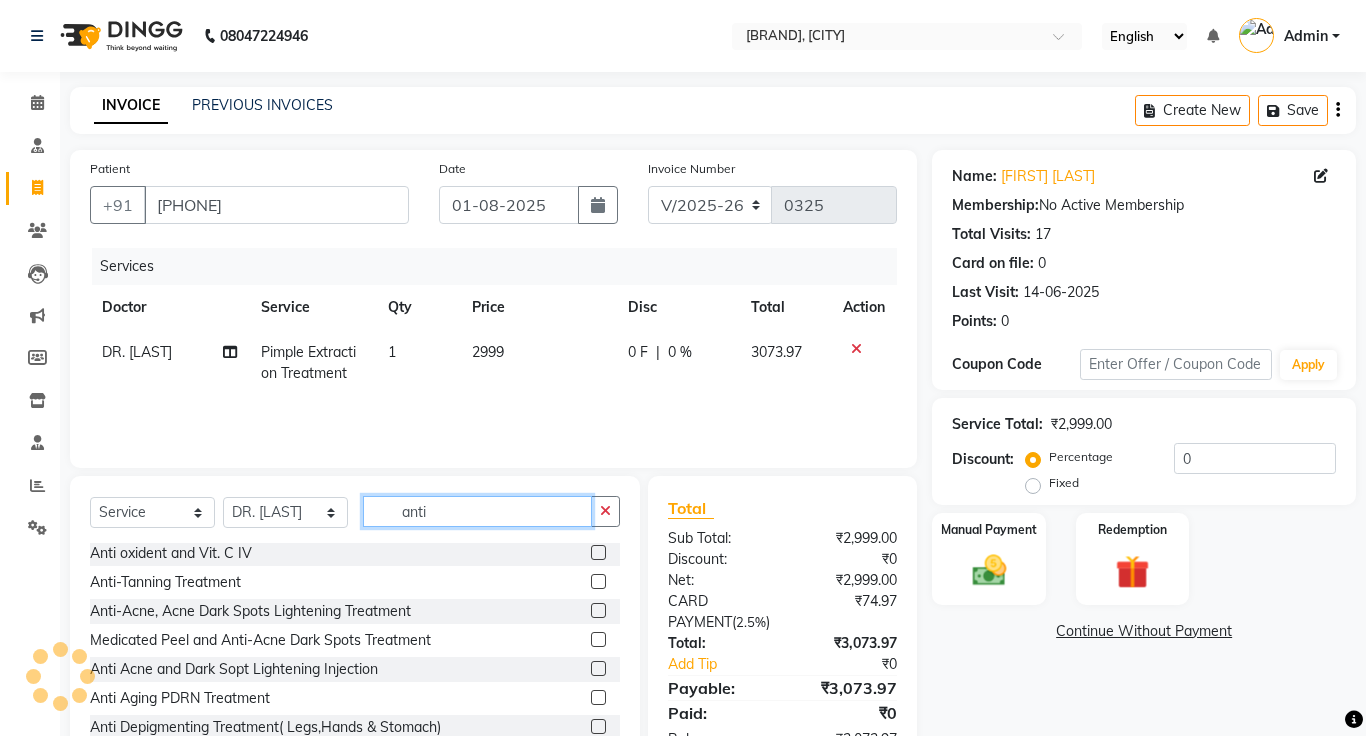 type on "anti" 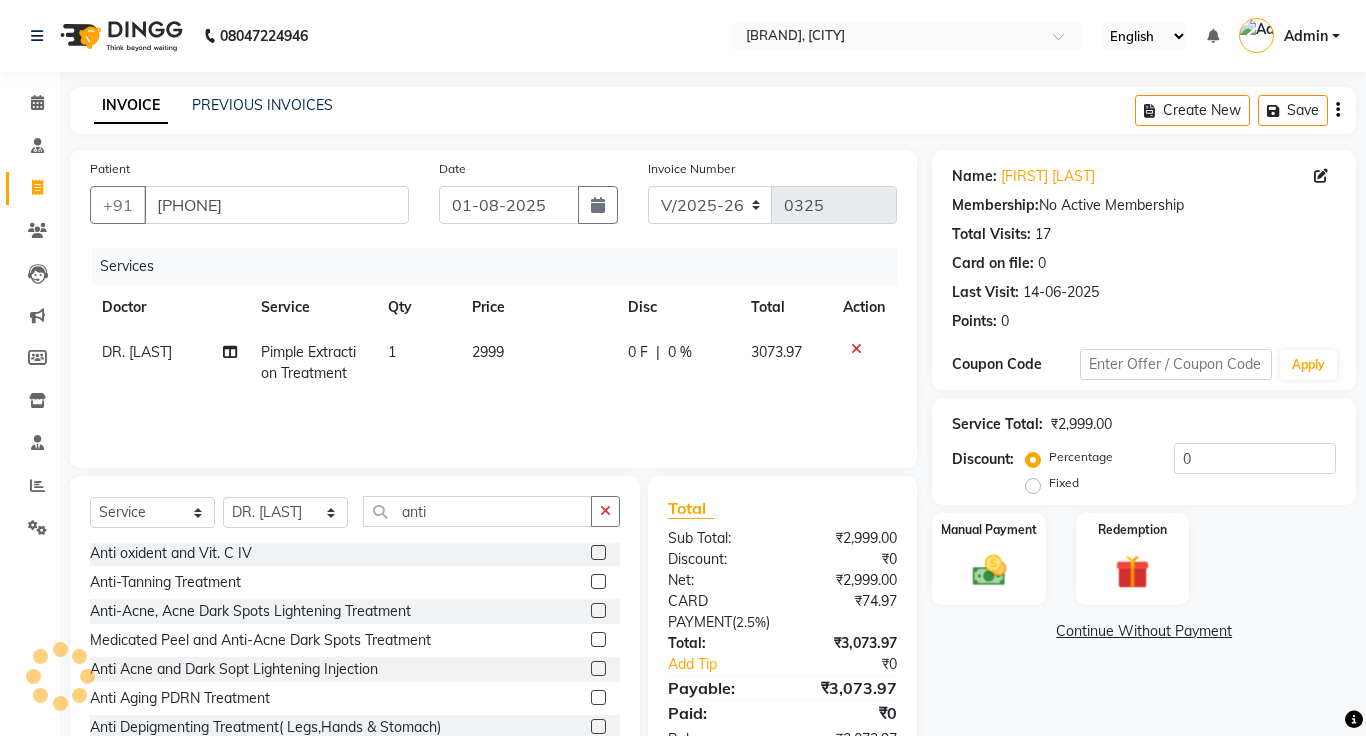 click on "Continue Without Payment" 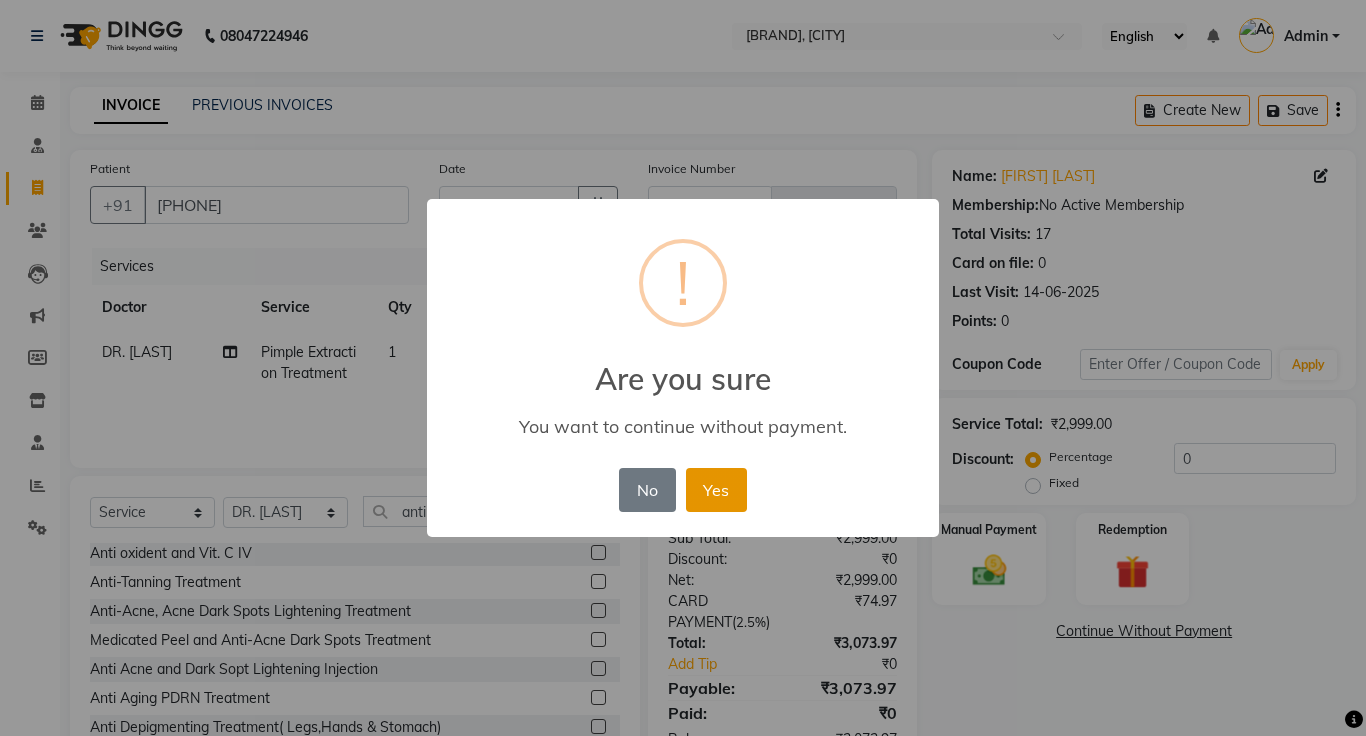click on "Yes" at bounding box center [716, 490] 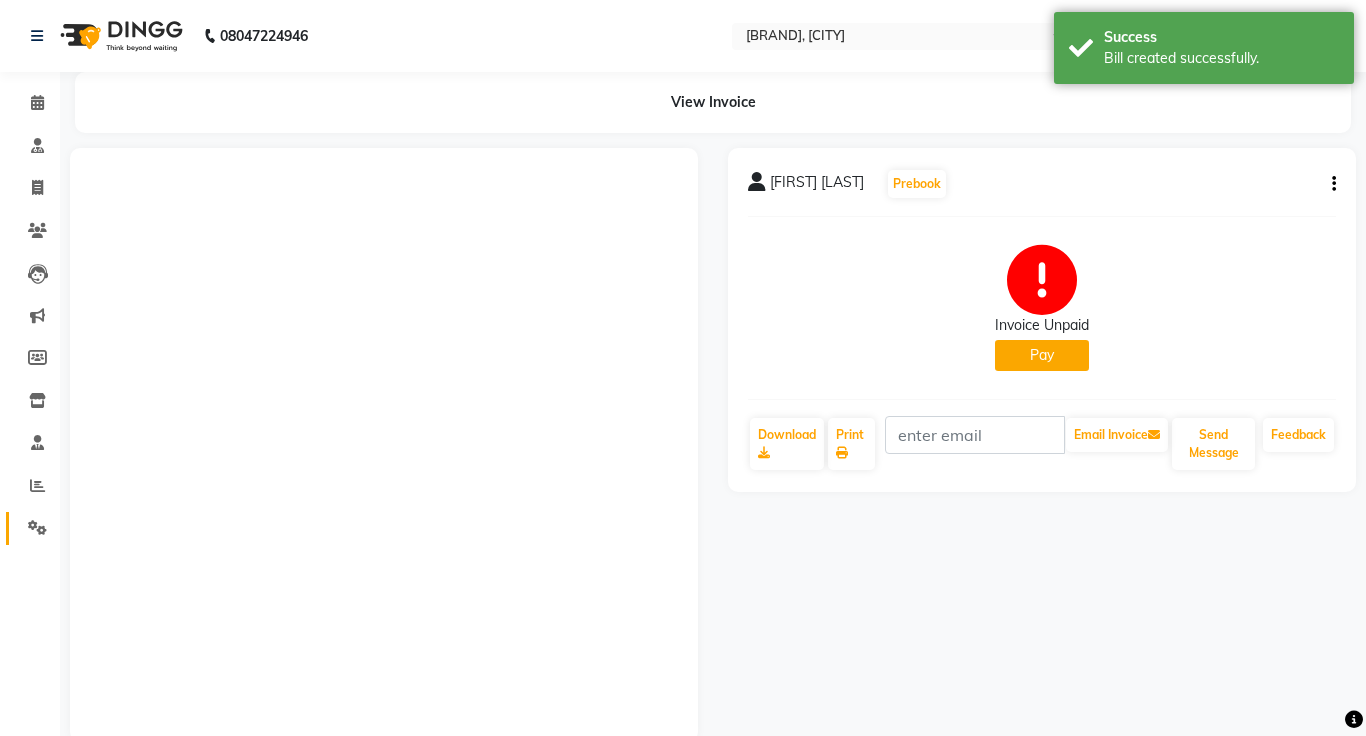 click on "Settings" 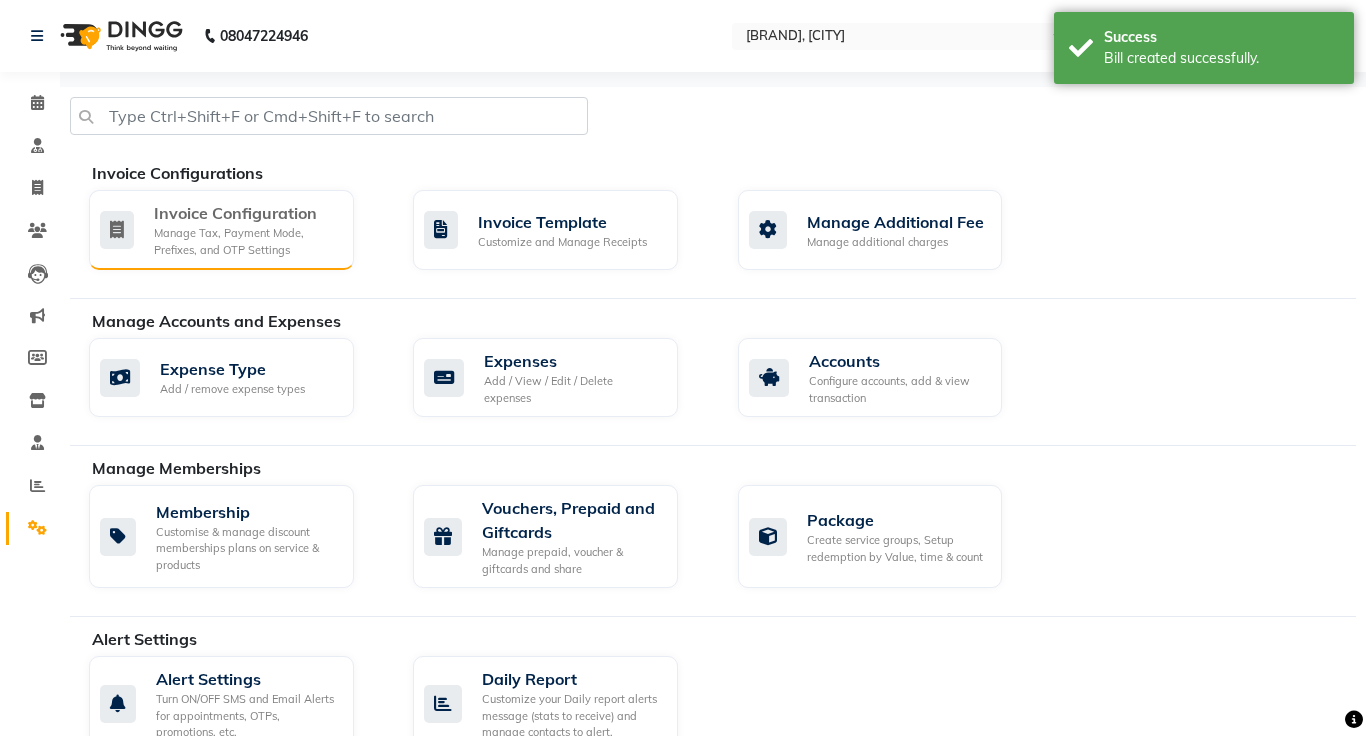click on "Invoice Configuration" 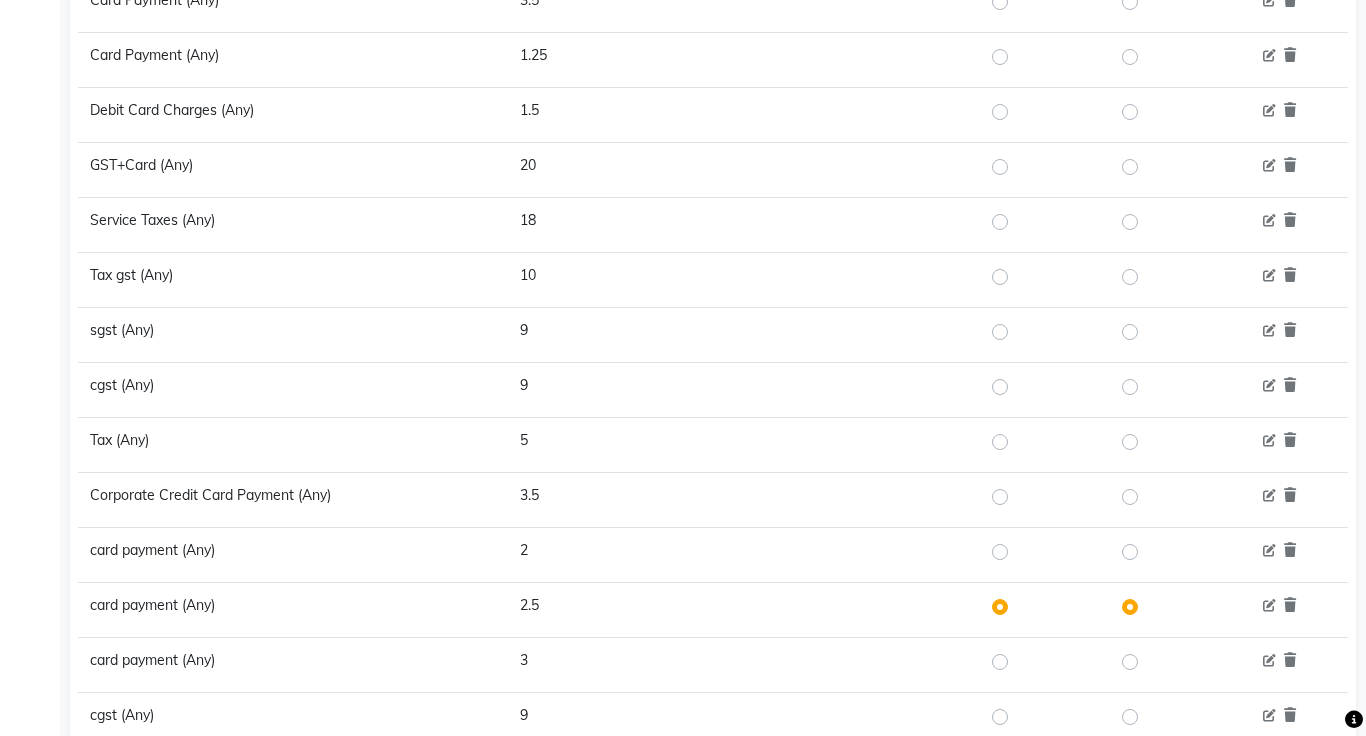 scroll, scrollTop: 713, scrollLeft: 0, axis: vertical 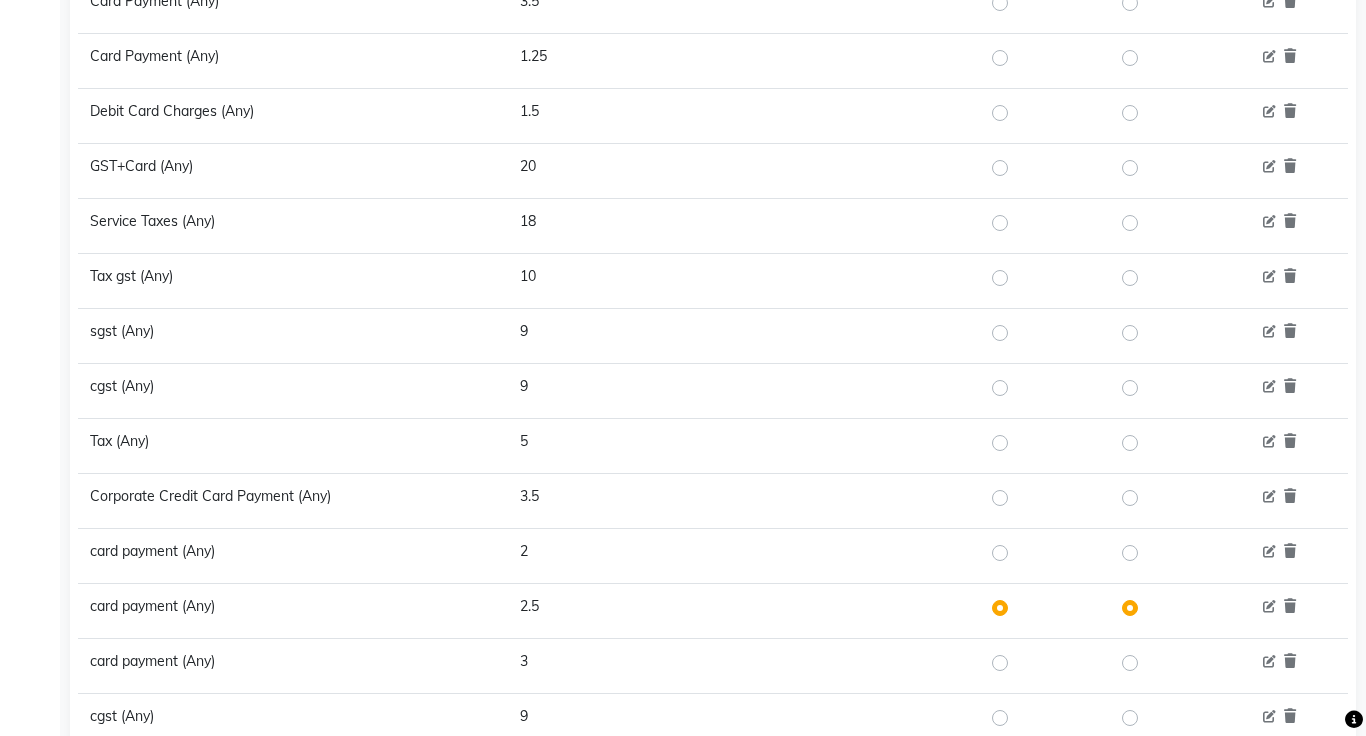 click 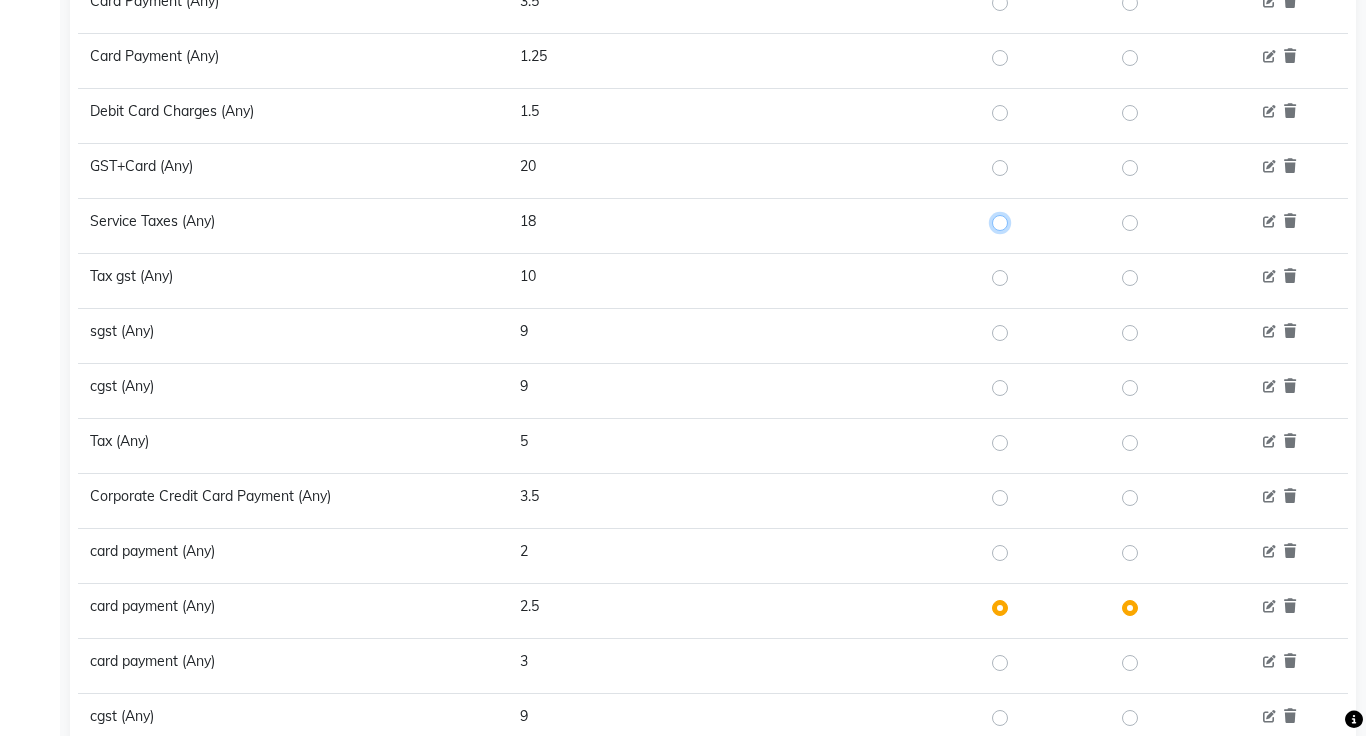 click at bounding box center (1003, 223) 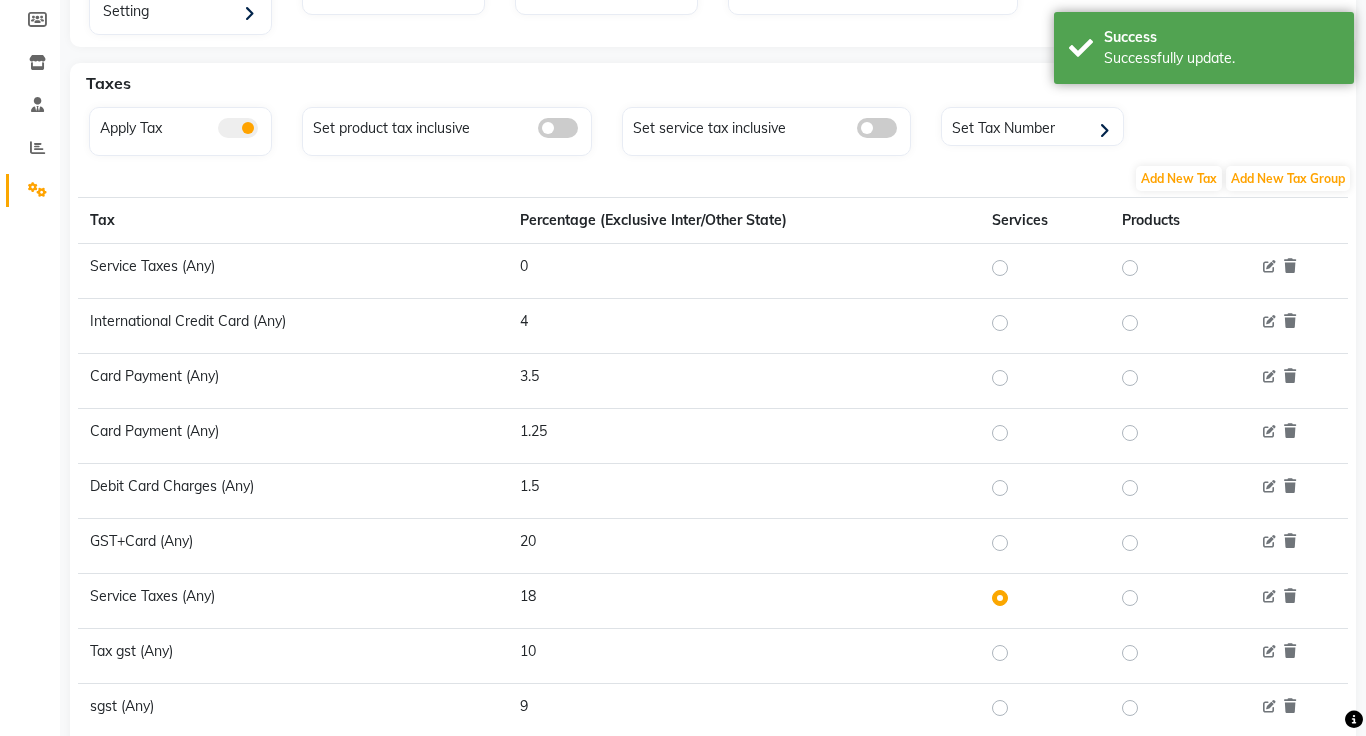 scroll, scrollTop: 0, scrollLeft: 0, axis: both 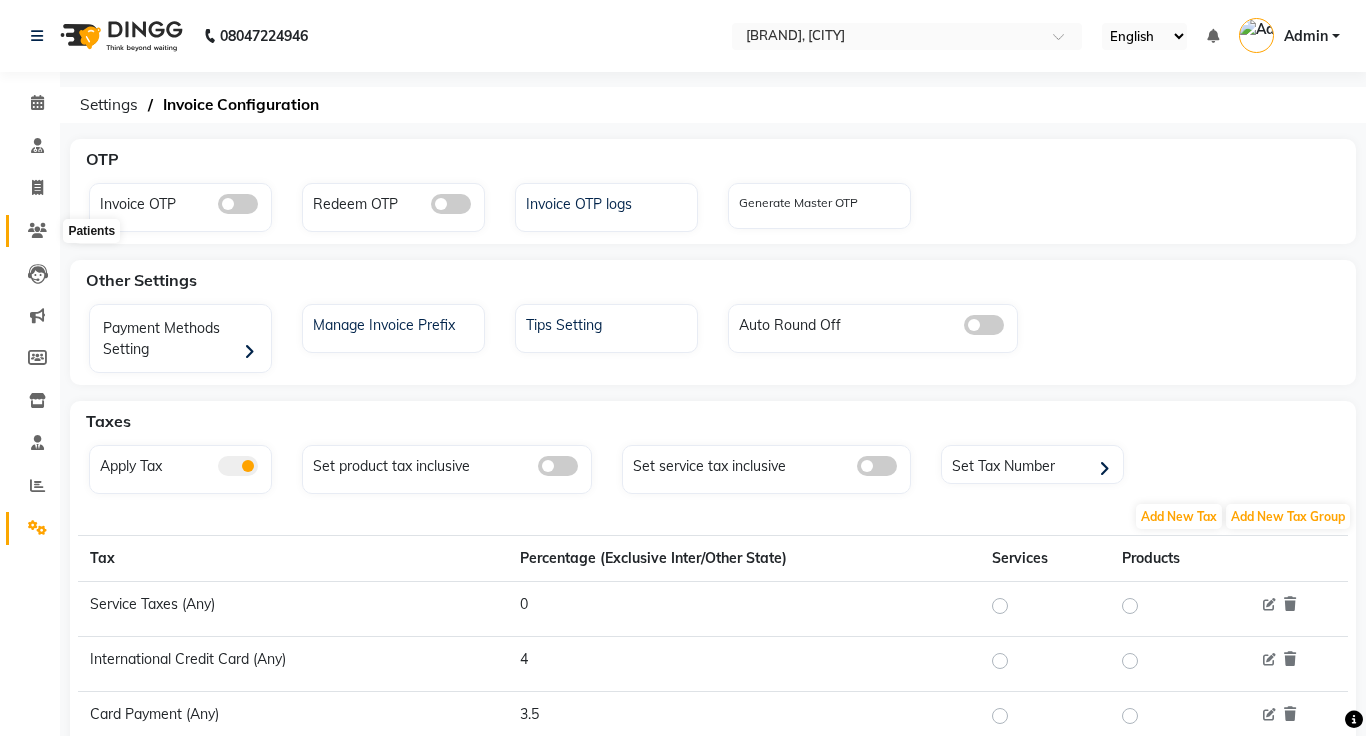 click 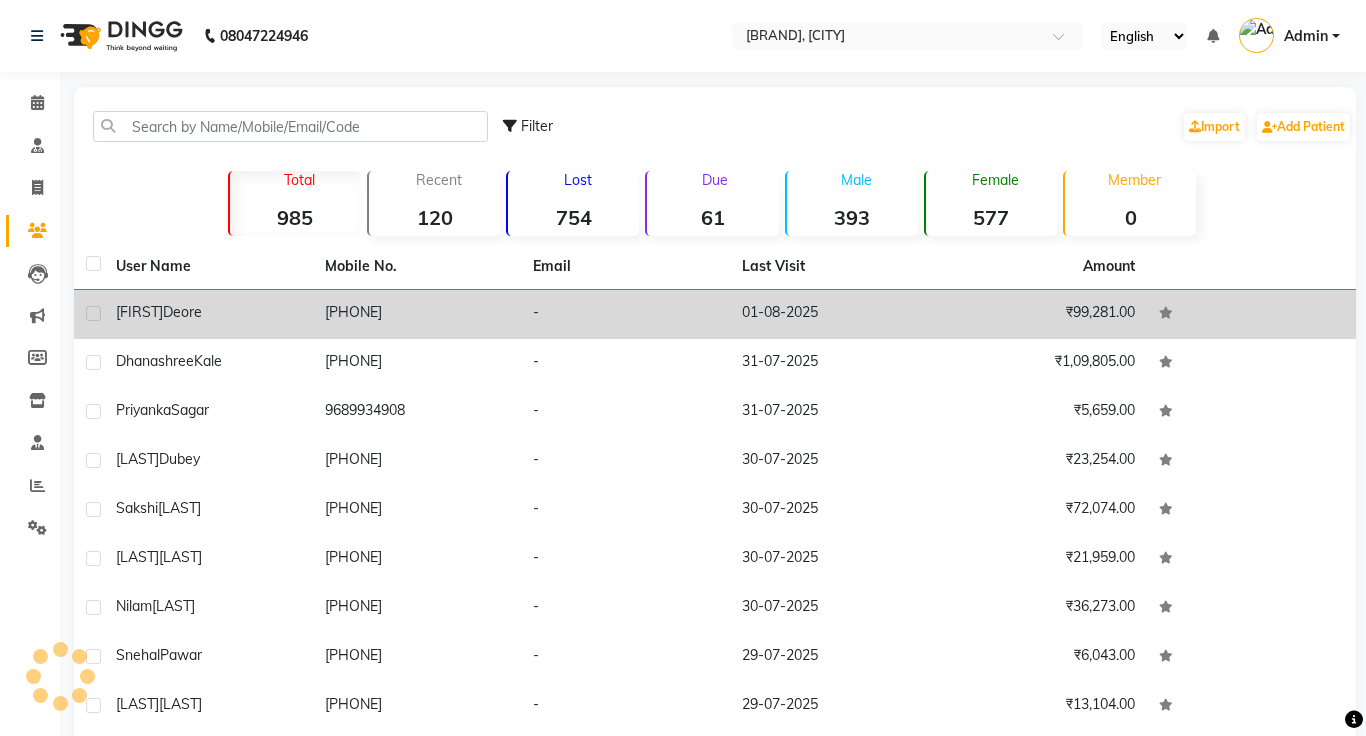 click on "[FIRST] [LAST]" 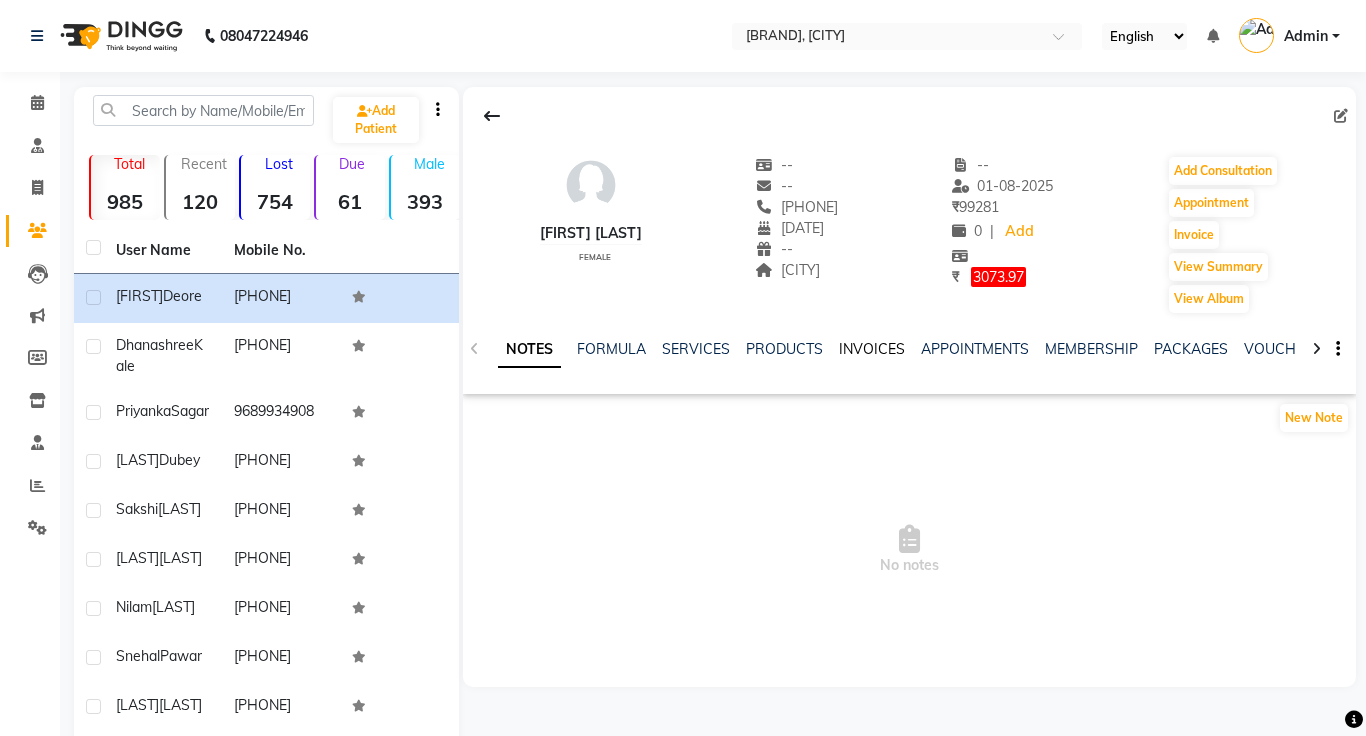 click on "INVOICES" 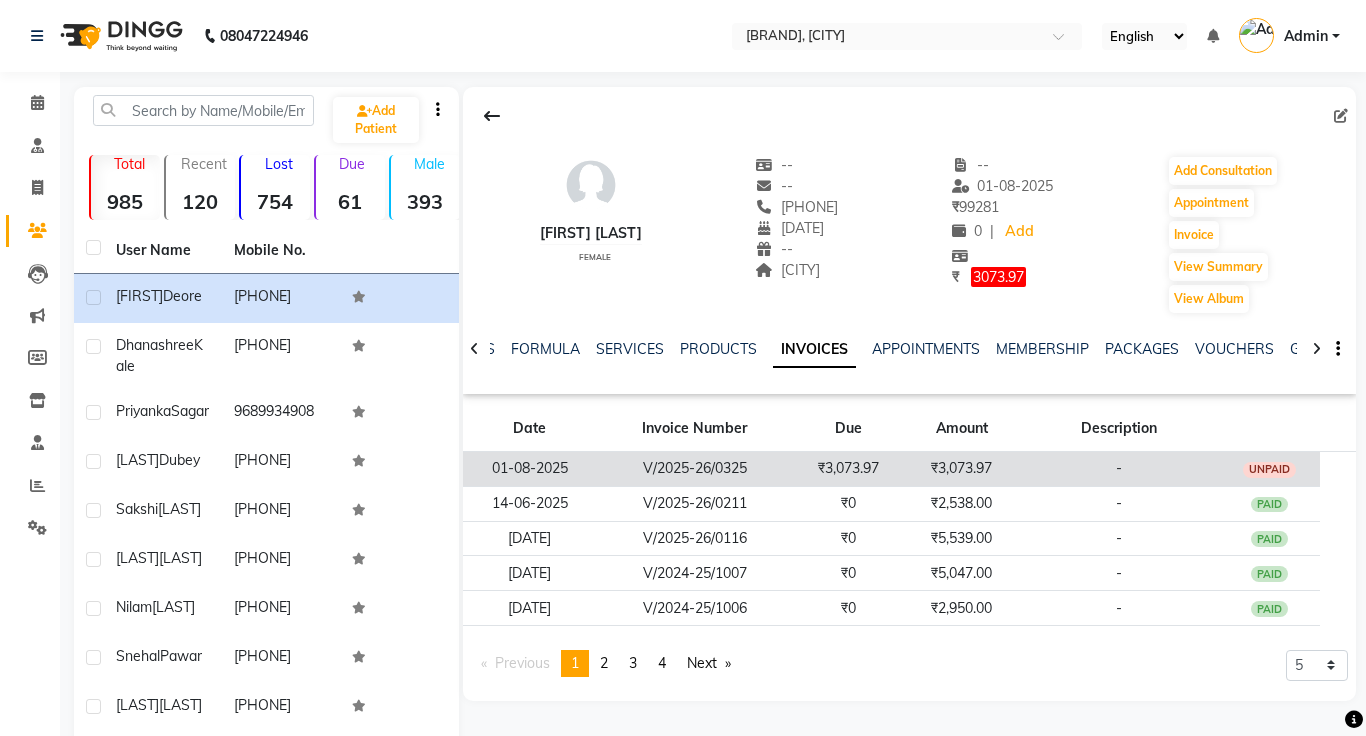 click on "₹3,073.97" 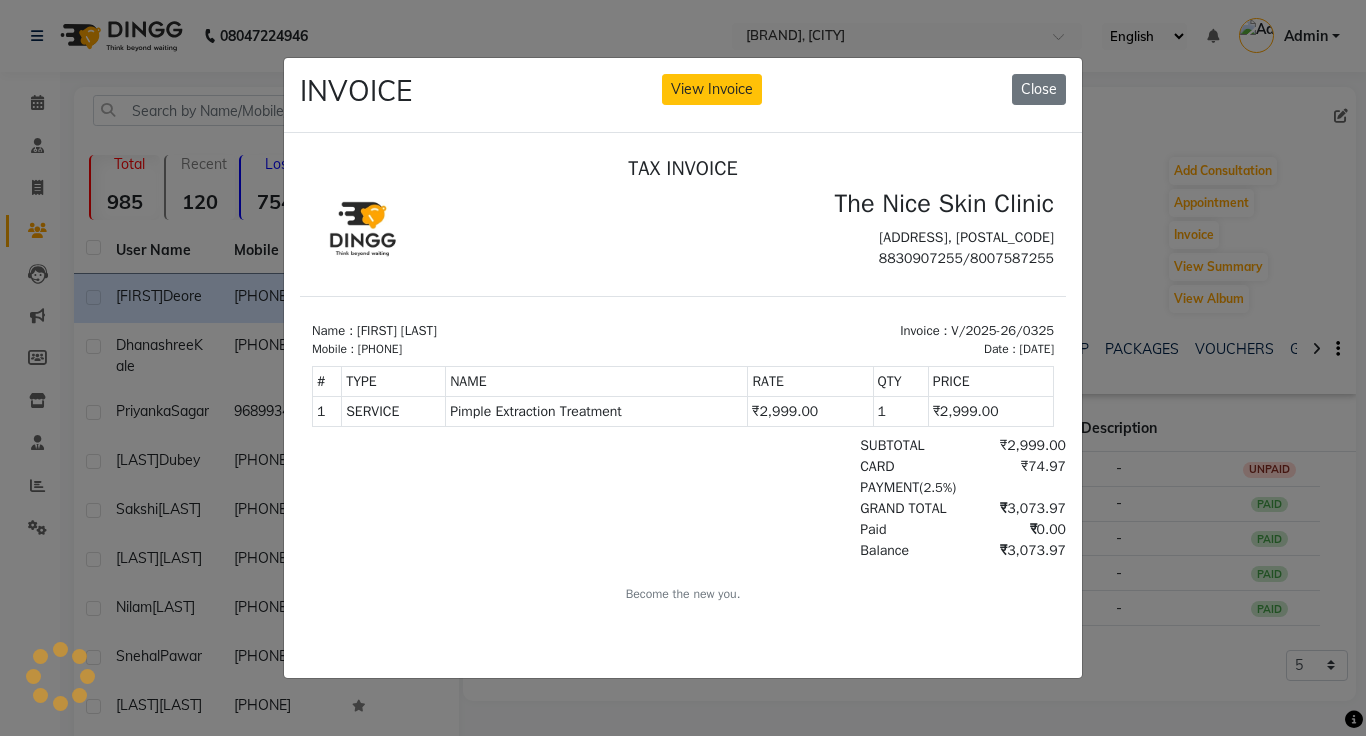 scroll, scrollTop: 0, scrollLeft: 0, axis: both 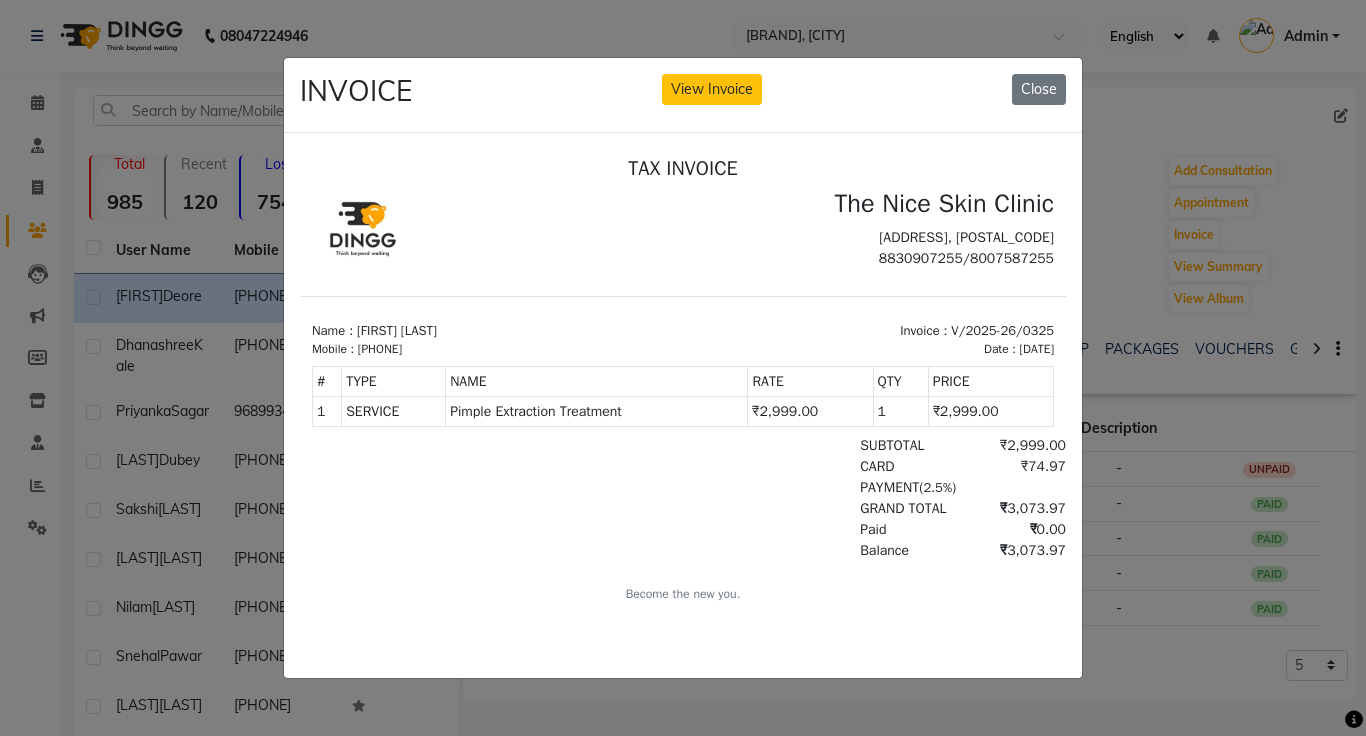 click on "INVOICE View Invoice Close" 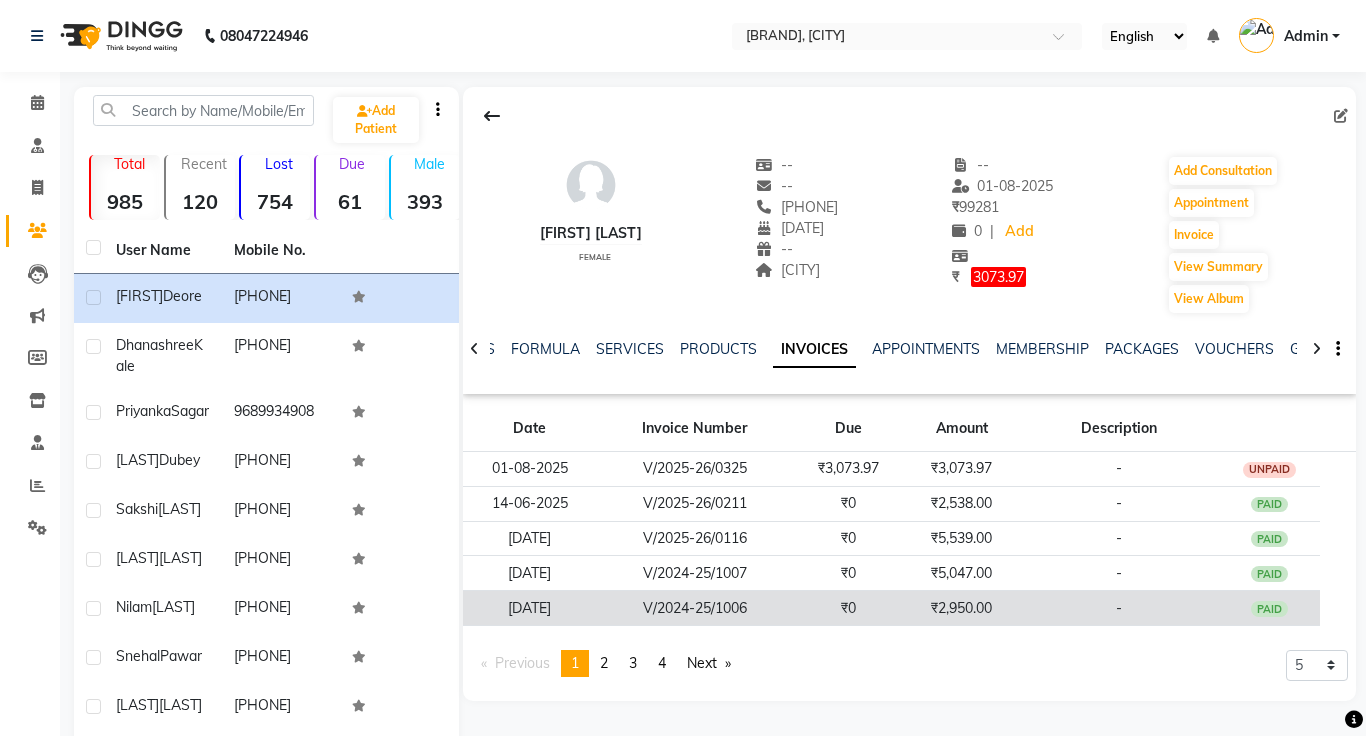 click on "₹2,950.00" 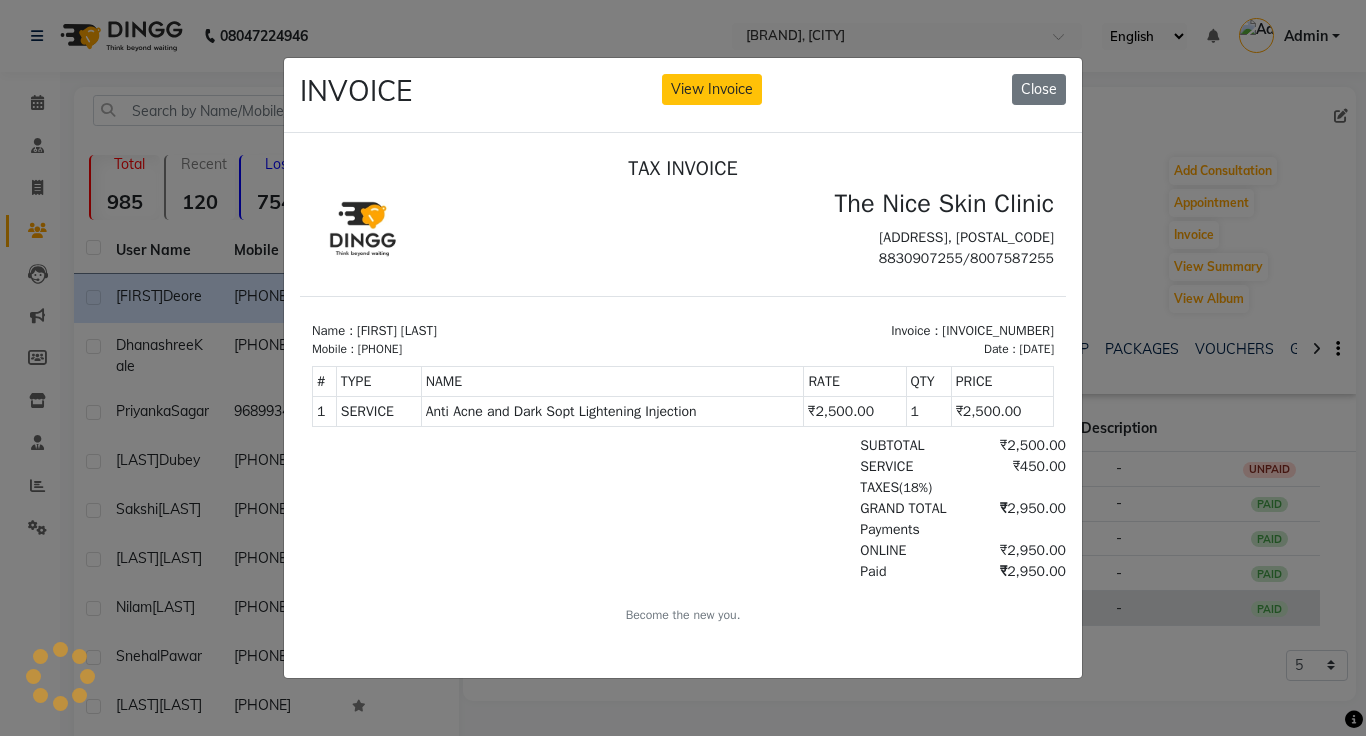 scroll, scrollTop: 0, scrollLeft: 0, axis: both 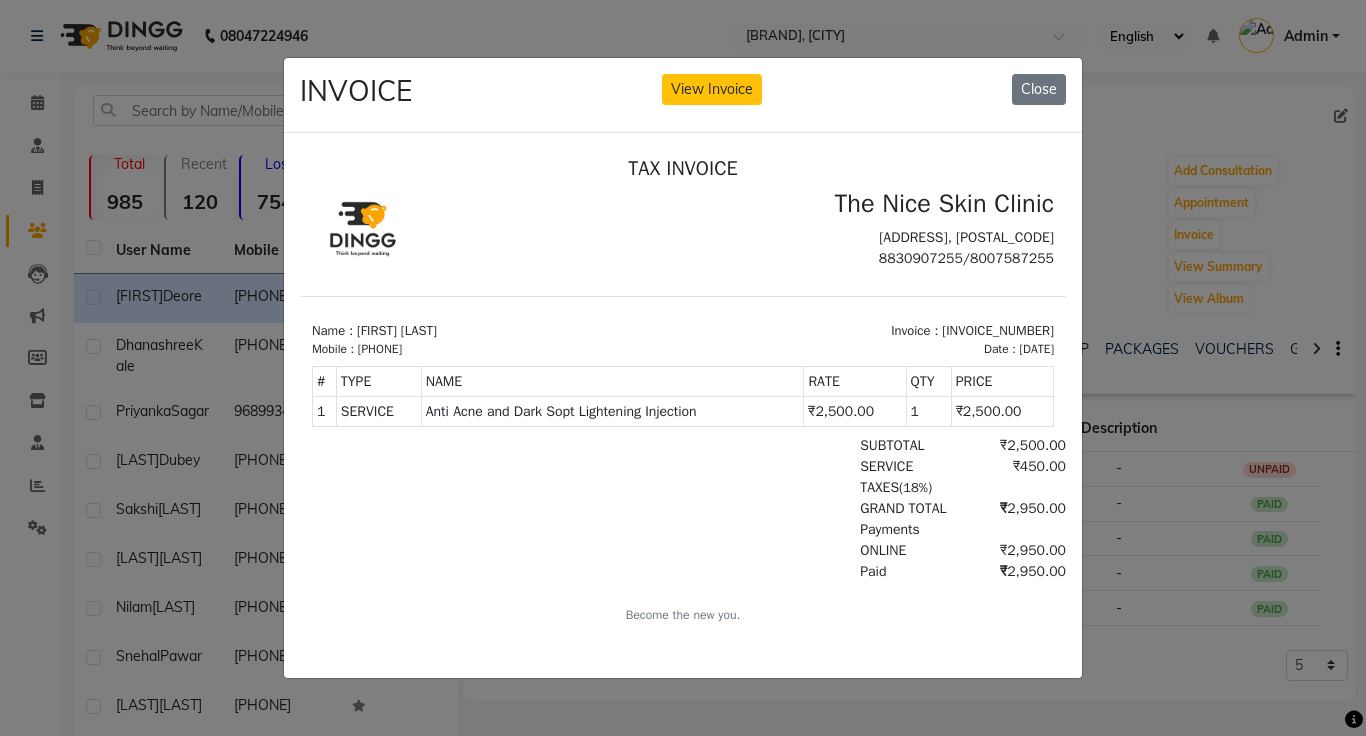 click on "INVOICE View Invoice Close" 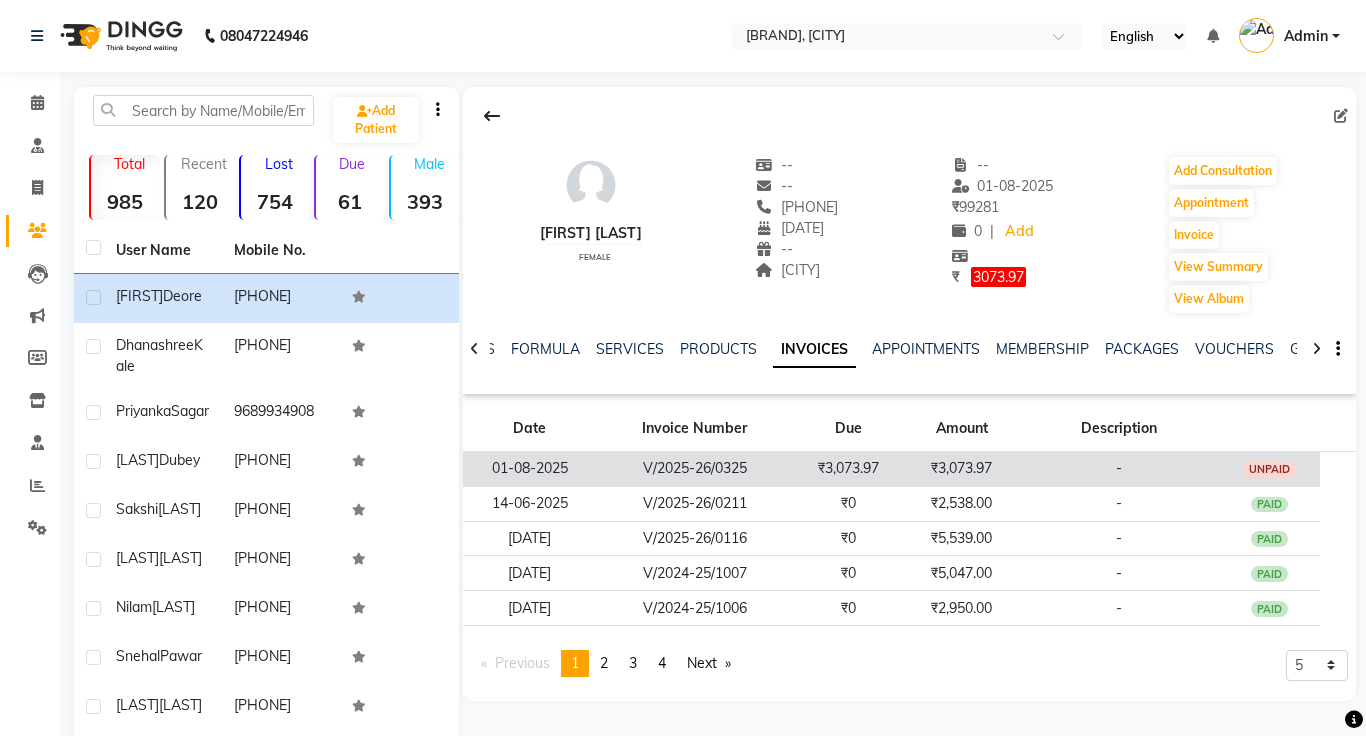 click on "-" 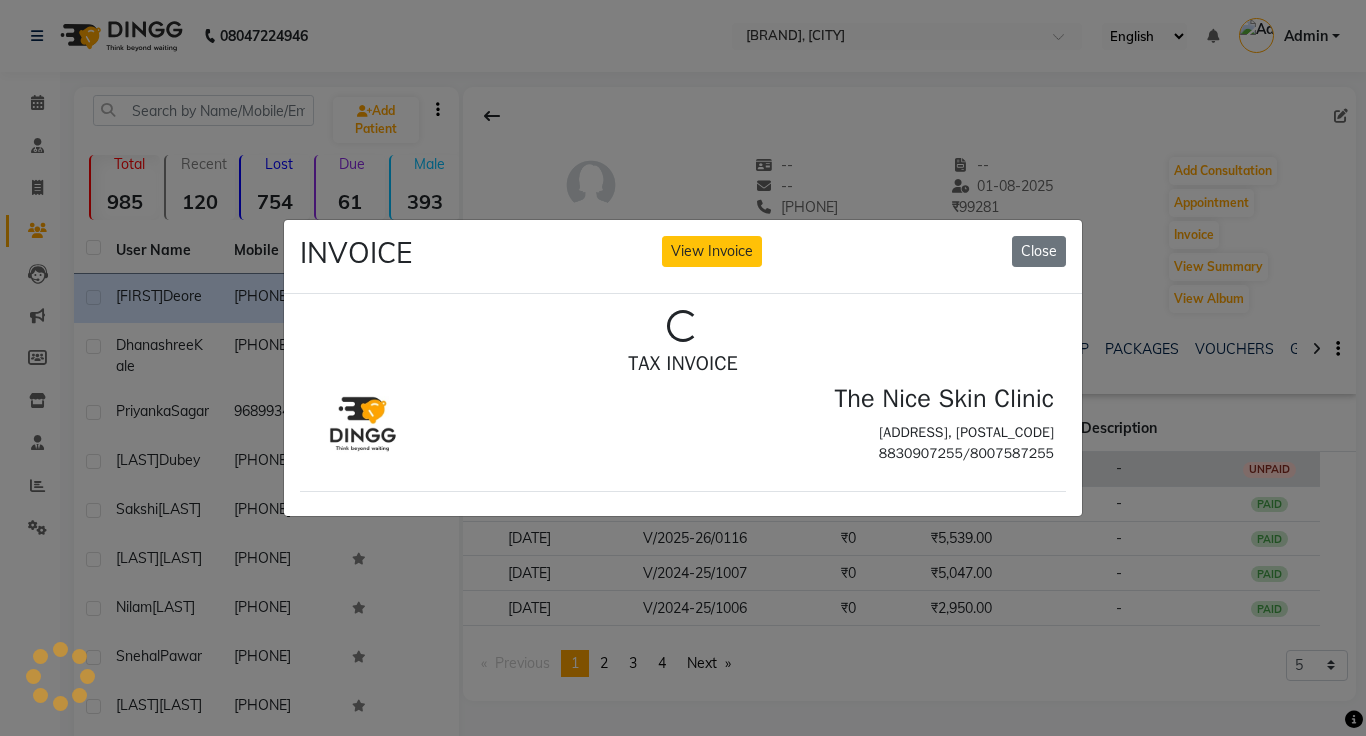 scroll, scrollTop: 0, scrollLeft: 0, axis: both 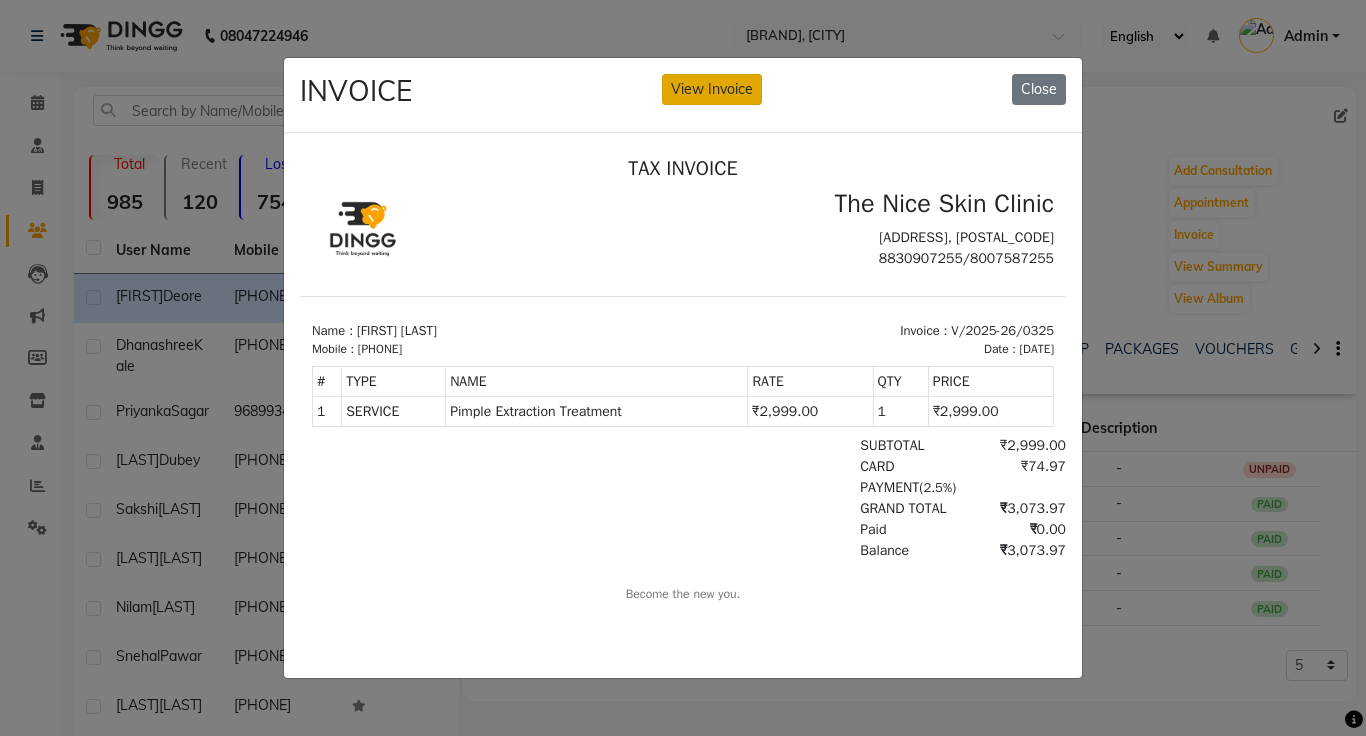 click on "View Invoice" 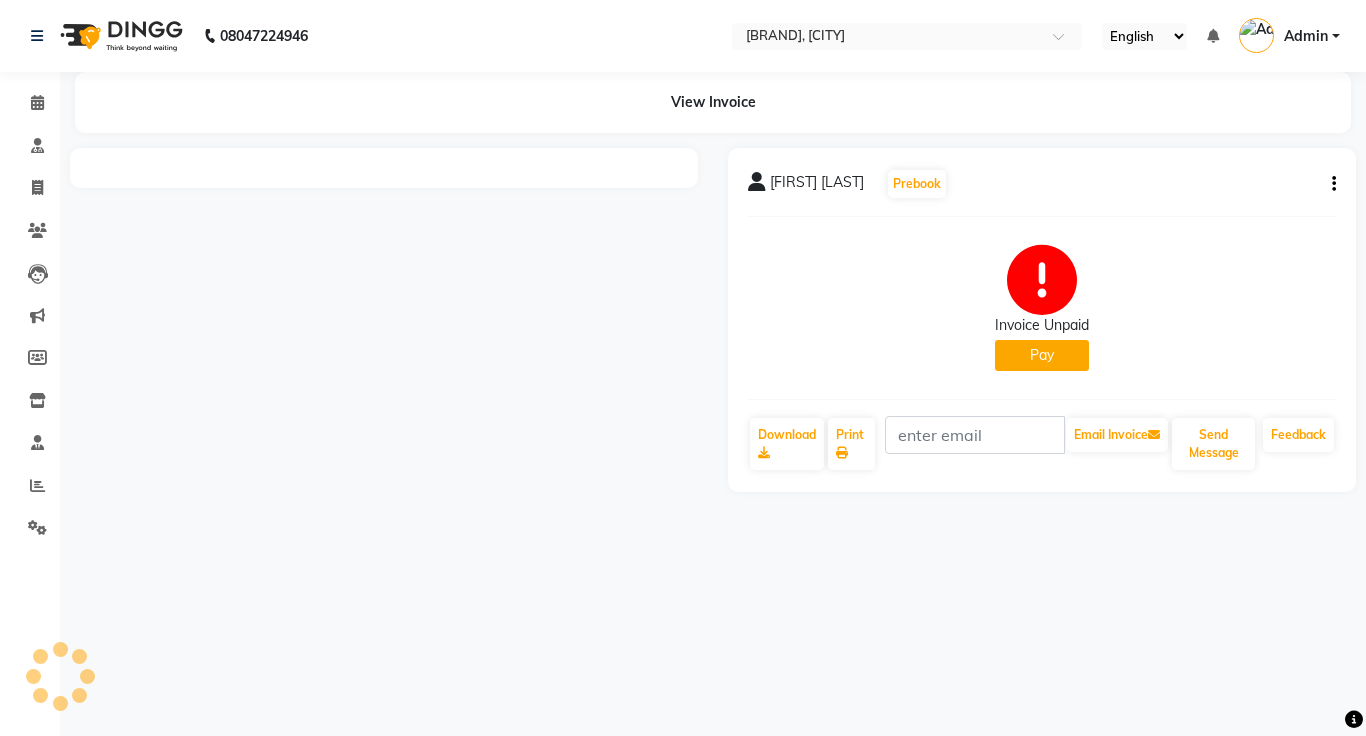 click 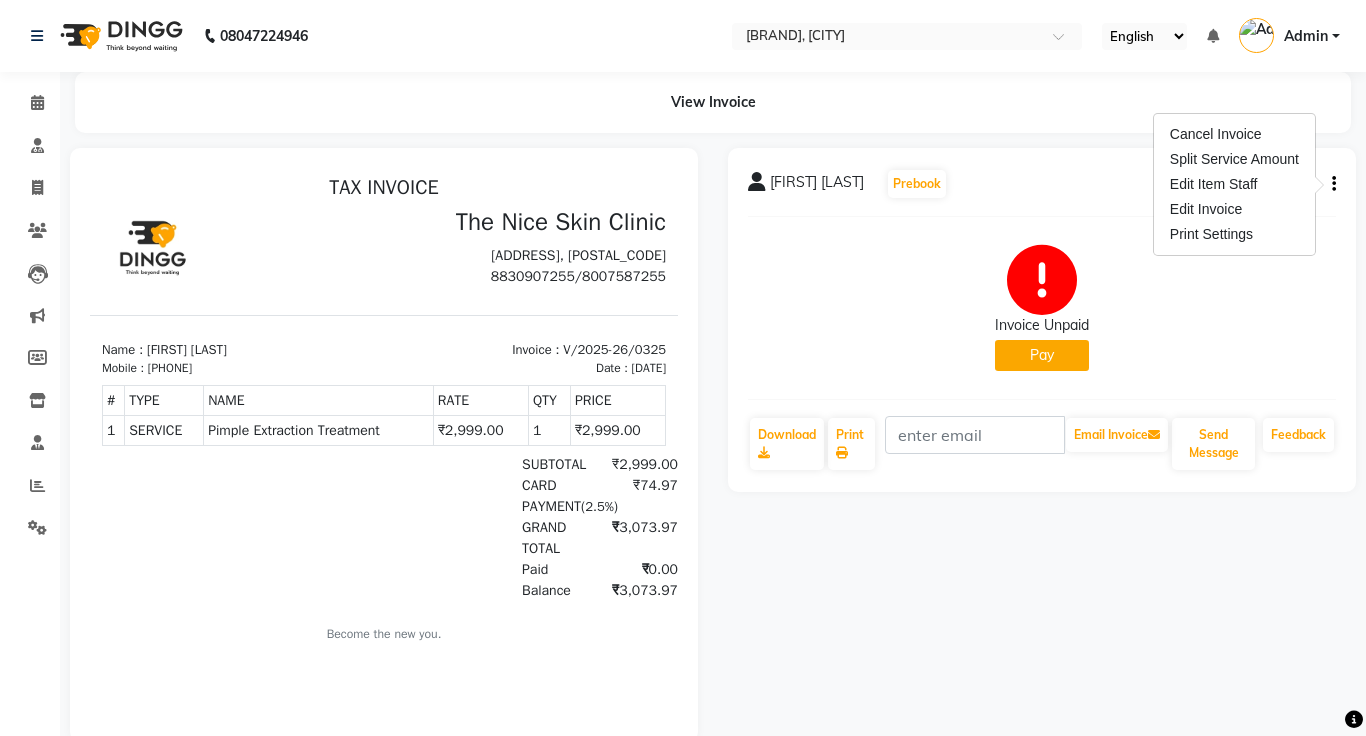 scroll, scrollTop: 0, scrollLeft: 0, axis: both 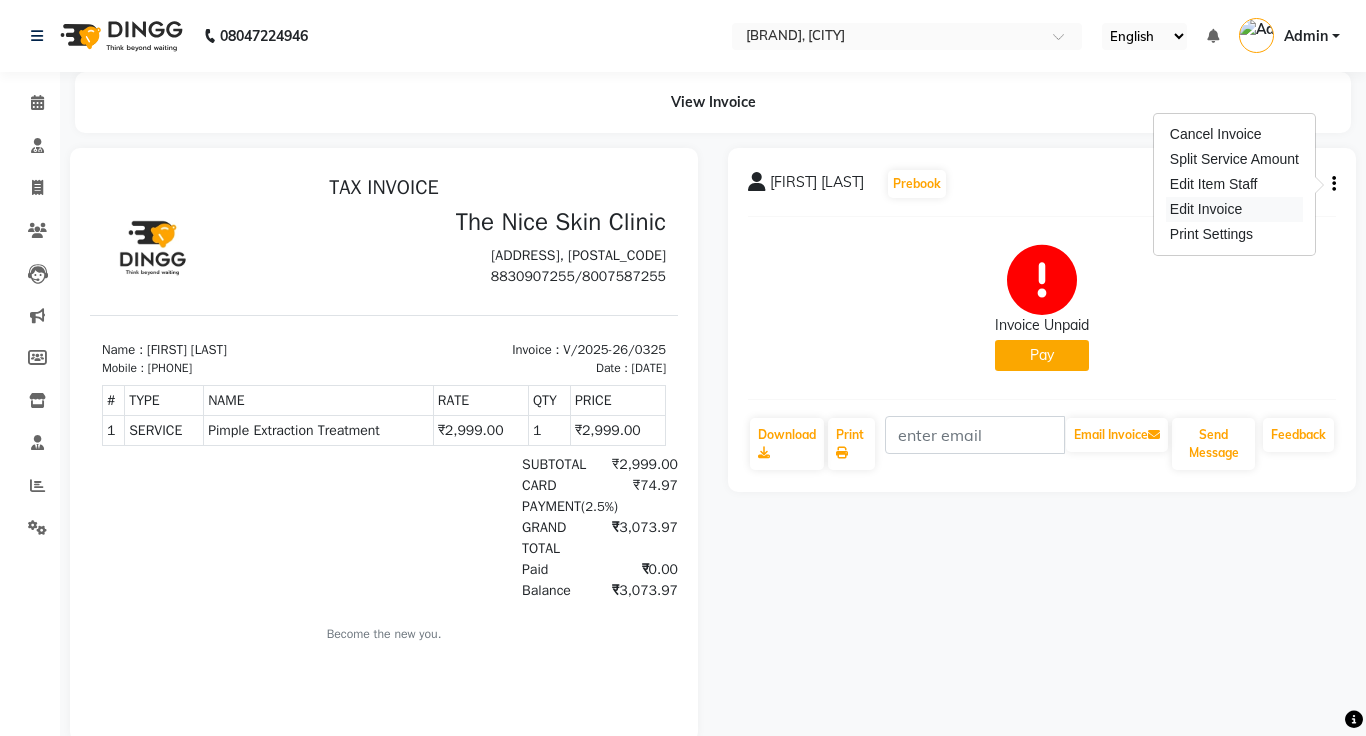 click on "Edit Invoice" at bounding box center [1234, 209] 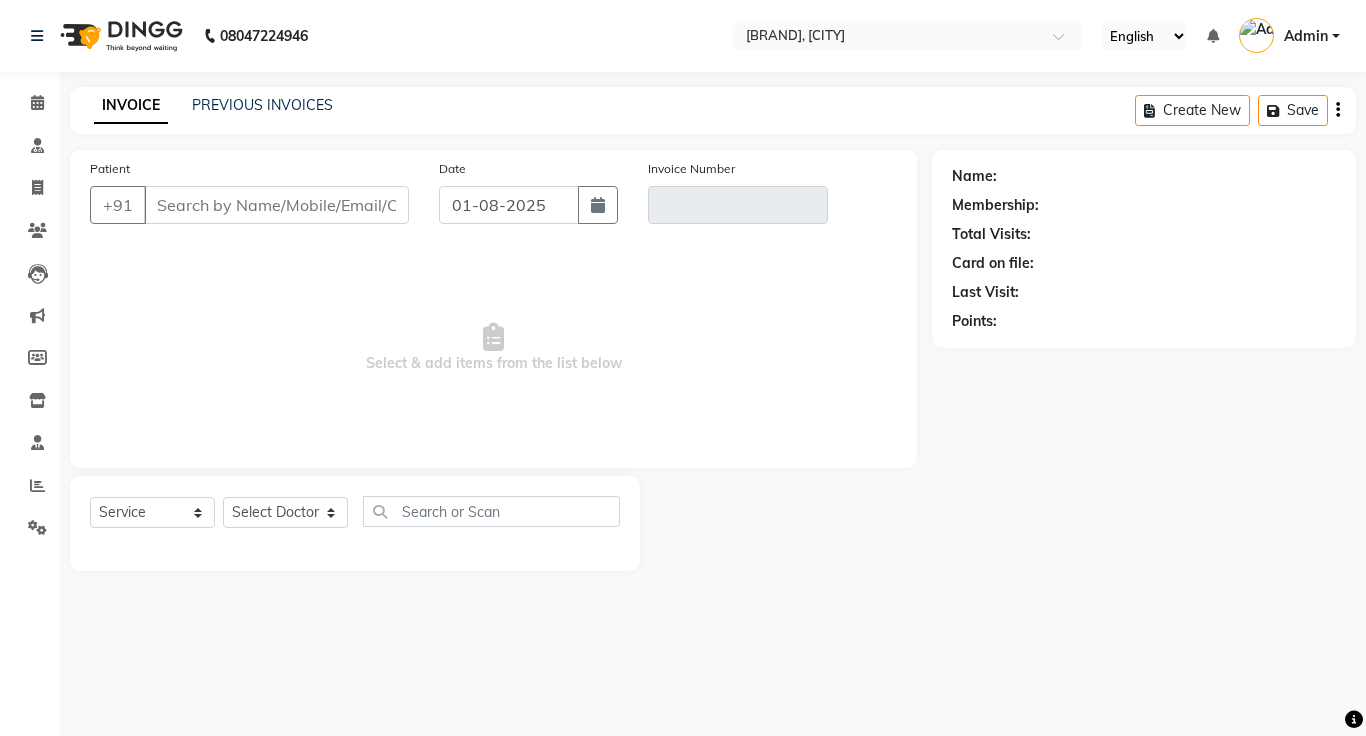 type on "[PHONE]" 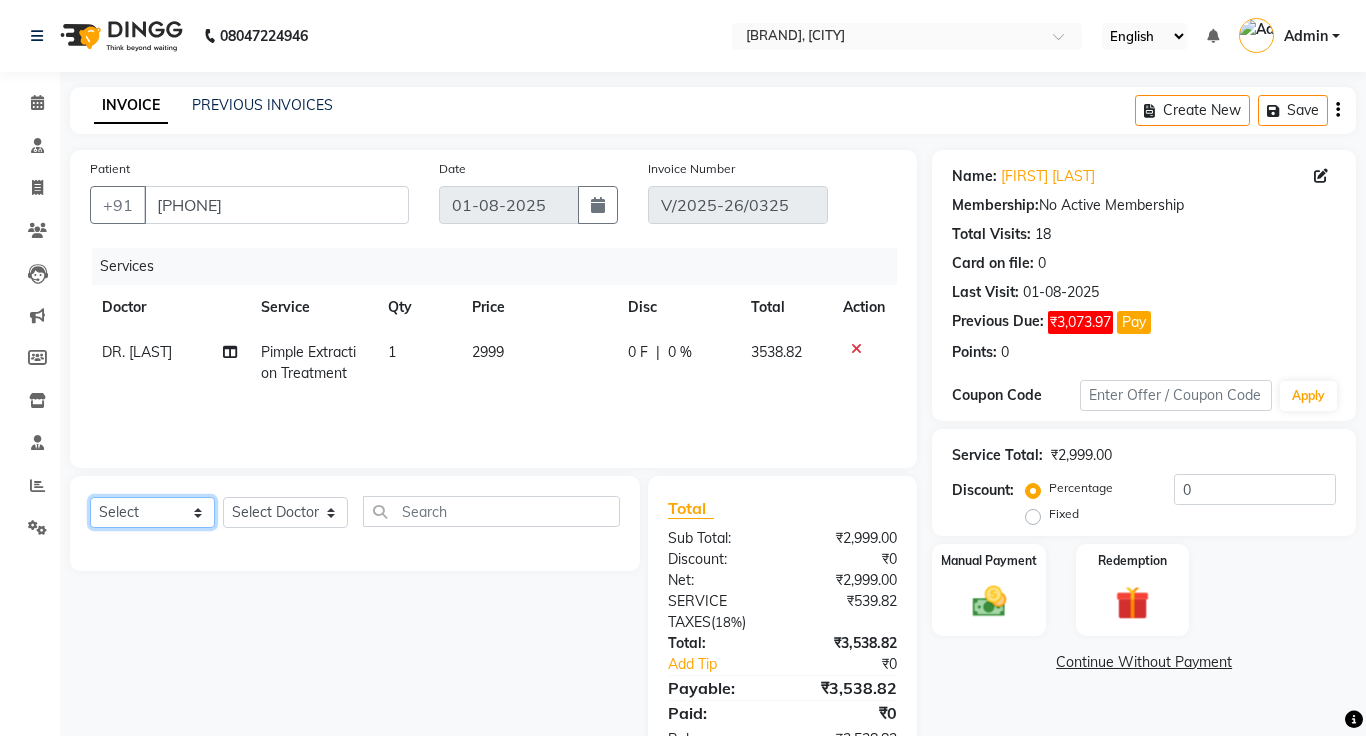 click on "Select  Service  Product  Membership  Package Voucher Prepaid Gift Card" 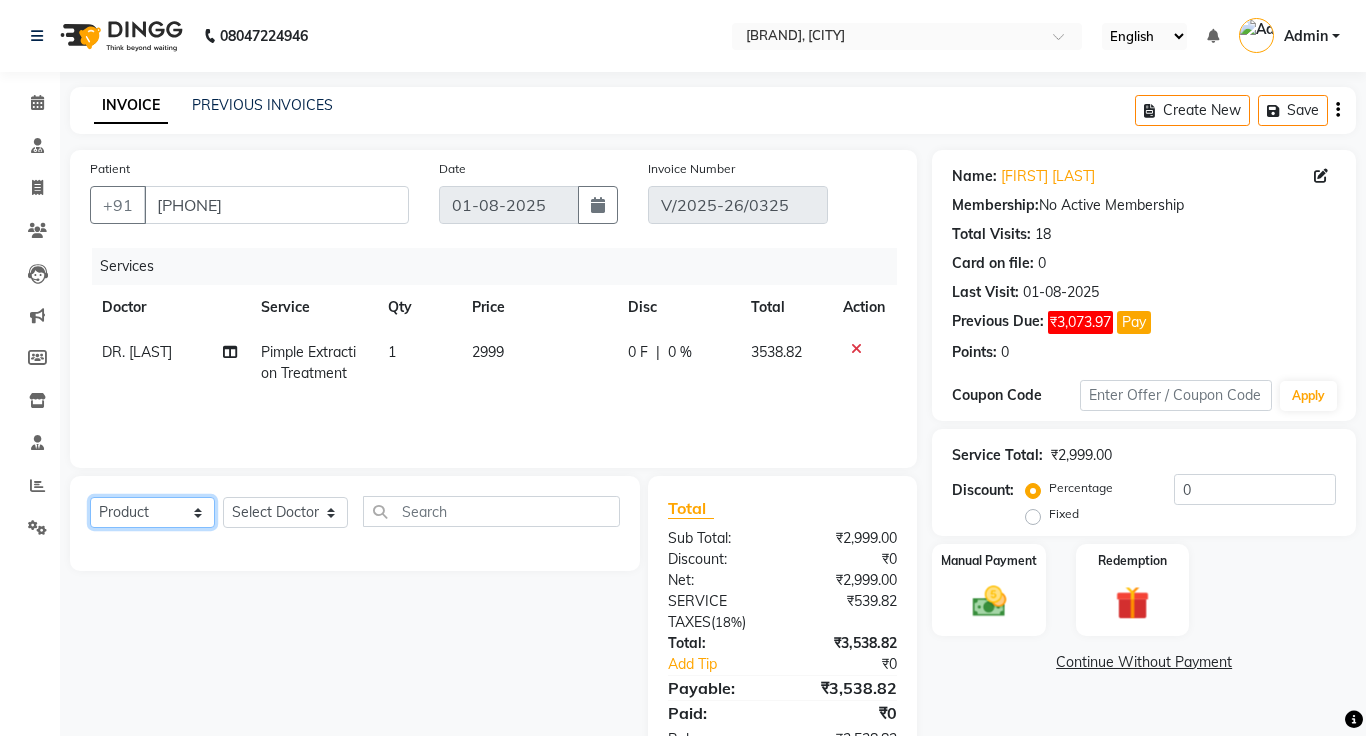 click on "Select  Service  Product  Membership  Package Voucher Prepaid Gift Card" 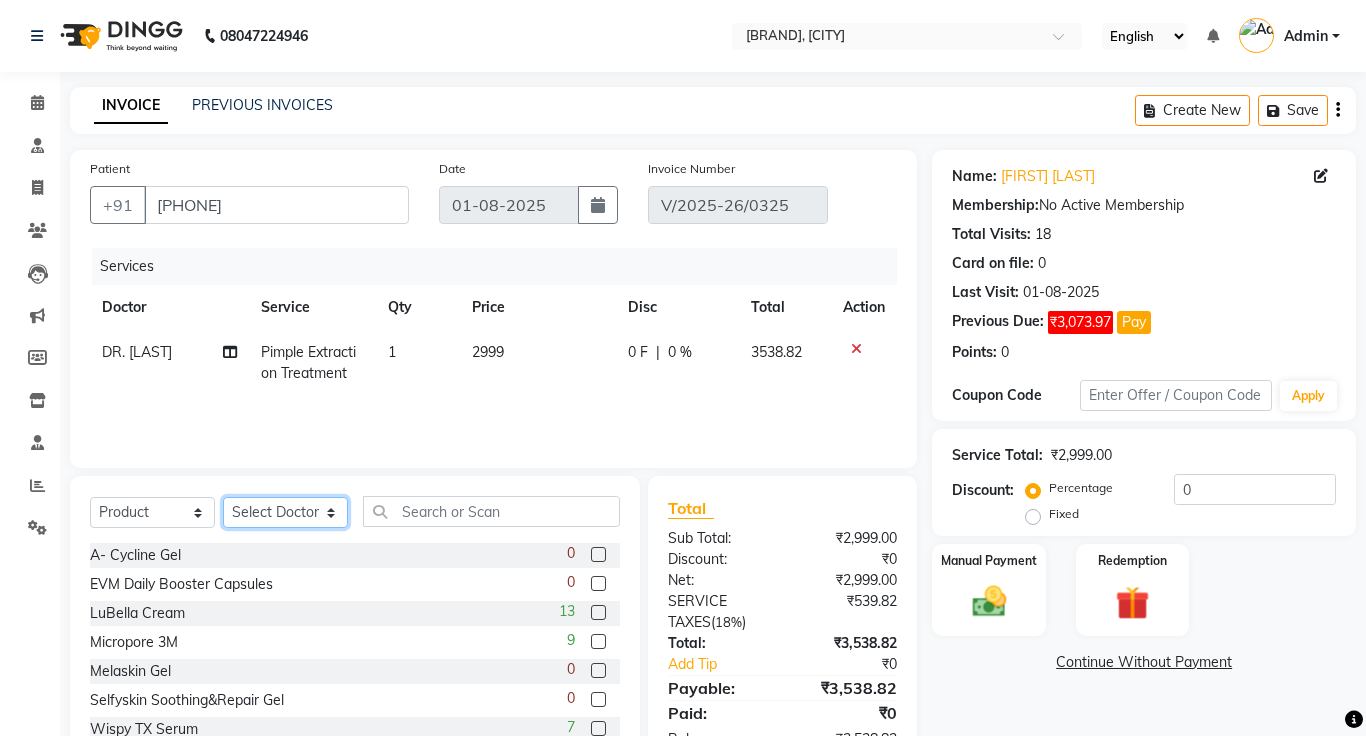 click on "Select Doctor [FIRST] [LAST] [LAST] [LAST]" 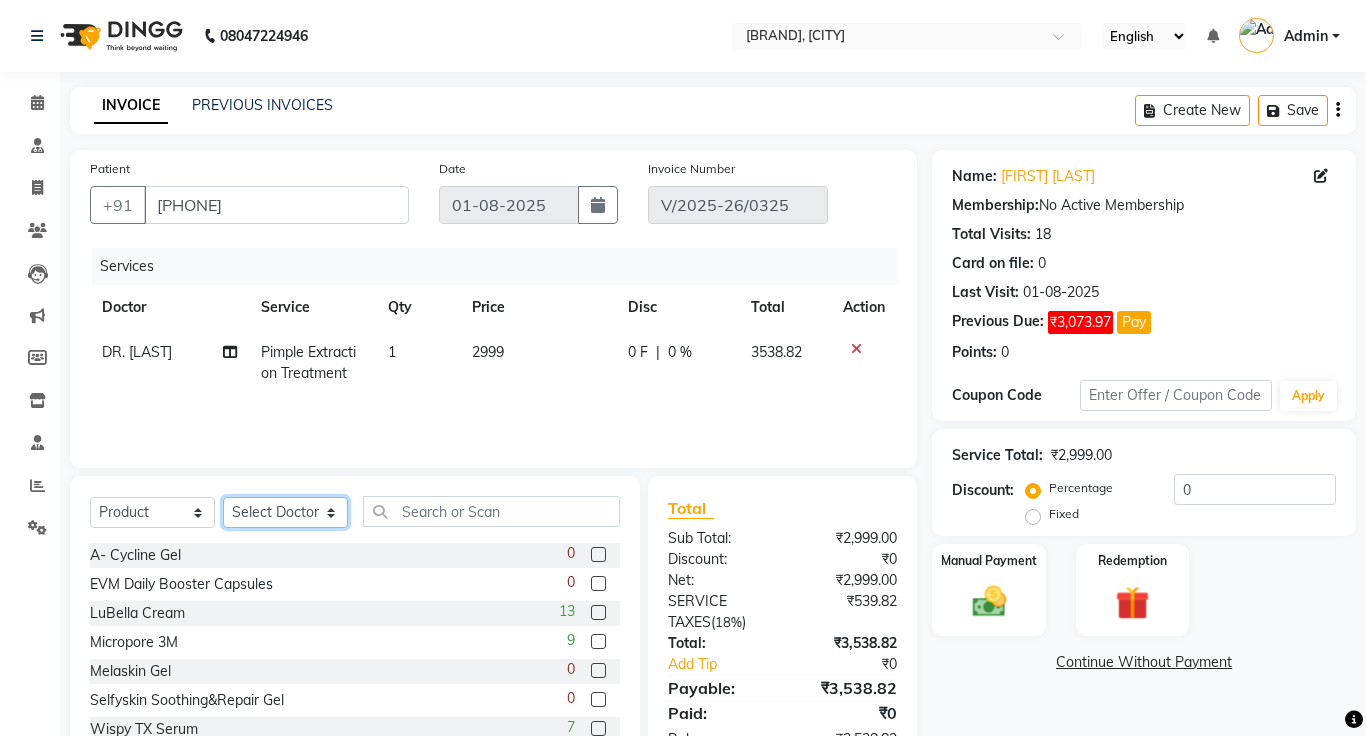 select on "1297" 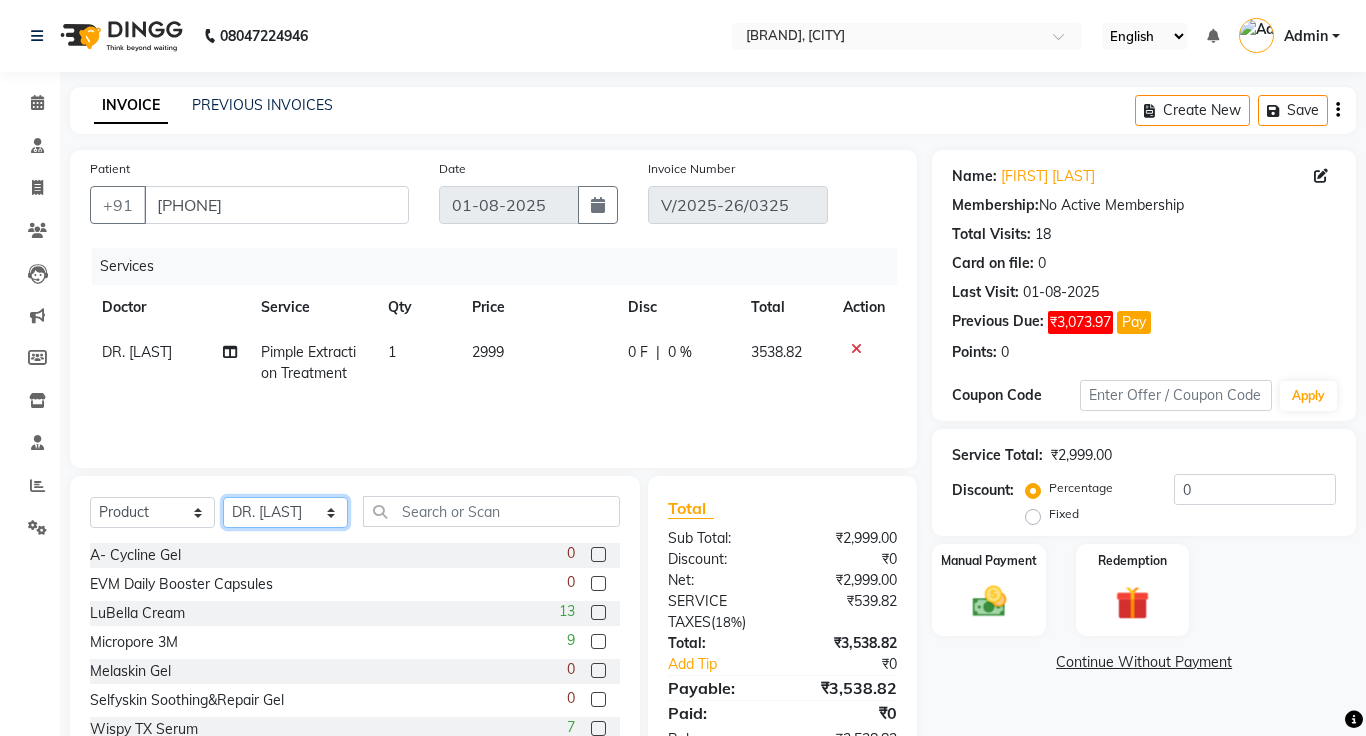 click on "Select Doctor [FIRST] [LAST] [LAST] [LAST]" 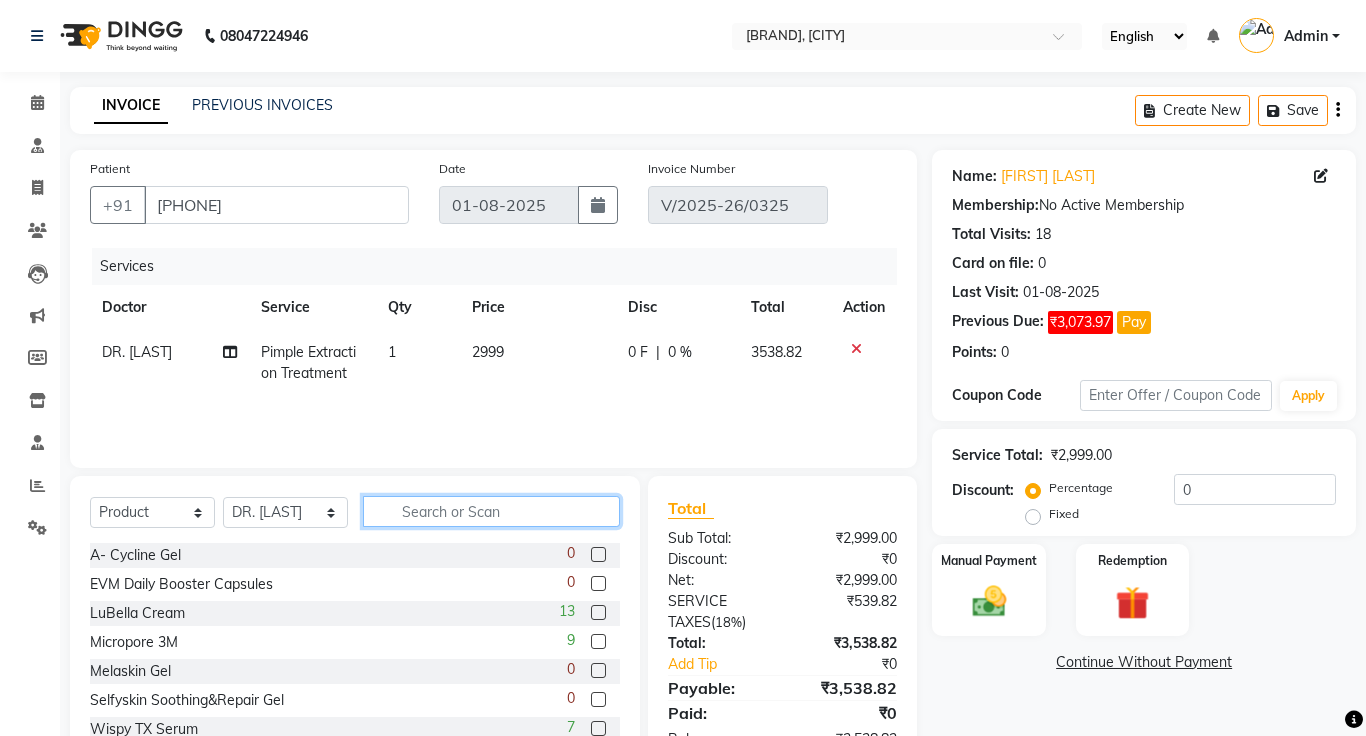 click 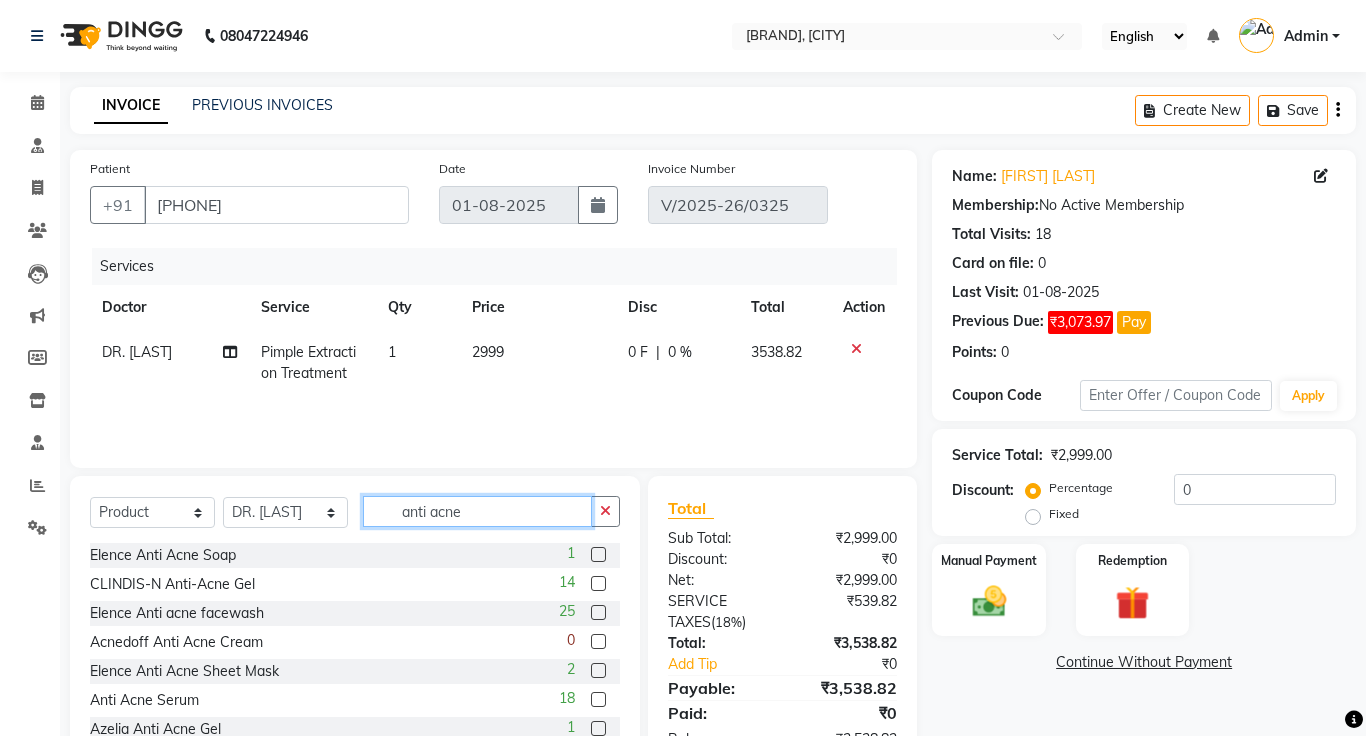 type on "anti acne" 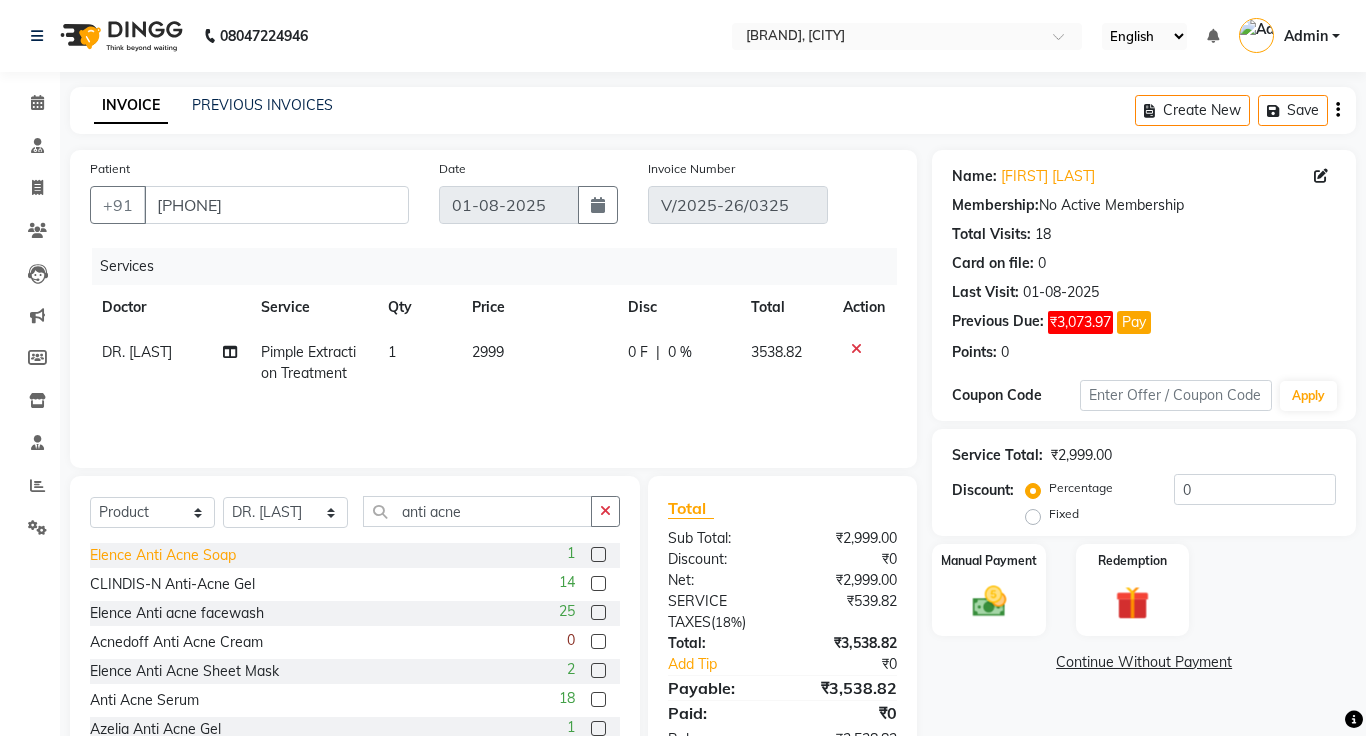click on "Elence Anti Acne Soap" 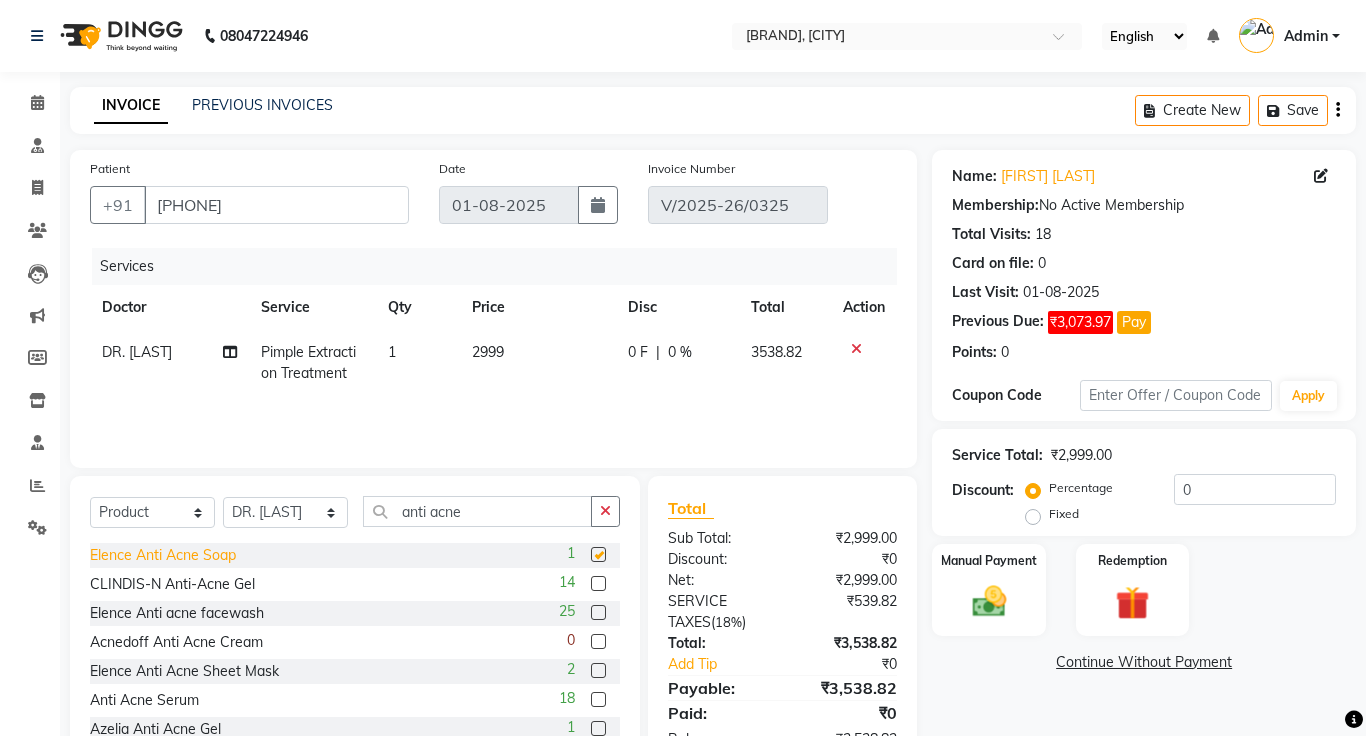 checkbox on "false" 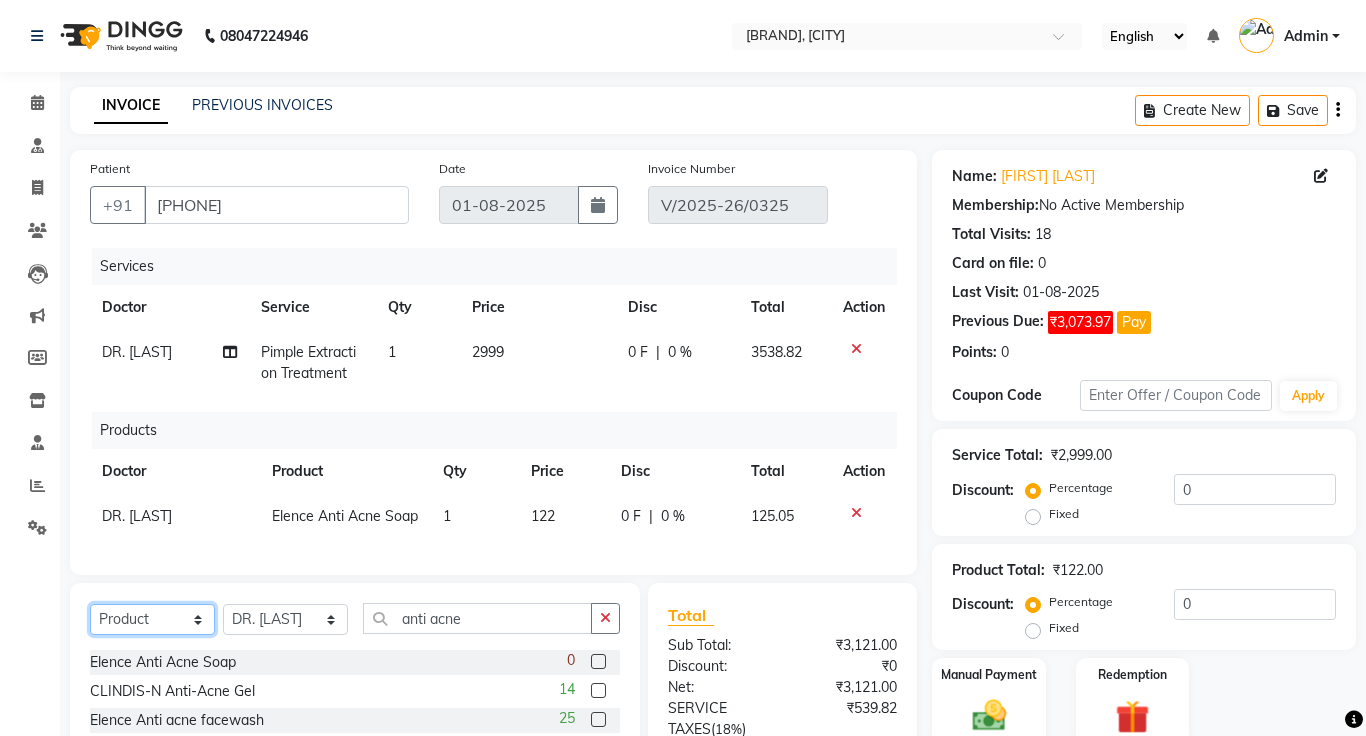 click on "Select  Service  Product  Membership  Package Voucher Prepaid Gift Card" 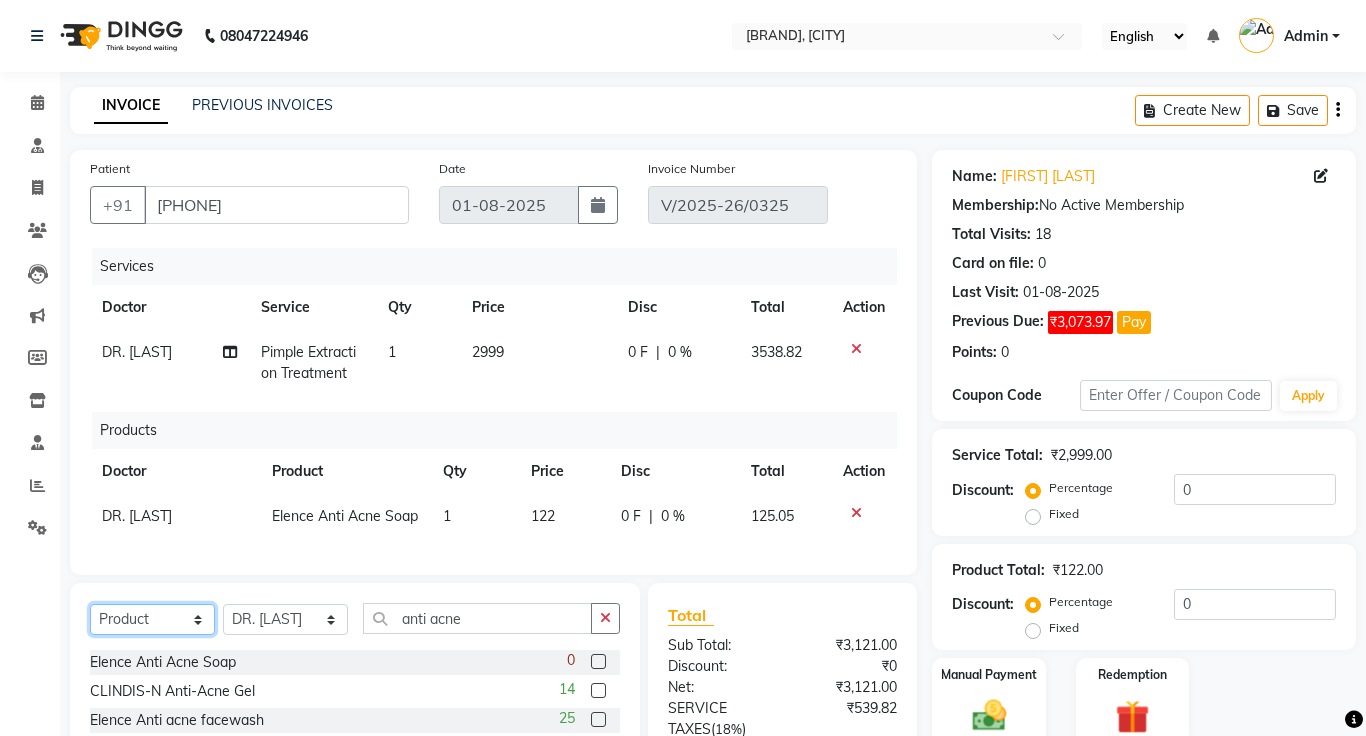 select on "service" 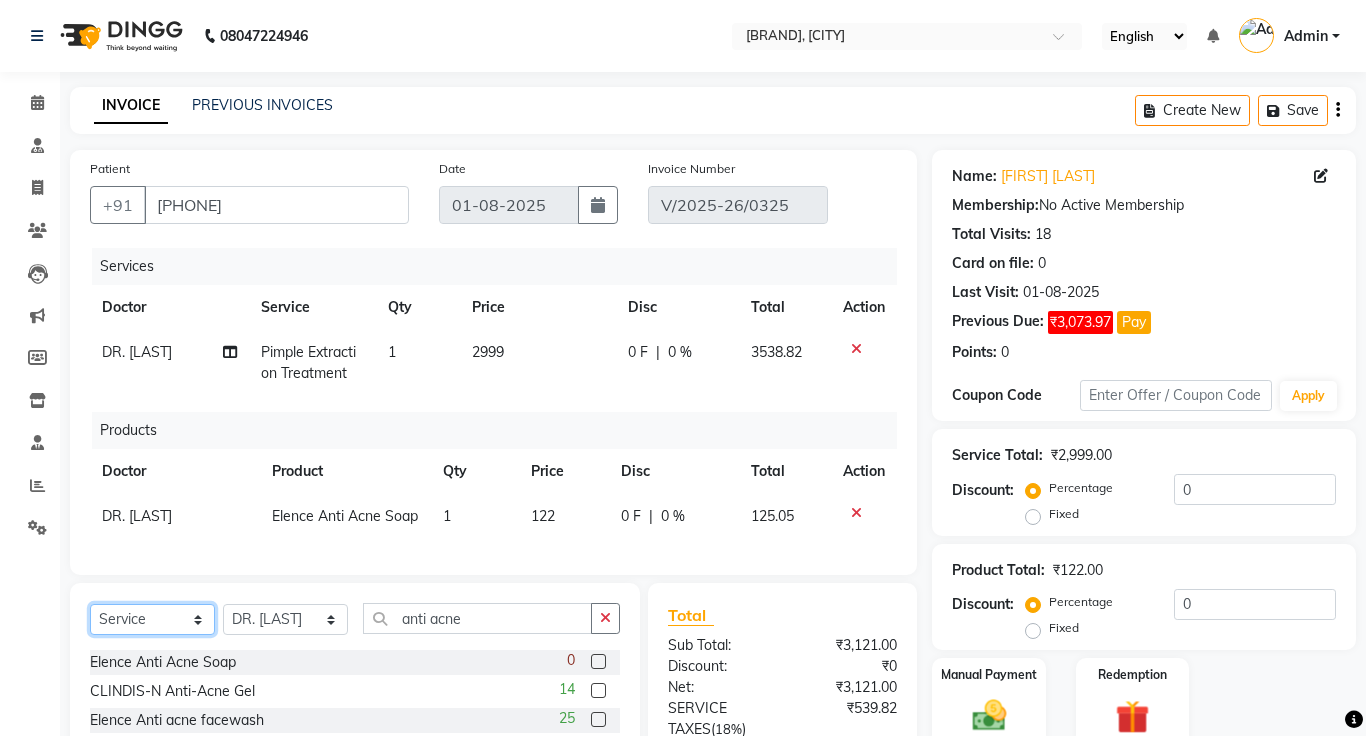 click on "Select  Service  Product  Membership  Package Voucher Prepaid Gift Card" 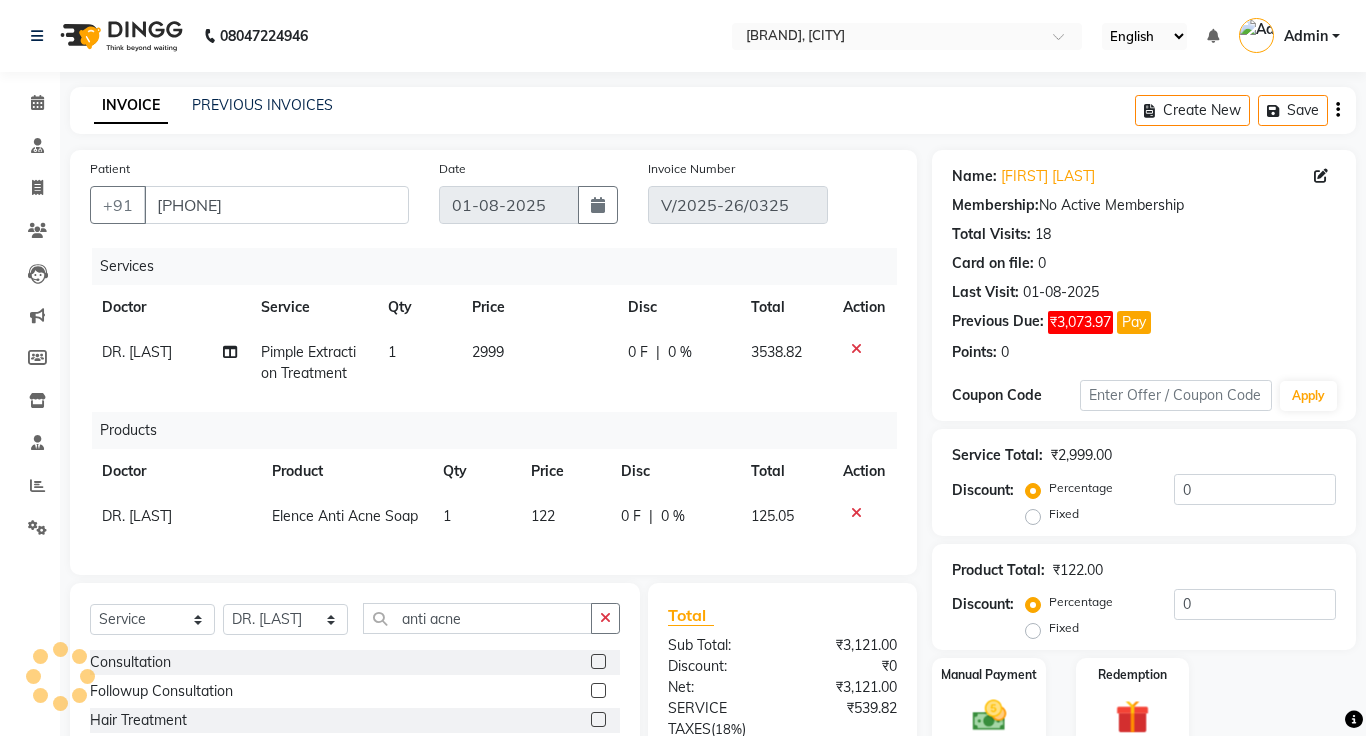 click 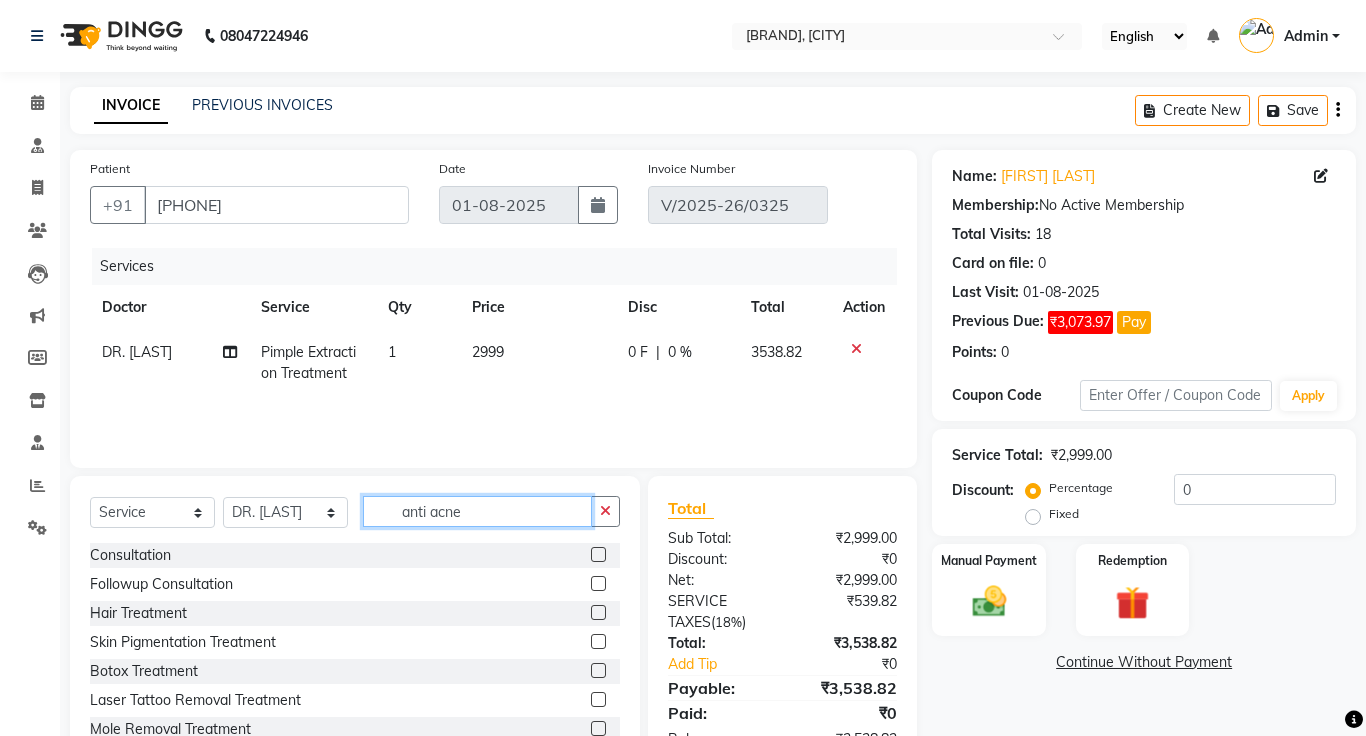 click on "anti acne" 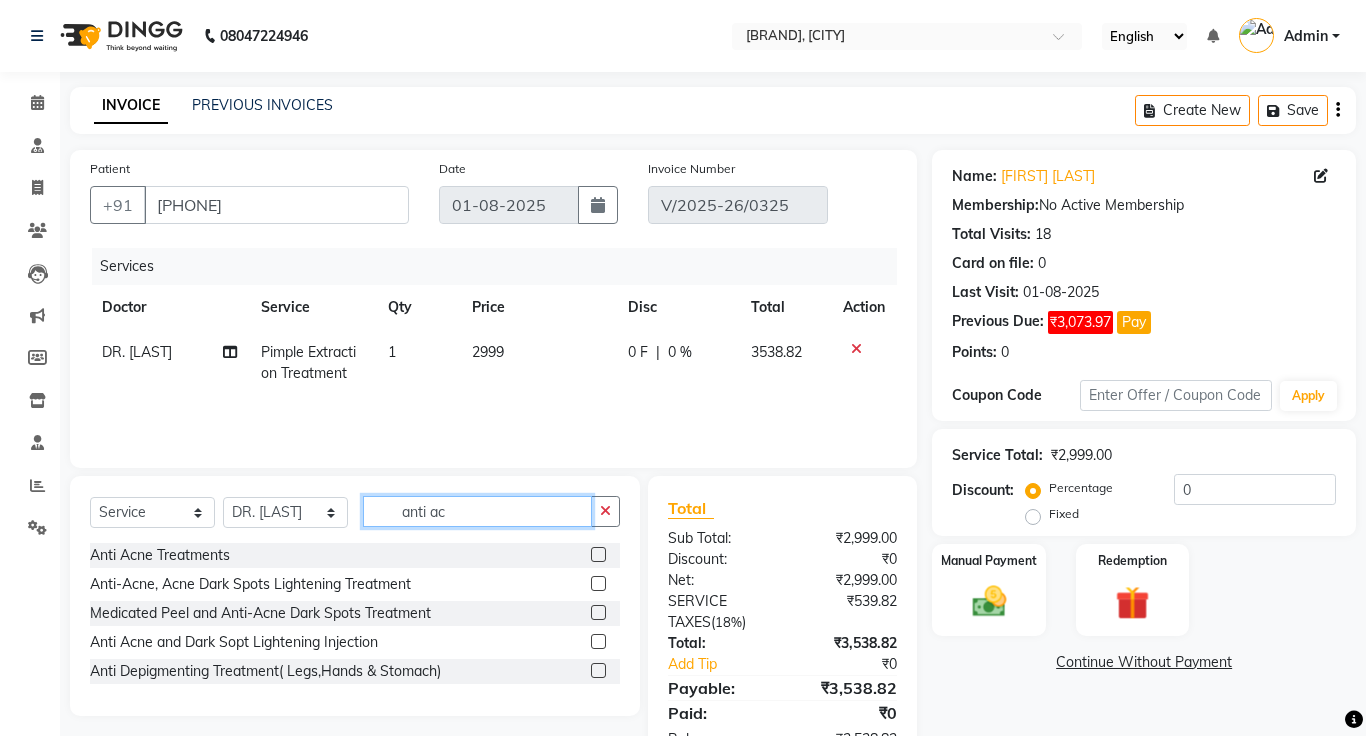 type on "anti ac" 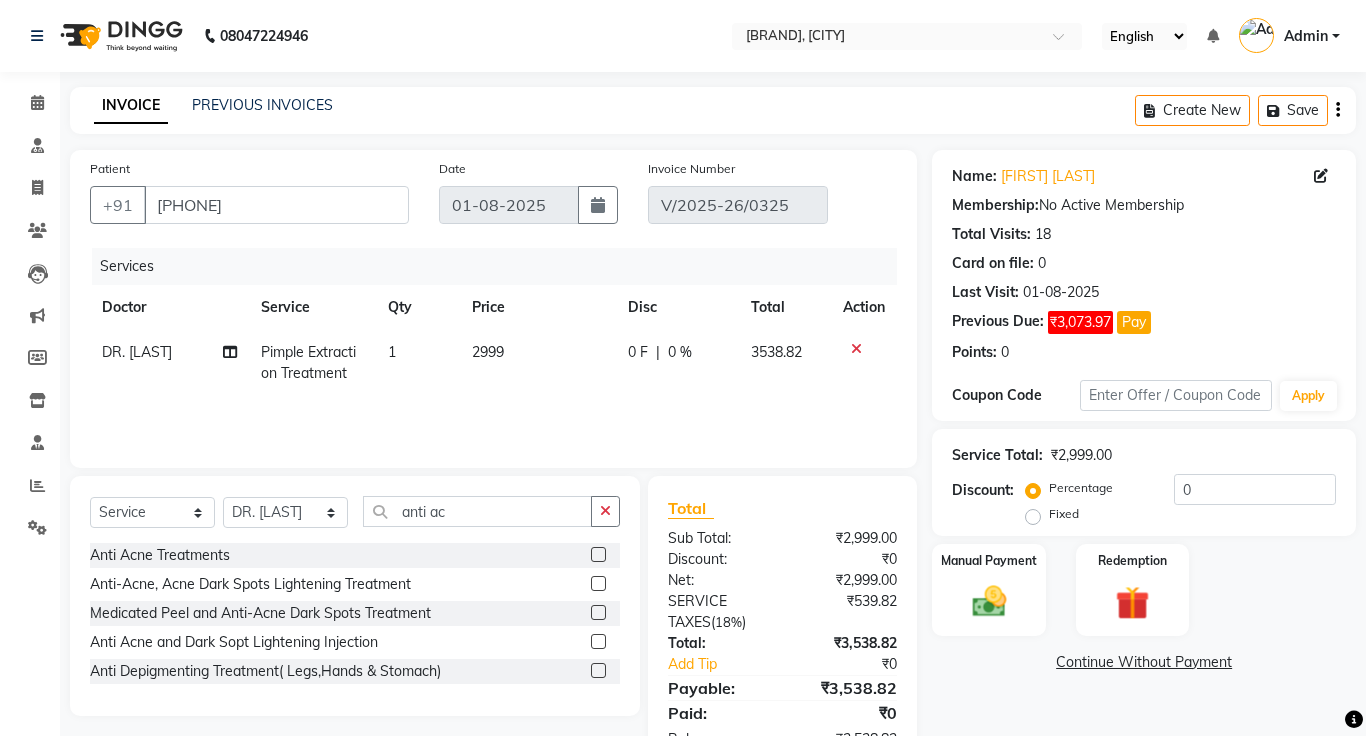 click 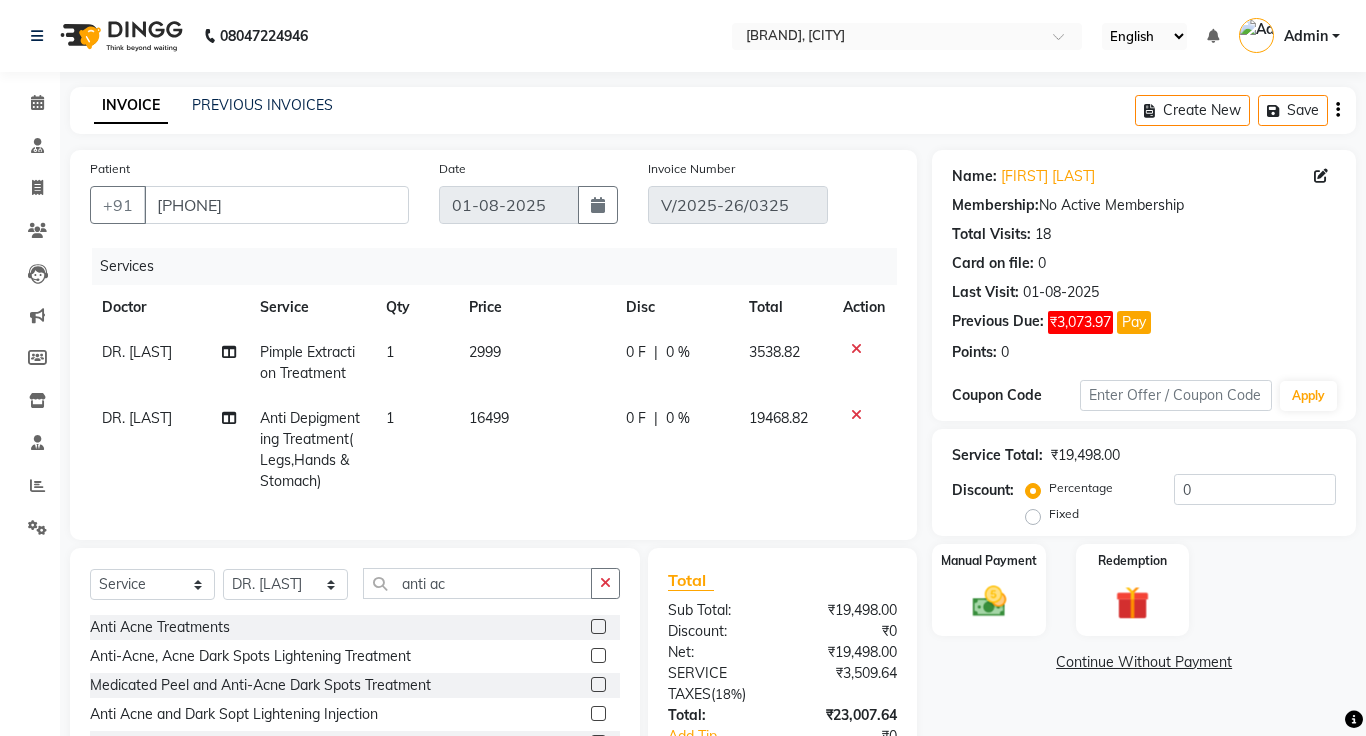 checkbox on "false" 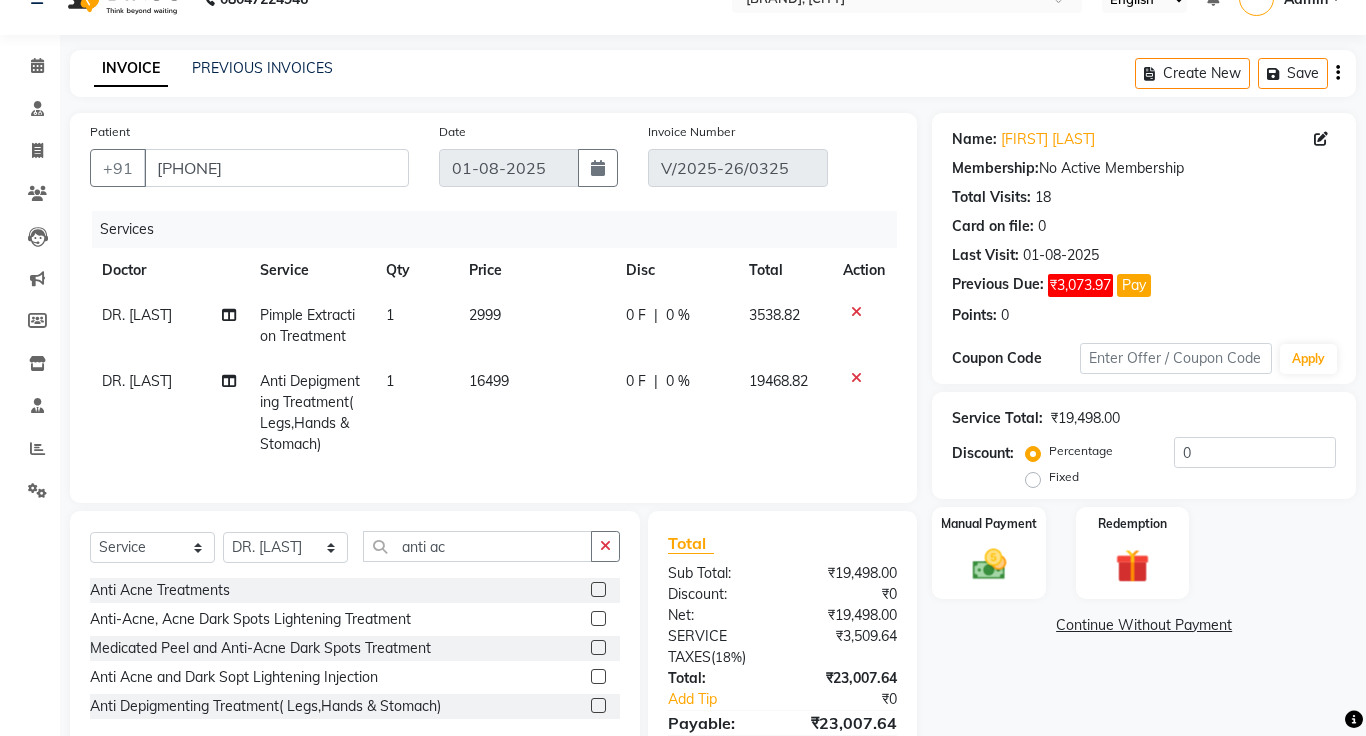 scroll, scrollTop: 136, scrollLeft: 0, axis: vertical 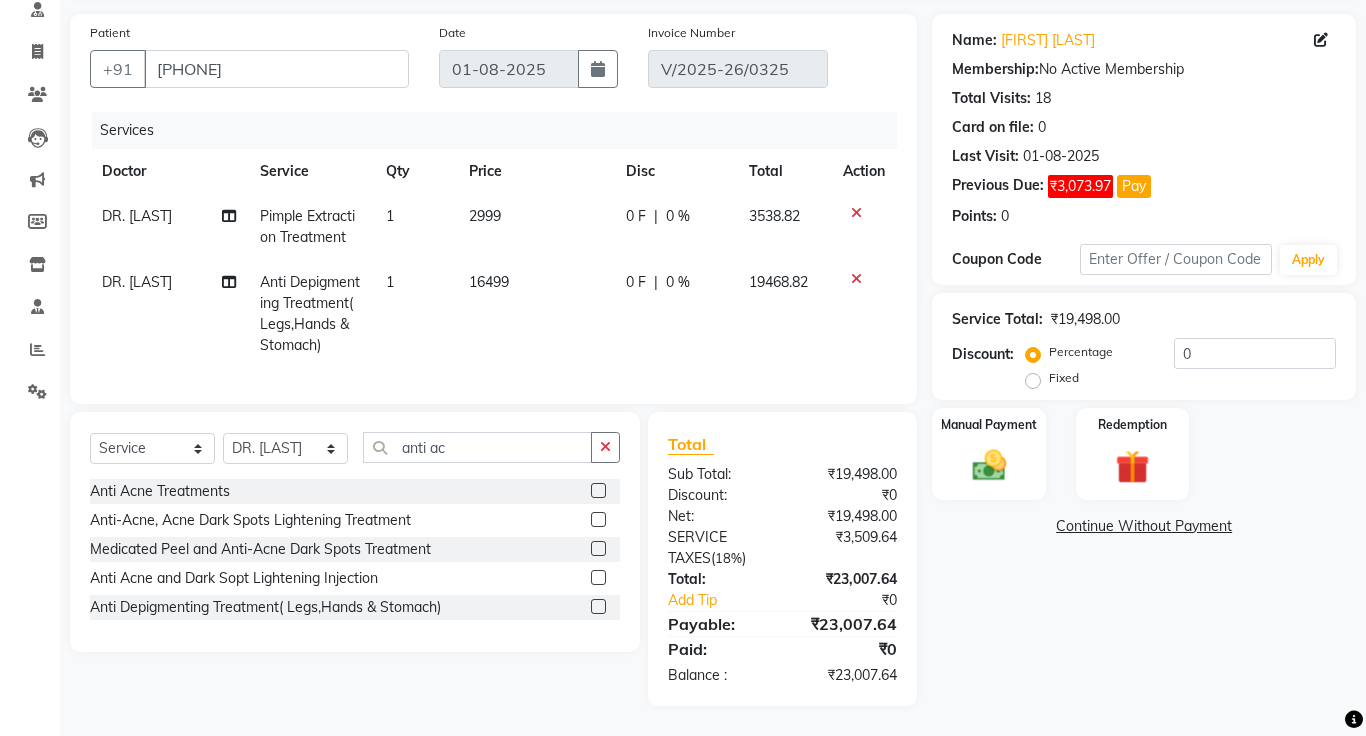 click 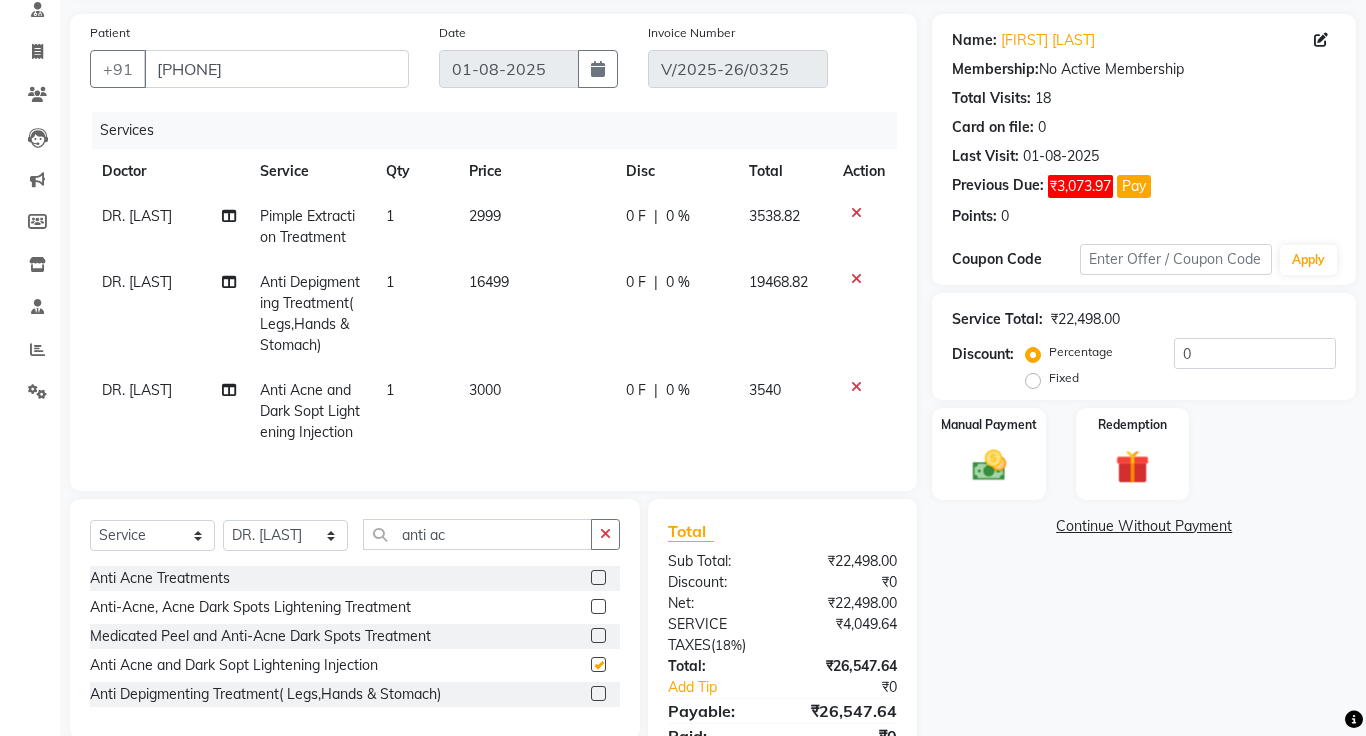 checkbox on "false" 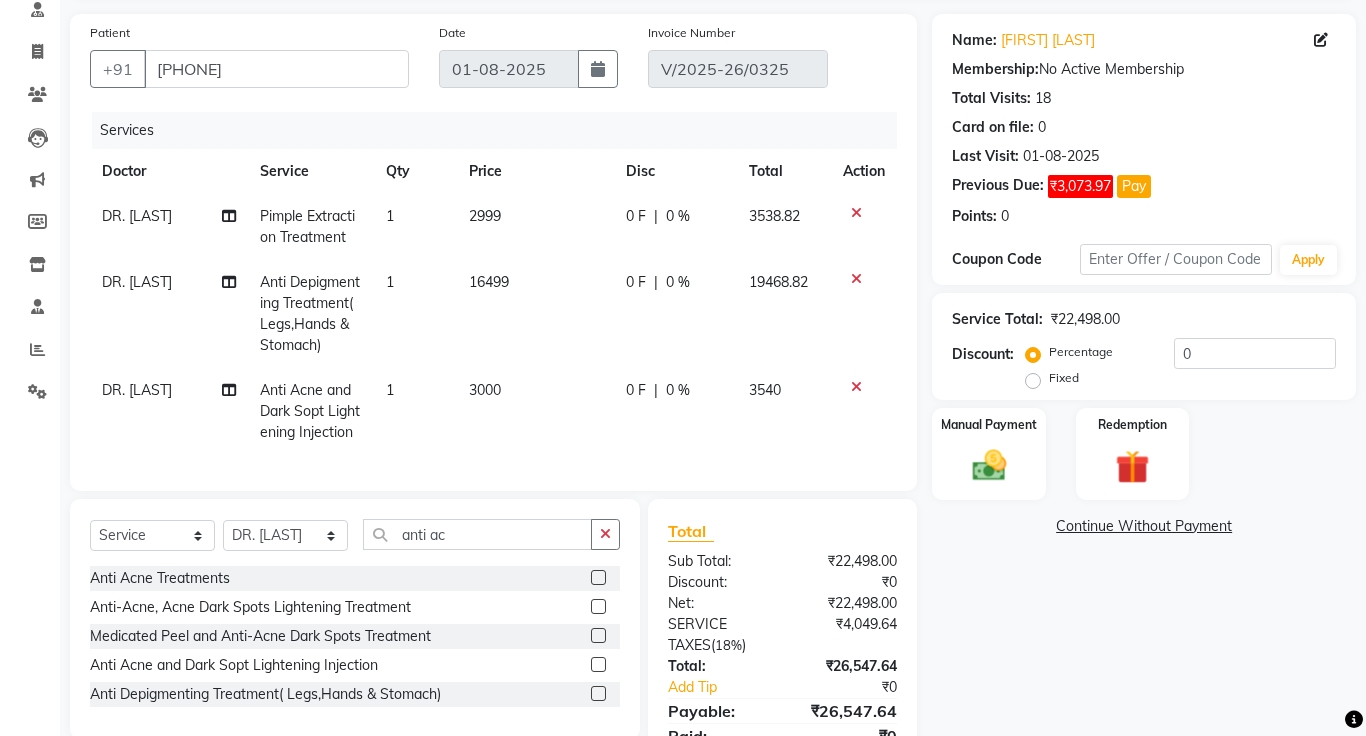 click 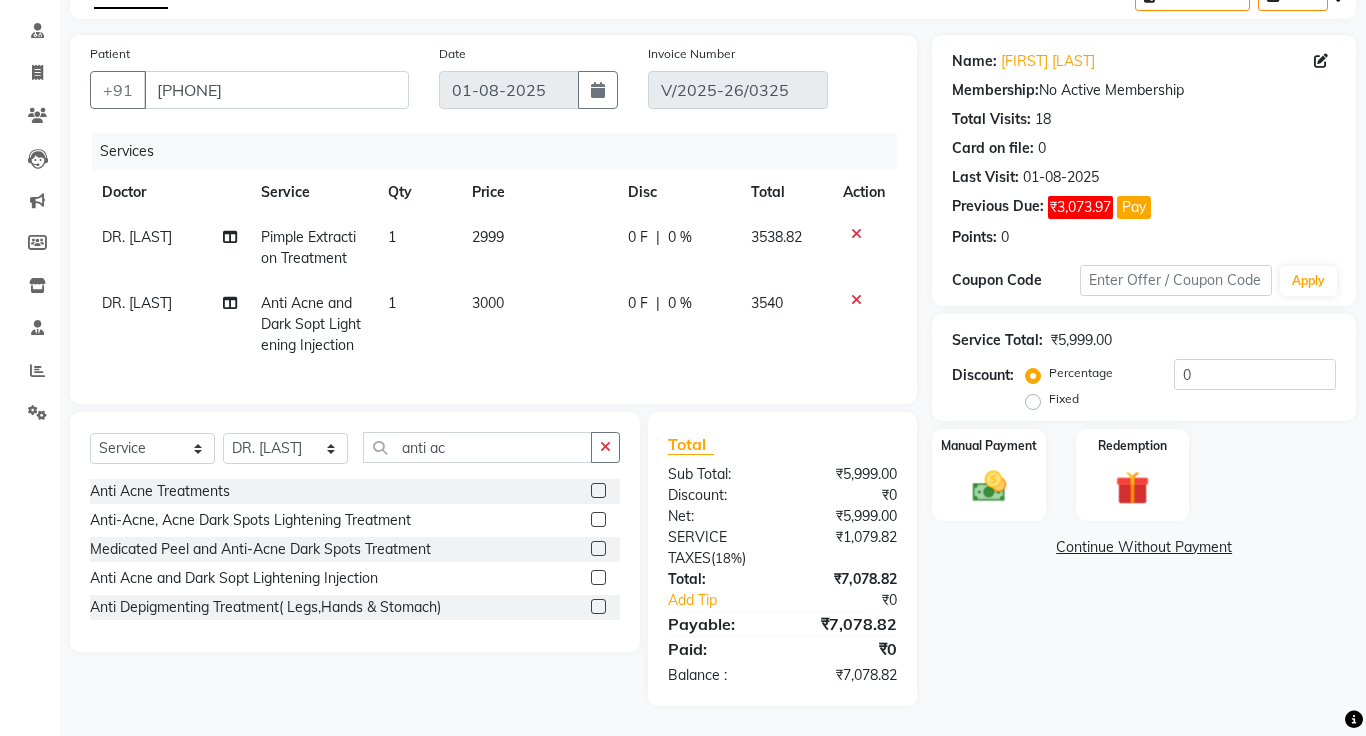 click on "3000" 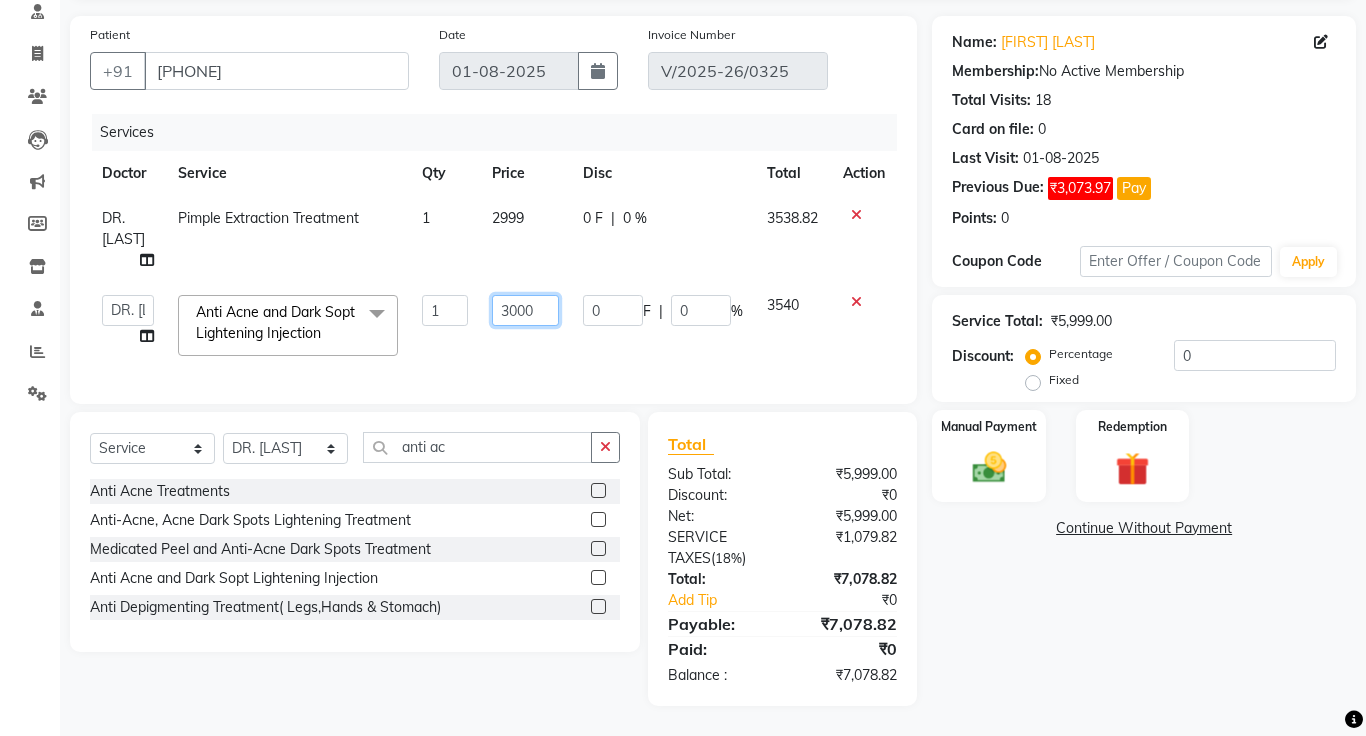 click on "3000" 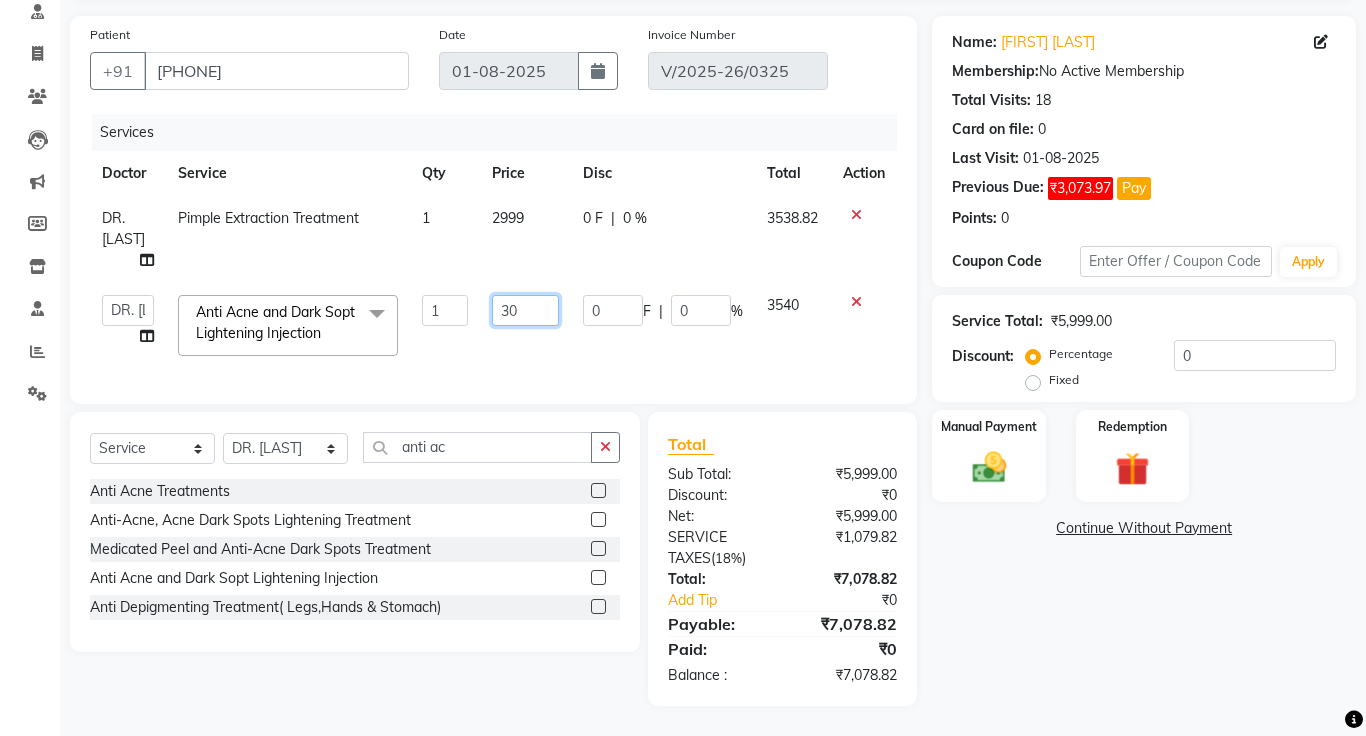 type on "3" 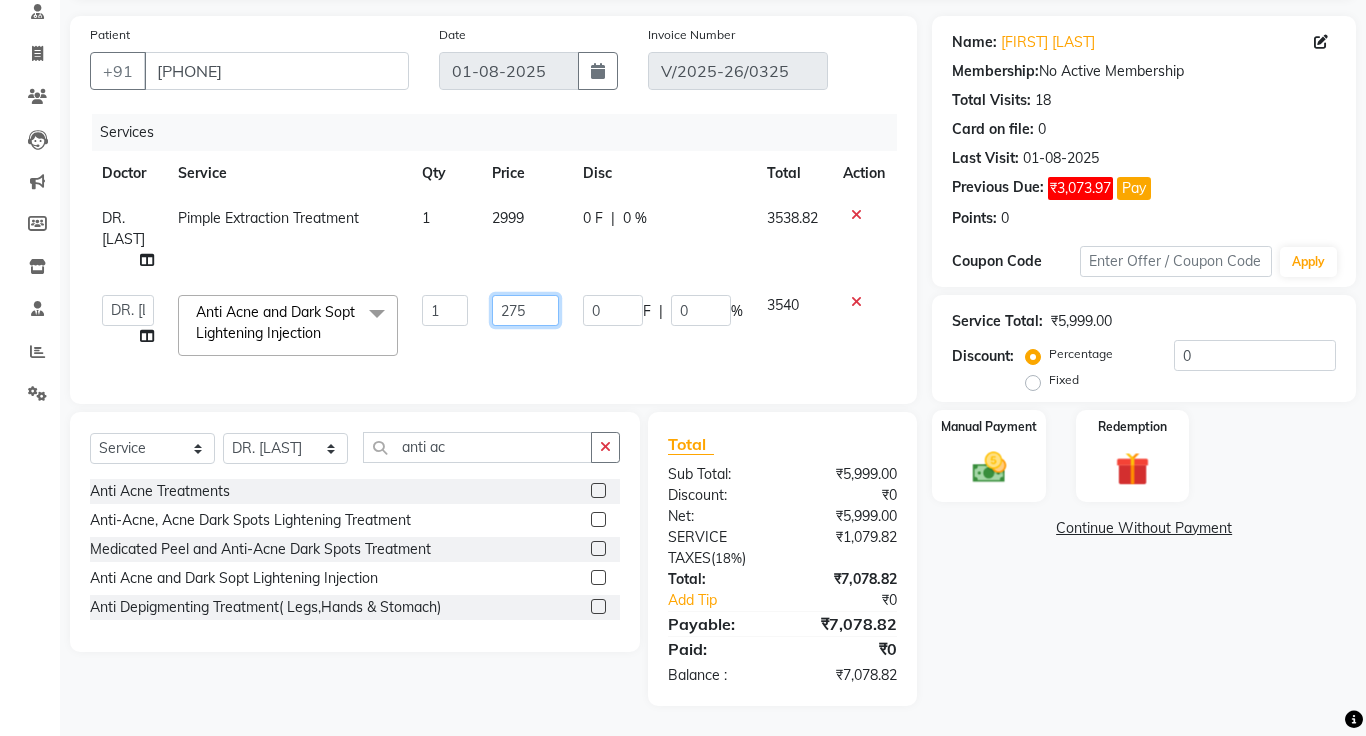 type on "2750" 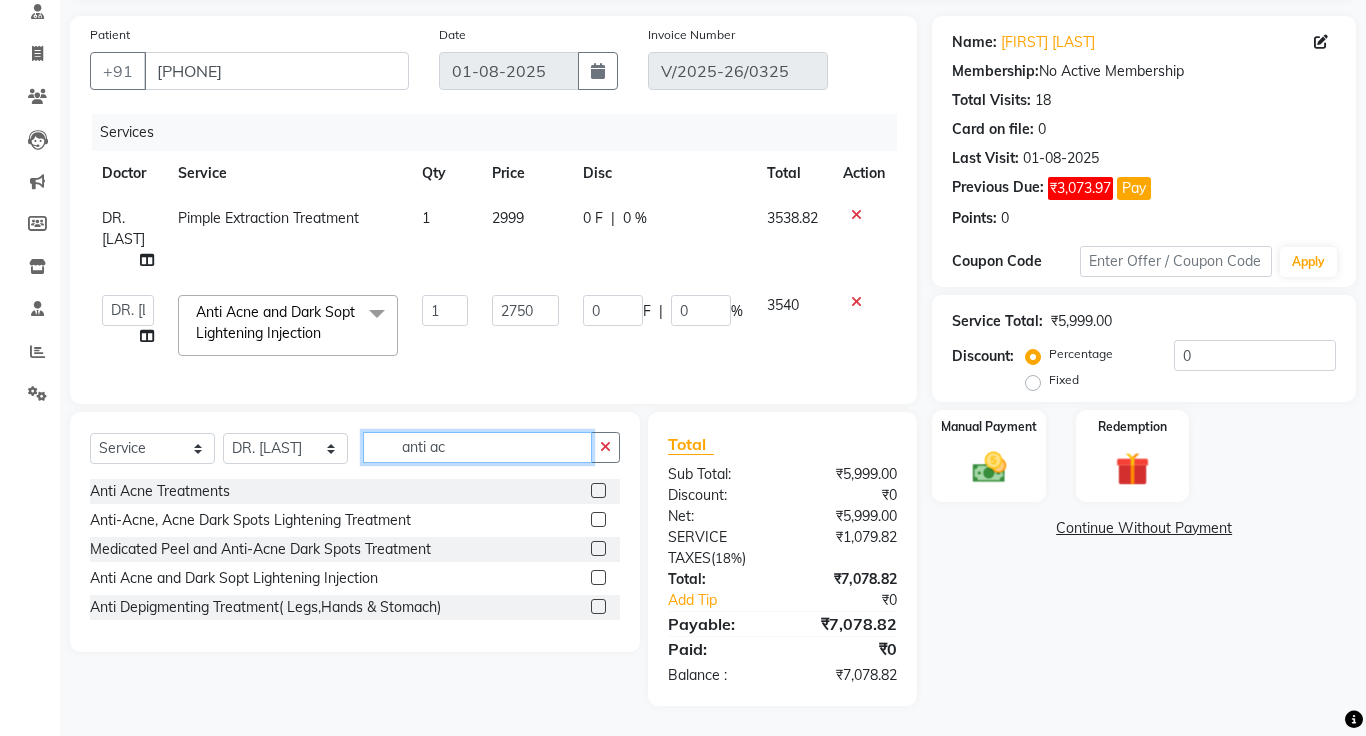 click on "anti ac" 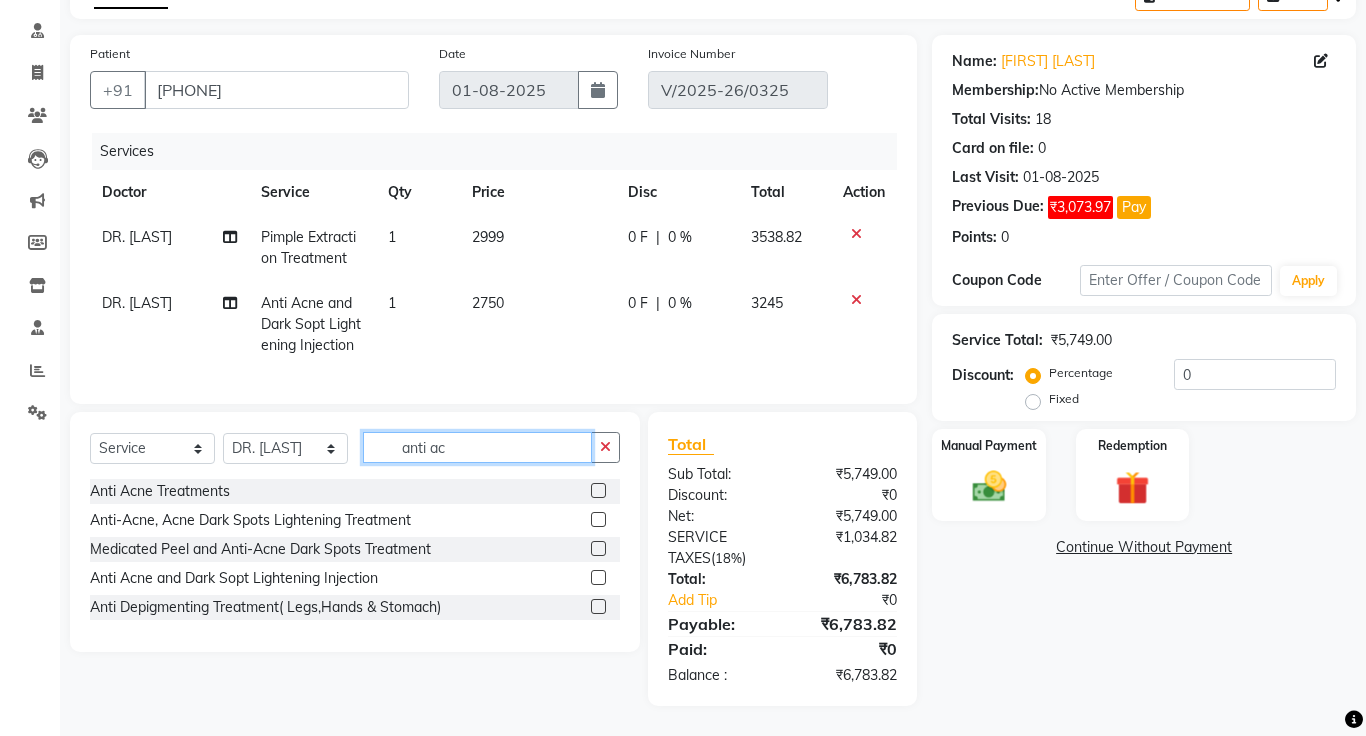 scroll, scrollTop: 115, scrollLeft: 0, axis: vertical 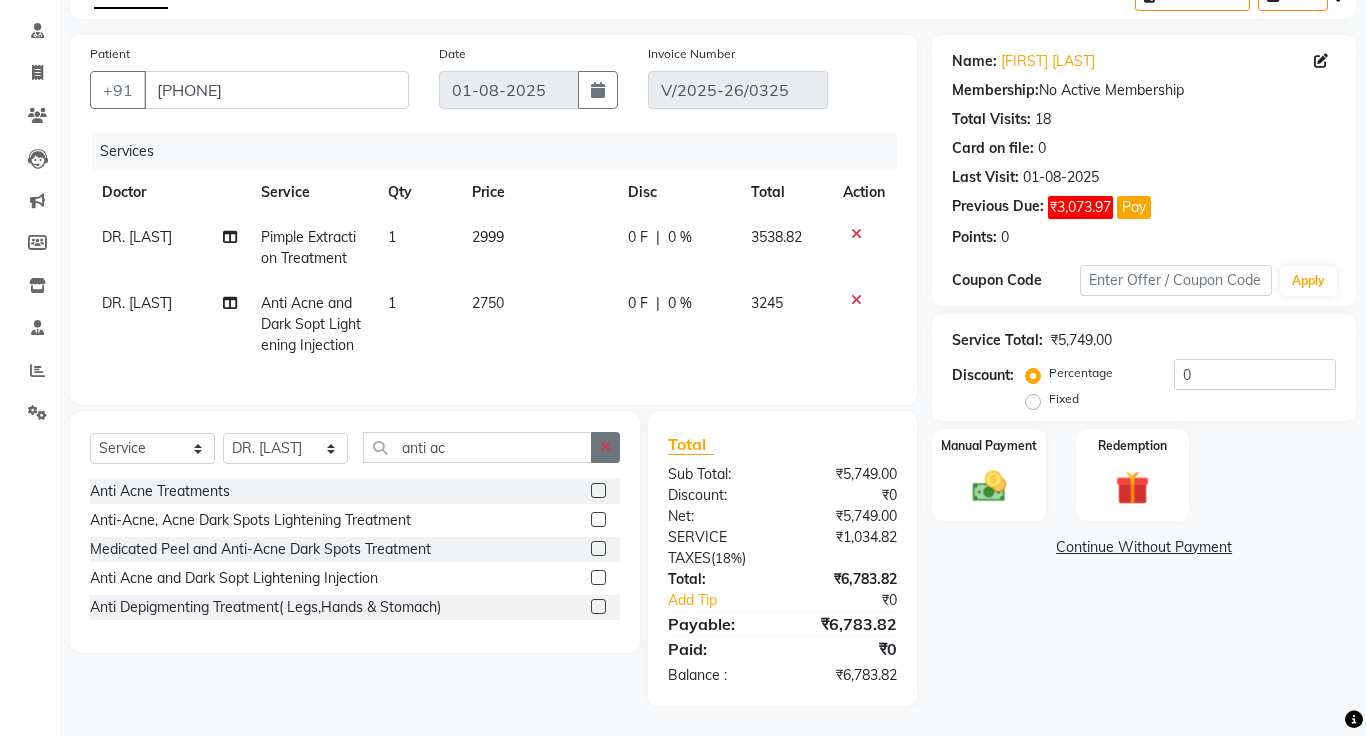 click 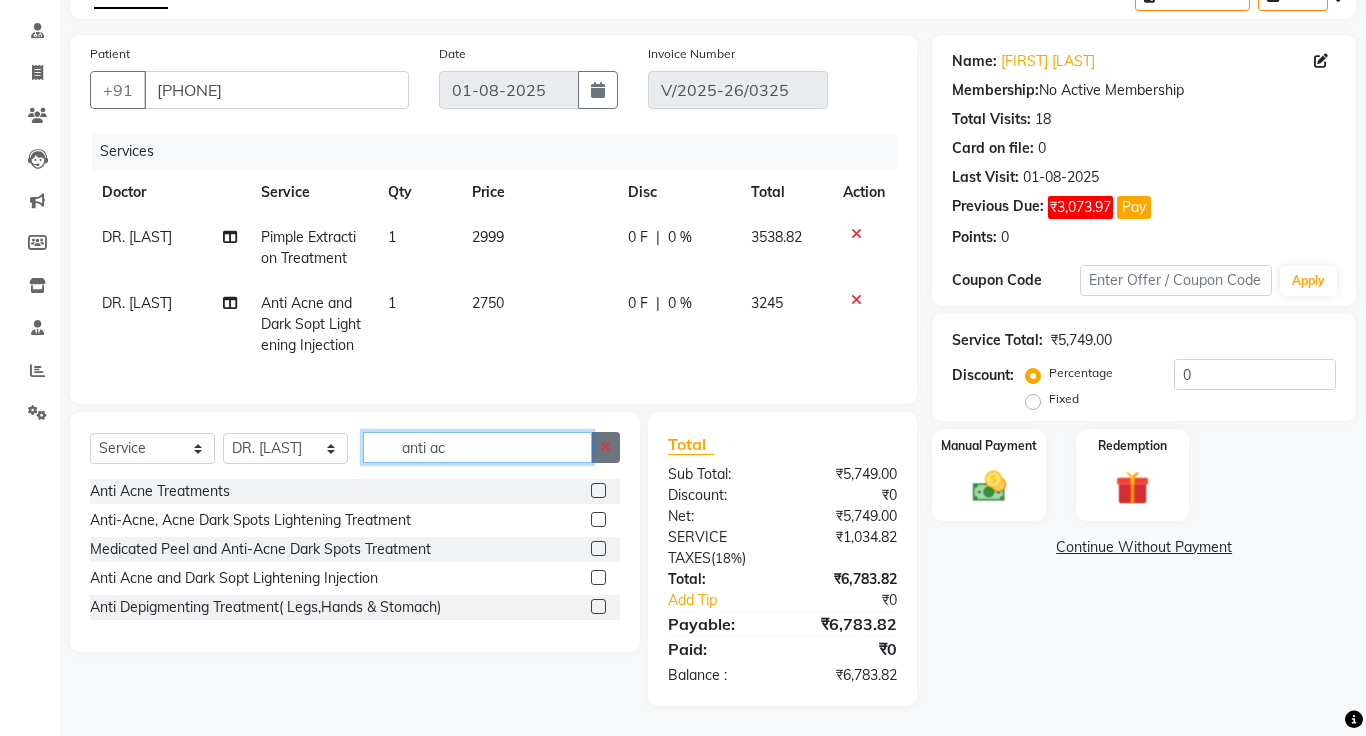 type 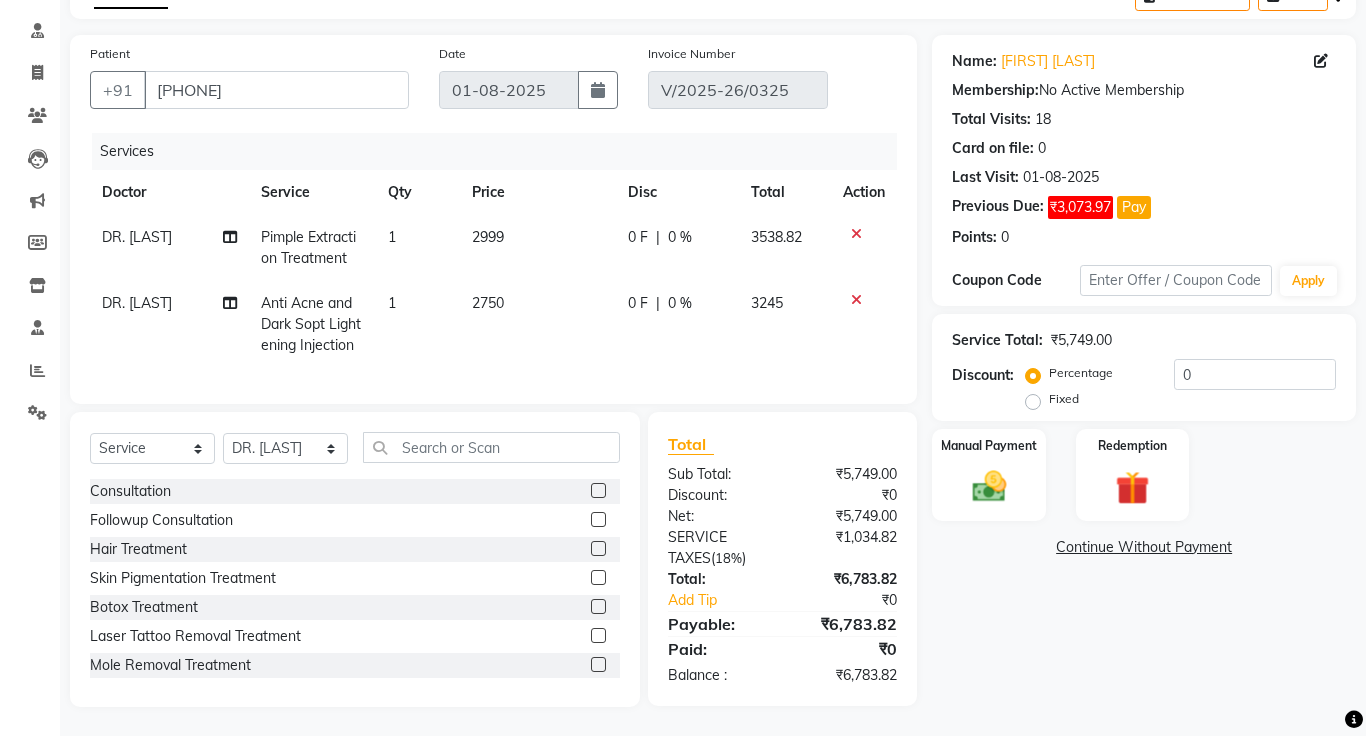 click on "2999" 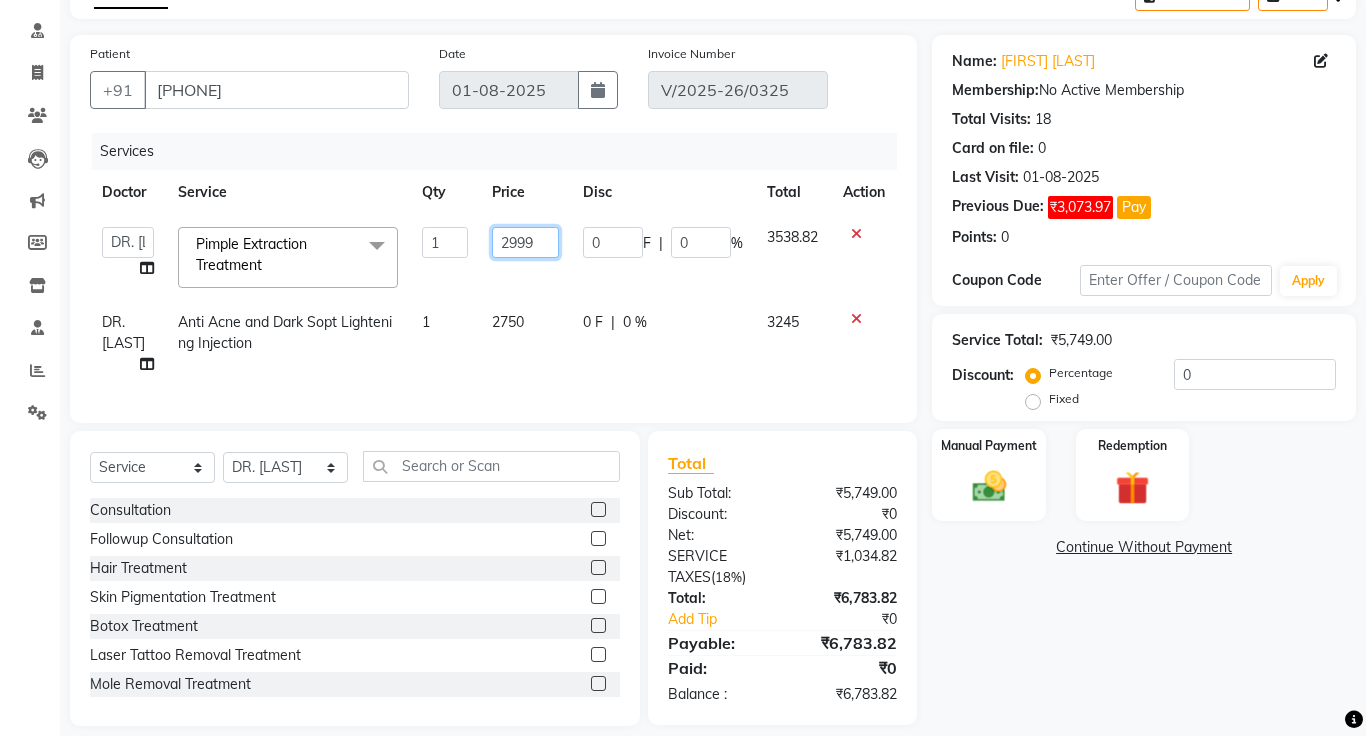 click on "2999" 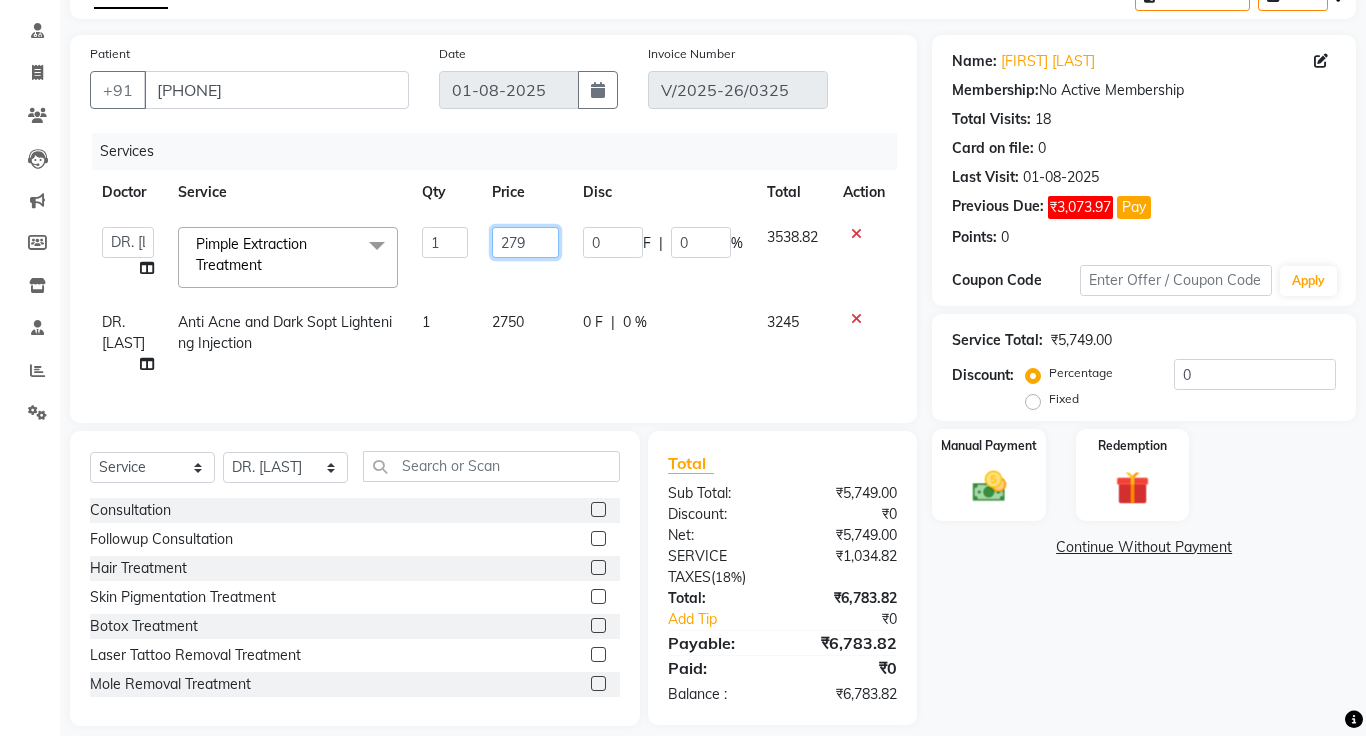 type on "2799" 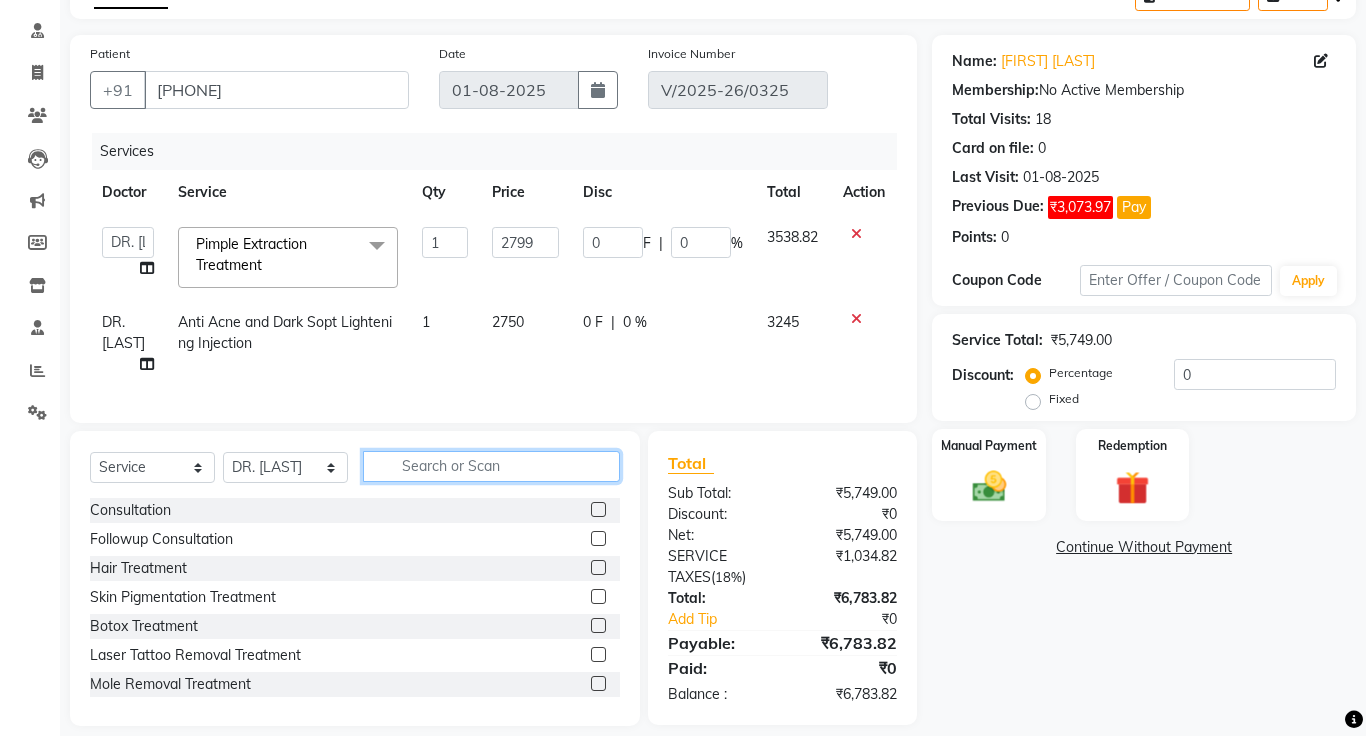 click on "Select  Service  Product  Membership  Package Voucher Prepaid Gift Card  Select Doctor Amrapali Padale DR. JOSEPH DR. RAYMUS Kshitija Sandhya Pawar" 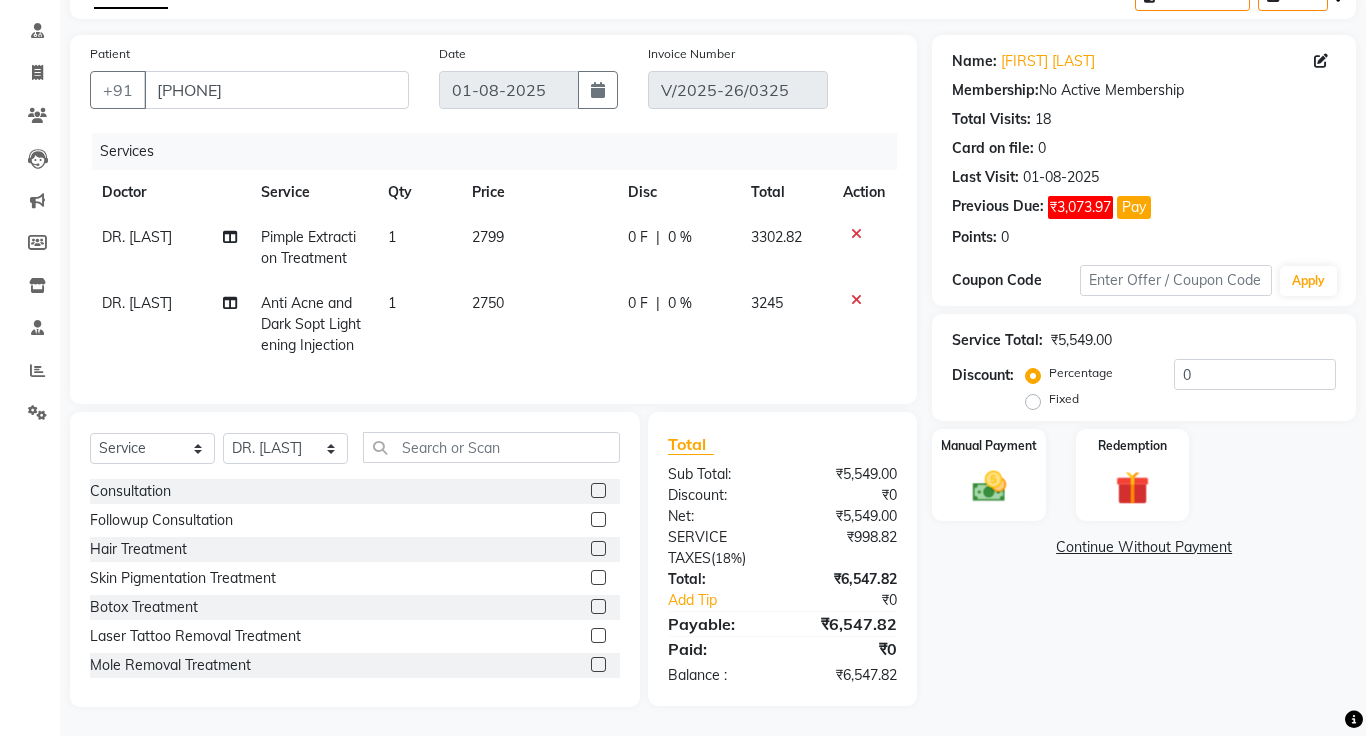 click on "2799" 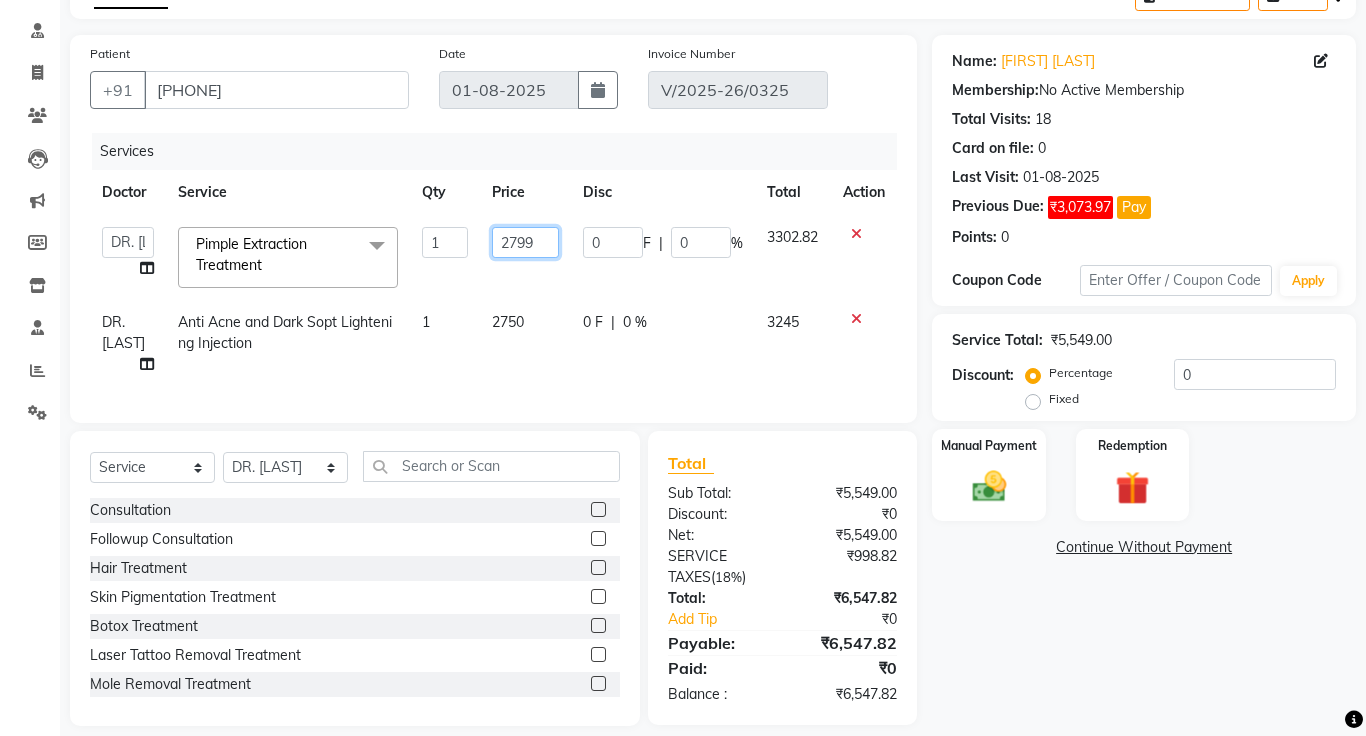 click on "2799" 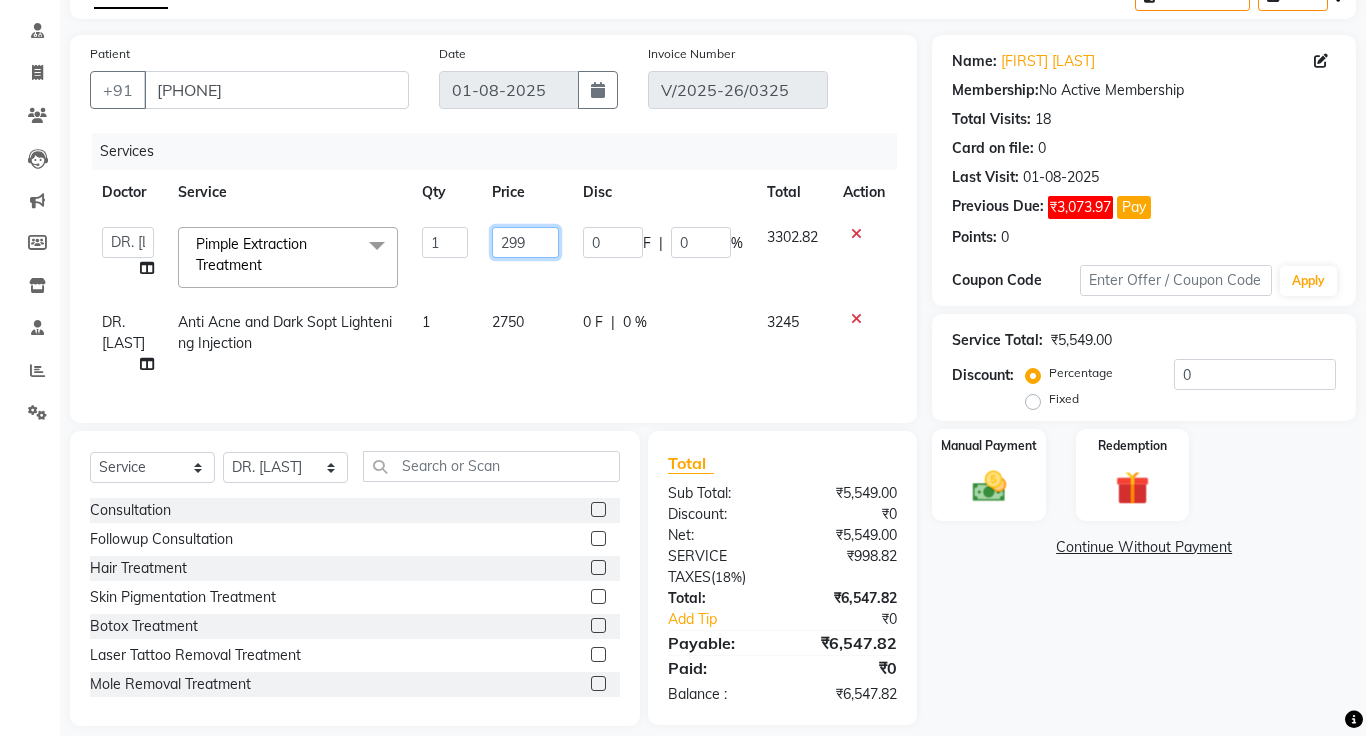 type on "2999" 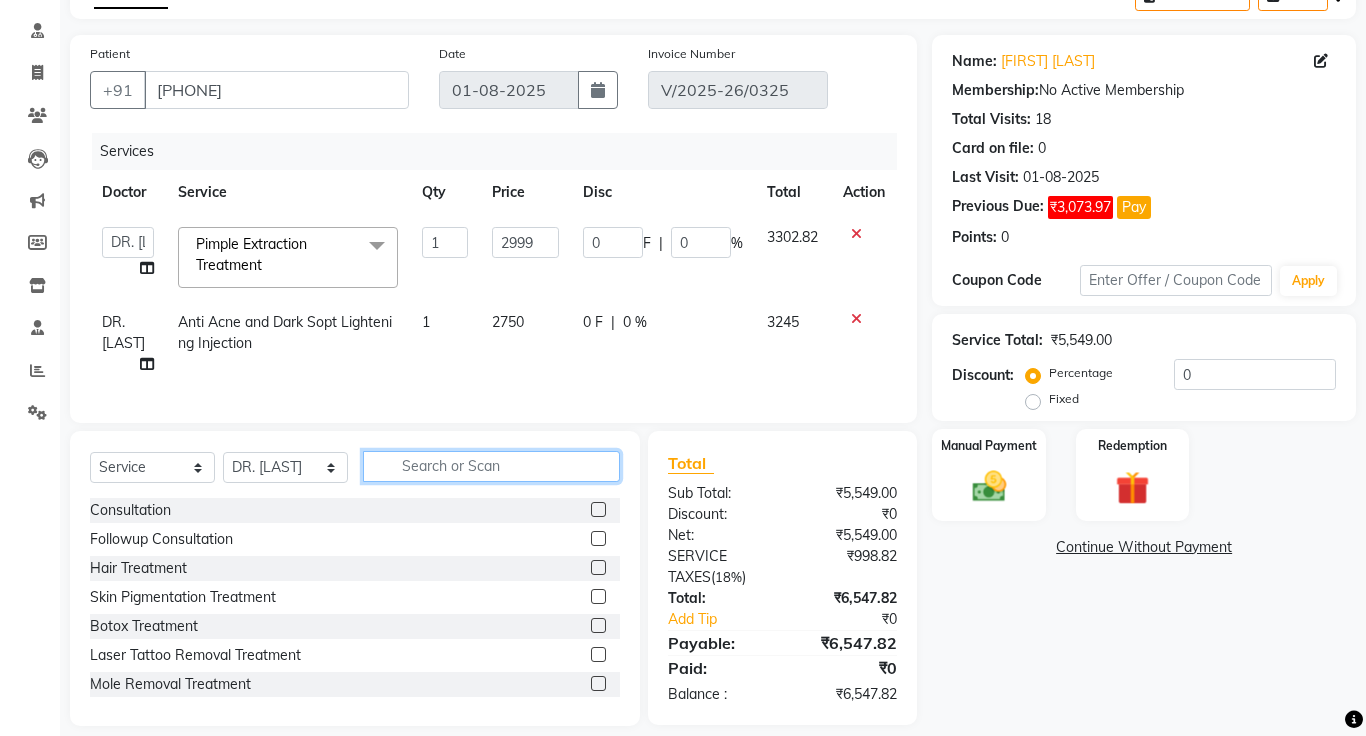 click on "Select  Service  Product  Membership  Package Voucher Prepaid Gift Card  Select Doctor Amrapali Padale DR. JOSEPH DR. RAYMUS Kshitija Sandhya Pawar" 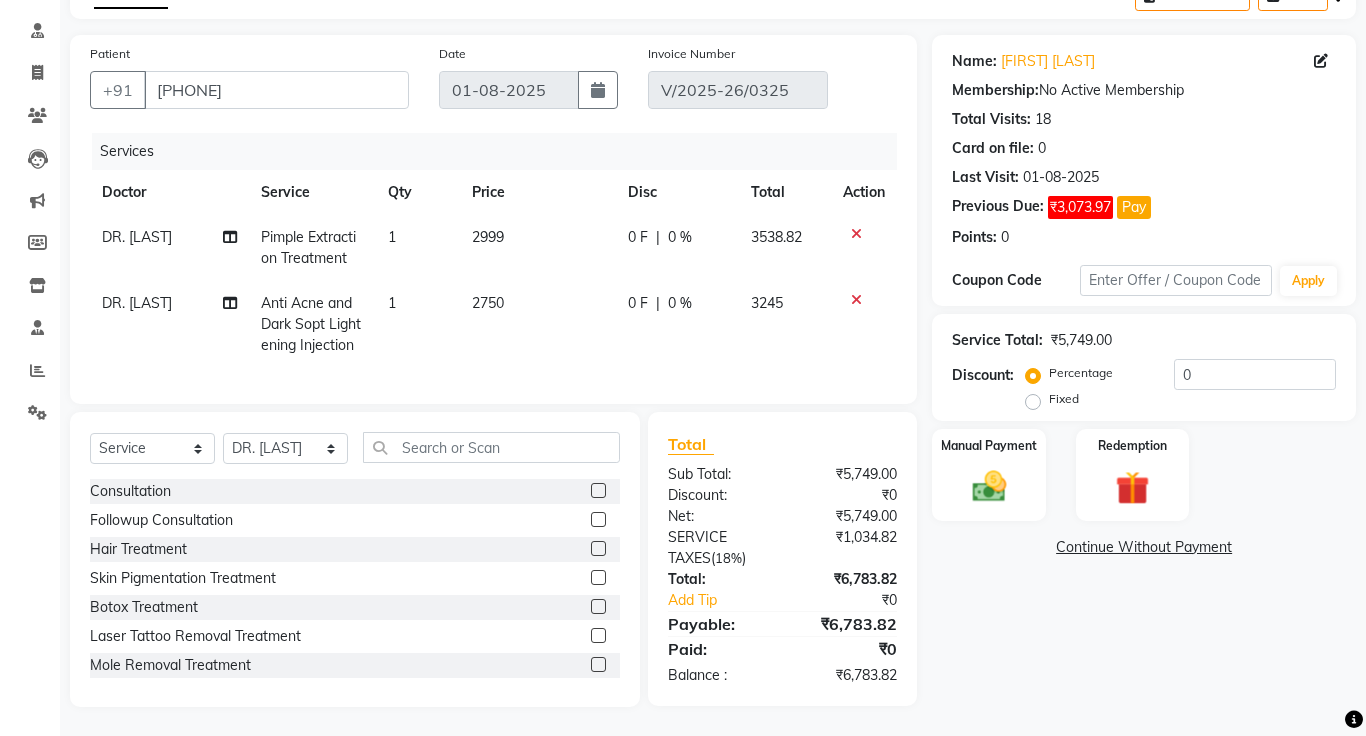 click on "Continue Without Payment" 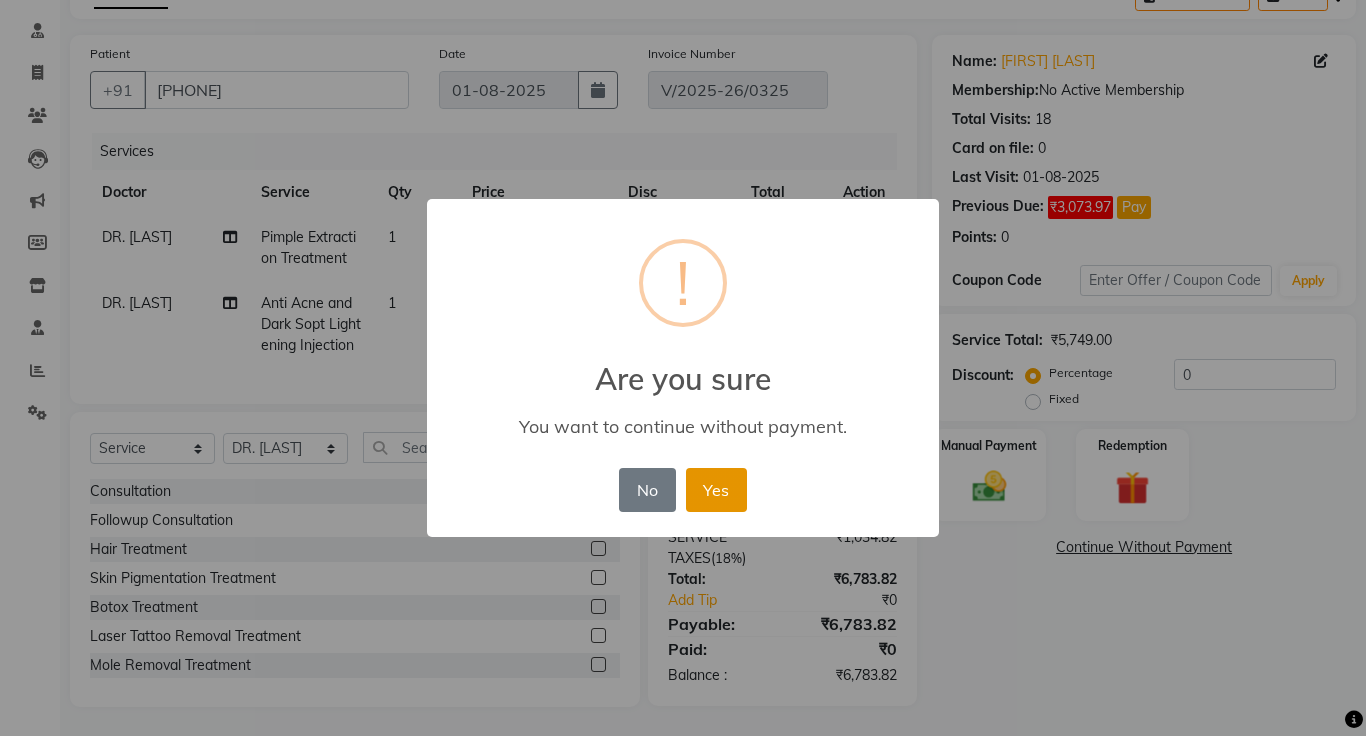click on "Yes" at bounding box center (716, 490) 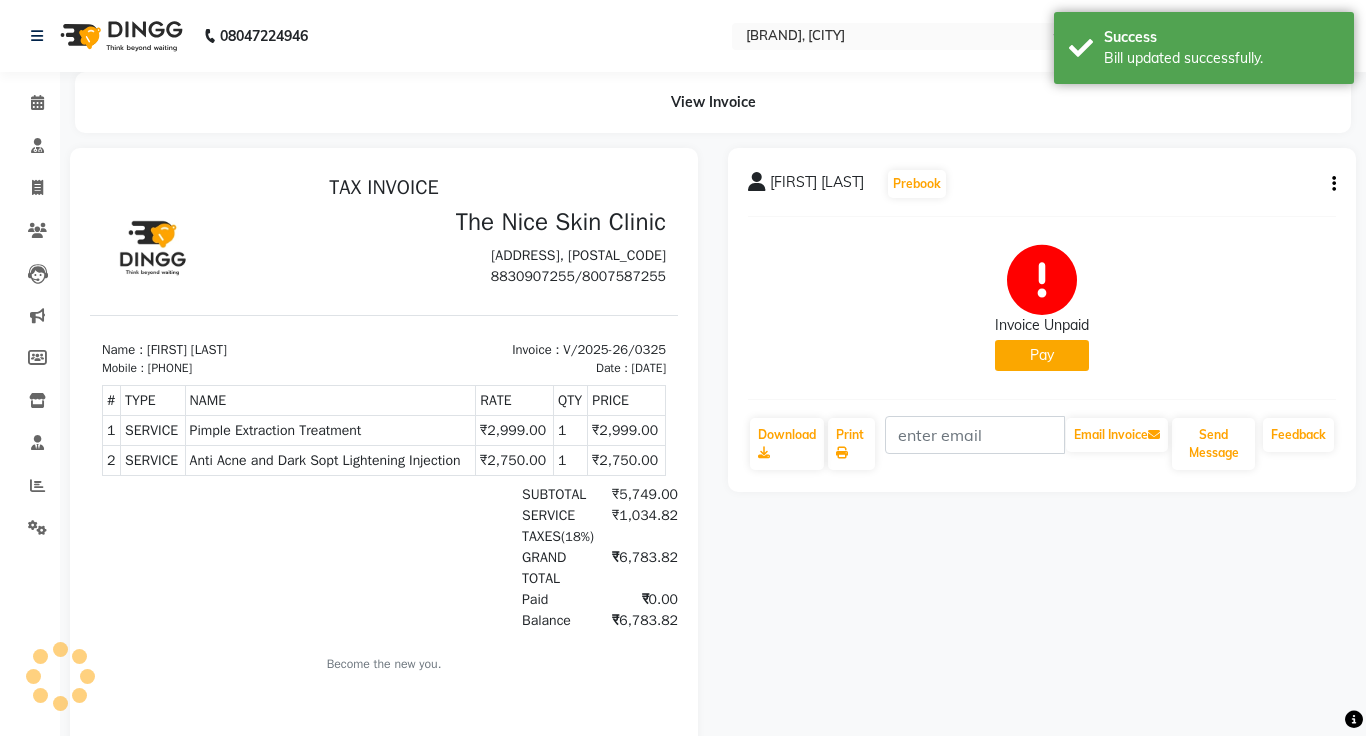 scroll, scrollTop: 0, scrollLeft: 0, axis: both 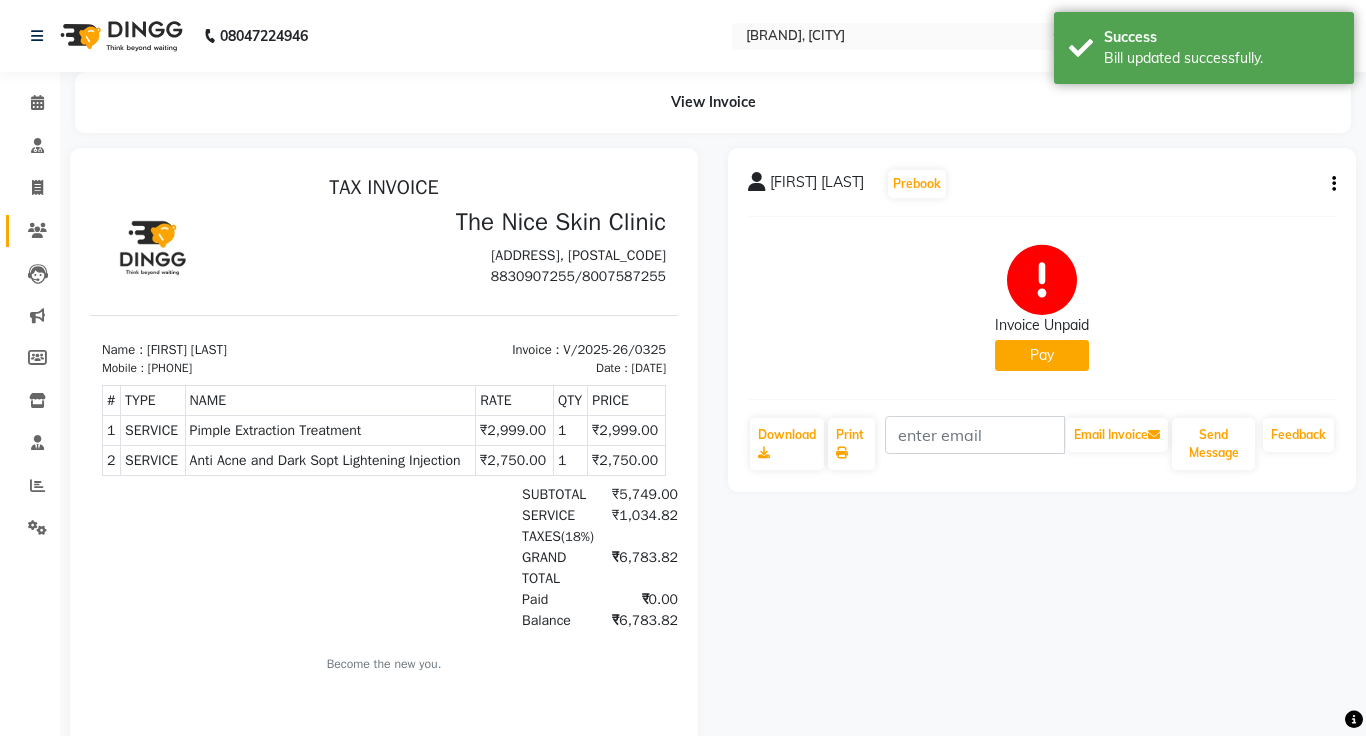 click on "Patients" 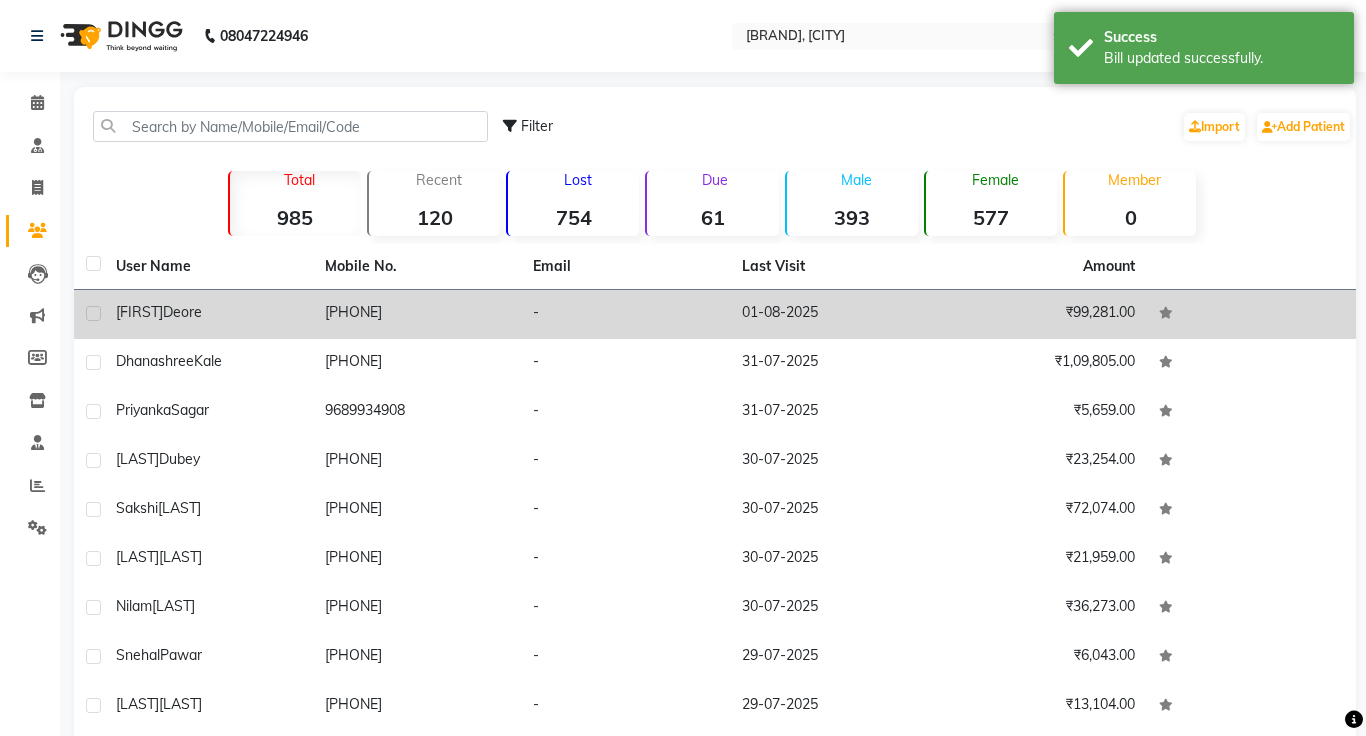 click on "-" 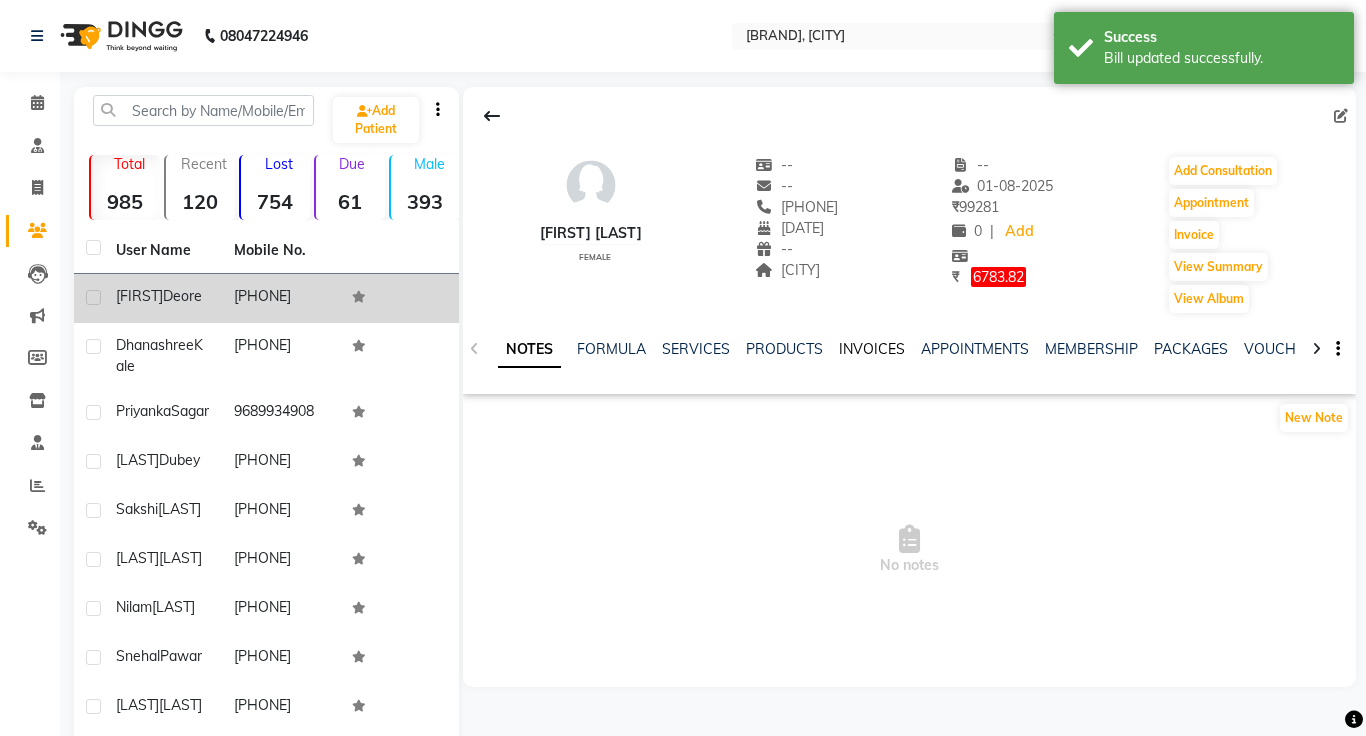 click on "INVOICES" 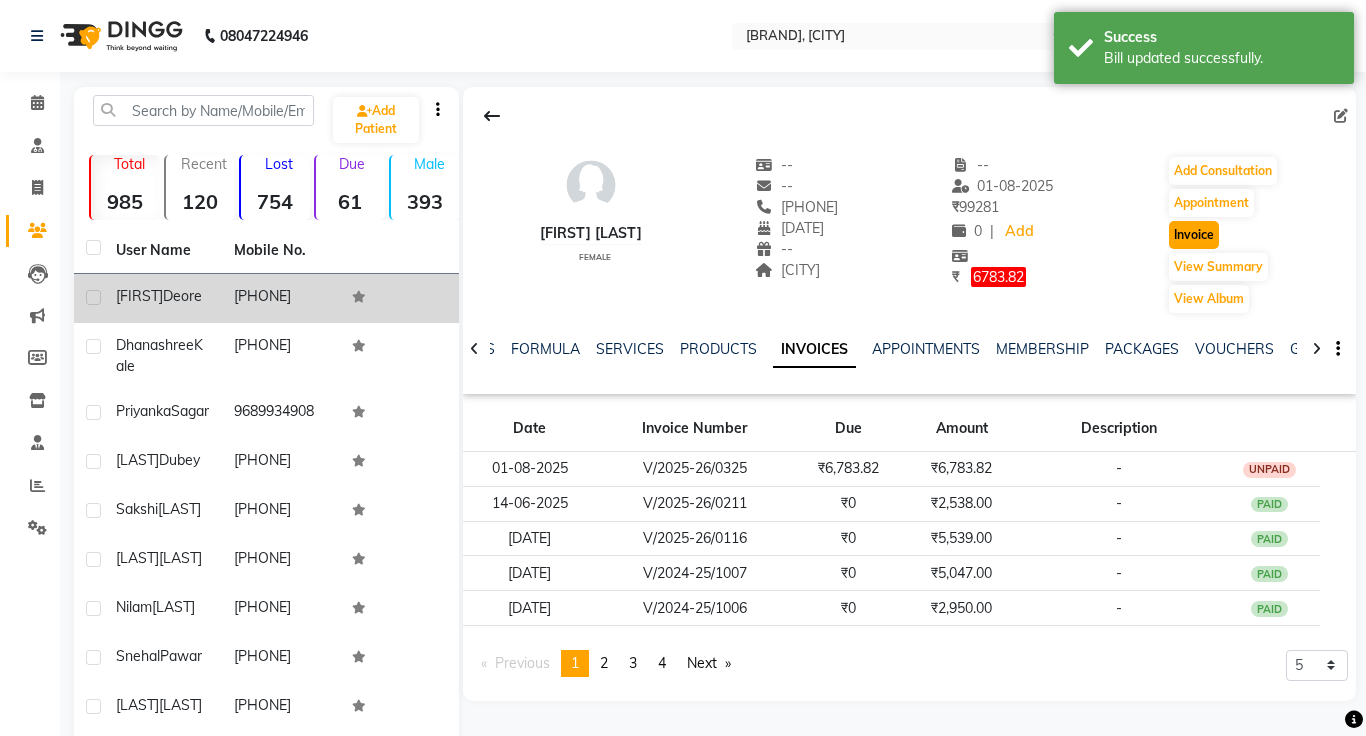 click on "Invoice" 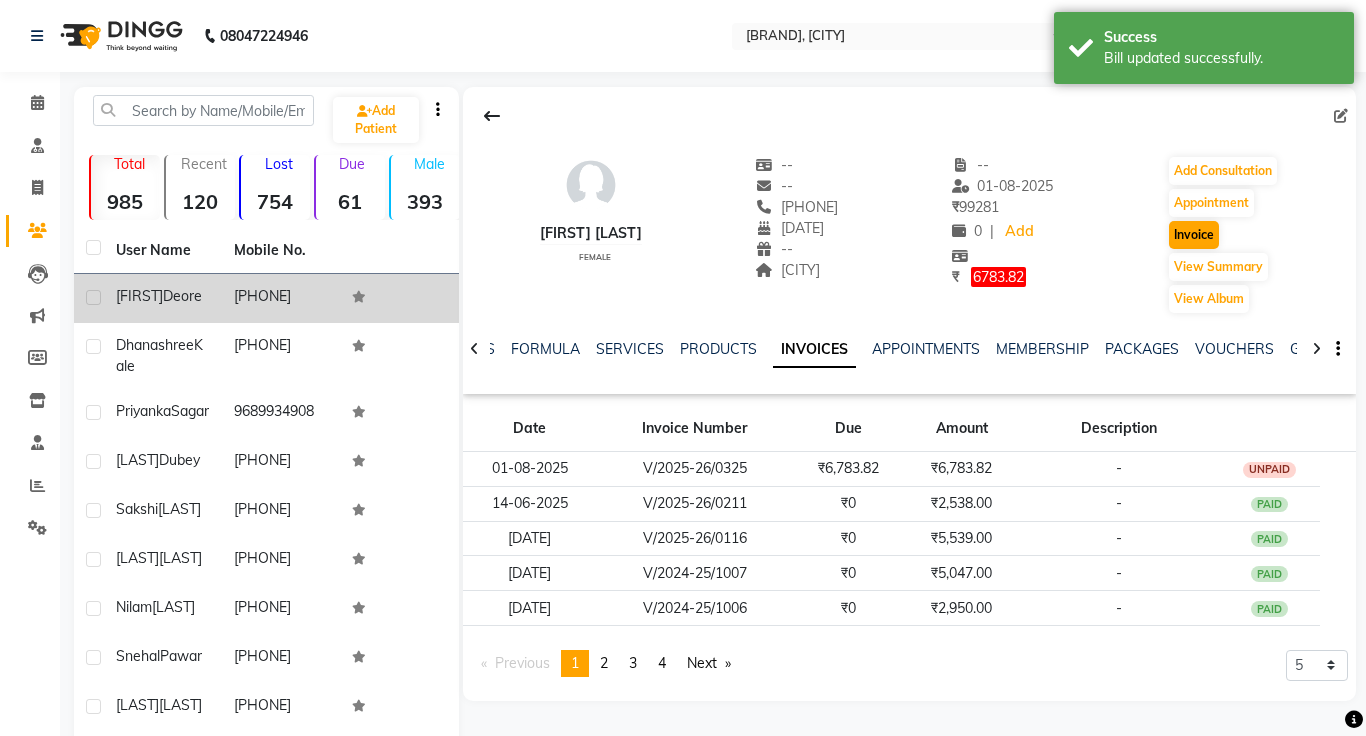 select on "service" 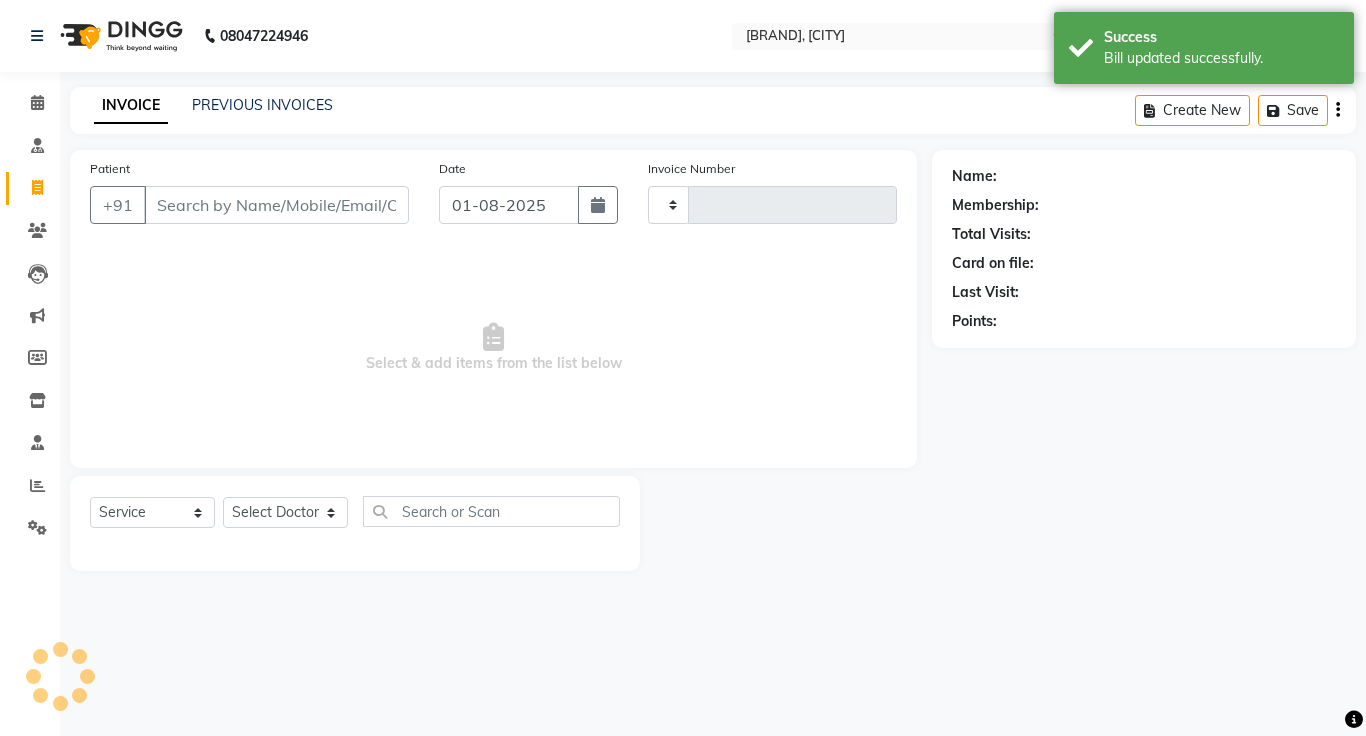 type on "0326" 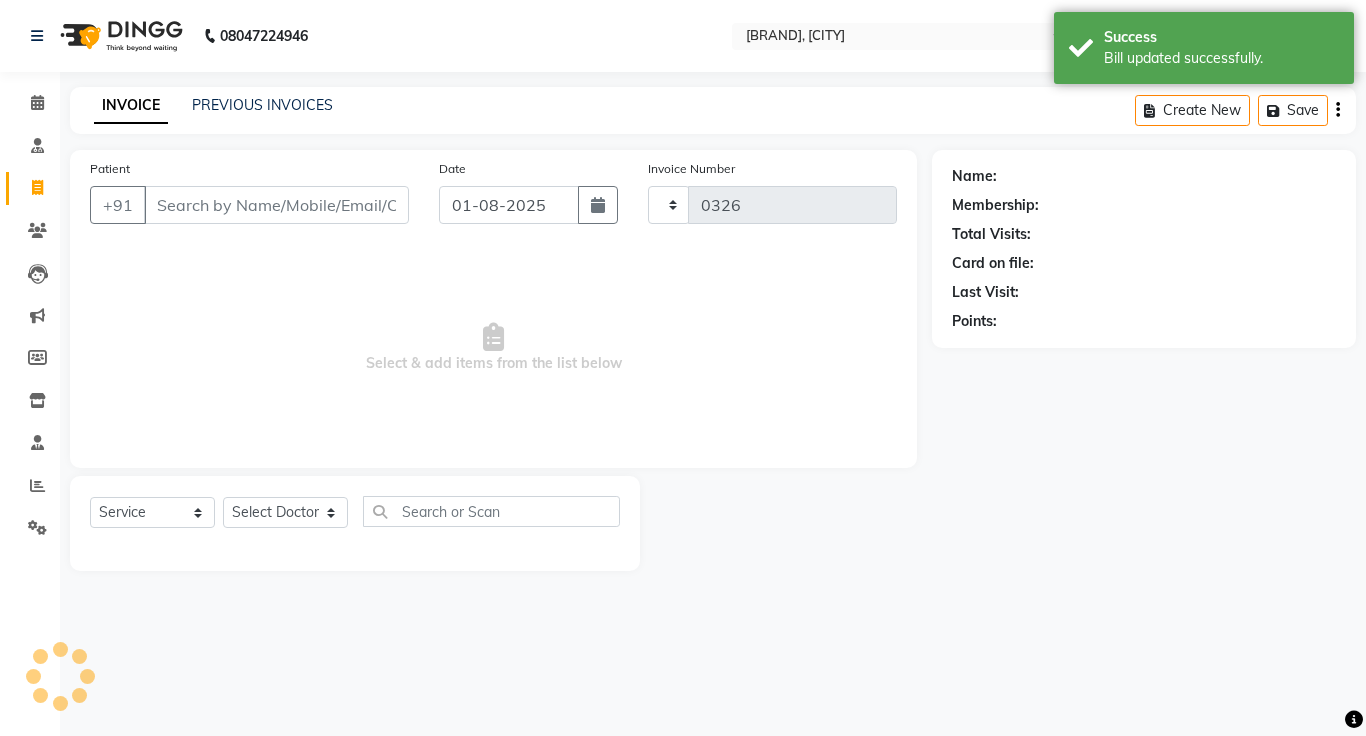 select on "35" 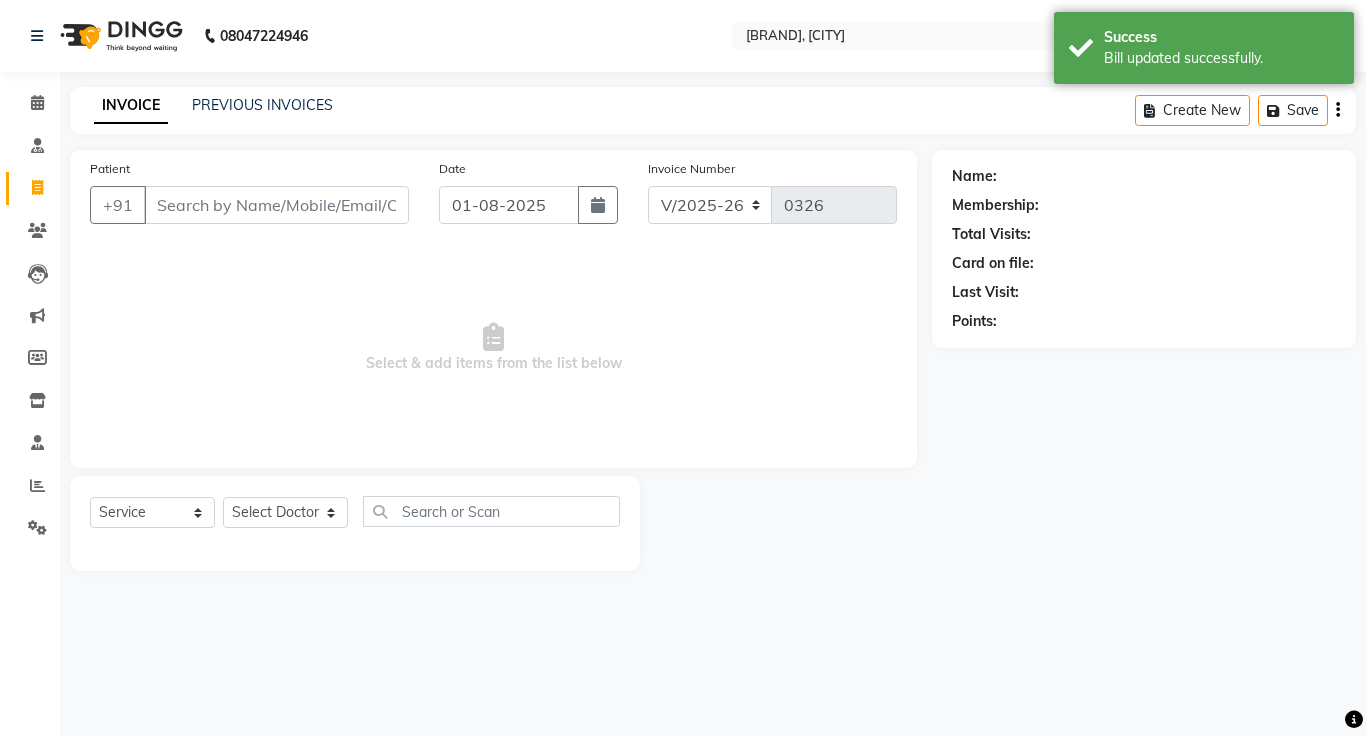 type on "[PHONE]" 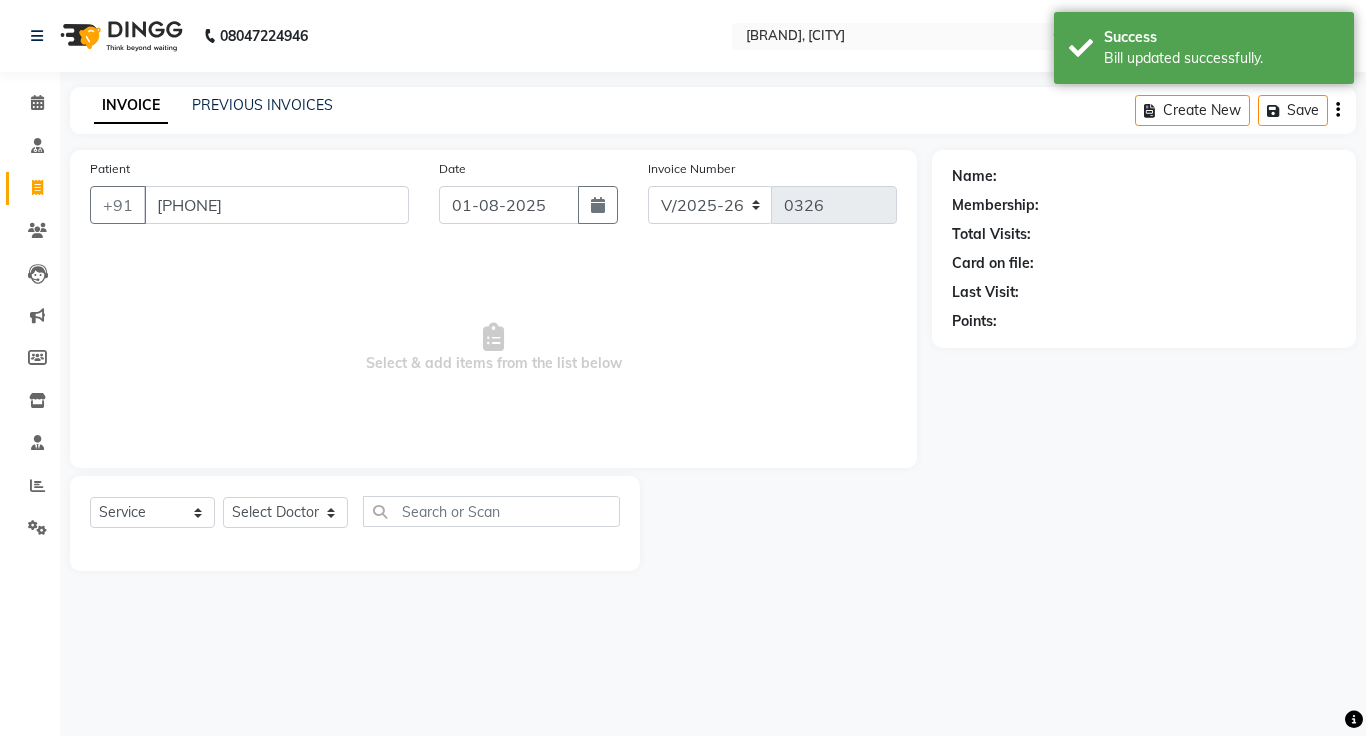 click 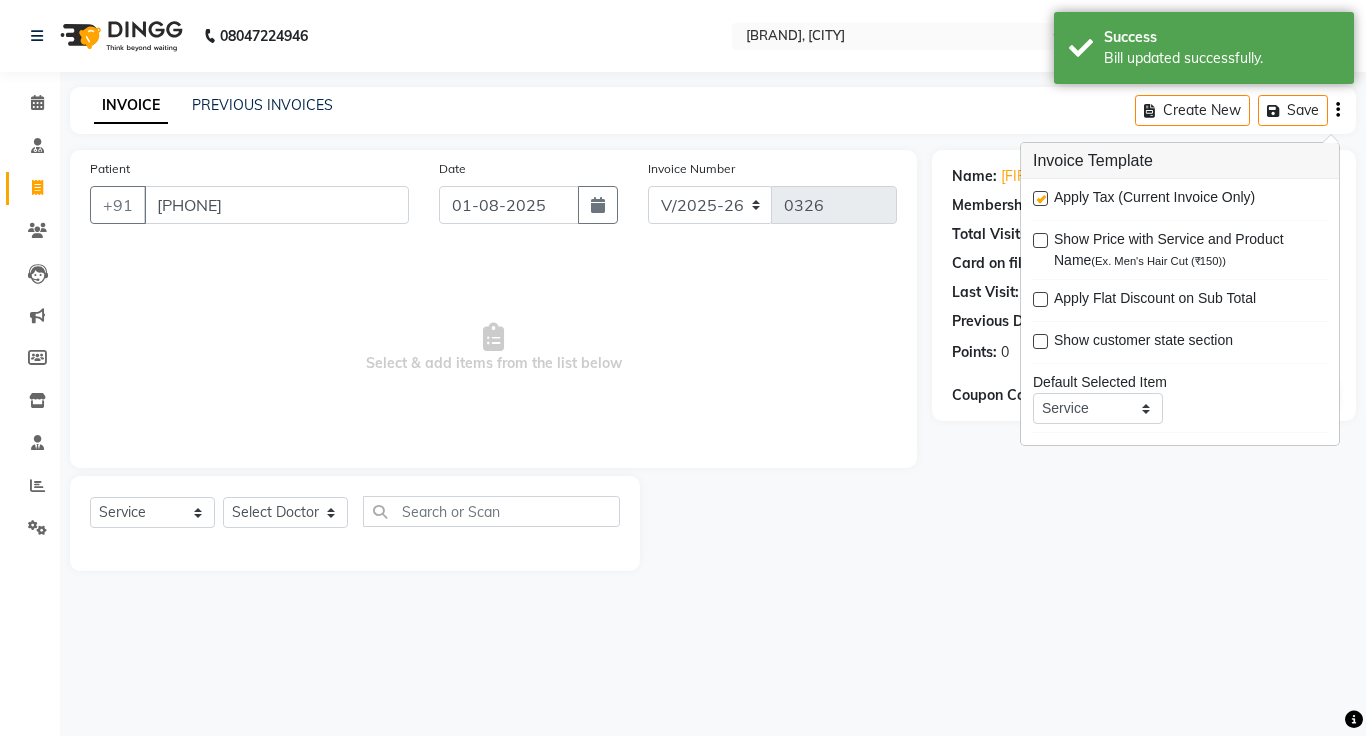 click at bounding box center (1040, 198) 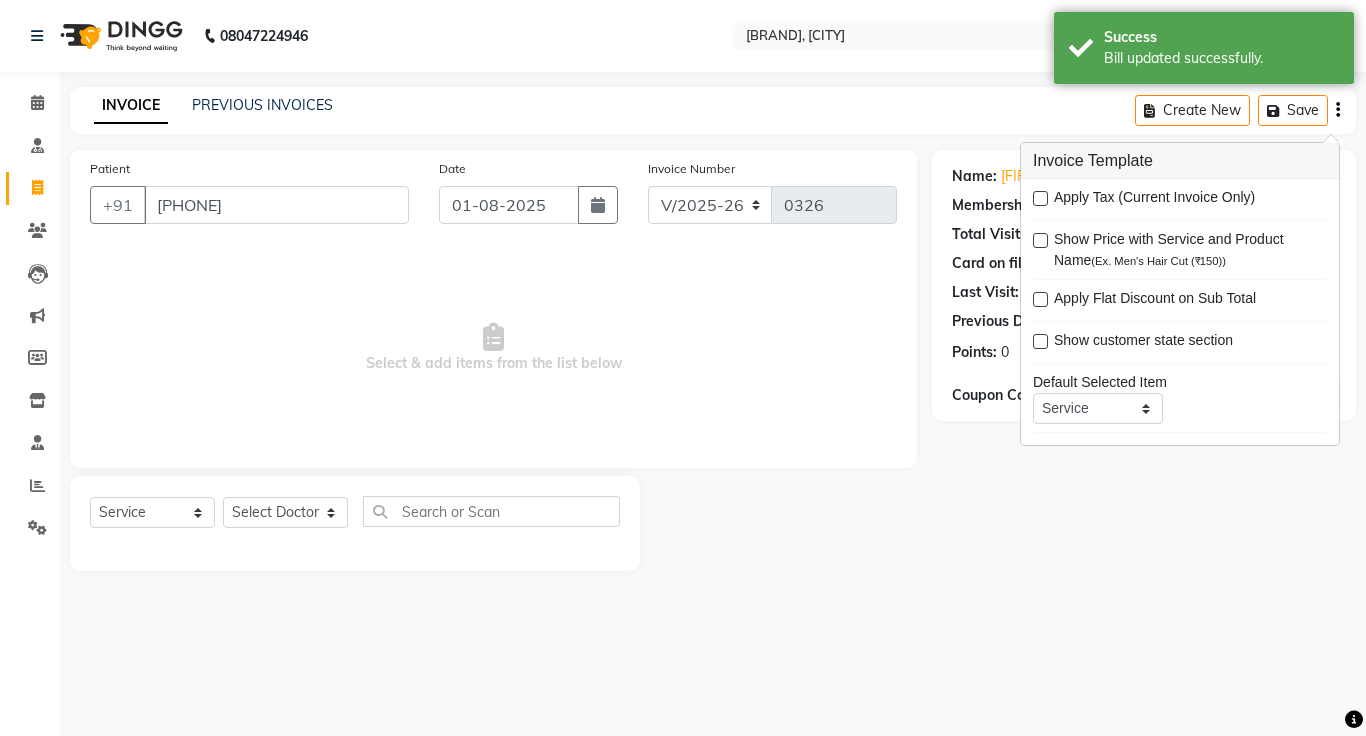 click on "INVOICE PREVIOUS INVOICES Create New   Save" 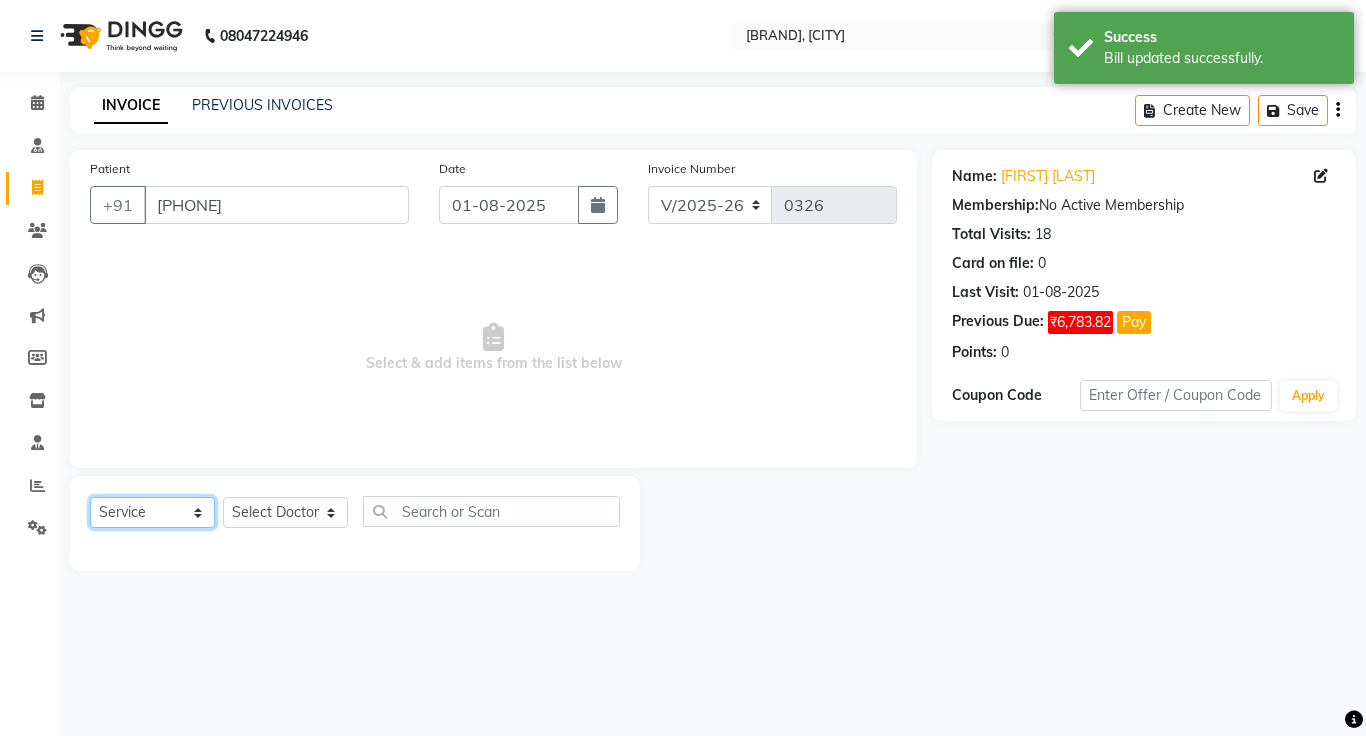 click on "Select  Service  Product  Membership  Package Voucher Prepaid Gift Card" 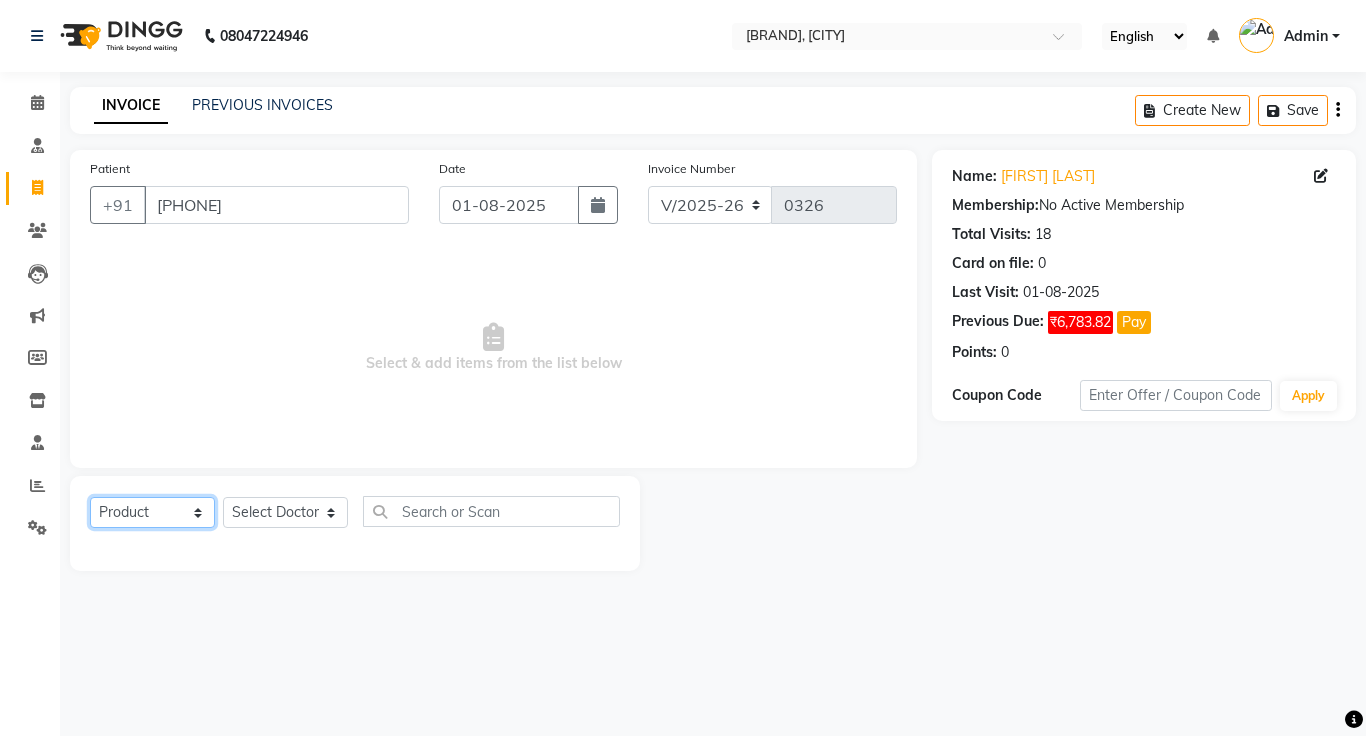 click on "Select  Service  Product  Membership  Package Voucher Prepaid Gift Card" 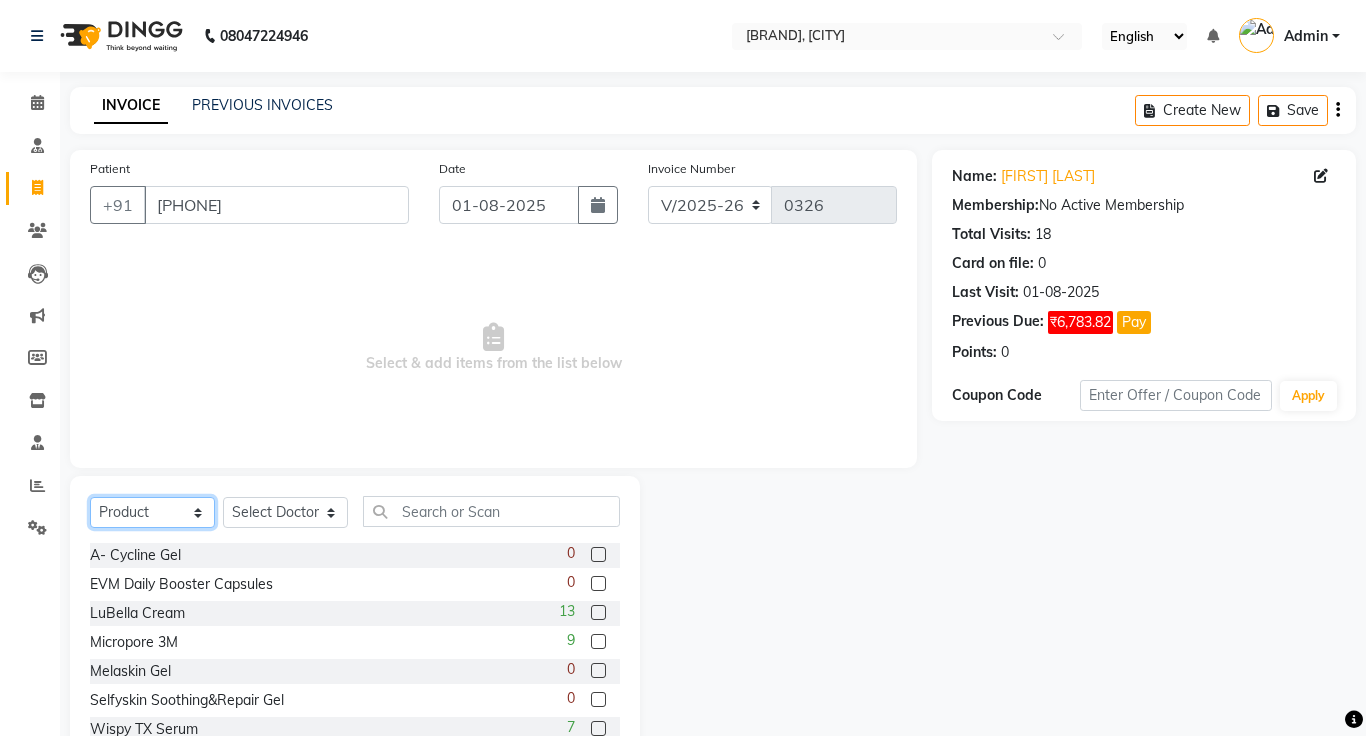 click on "Select  Service  Product  Membership  Package Voucher Prepaid Gift Card" 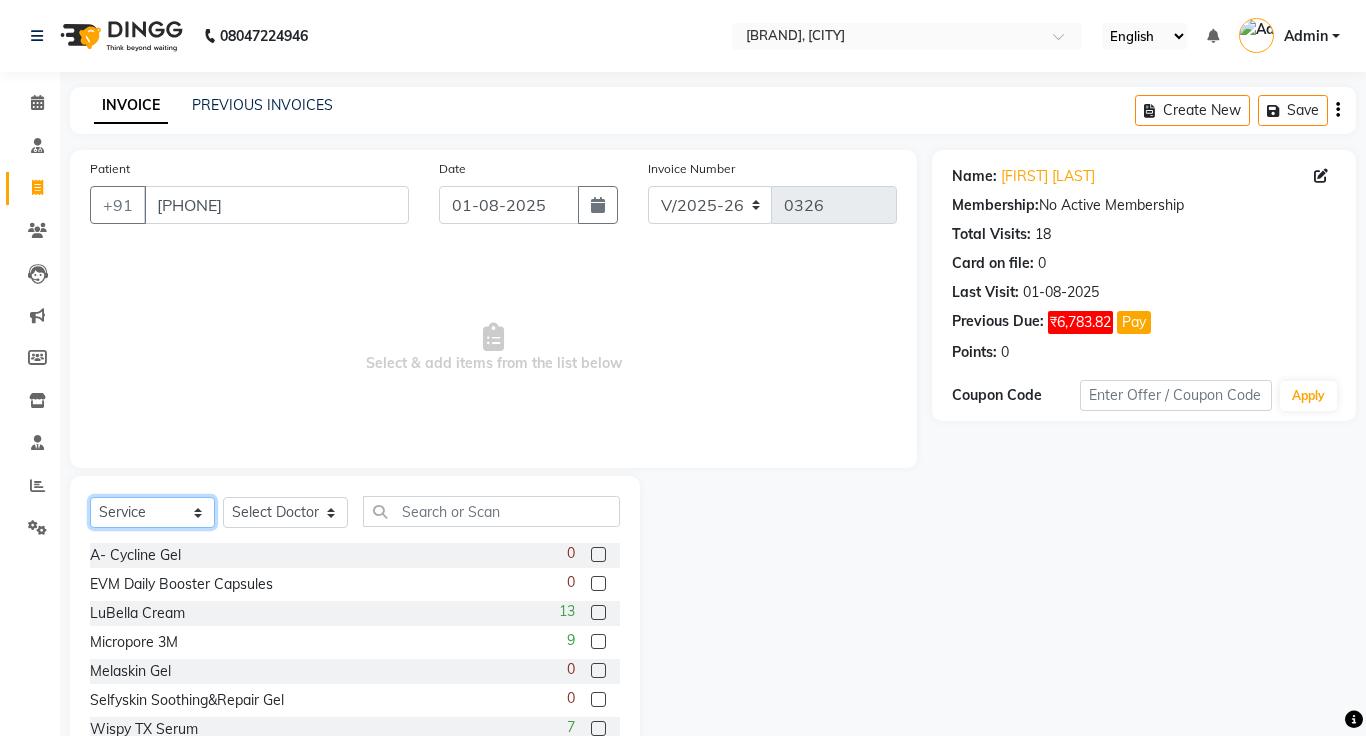 click on "Select  Service  Product  Membership  Package Voucher Prepaid Gift Card" 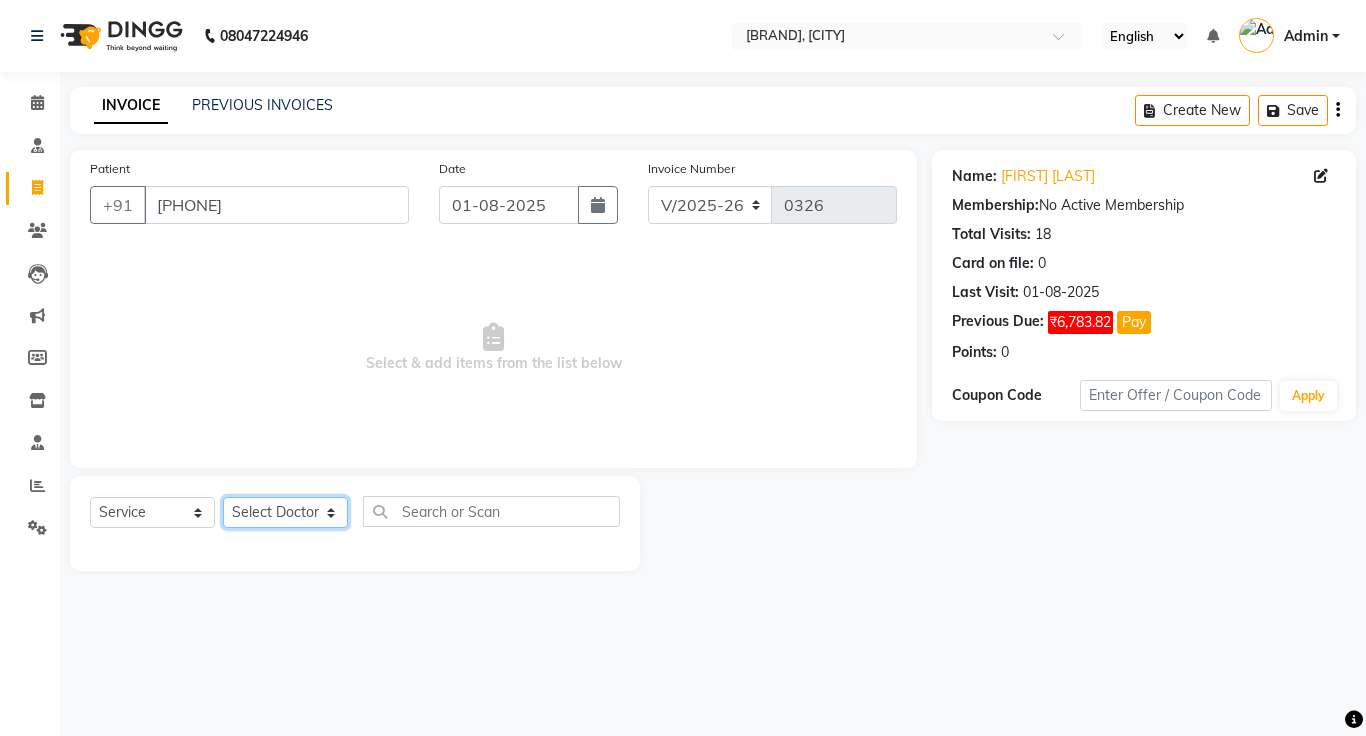 click on "Select Doctor [FIRST] [LAST] [LAST] [LAST]" 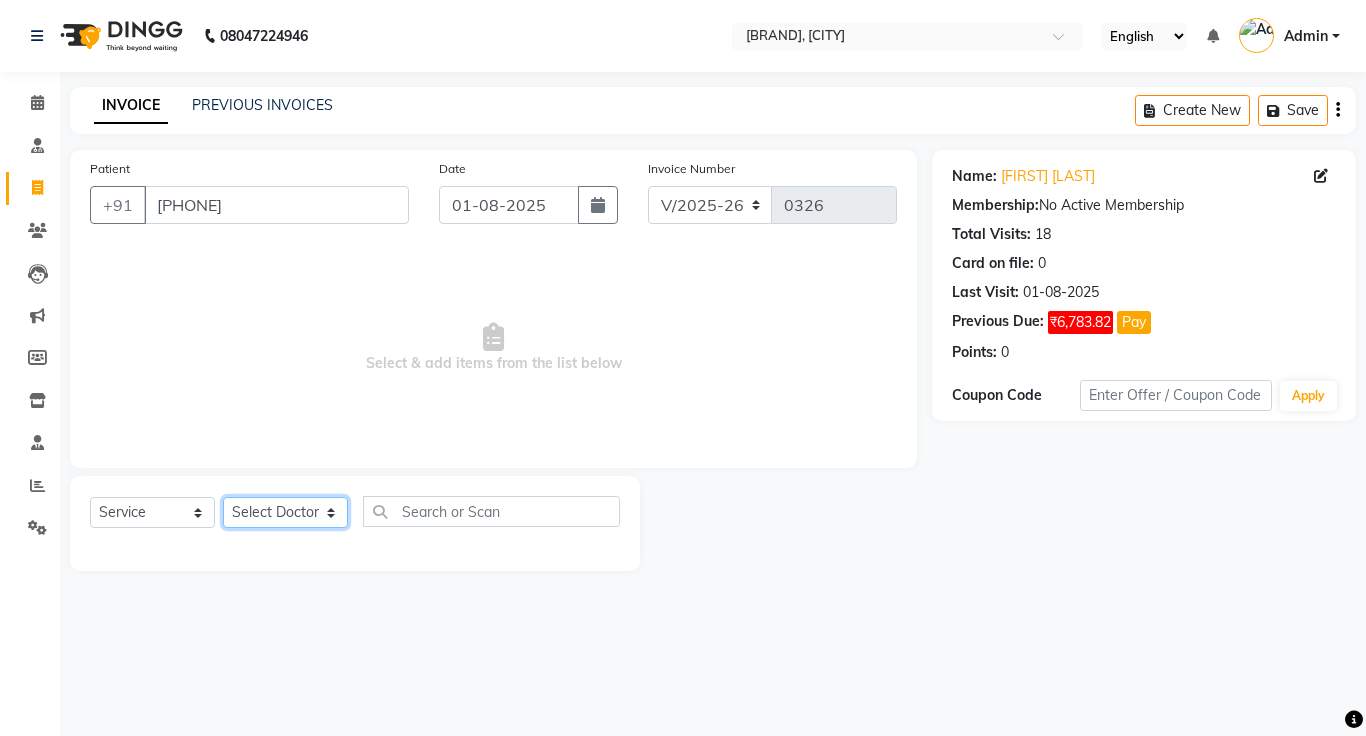 select on "1297" 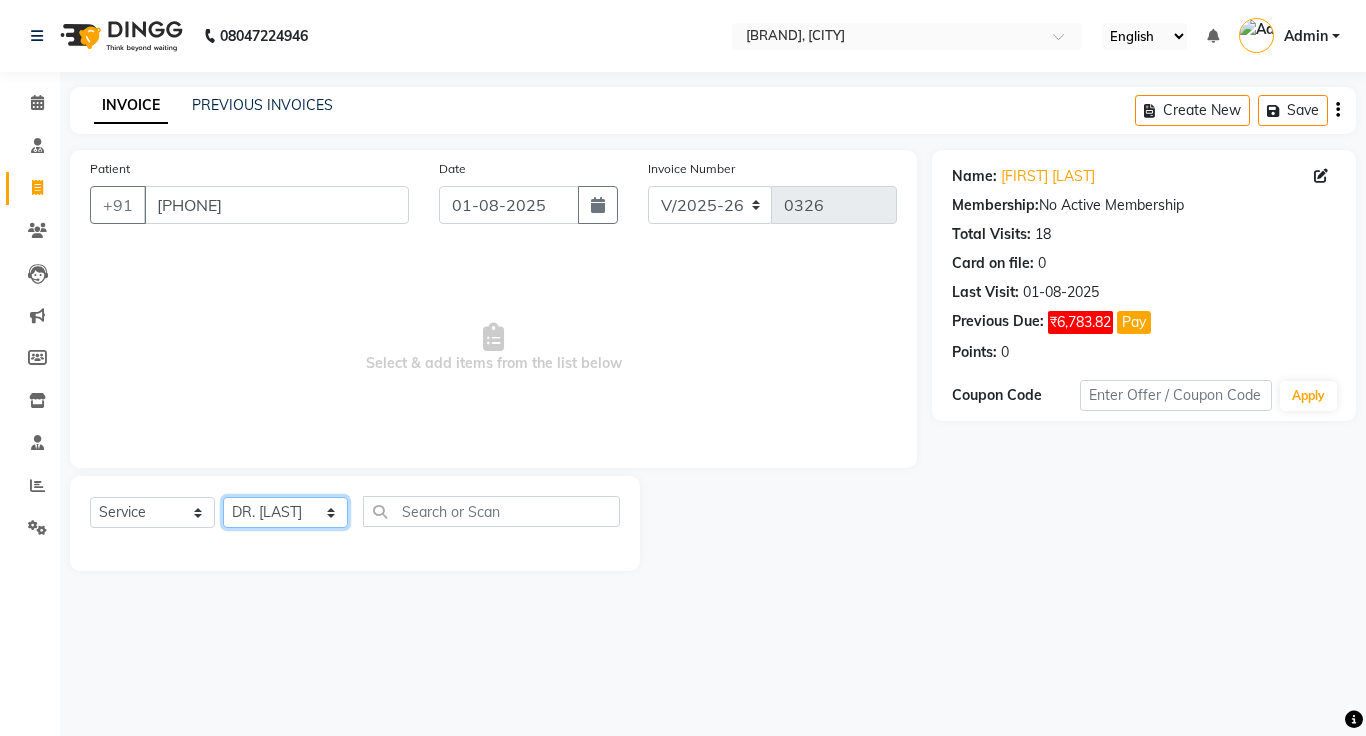 click on "Select Doctor [FIRST] [LAST] [LAST] [LAST]" 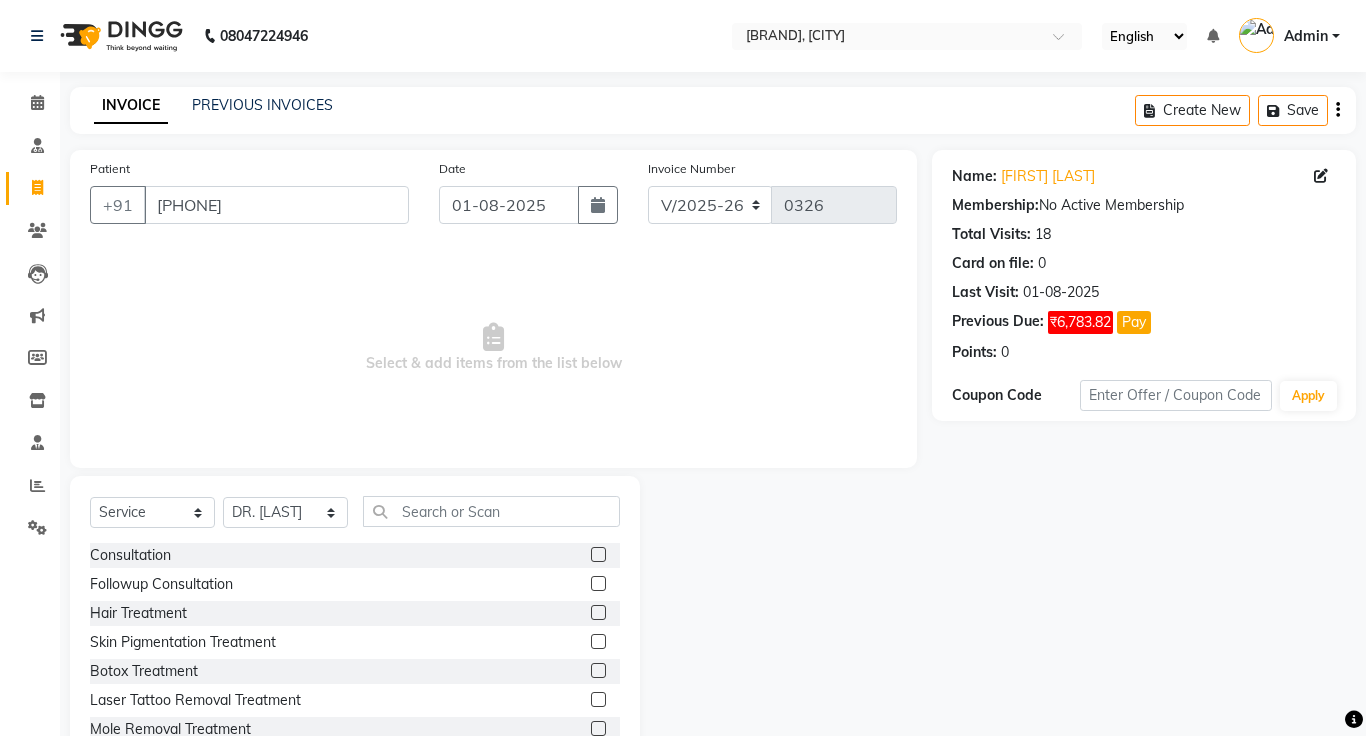 click 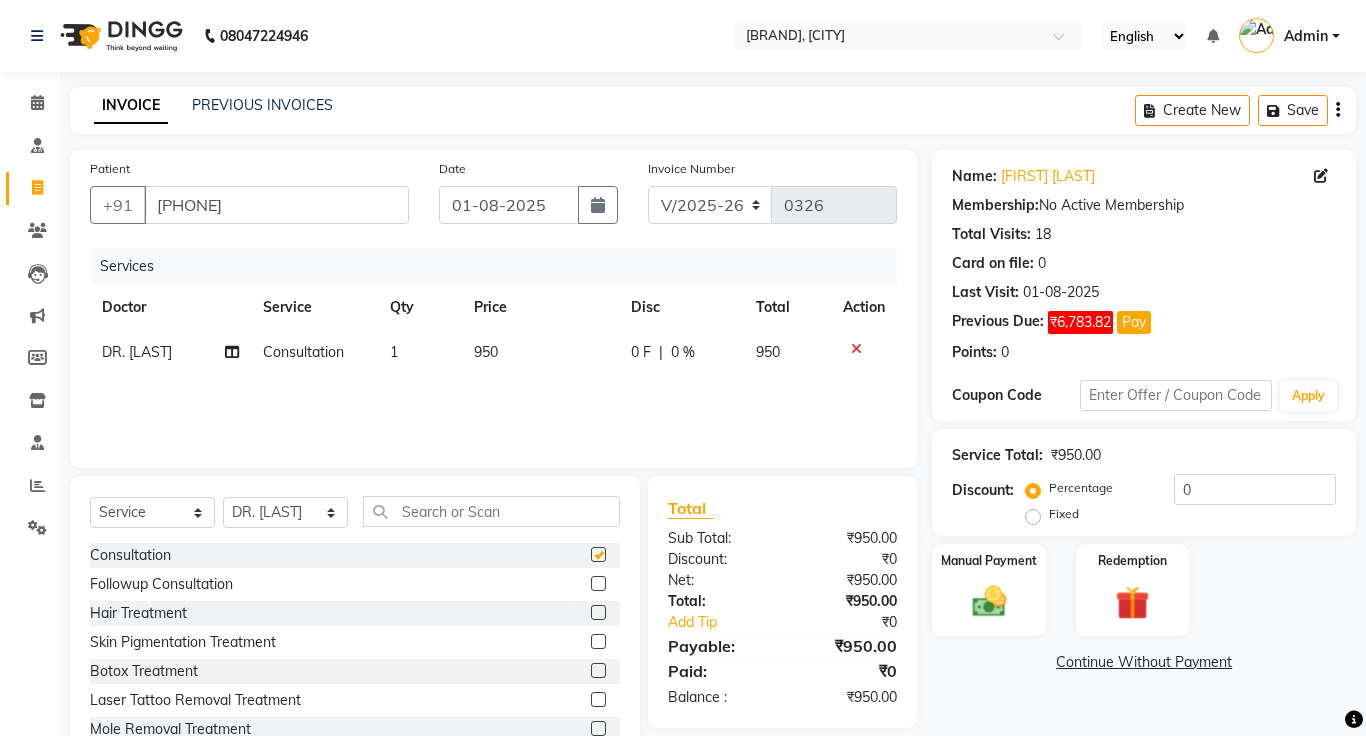 checkbox on "false" 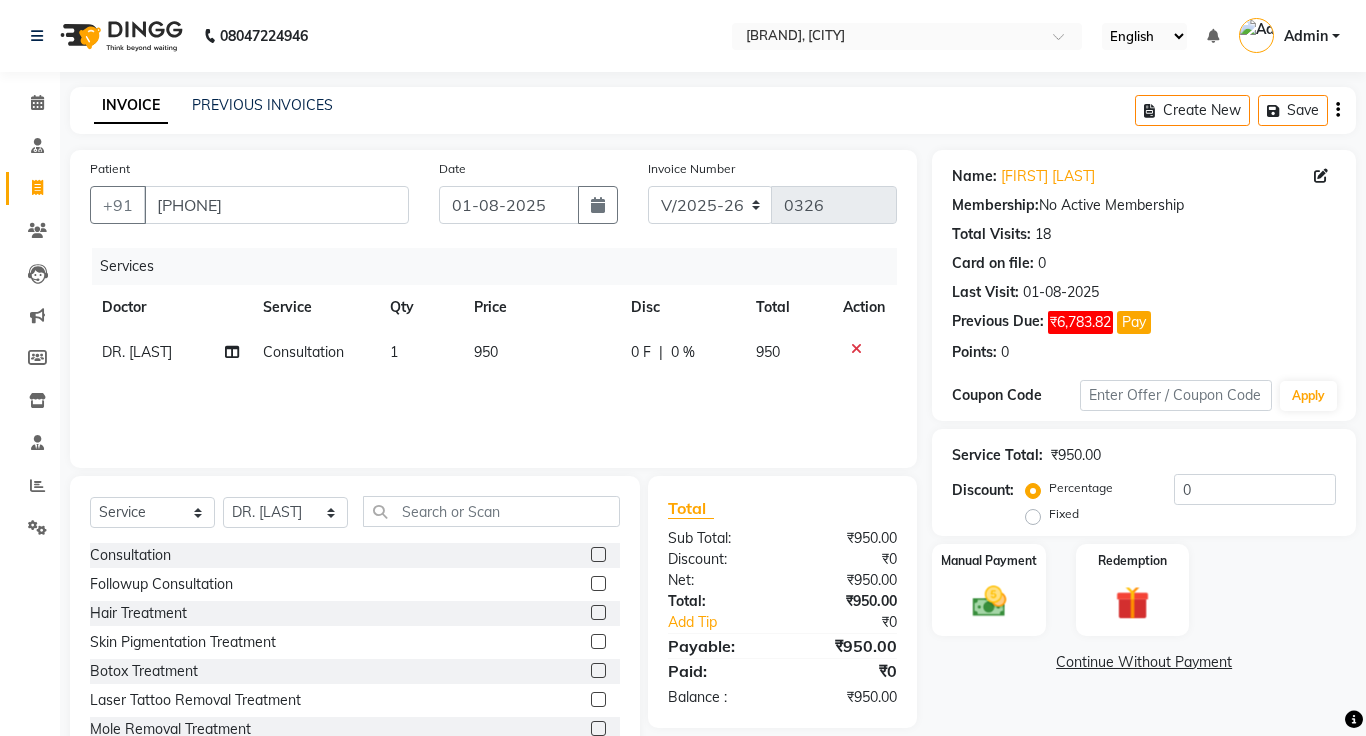 click on "950" 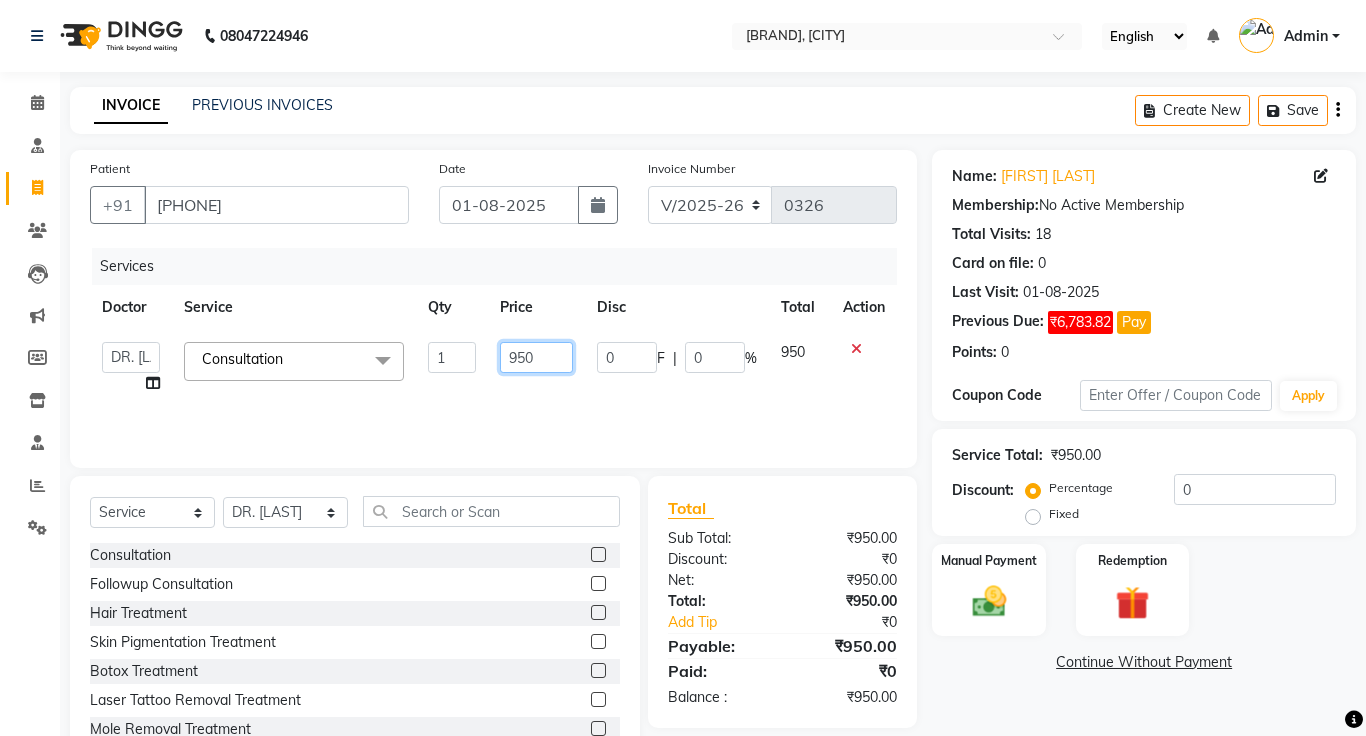 click on "950" 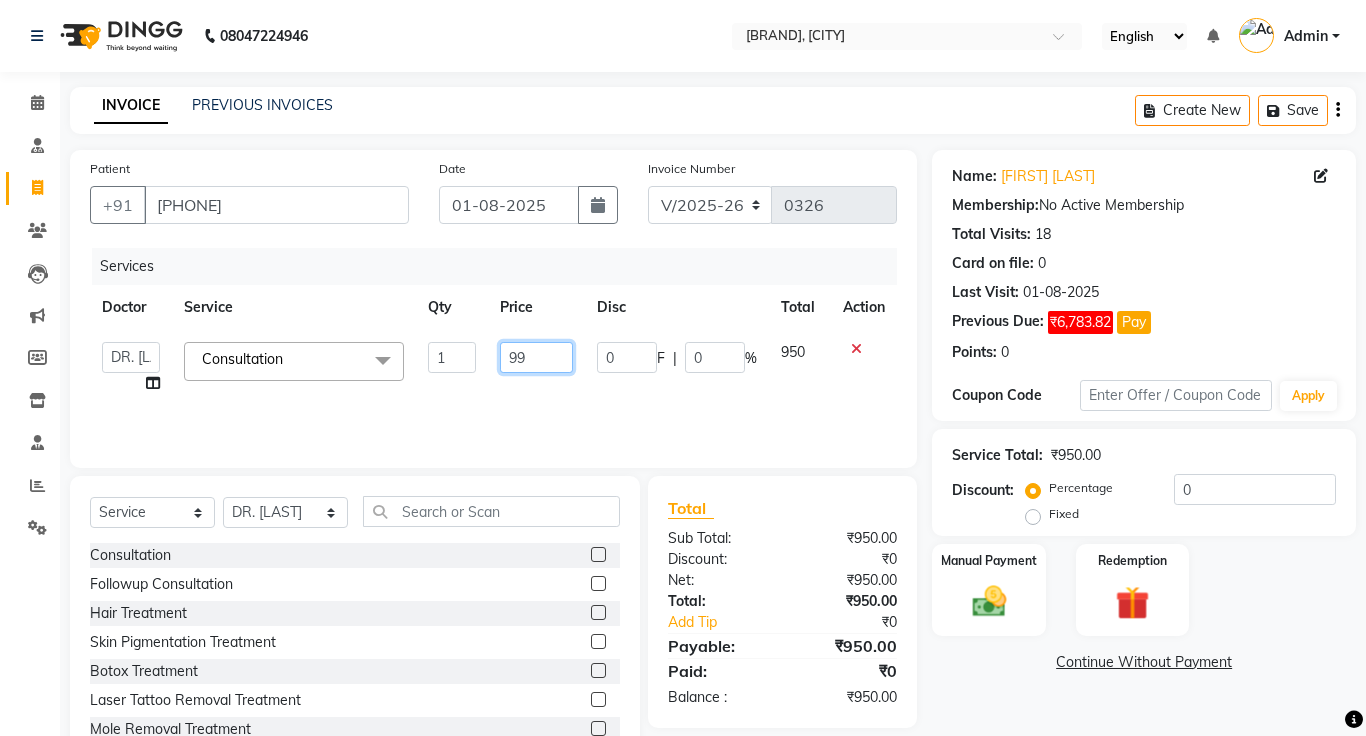 type on "999" 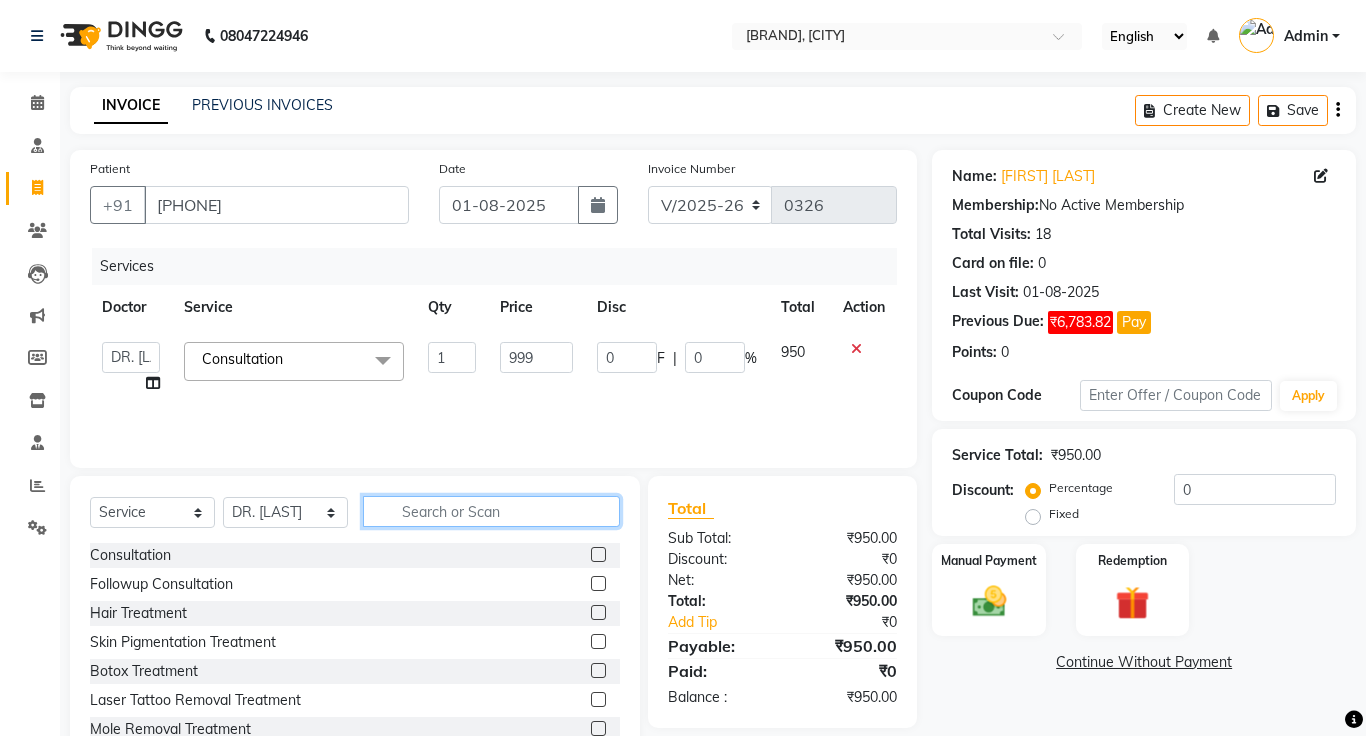 click 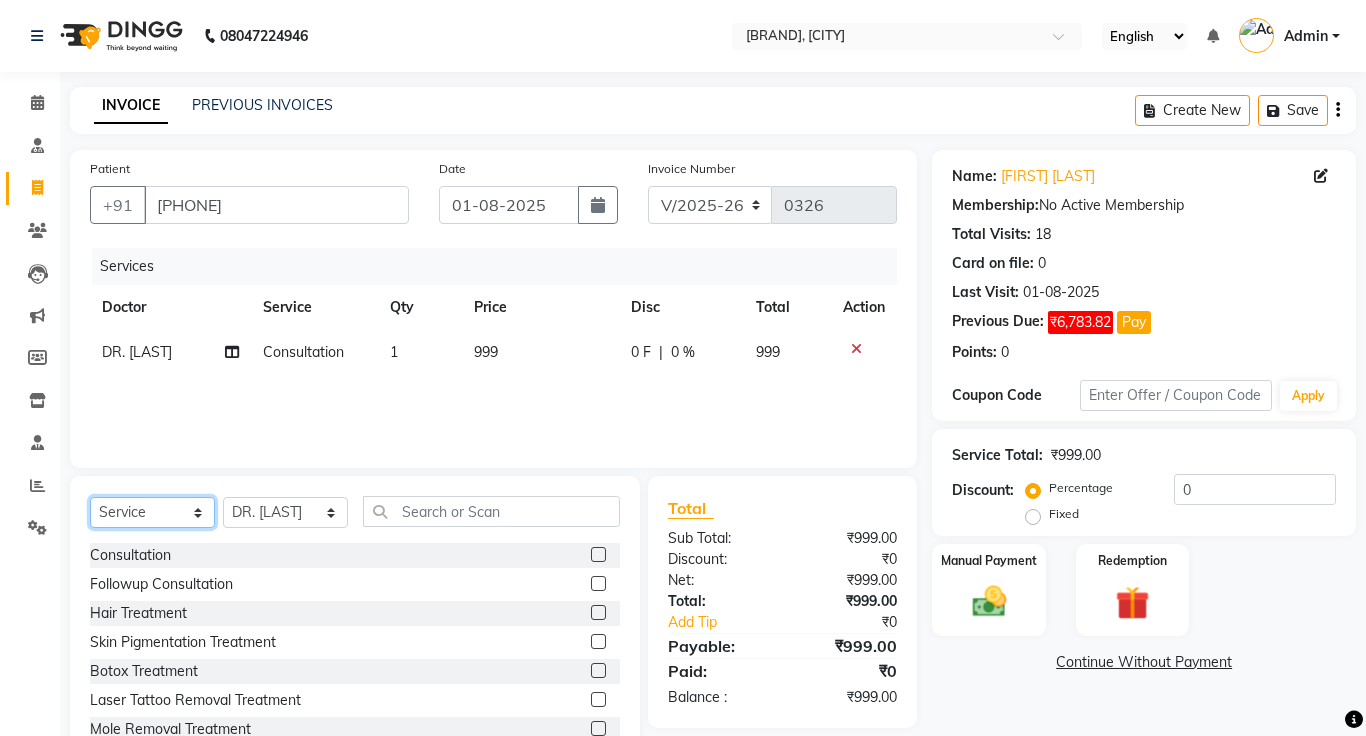 click on "Select  Service  Product  Membership  Package Voucher Prepaid Gift Card" 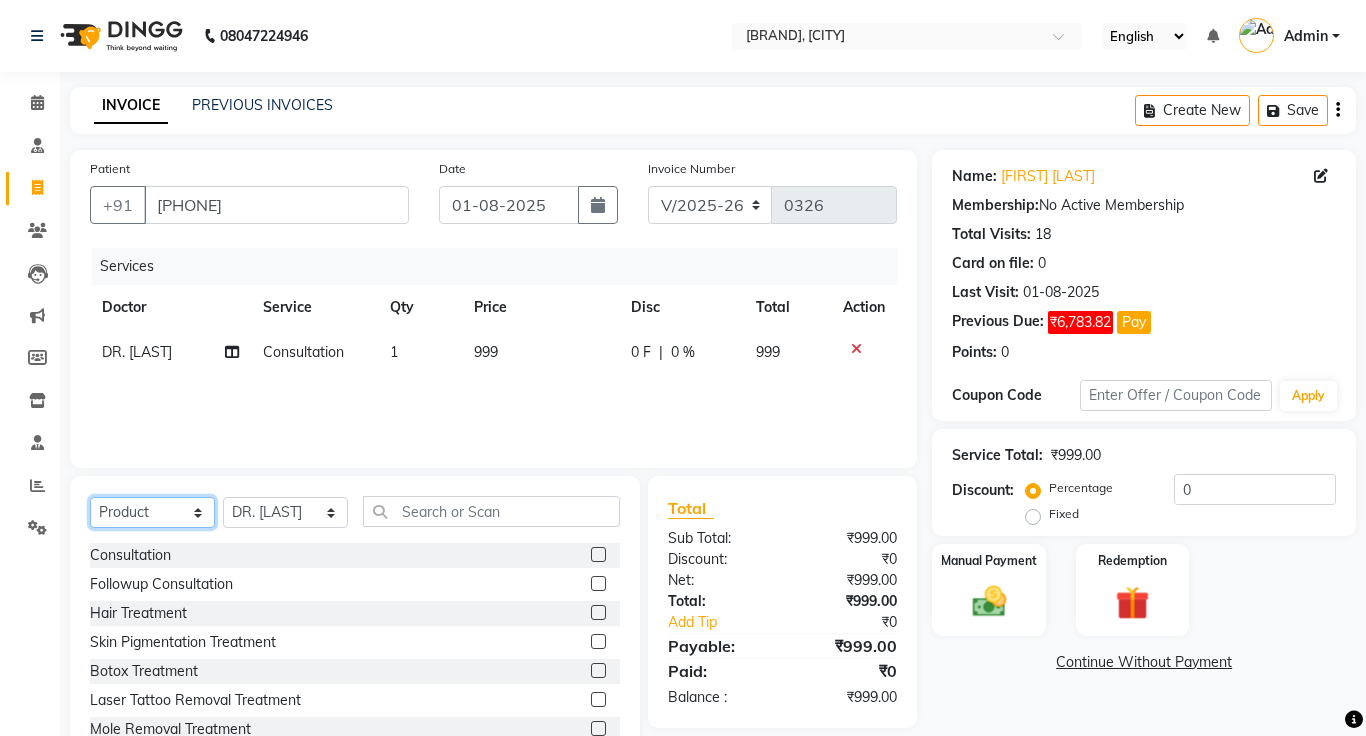 click on "Select  Service  Product  Membership  Package Voucher Prepaid Gift Card" 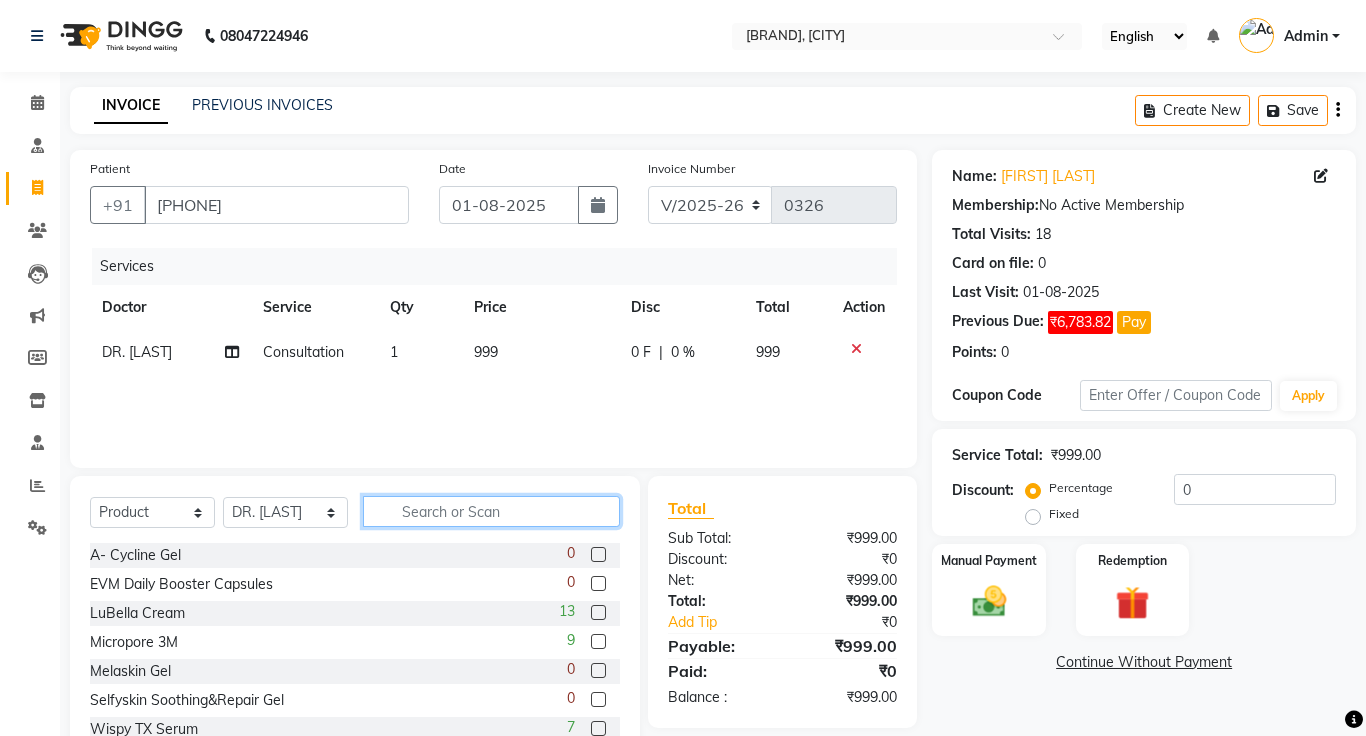 click 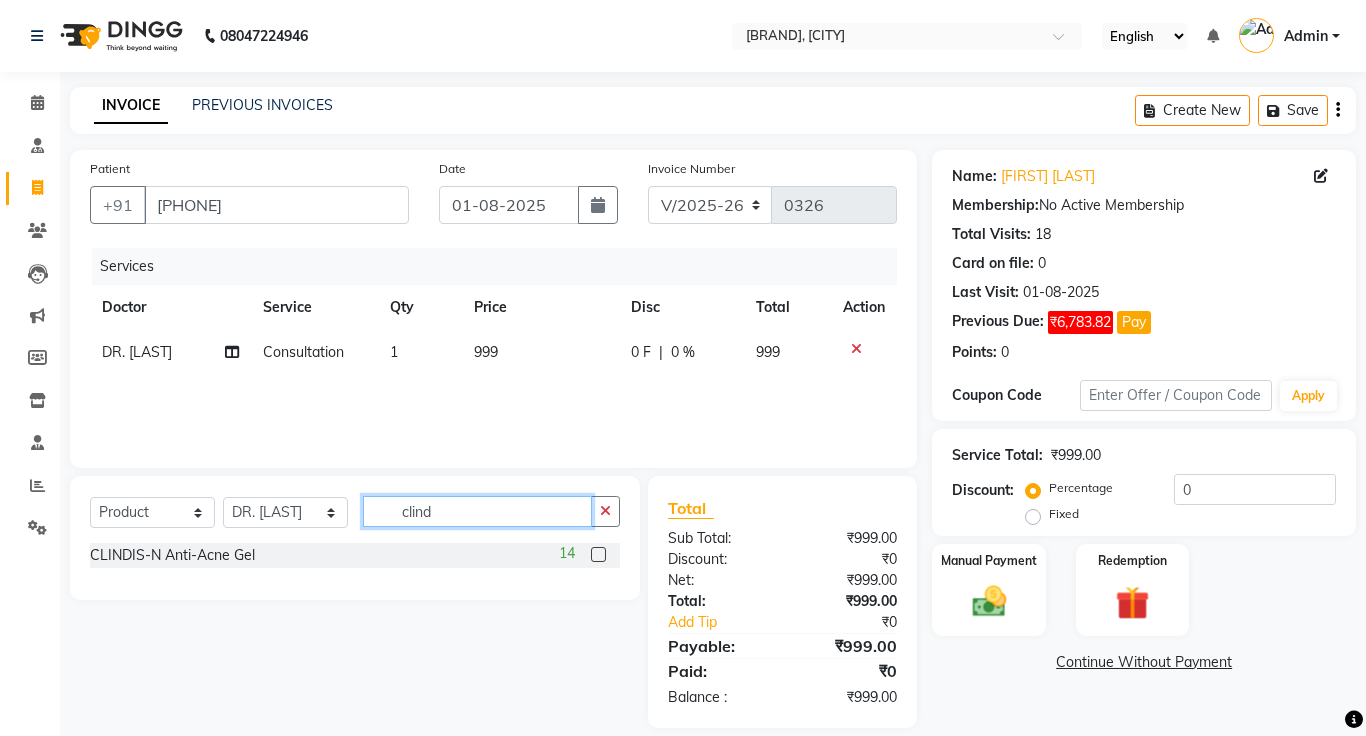 type on "clind" 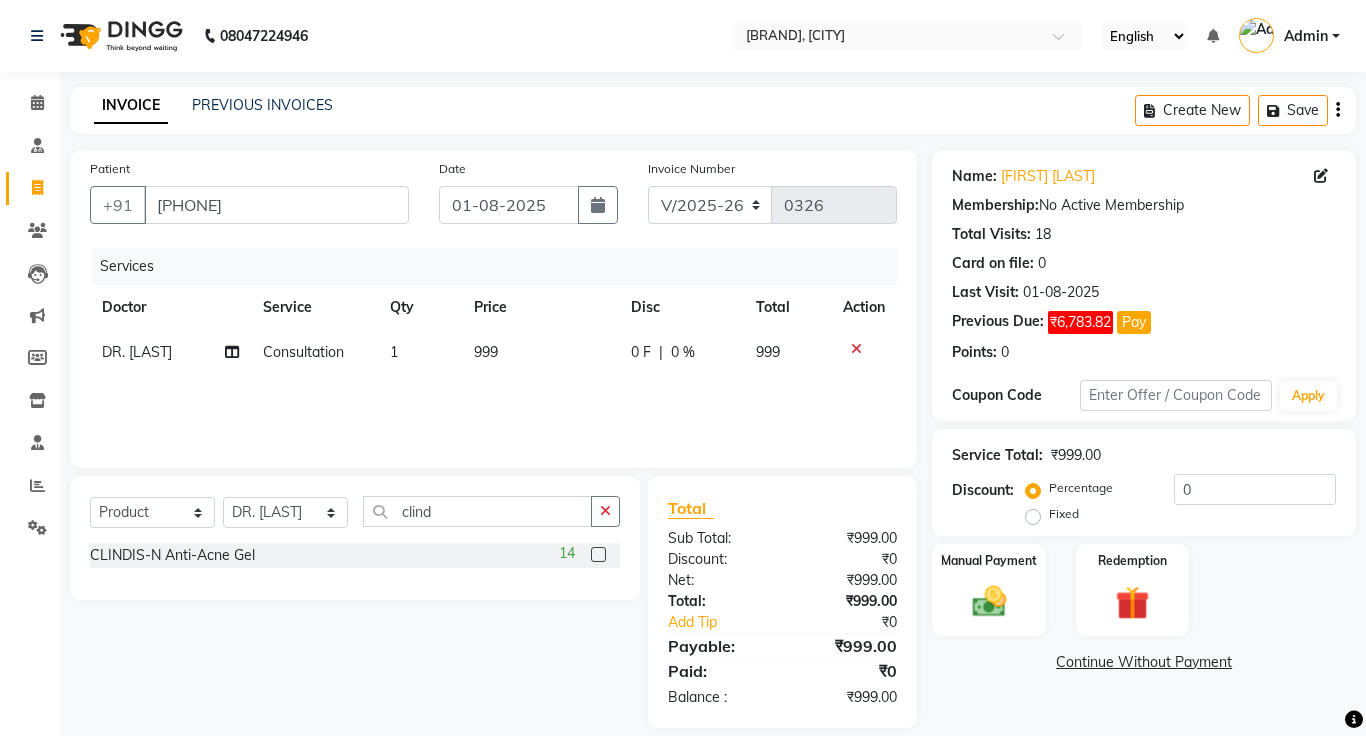 click 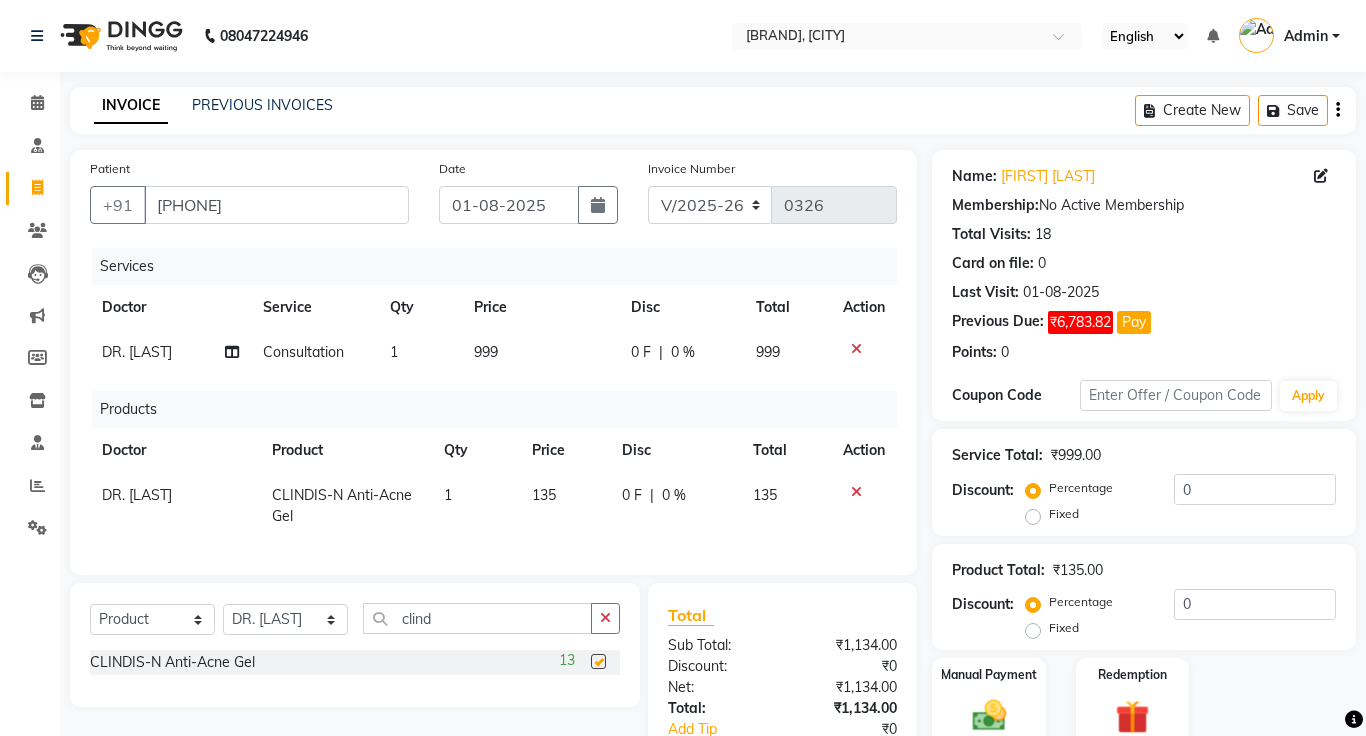 checkbox on "false" 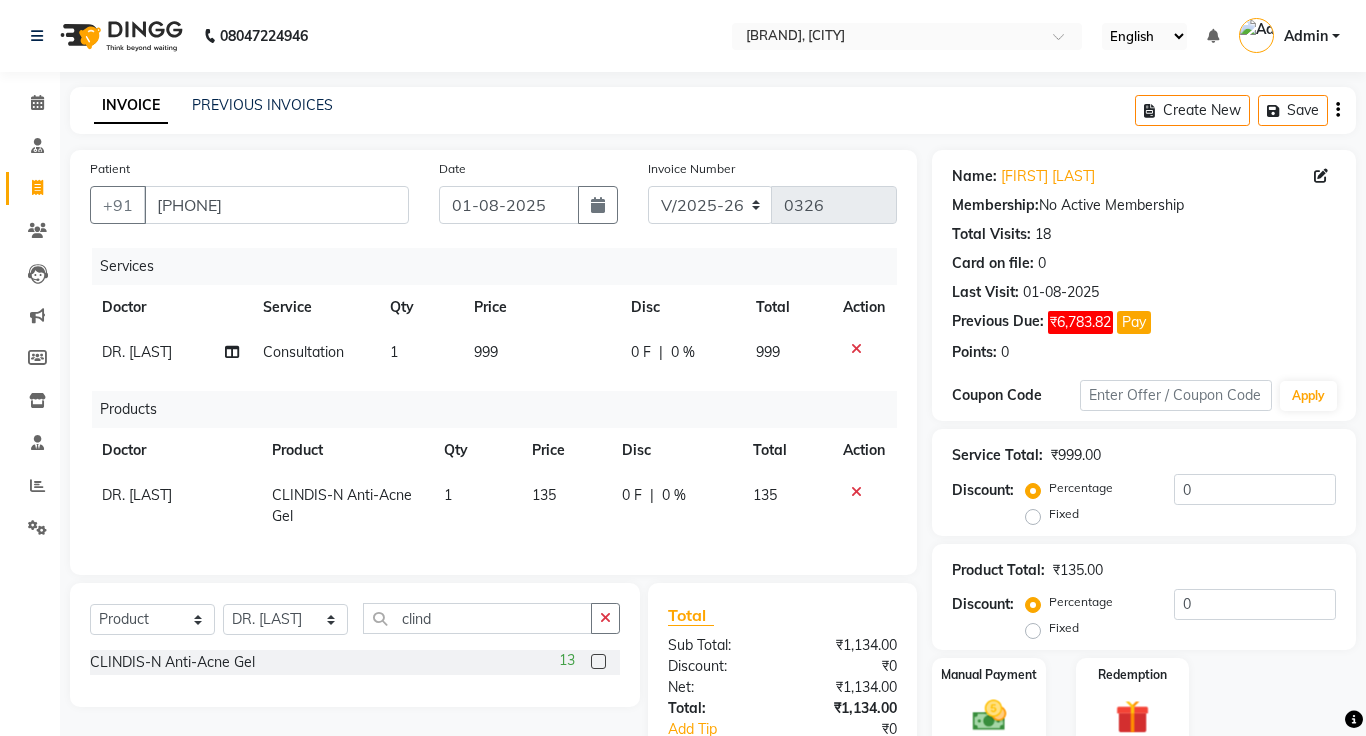 click on "1" 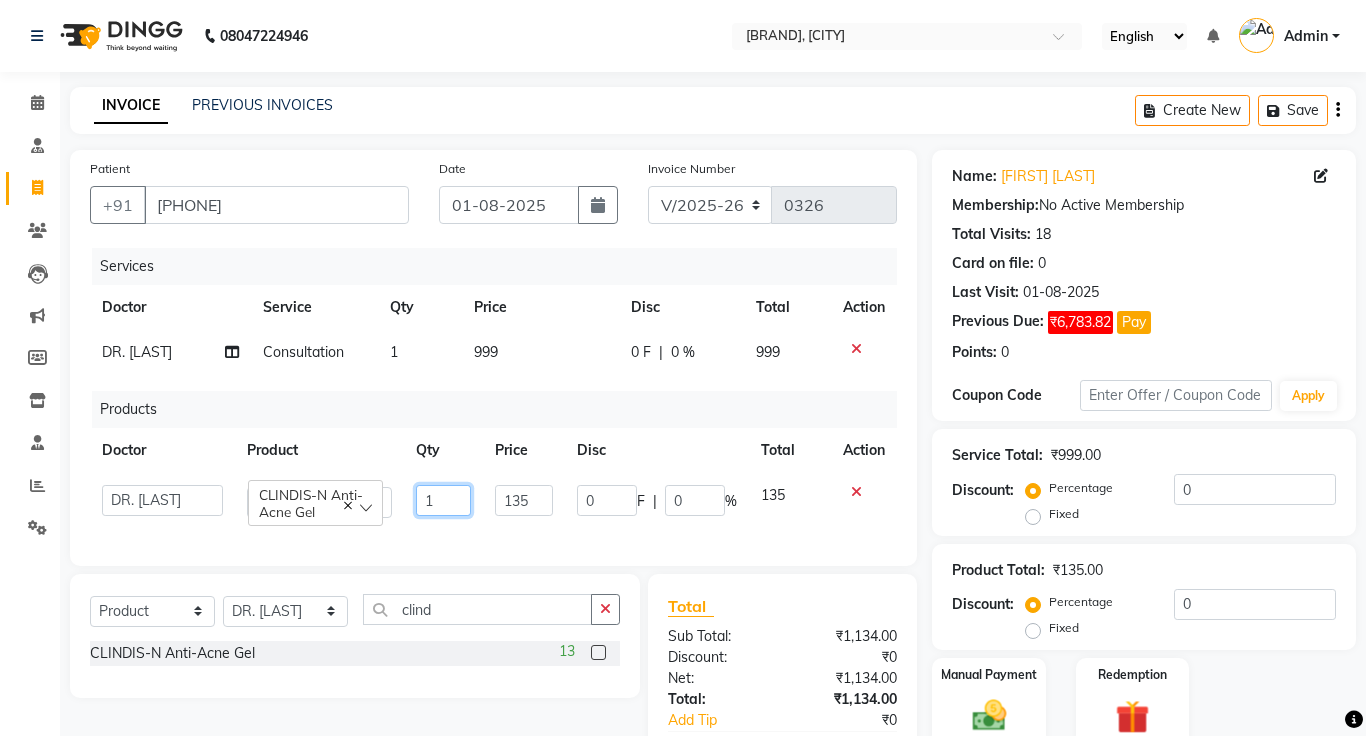 click on "1" 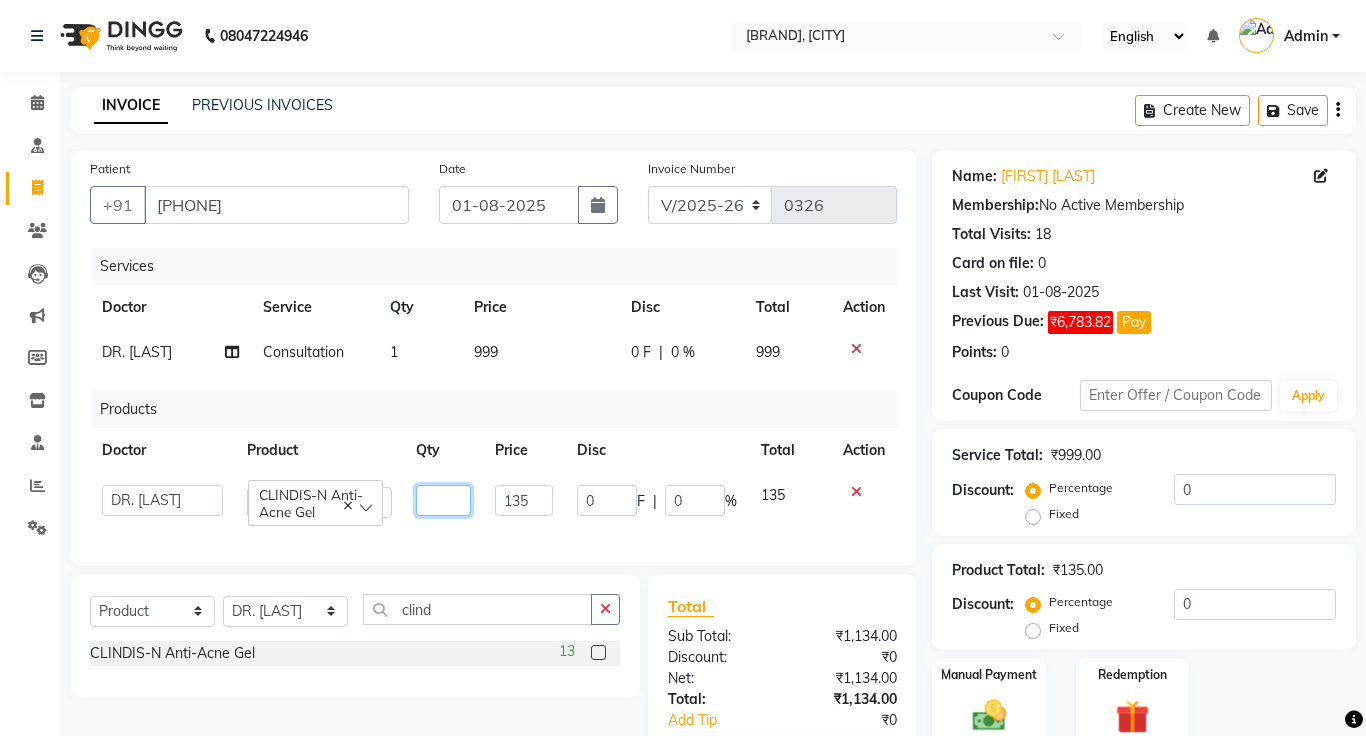 type on "2" 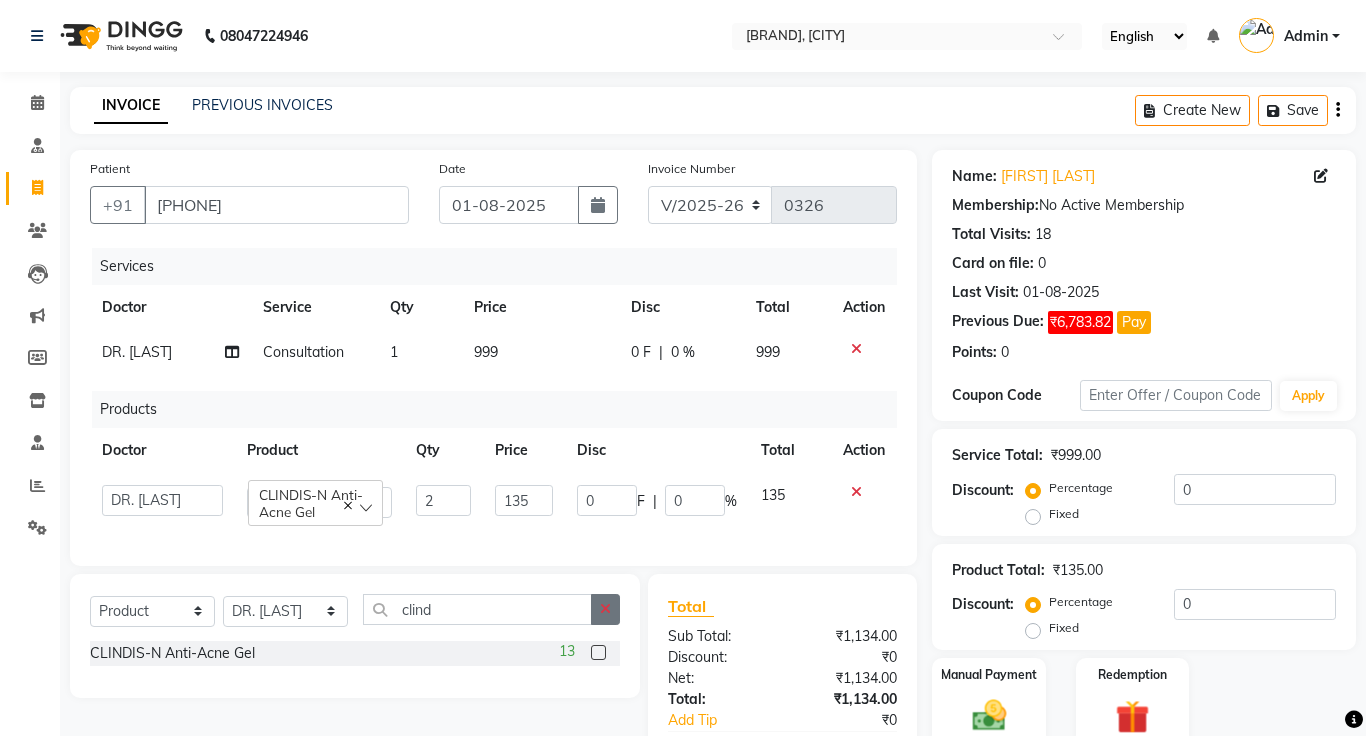 click 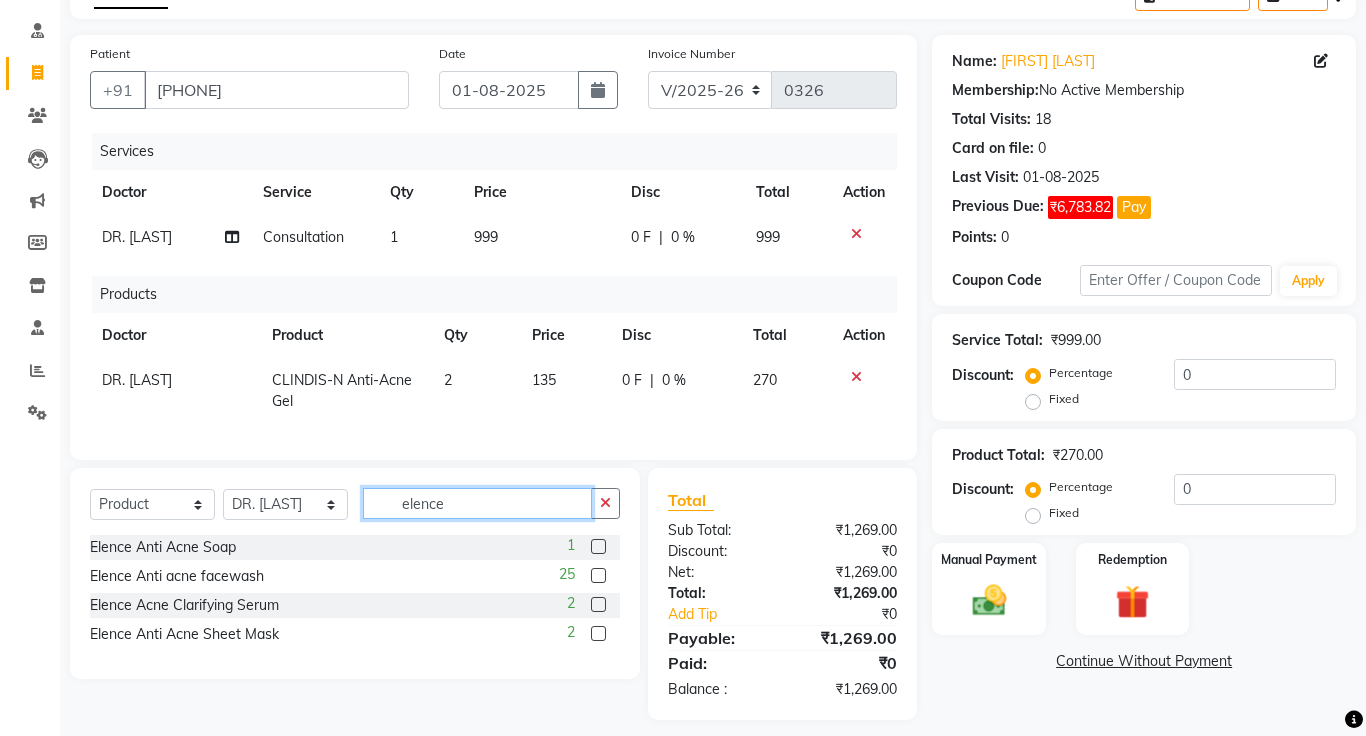 scroll, scrollTop: 119, scrollLeft: 0, axis: vertical 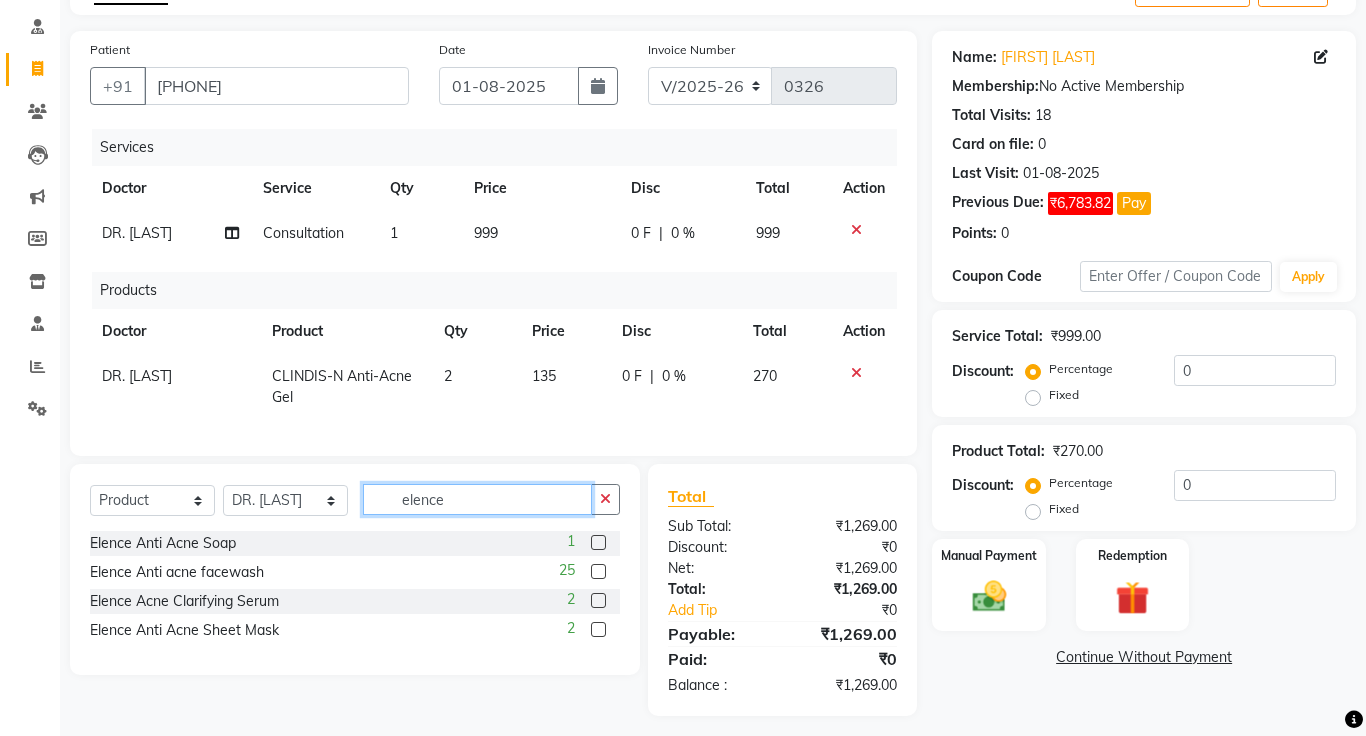 type on "elence" 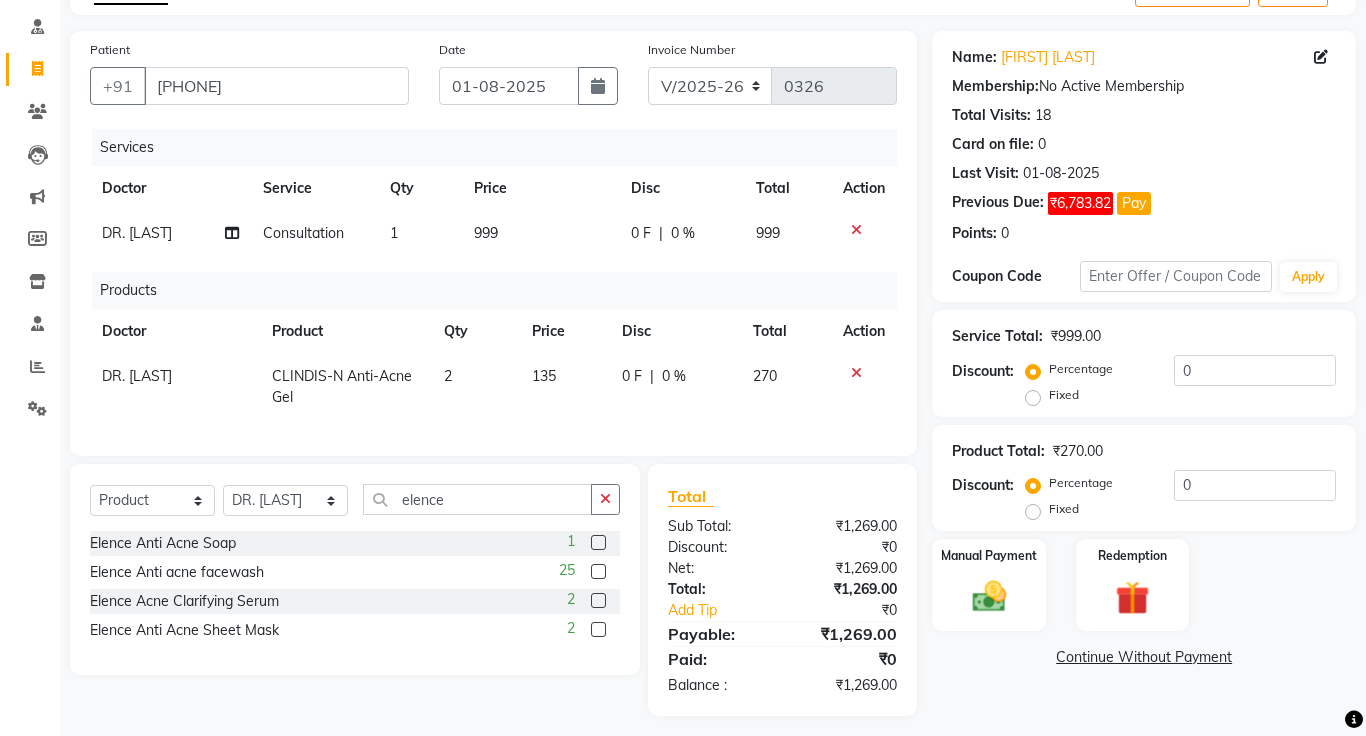 click 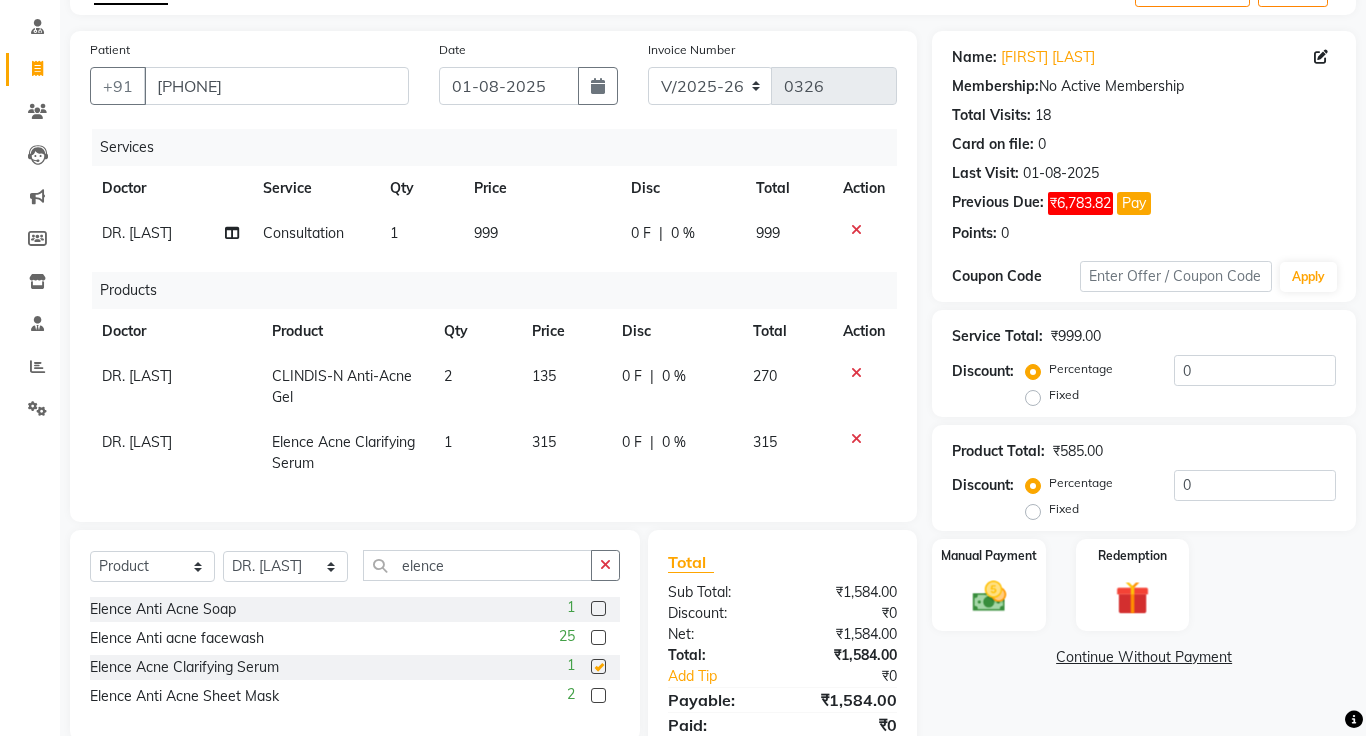 checkbox on "false" 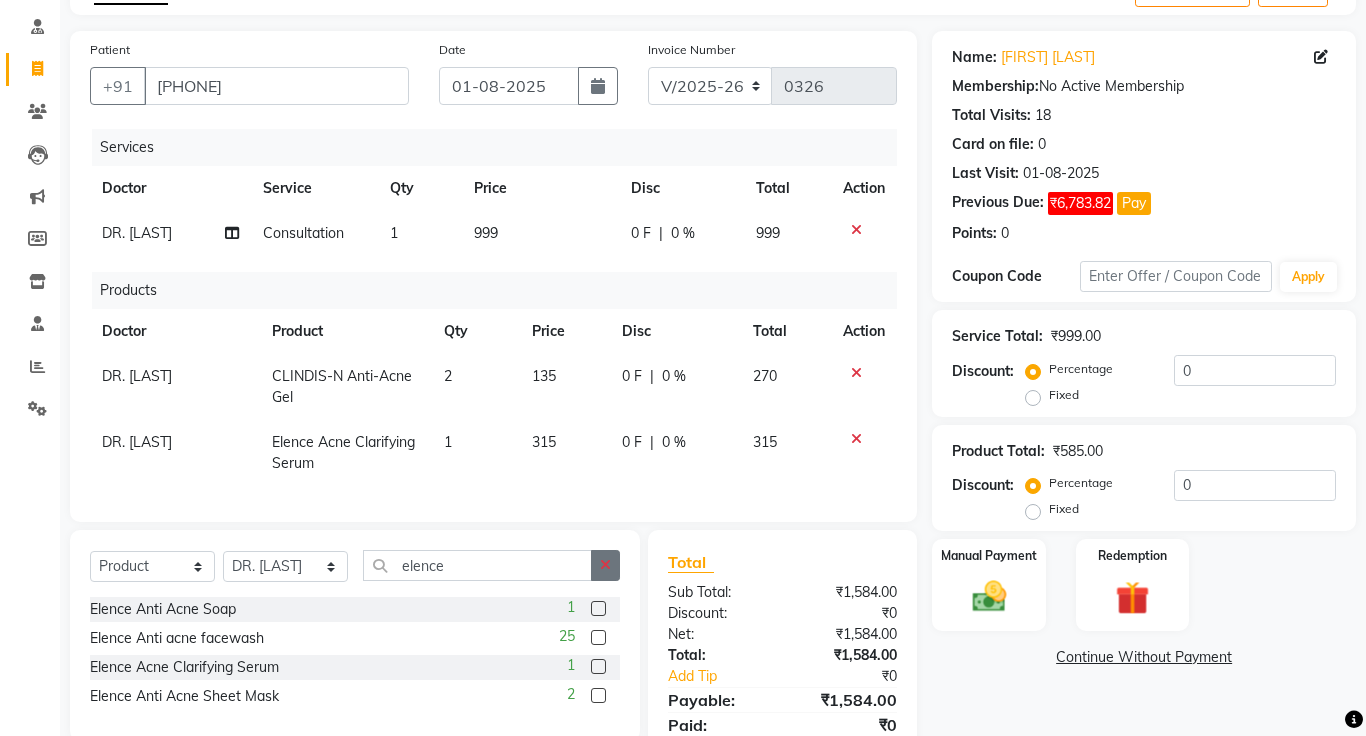 click 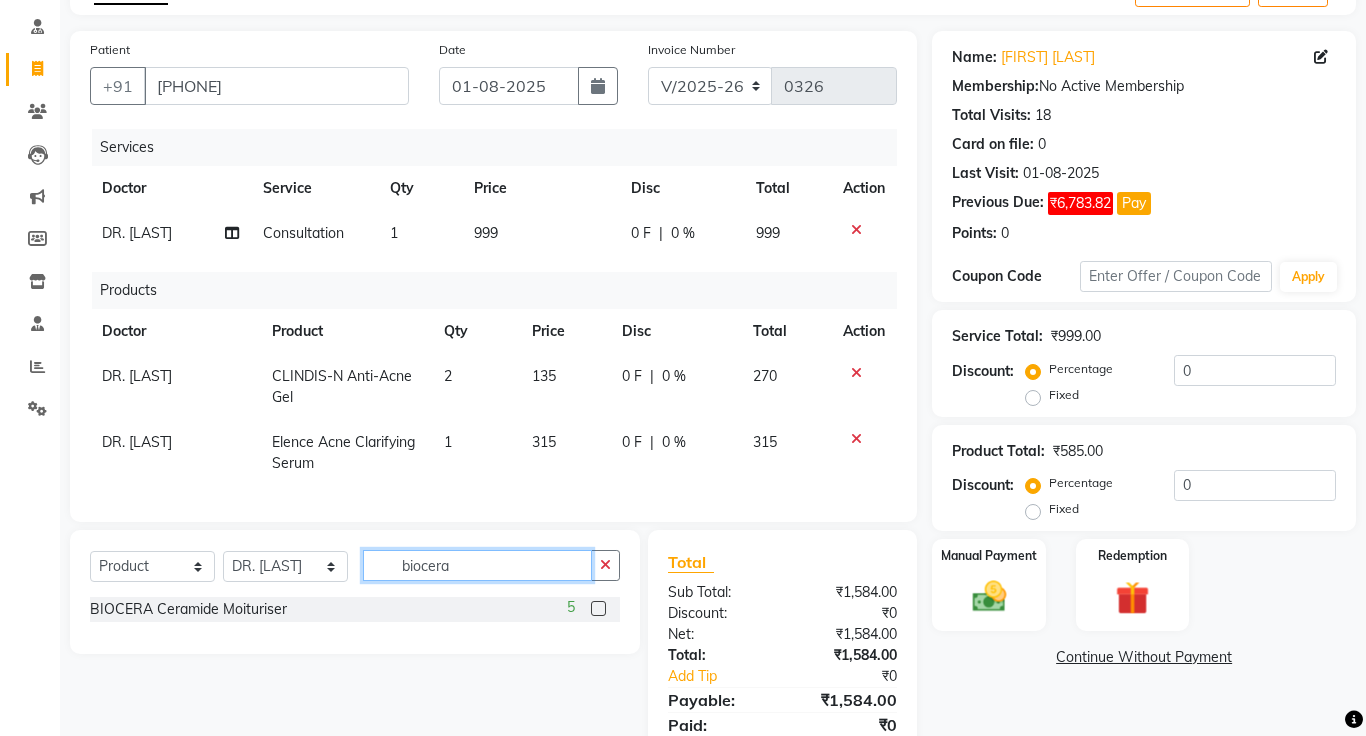type on "biocera" 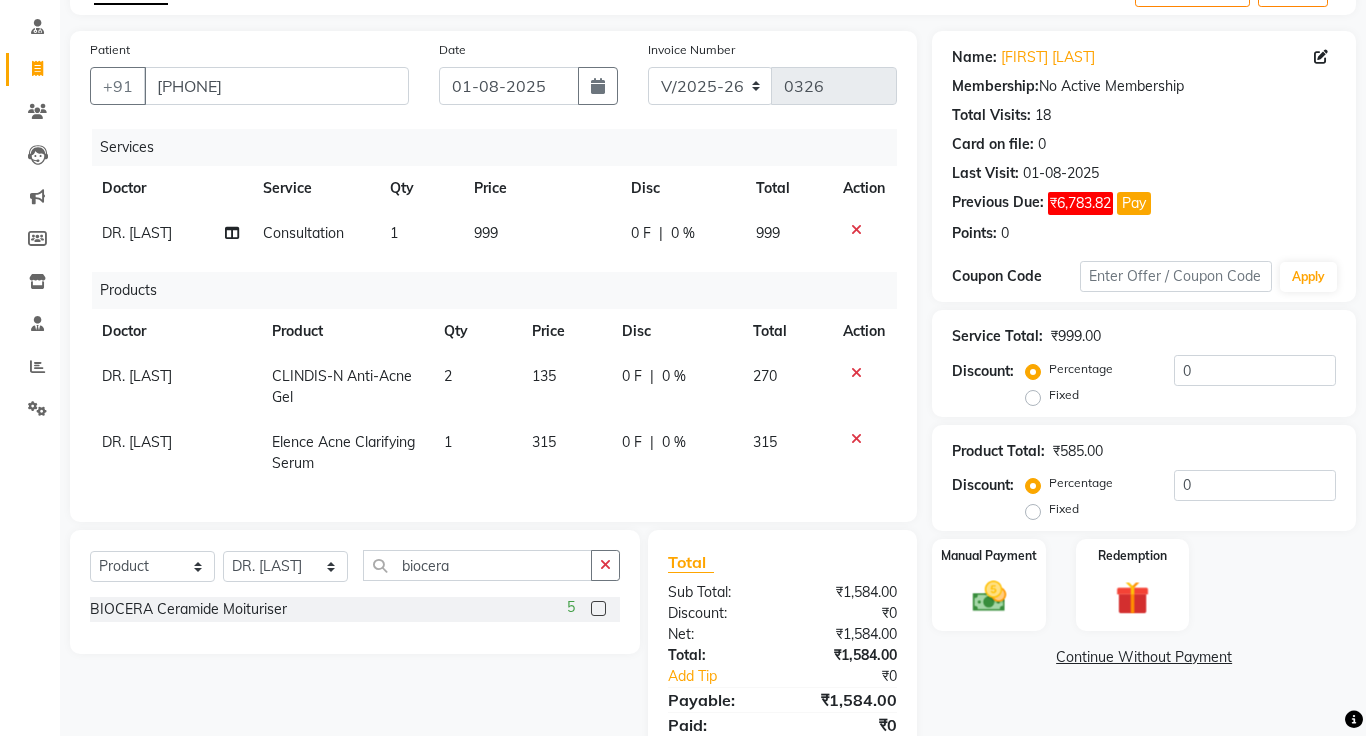 click 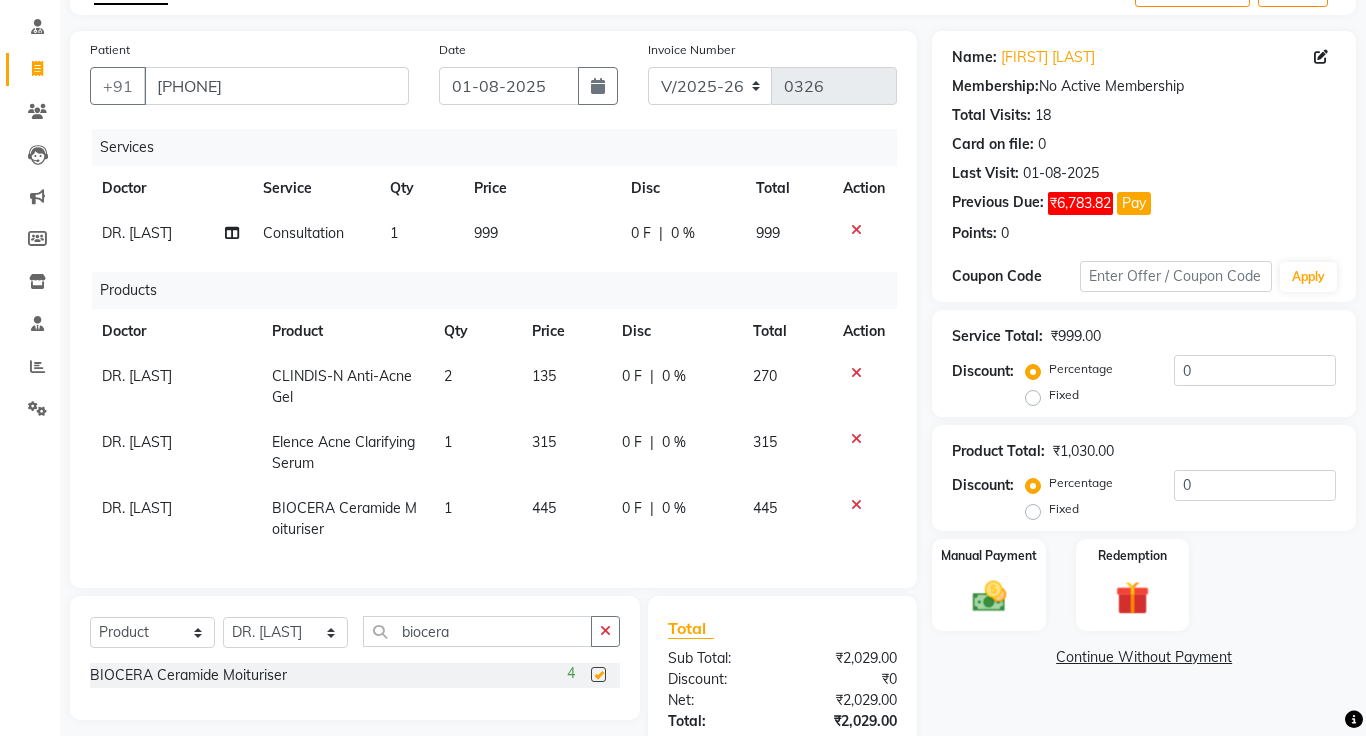 checkbox on "false" 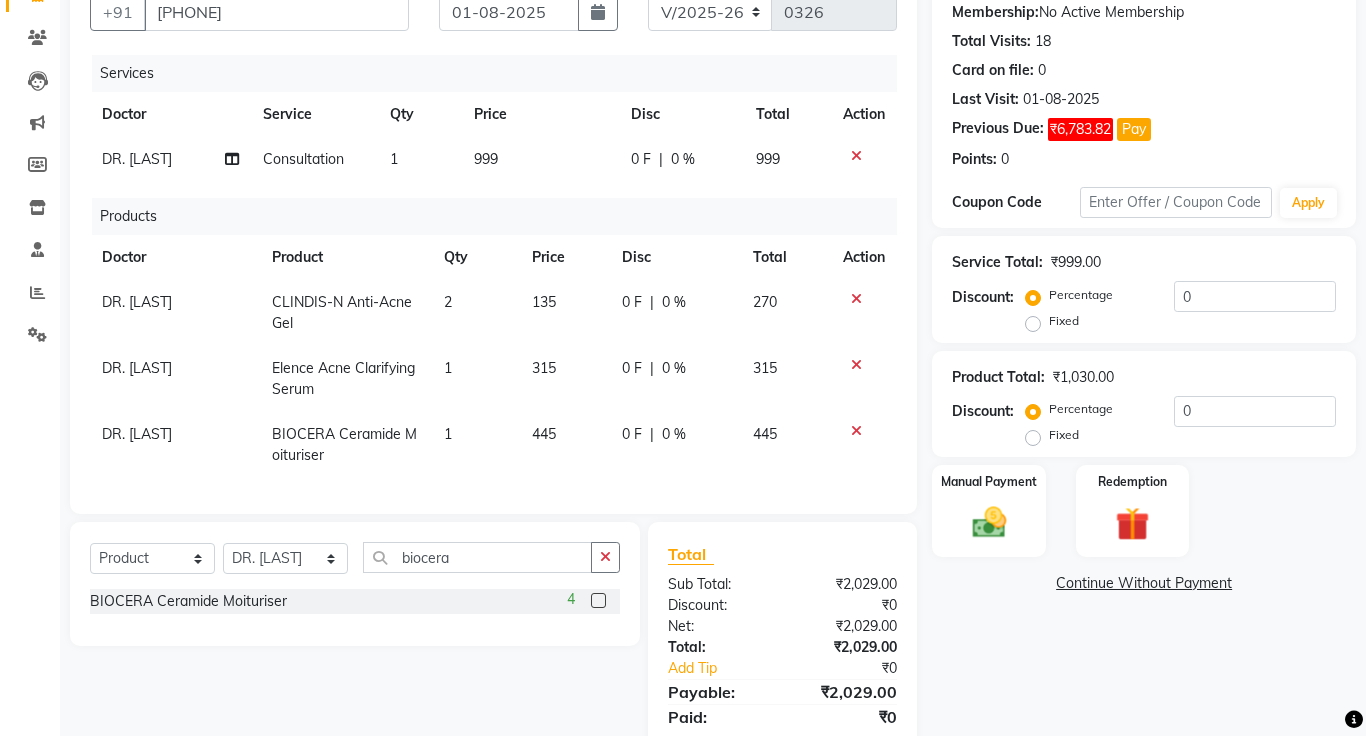 scroll, scrollTop: 261, scrollLeft: 0, axis: vertical 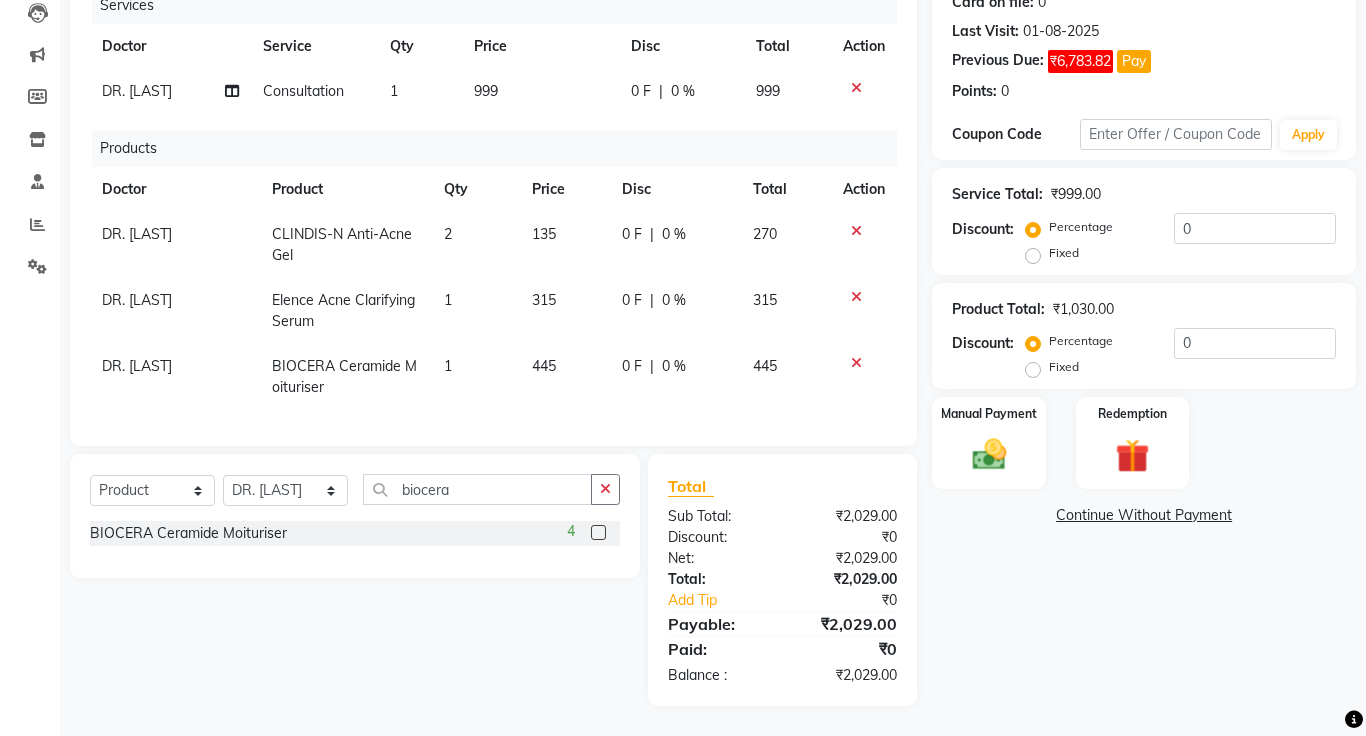 click on "Continue Without Payment" 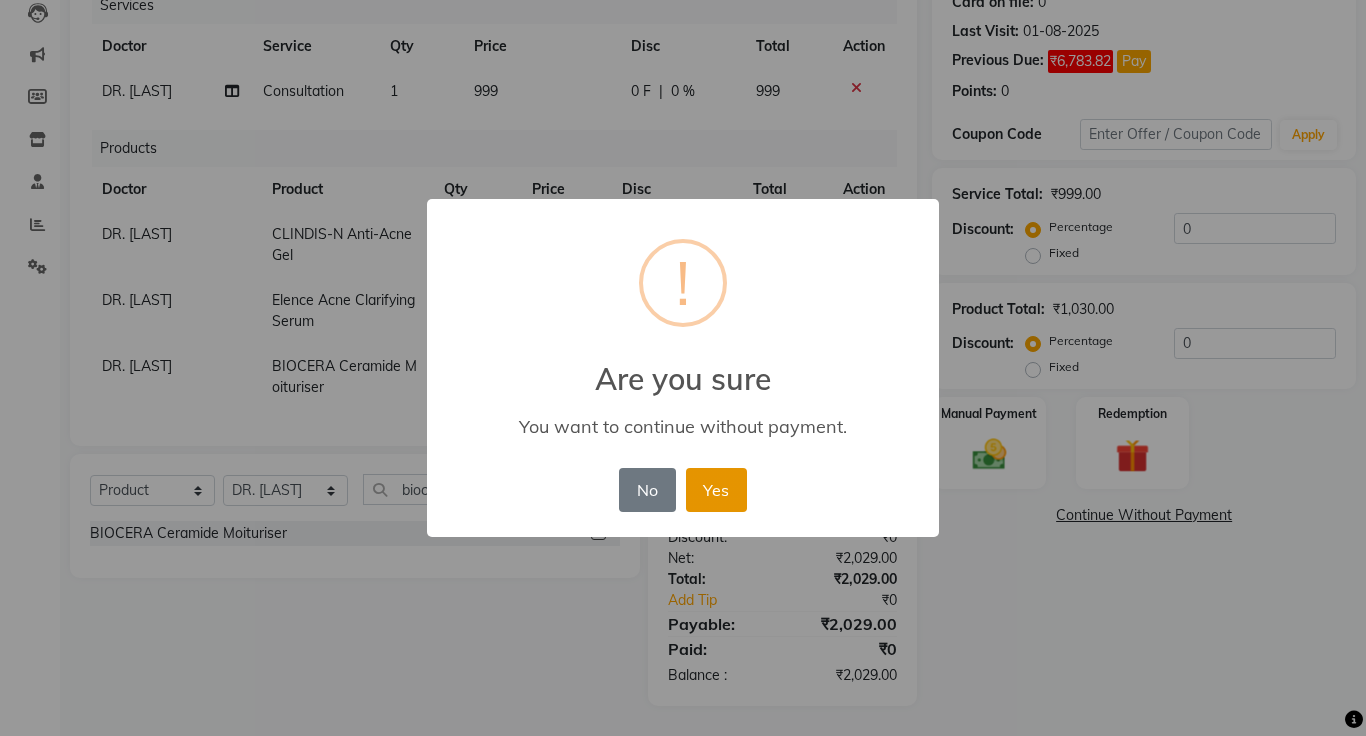 click on "Yes" at bounding box center [716, 490] 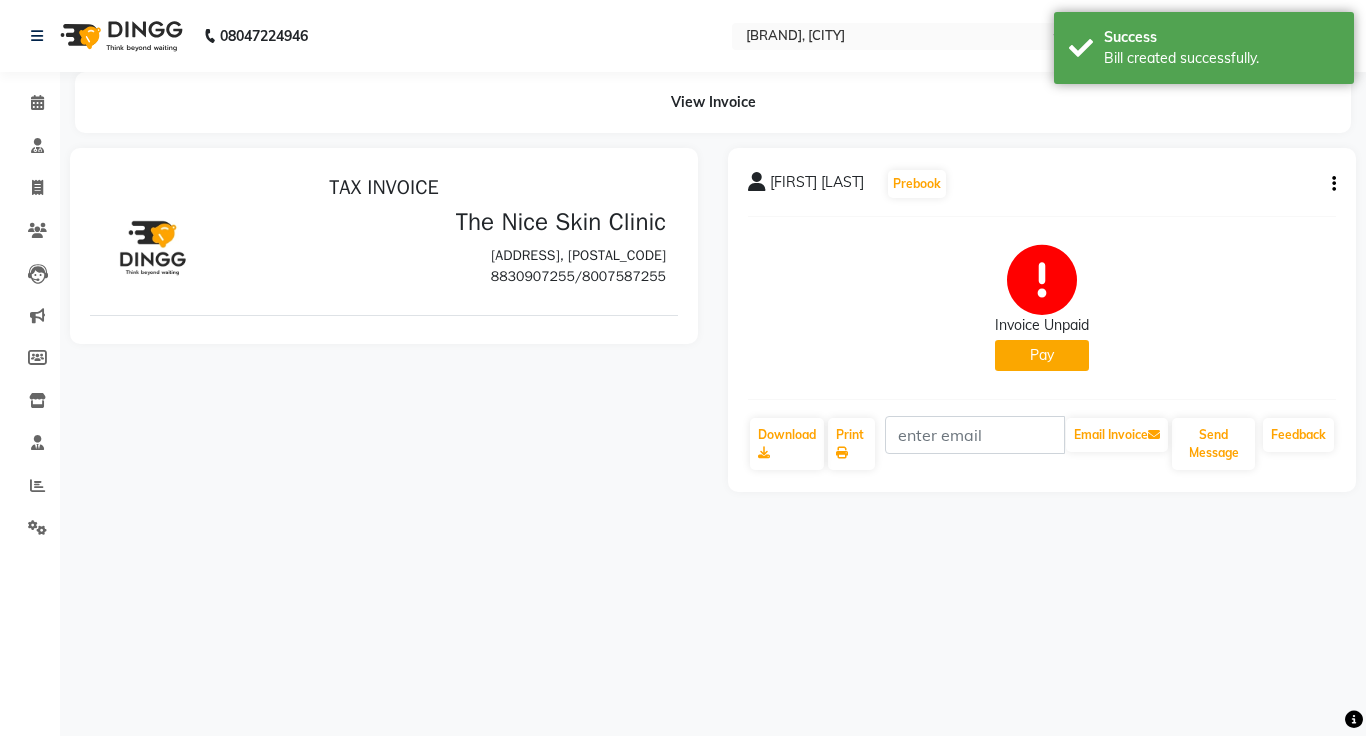 scroll, scrollTop: 0, scrollLeft: 0, axis: both 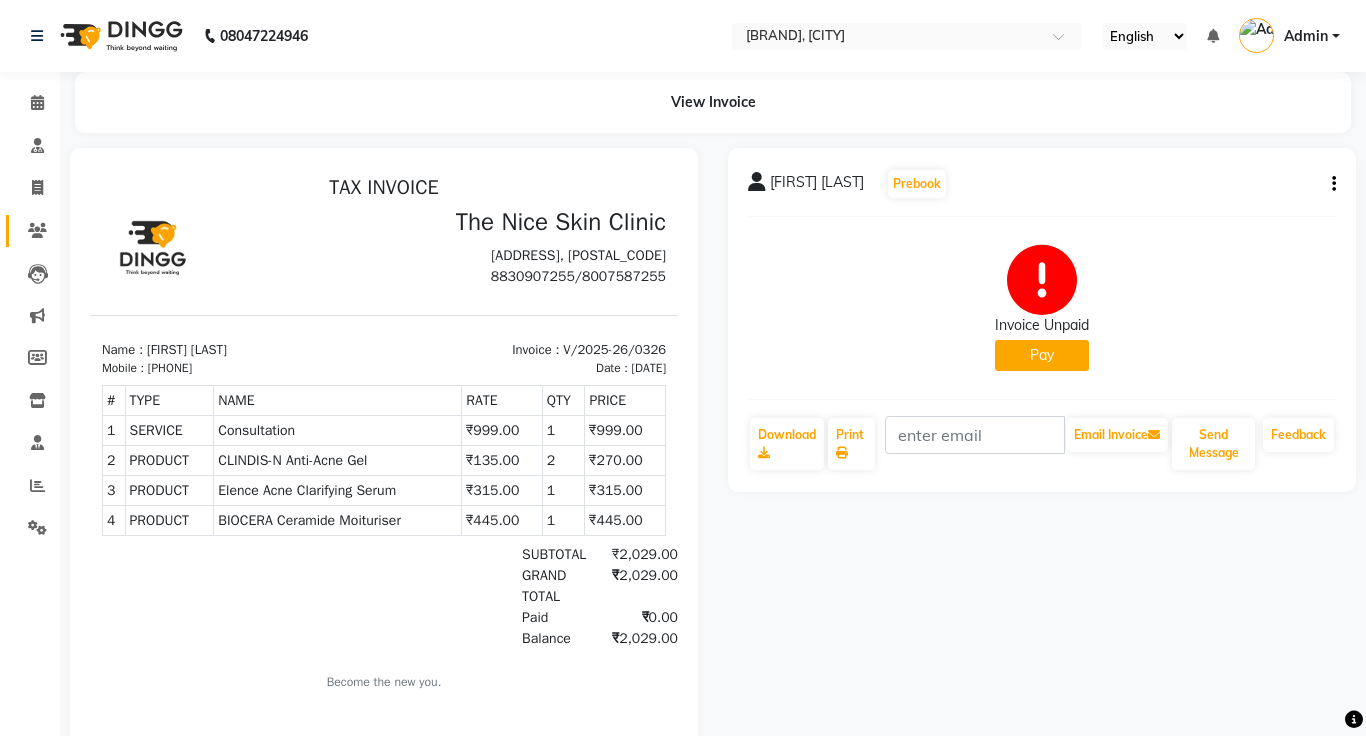 click on "Patients" 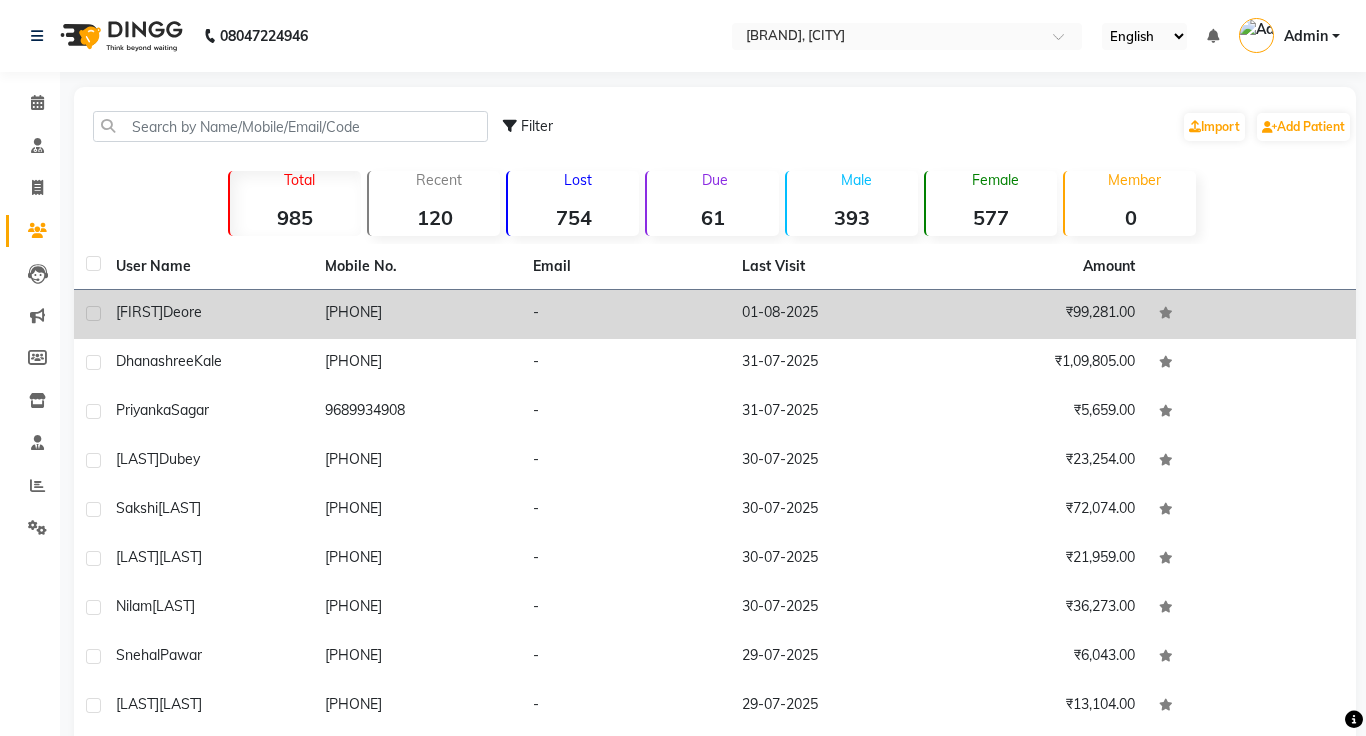 click on "Deore" 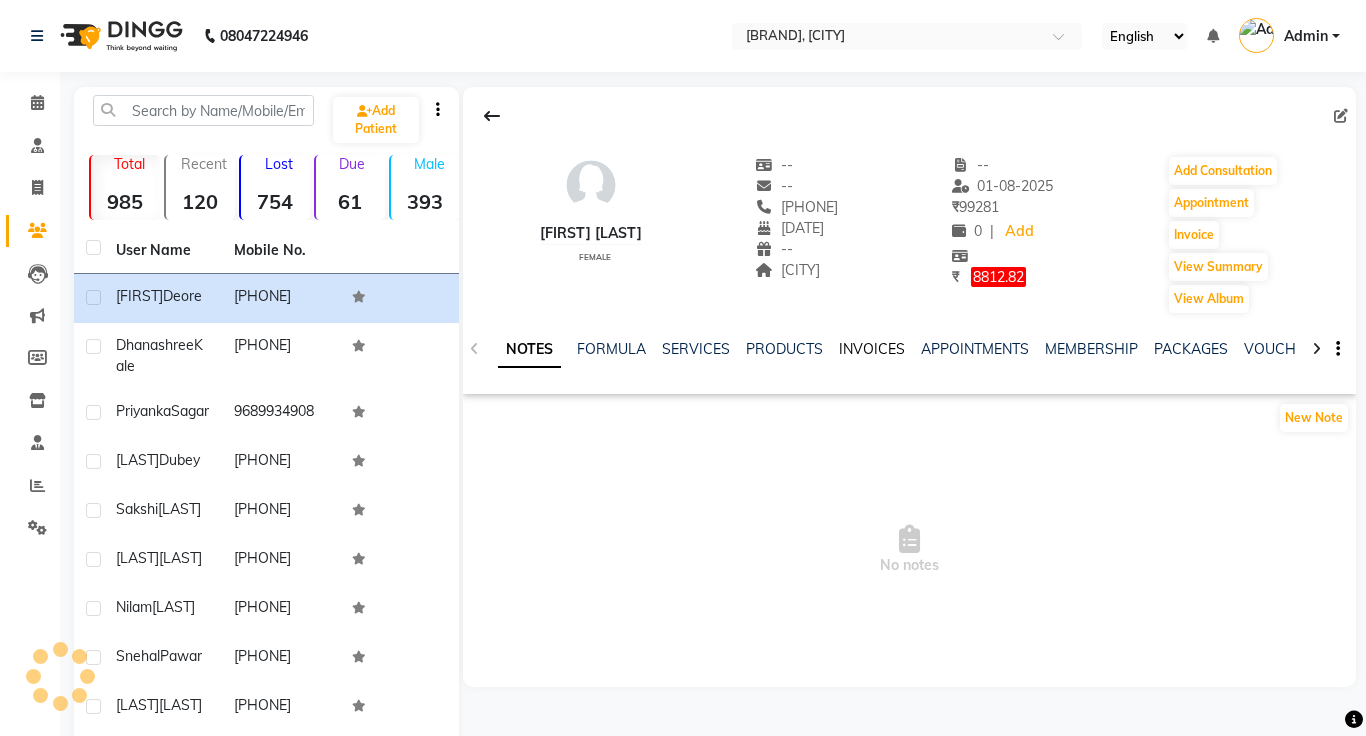 click on "INVOICES" 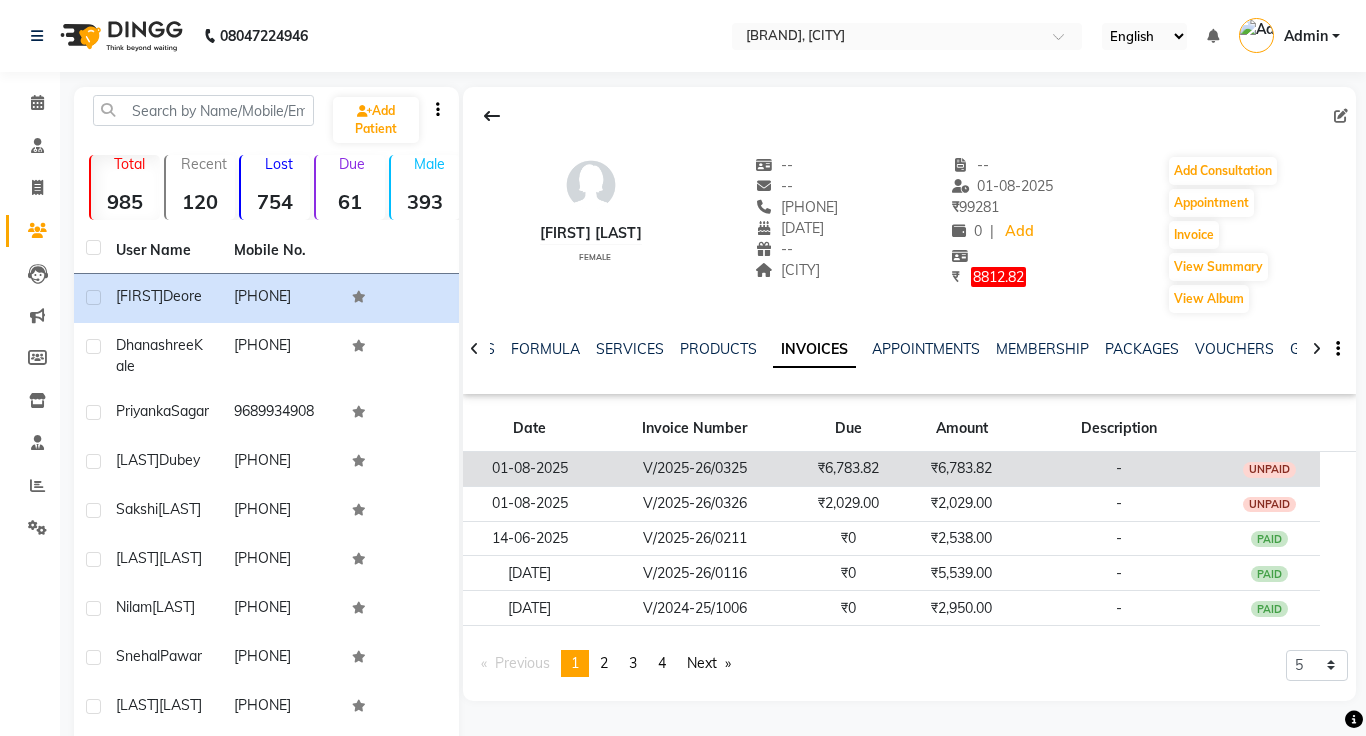 click on "₹6,783.82" 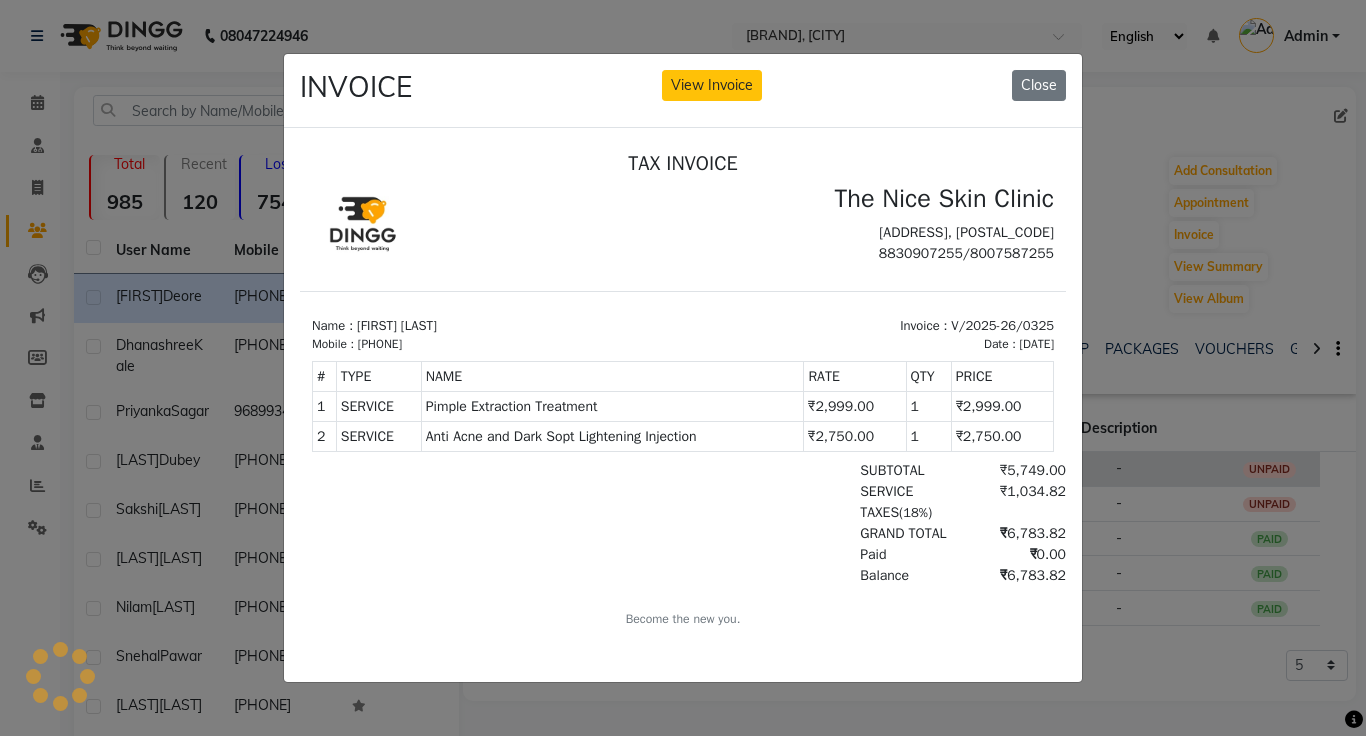 scroll, scrollTop: 0, scrollLeft: 0, axis: both 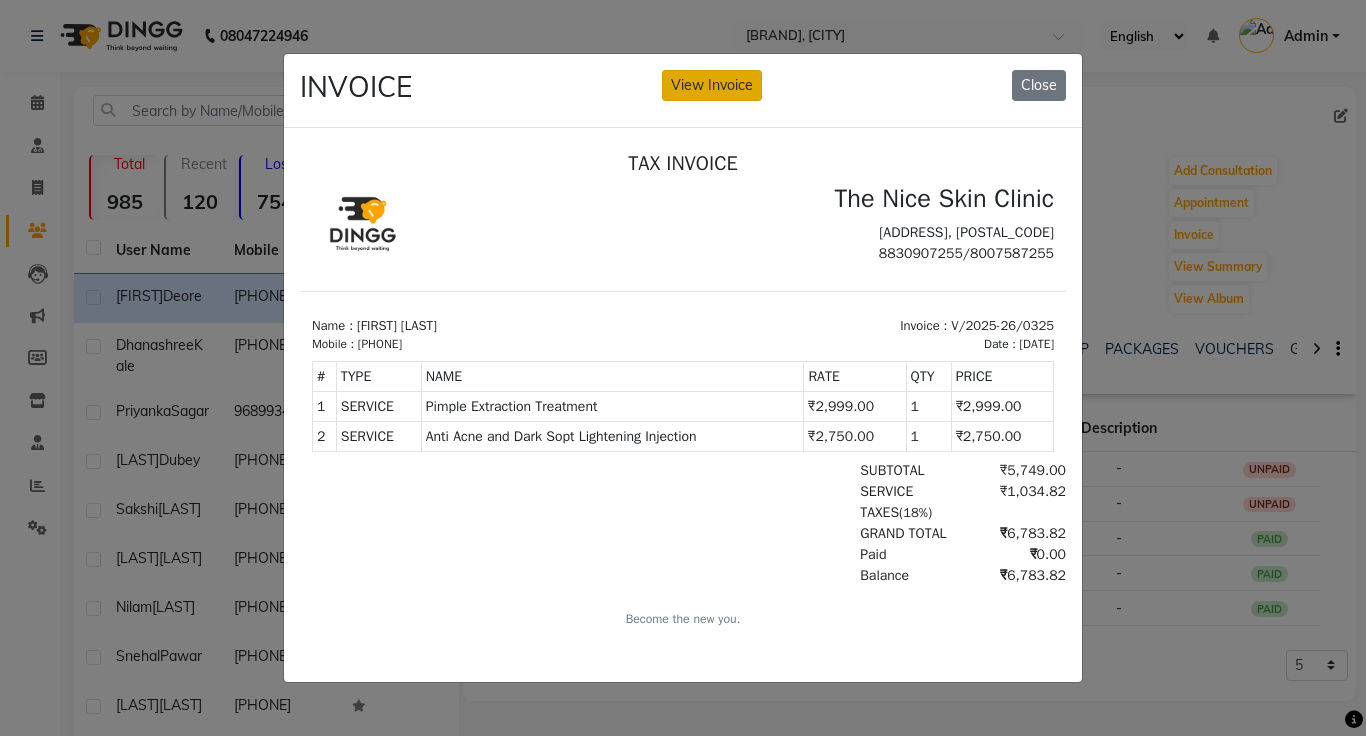 click on "View Invoice" 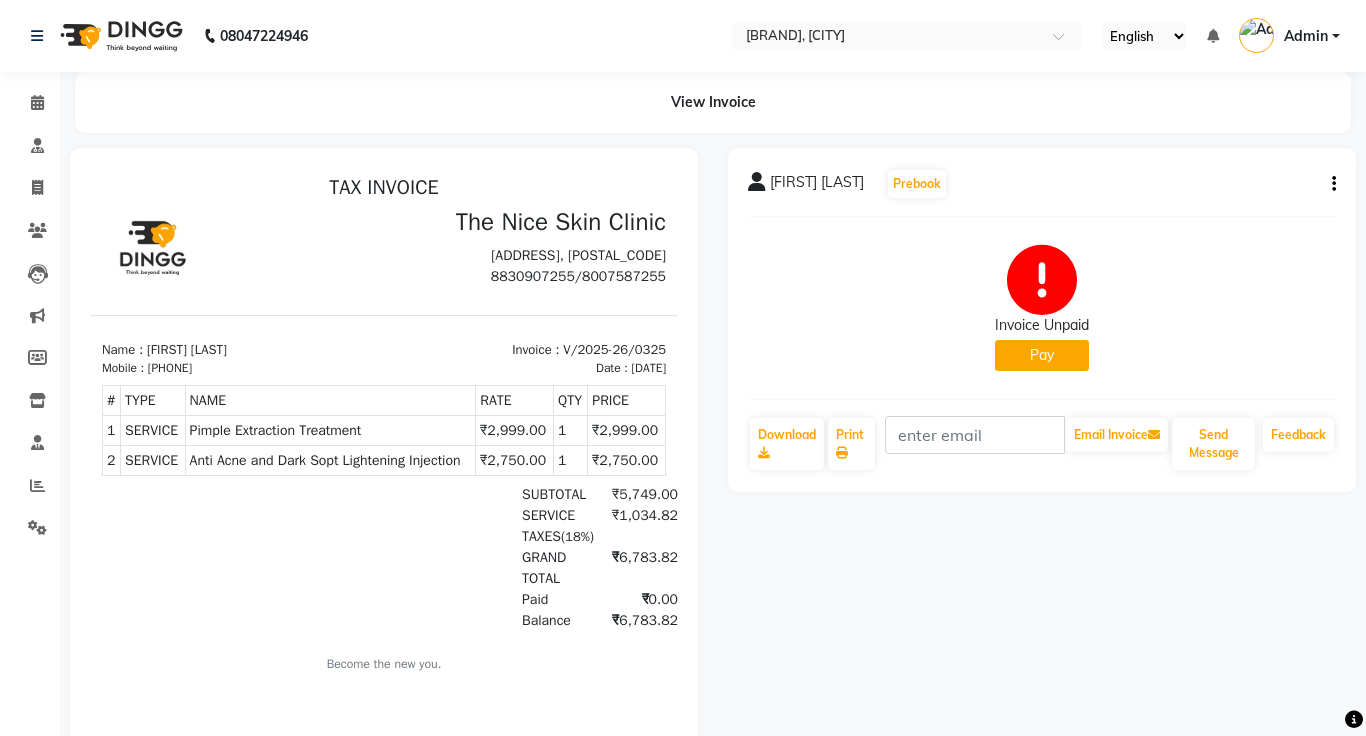 scroll, scrollTop: 66, scrollLeft: 0, axis: vertical 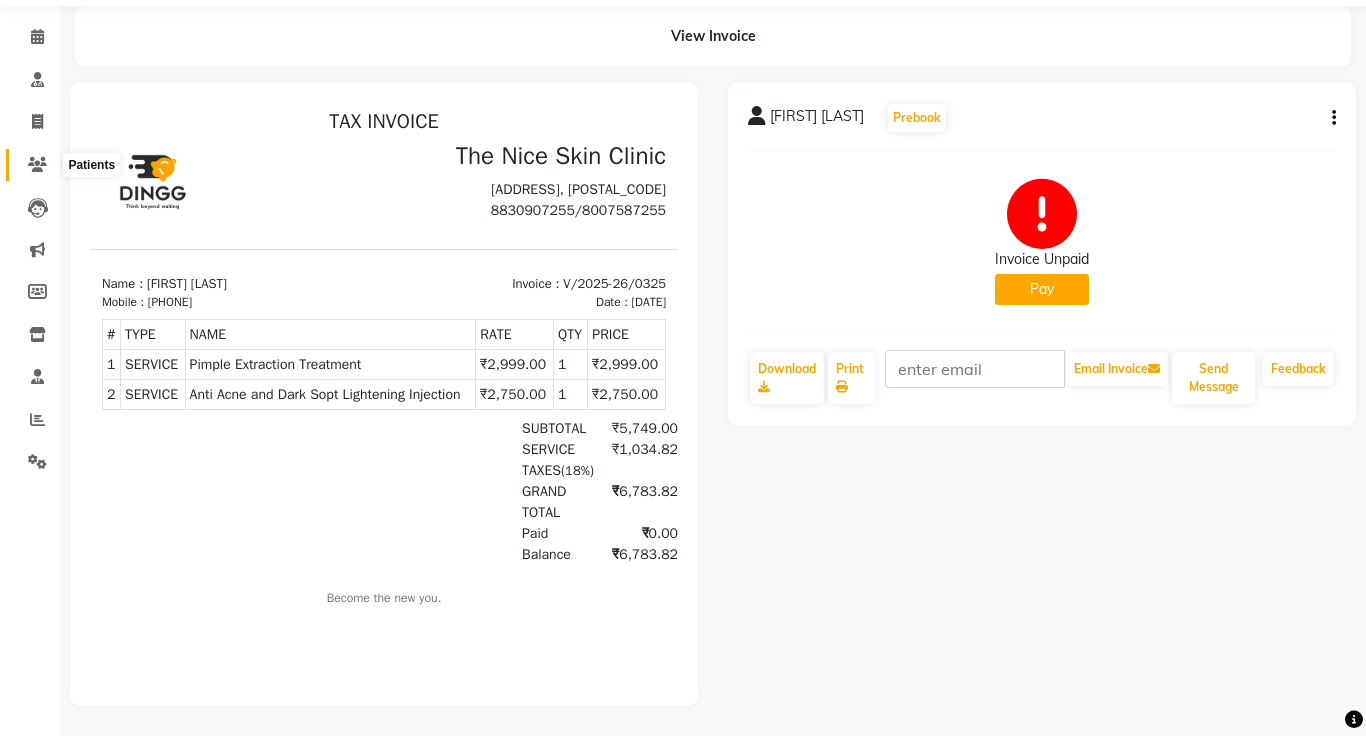 click 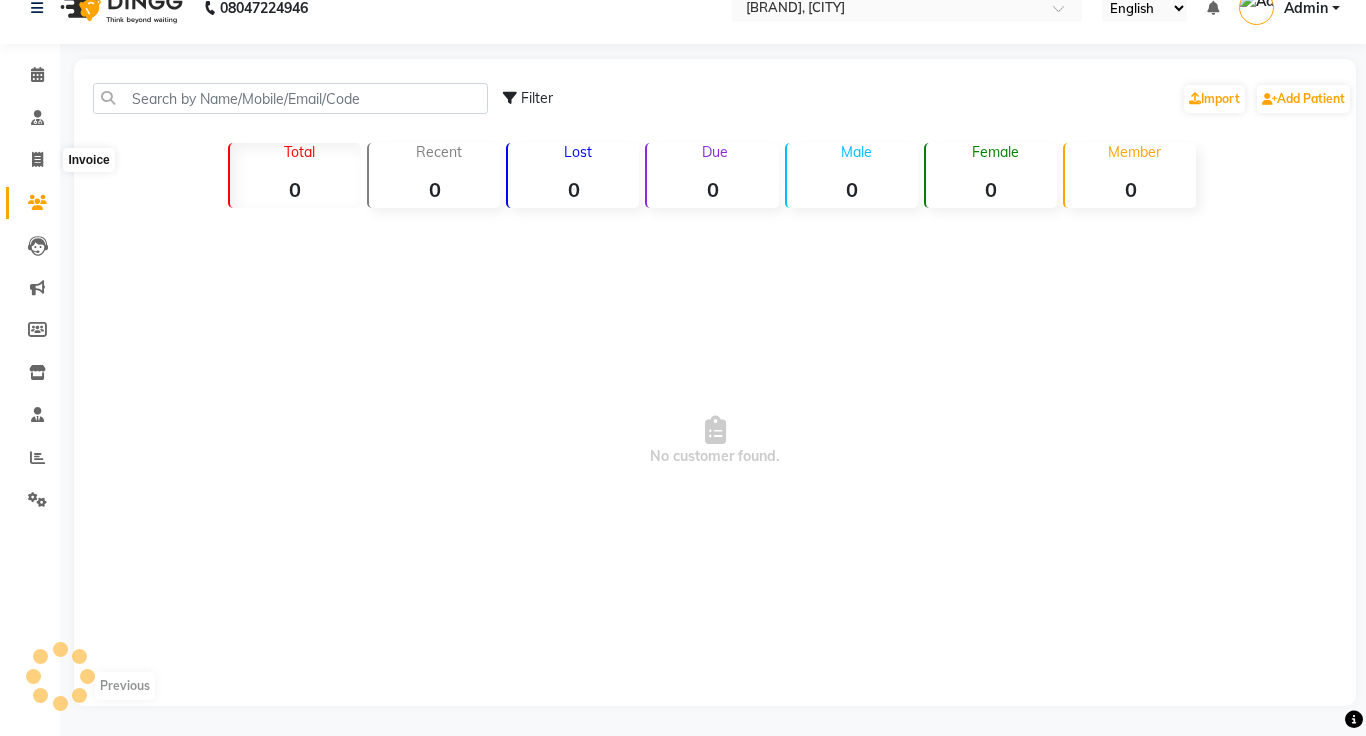 scroll, scrollTop: 28, scrollLeft: 0, axis: vertical 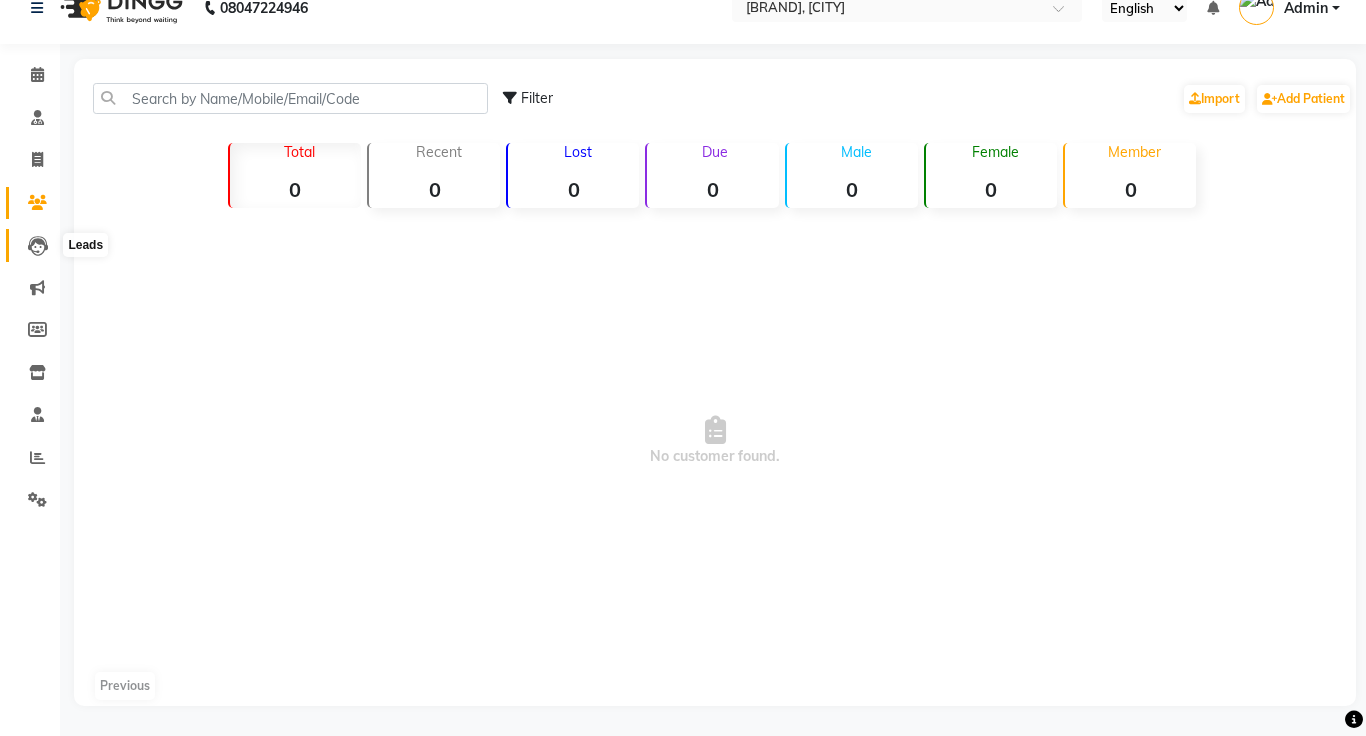 click 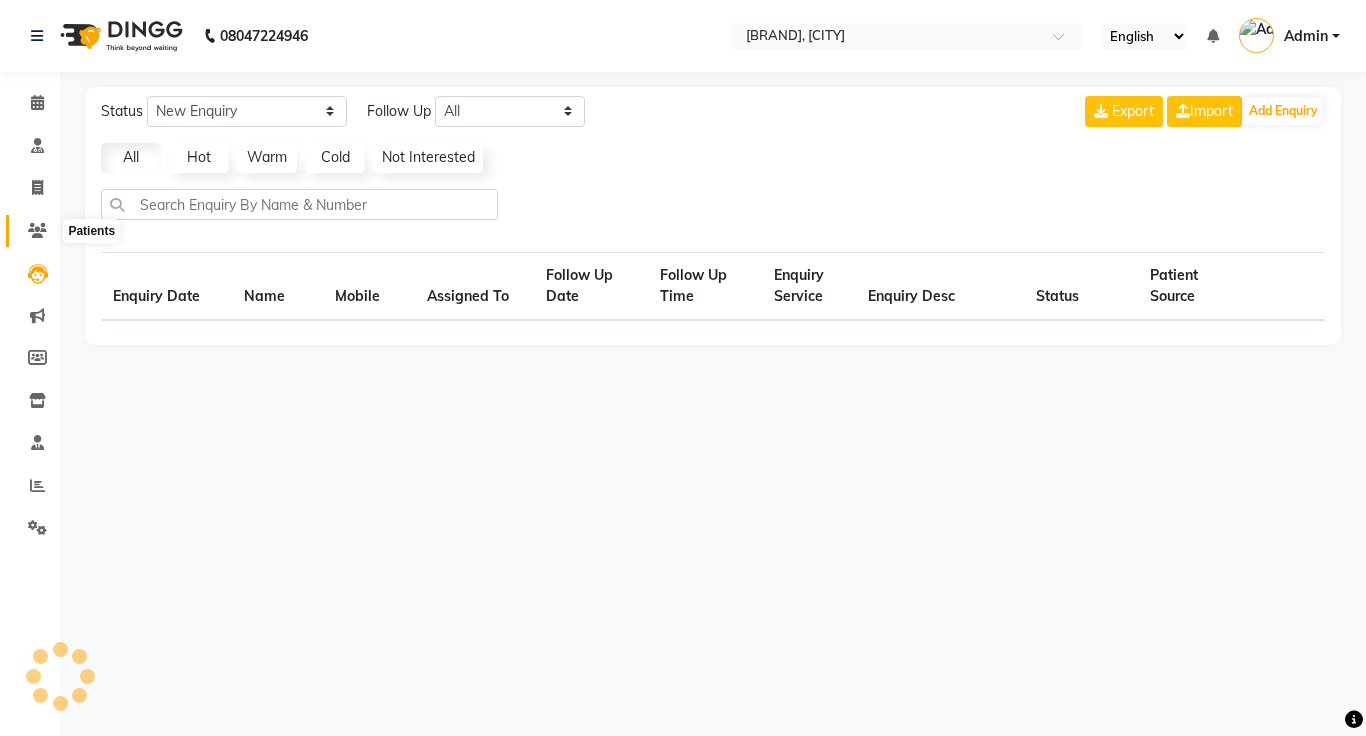 click 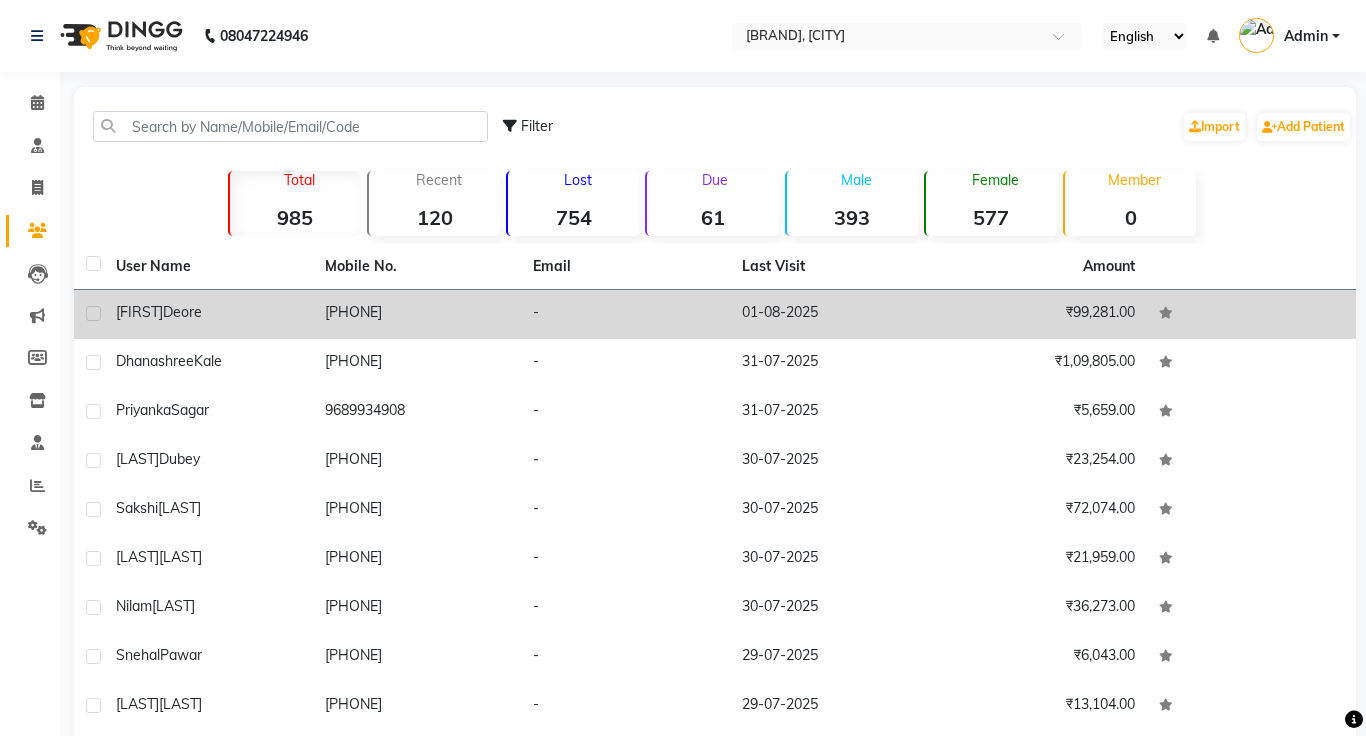 click on "[FIRST] [LAST]" 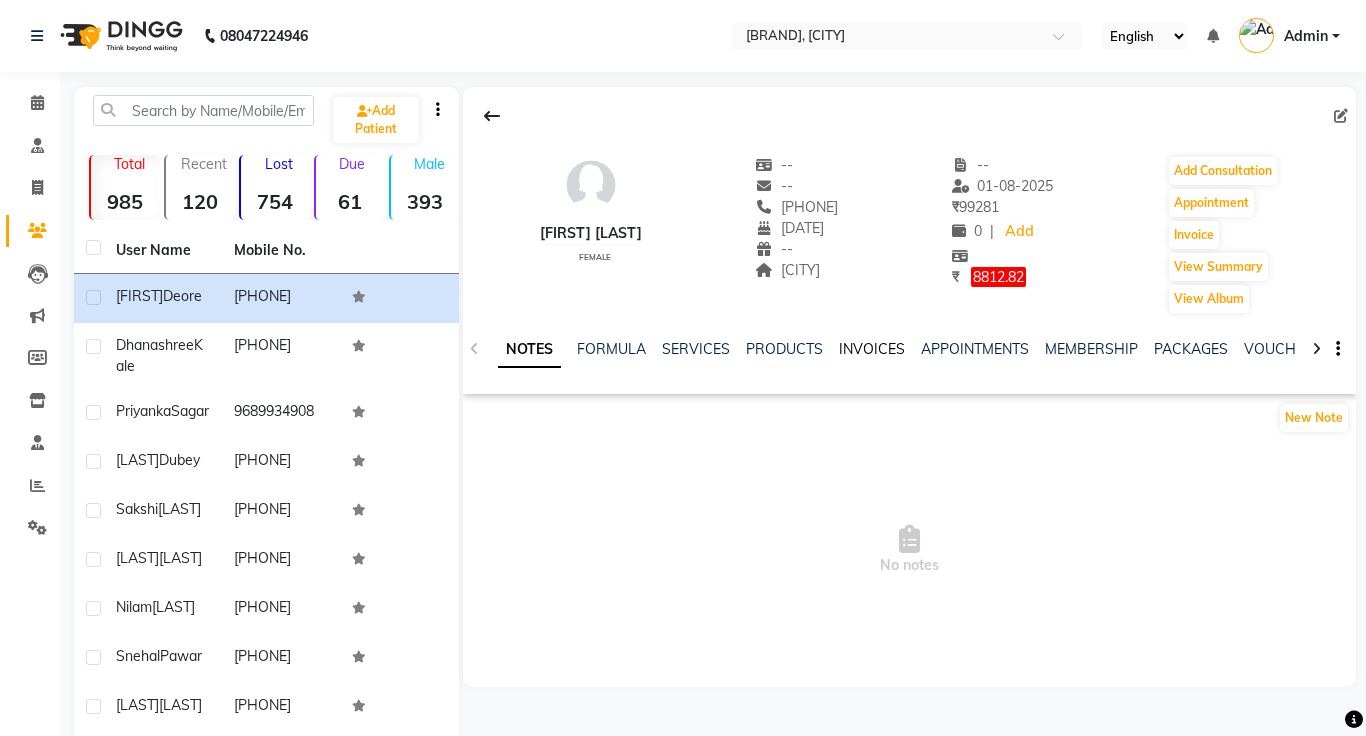 click on "INVOICES" 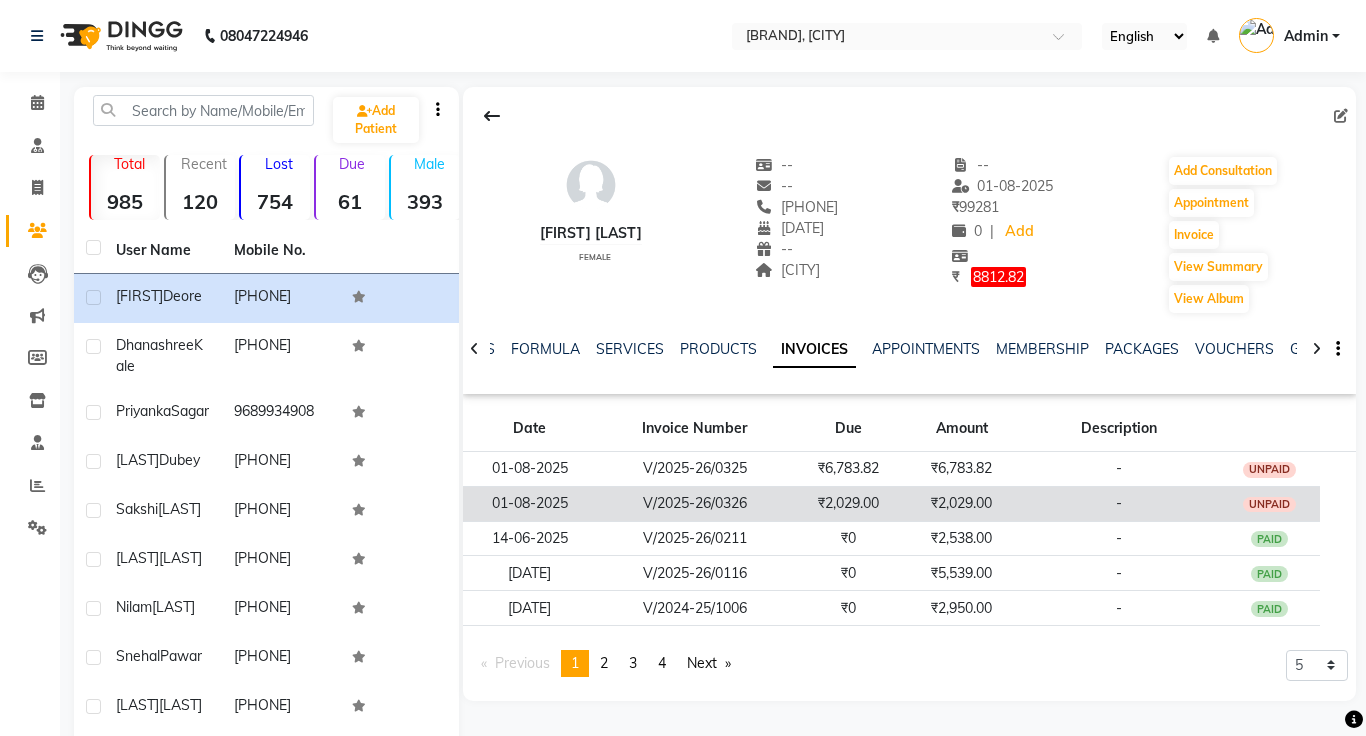 click on "₹2,029.00" 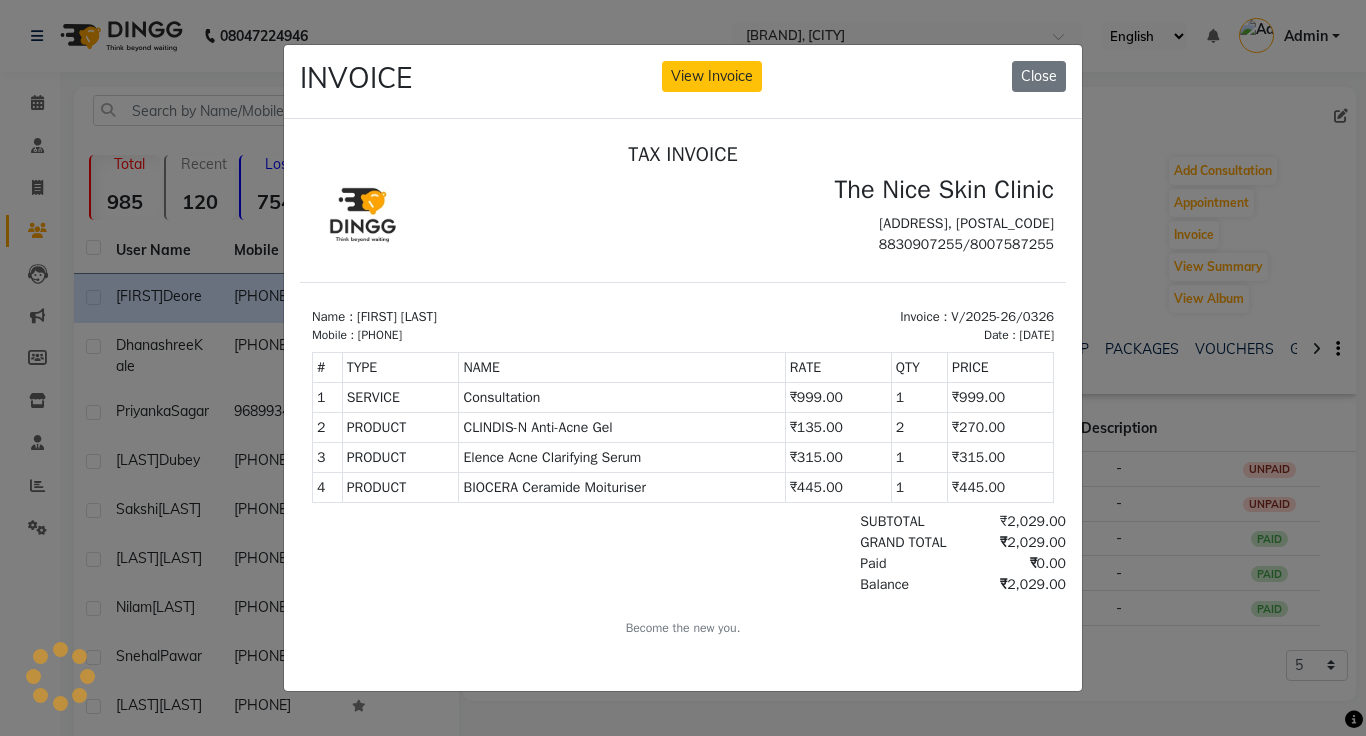 scroll, scrollTop: 0, scrollLeft: 0, axis: both 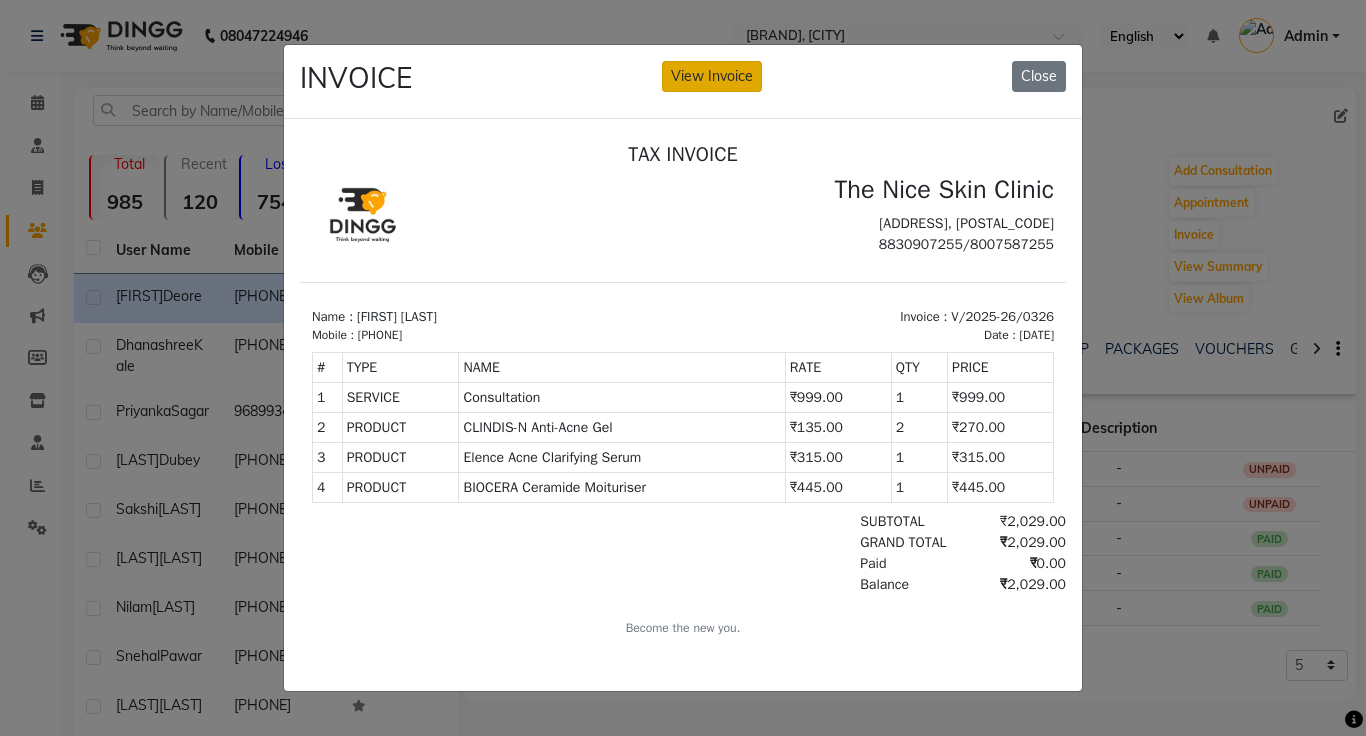 click on "View Invoice" 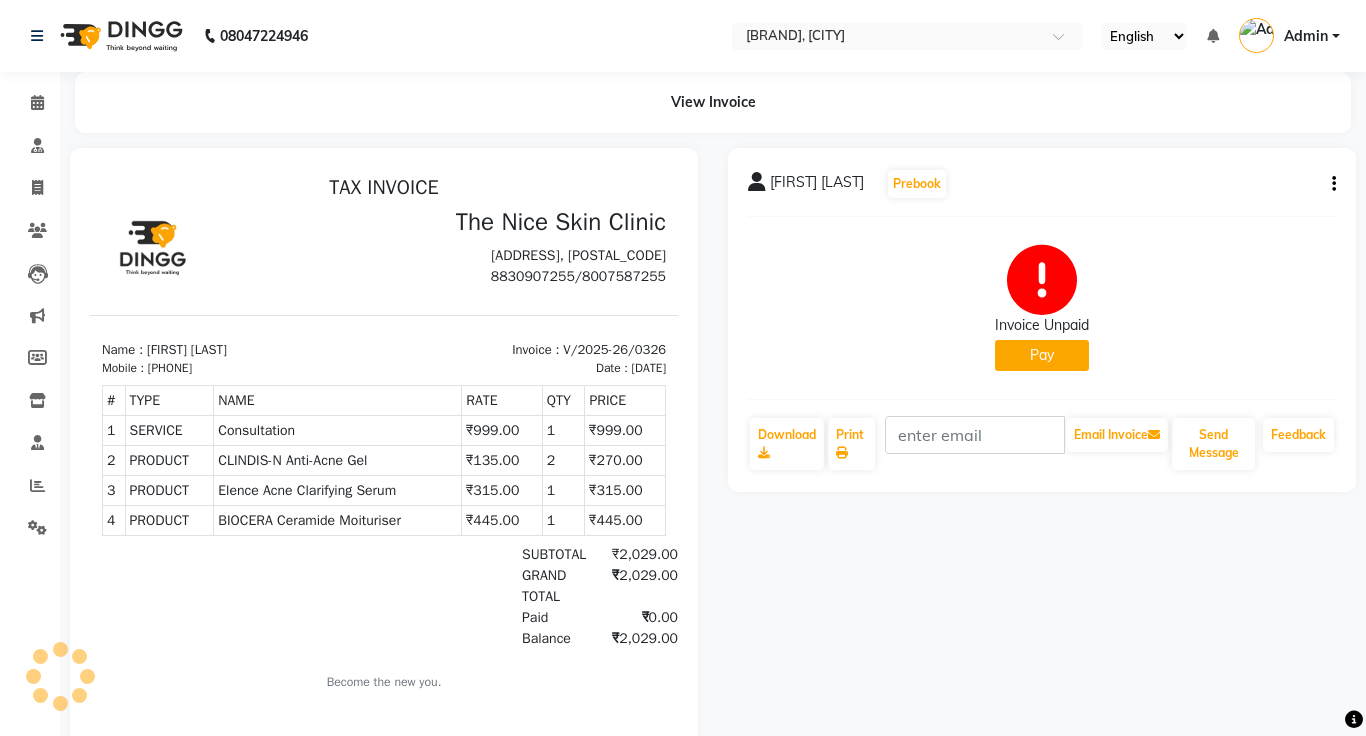 scroll, scrollTop: 0, scrollLeft: 0, axis: both 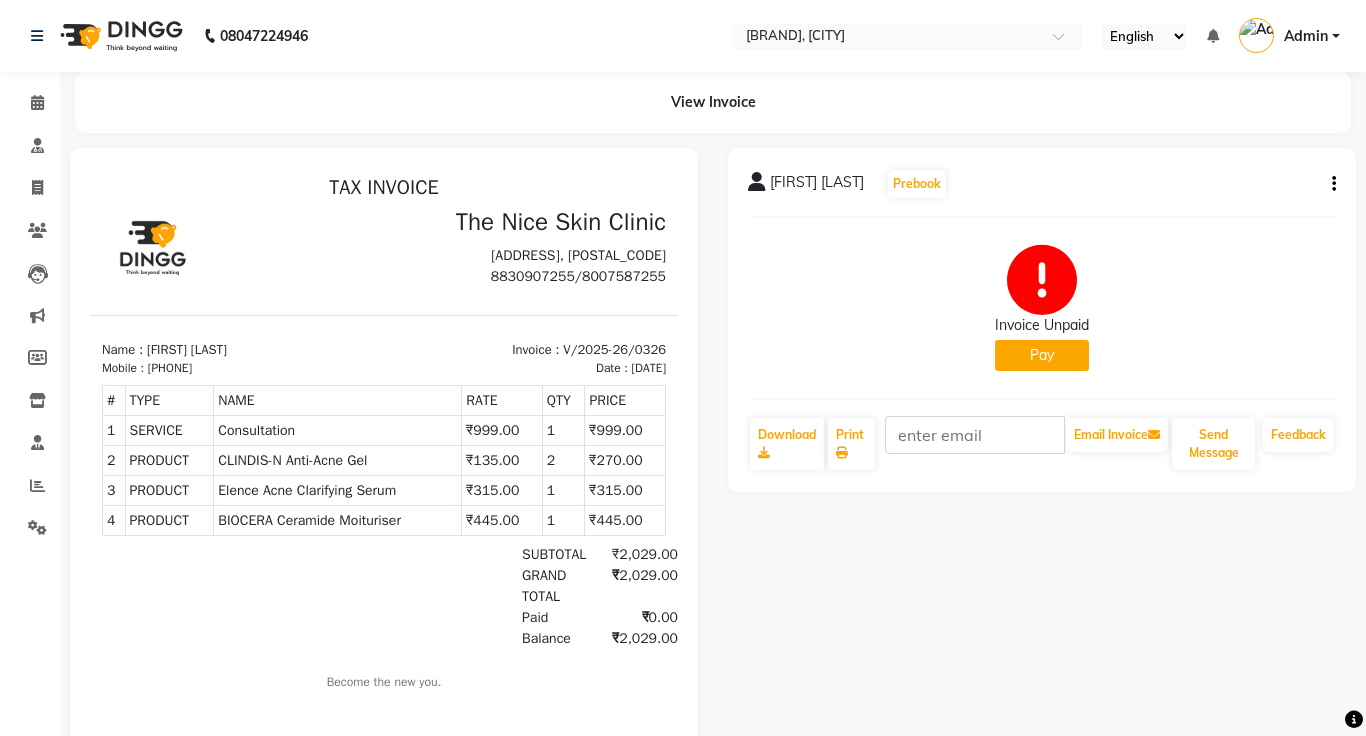 click 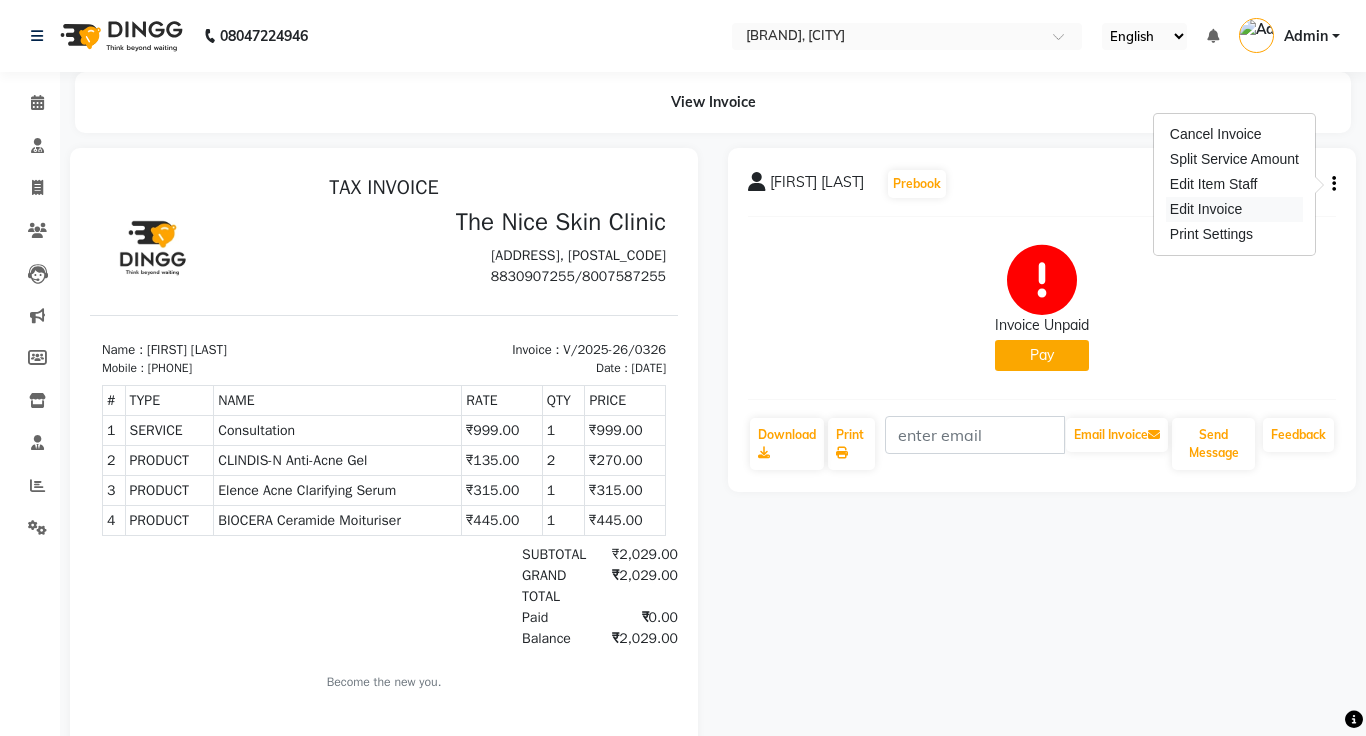 click on "Edit Invoice" at bounding box center (1234, 209) 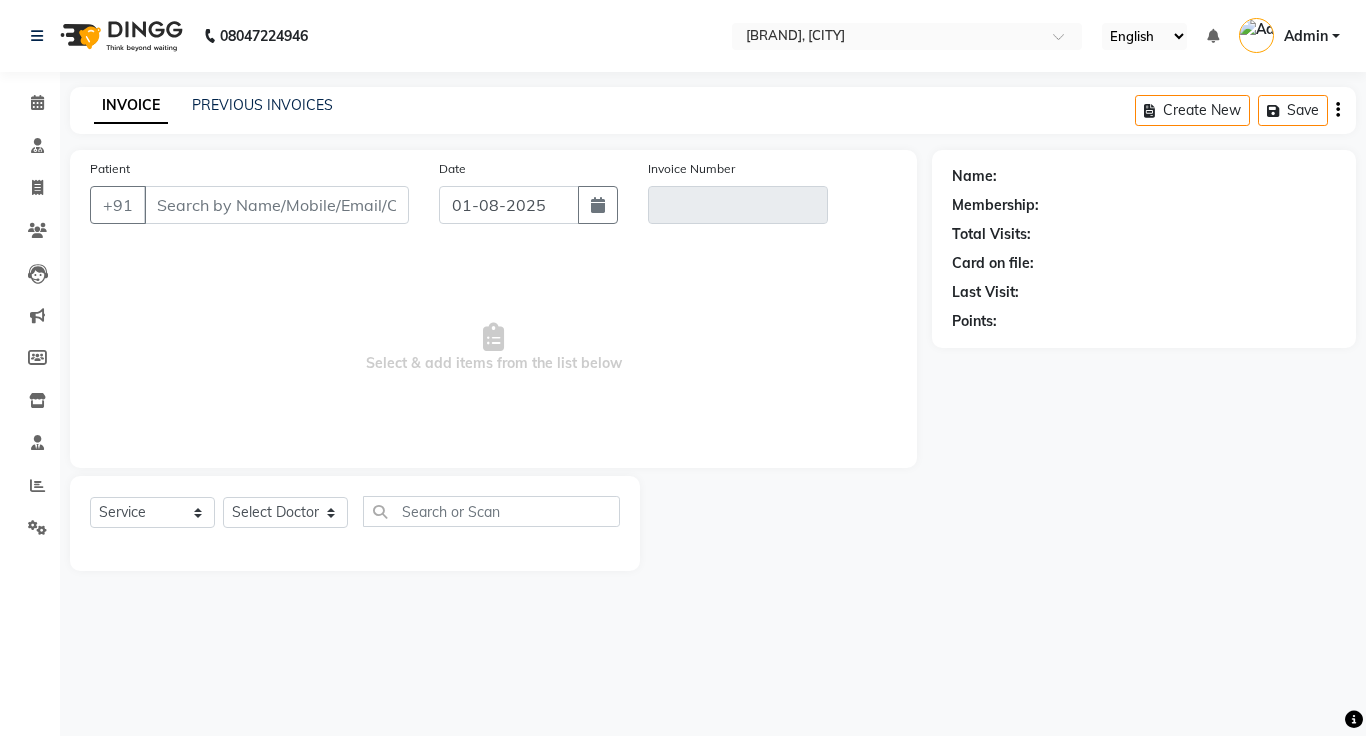 click 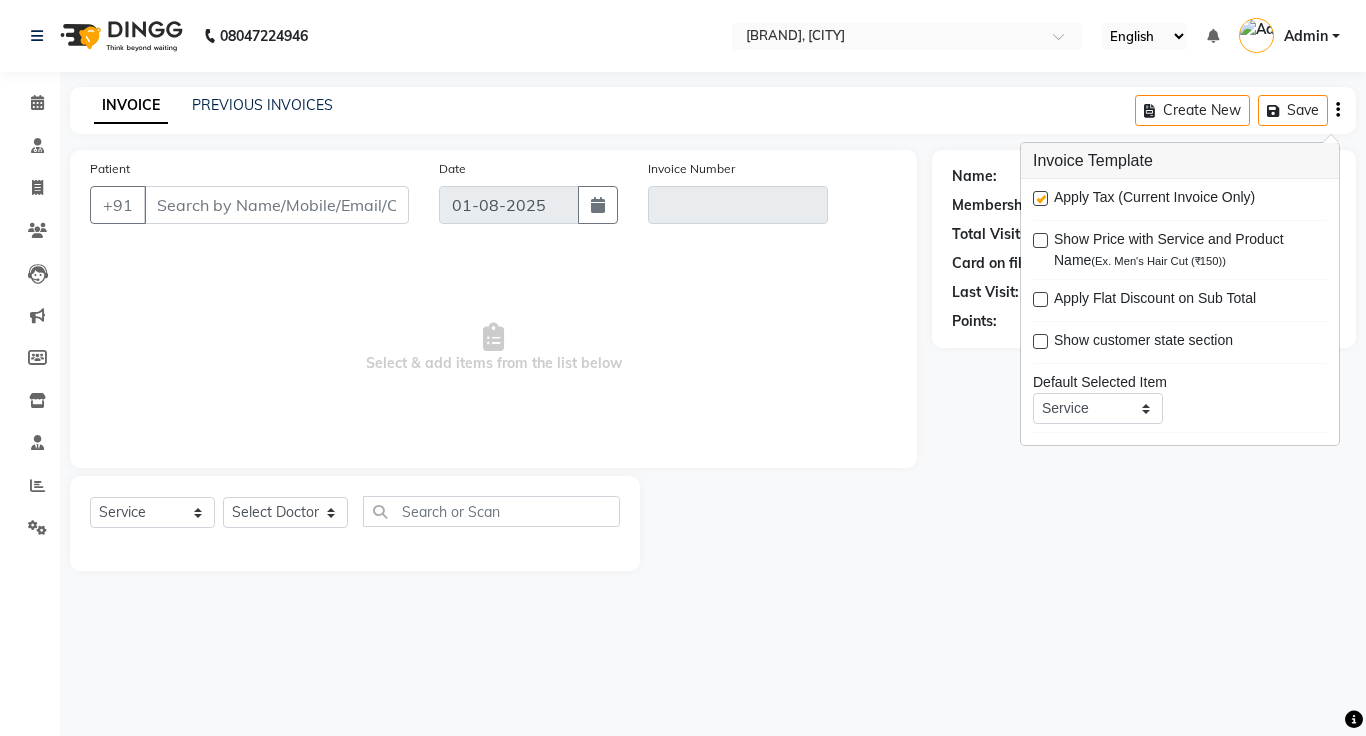 type on "[PHONE]" 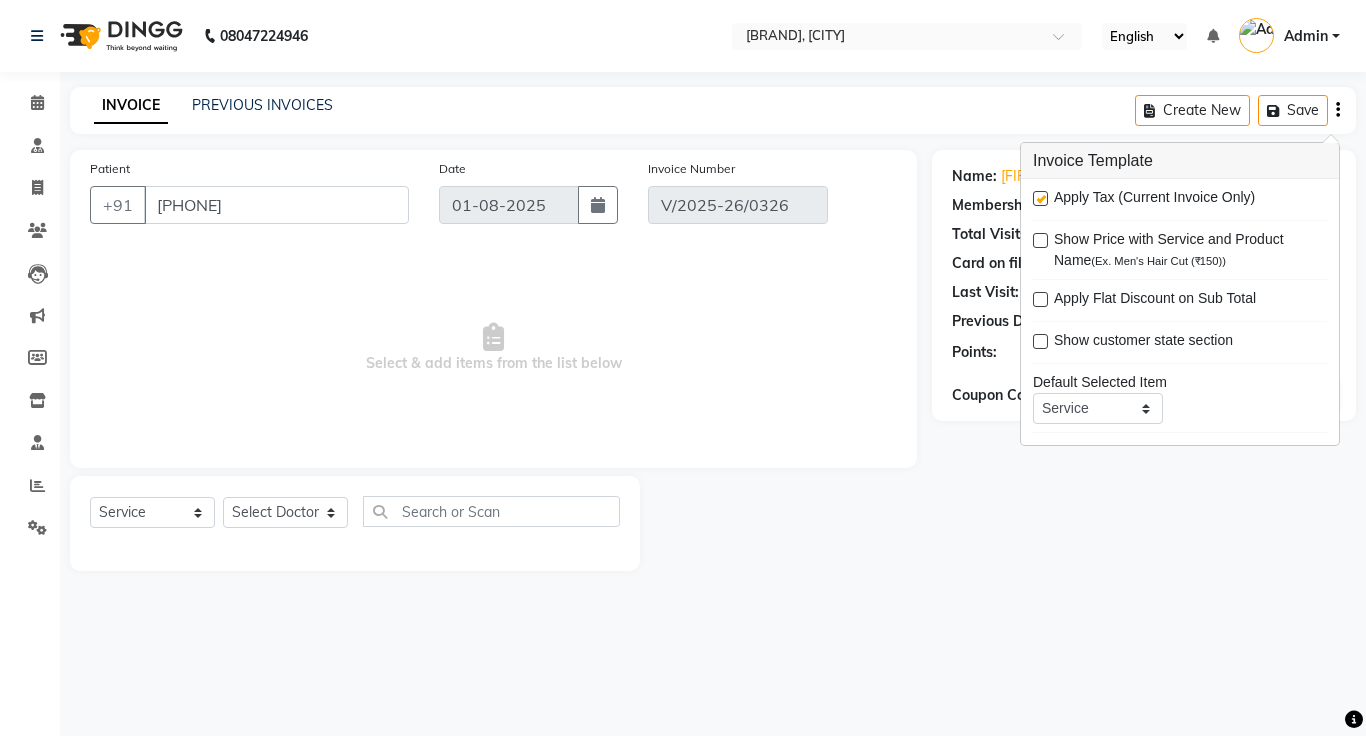 select on "select" 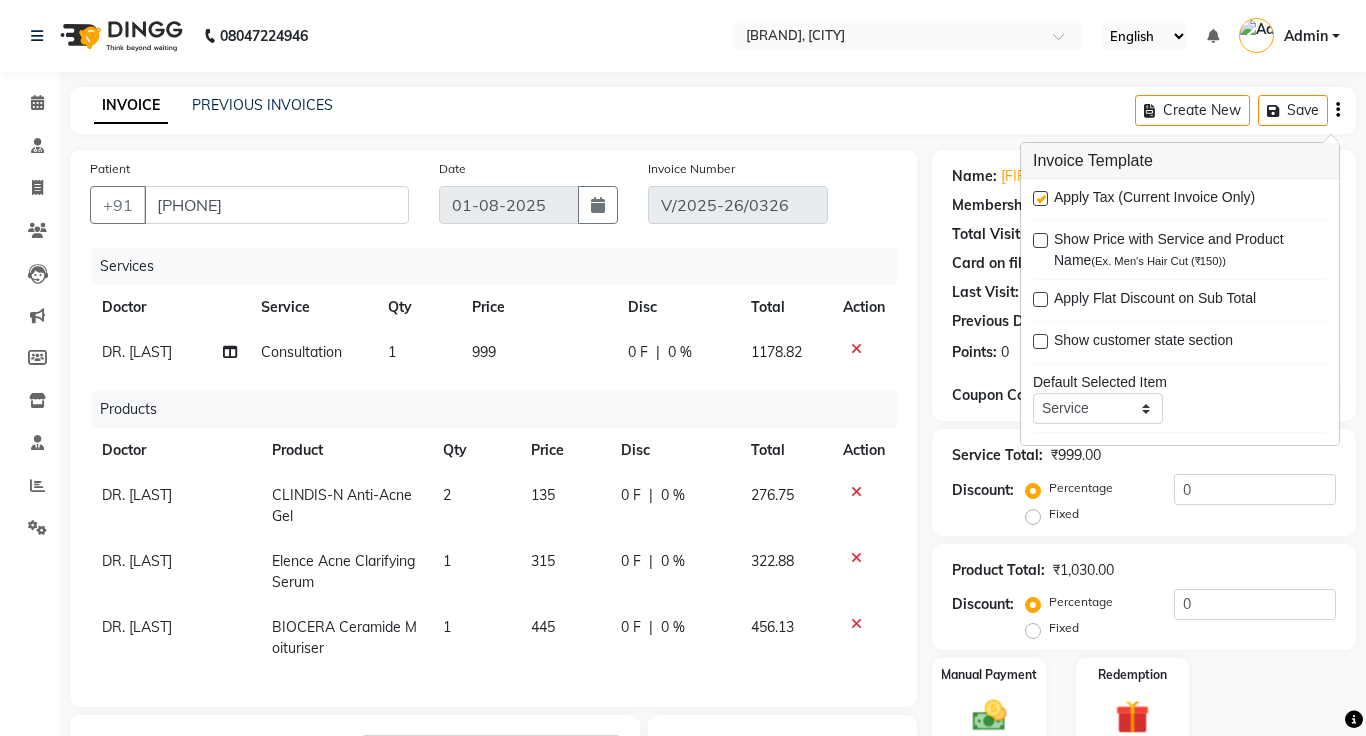 click at bounding box center [1040, 198] 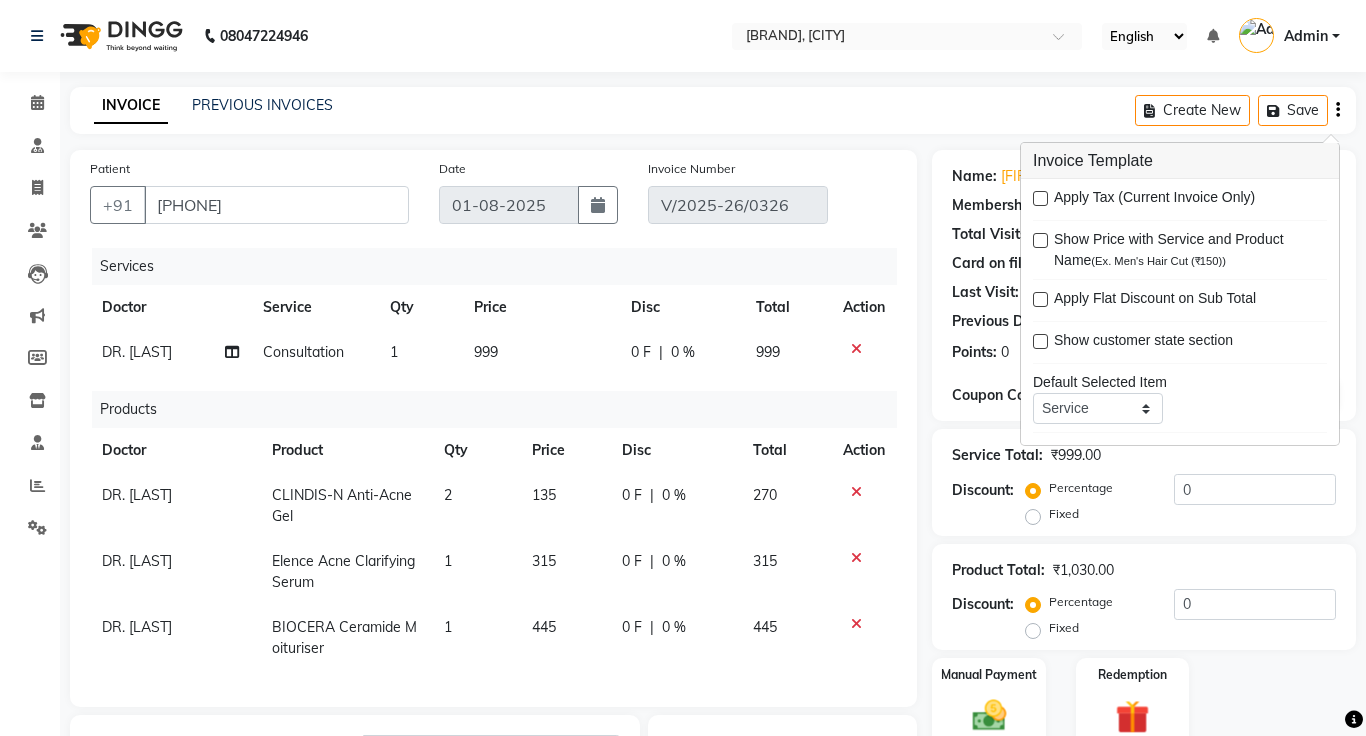 scroll, scrollTop: 261, scrollLeft: 0, axis: vertical 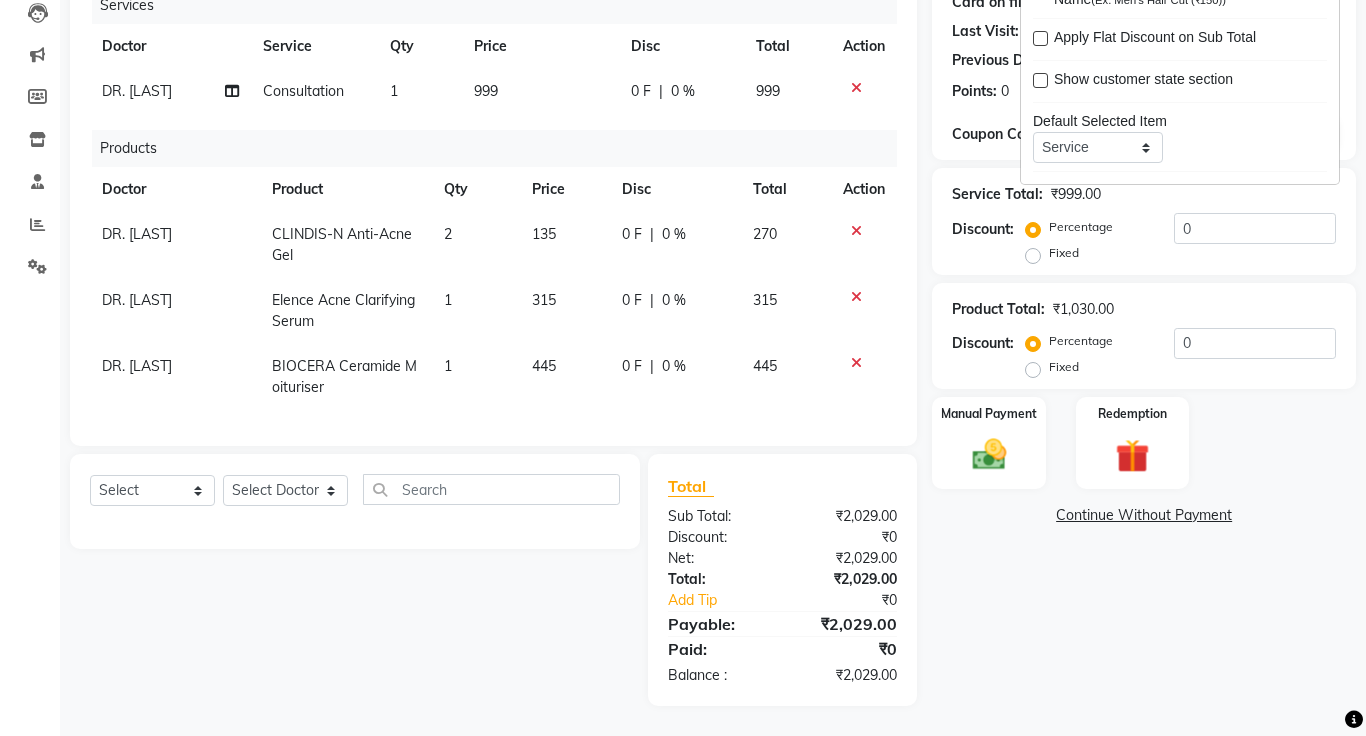 click on "Select  Service  Product  Membership  Package Voucher Prepaid Gift Card  Select Doctor Amrapali Padale DR. JOSEPH DR. RAYMUS Kshitija Sandhya Pawar" 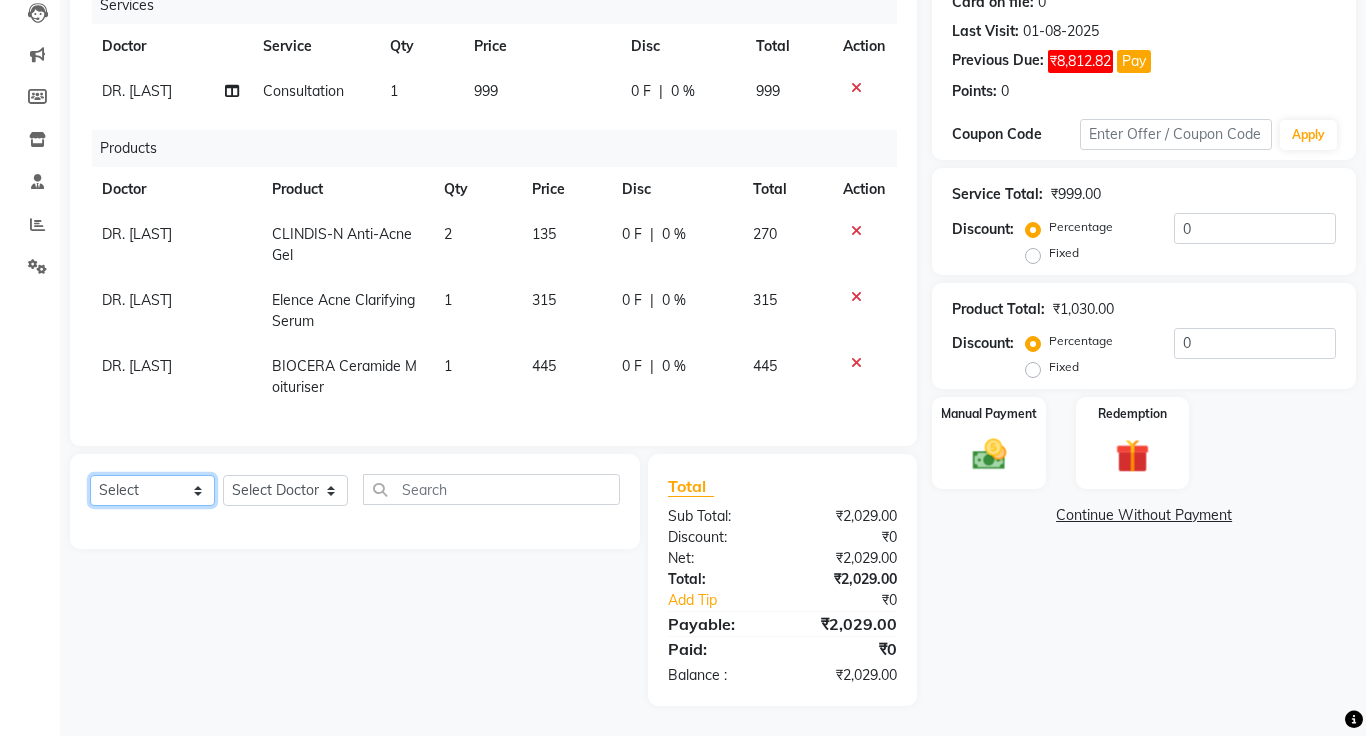 click on "Select  Service  Product  Membership  Package Voucher Prepaid Gift Card" 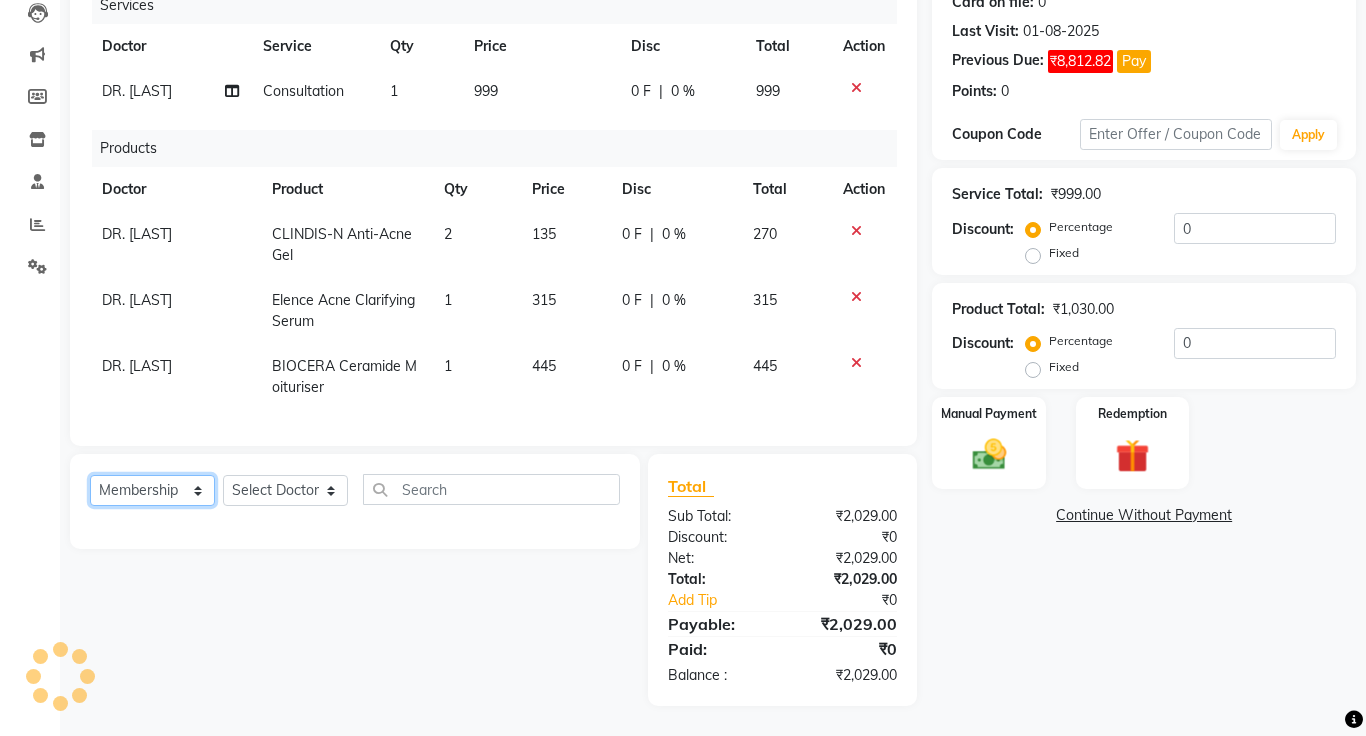 click on "Select  Service  Product  Membership  Package Voucher Prepaid Gift Card" 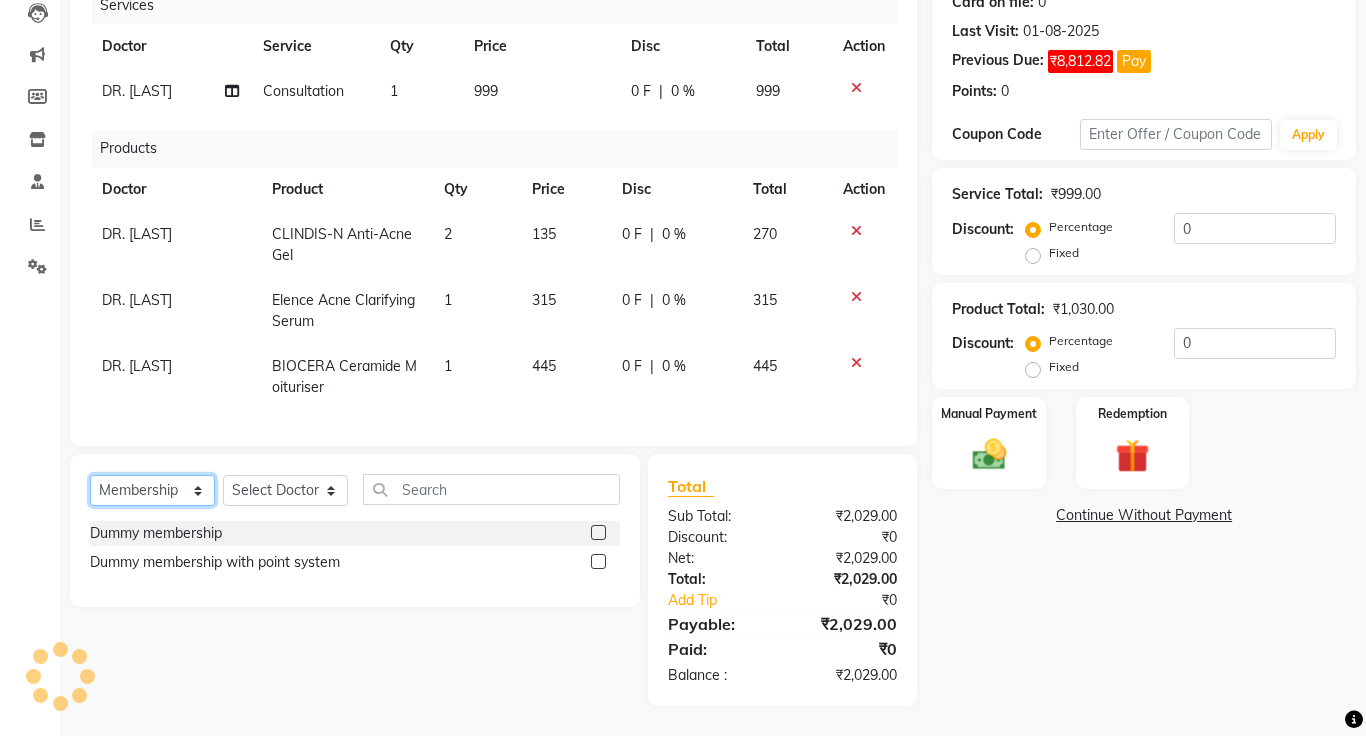 click on "Select  Service  Product  Membership  Package Voucher Prepaid Gift Card" 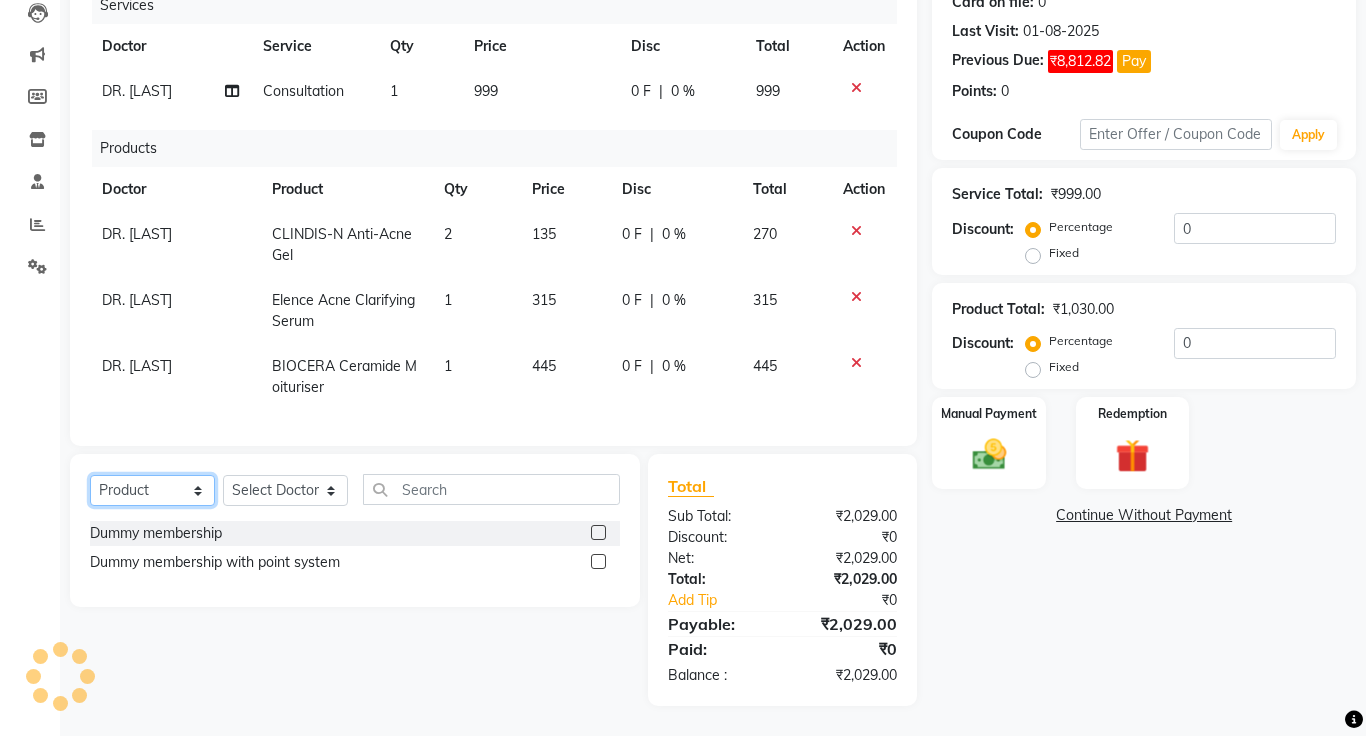 click on "Select  Service  Product  Membership  Package Voucher Prepaid Gift Card" 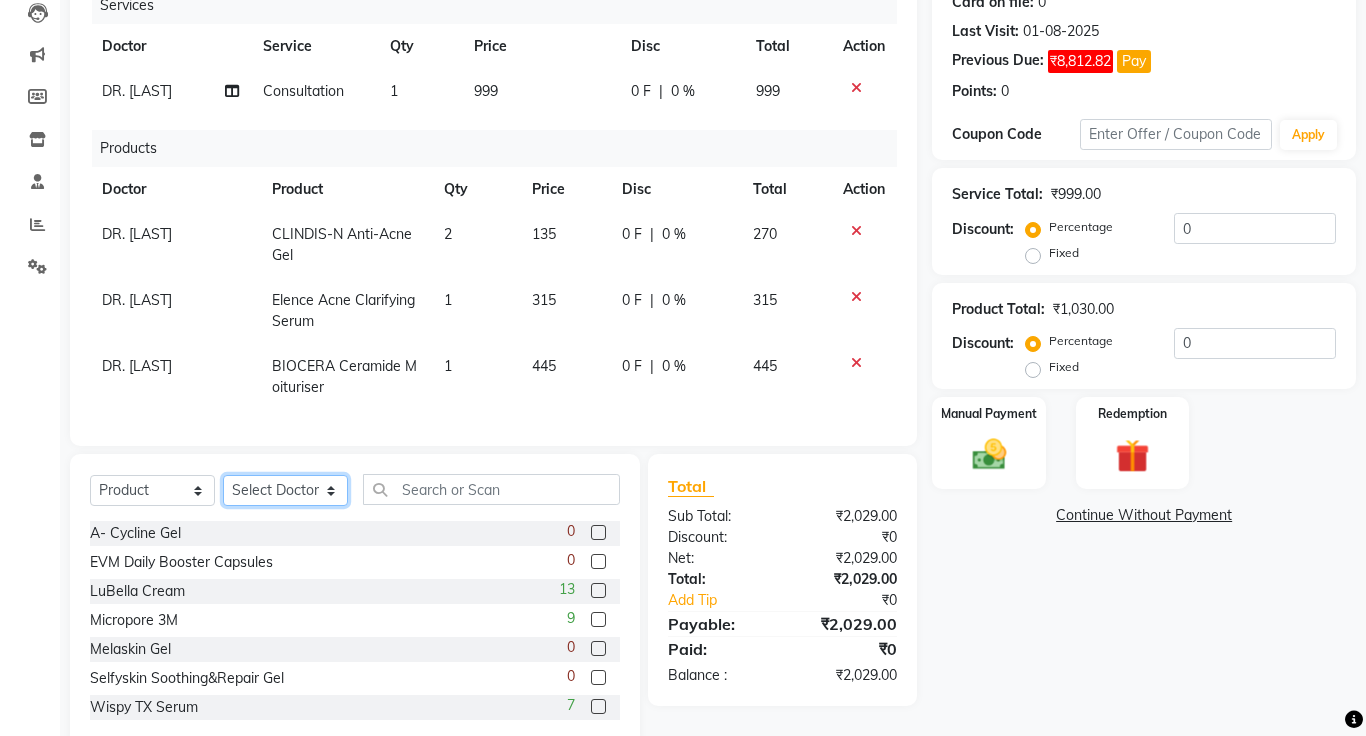 click on "Select Doctor [FIRST] [LAST] [LAST] [LAST]" 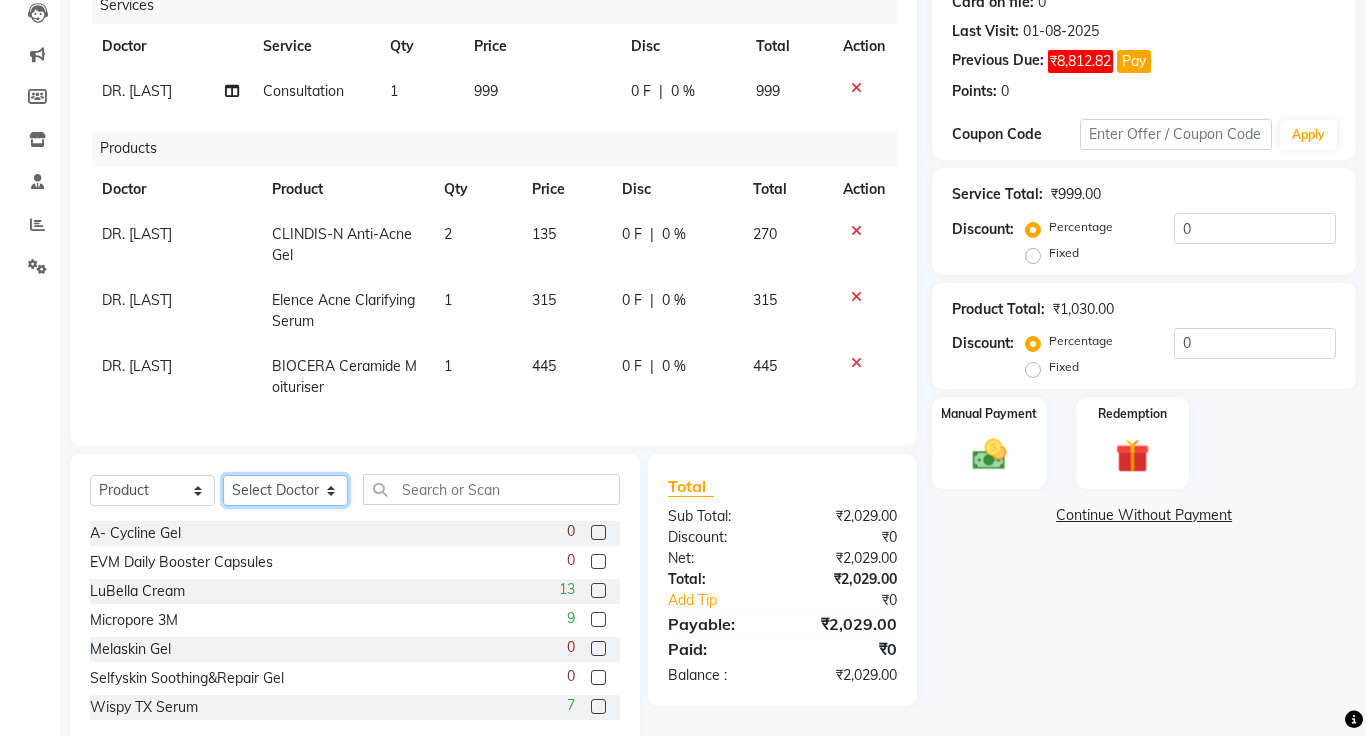 select on "1297" 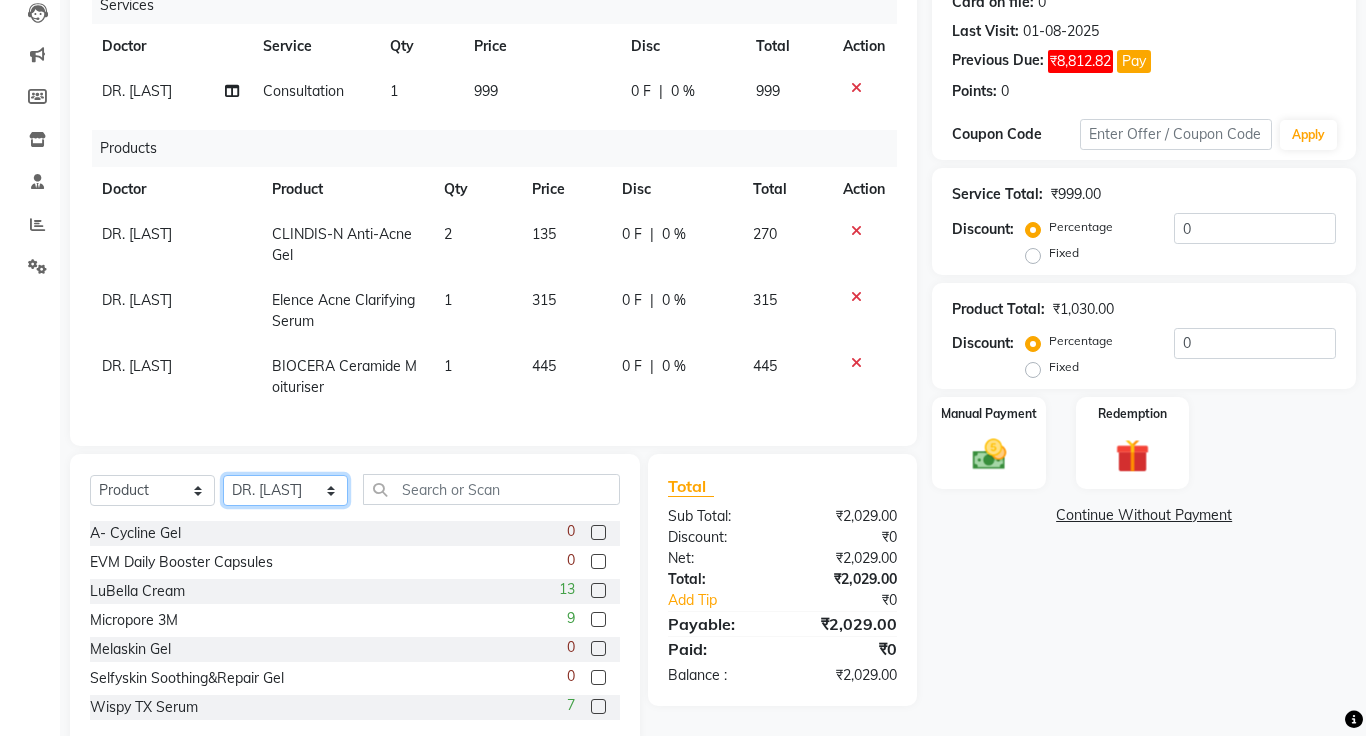 click on "Select Doctor [FIRST] [LAST] [LAST] [LAST]" 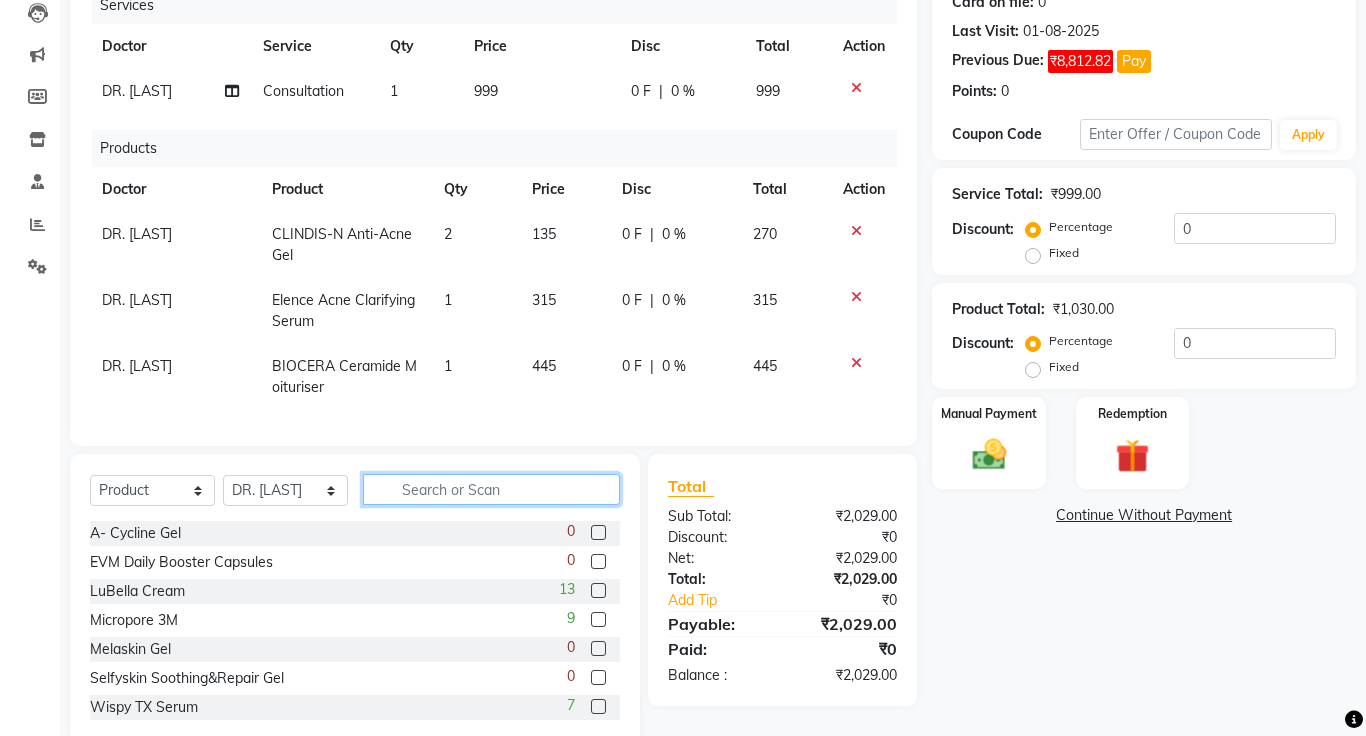 click 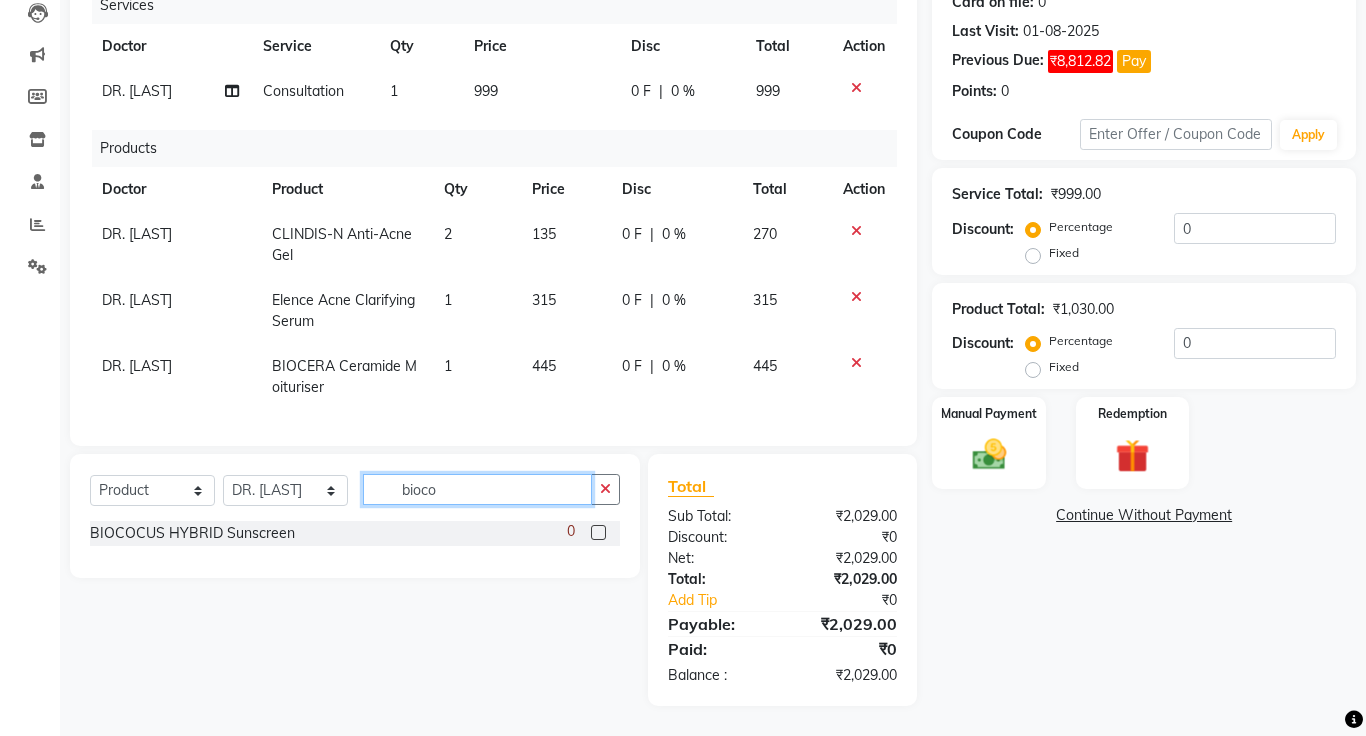 type on "bioco" 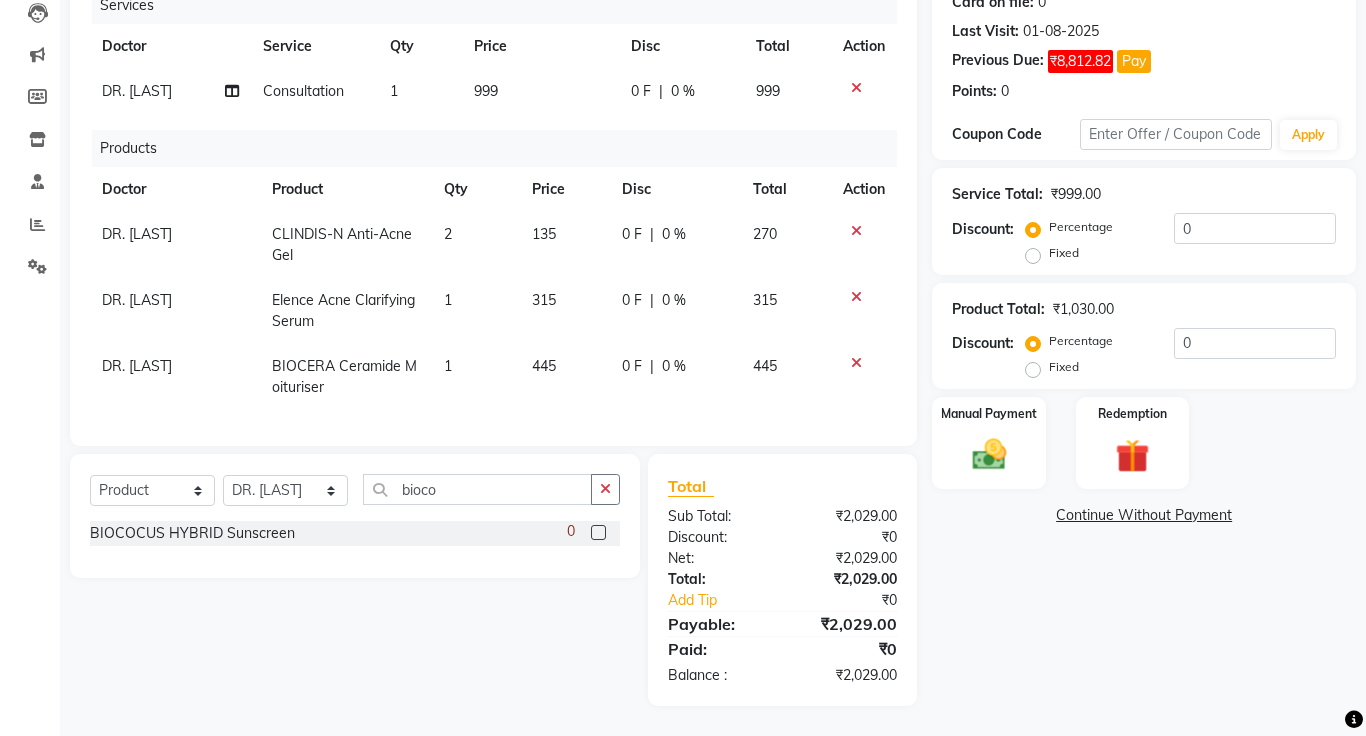 click on "Continue Without Payment" 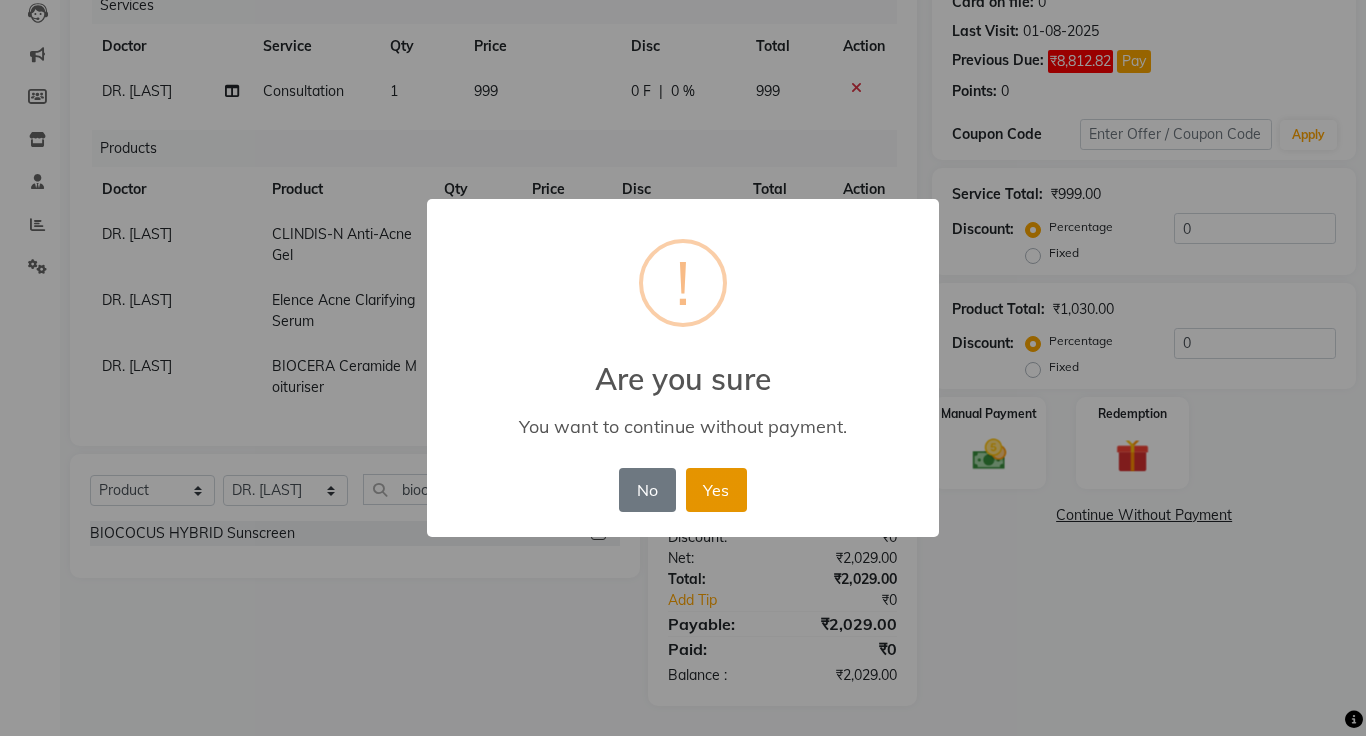 click on "Yes" at bounding box center (716, 490) 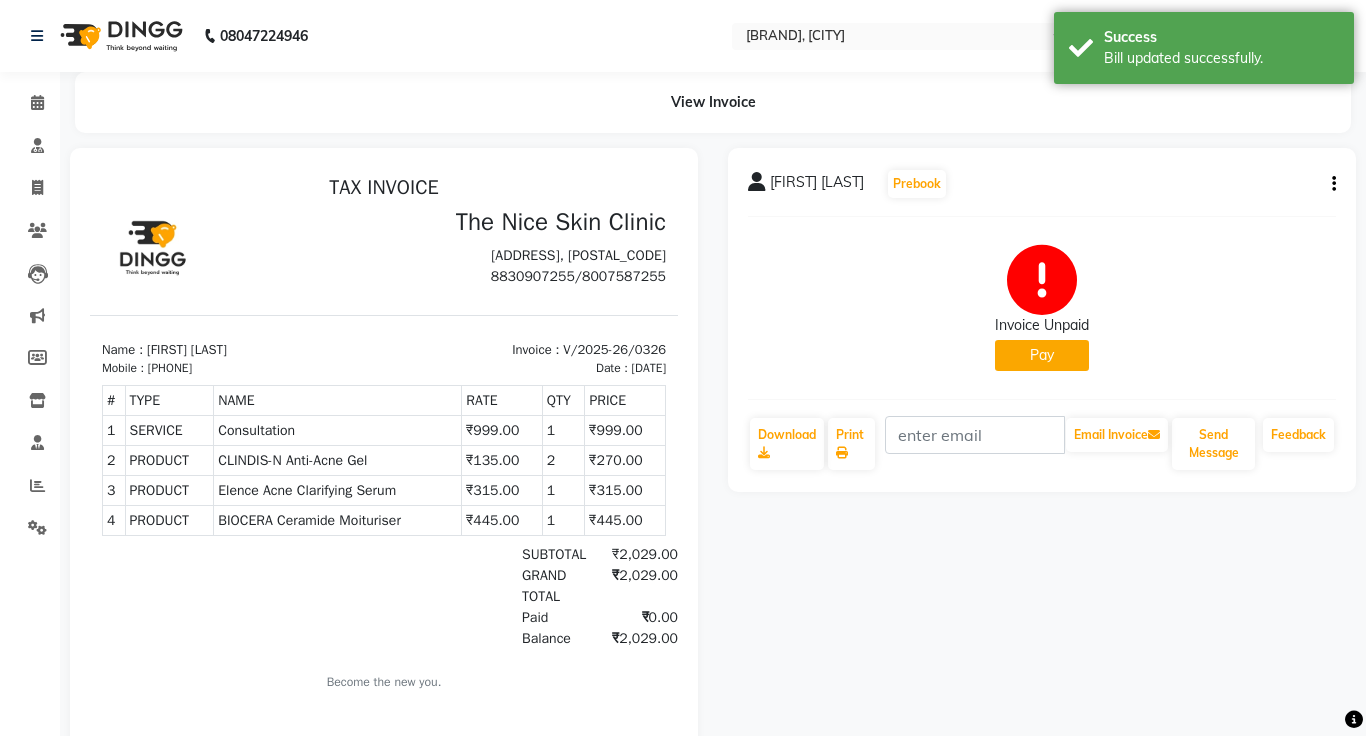scroll, scrollTop: 0, scrollLeft: 0, axis: both 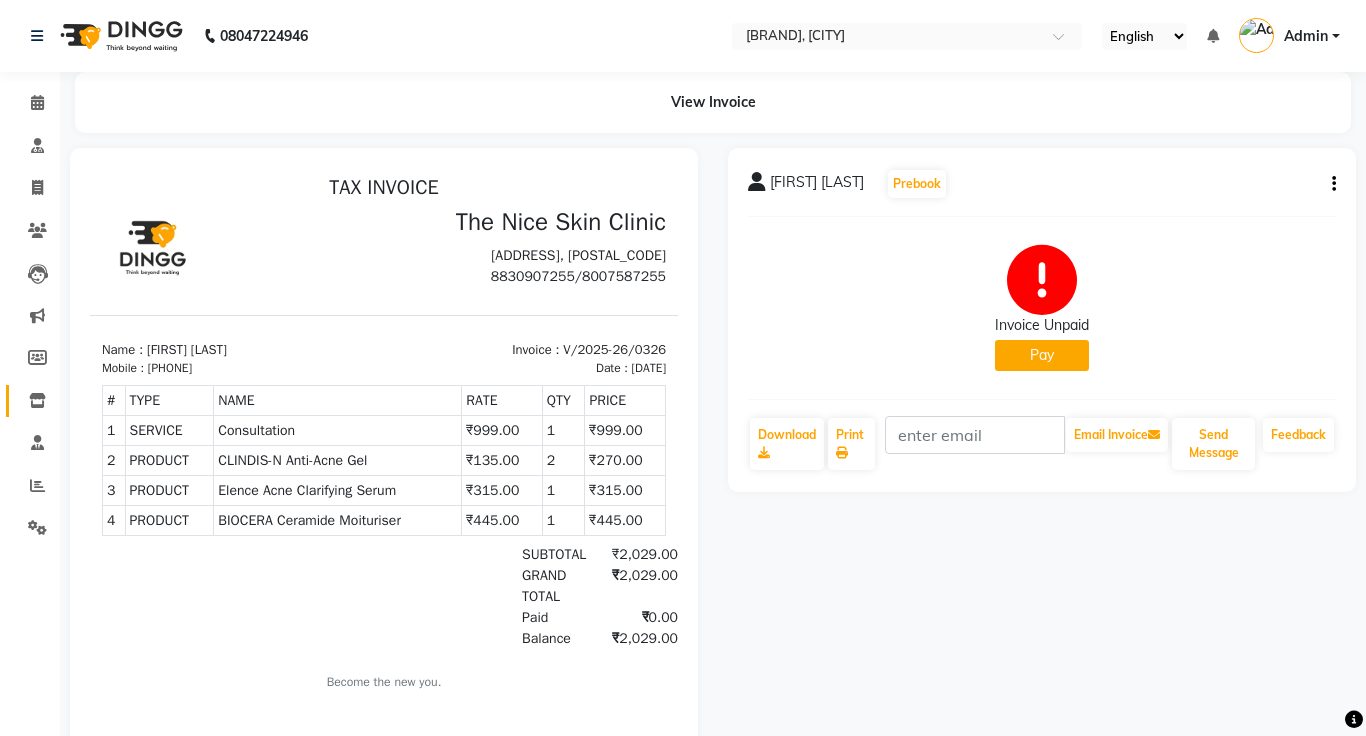 click 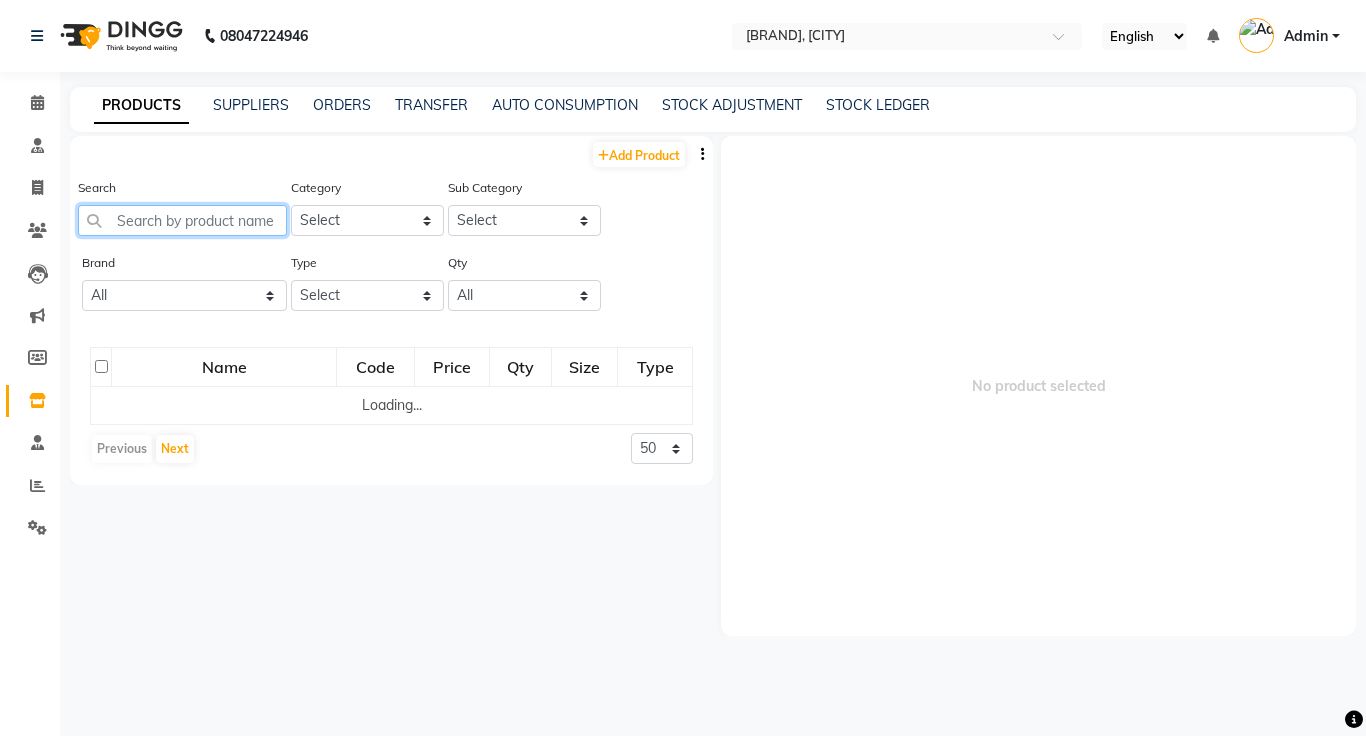 click 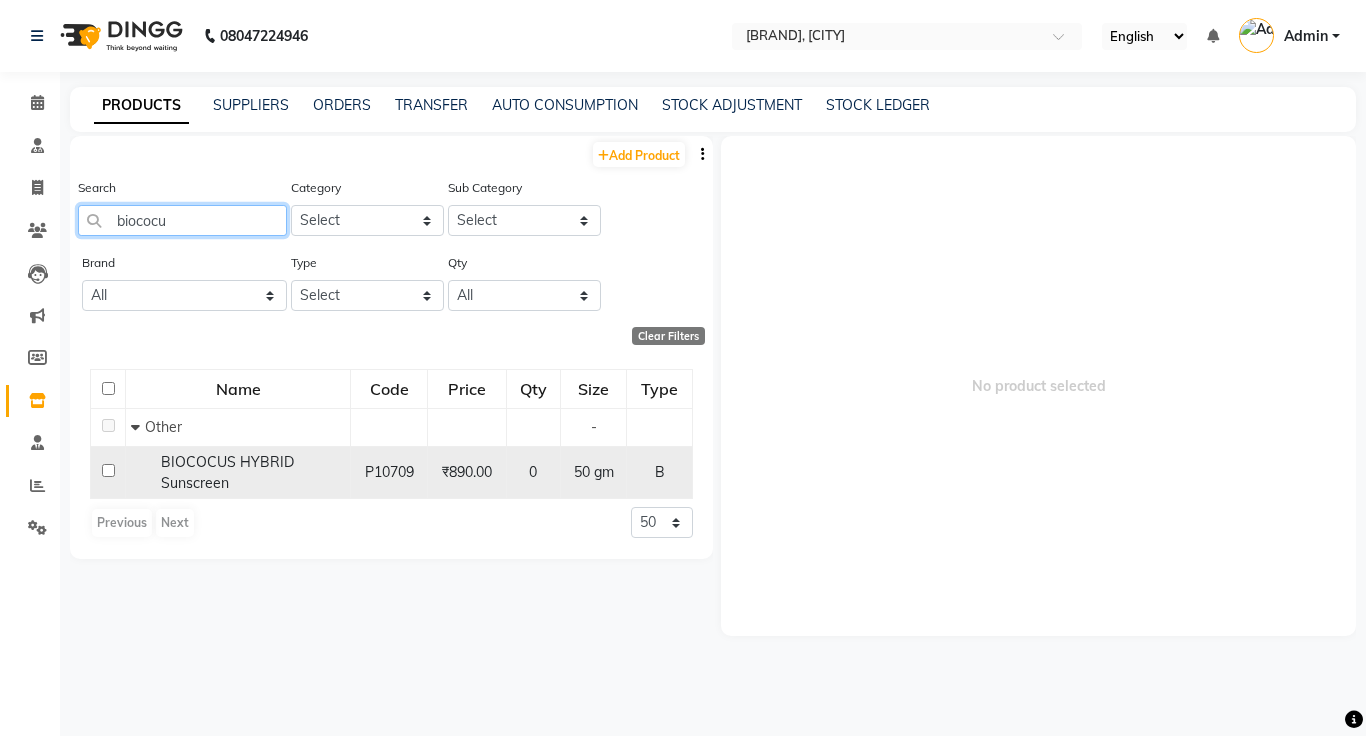 type on "biococu" 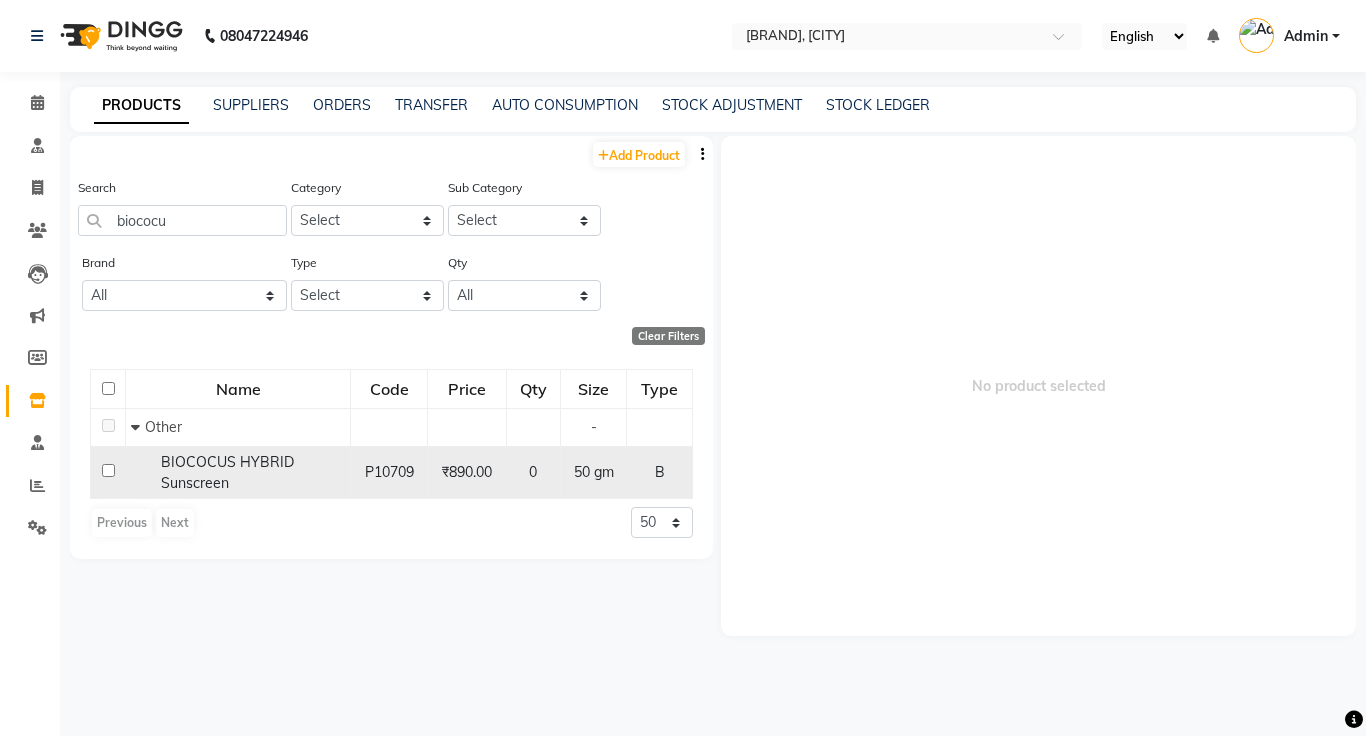 click on "₹890.00" 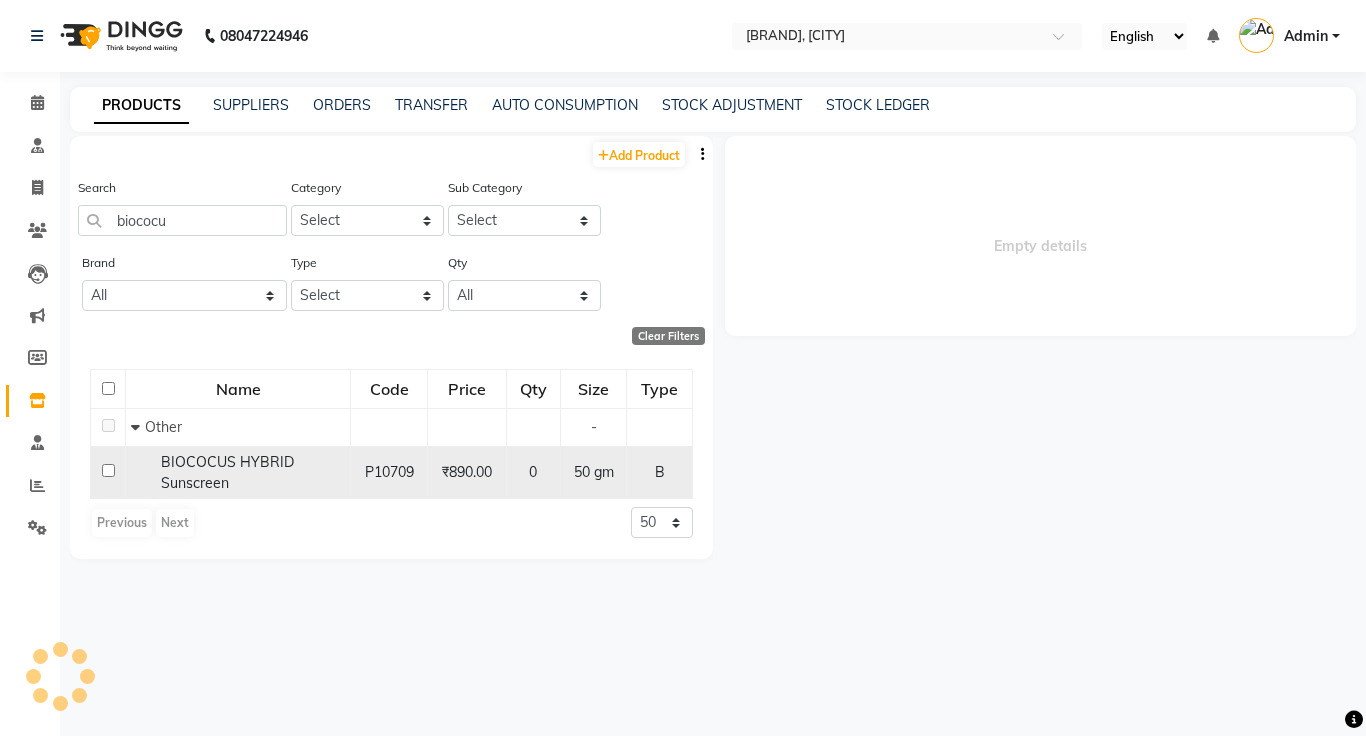 select 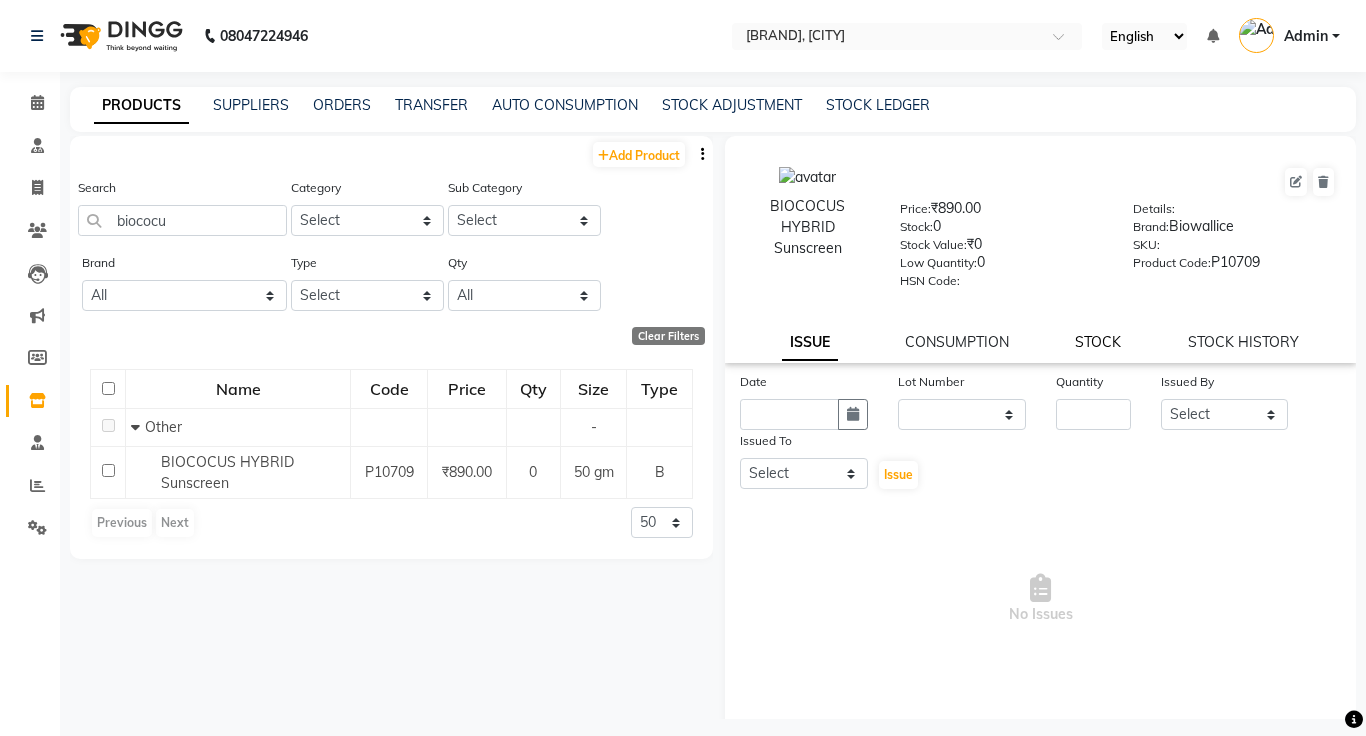 click on "STOCK" 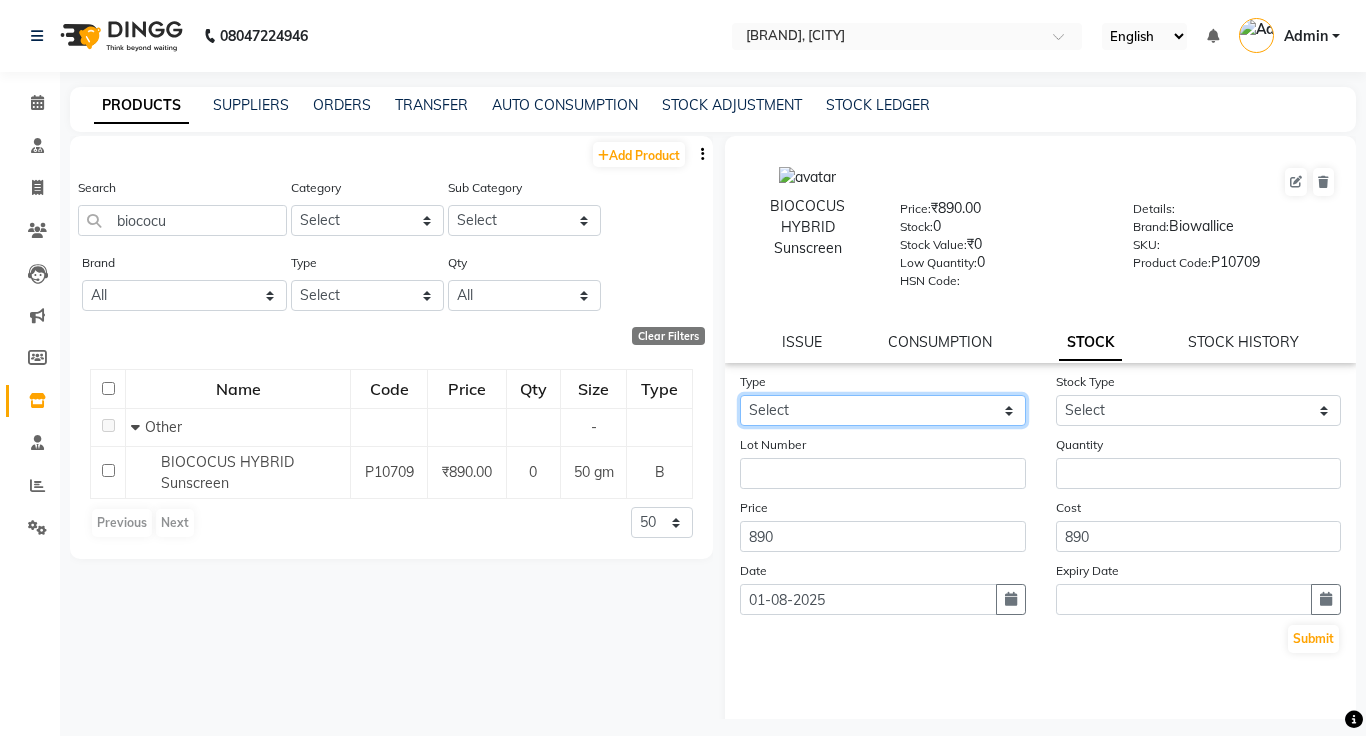 click on "Select In Out" 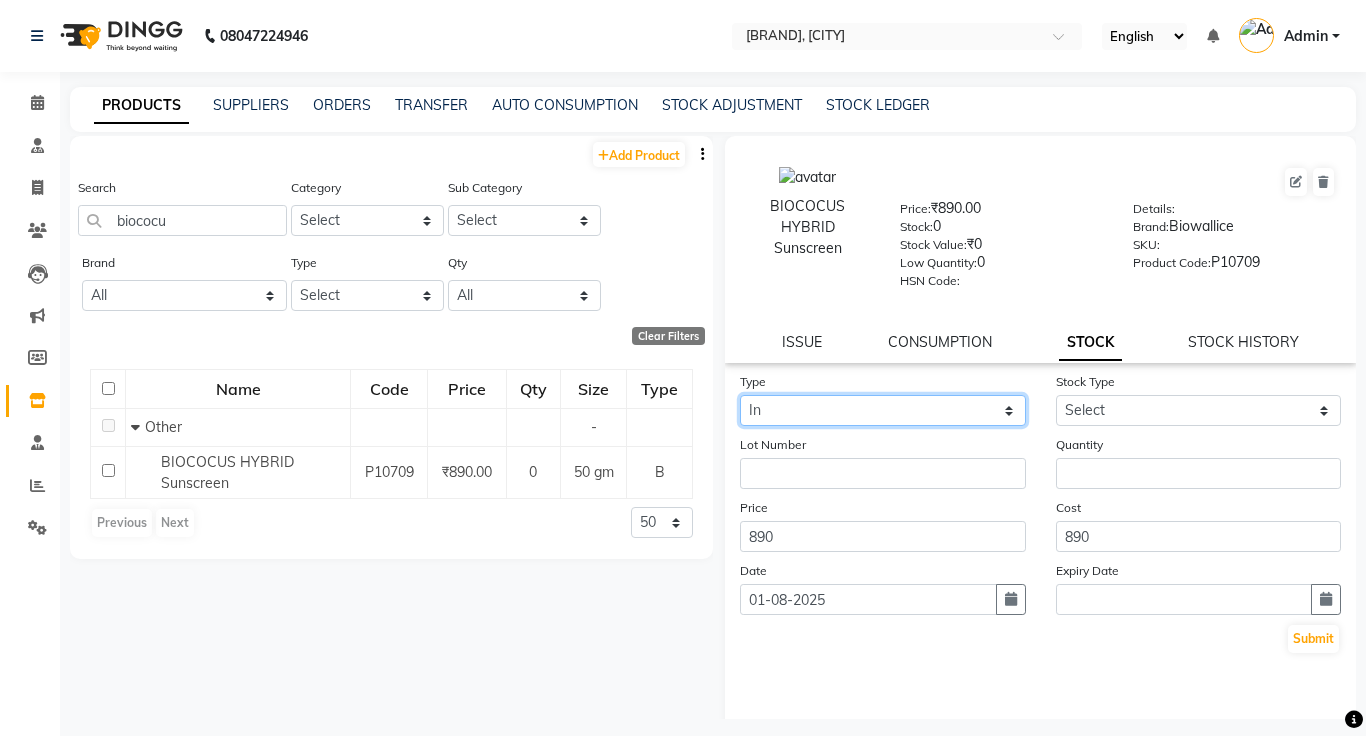 click on "Select In Out" 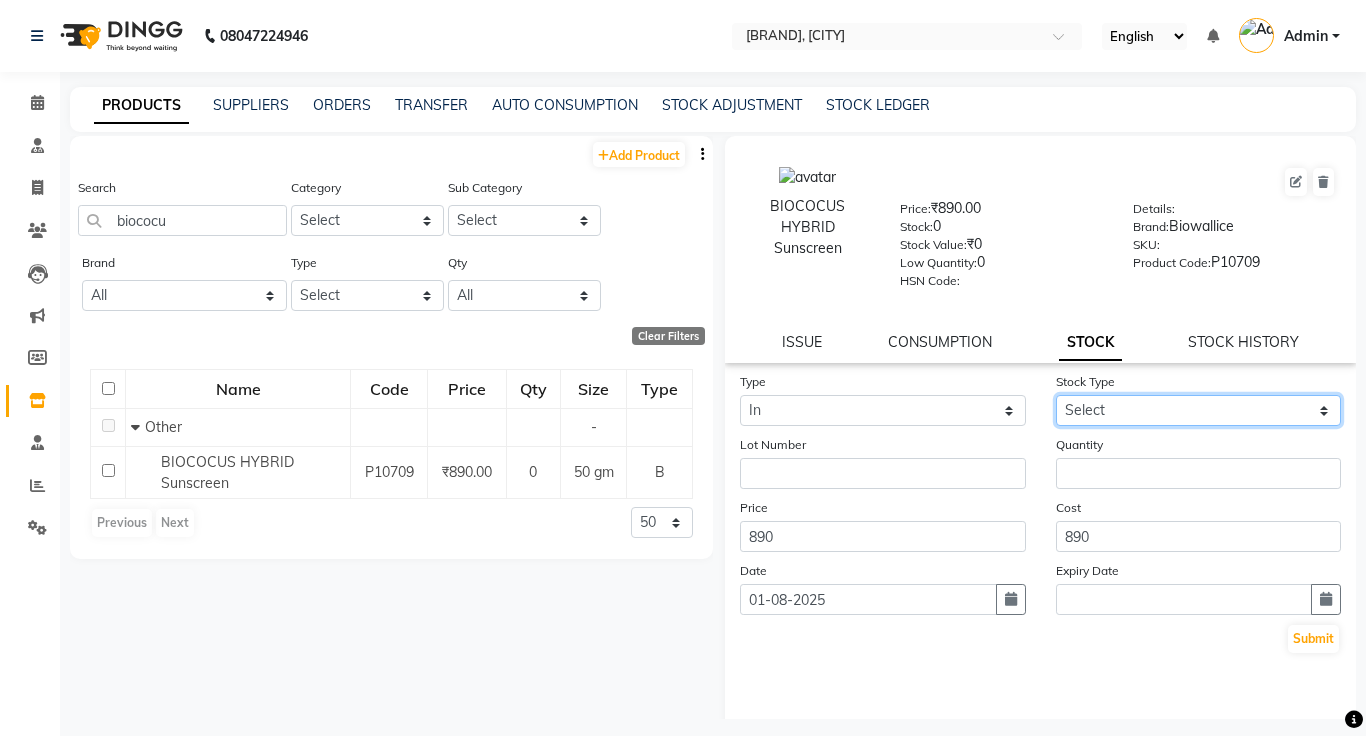click on "Select New Stock Adjustment Return Other" 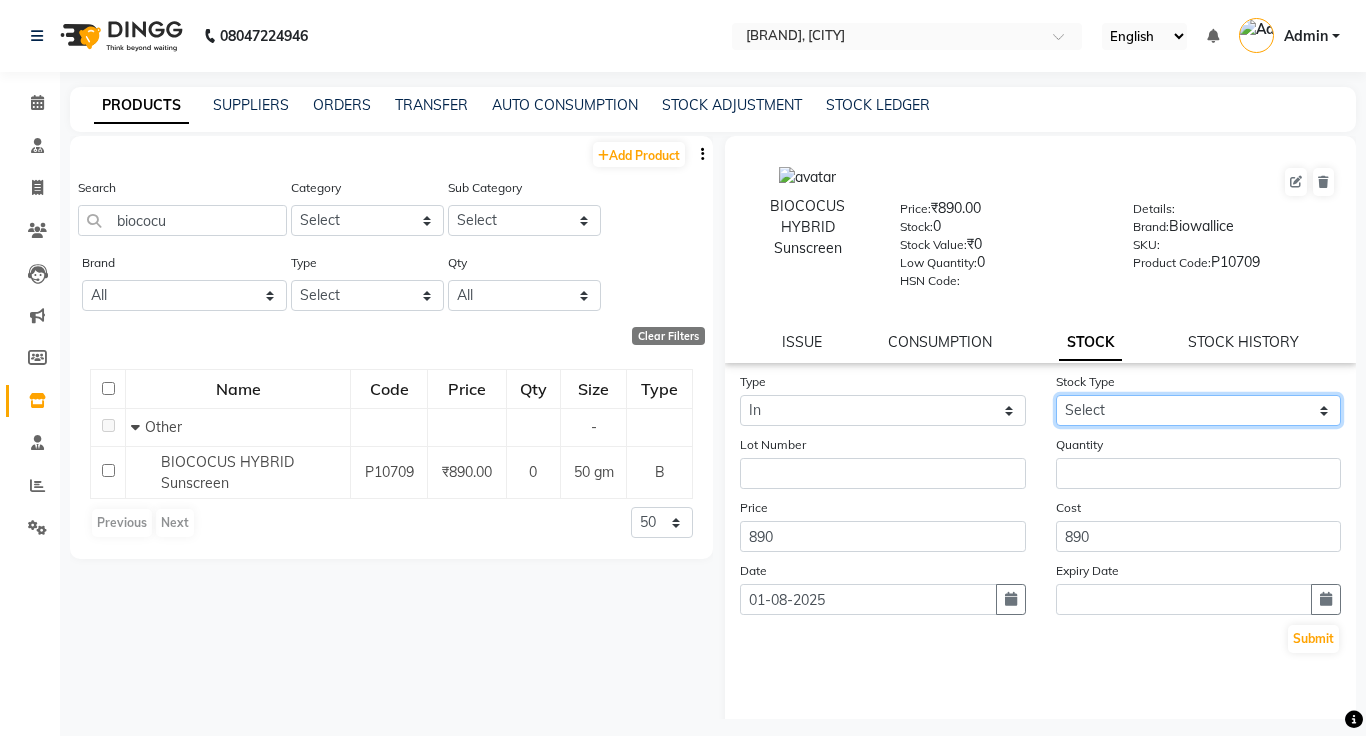 select on "adjustment" 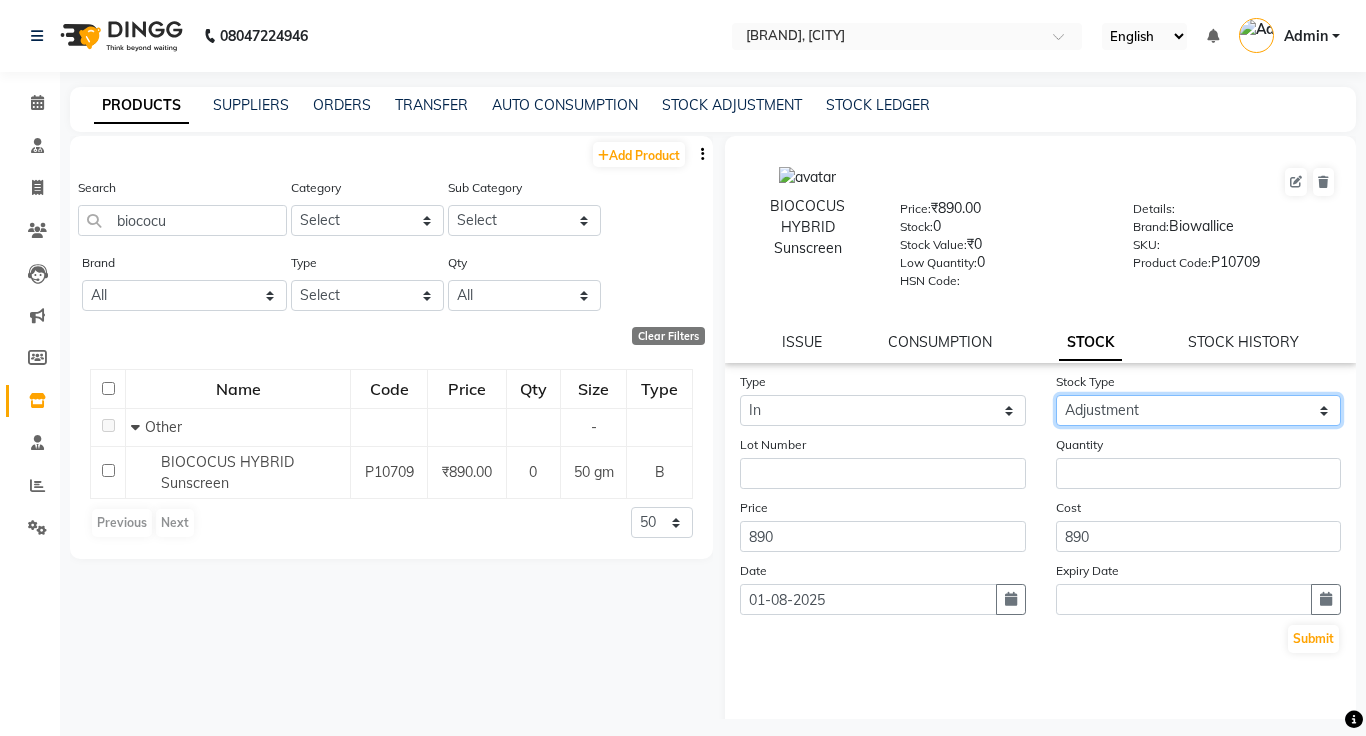 click on "Select New Stock Adjustment Return Other" 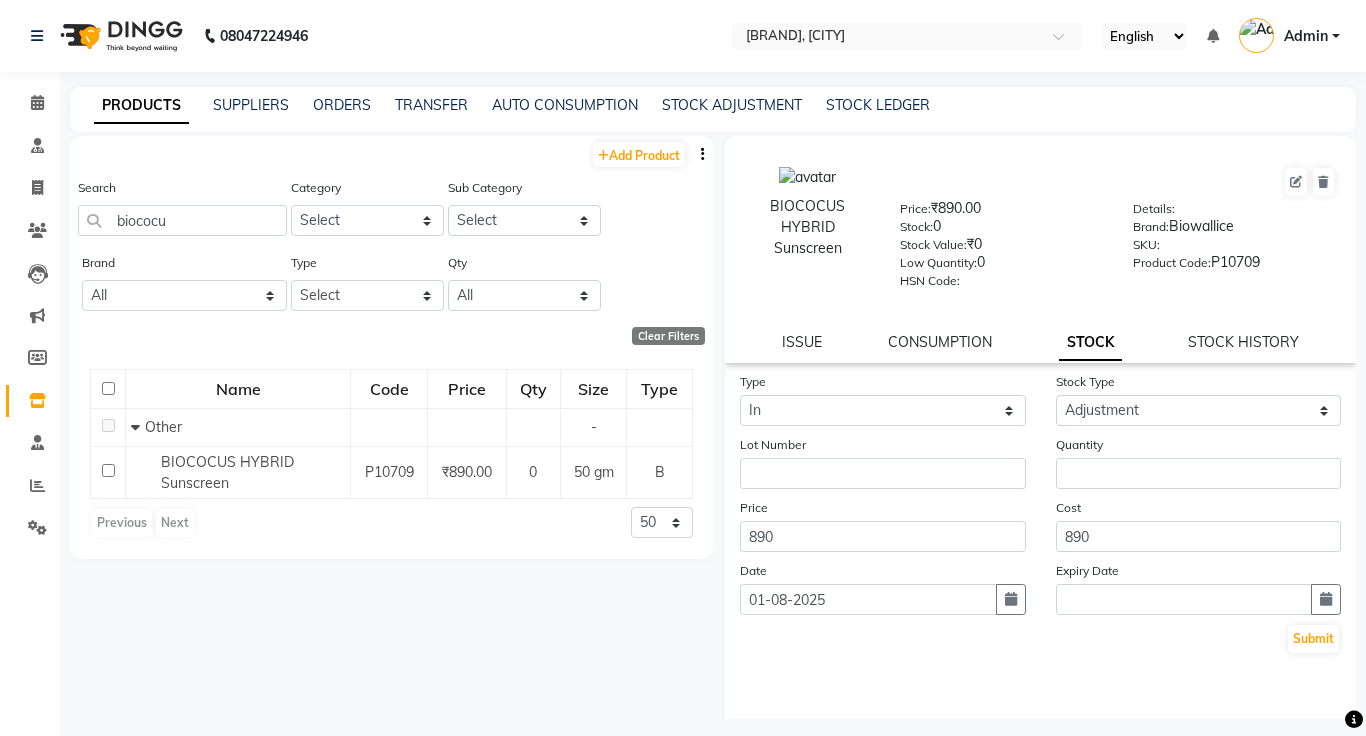 click on "Cost 890" 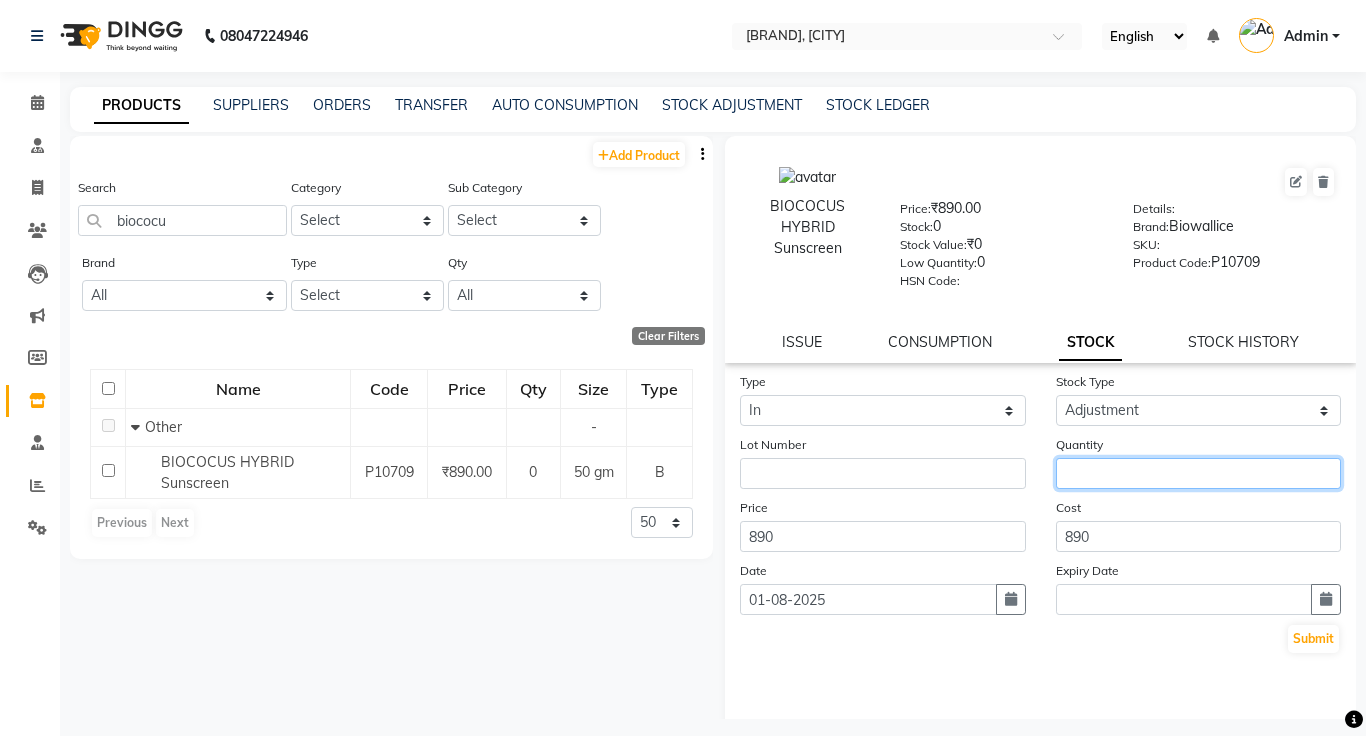 click 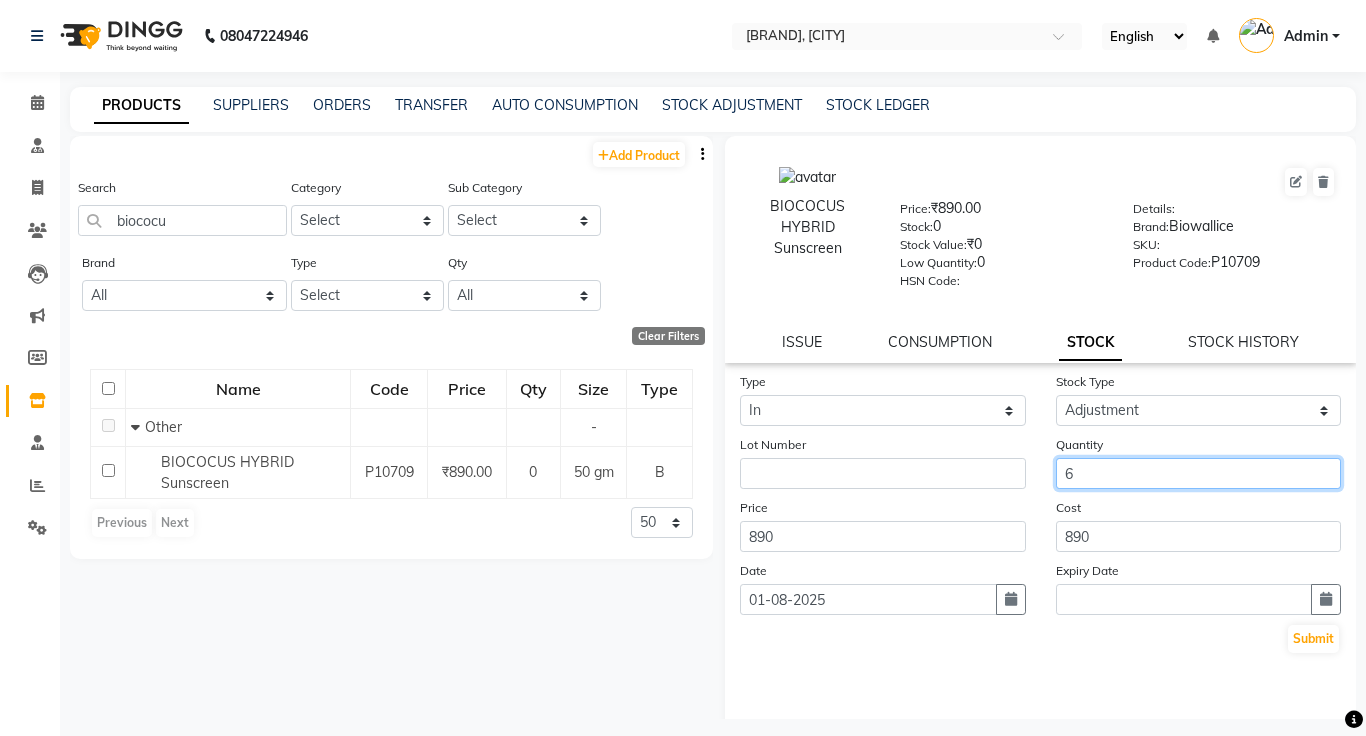 type on "6" 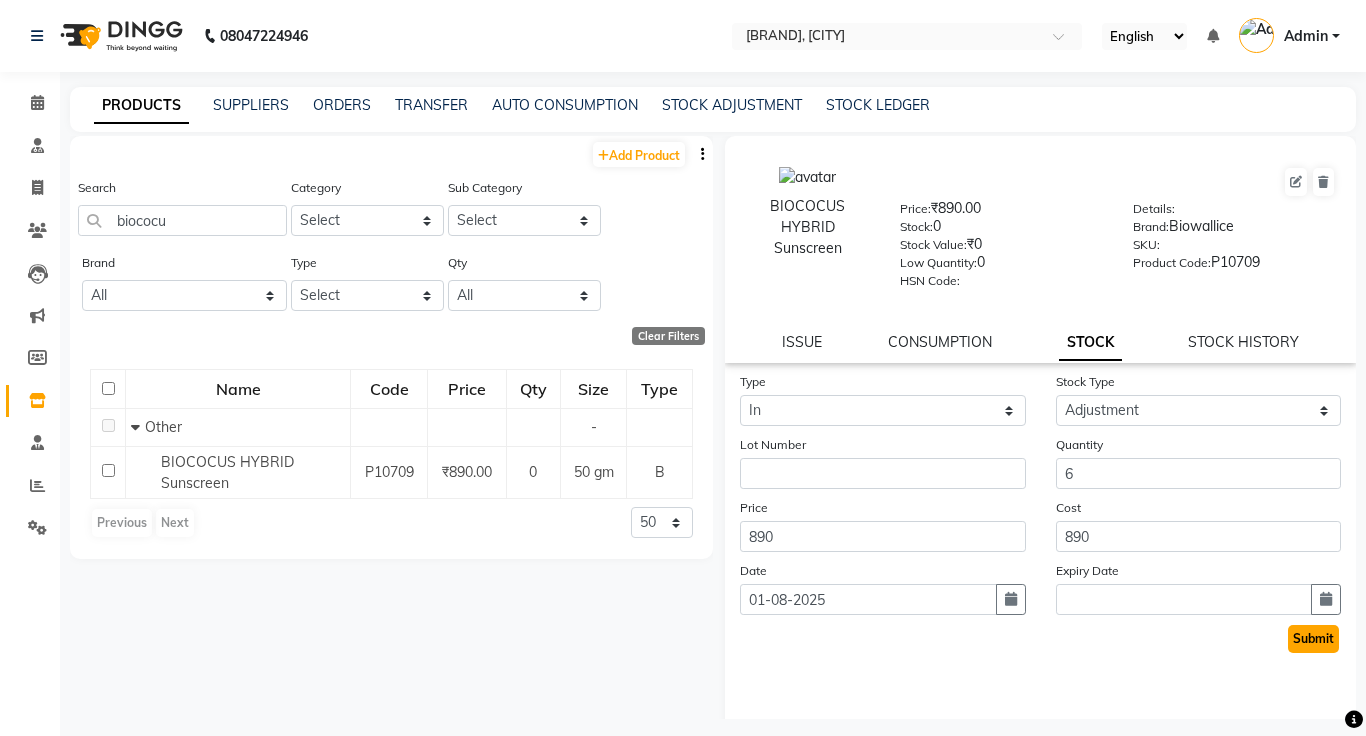 click on "Submit" 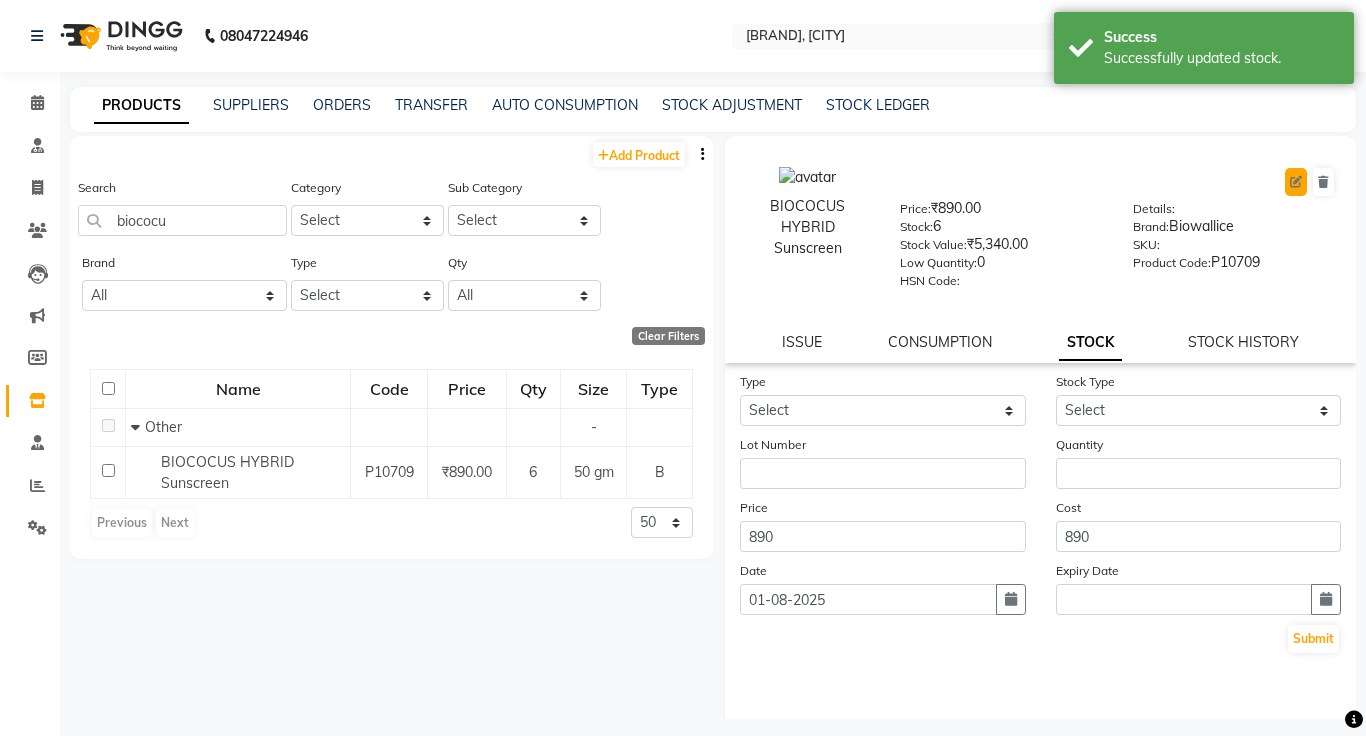 click 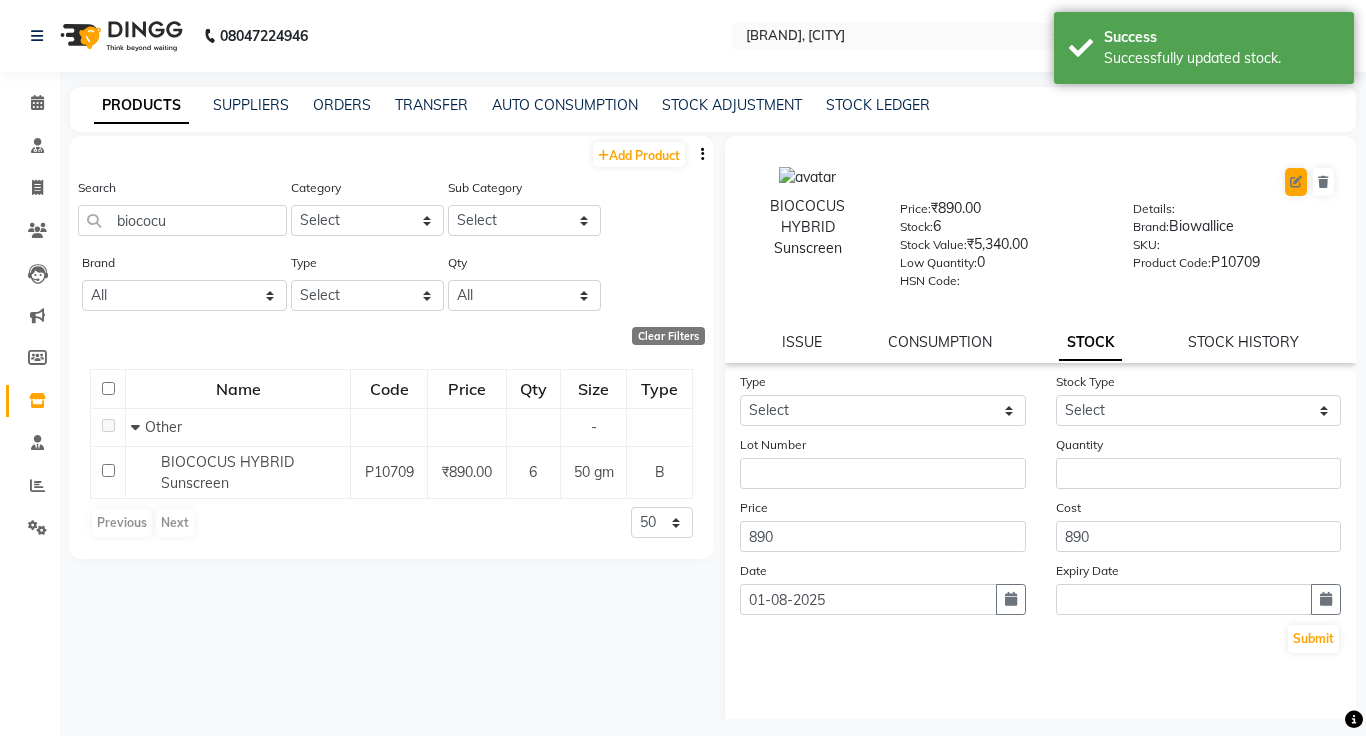 select on "true" 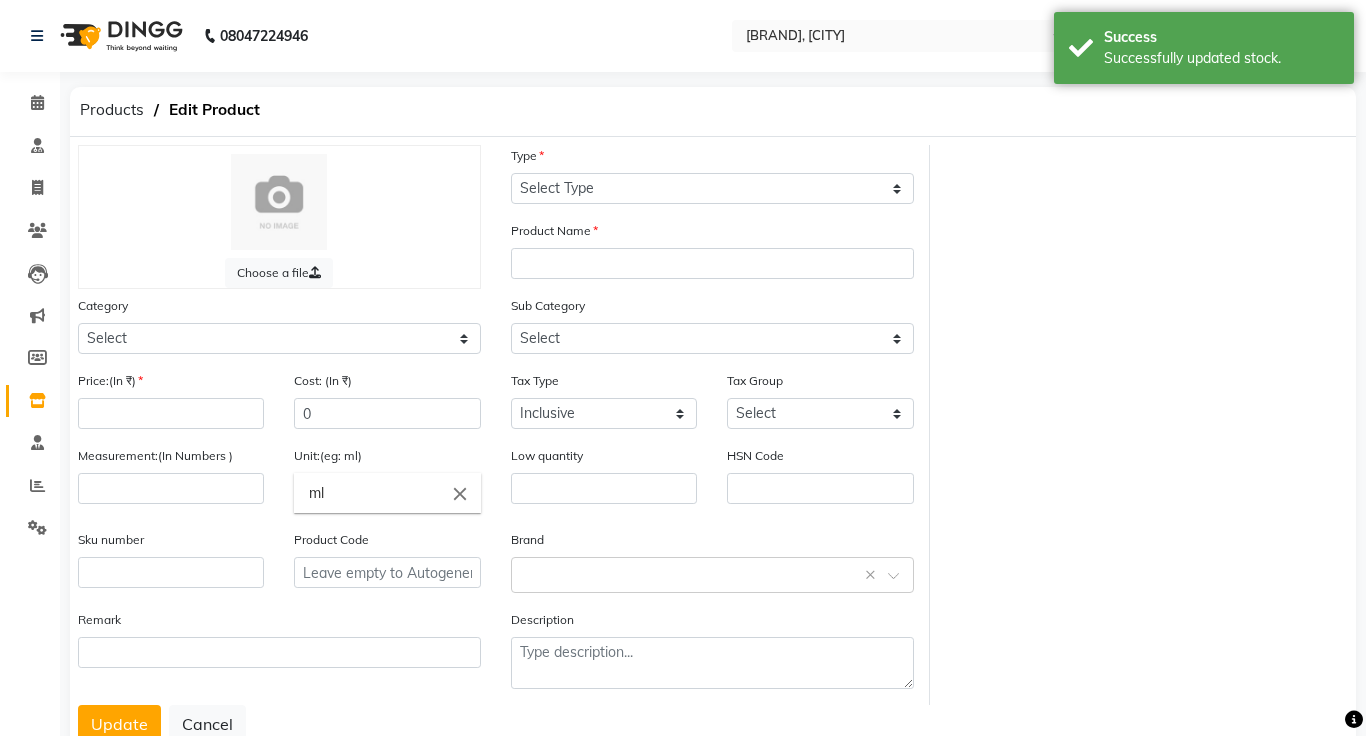 select on "B" 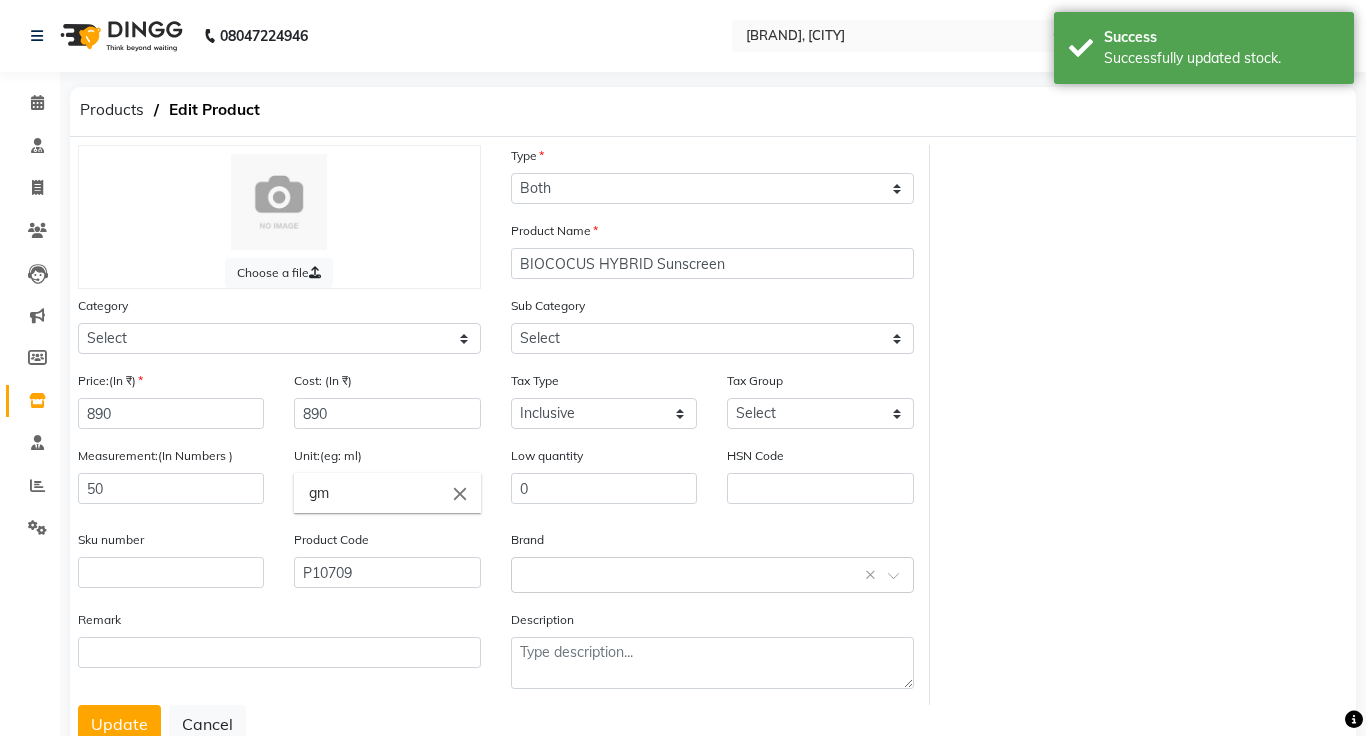 select on "3000" 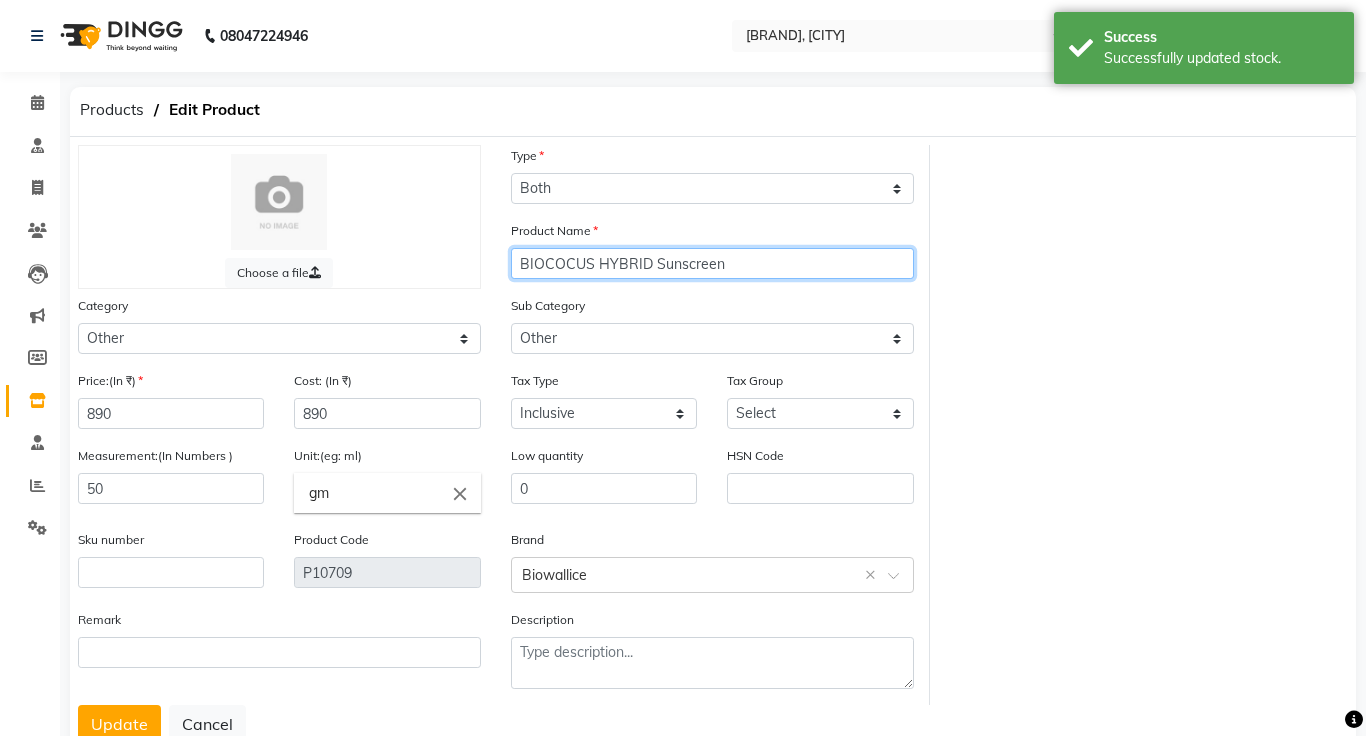 click on "BIOCOCUS HYBRID Sunscreen" 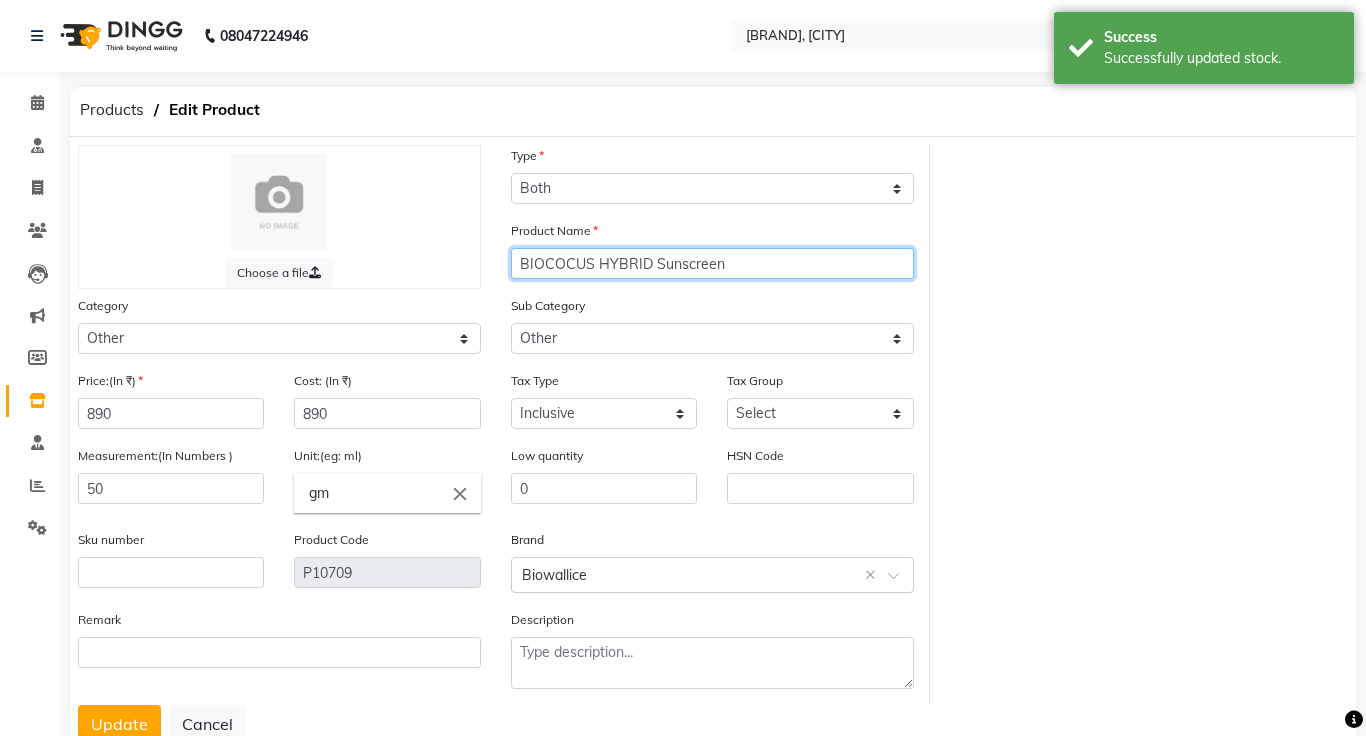 click on "BIOCOCUS HYBRID Sunscreen" 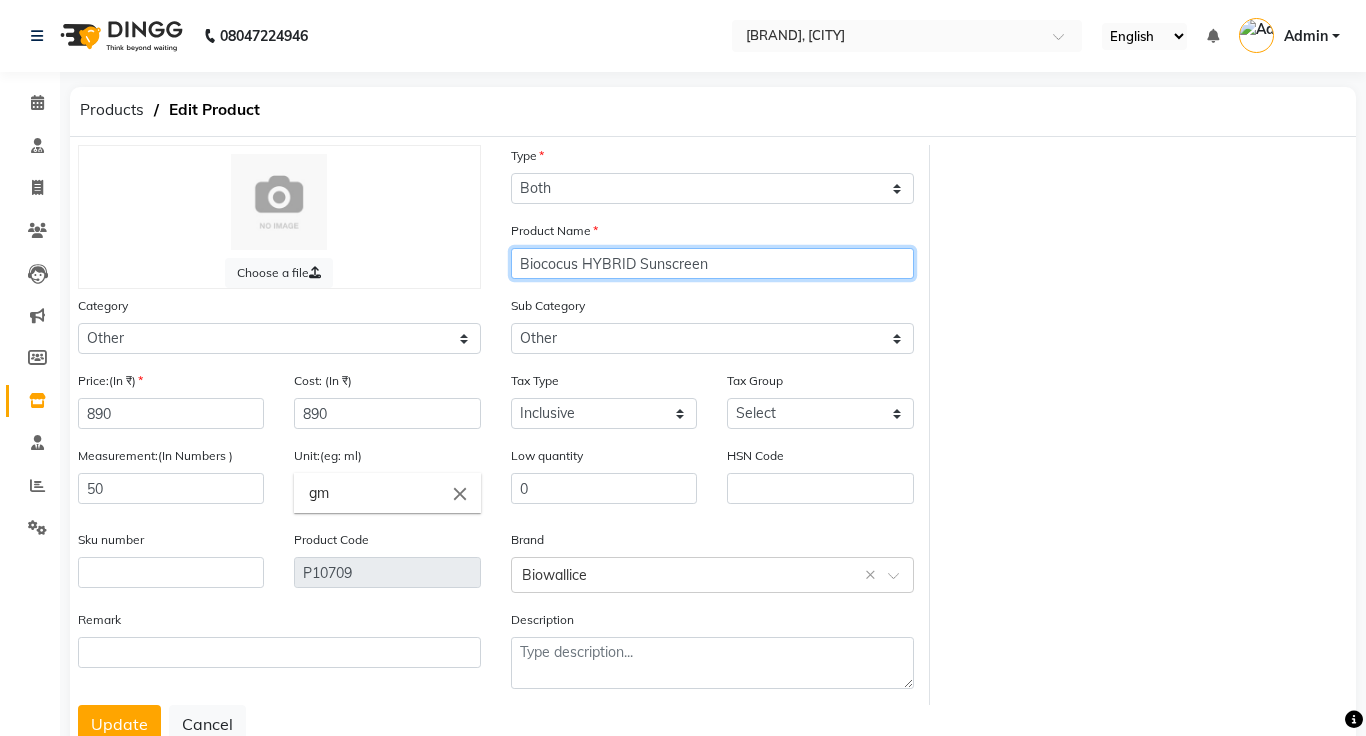 click on "Biococus HYBRID Sunscreen" 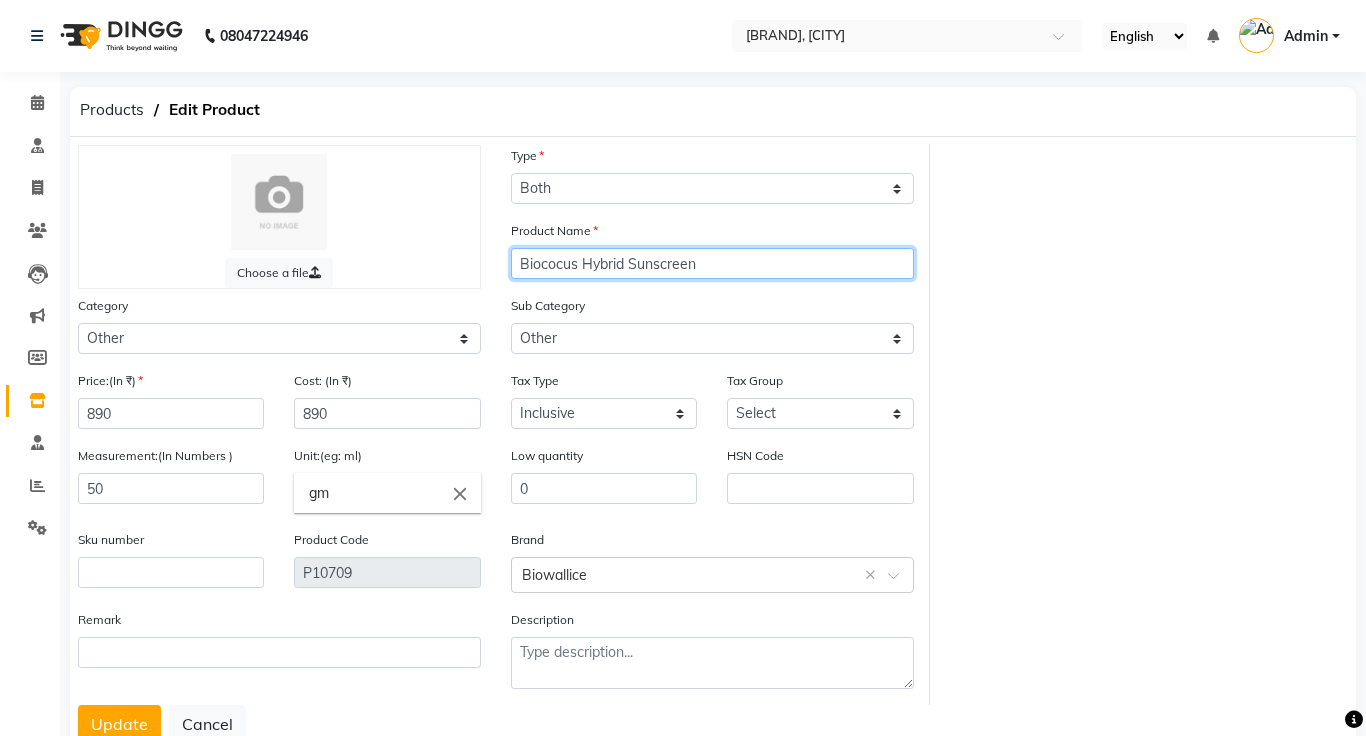 scroll, scrollTop: 65, scrollLeft: 0, axis: vertical 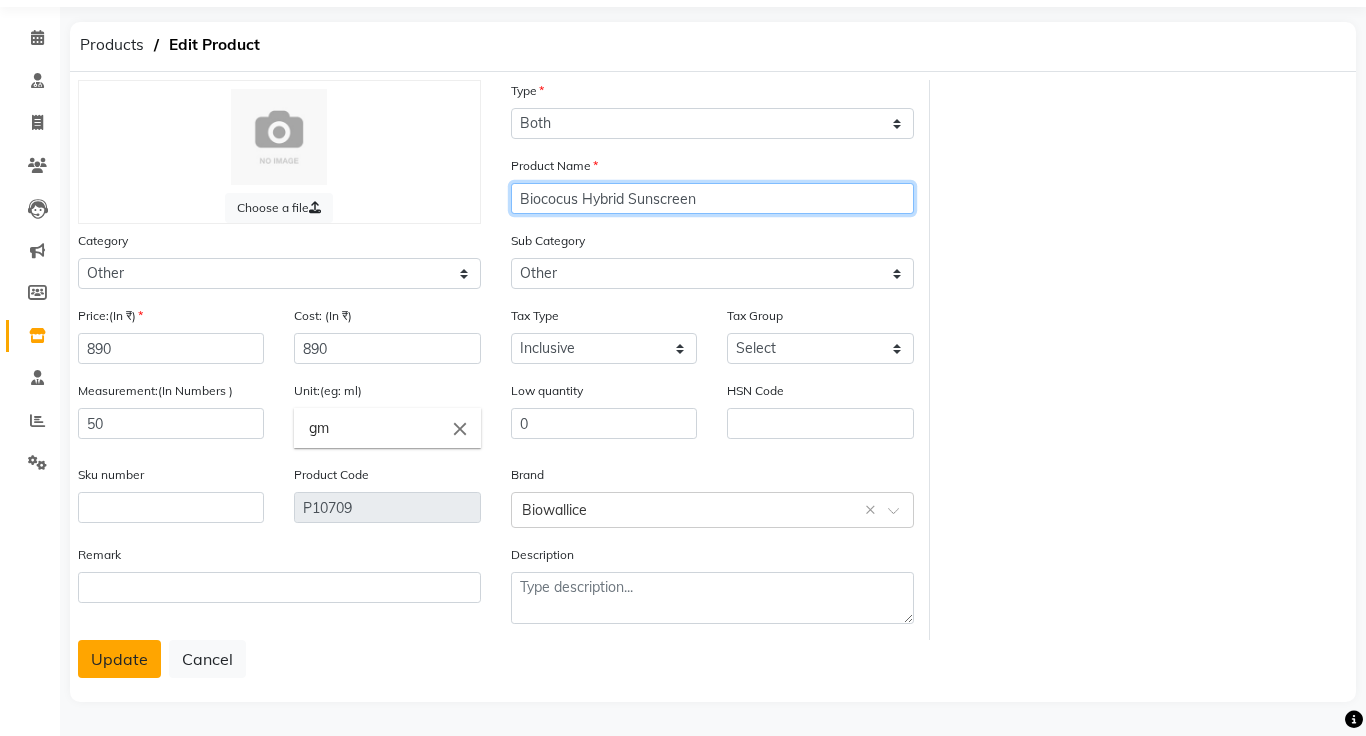 type on "Biococus Hybrid Sunscreen" 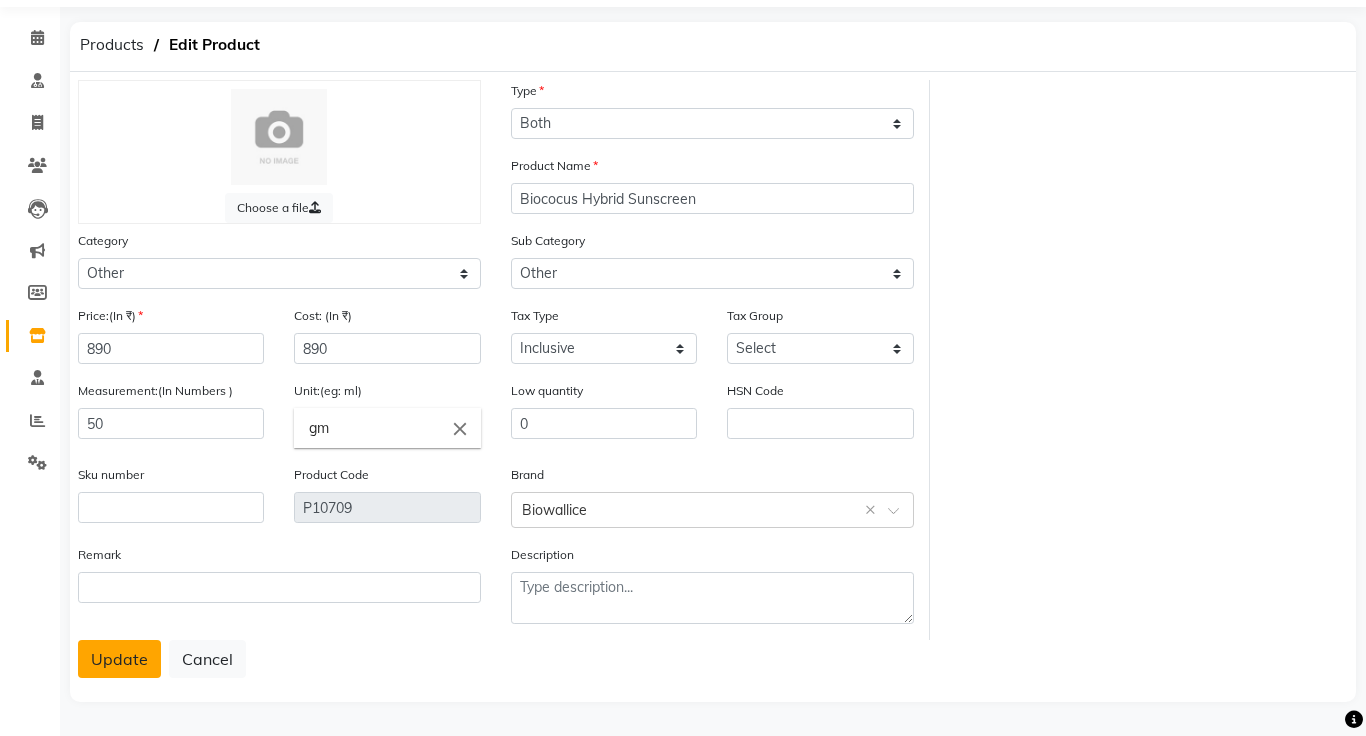 click on "Update" 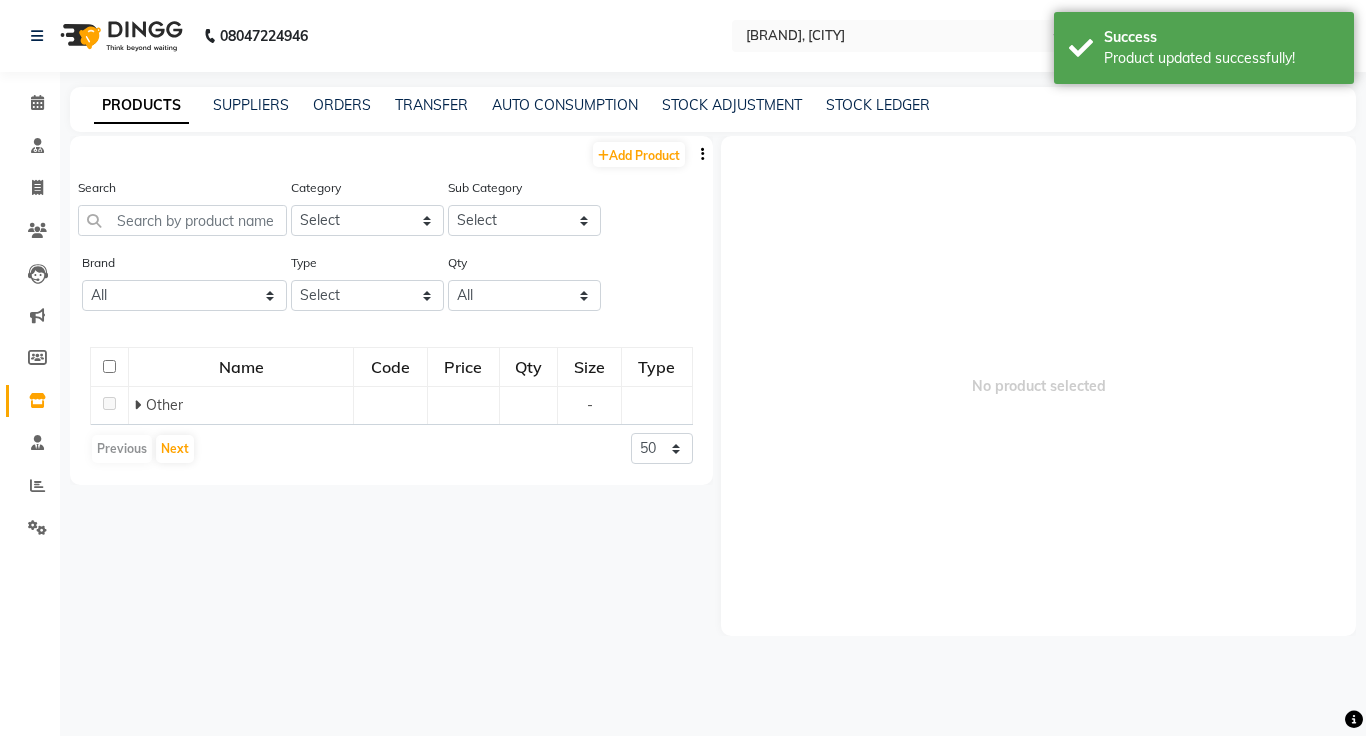 scroll, scrollTop: 0, scrollLeft: 0, axis: both 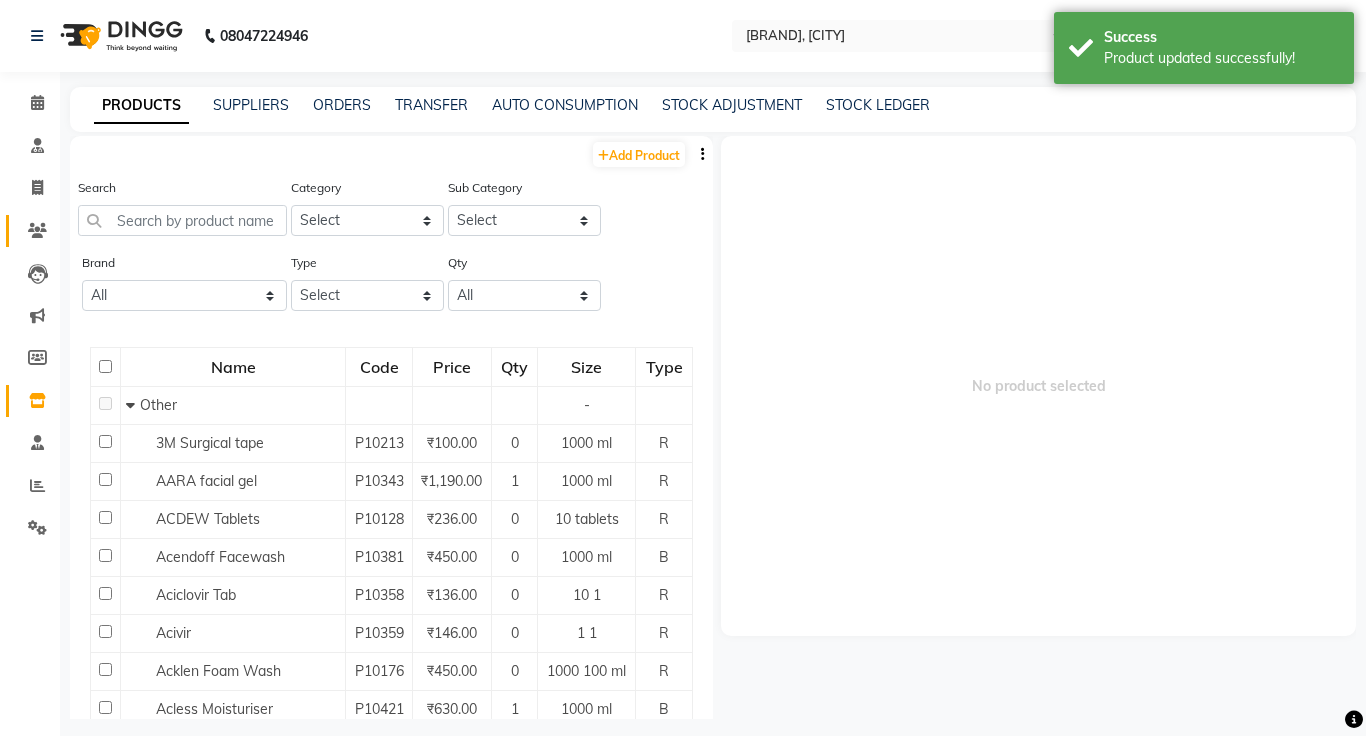 click on "Patients" 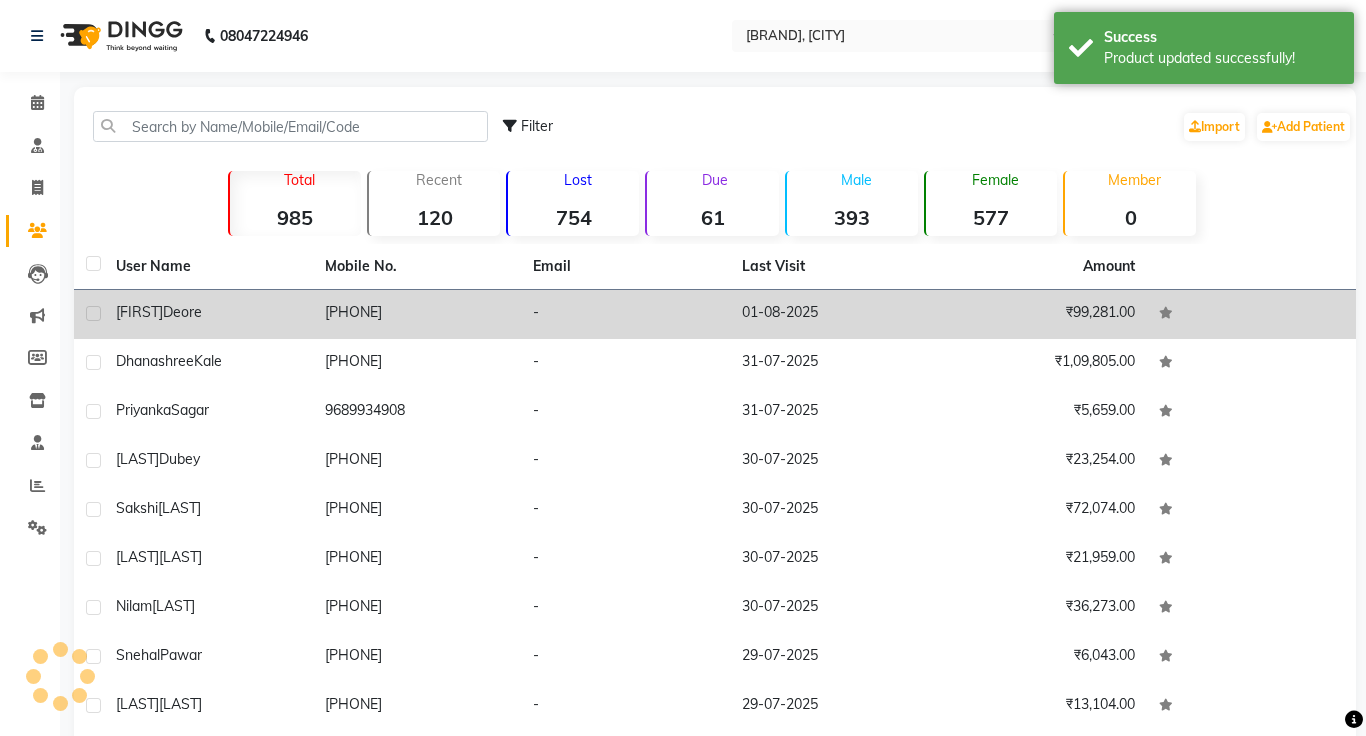 click on "[PHONE]" 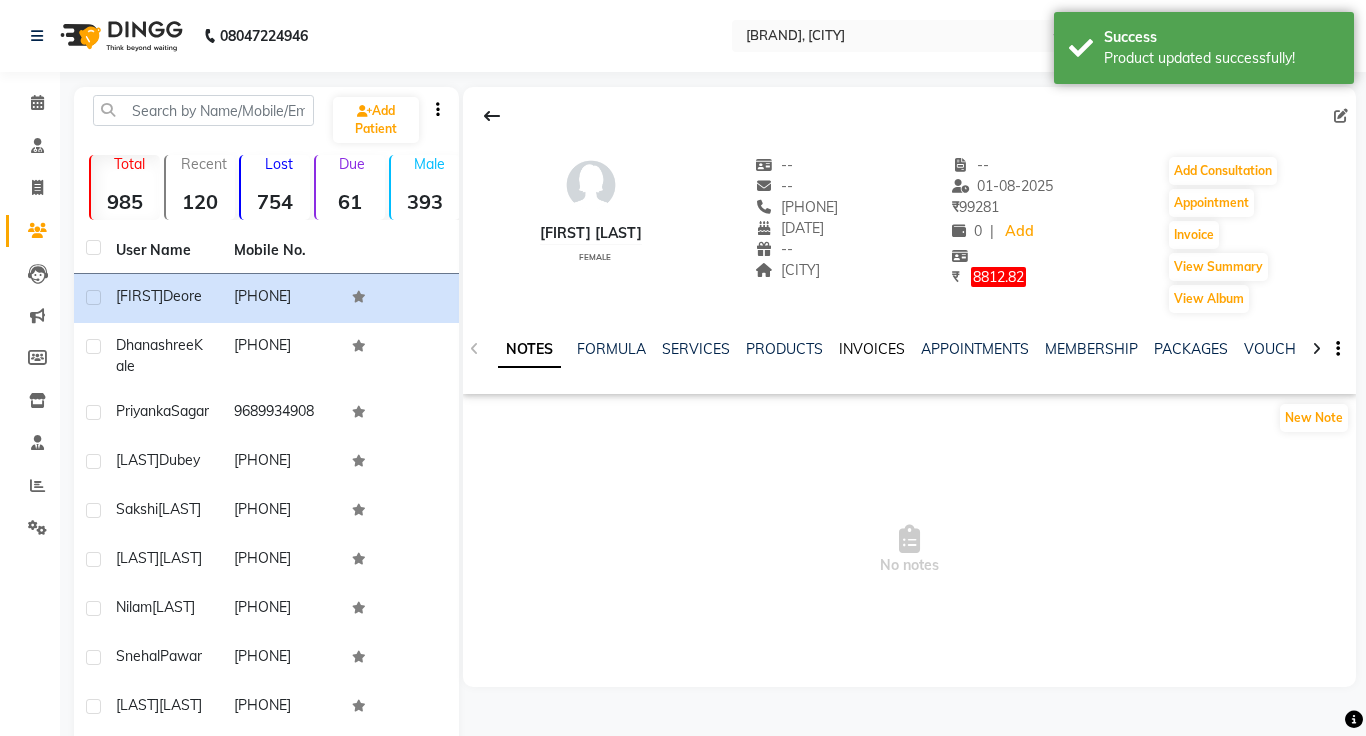 click on "INVOICES" 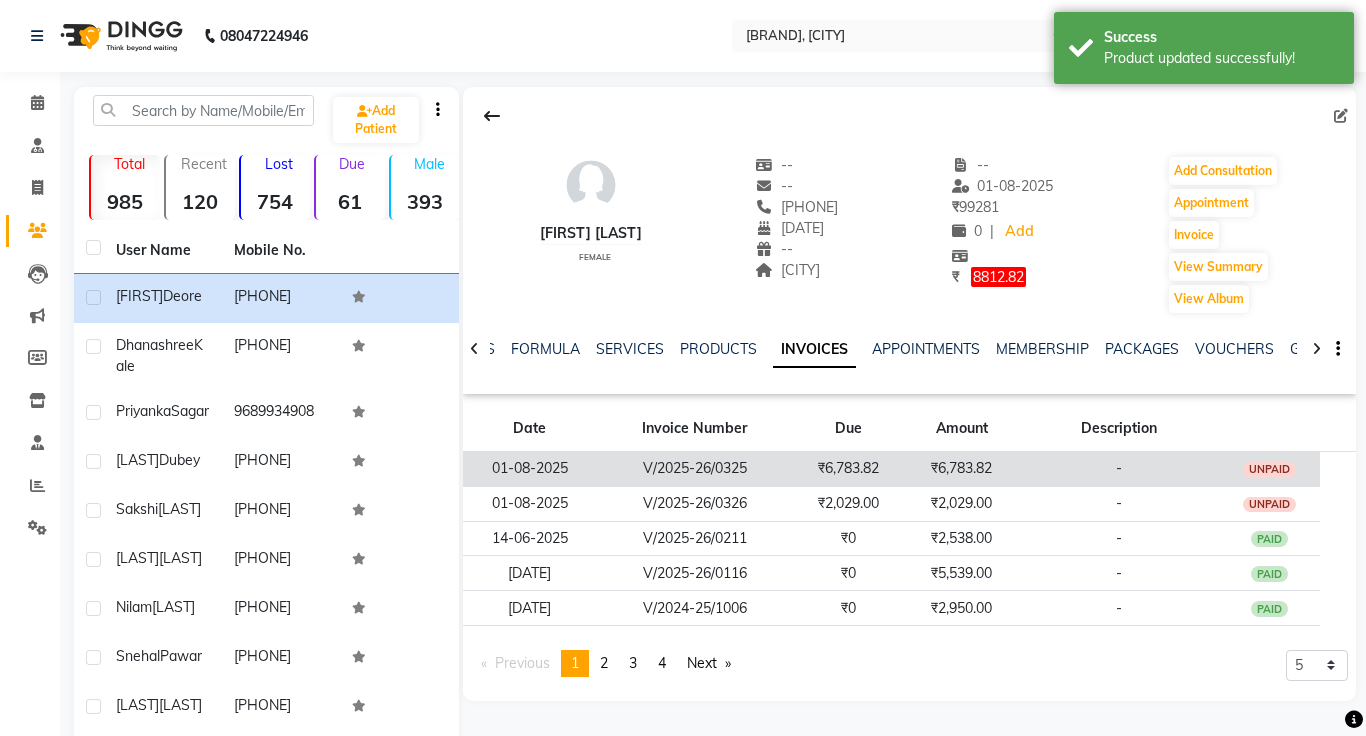 click on "₹6,783.82" 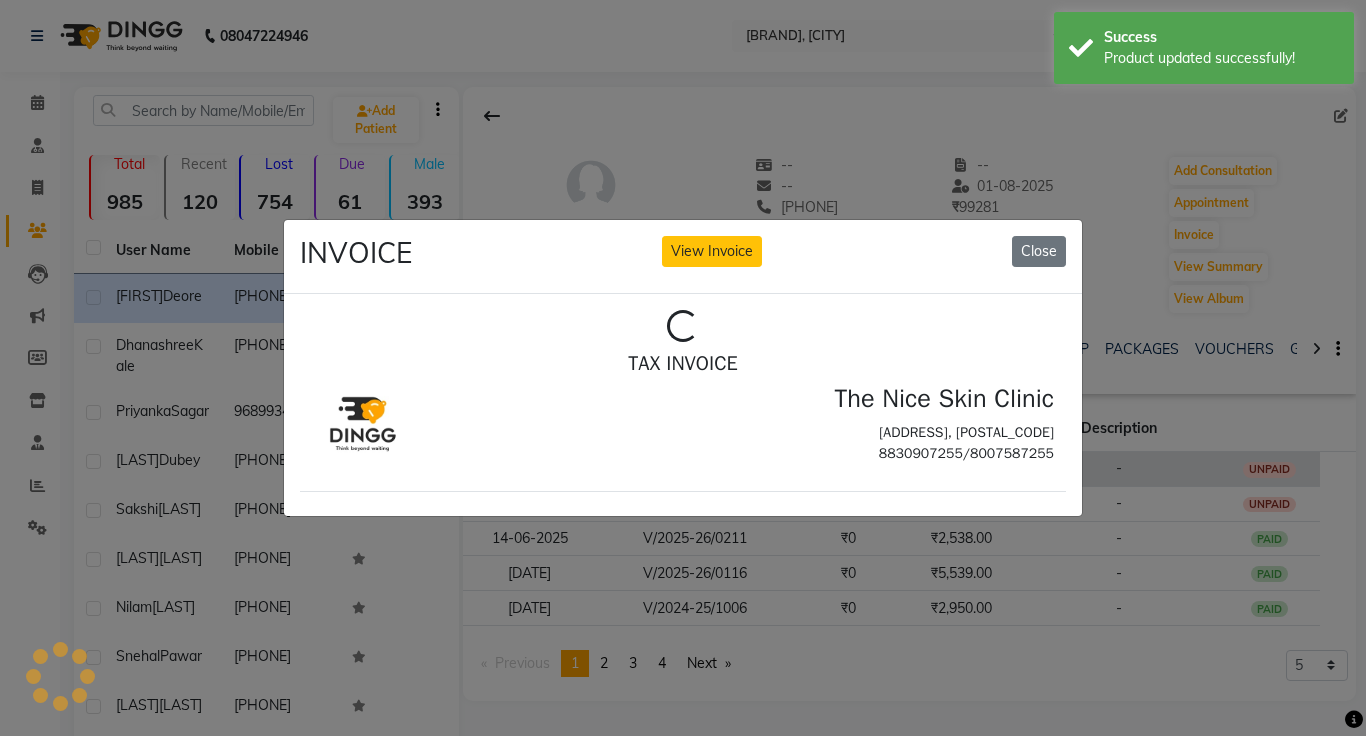 scroll, scrollTop: 0, scrollLeft: 0, axis: both 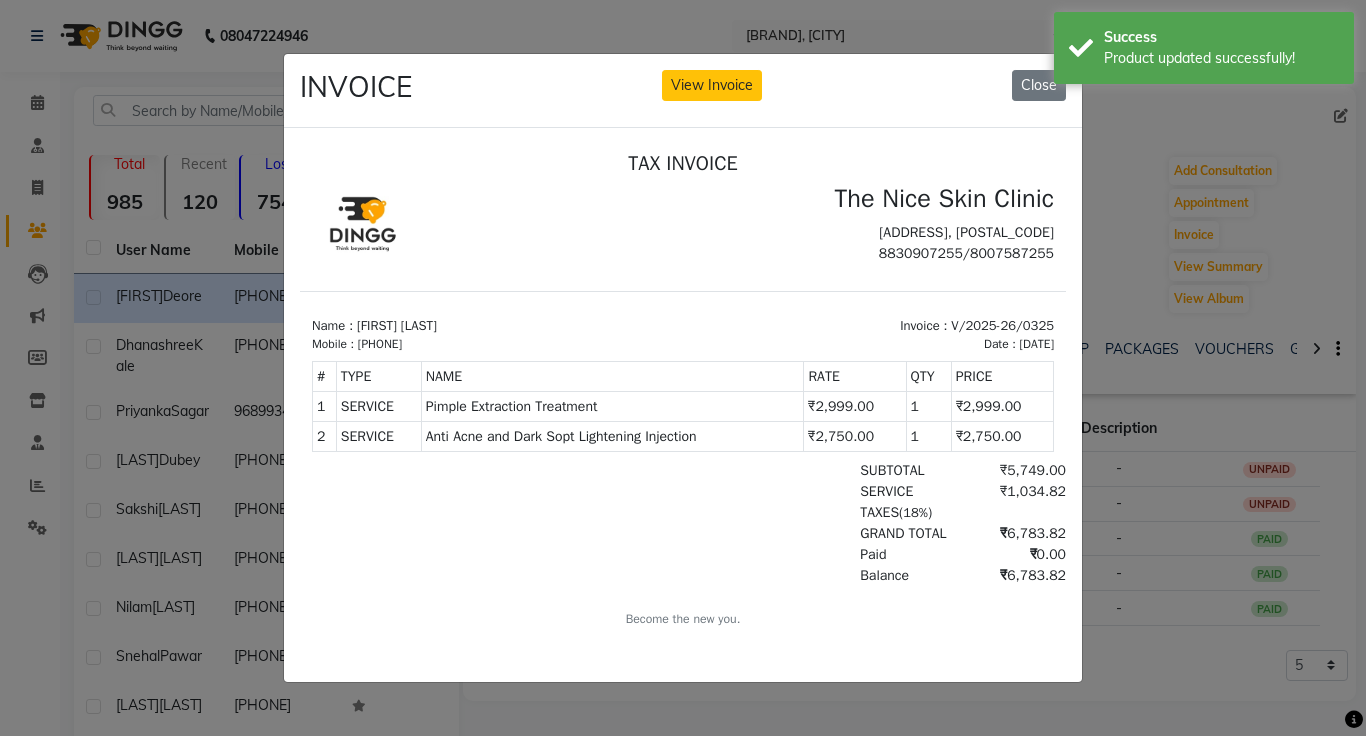 click on "INVOICE View Invoice Close" 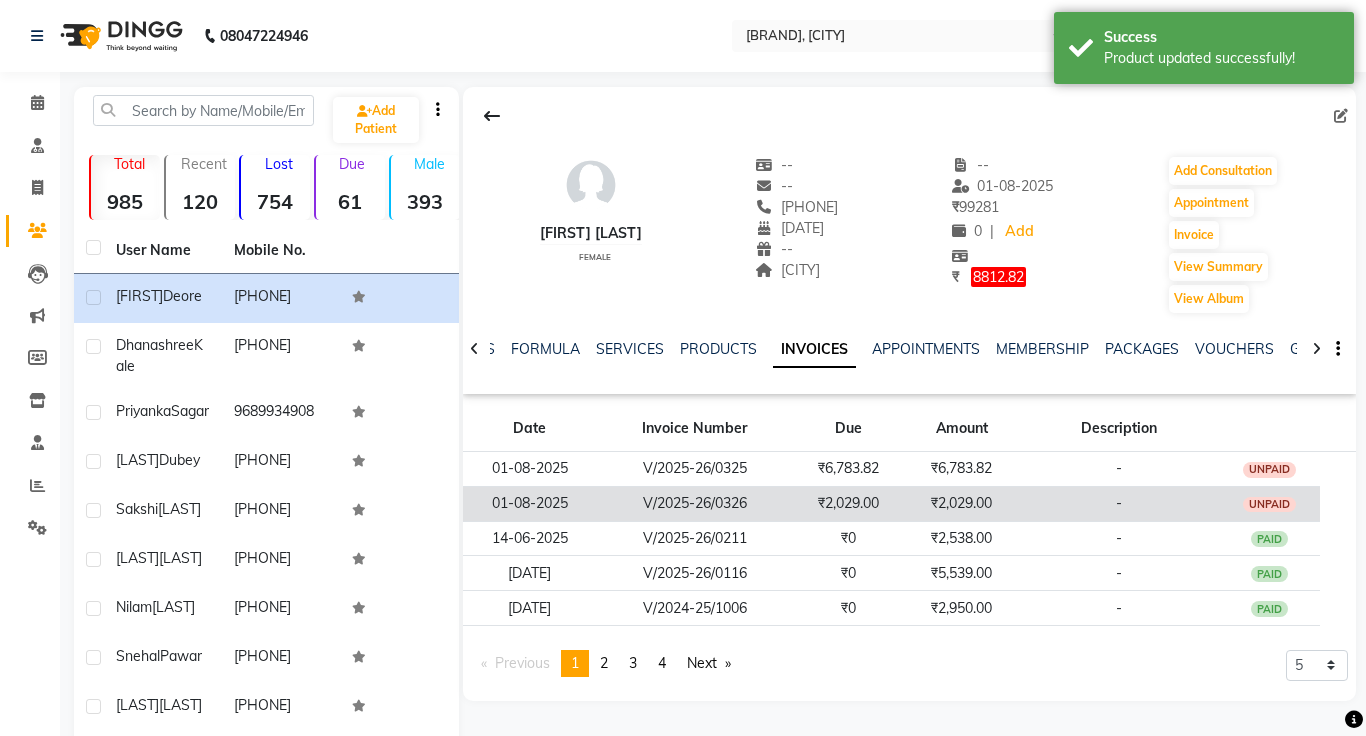 click on "₹2,029.00" 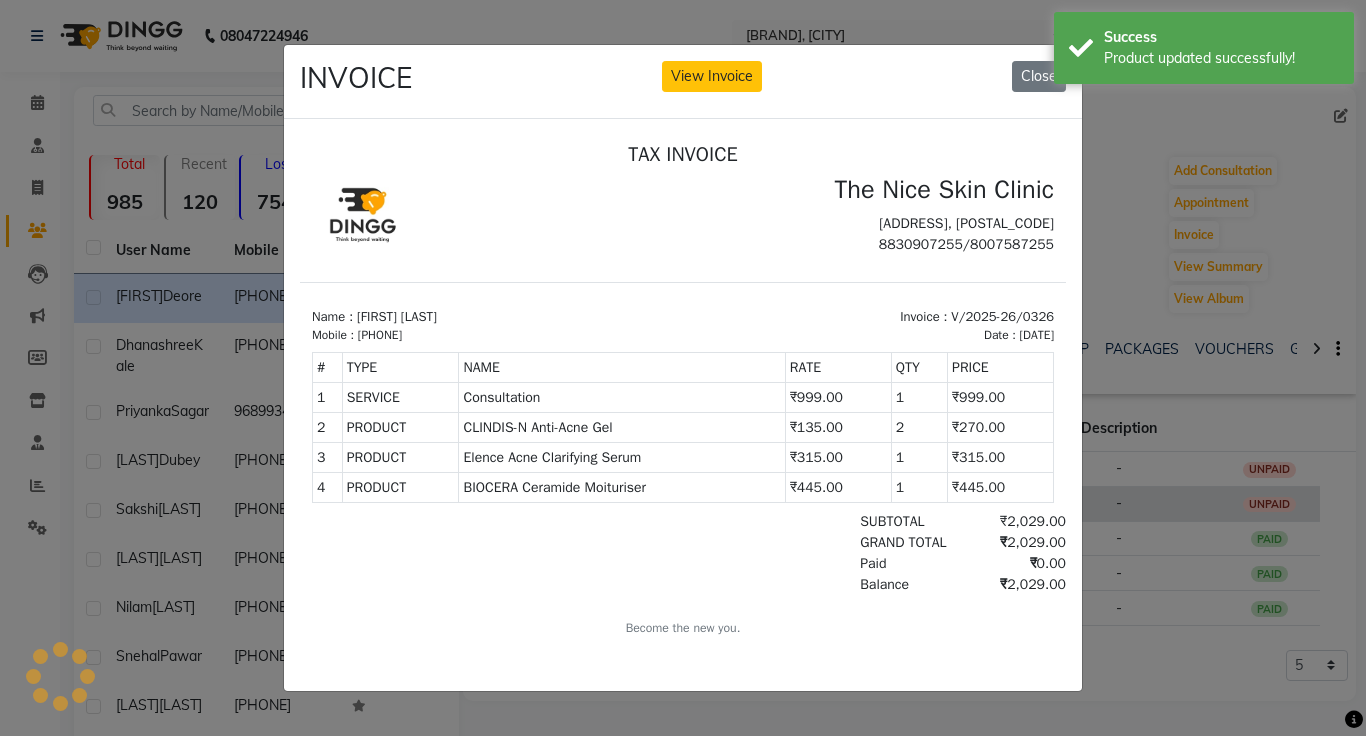 scroll, scrollTop: 0, scrollLeft: 0, axis: both 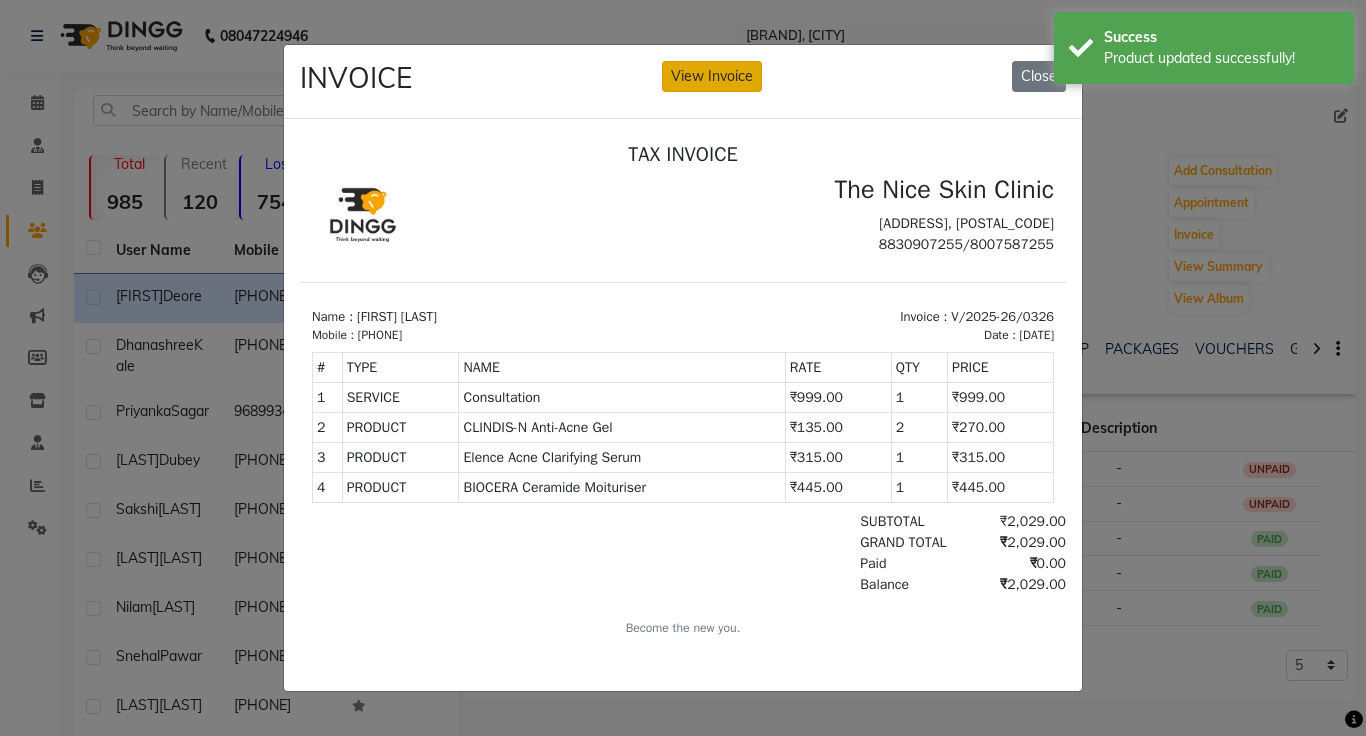 click on "View Invoice" 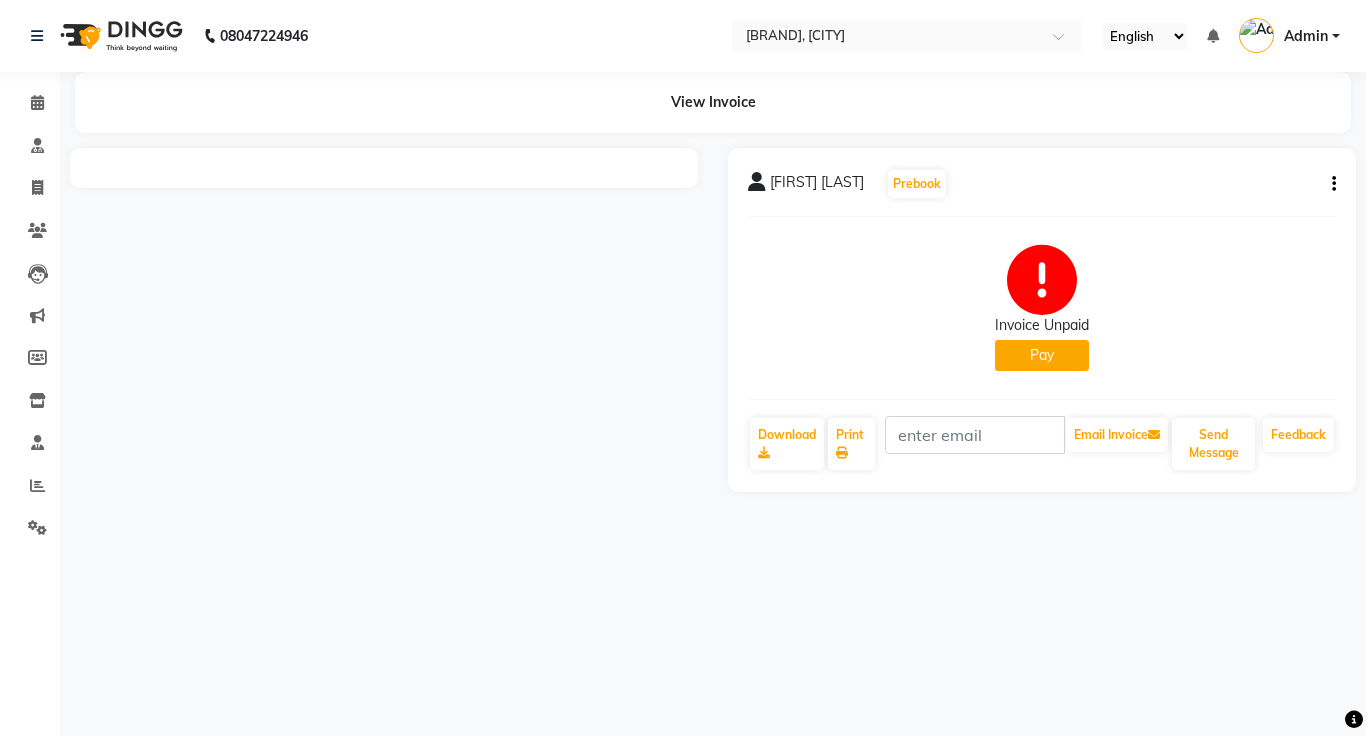 click 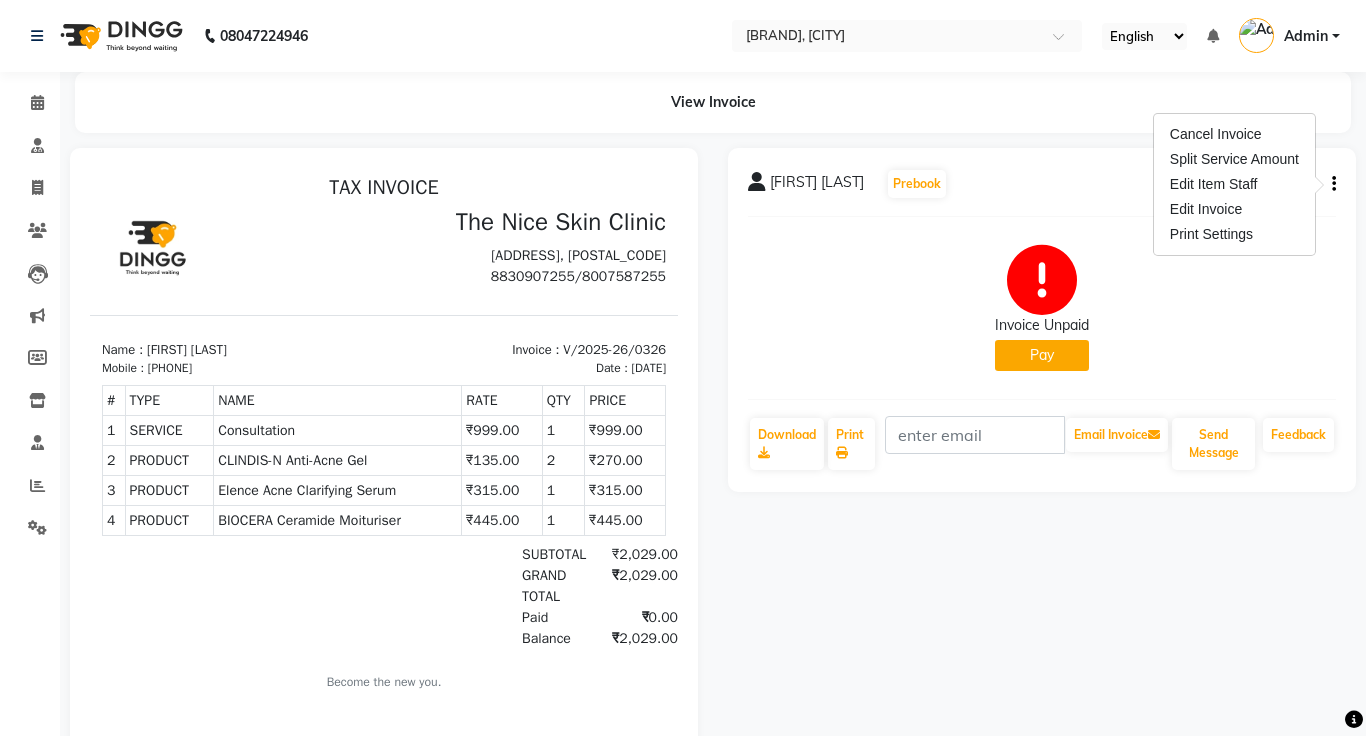 scroll, scrollTop: 0, scrollLeft: 0, axis: both 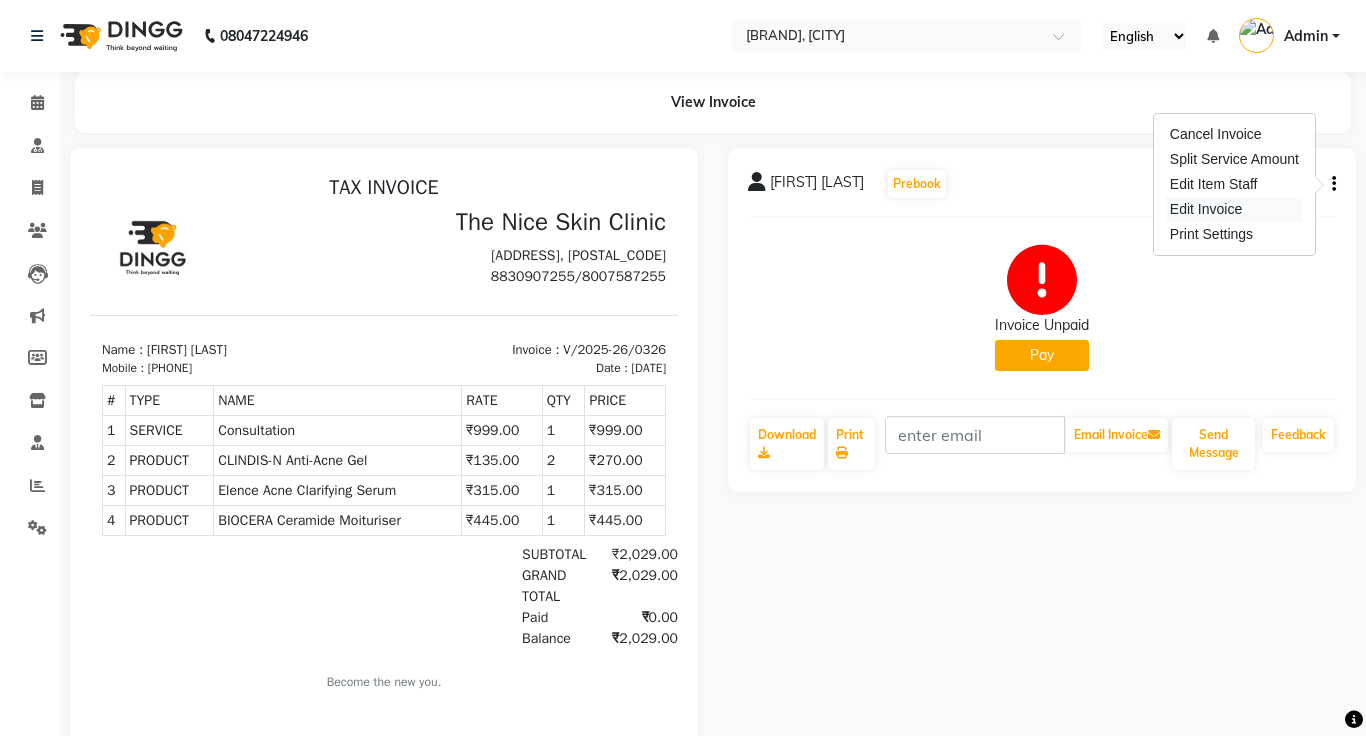 click on "Edit Invoice" at bounding box center (1234, 209) 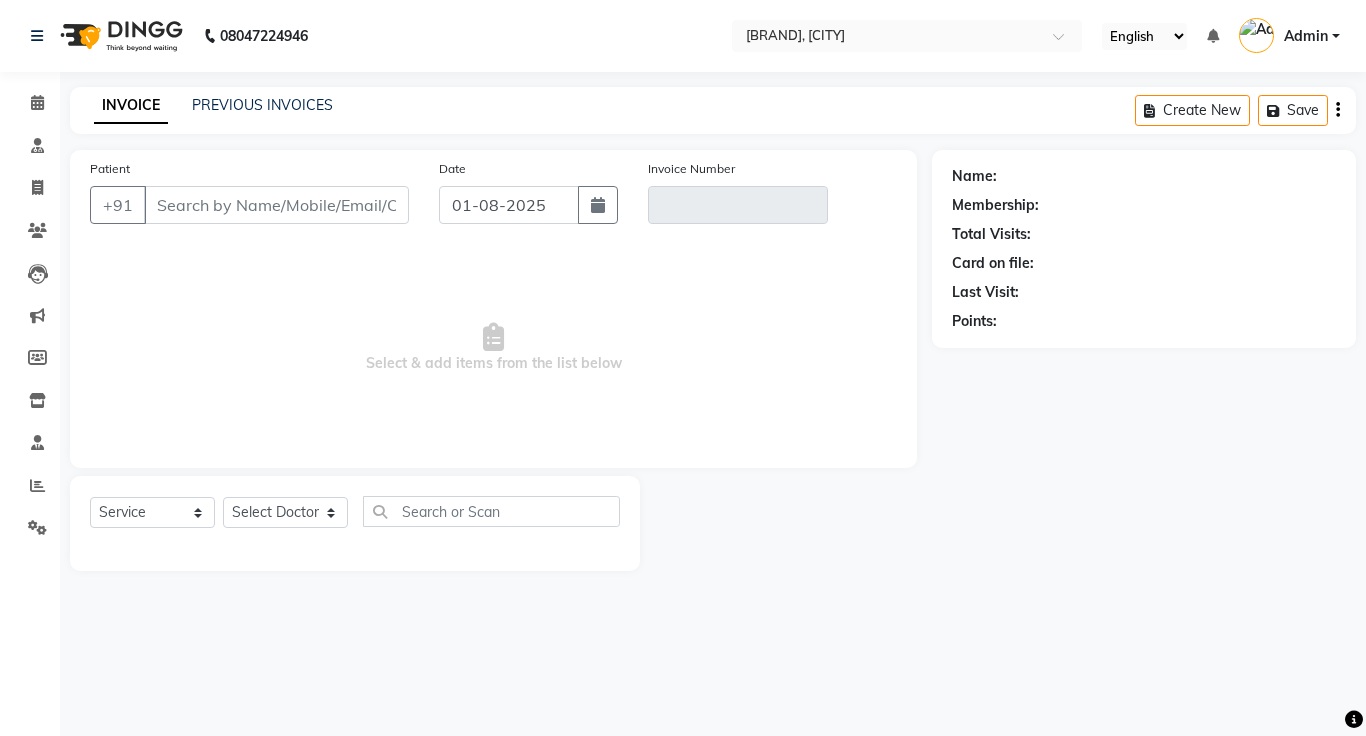 type on "[PHONE]" 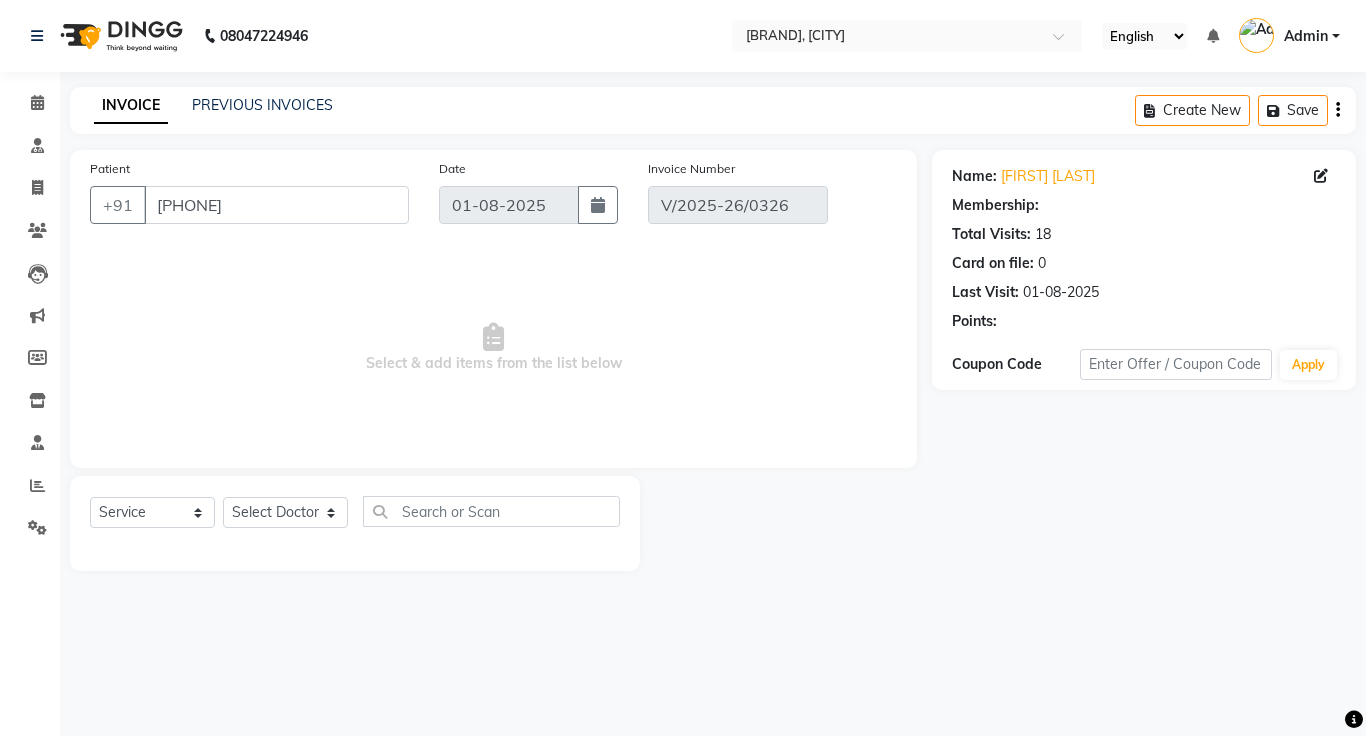 click 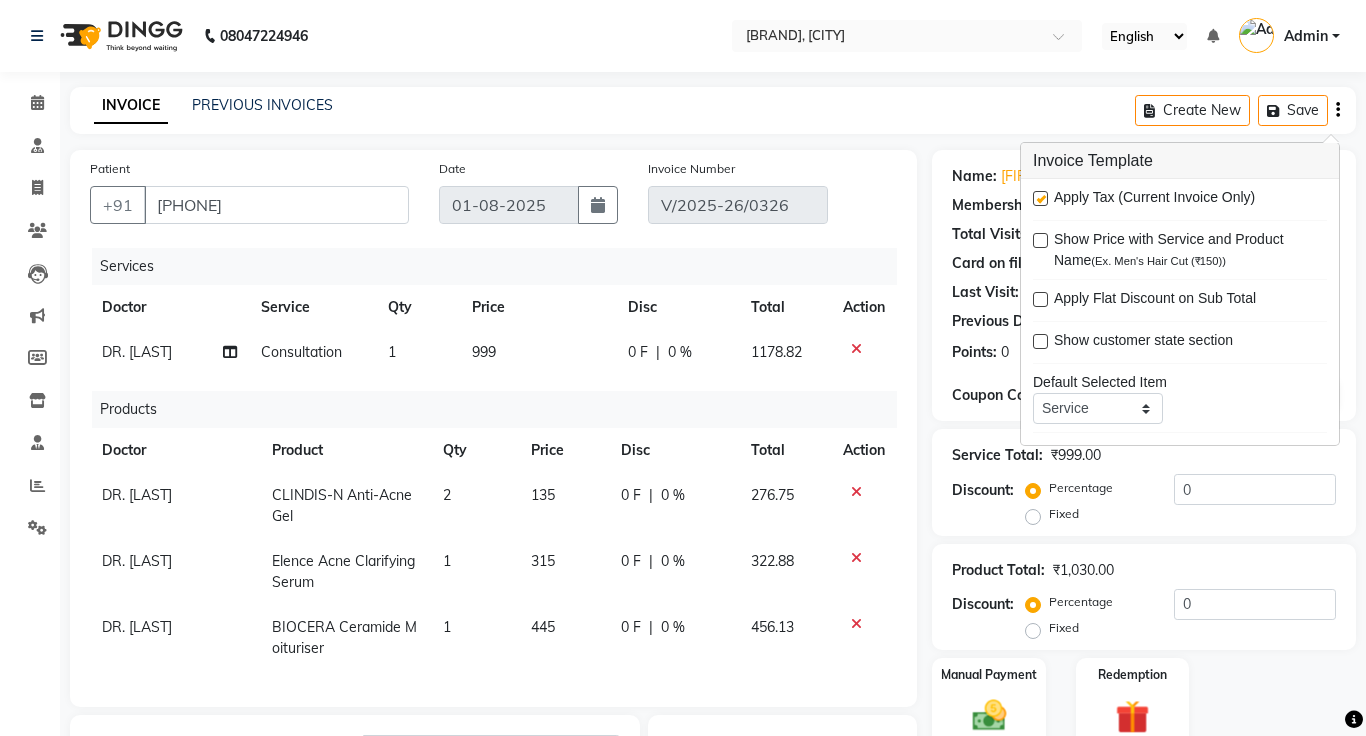 click at bounding box center [1040, 198] 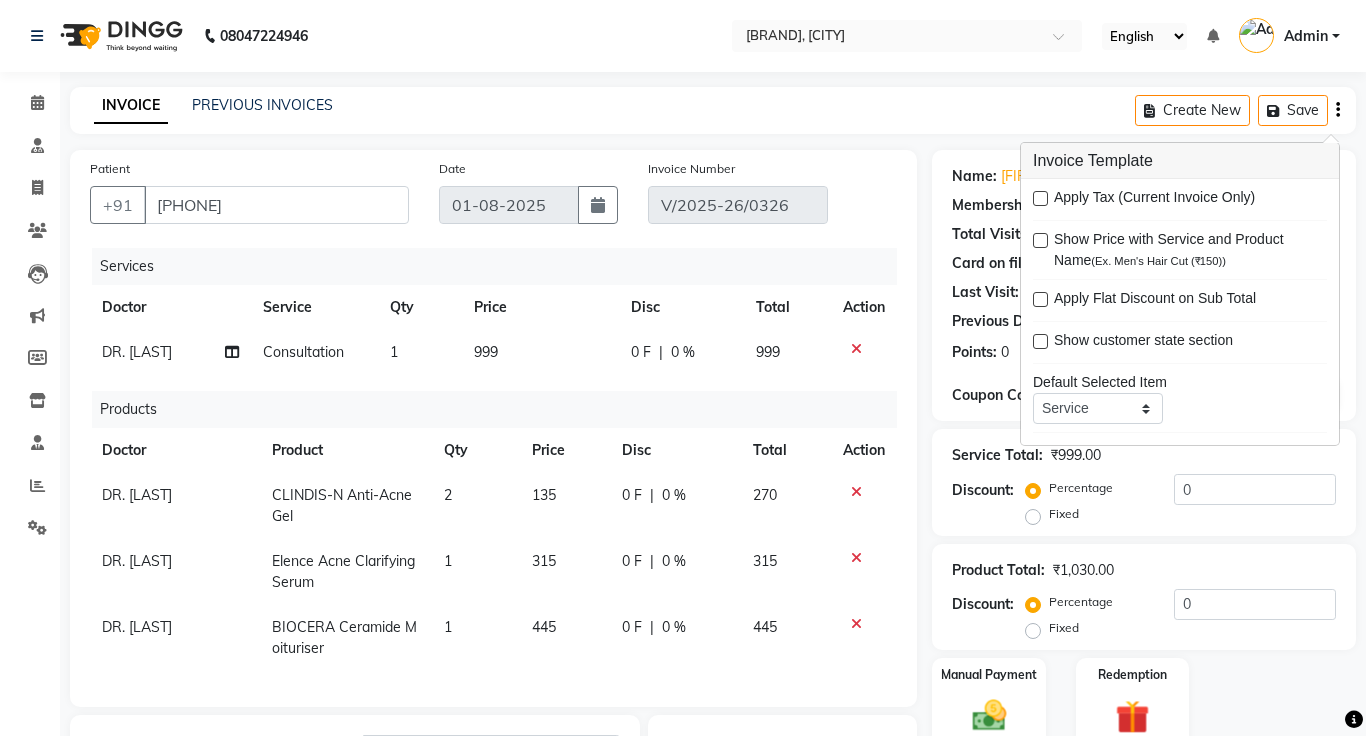 click on "INVOICE PREVIOUS INVOICES Create New   Save" 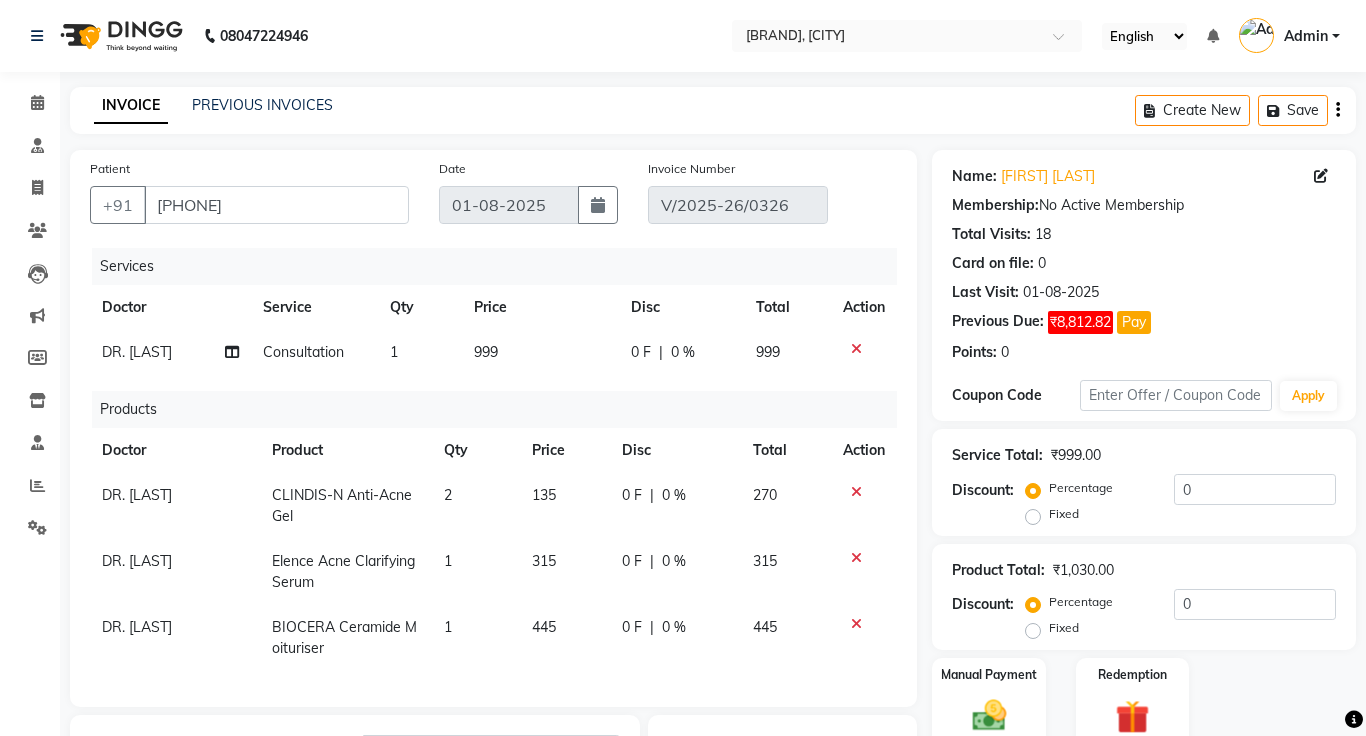 click 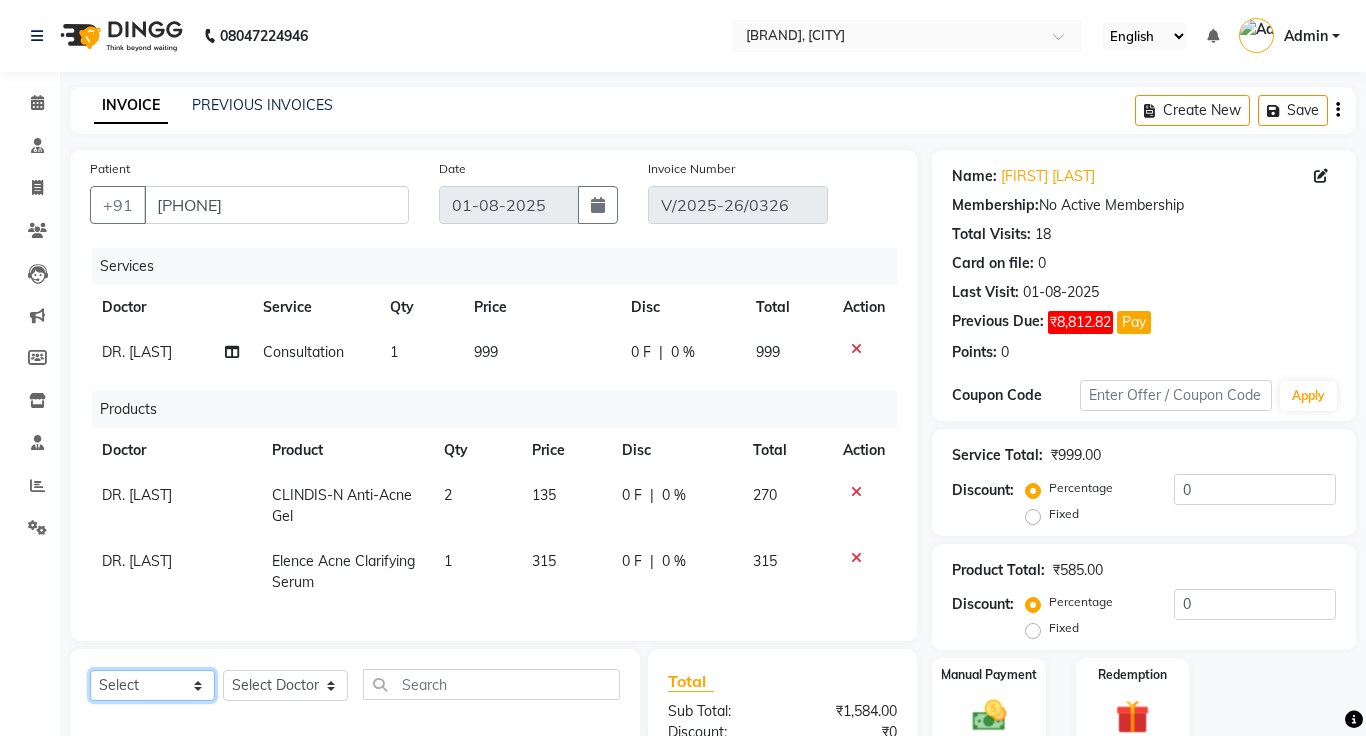 click on "Select  Service  Product  Membership  Package Voucher Prepaid Gift Card" 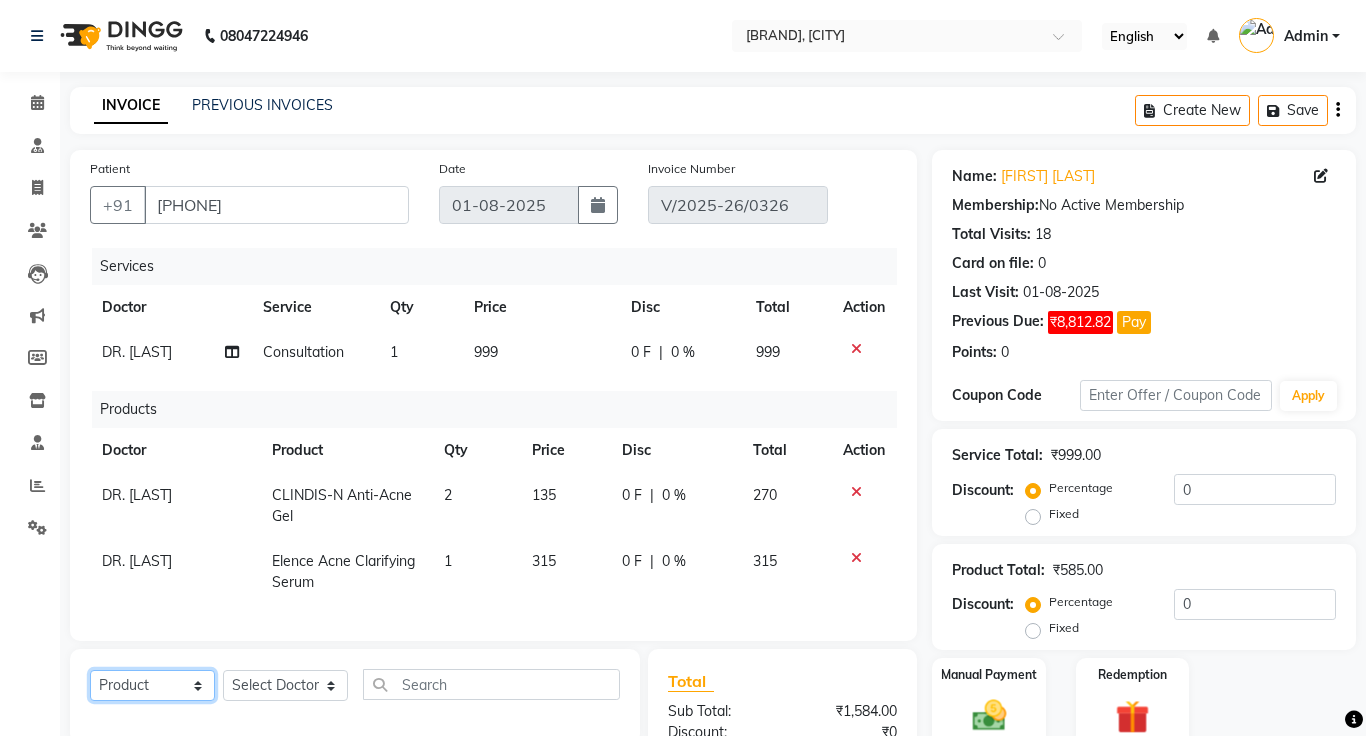 click on "Select  Service  Product  Membership  Package Voucher Prepaid Gift Card" 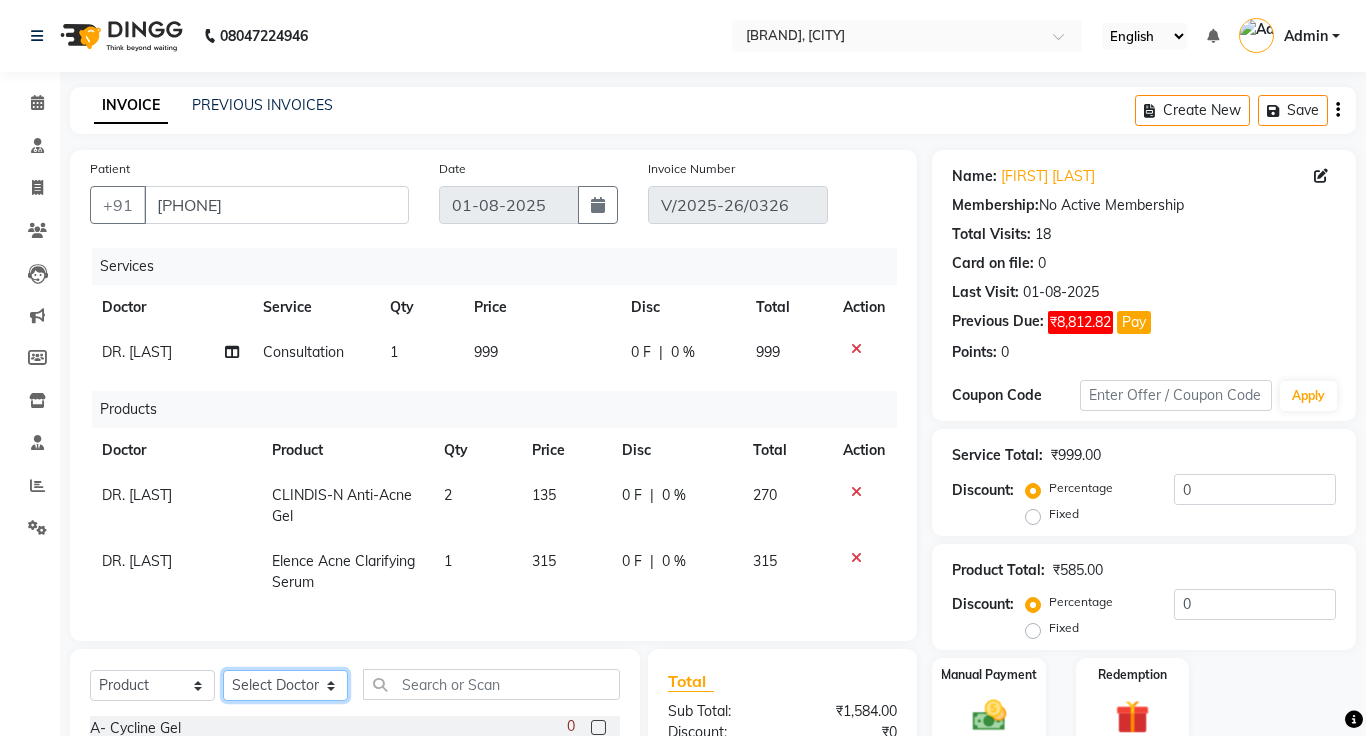 click on "Select Doctor [FIRST] [LAST] [LAST] [LAST]" 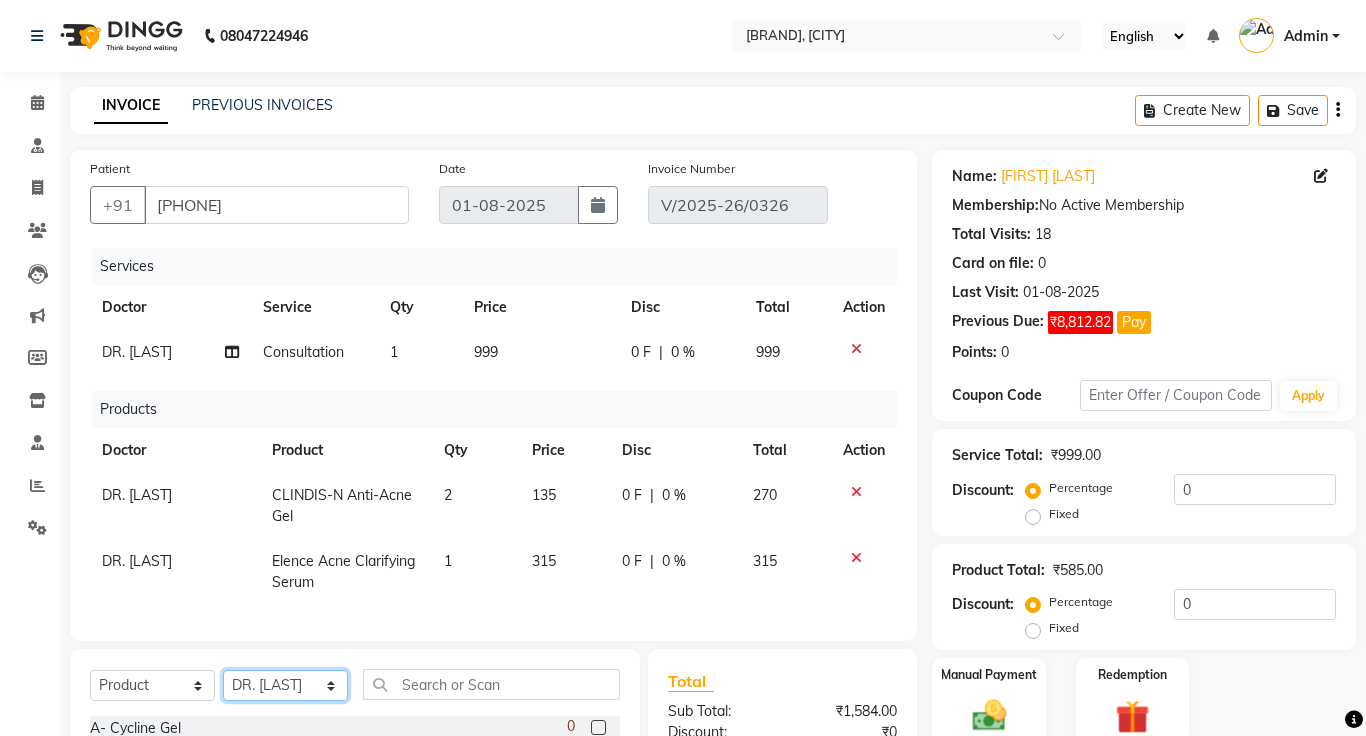 click on "Select Doctor [FIRST] [LAST] [LAST] [LAST]" 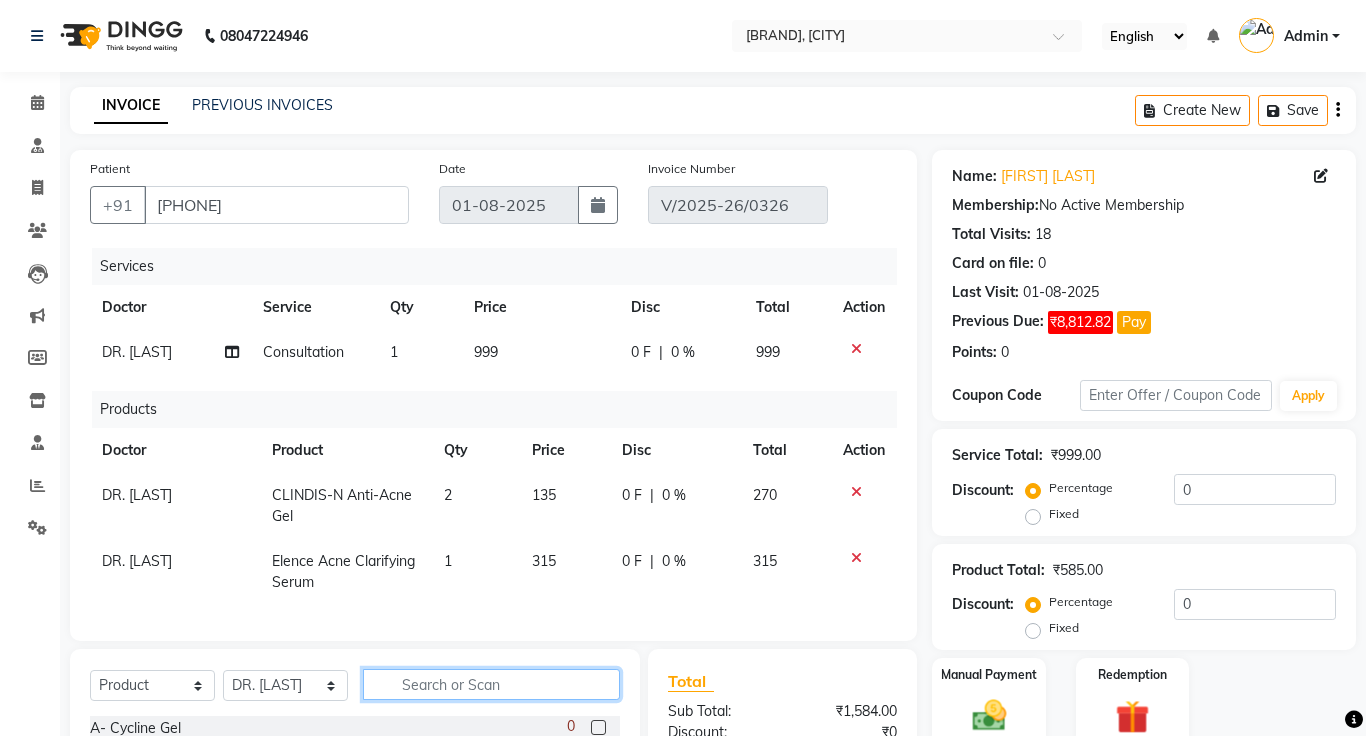 click 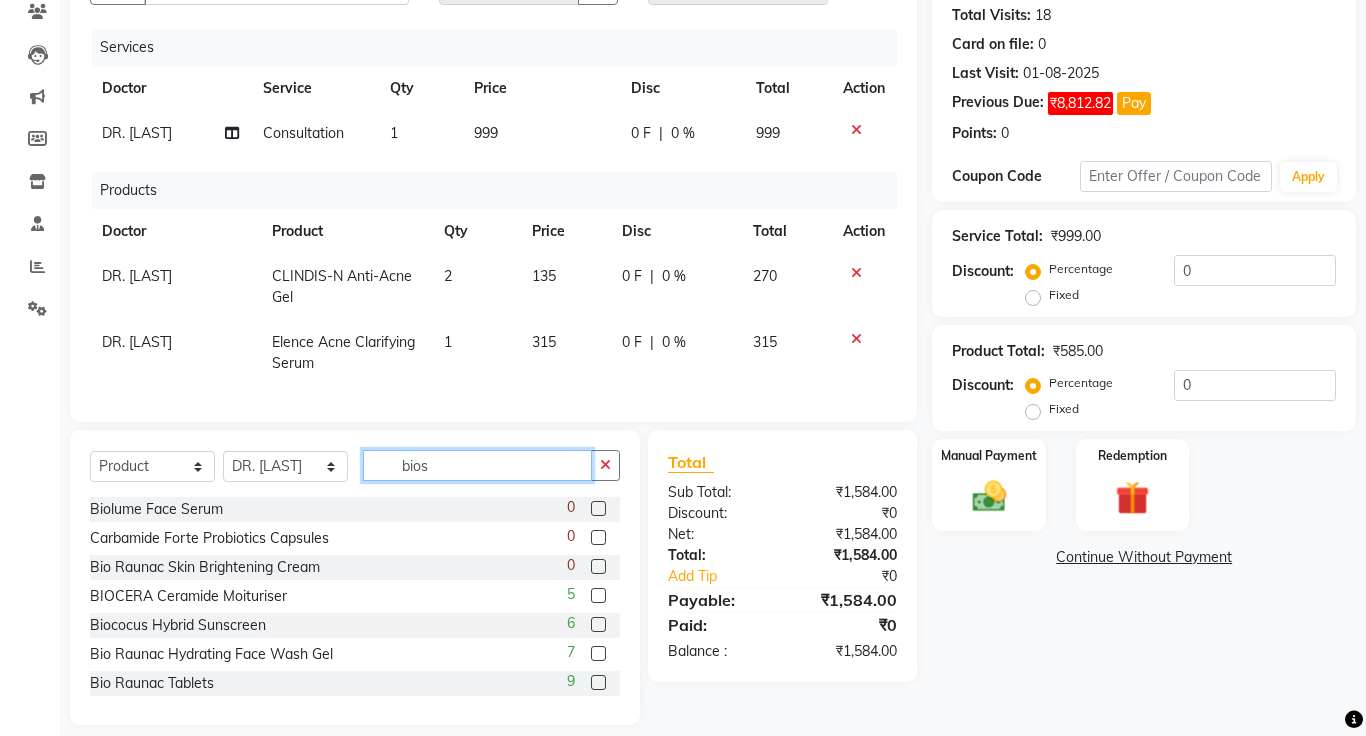 scroll, scrollTop: 195, scrollLeft: 0, axis: vertical 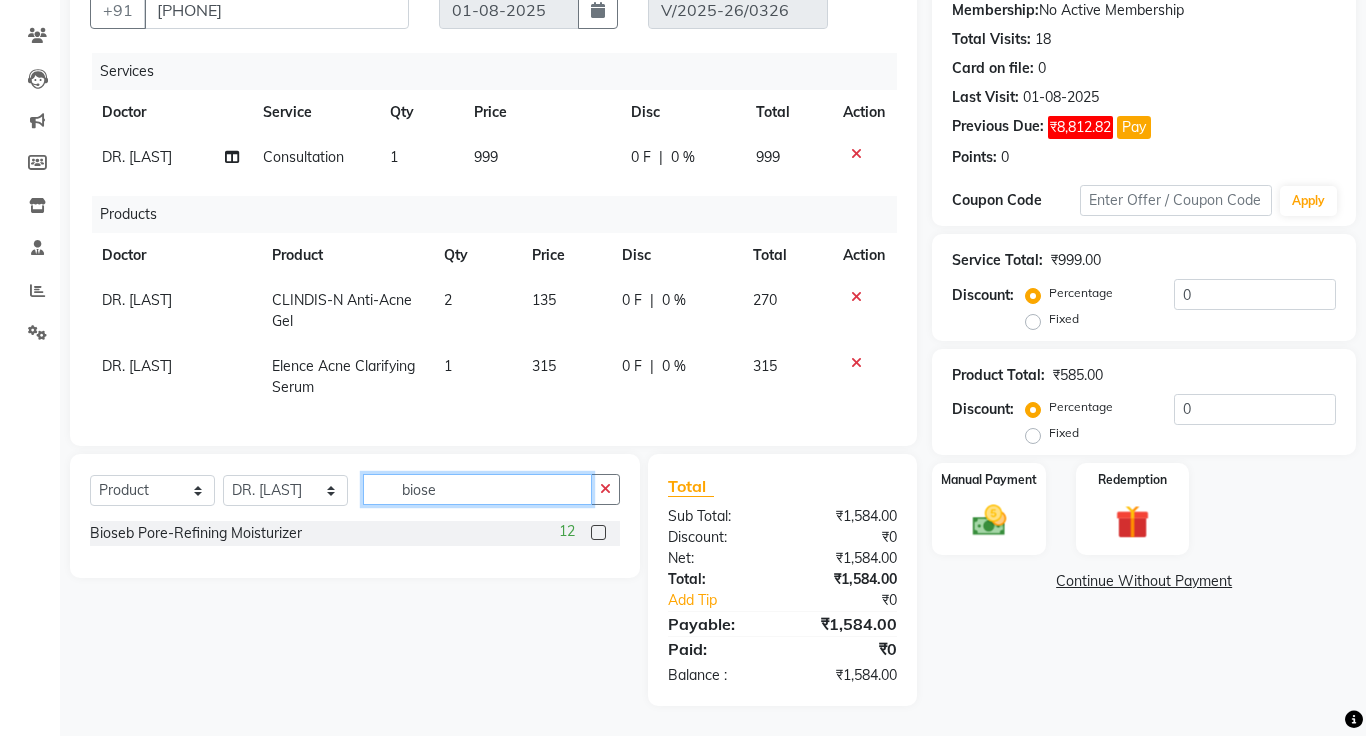 type on "biose" 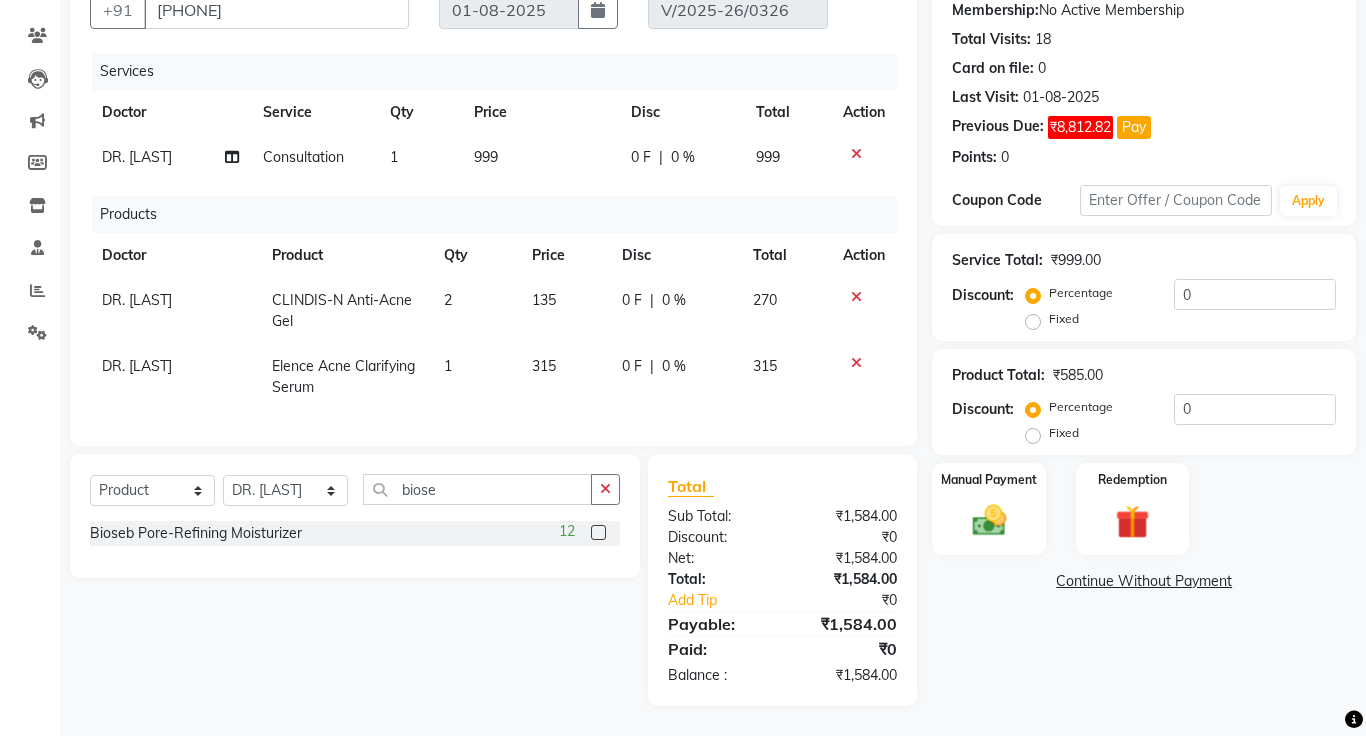 click on "Bioseb Pore-Refining Moisturizer   12" 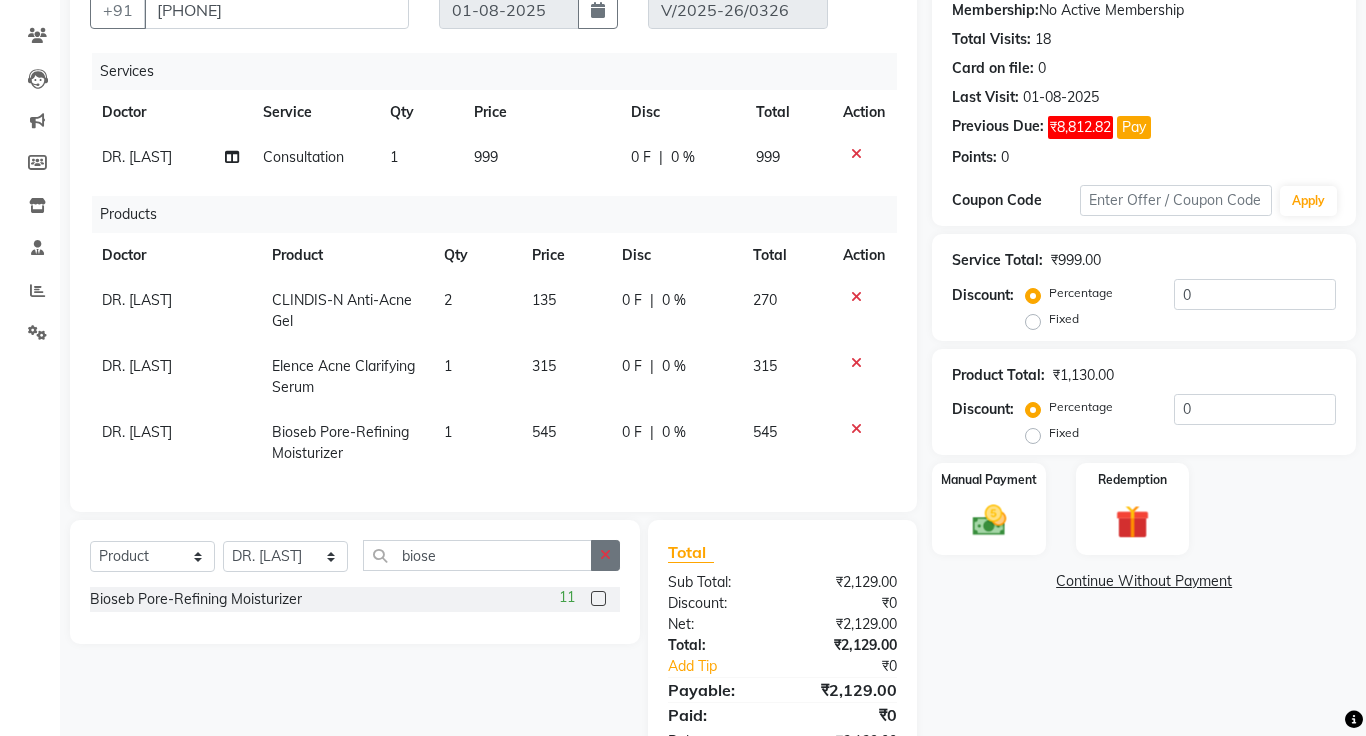 click 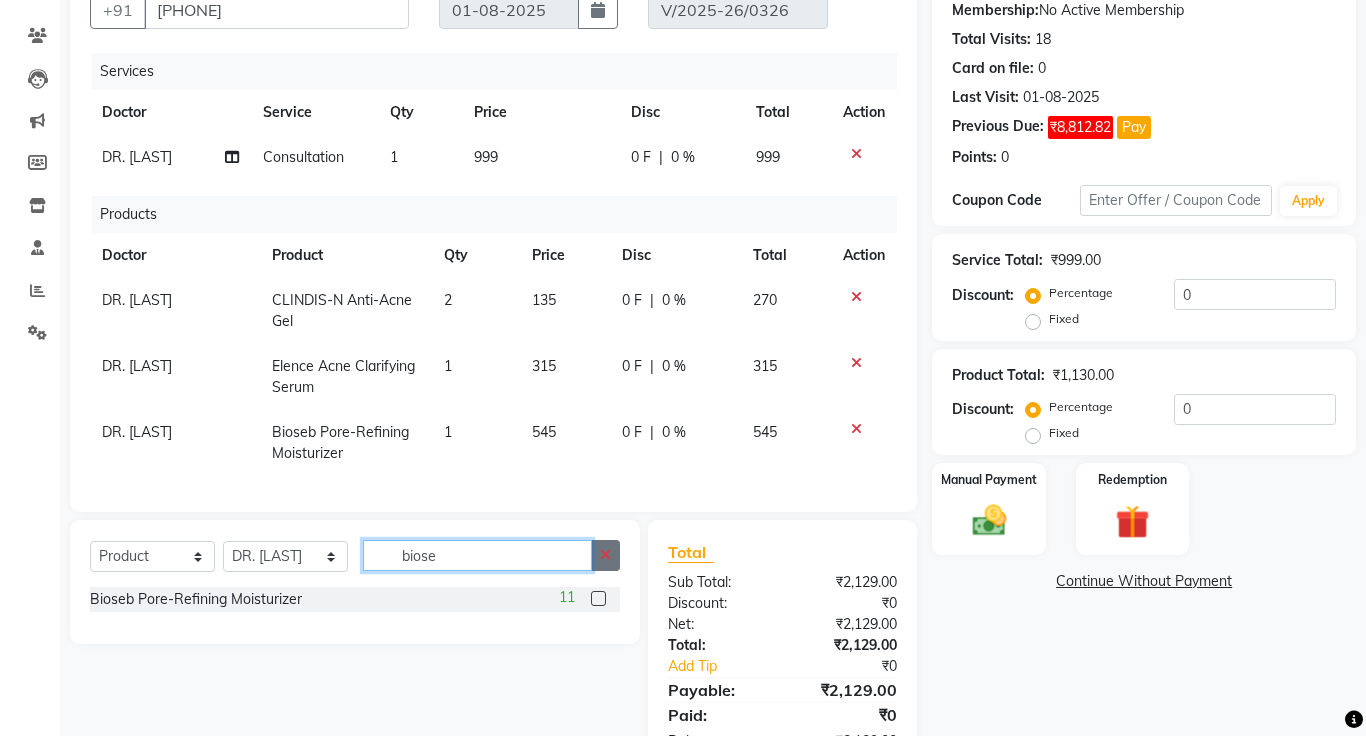 type 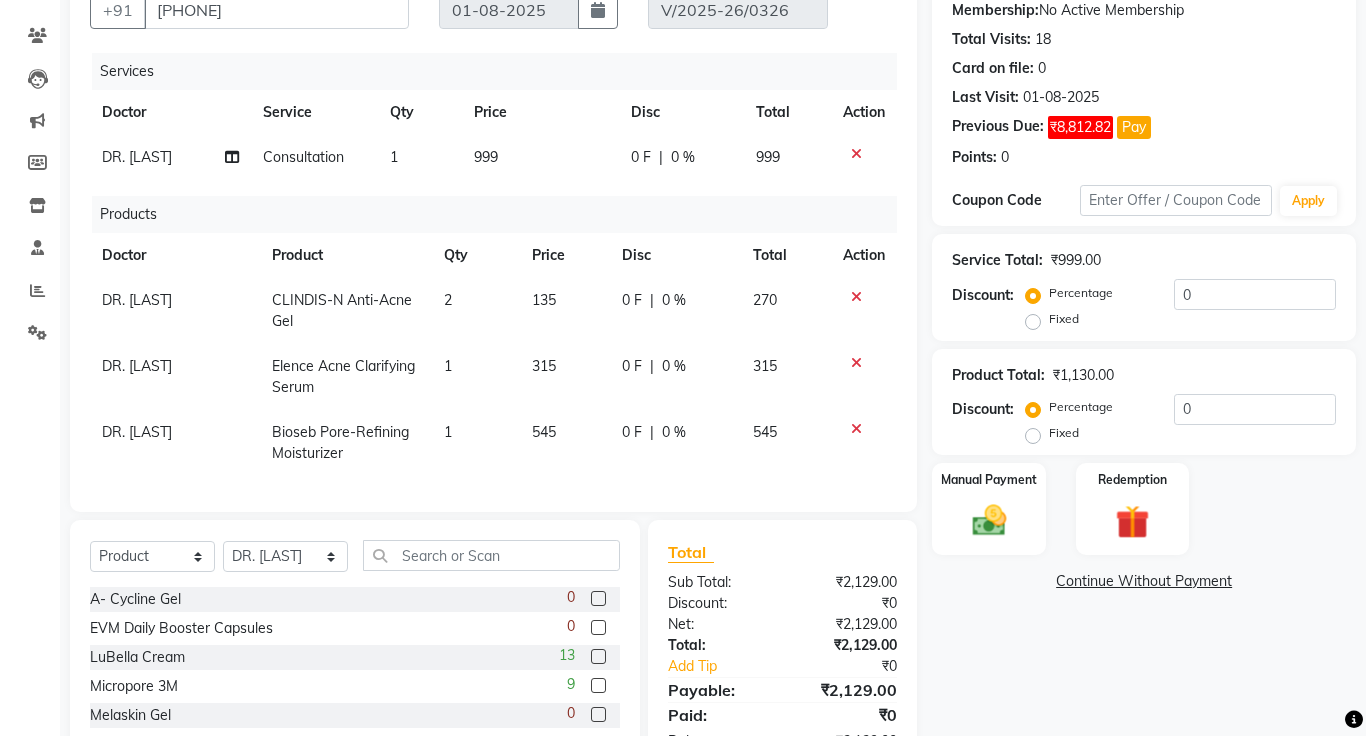 click on "Continue Without Payment" 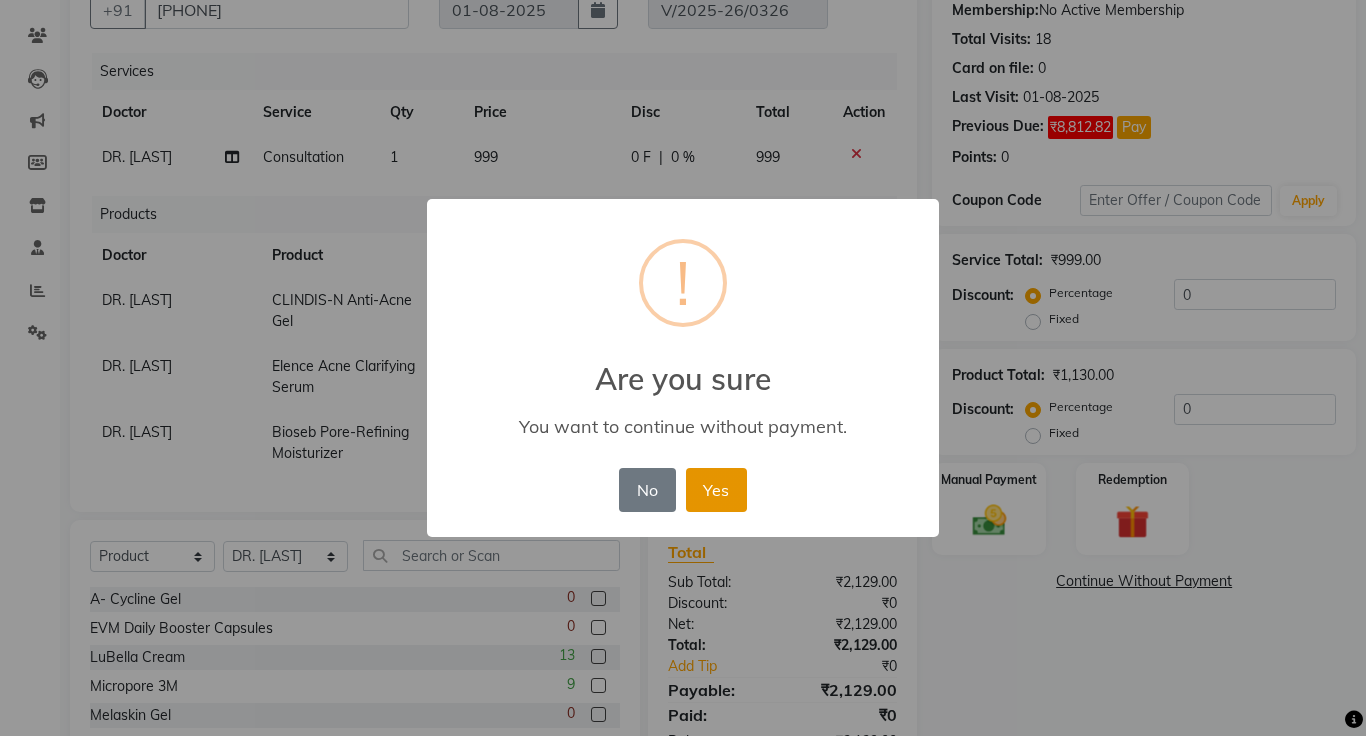 click on "Yes" at bounding box center (716, 490) 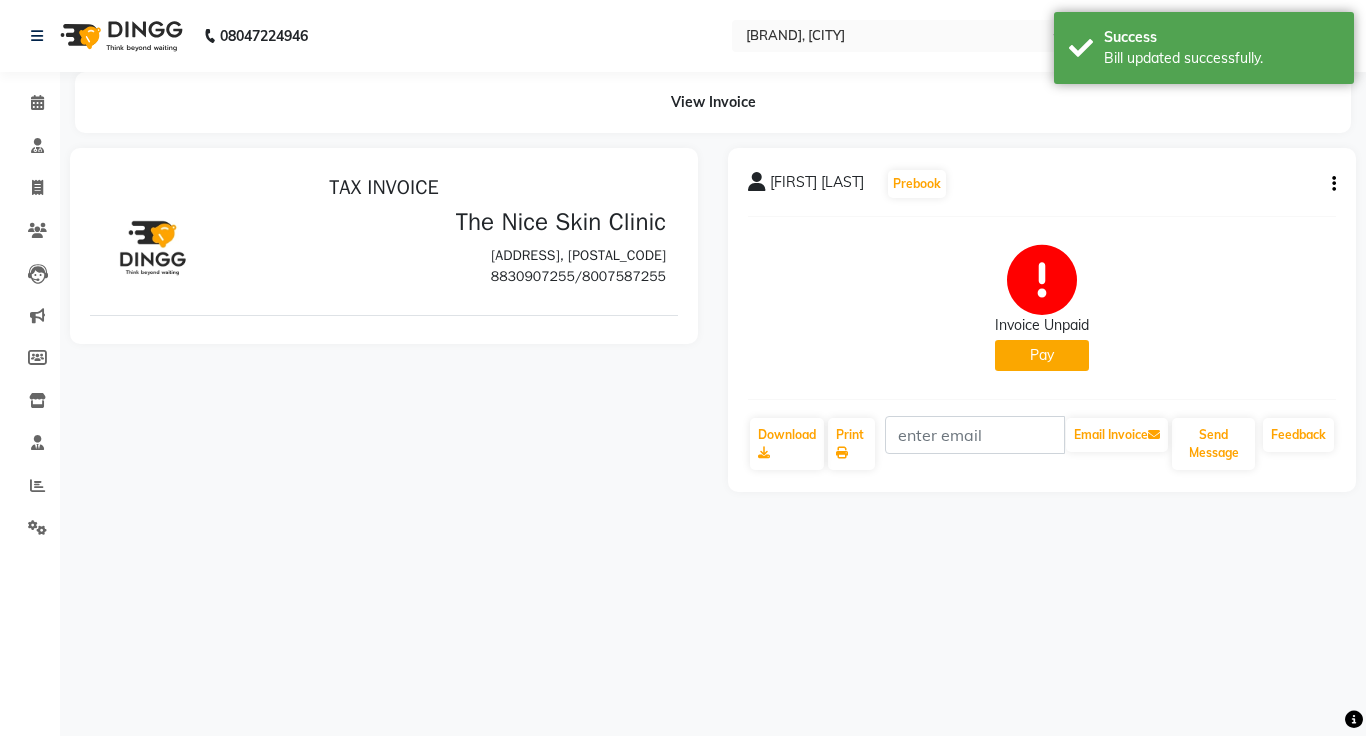 scroll, scrollTop: 0, scrollLeft: 0, axis: both 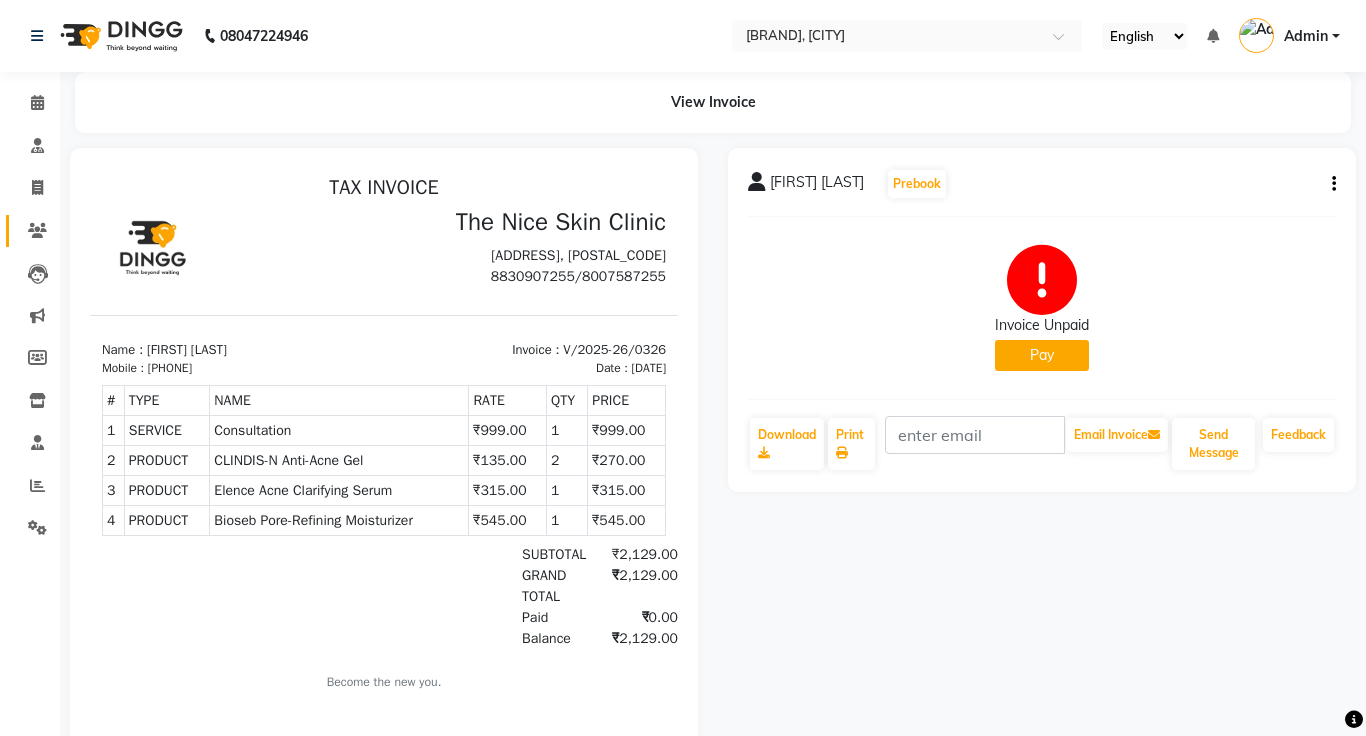 click 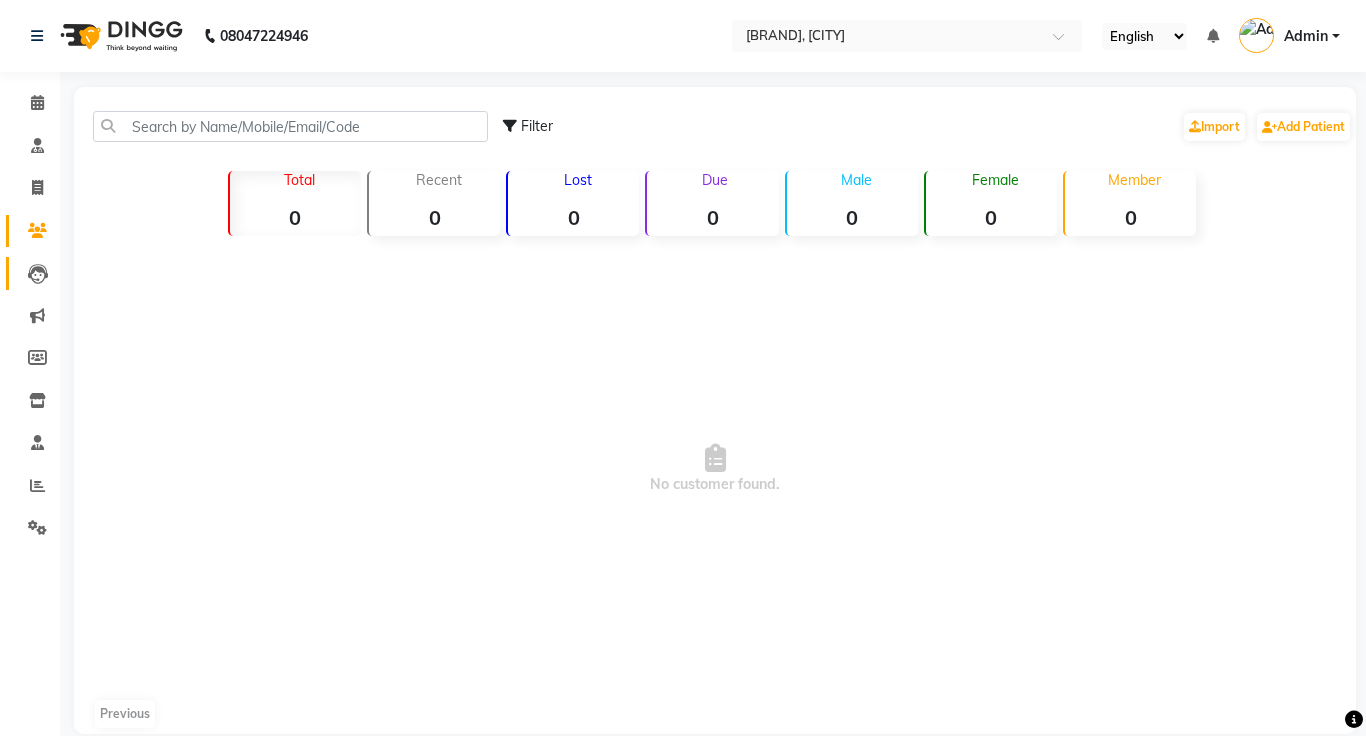 click on "Leads" 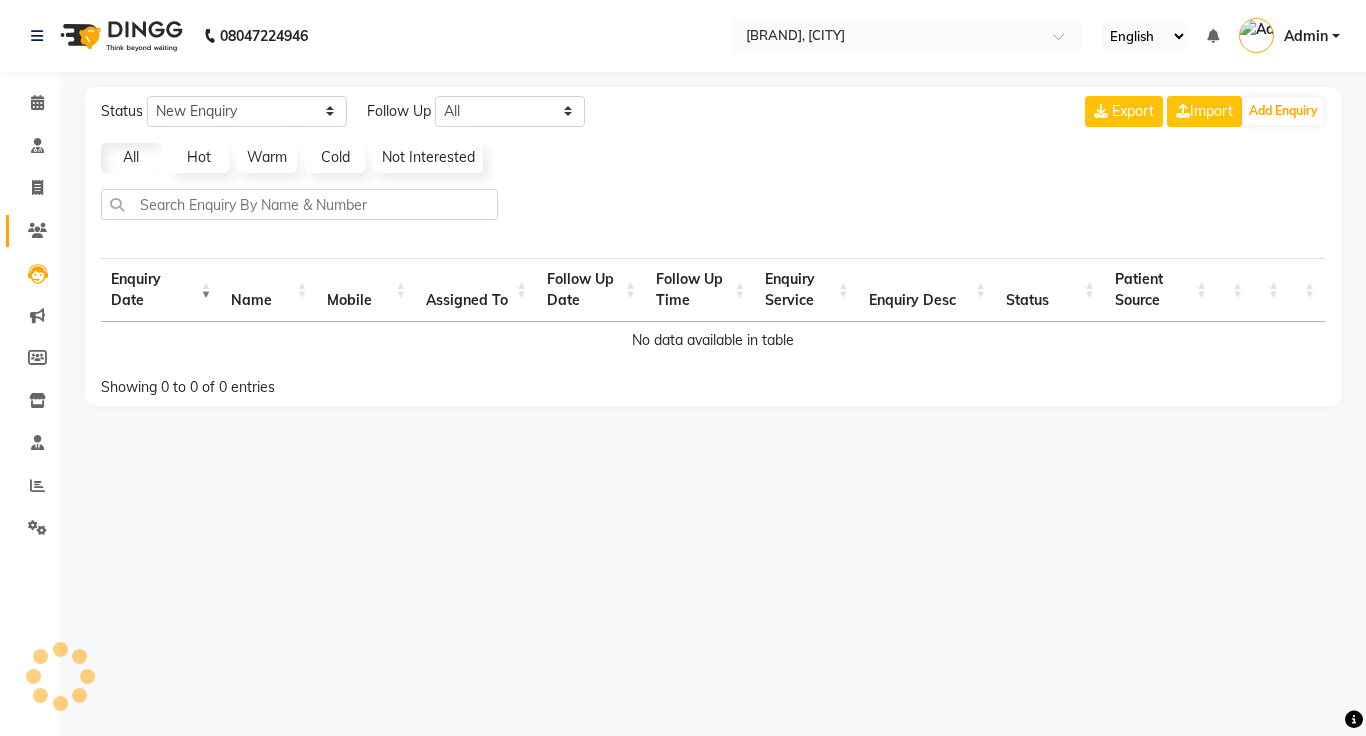 click 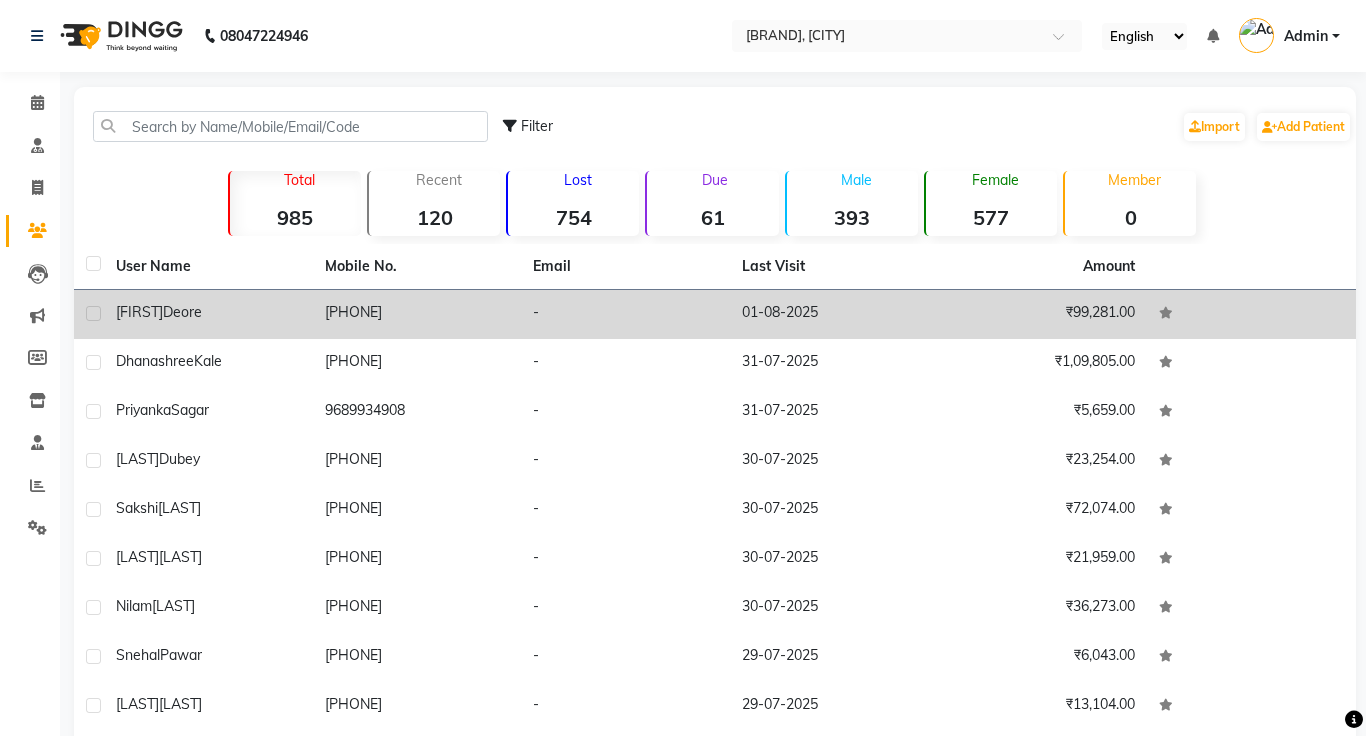 click on "[PHONE]" 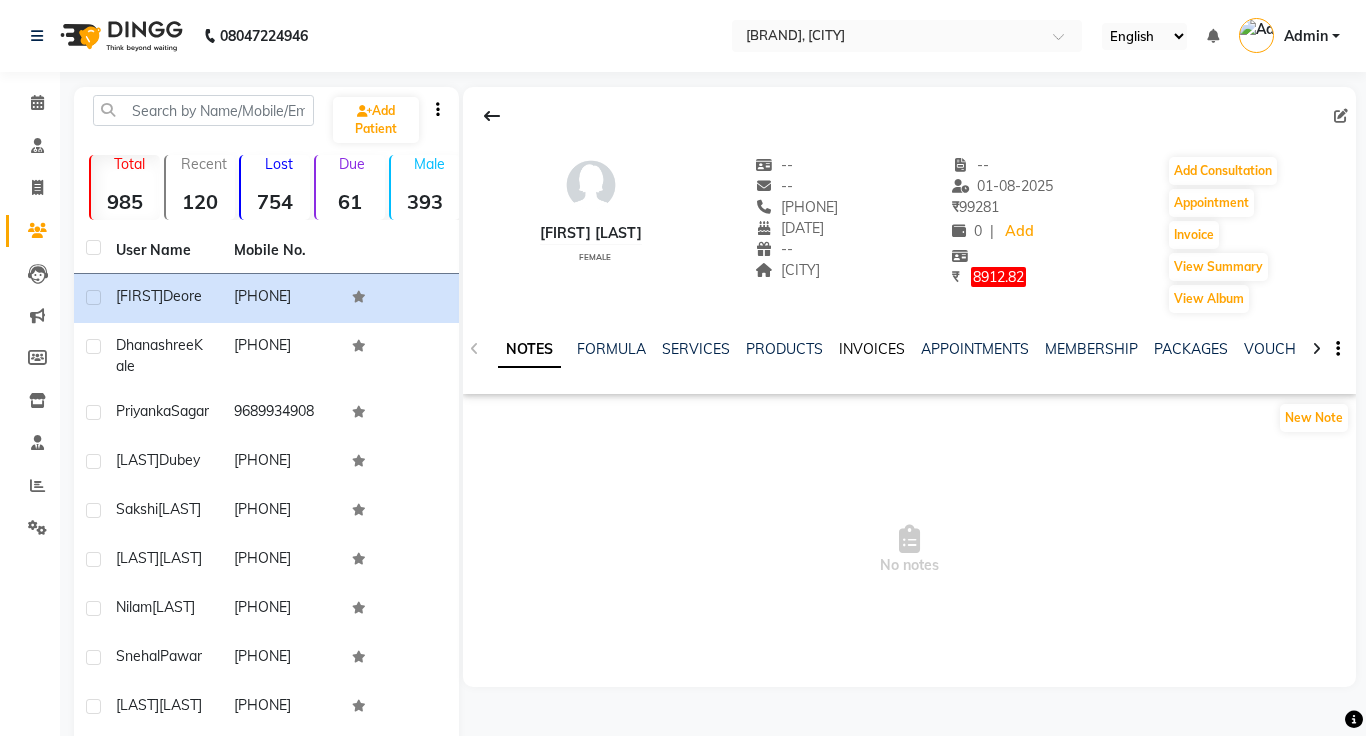 click on "INVOICES" 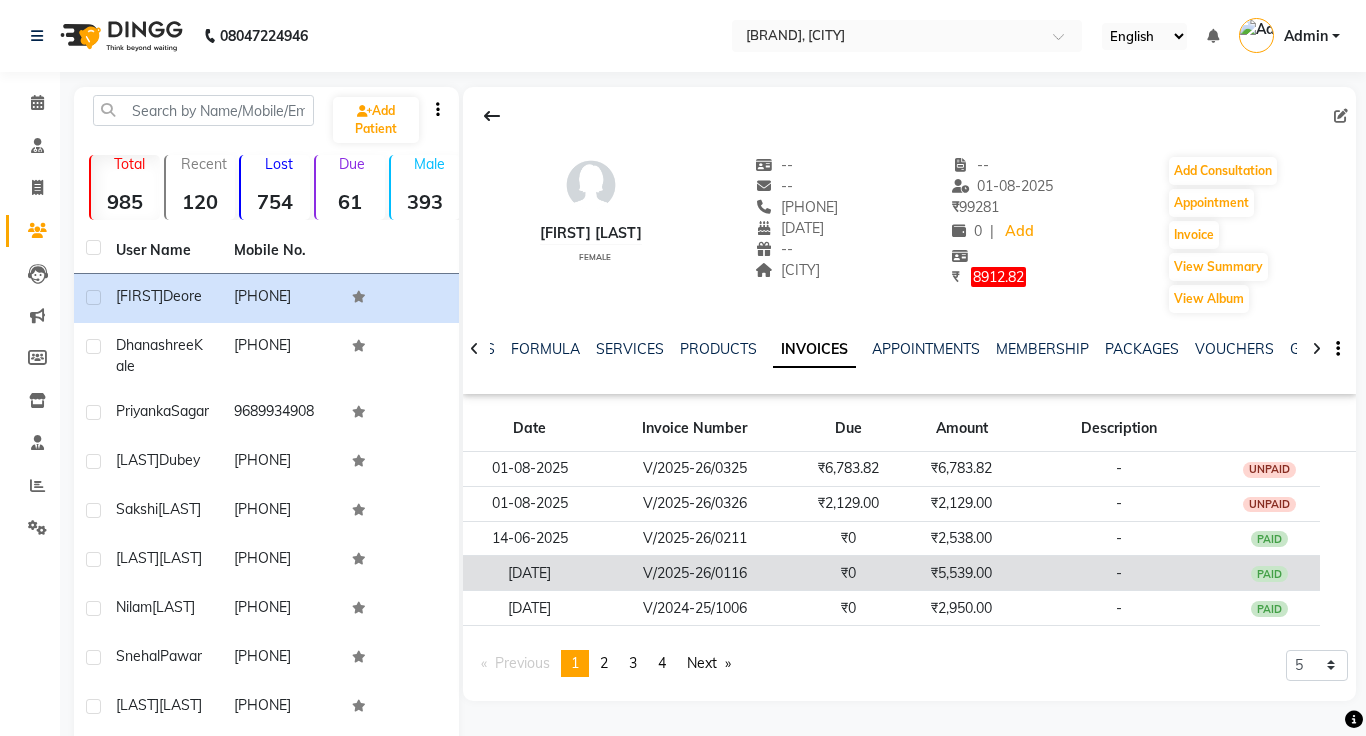 click on "₹5,539.00" 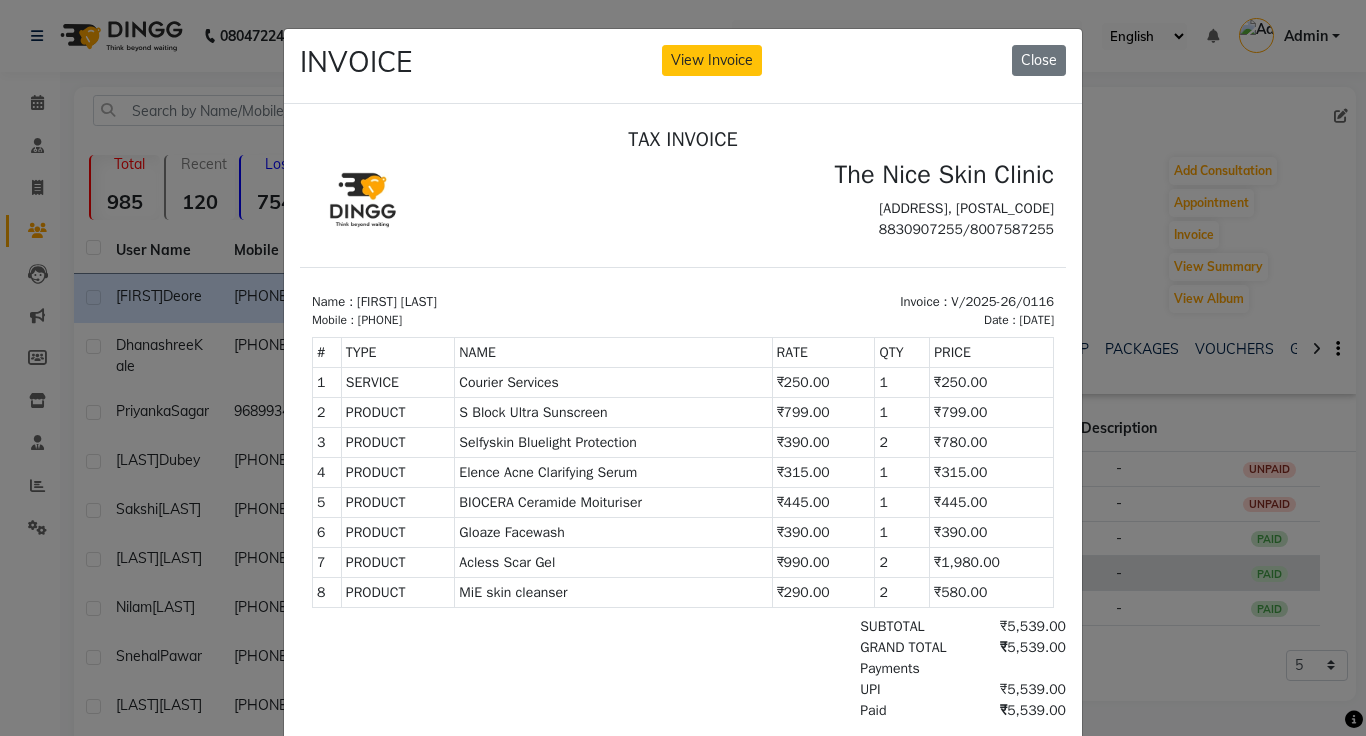 scroll, scrollTop: 0, scrollLeft: 0, axis: both 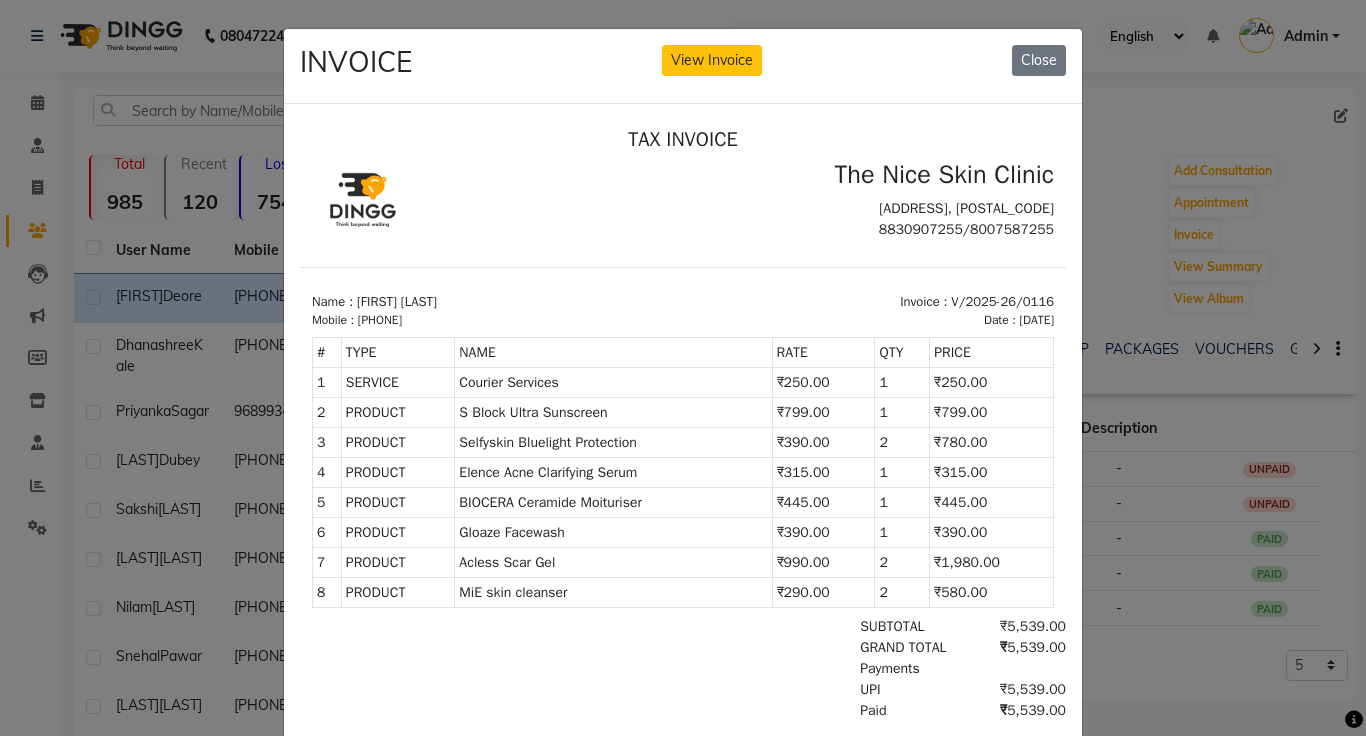 click on "INVOICE View Invoice Close" 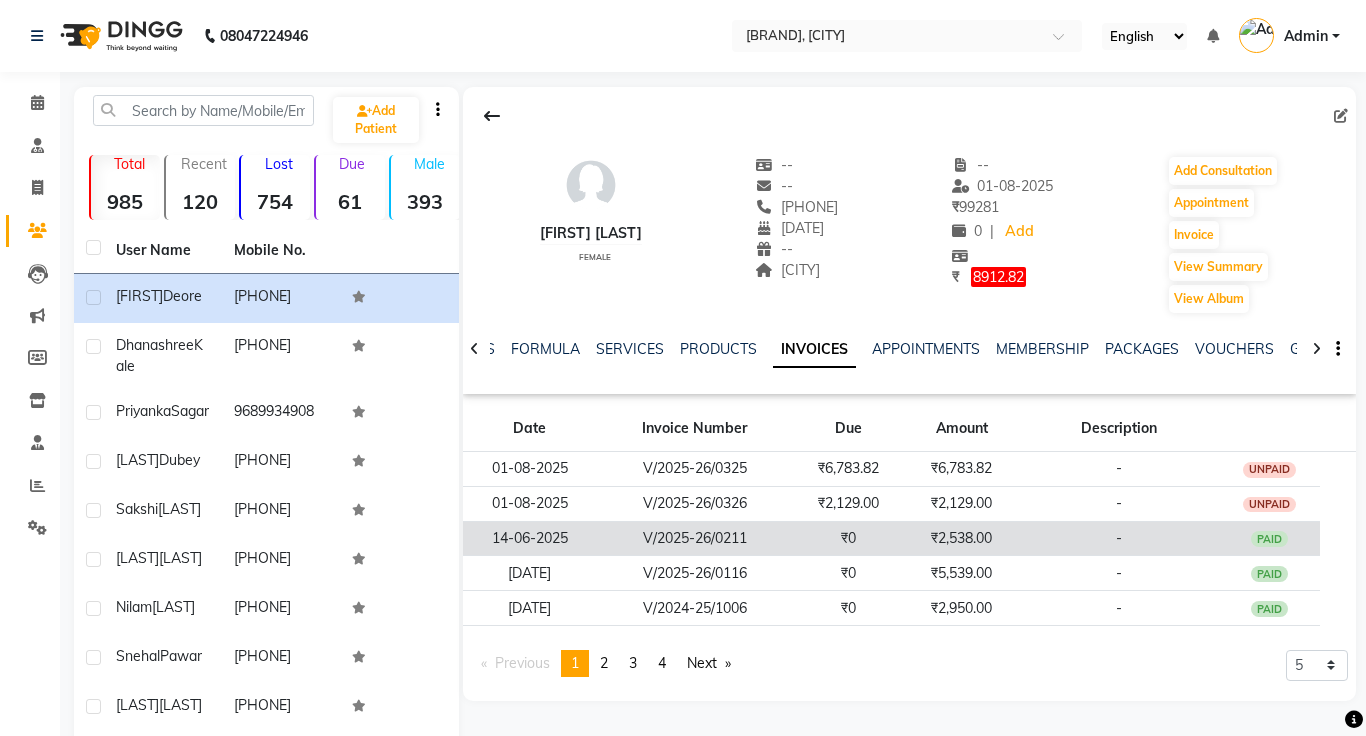 click on "-" 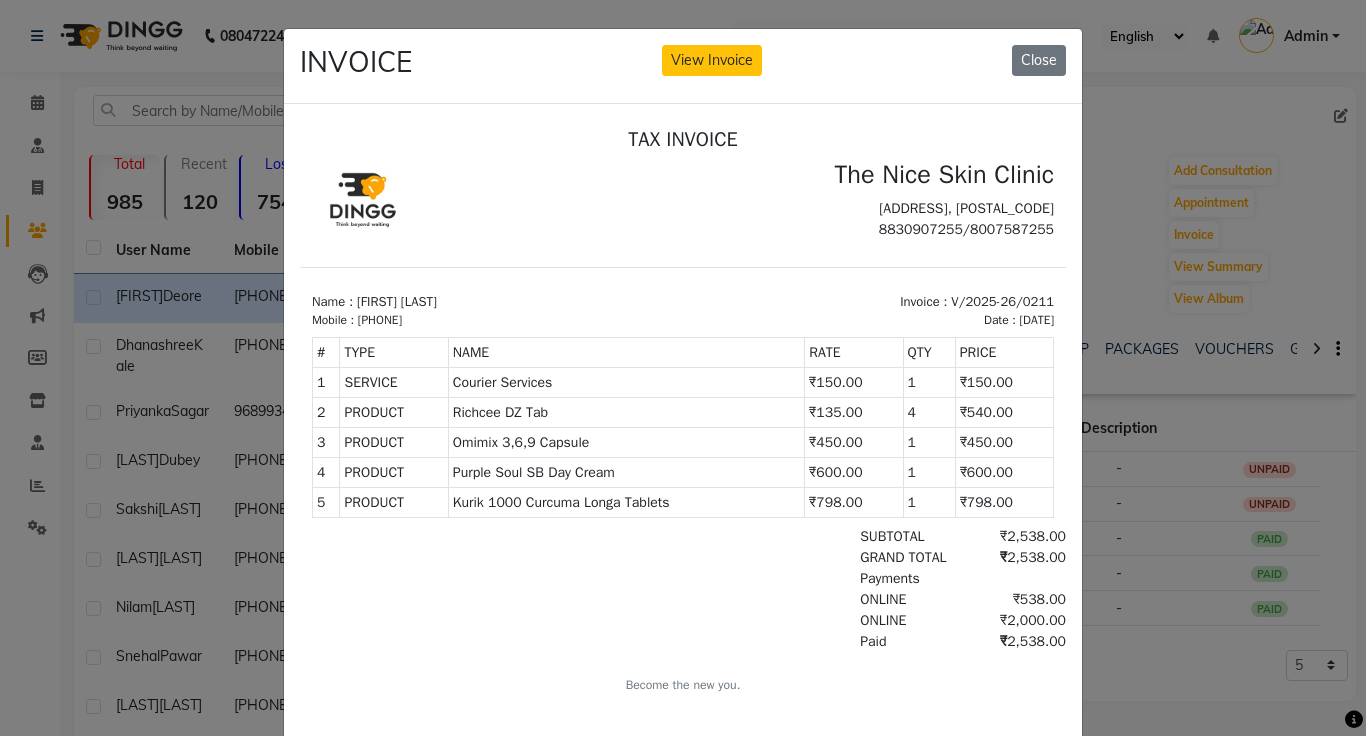 scroll, scrollTop: 0, scrollLeft: 0, axis: both 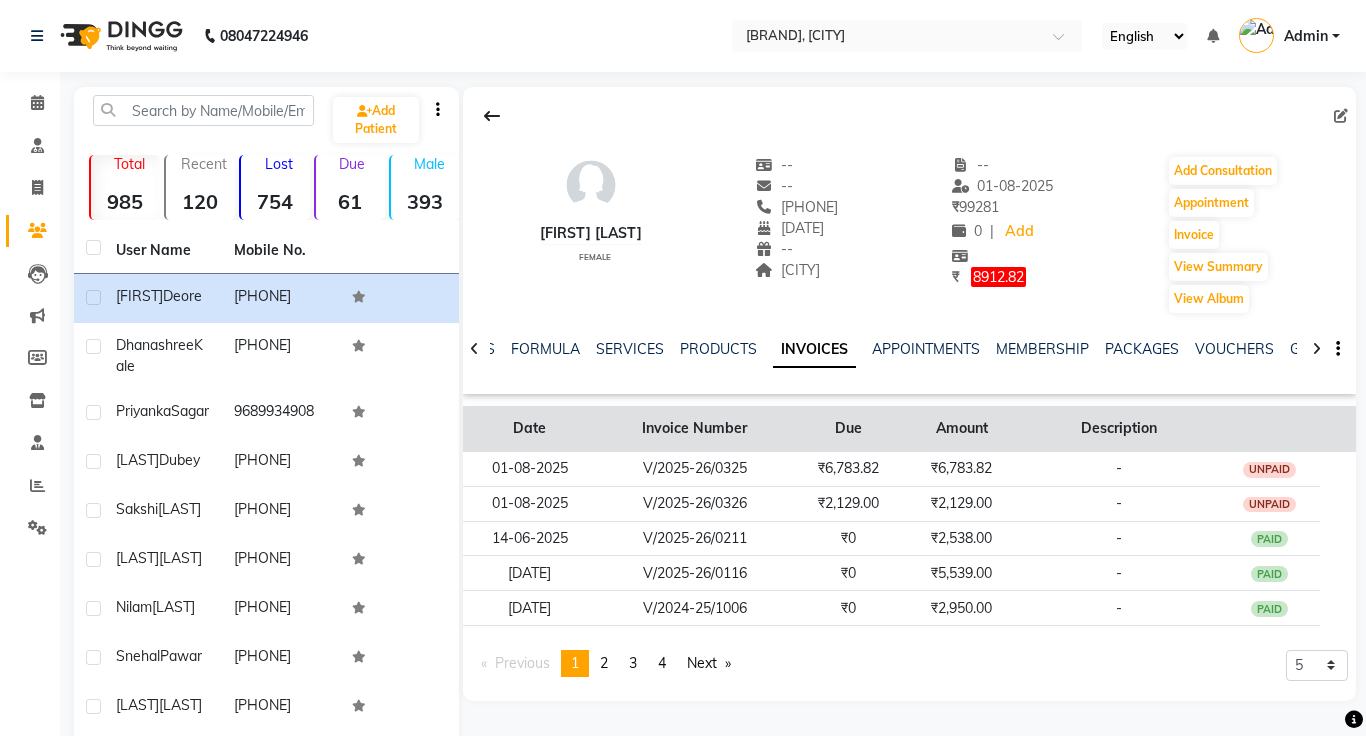 click on "Description" 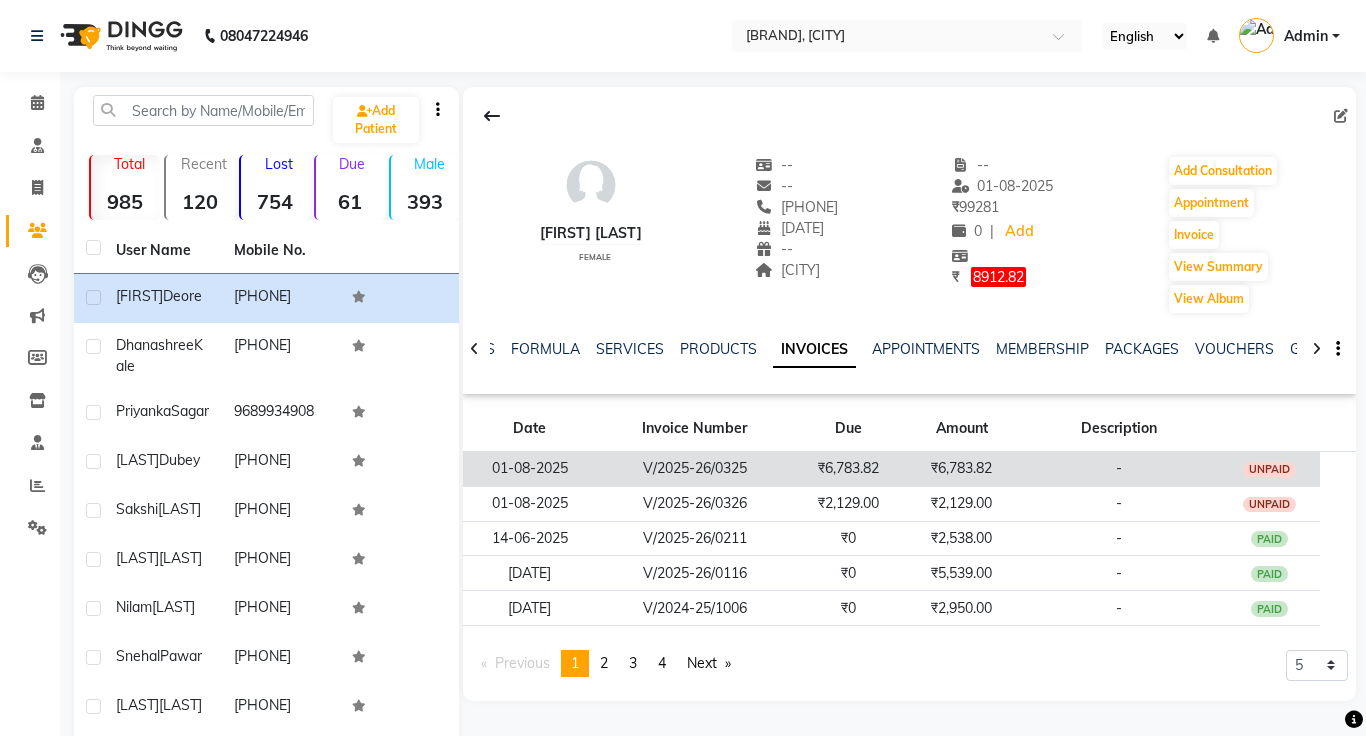 click on "-" 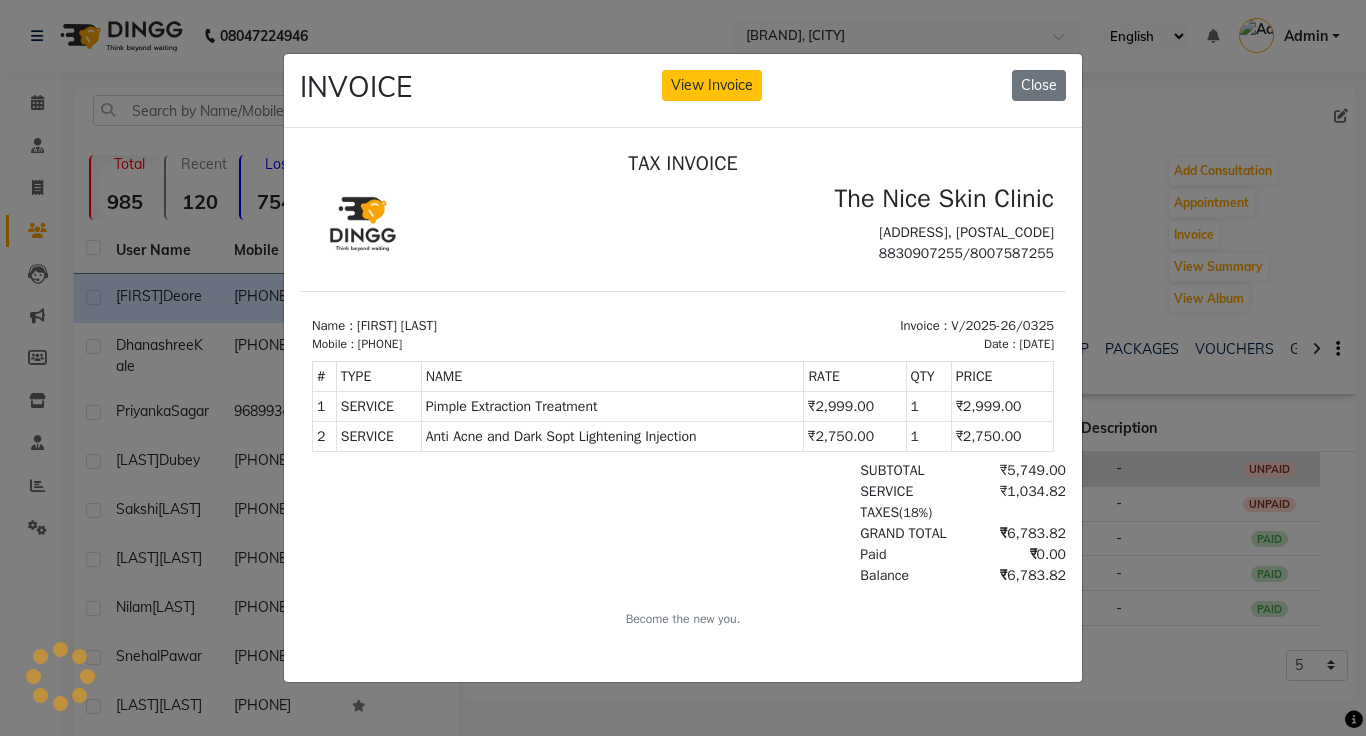 scroll, scrollTop: 0, scrollLeft: 0, axis: both 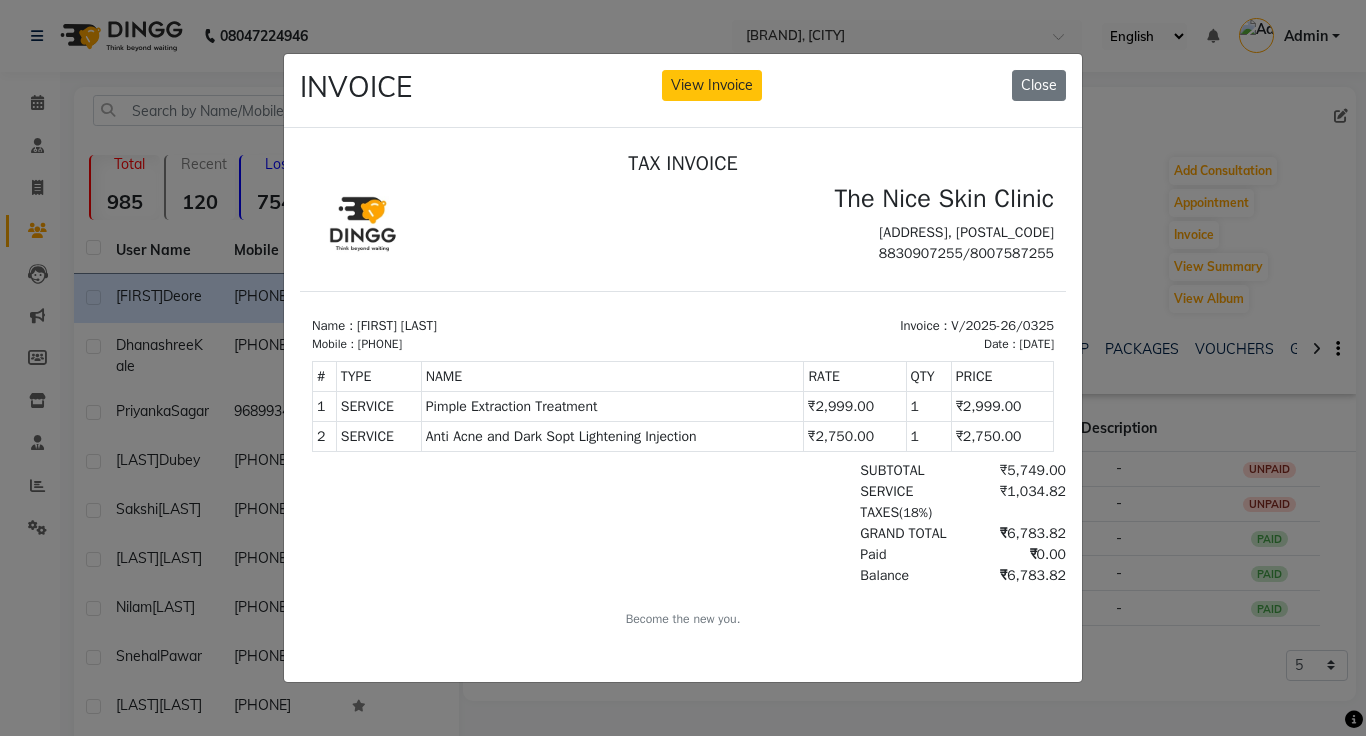 click on "INVOICE View Invoice Close" 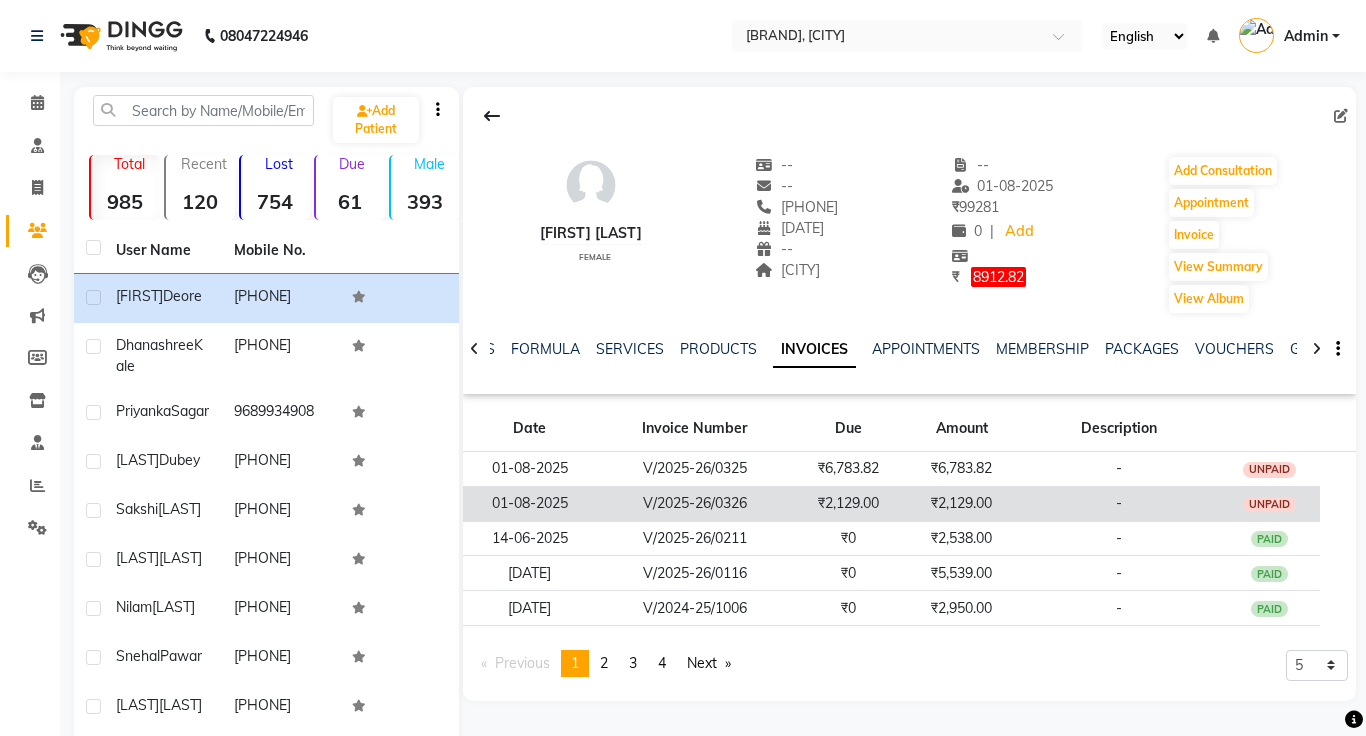 click on "-" 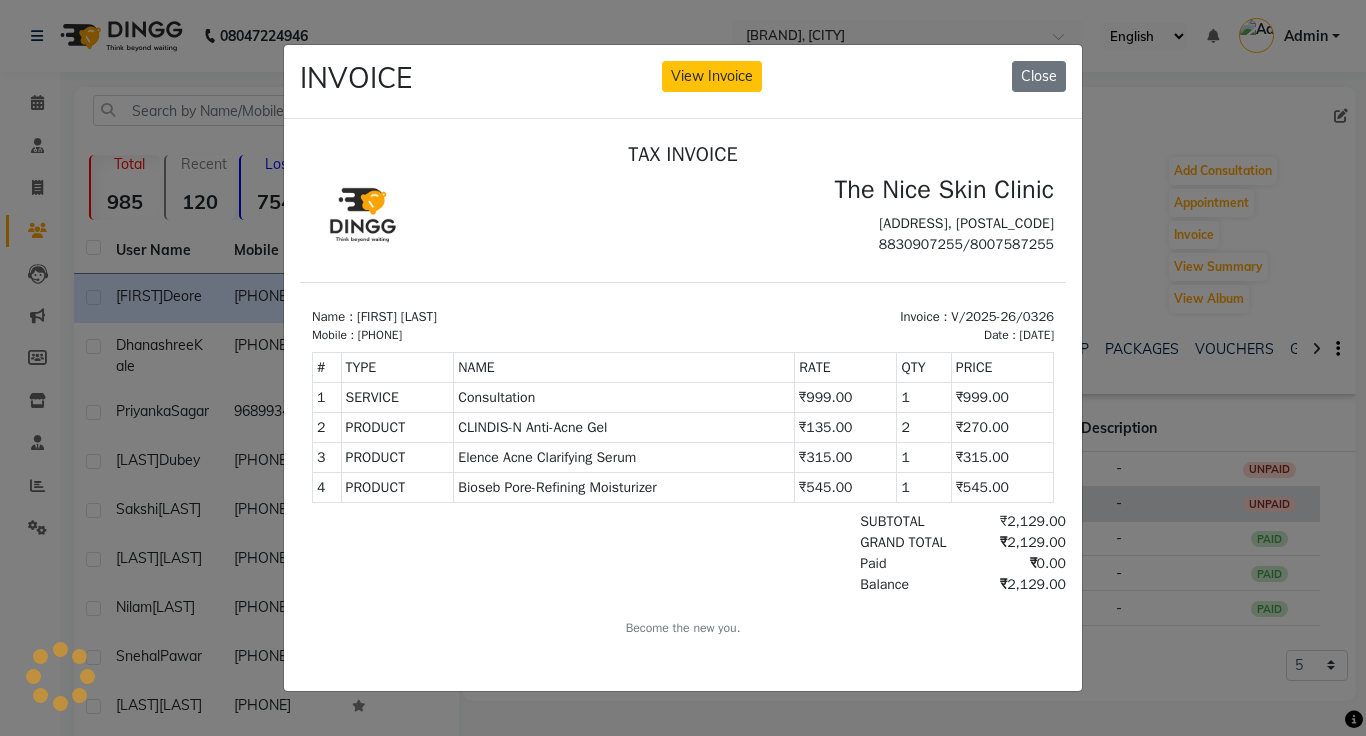 scroll, scrollTop: 0, scrollLeft: 0, axis: both 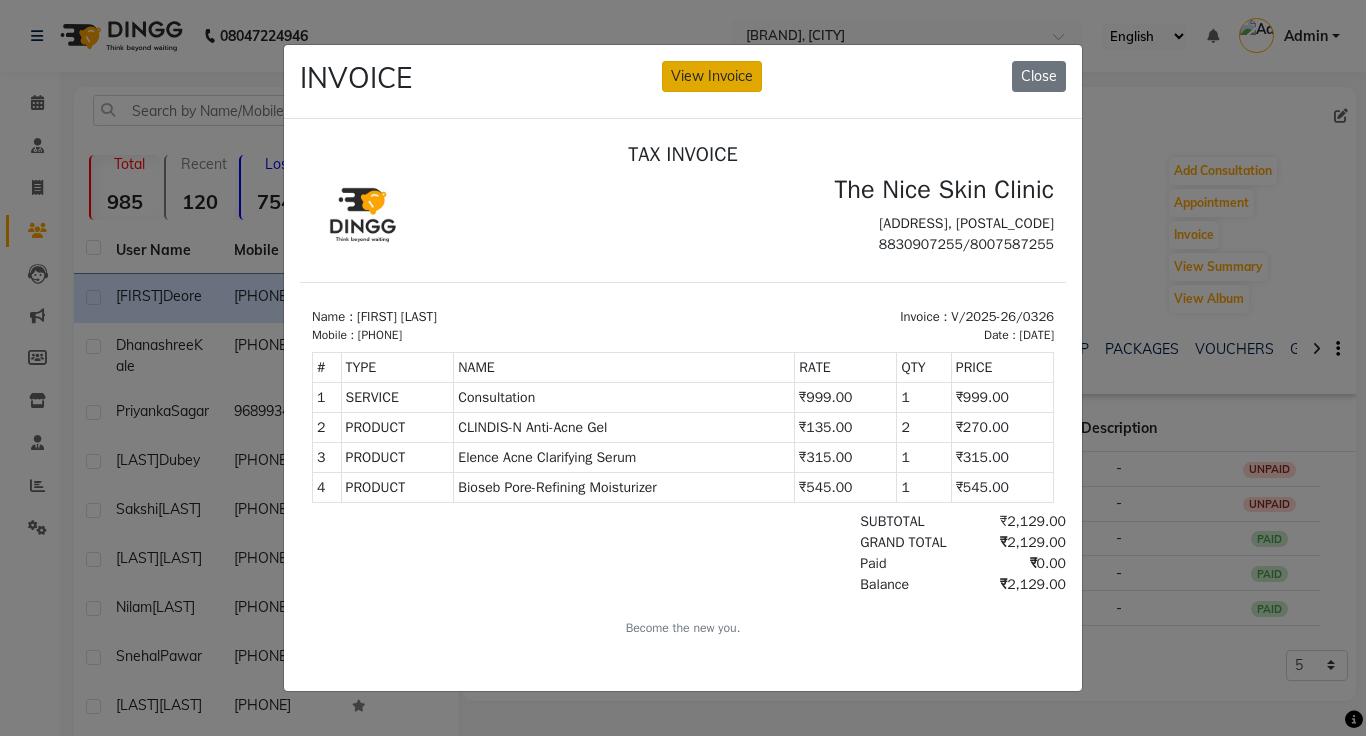 click on "View Invoice" 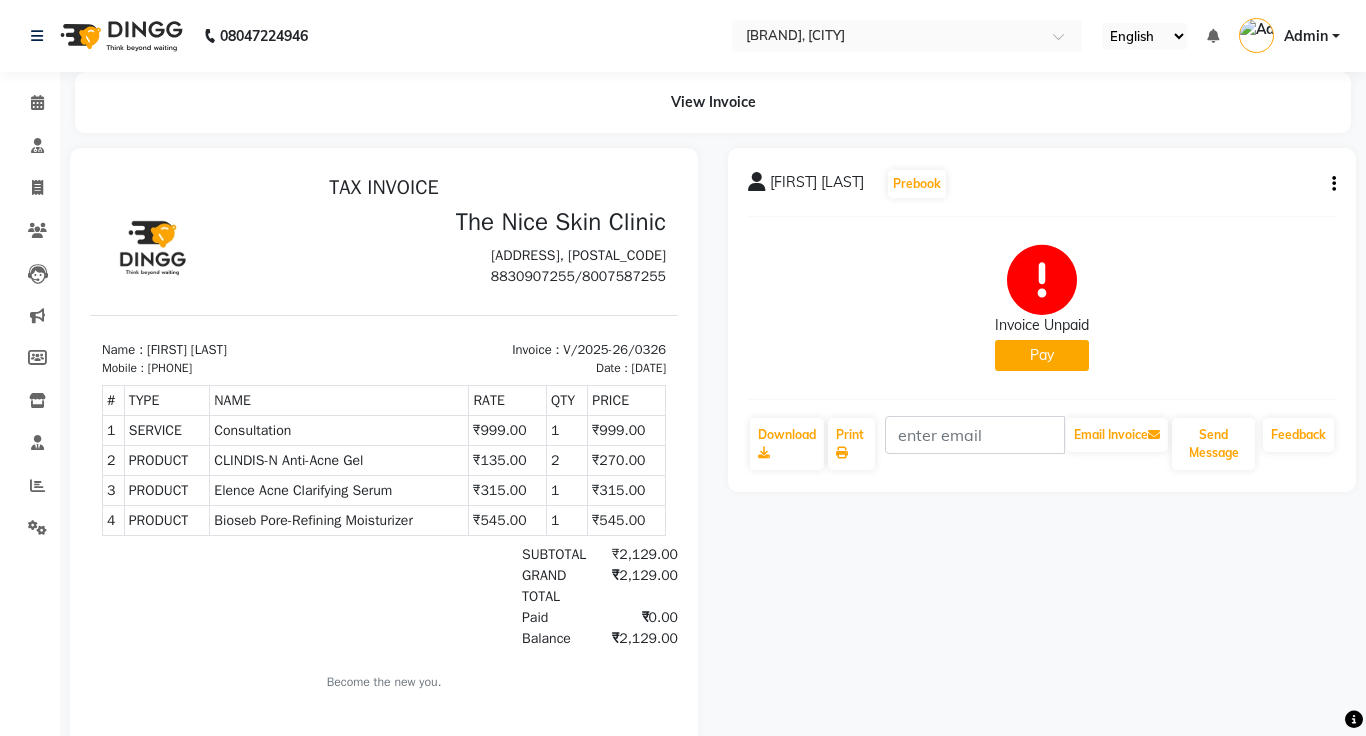 scroll, scrollTop: 0, scrollLeft: 0, axis: both 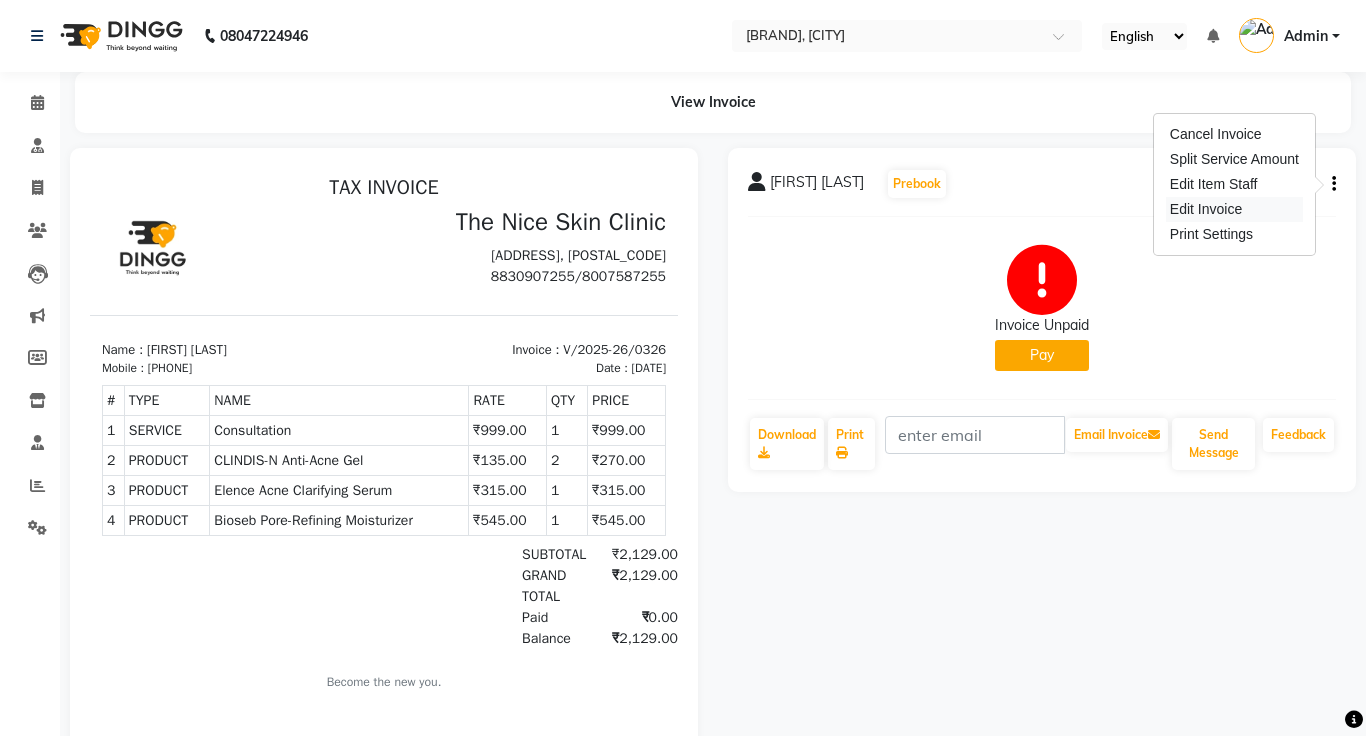 click on "Edit Invoice" at bounding box center [1234, 209] 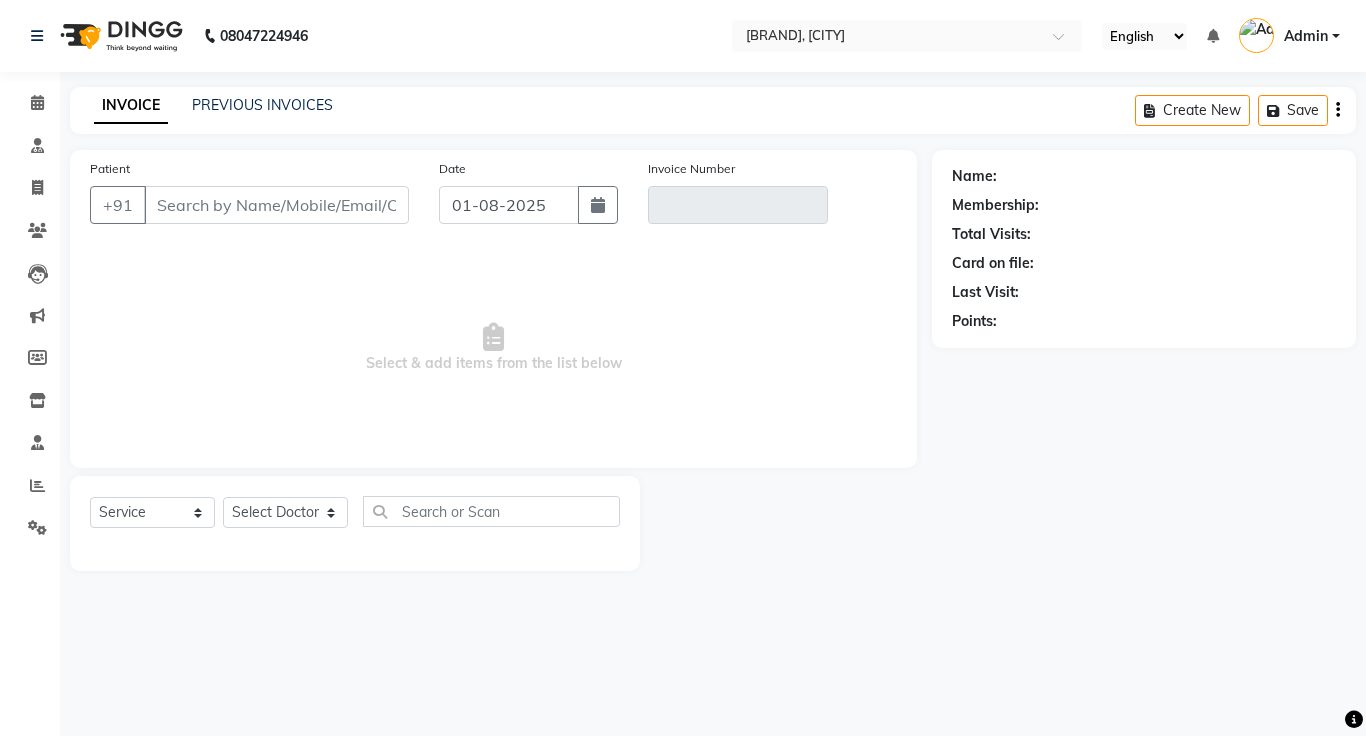 click 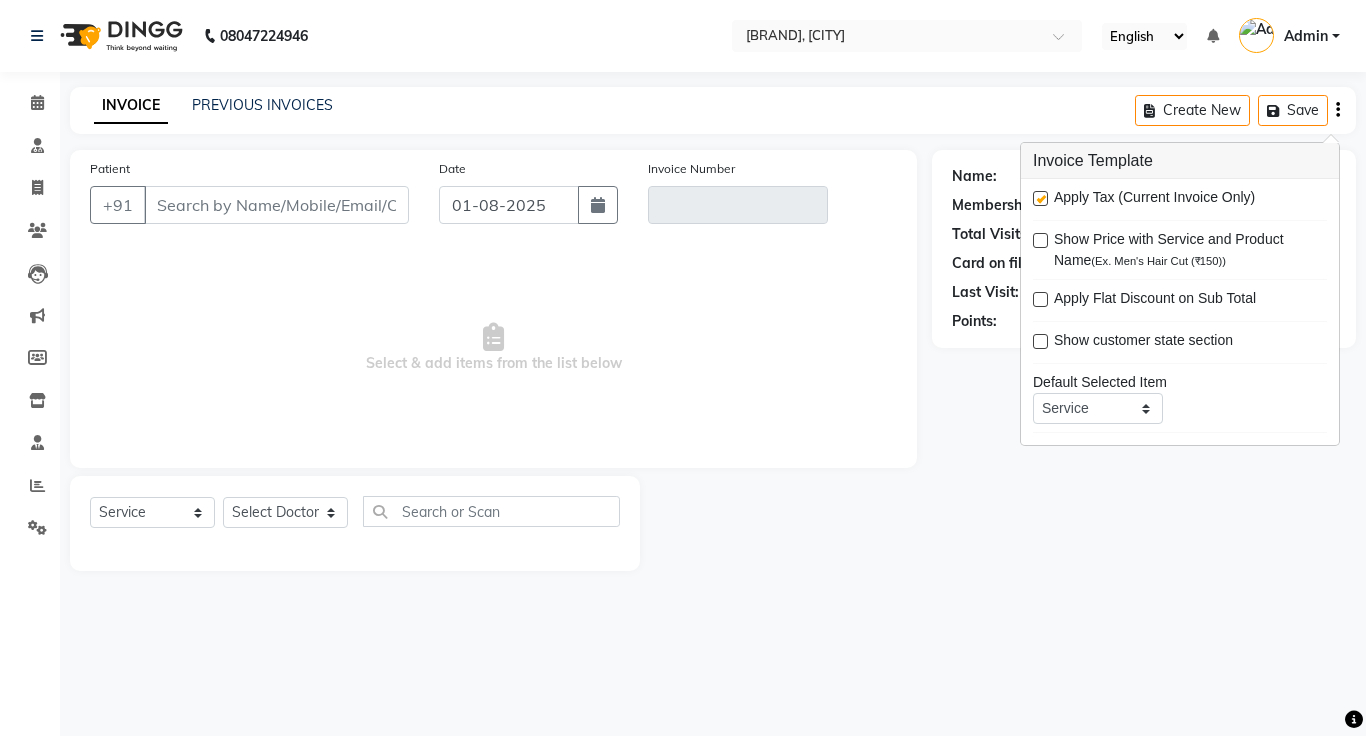 type on "[PHONE]" 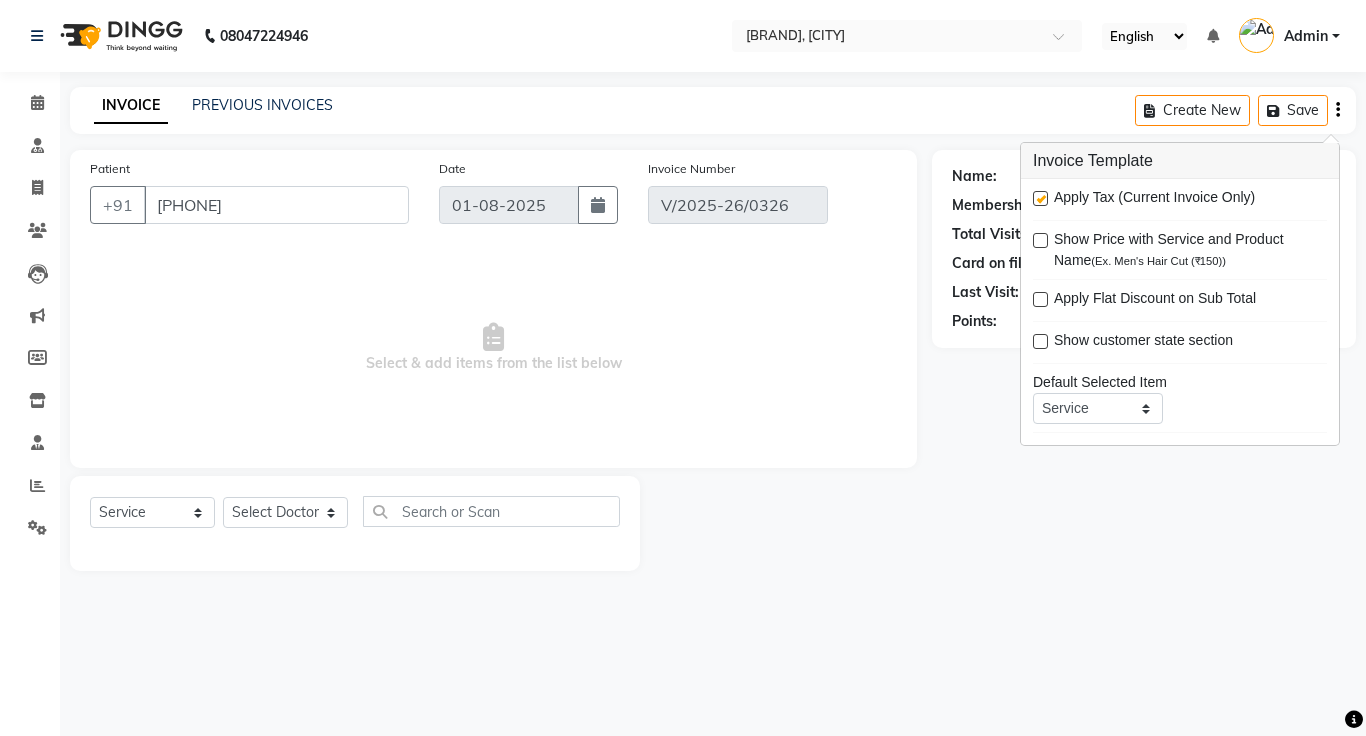 click 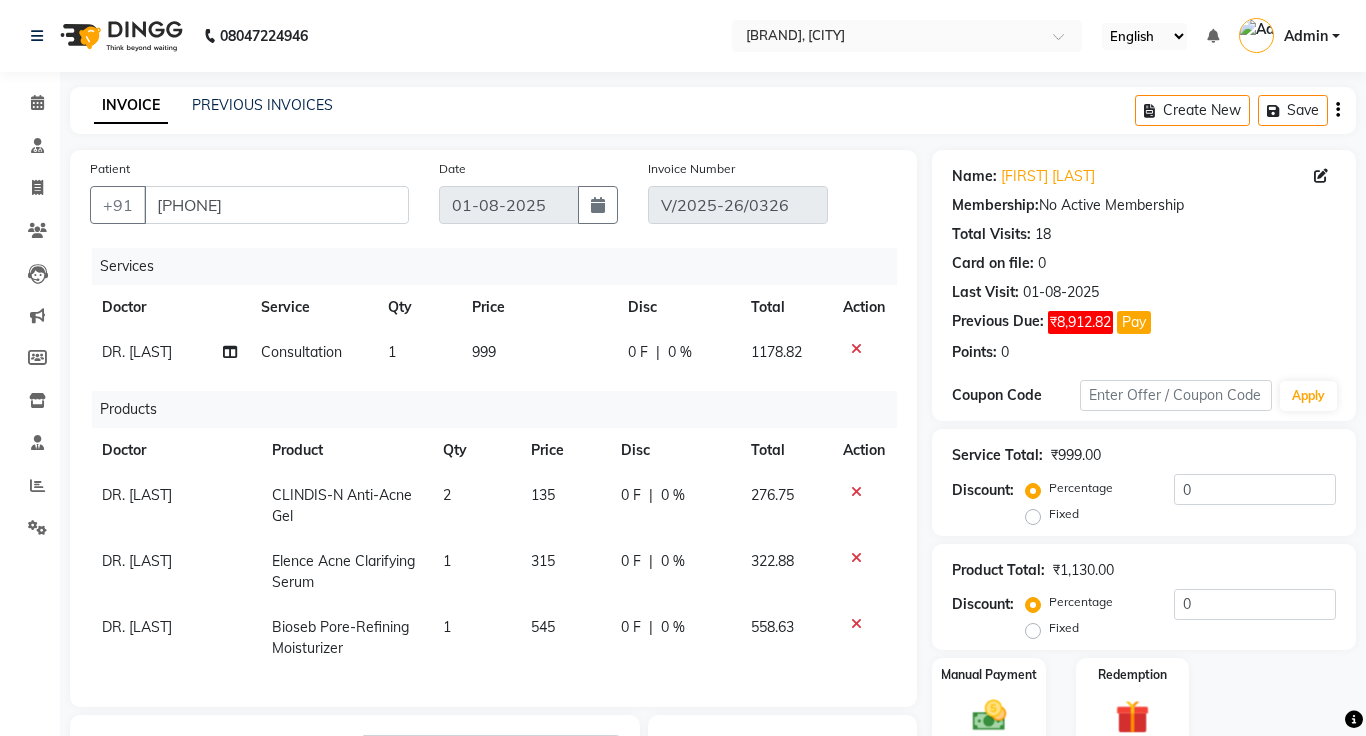 select on "select" 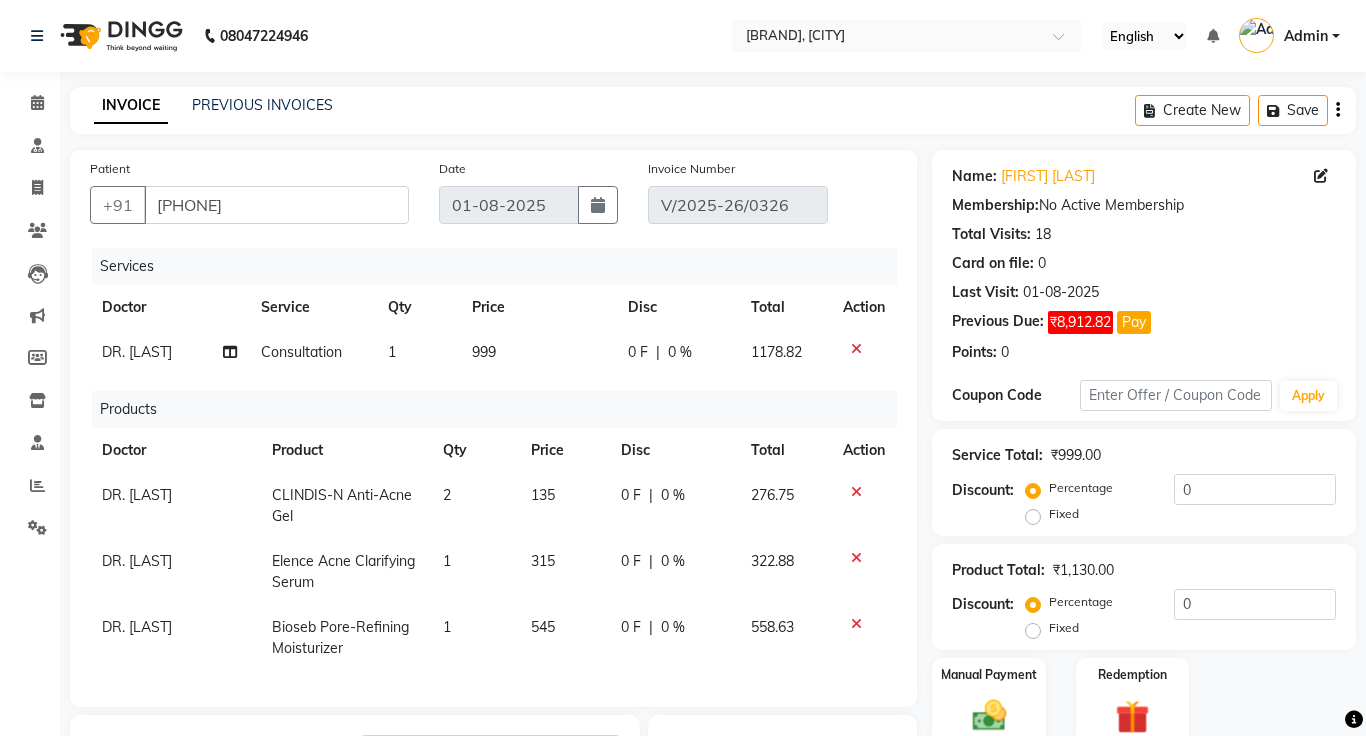 click 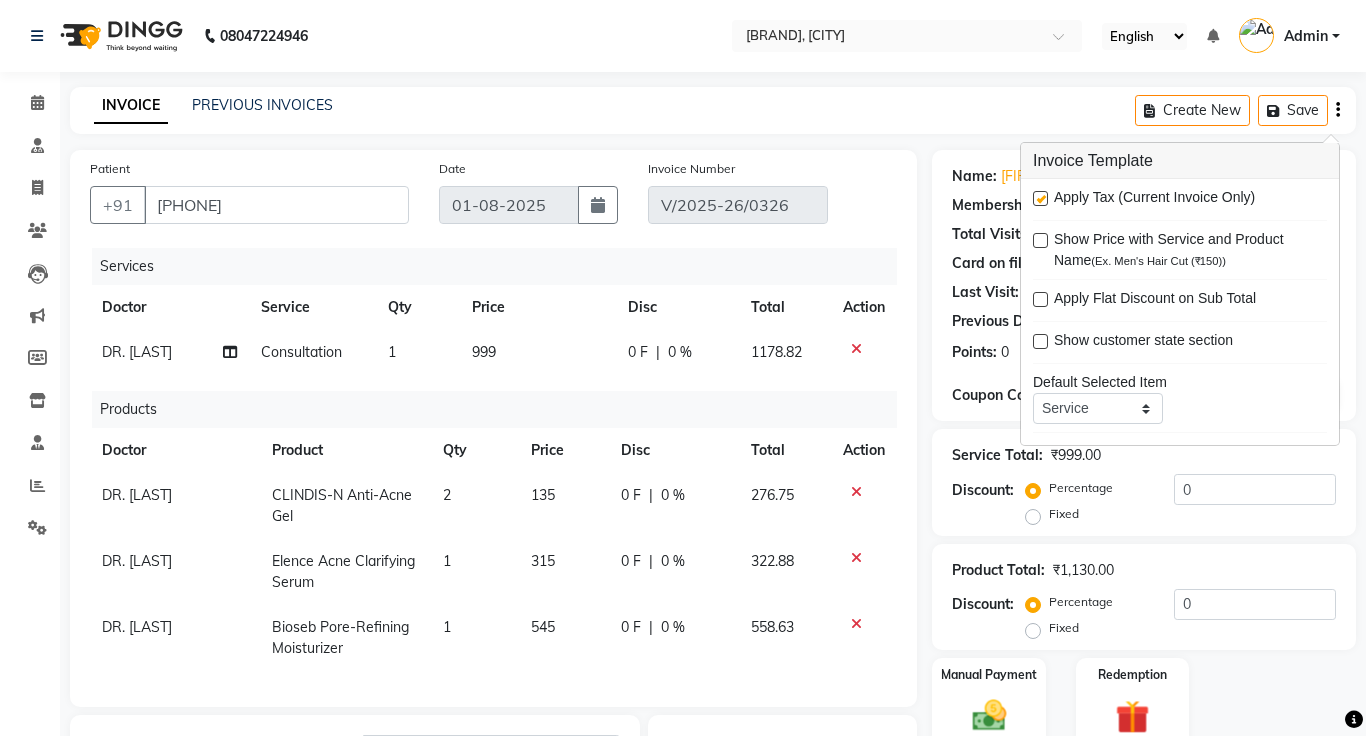 click at bounding box center (1040, 198) 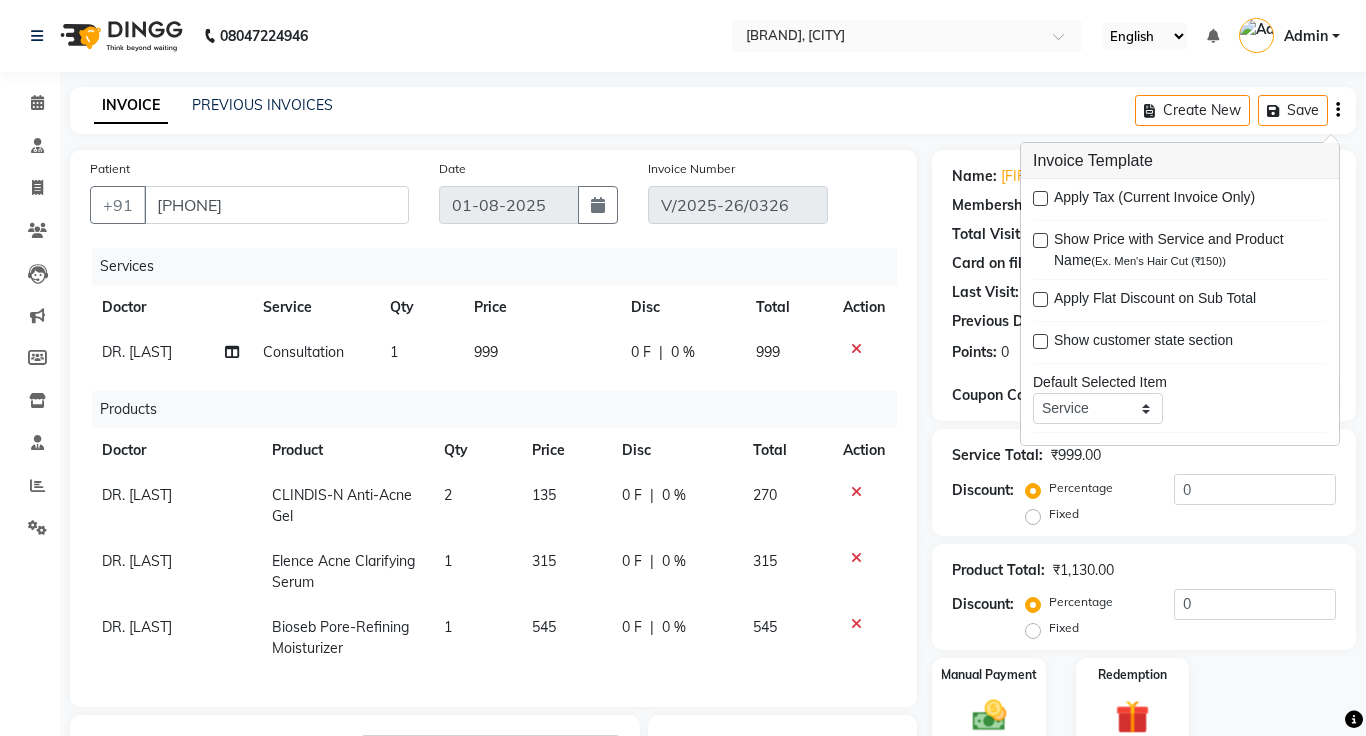 click on "INVOICE PREVIOUS INVOICES Create New   Save" 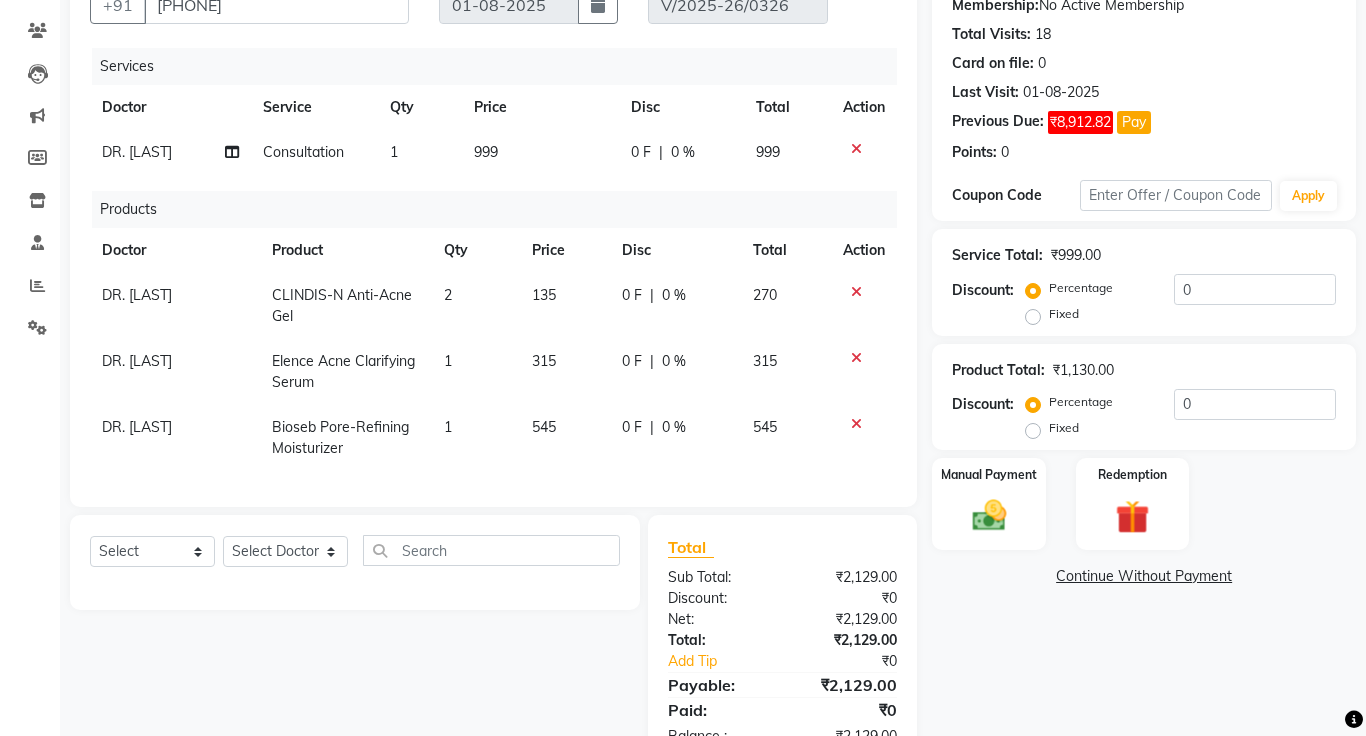 scroll, scrollTop: 201, scrollLeft: 0, axis: vertical 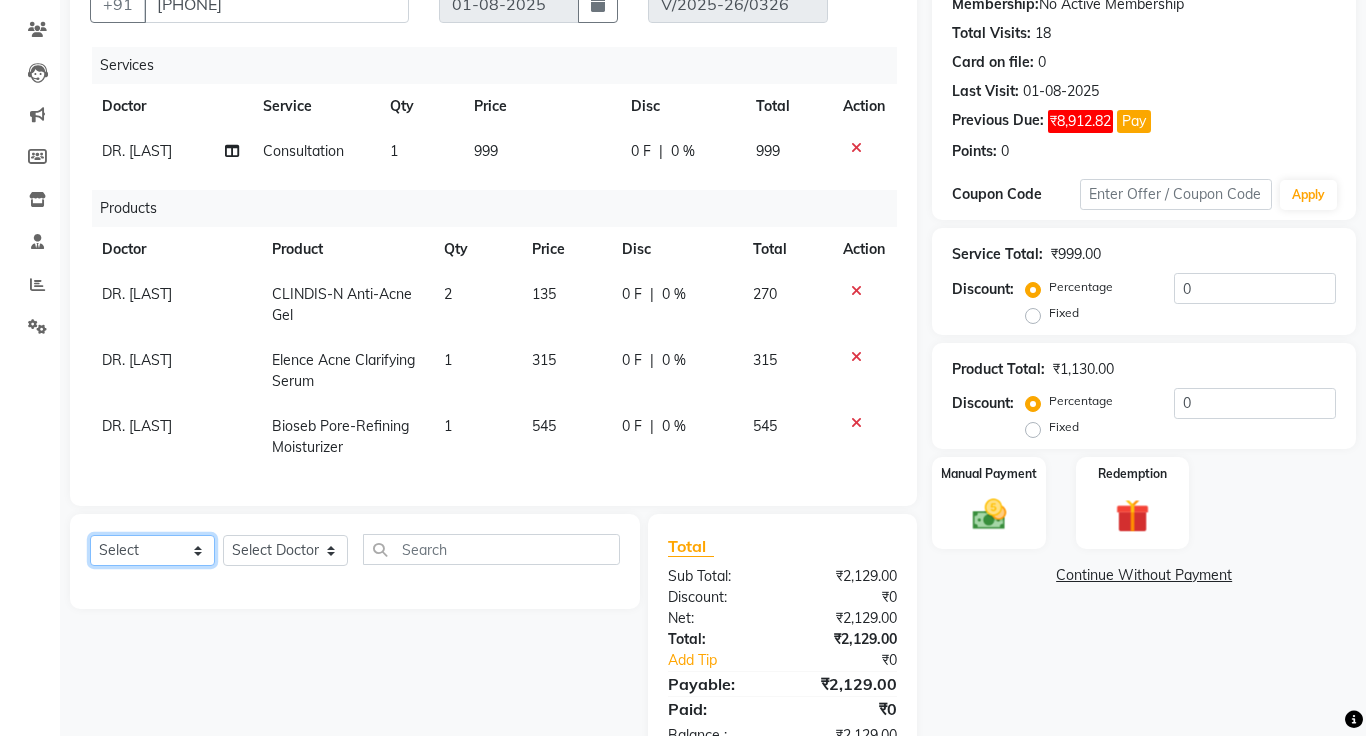 click on "Select  Service  Product  Membership  Package Voucher Prepaid Gift Card" 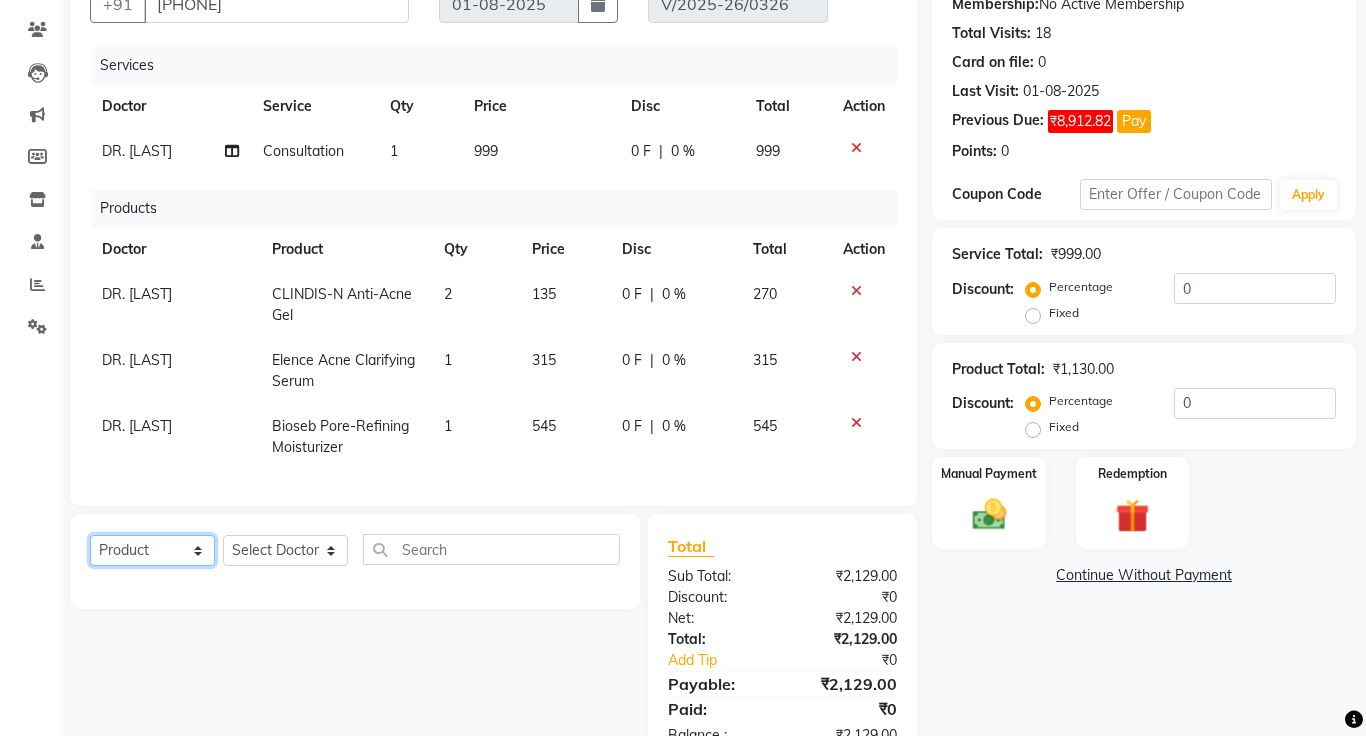 click on "Select  Service  Product  Membership  Package Voucher Prepaid Gift Card" 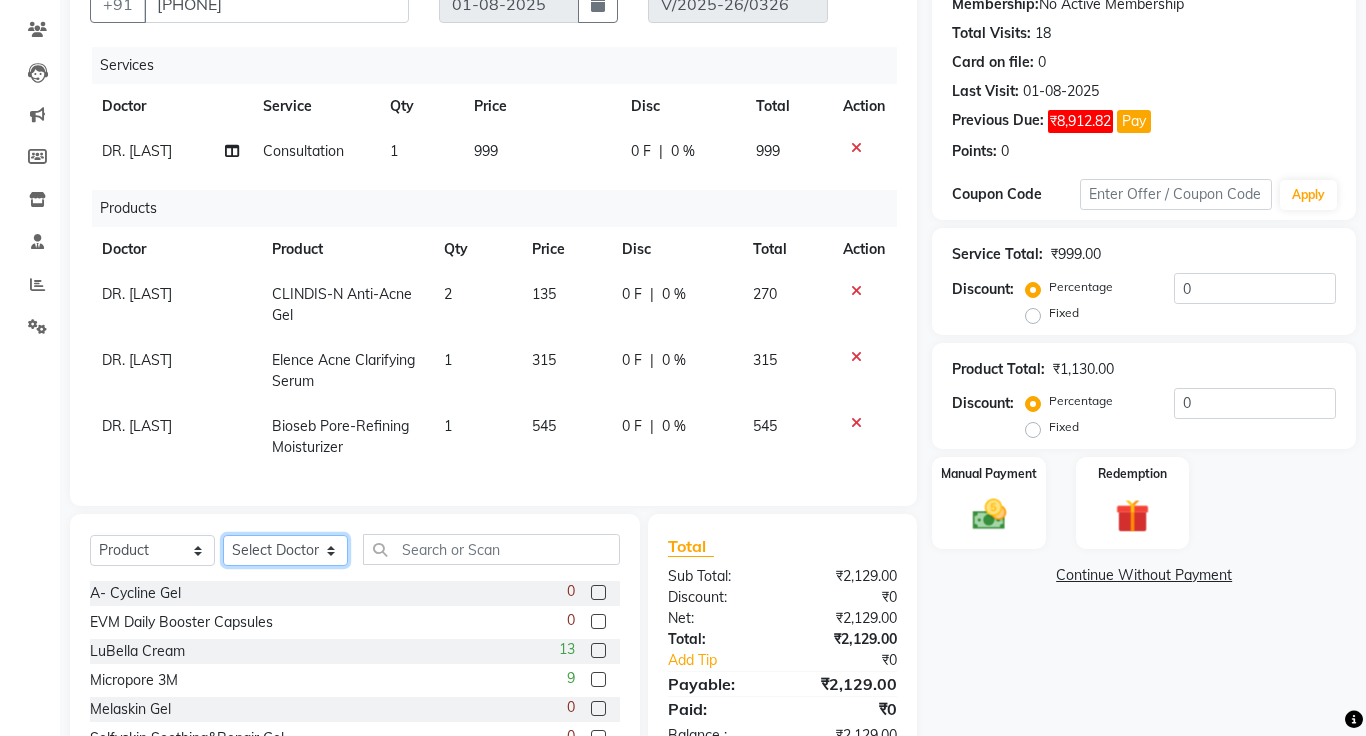 click on "Select Doctor [FIRST] [LAST] [LAST] [LAST]" 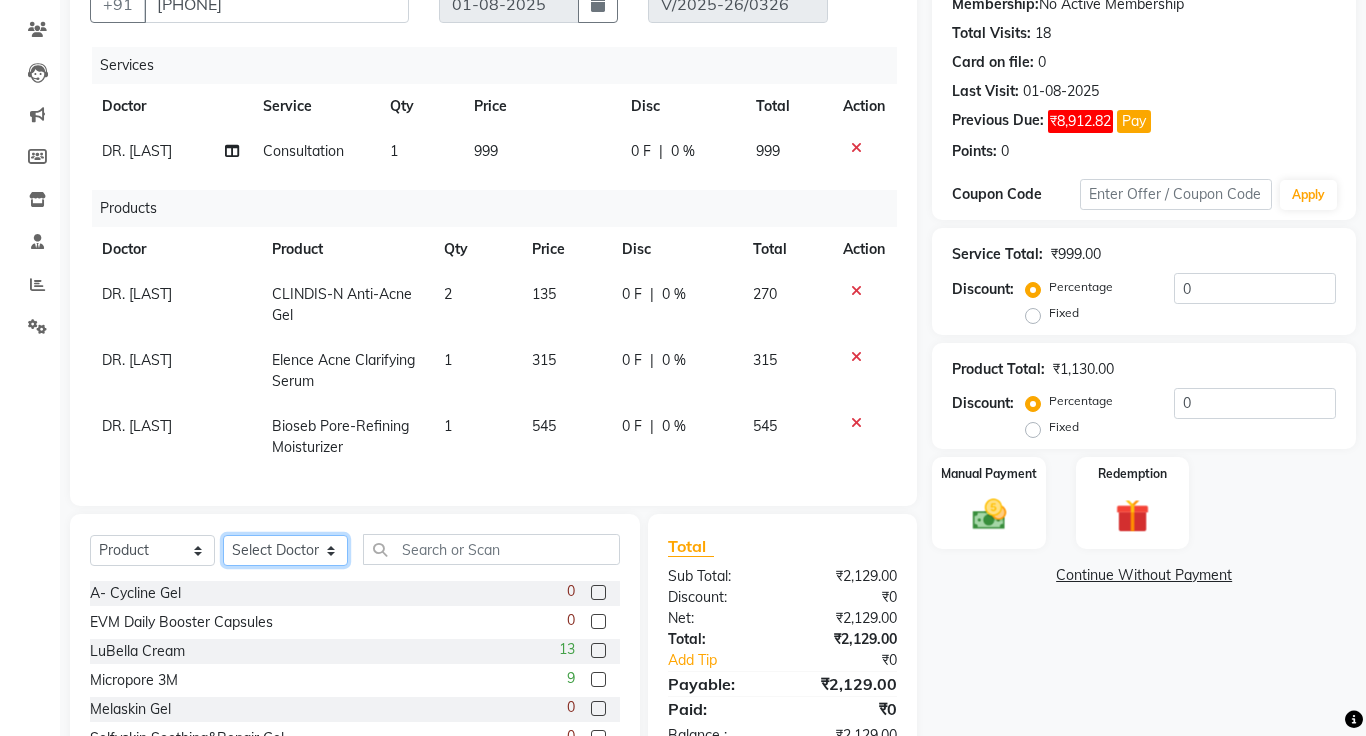 select on "1297" 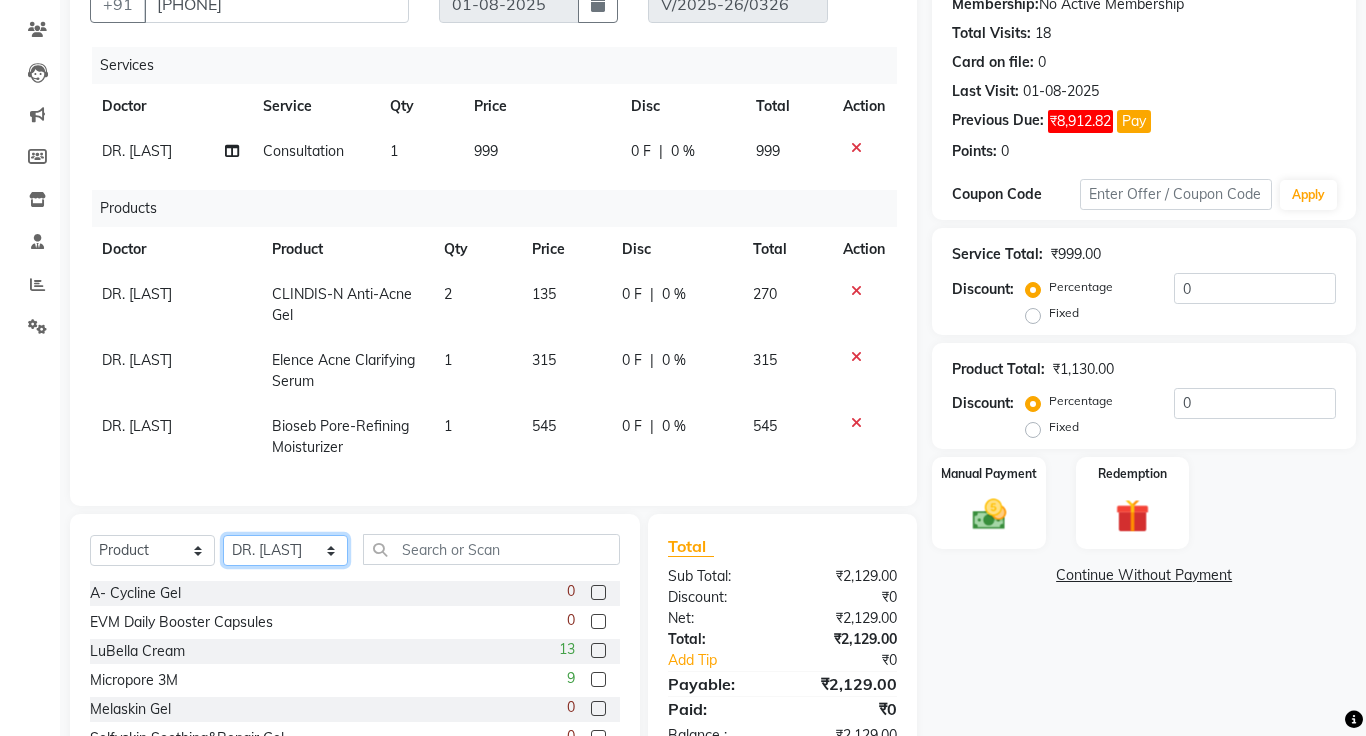 click on "Select Doctor [FIRST] [LAST] [LAST] [LAST]" 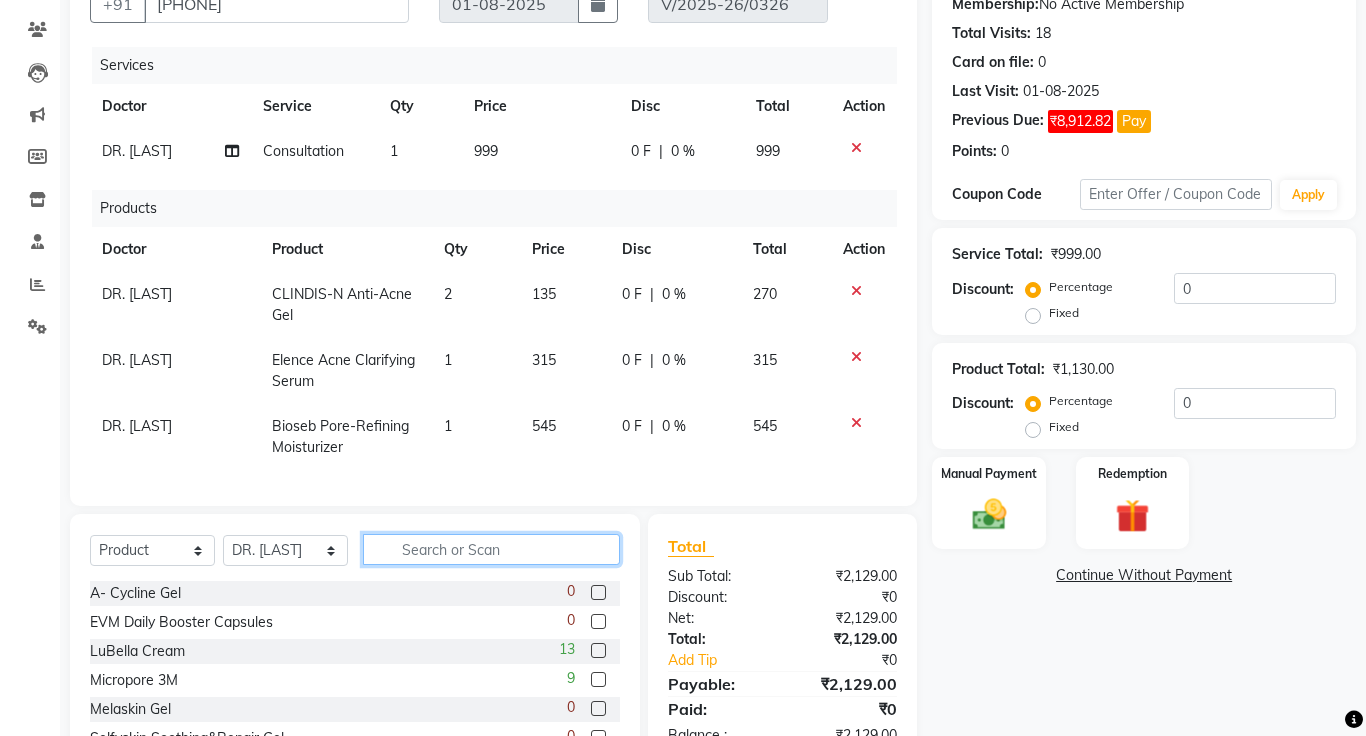 click 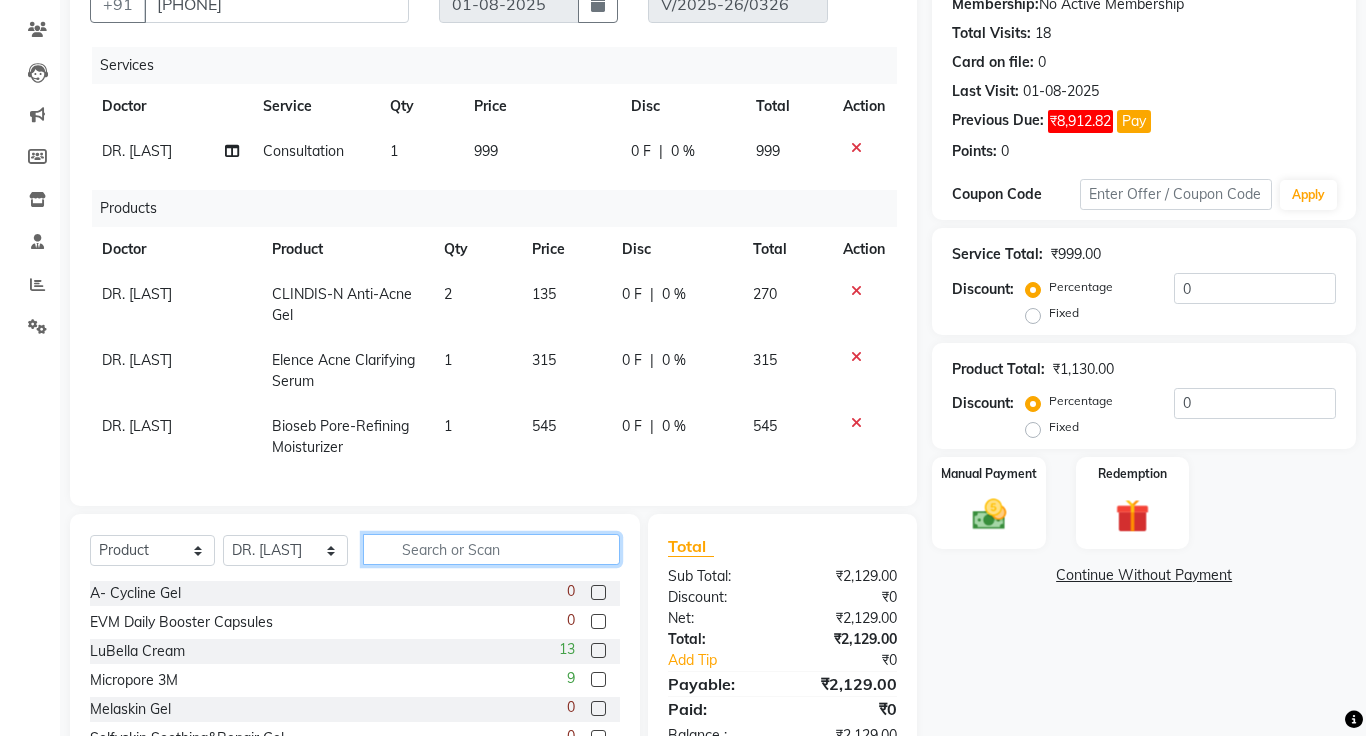 click 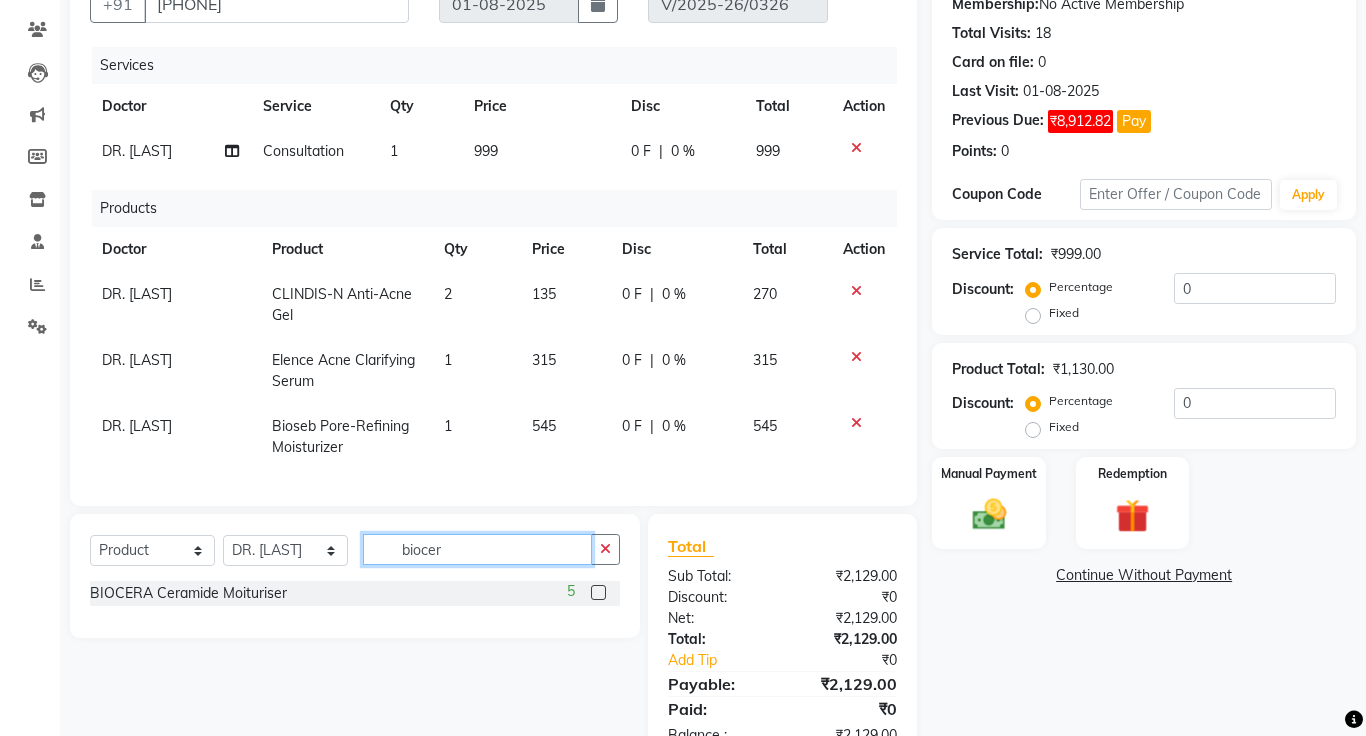 type on "biocer" 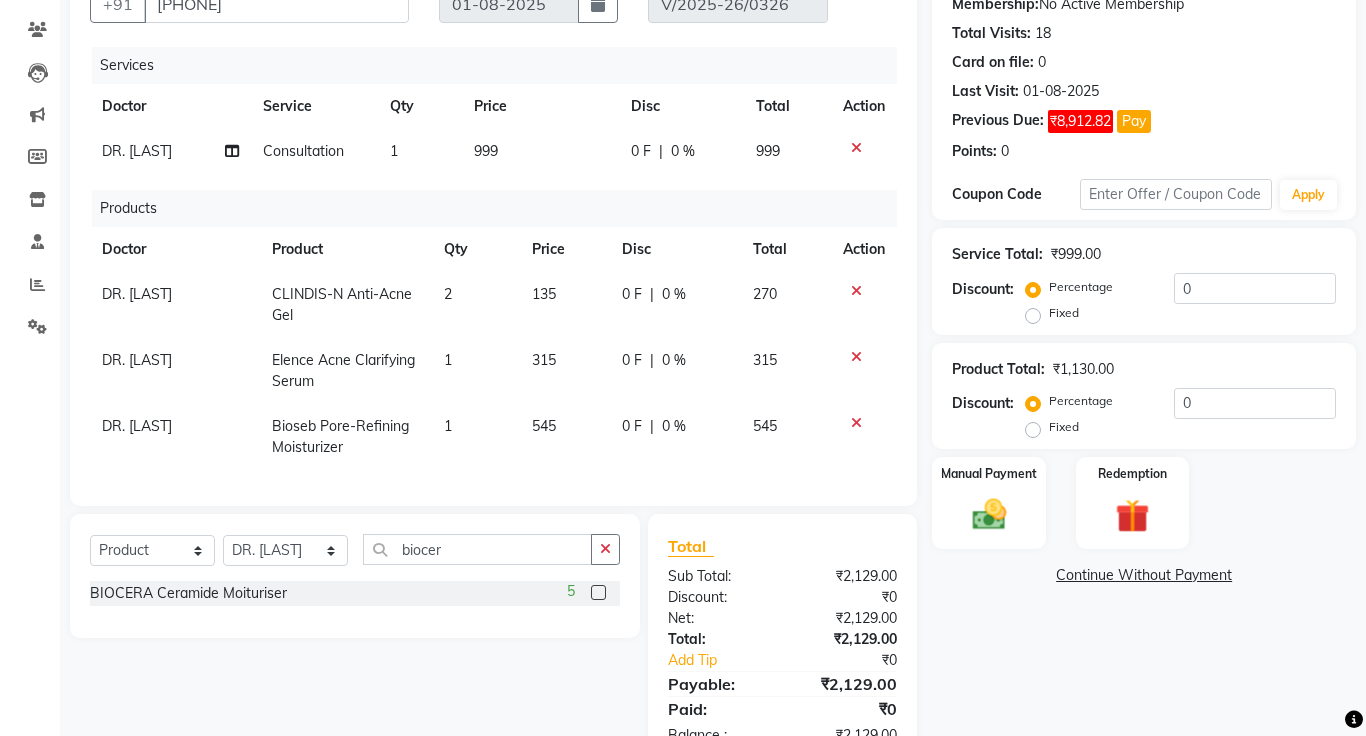 click 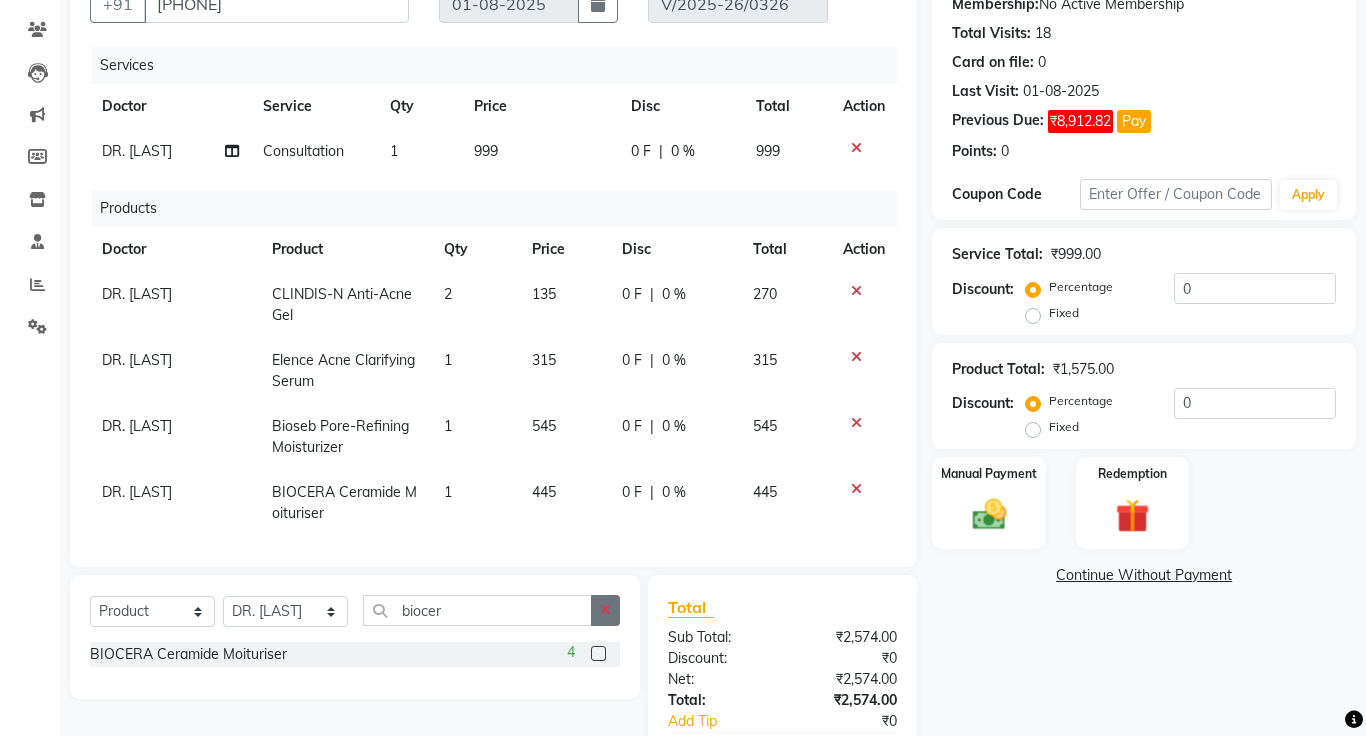 click 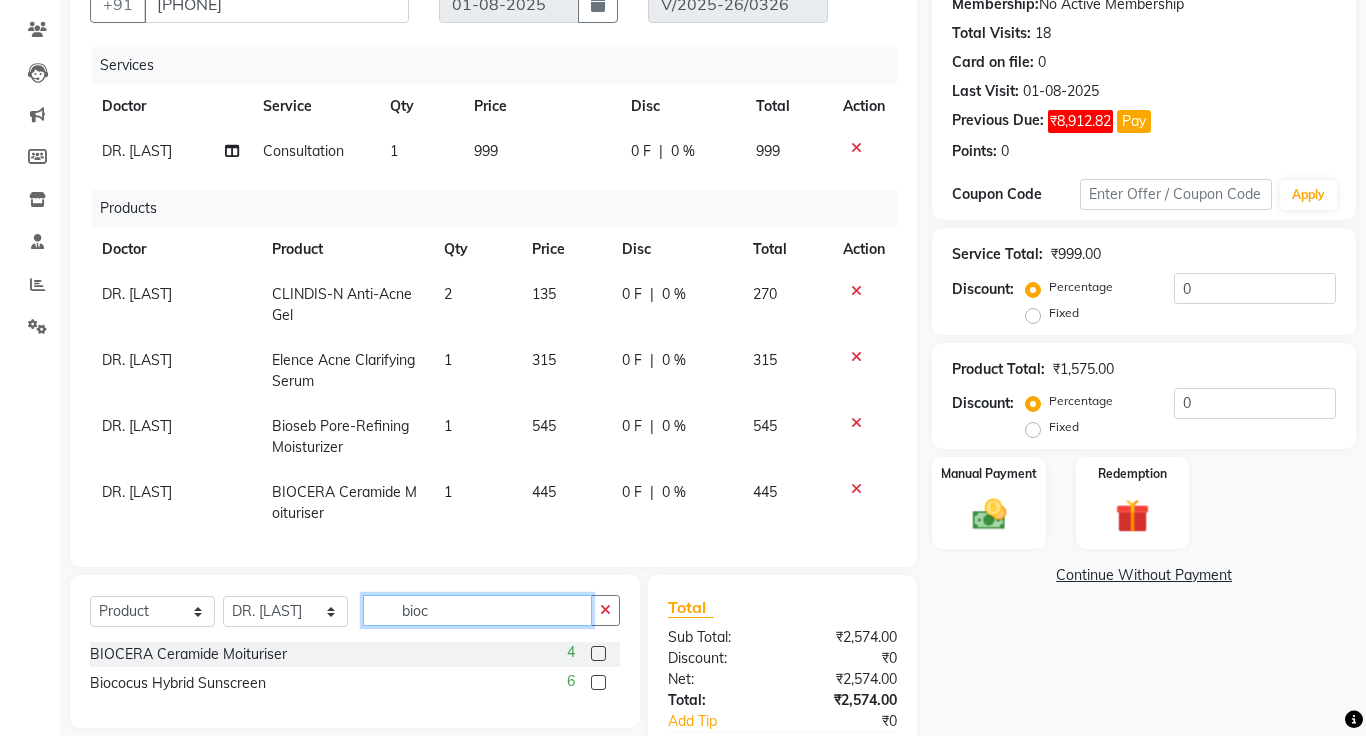 type on "bioc" 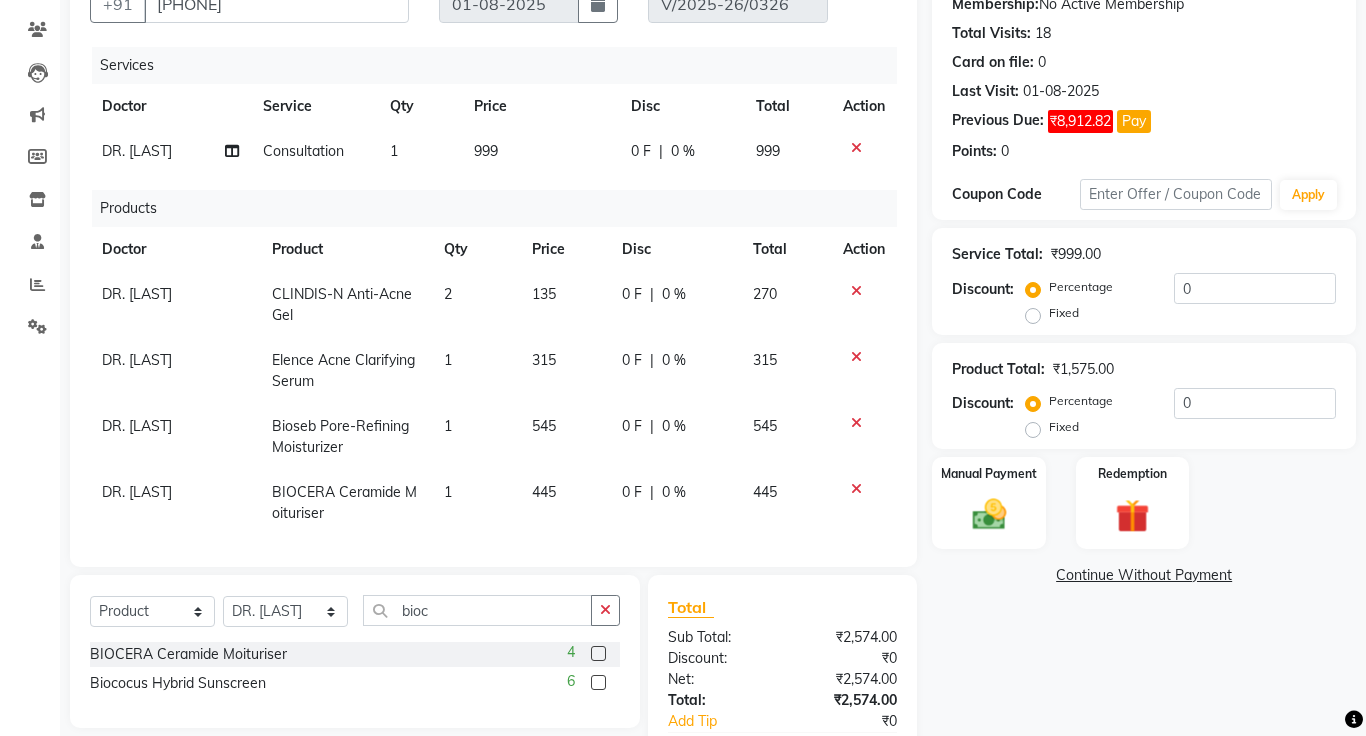 click 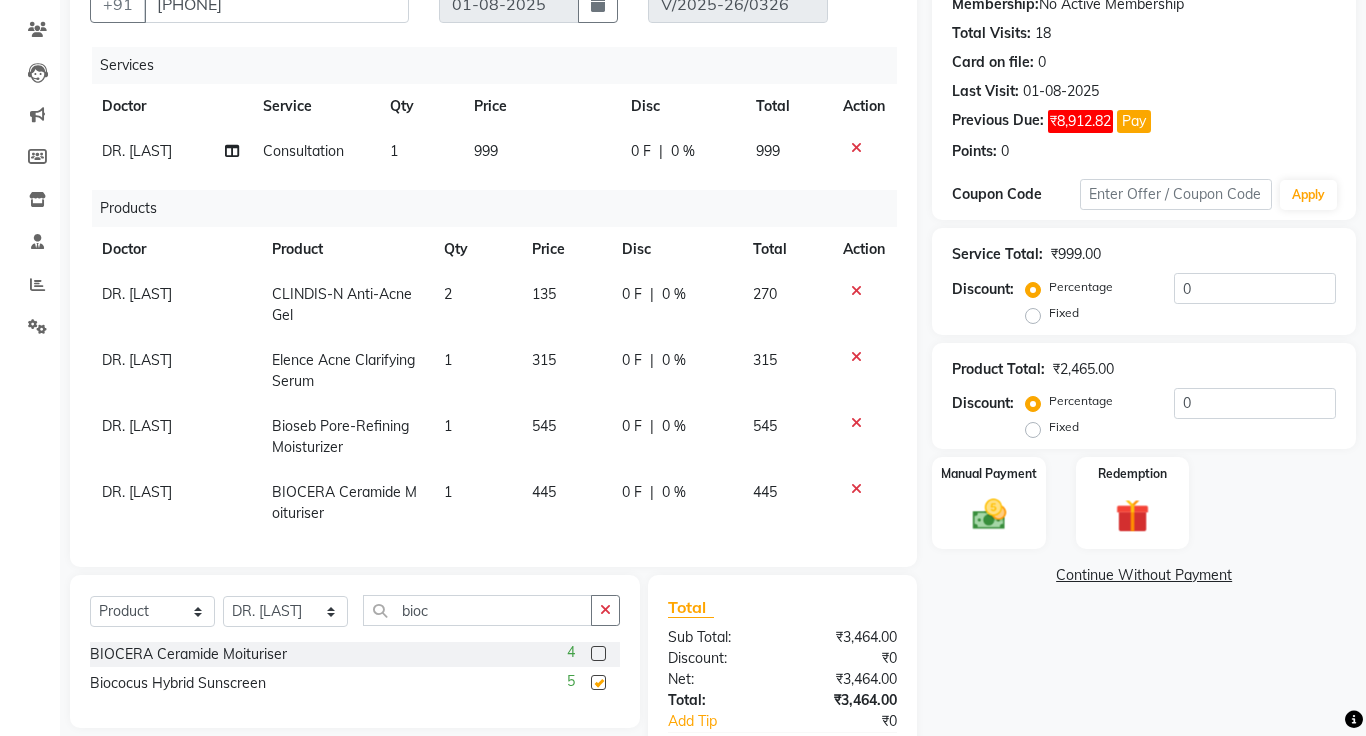 checkbox on "false" 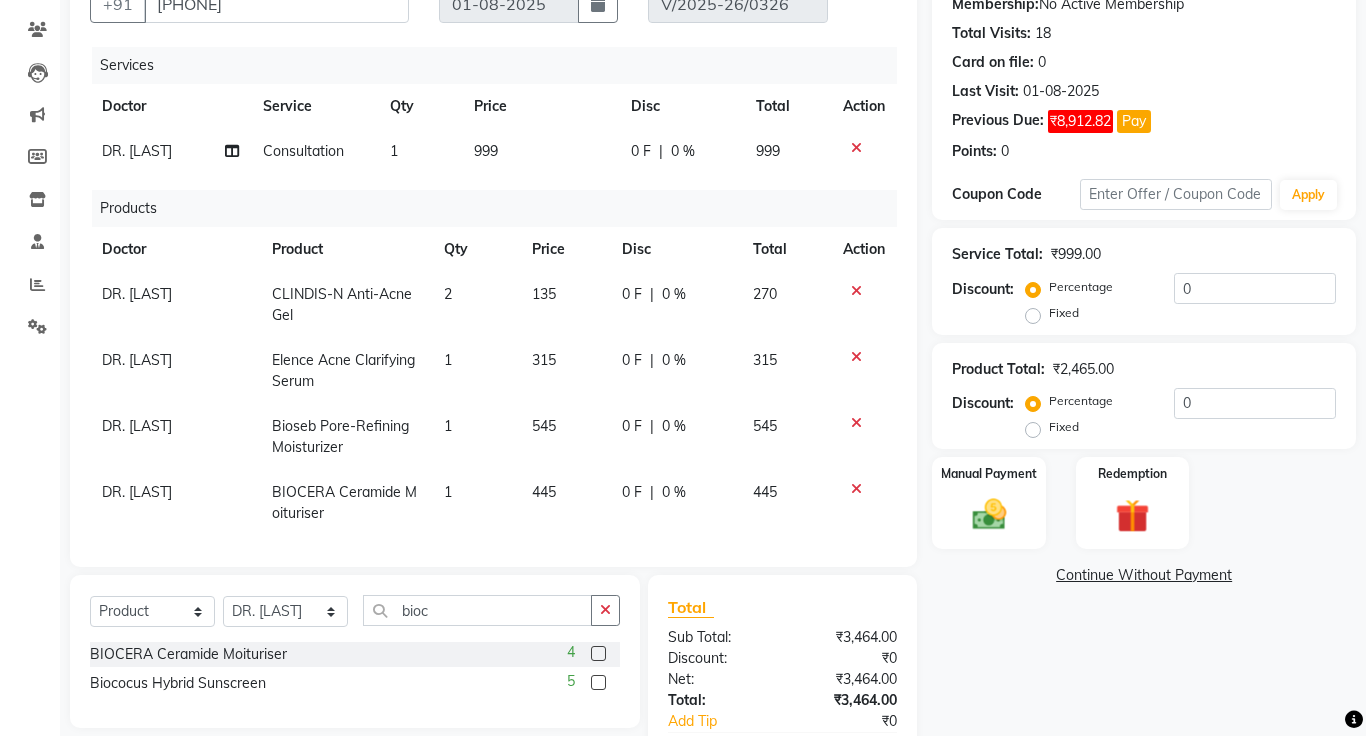 scroll, scrollTop: 71, scrollLeft: 0, axis: vertical 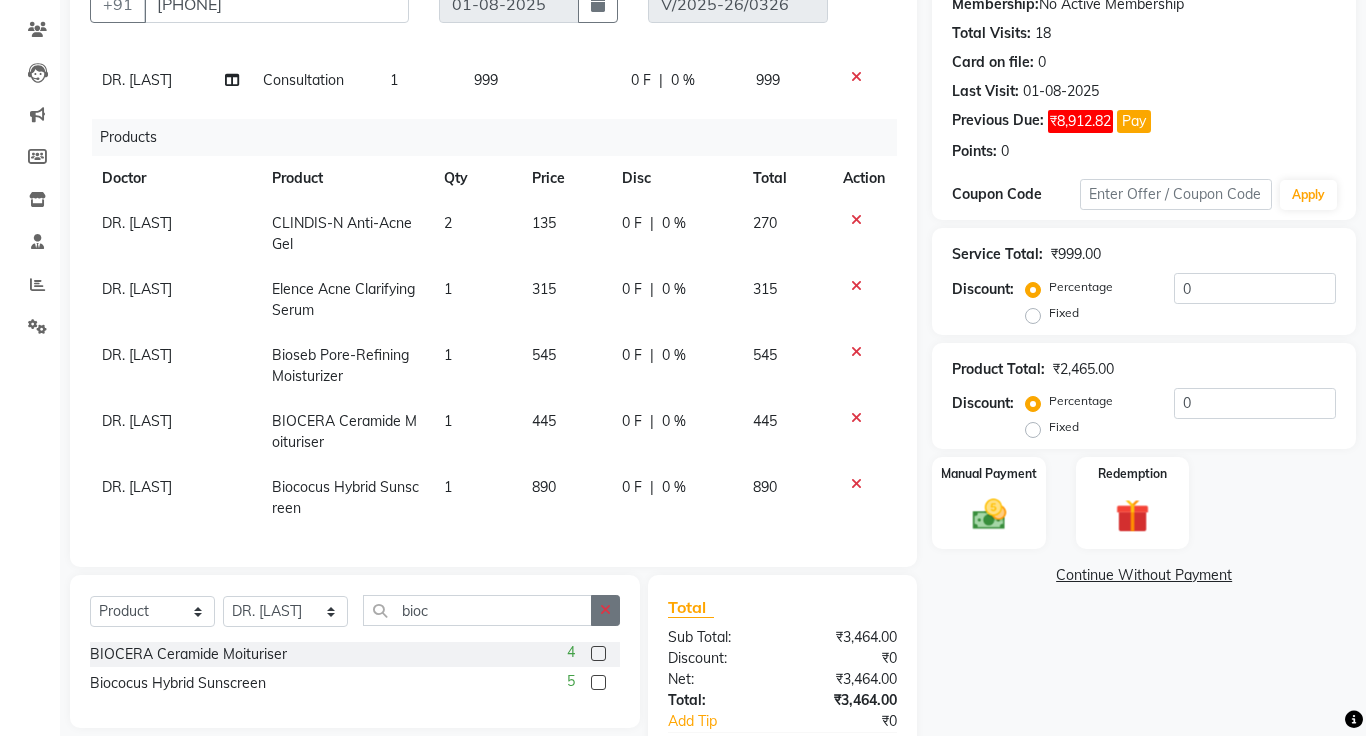 click 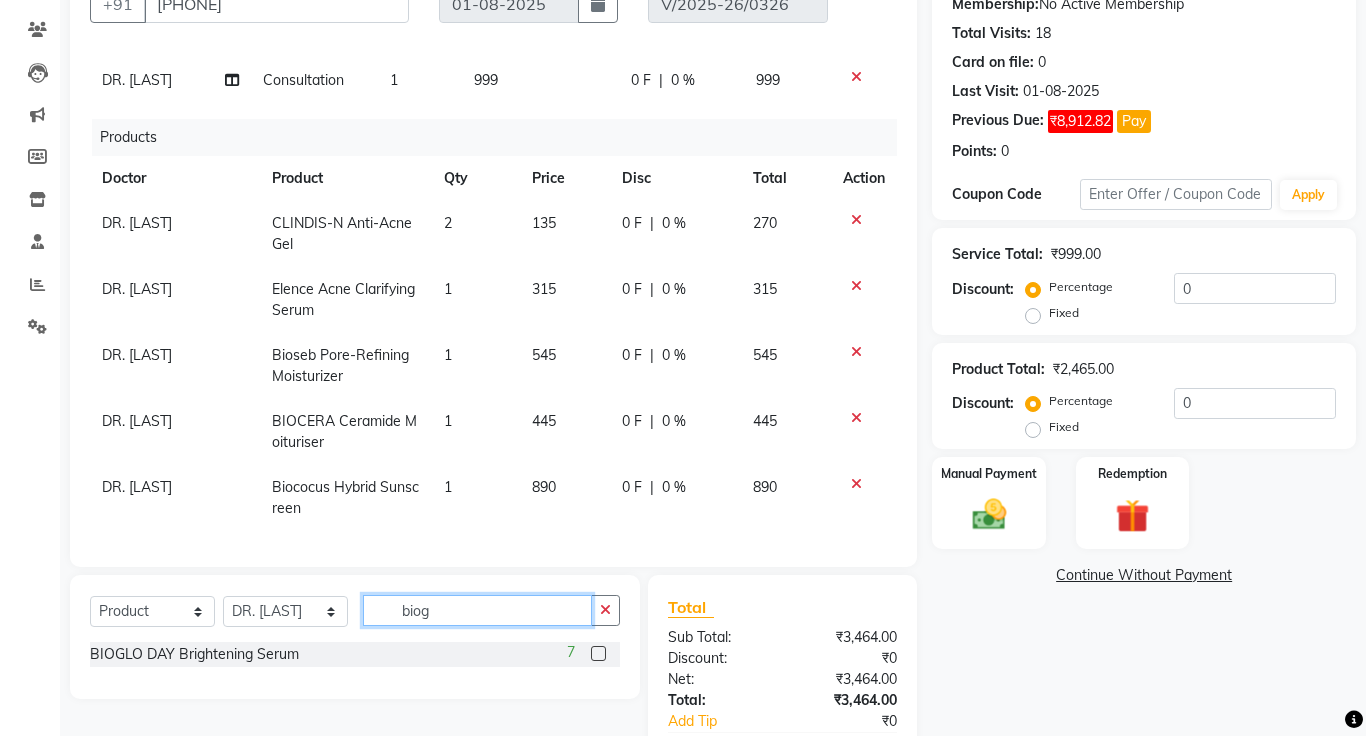 type on "biog" 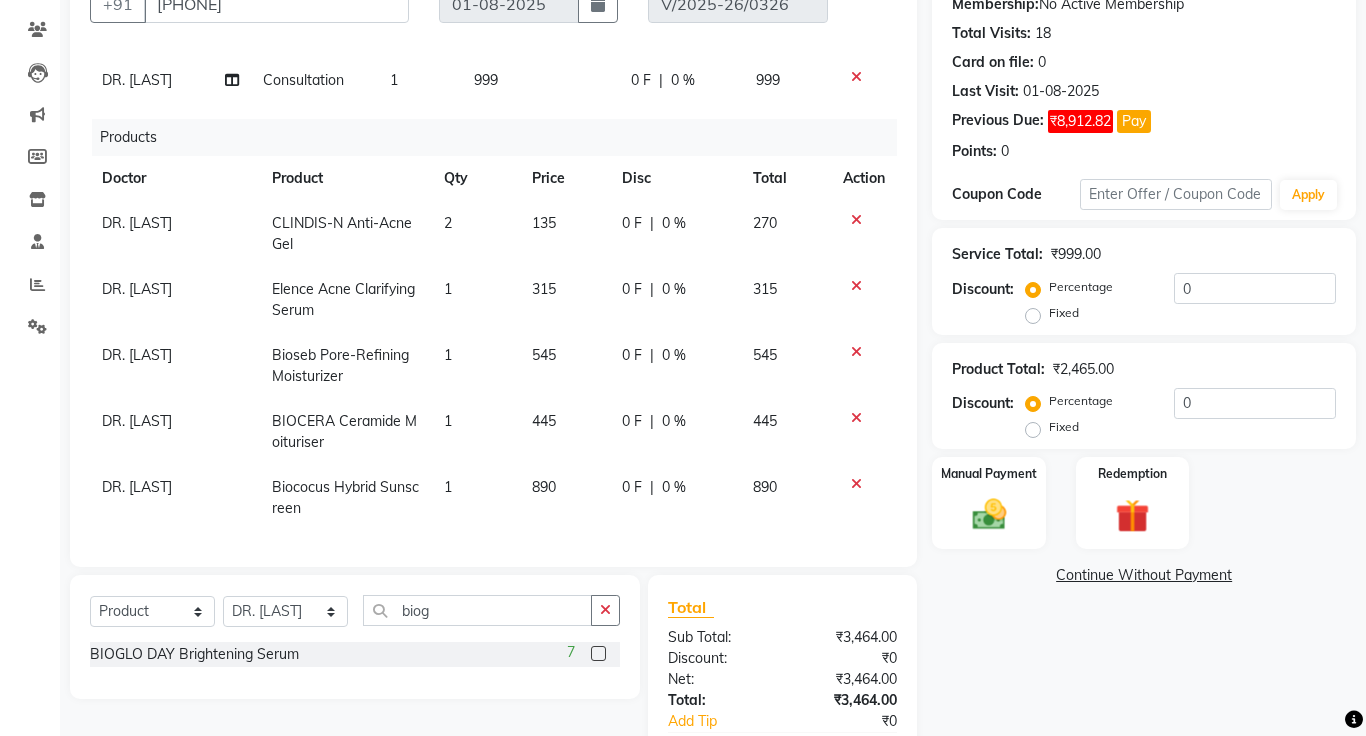 click 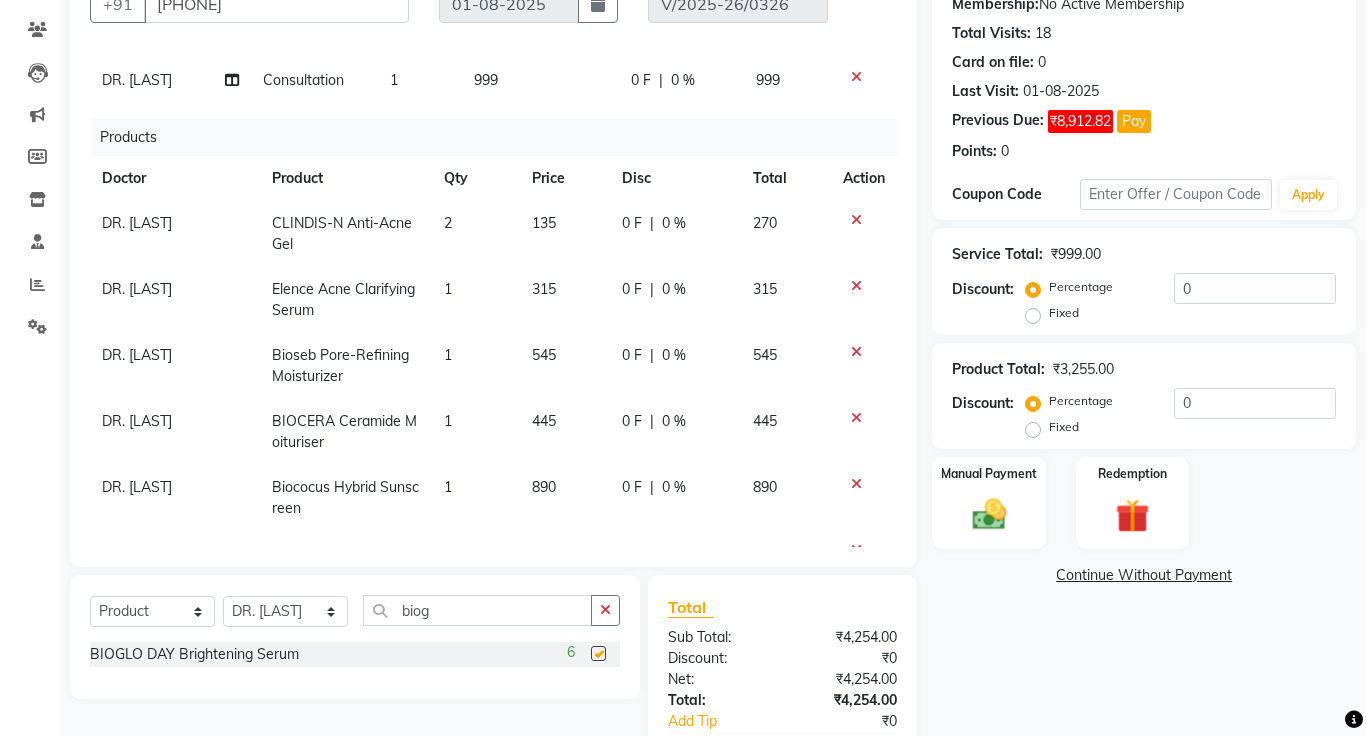 checkbox on "false" 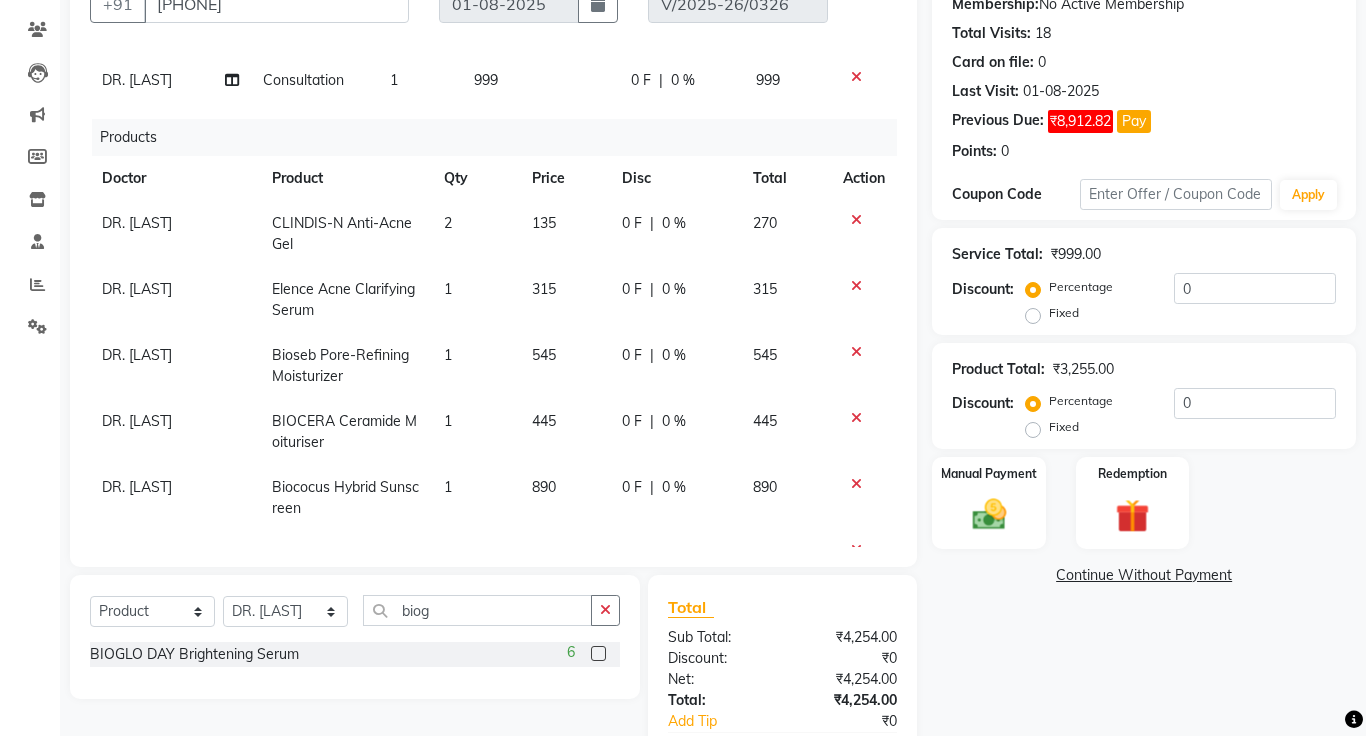 scroll, scrollTop: 137, scrollLeft: 0, axis: vertical 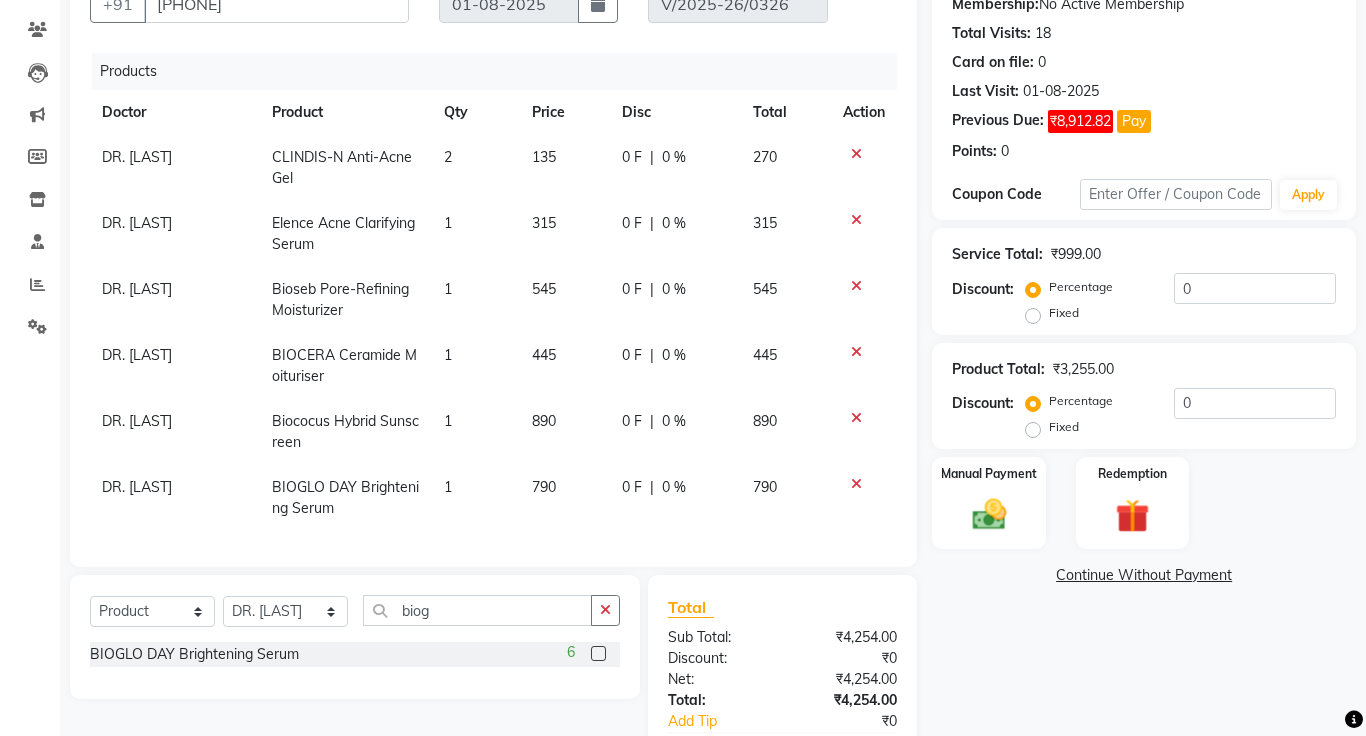 click on "Continue Without Payment" 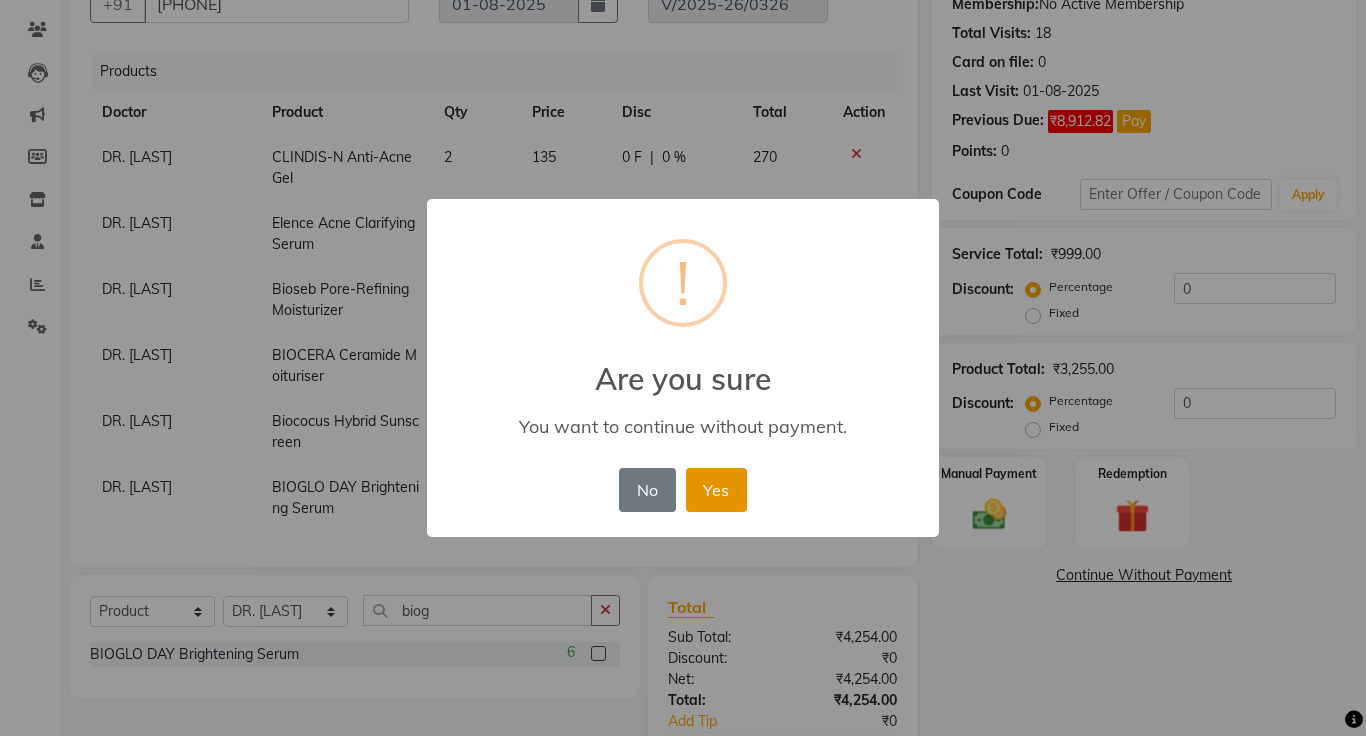 click on "Yes" at bounding box center [716, 490] 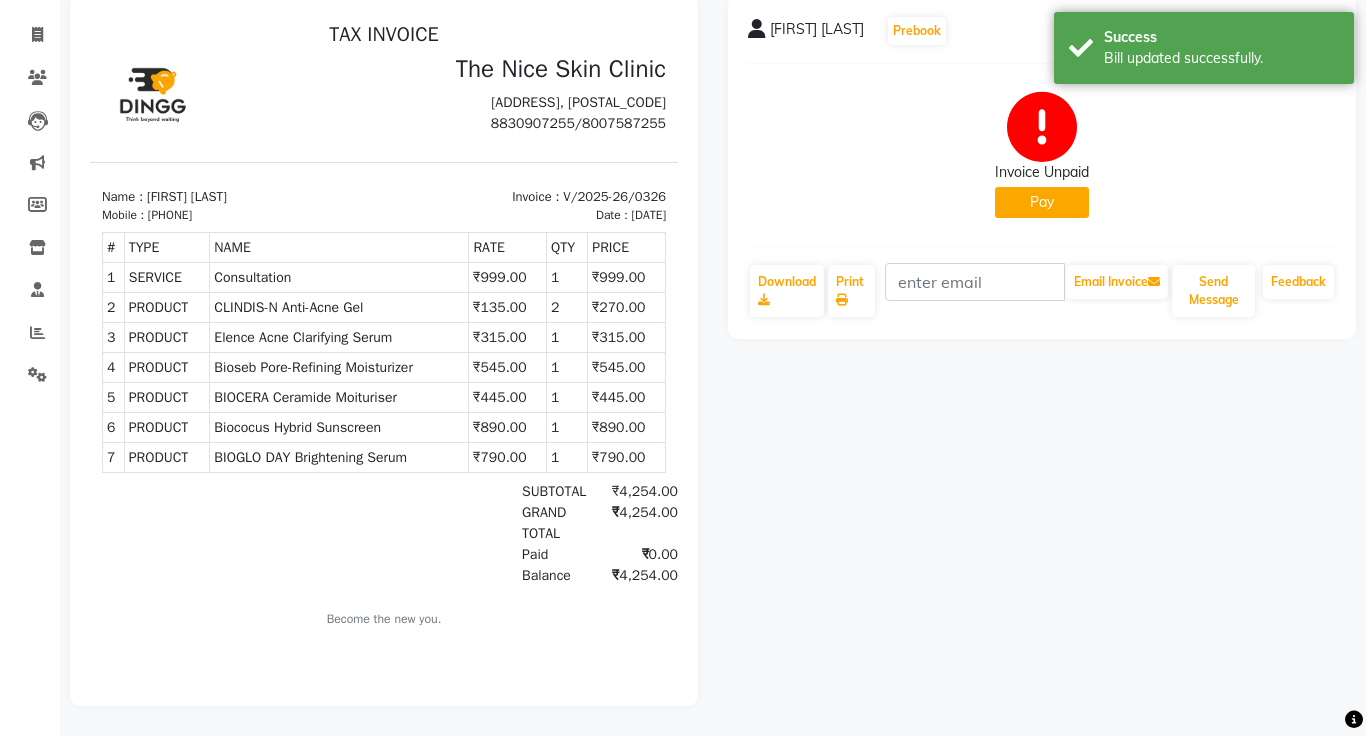 scroll, scrollTop: 0, scrollLeft: 0, axis: both 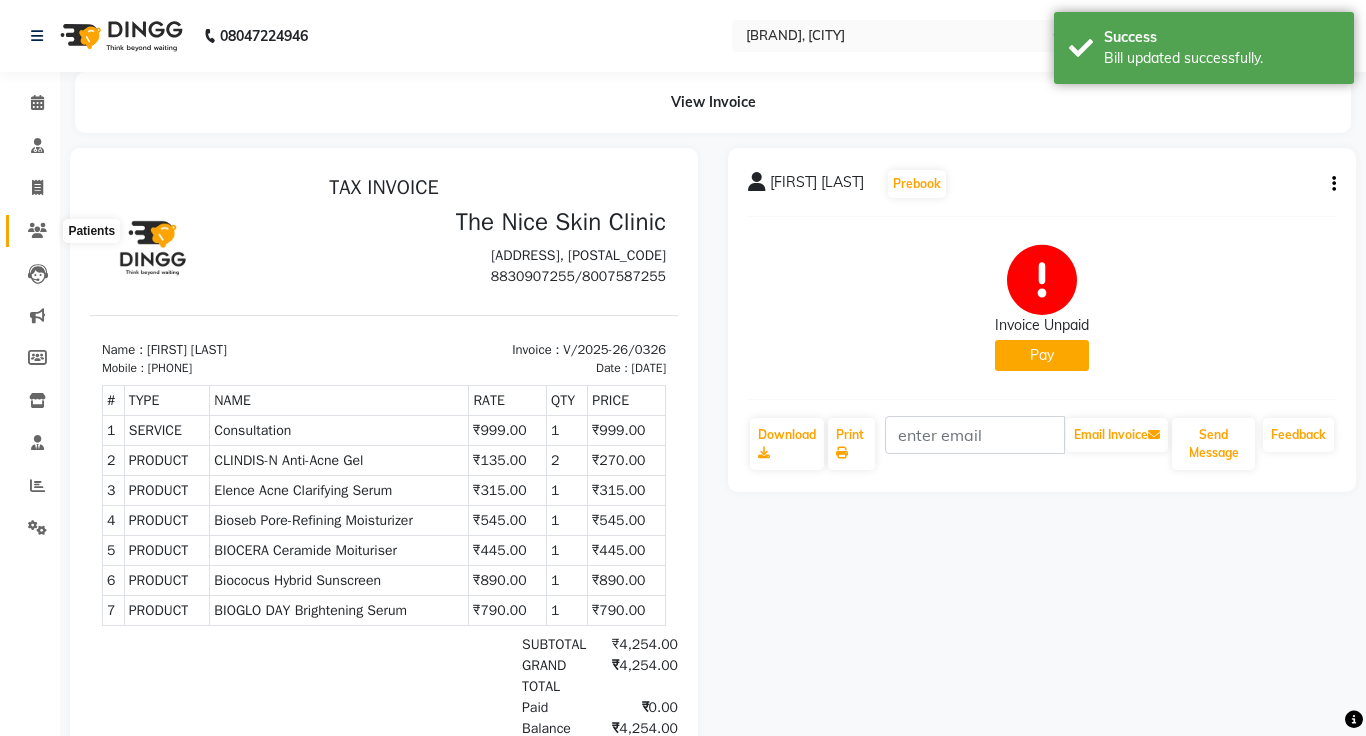 click 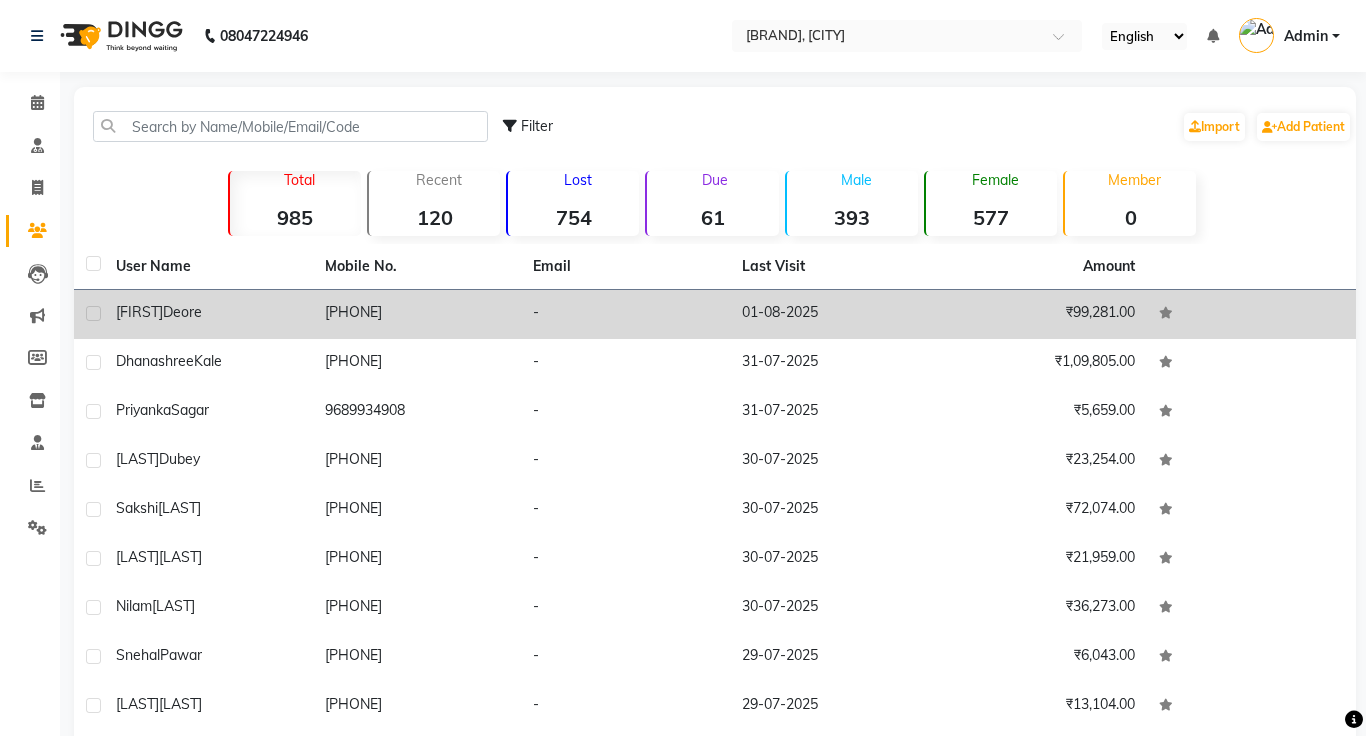 click on "-" 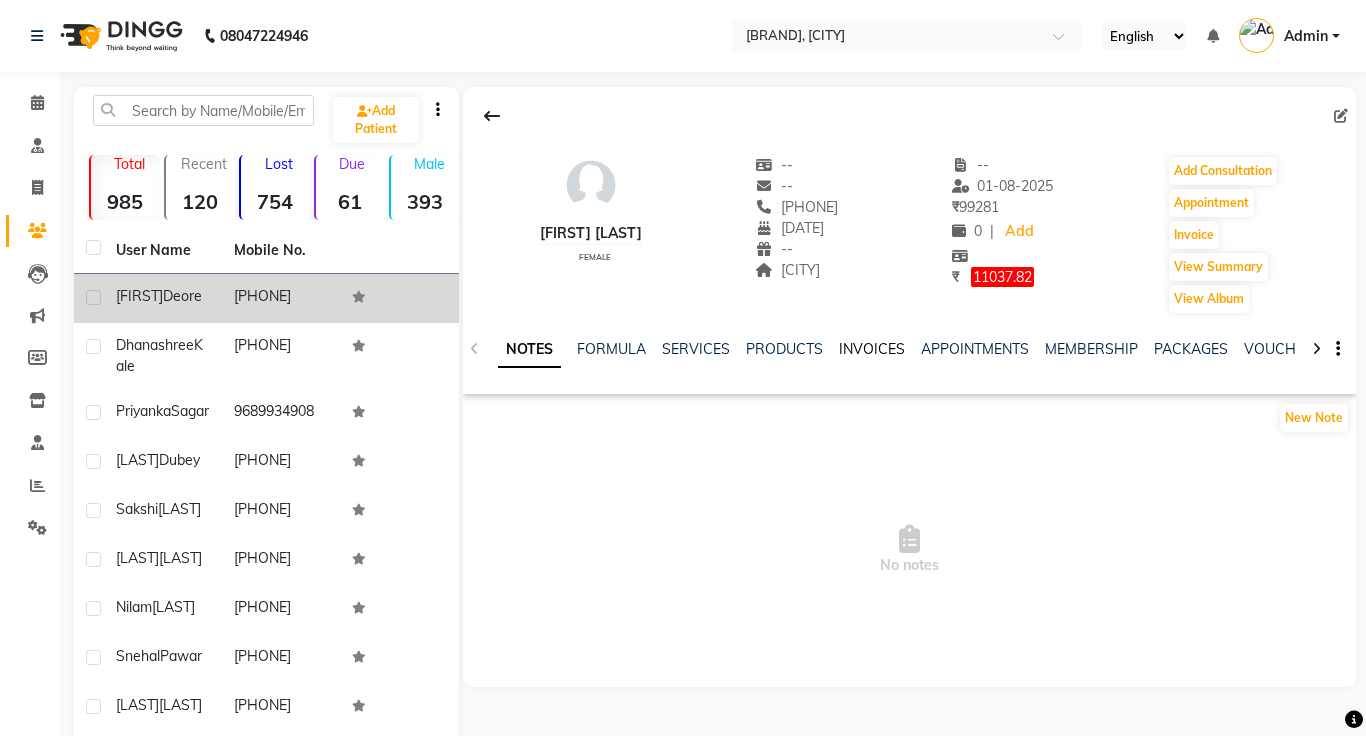 click on "INVOICES" 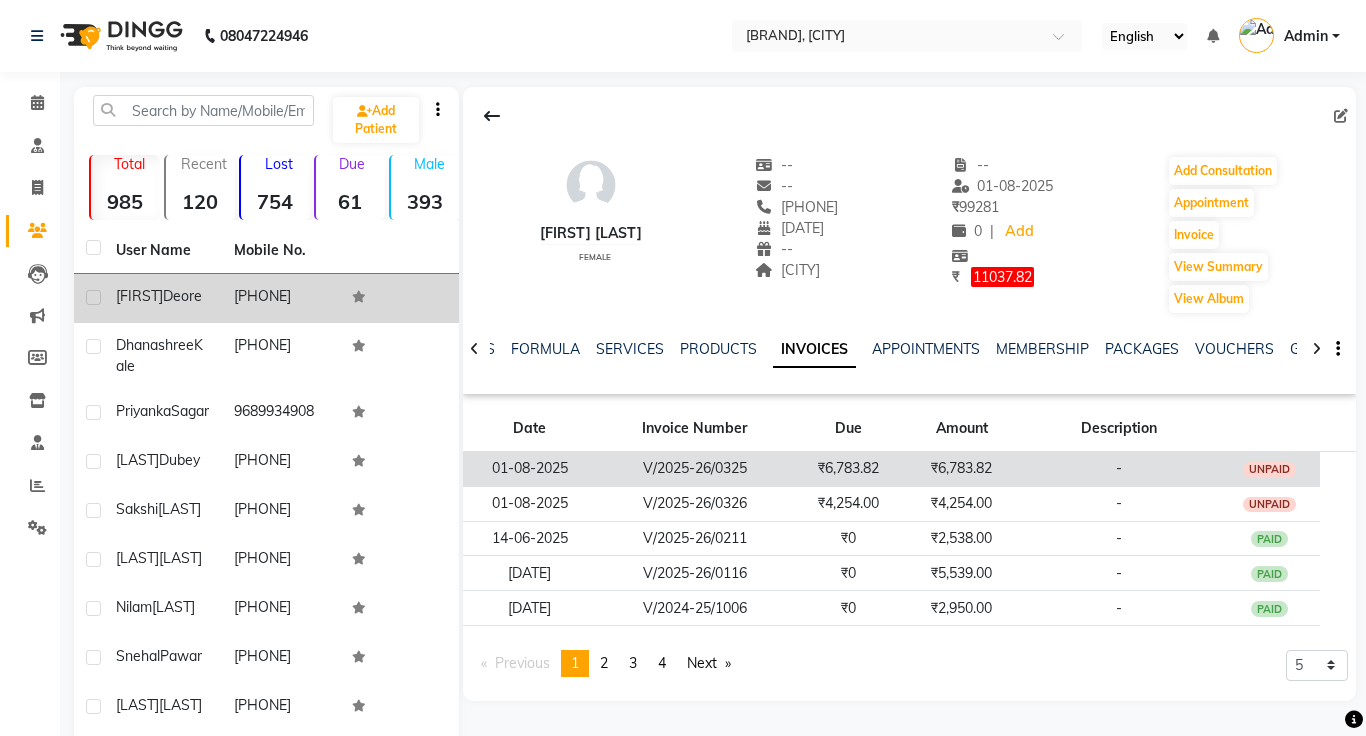 click on "₹6,783.82" 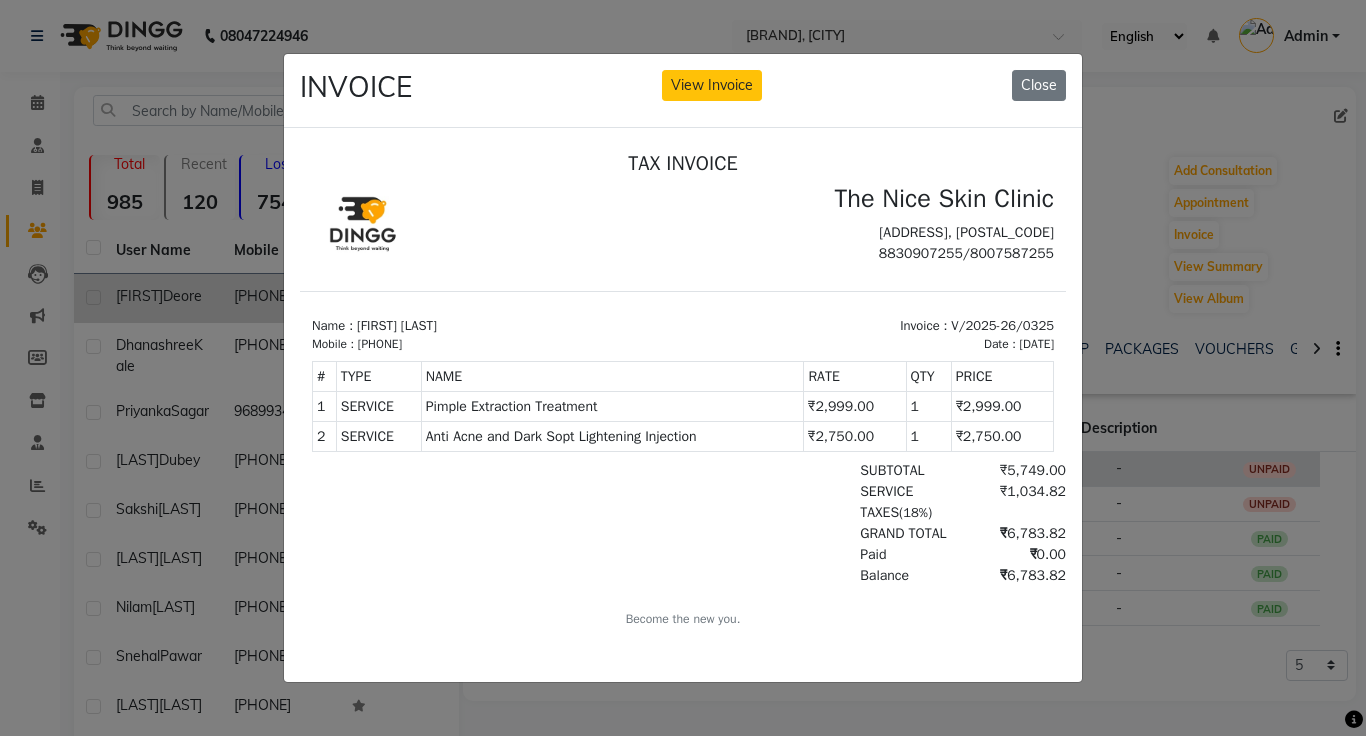 scroll, scrollTop: 8, scrollLeft: 0, axis: vertical 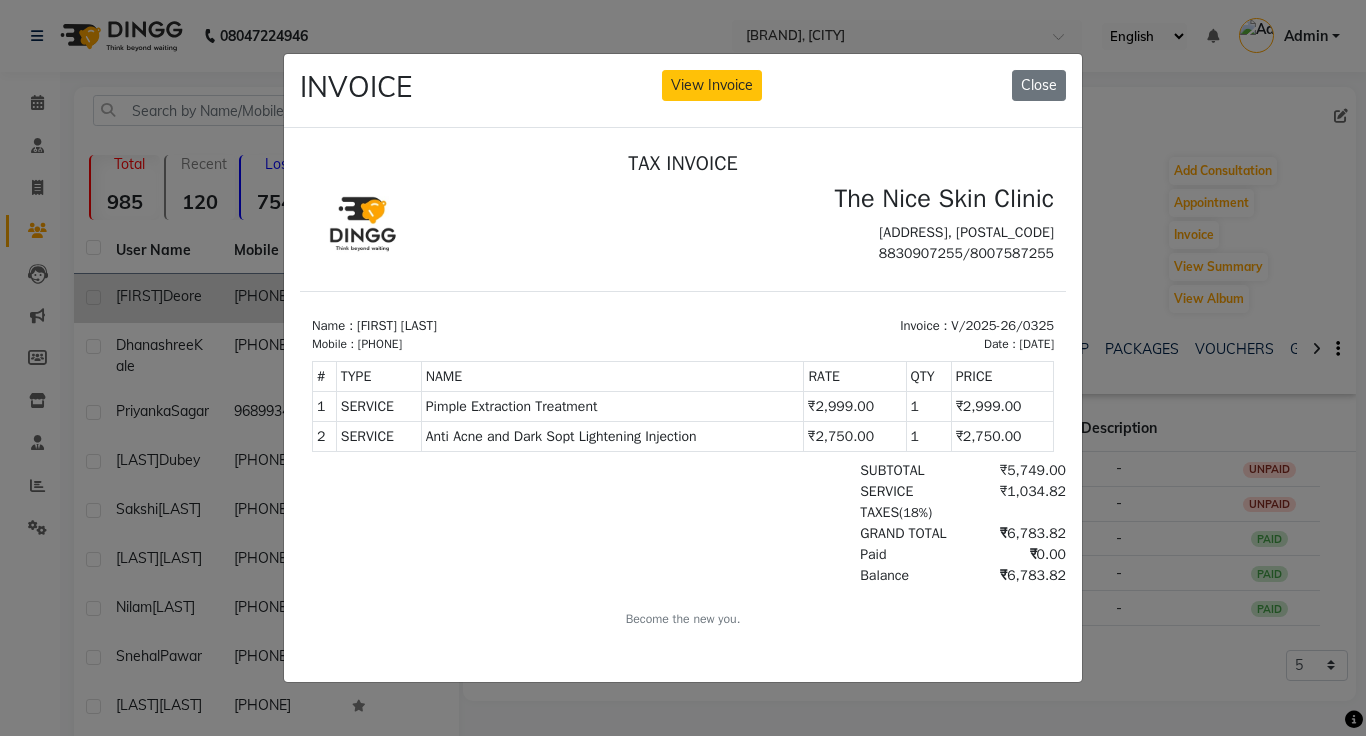 click on "INVOICE View Invoice Close" 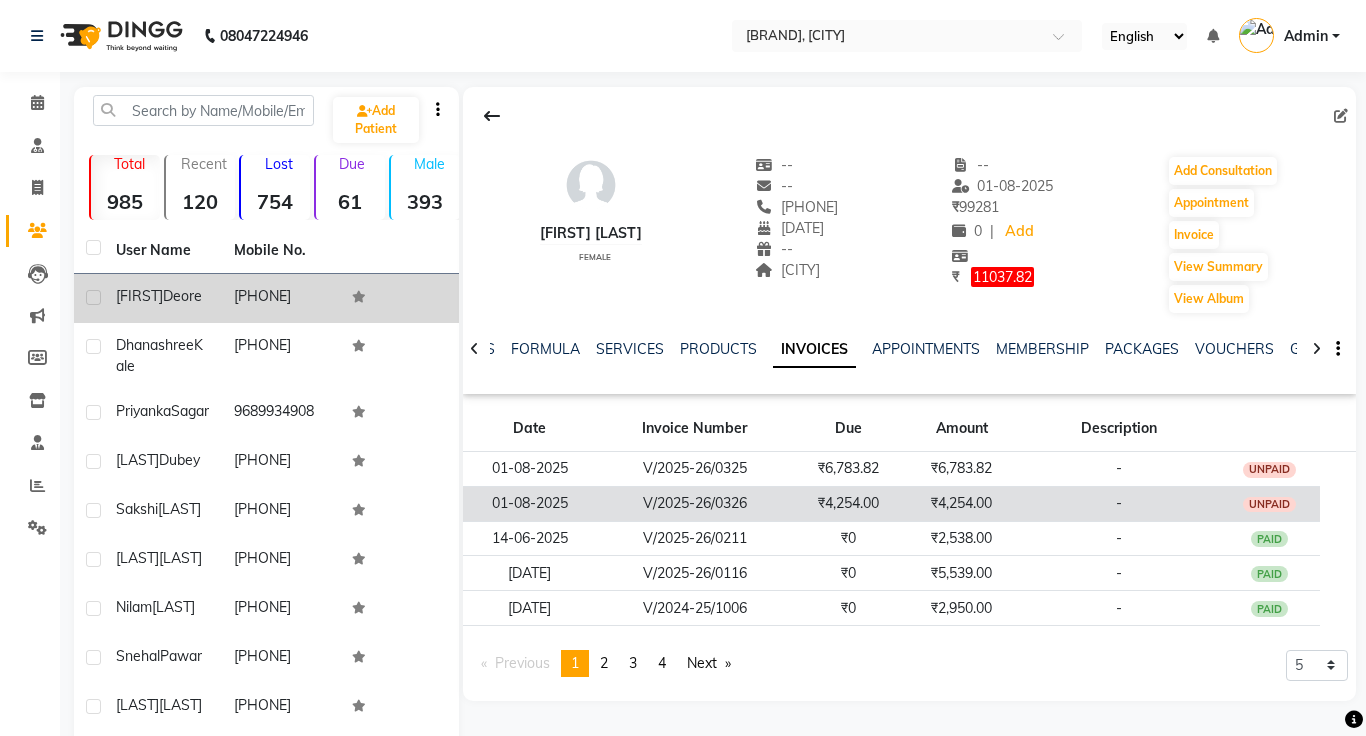 click on "-" 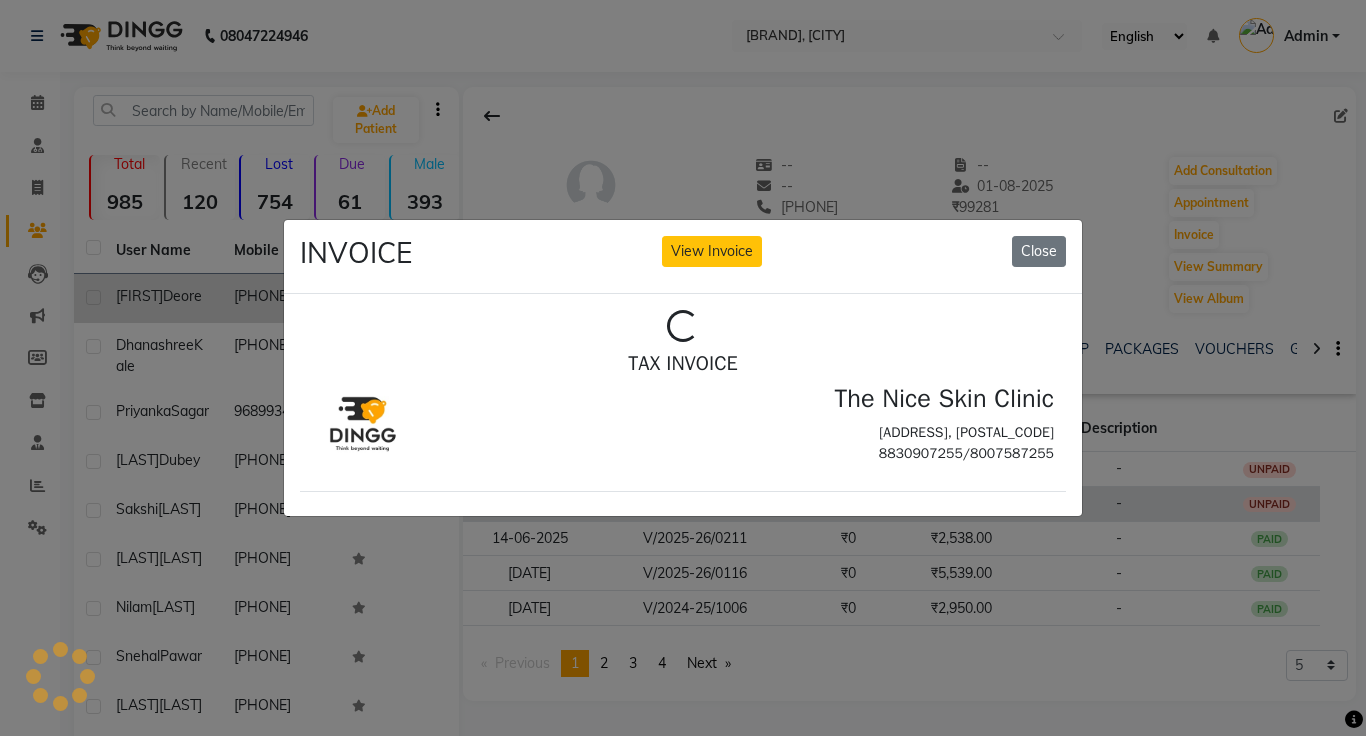 scroll, scrollTop: 0, scrollLeft: 0, axis: both 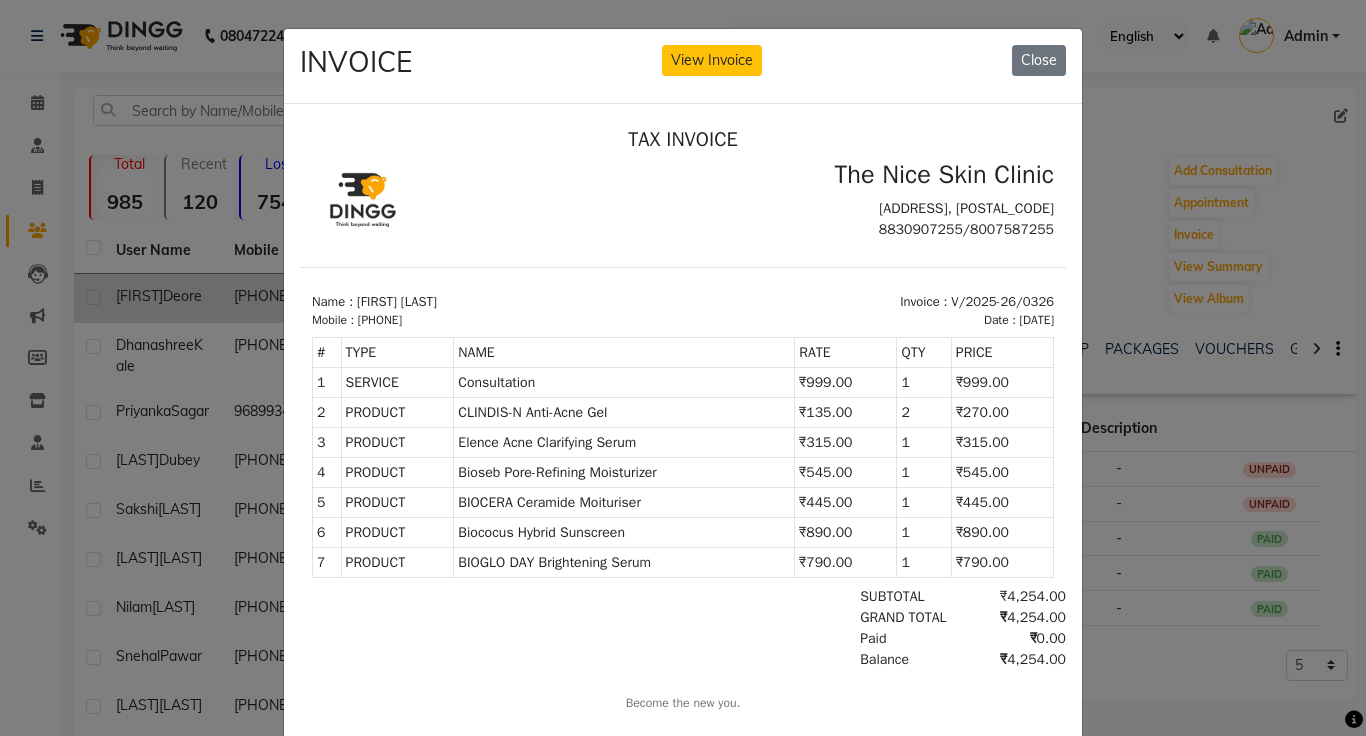 click on "INVOICE View Invoice Close" 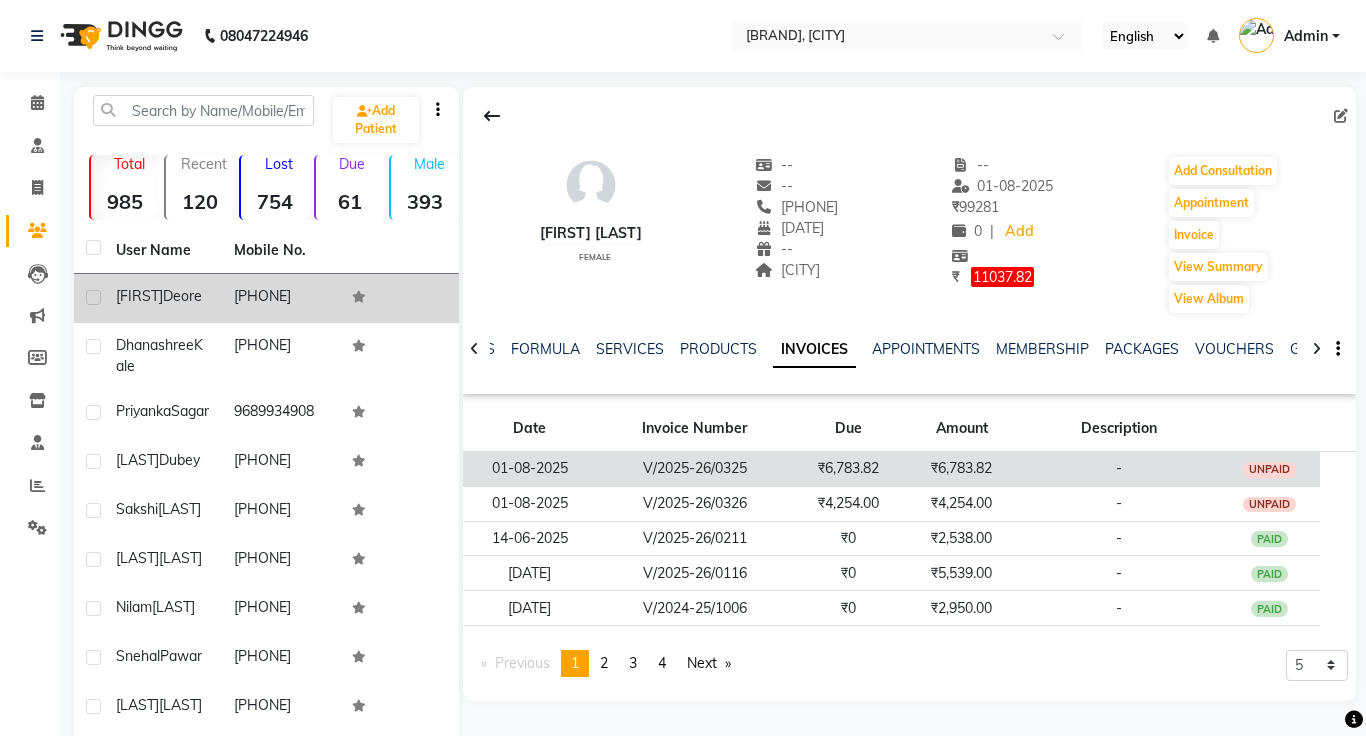 click on "₹6,783.82" 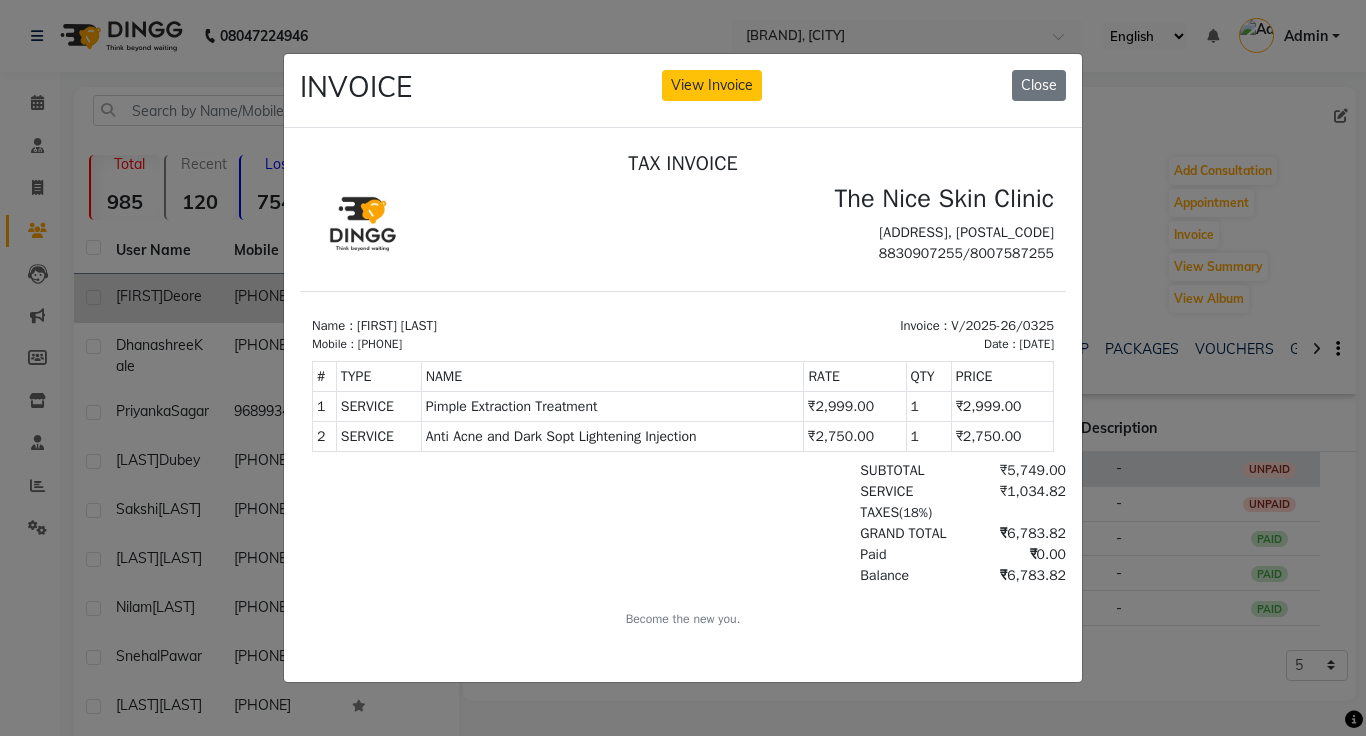 scroll, scrollTop: 0, scrollLeft: 0, axis: both 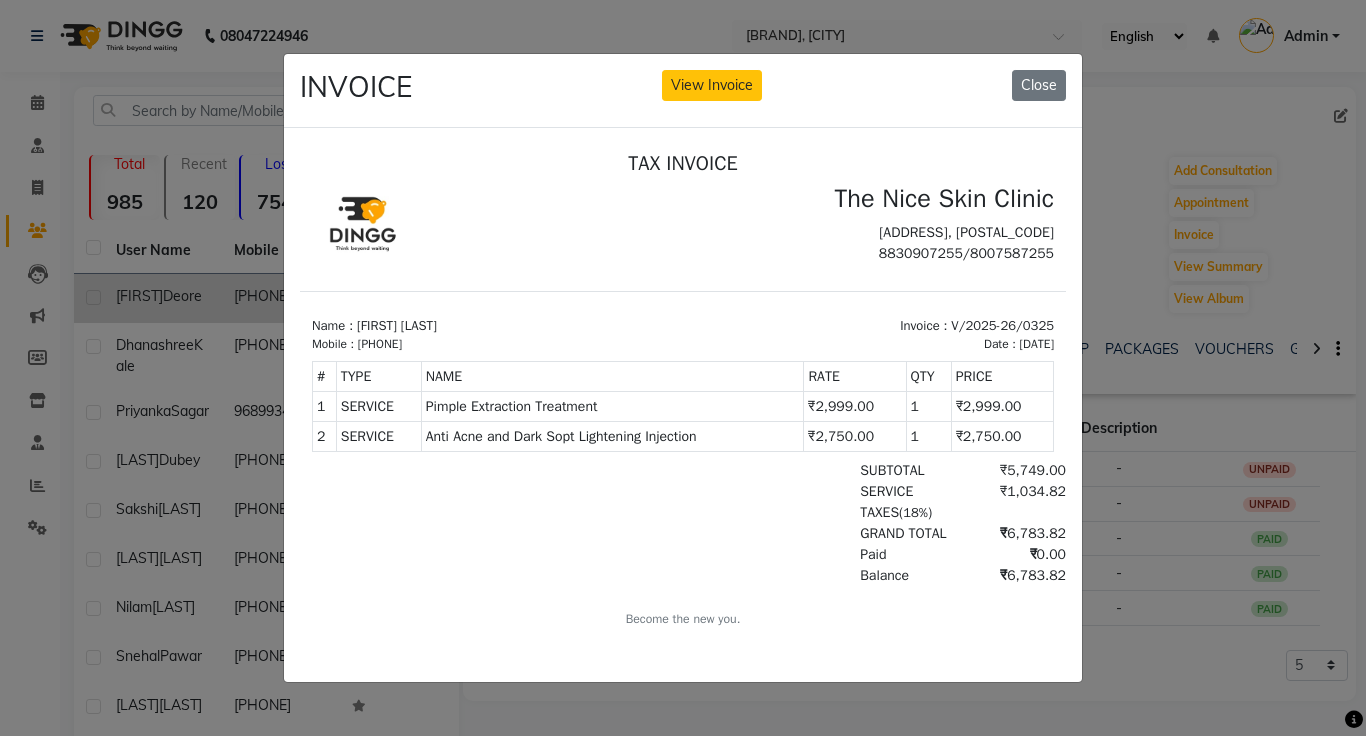 click on "INVOICE View Invoice Close" 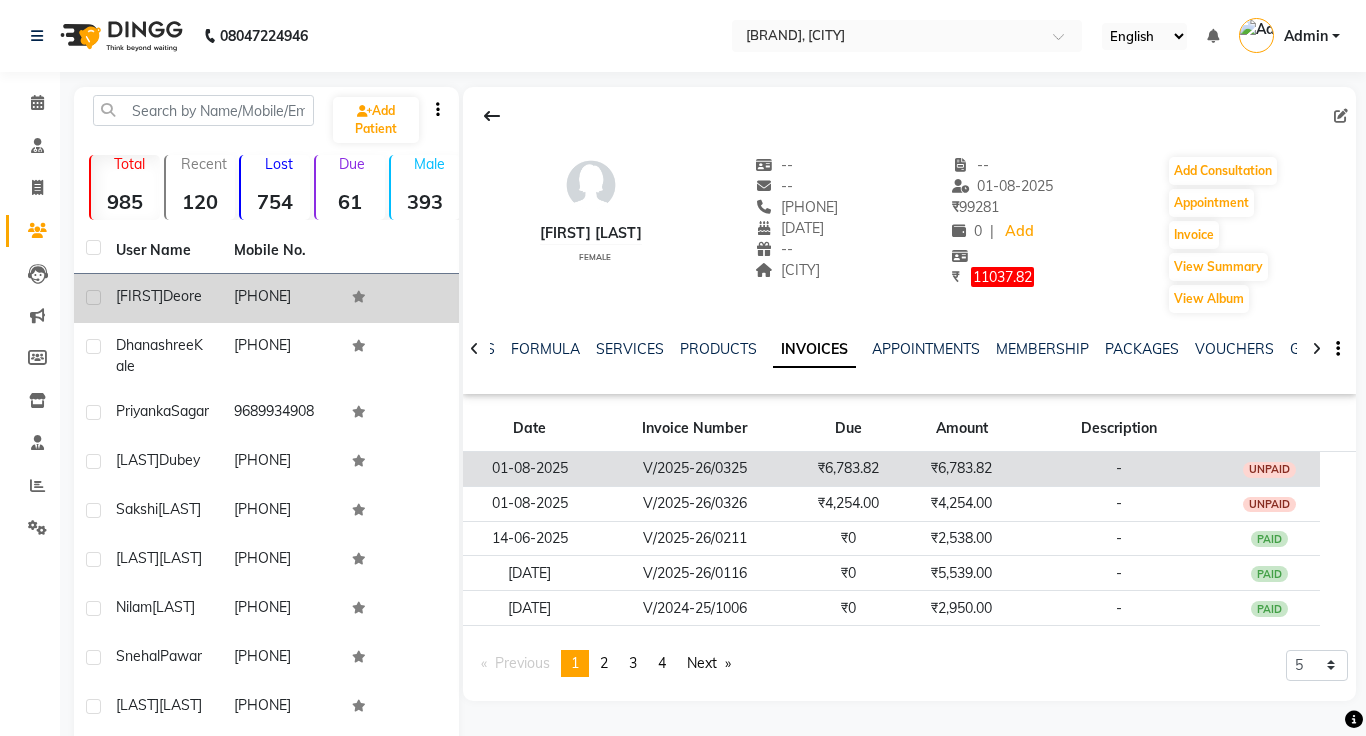 click on "₹6,783.82" 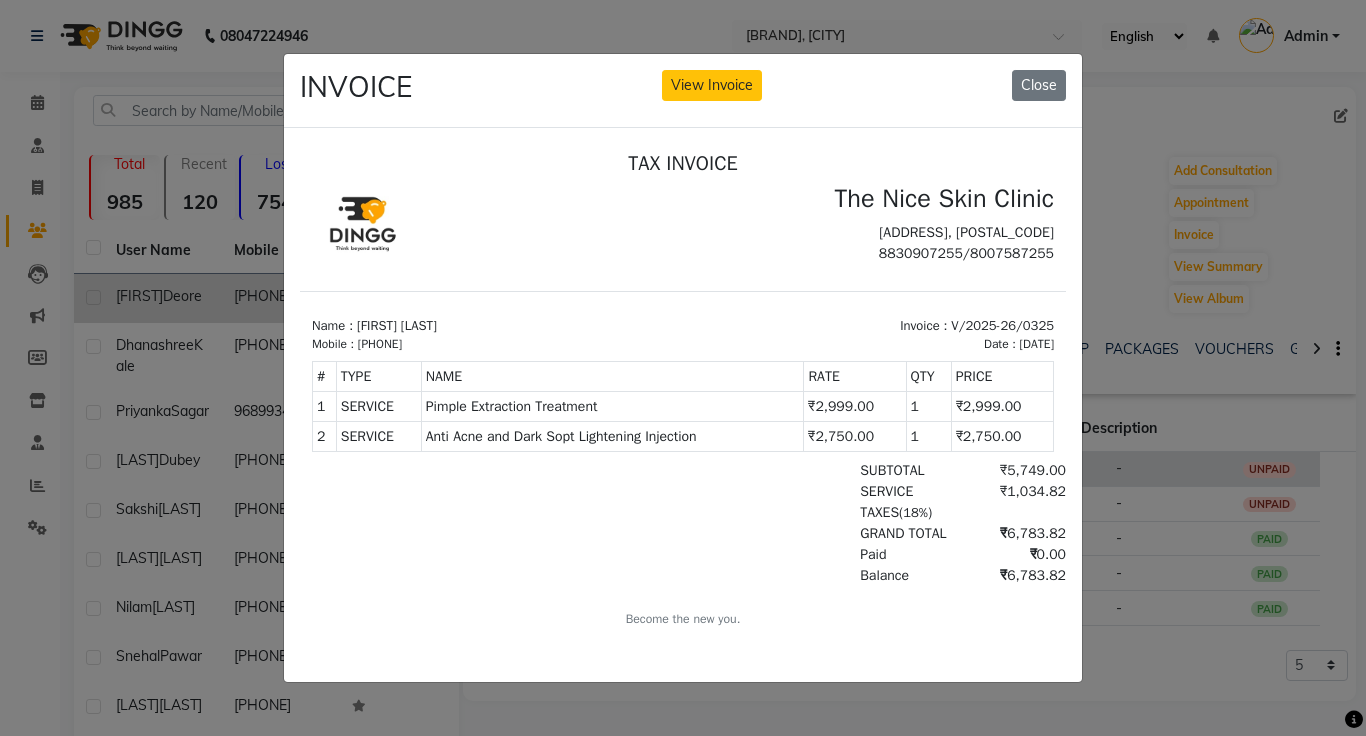 scroll, scrollTop: 0, scrollLeft: 0, axis: both 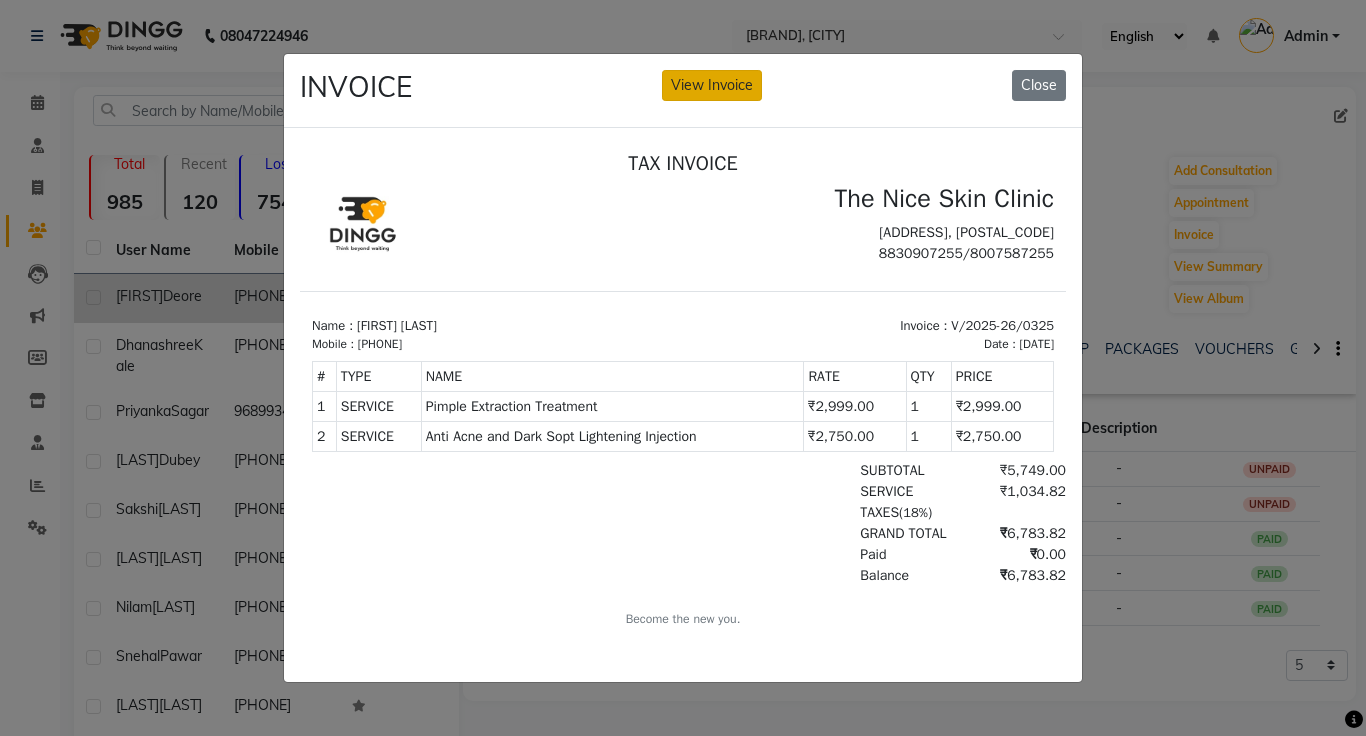 click on "View Invoice" 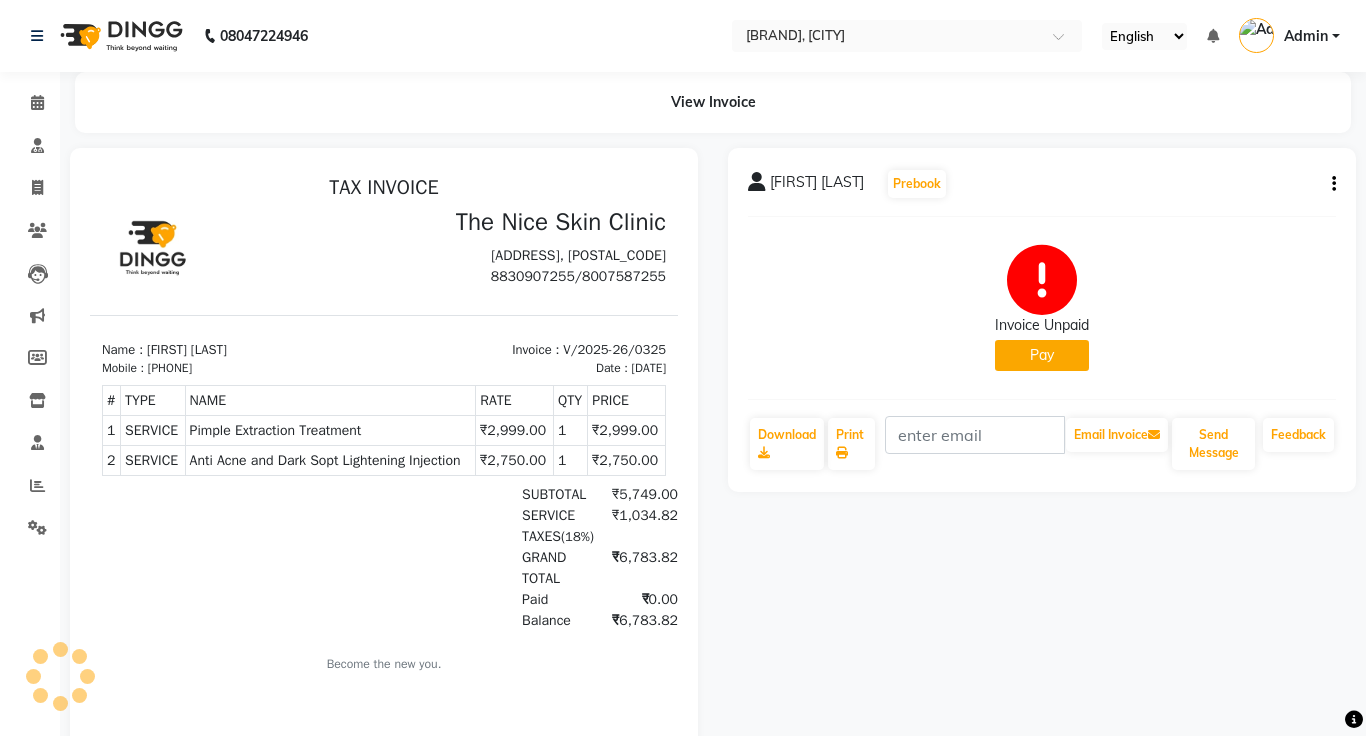 scroll, scrollTop: 0, scrollLeft: 0, axis: both 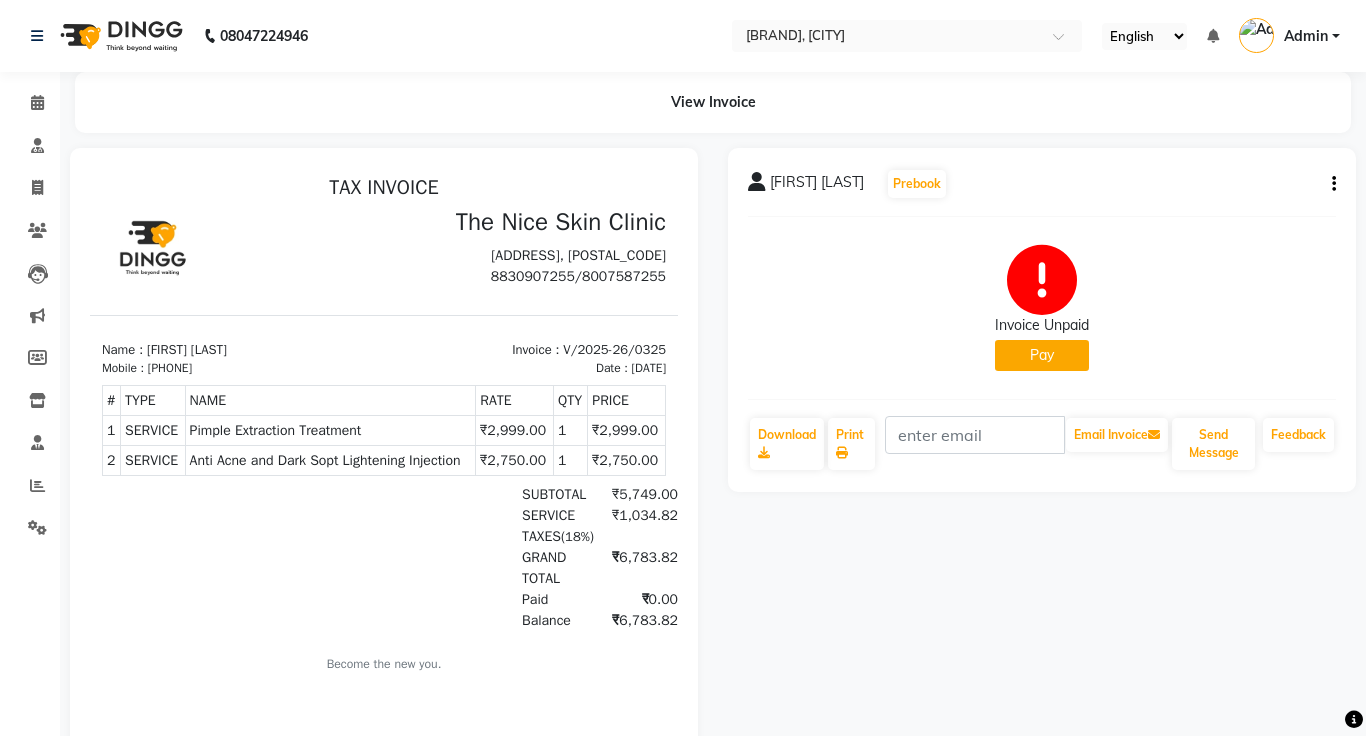 click 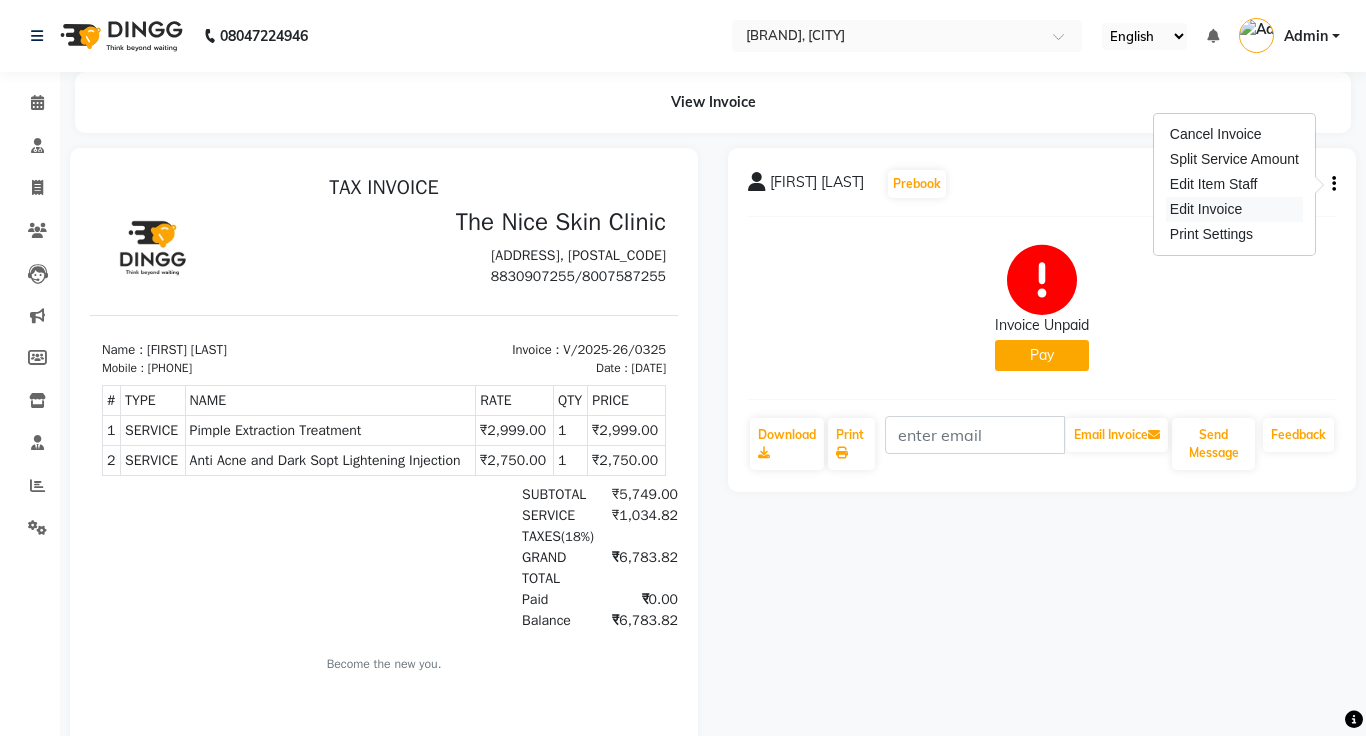 click on "Edit Invoice" at bounding box center (1234, 209) 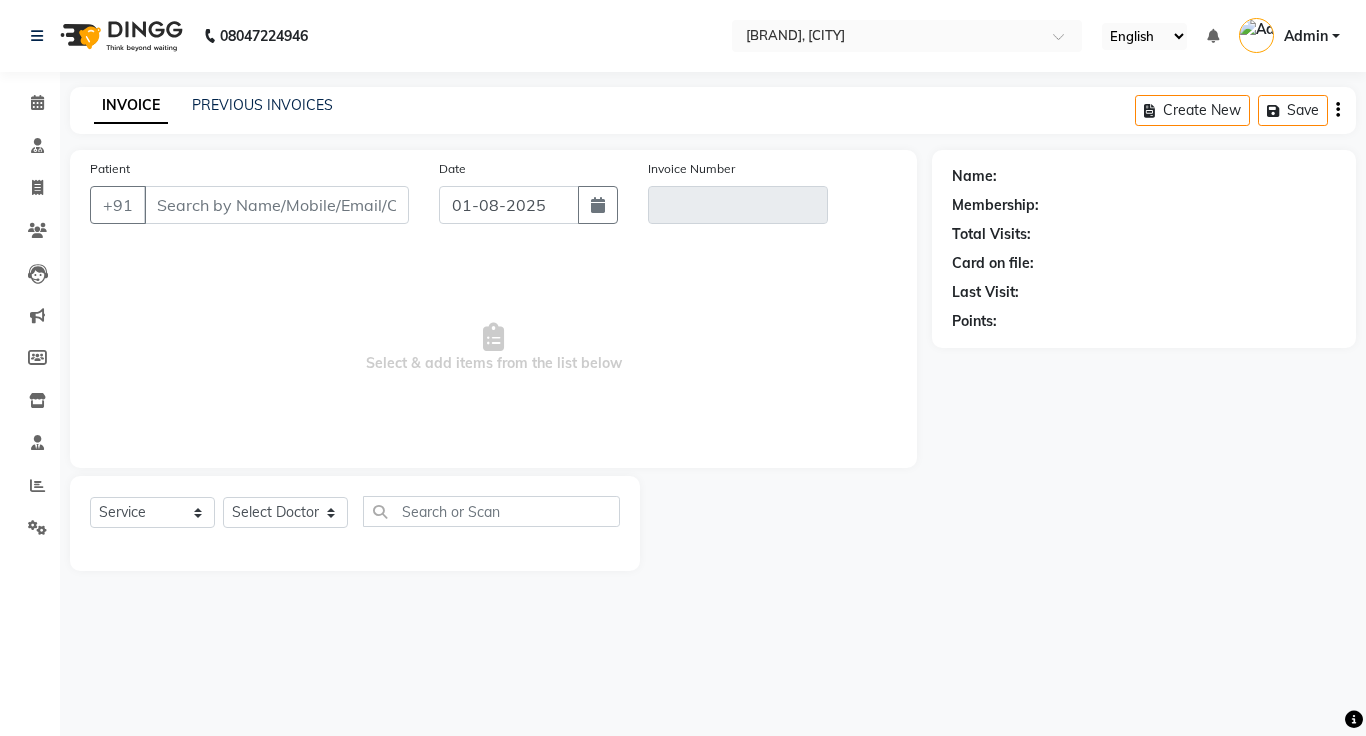 click 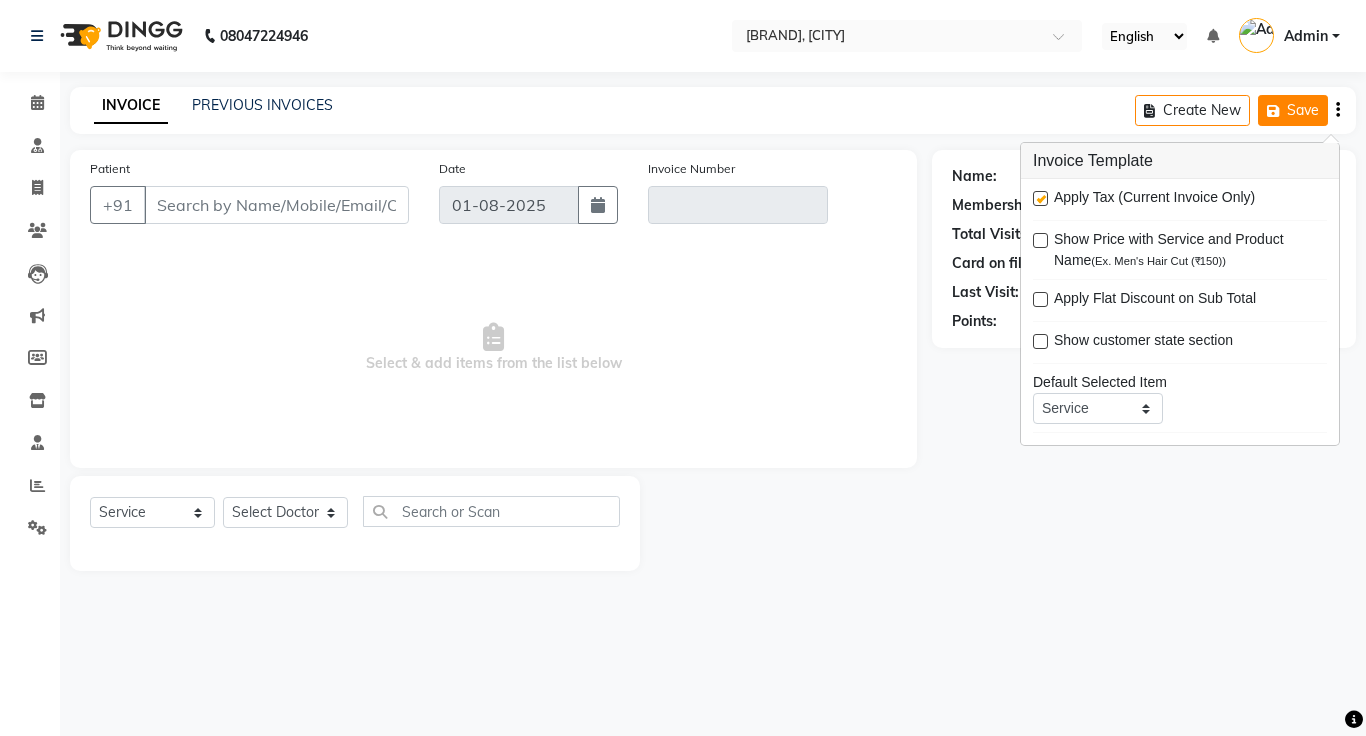 type on "[PHONE]" 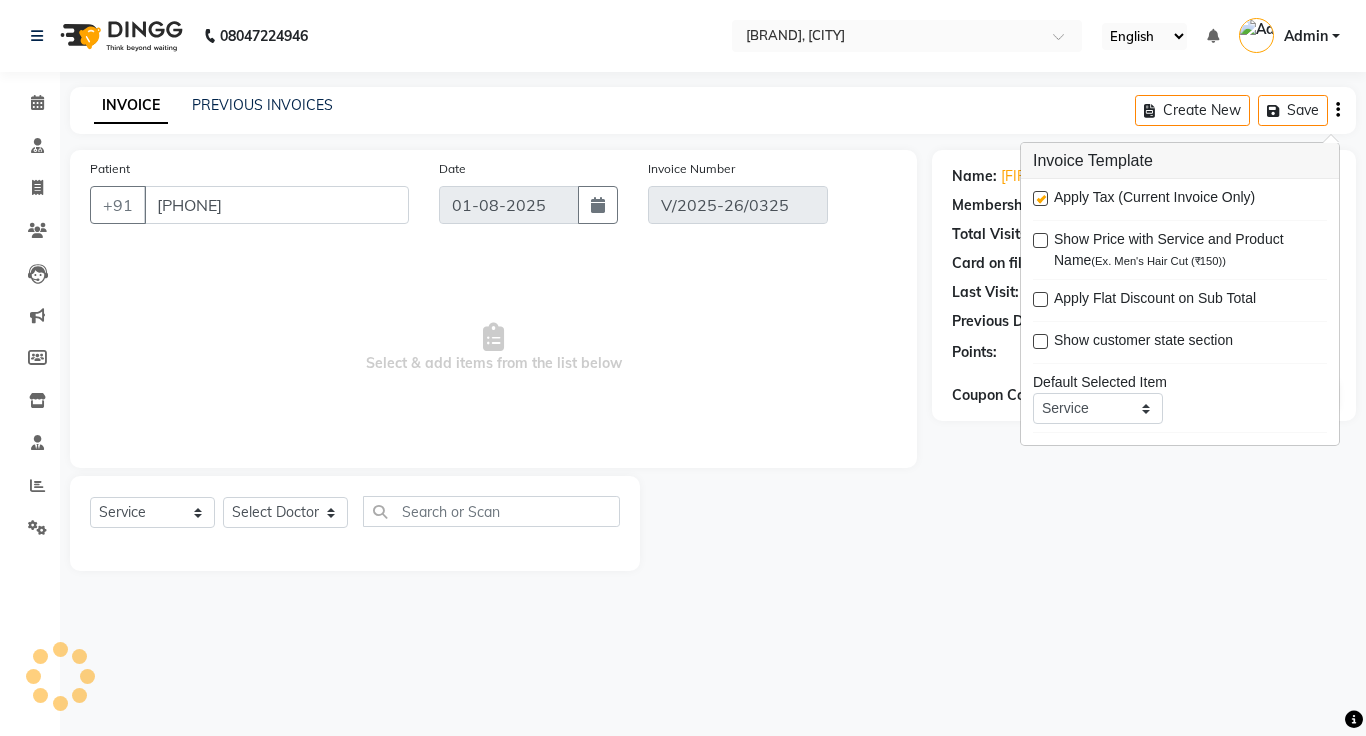 select on "select" 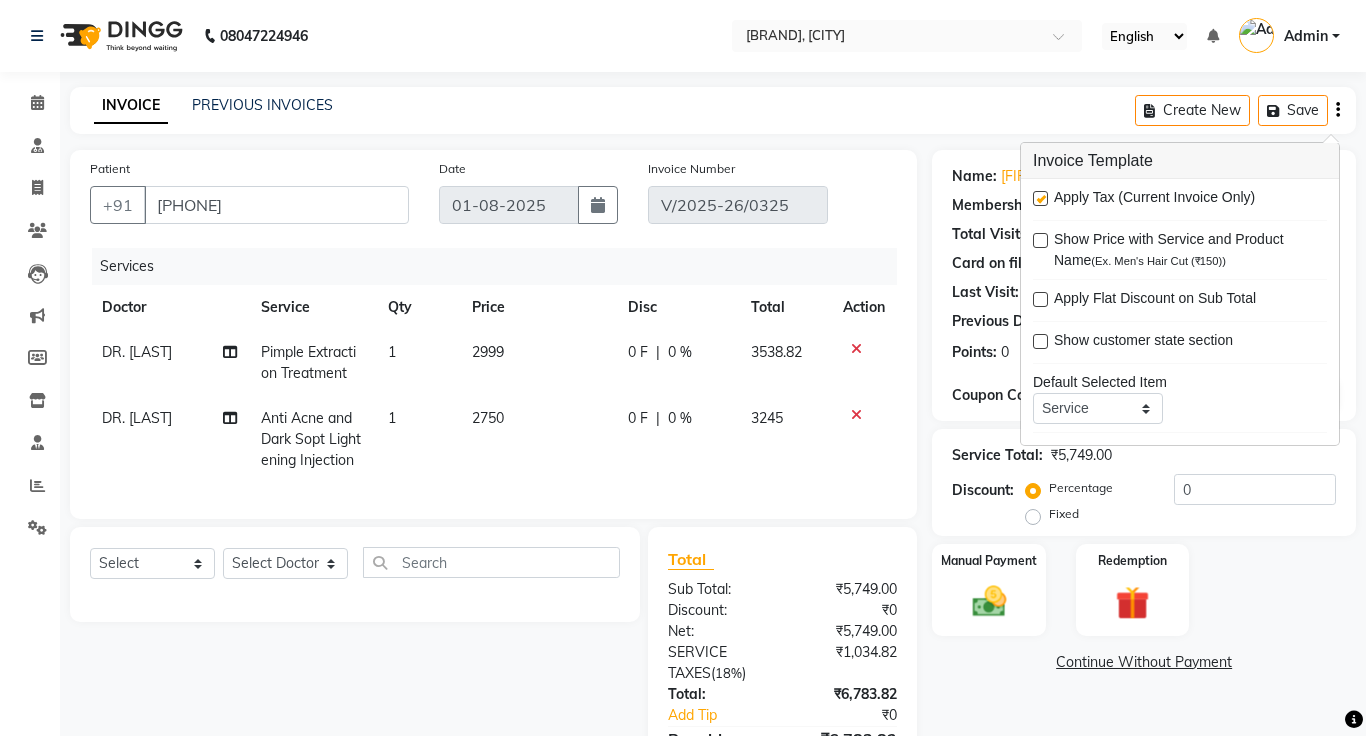 click at bounding box center [1040, 198] 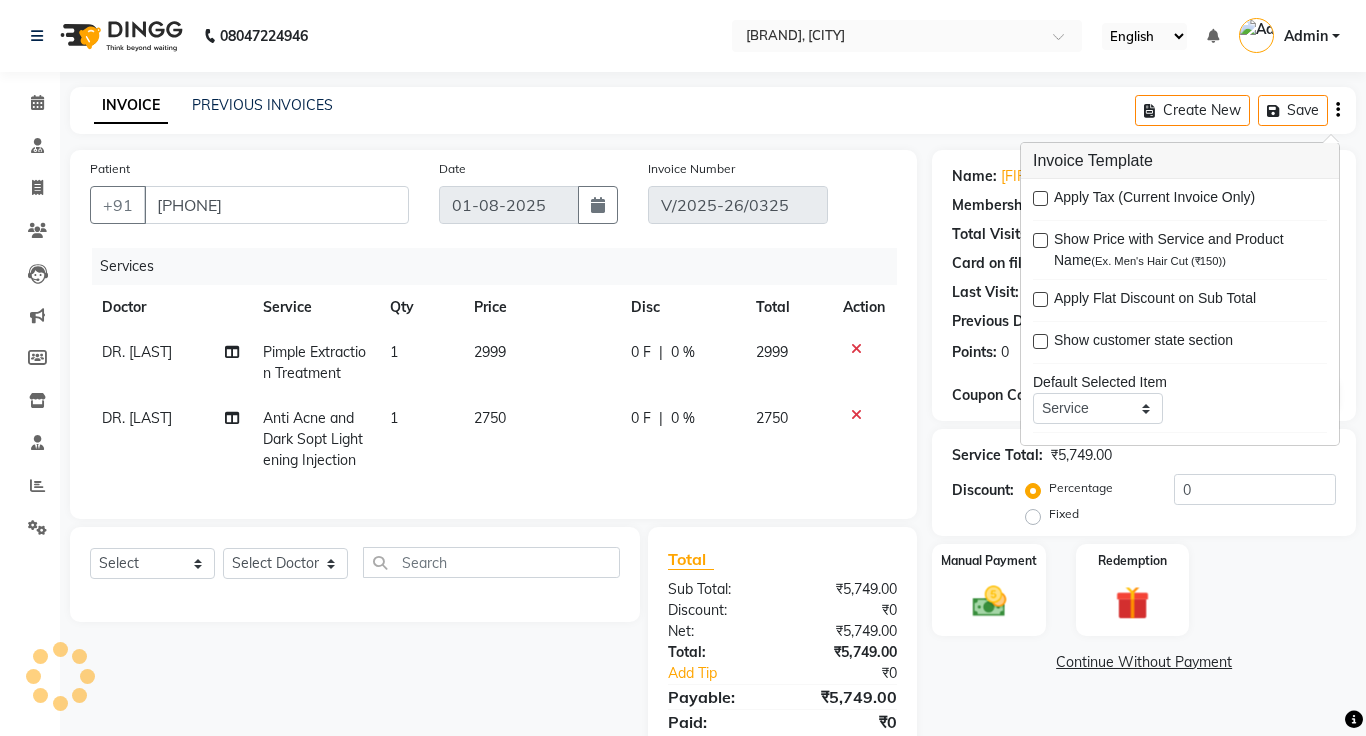 click on "INVOICE PREVIOUS INVOICES Create New   Save" 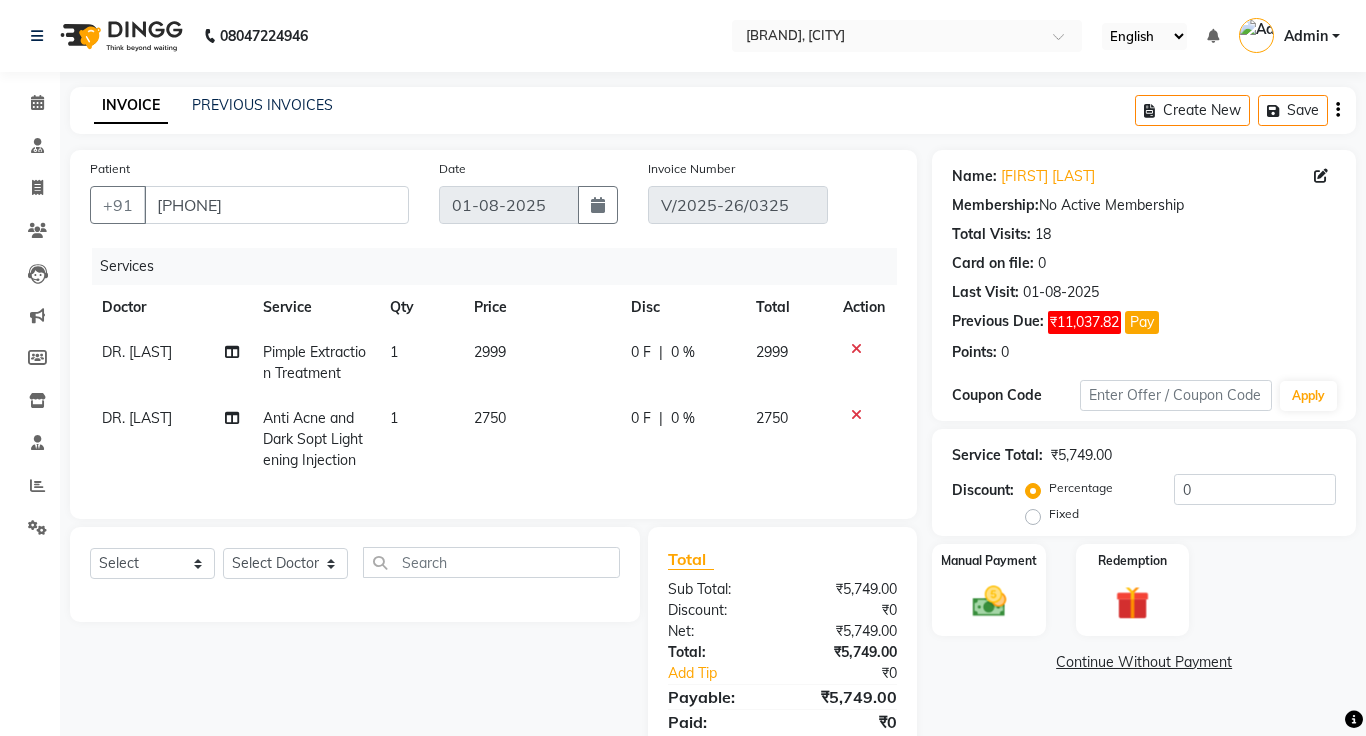 click on "Fixed" 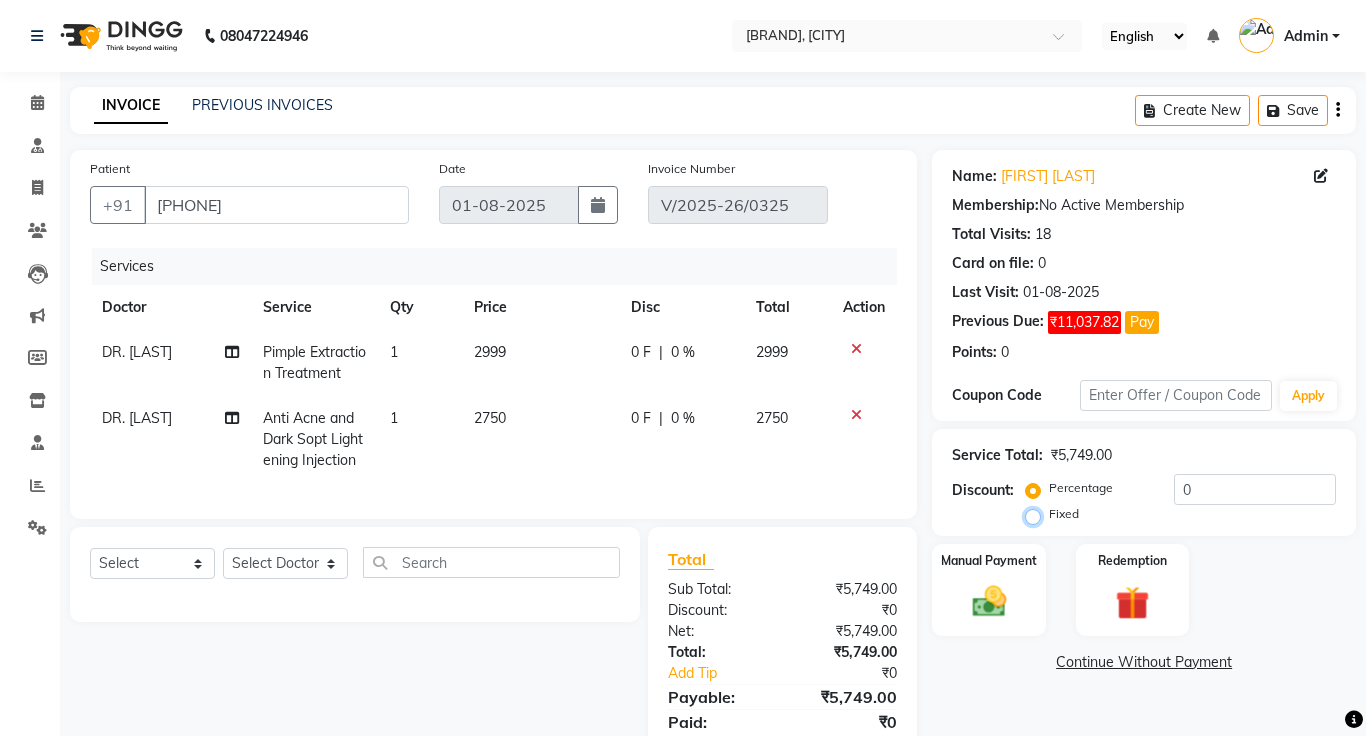 click on "Fixed" at bounding box center [1037, 514] 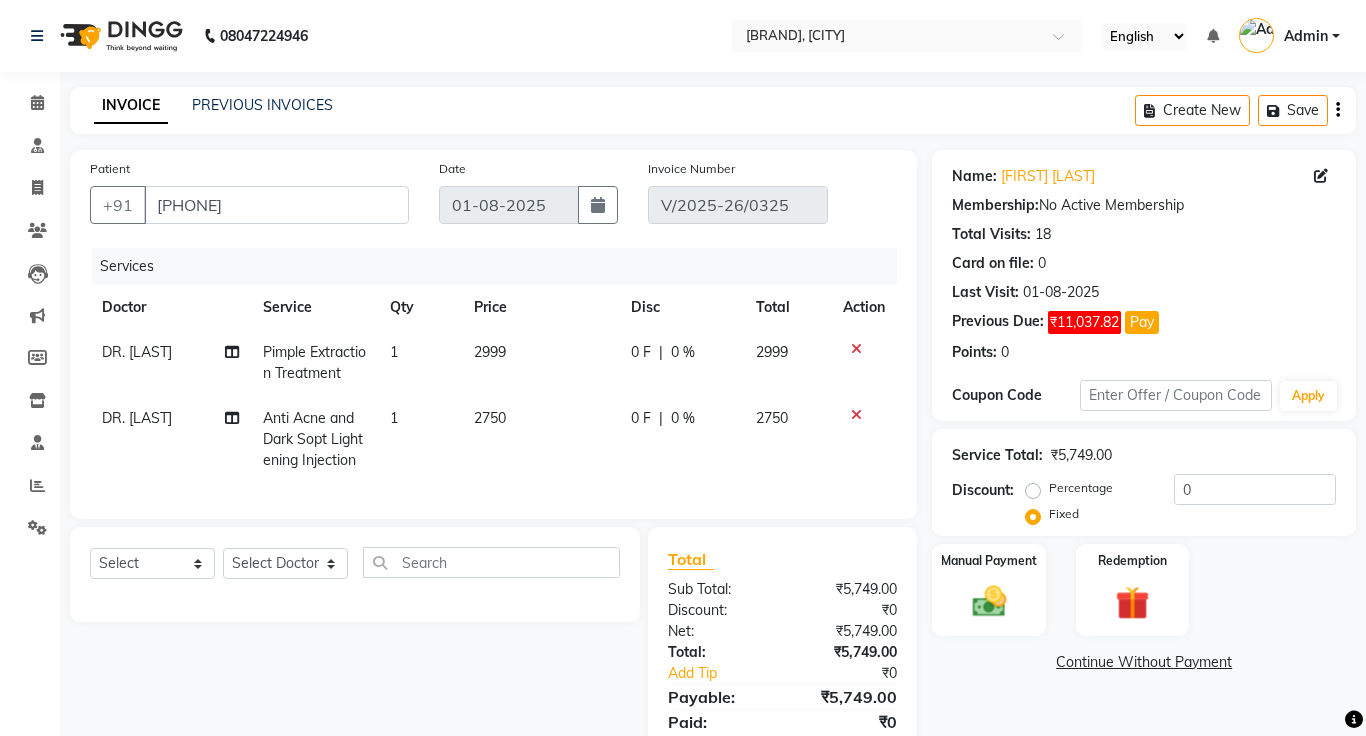 click 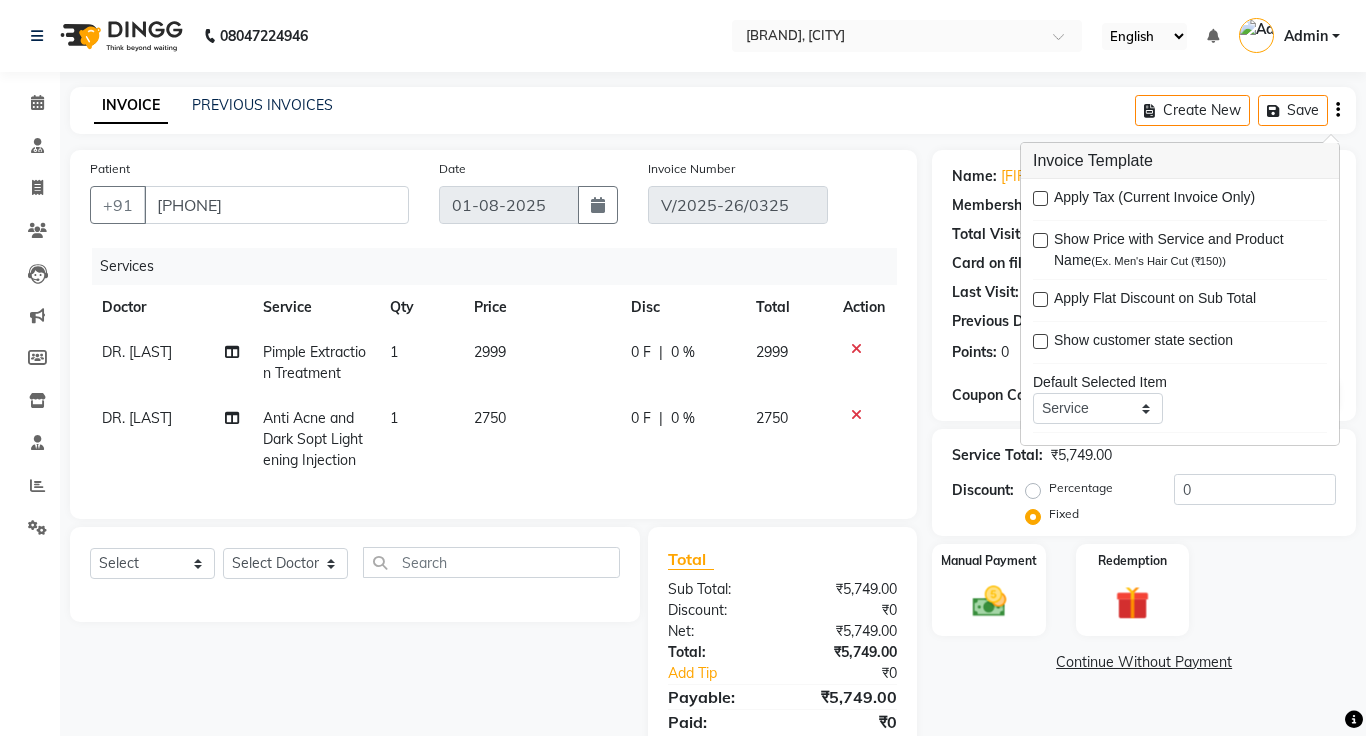 click at bounding box center [1040, 198] 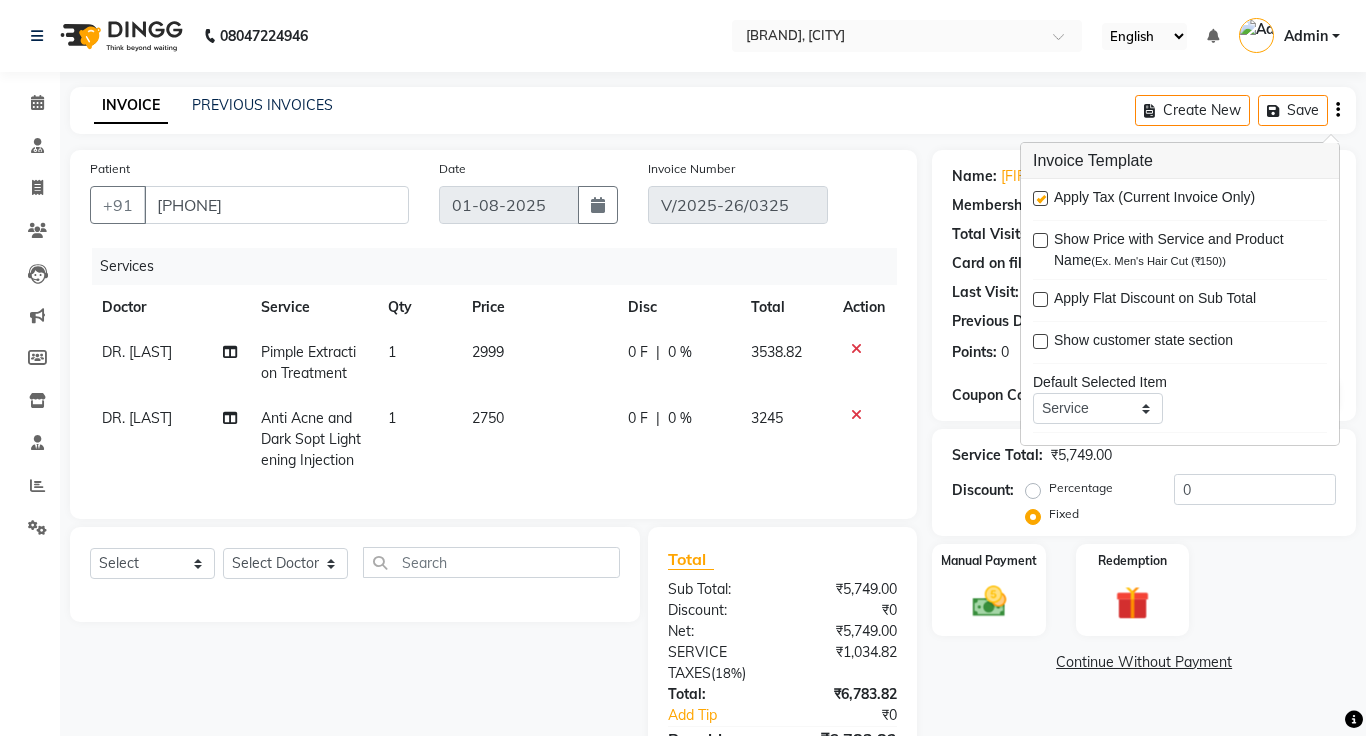 click on "INVOICE PREVIOUS INVOICES Create New   Save" 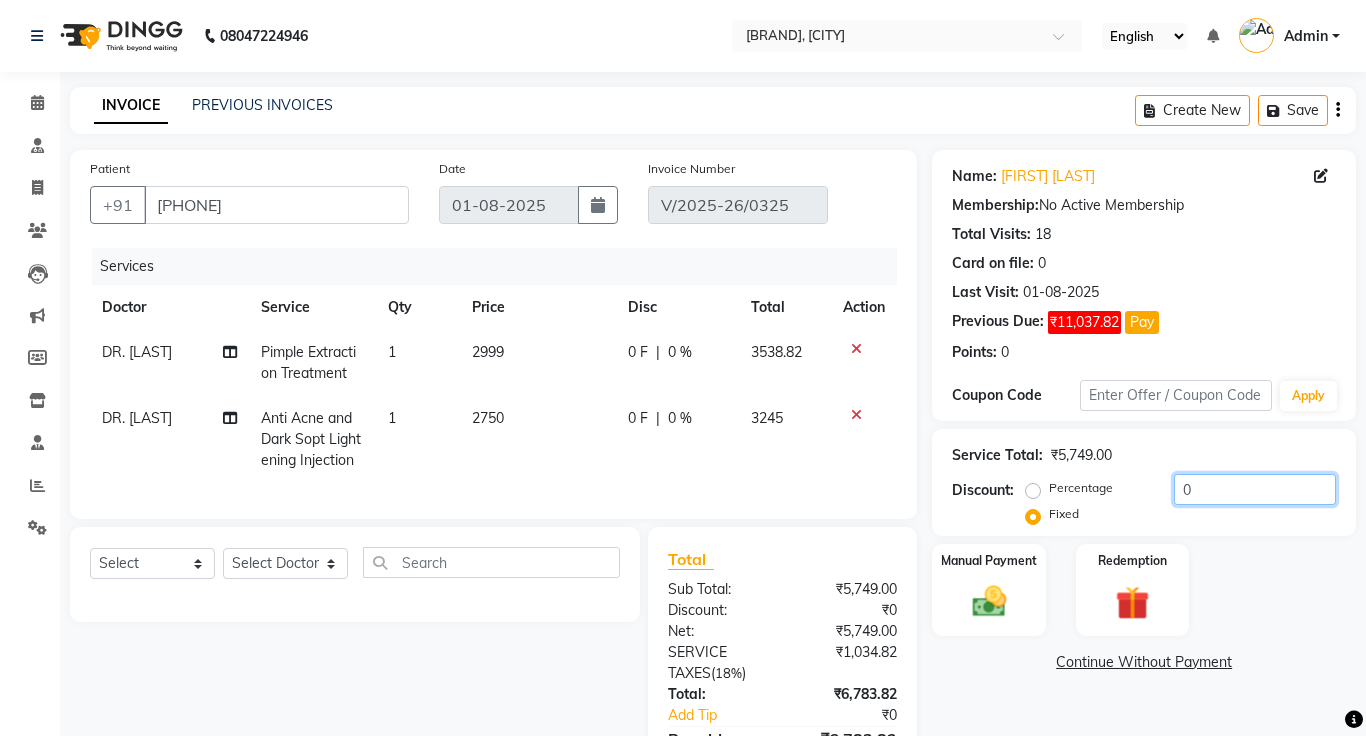 click on "0" 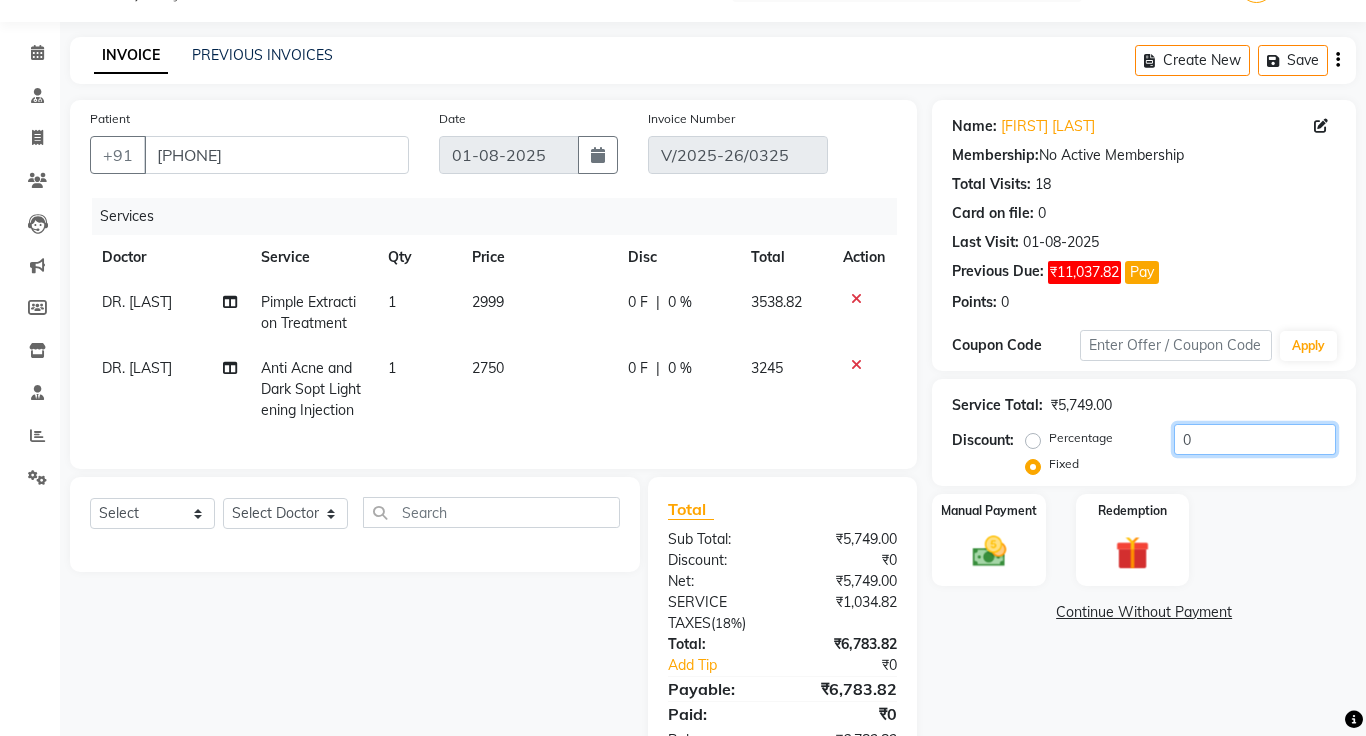 scroll, scrollTop: 115, scrollLeft: 0, axis: vertical 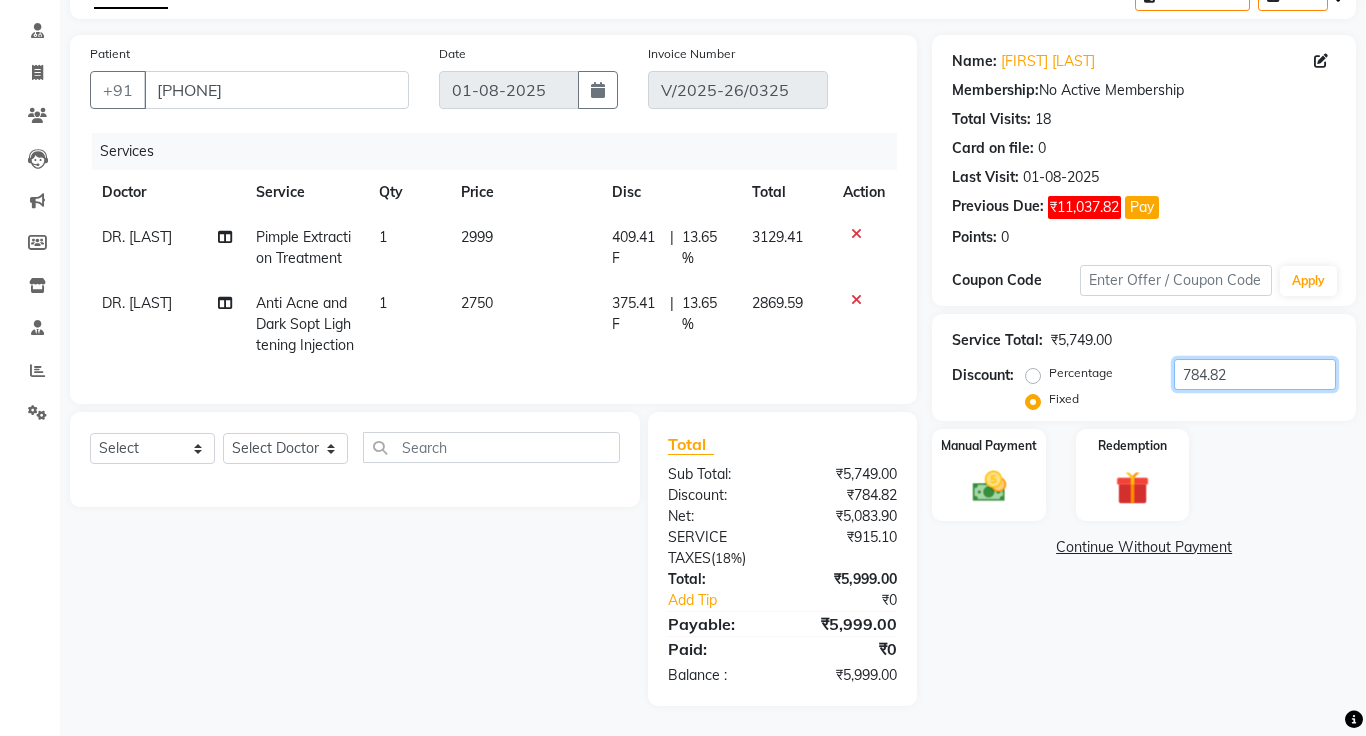 type on "784.82" 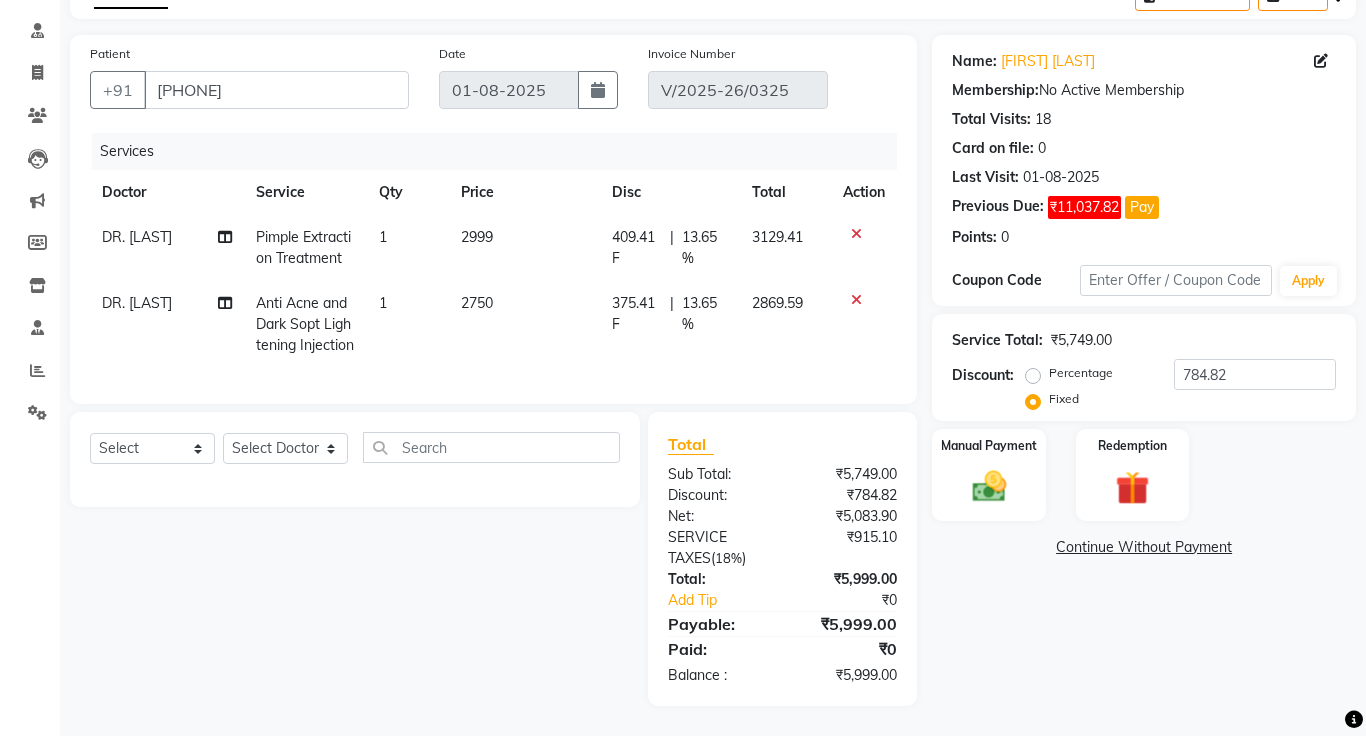 click on "Continue Without Payment" 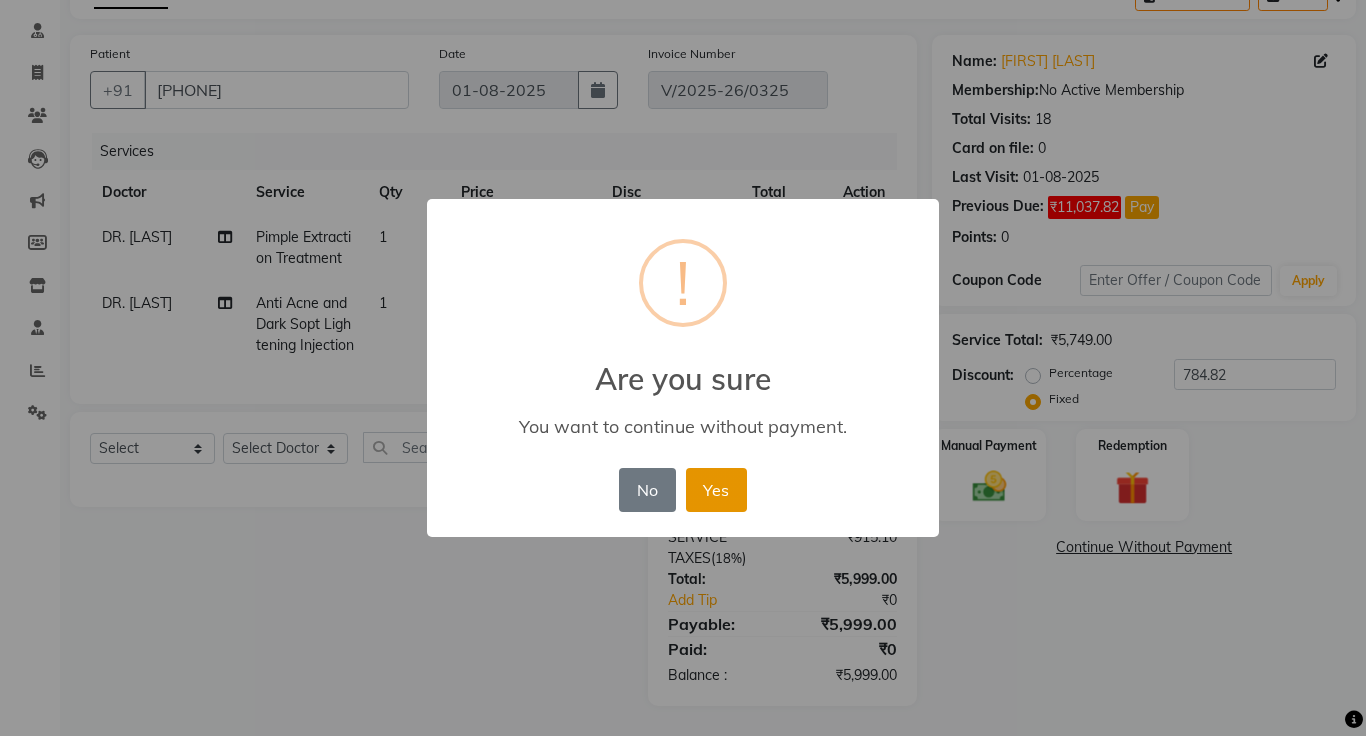 click on "Yes" at bounding box center (716, 490) 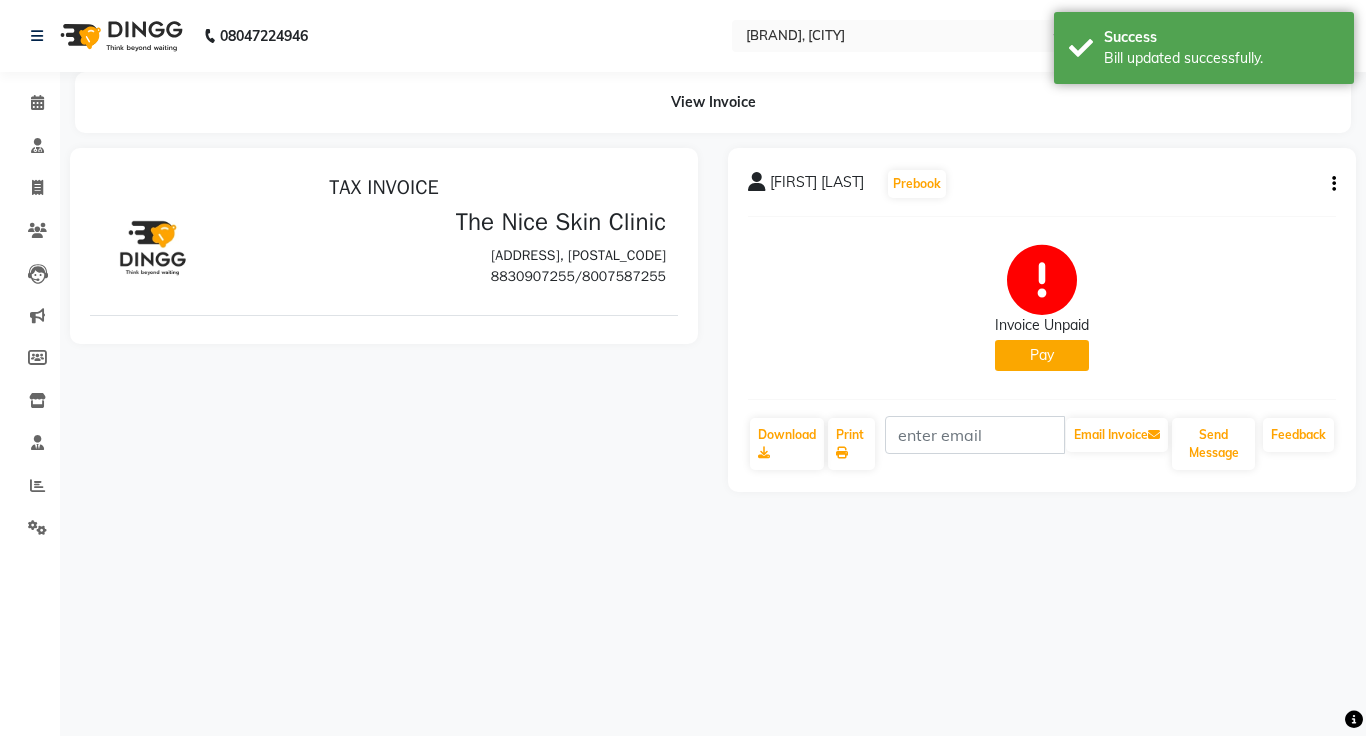 scroll, scrollTop: 0, scrollLeft: 0, axis: both 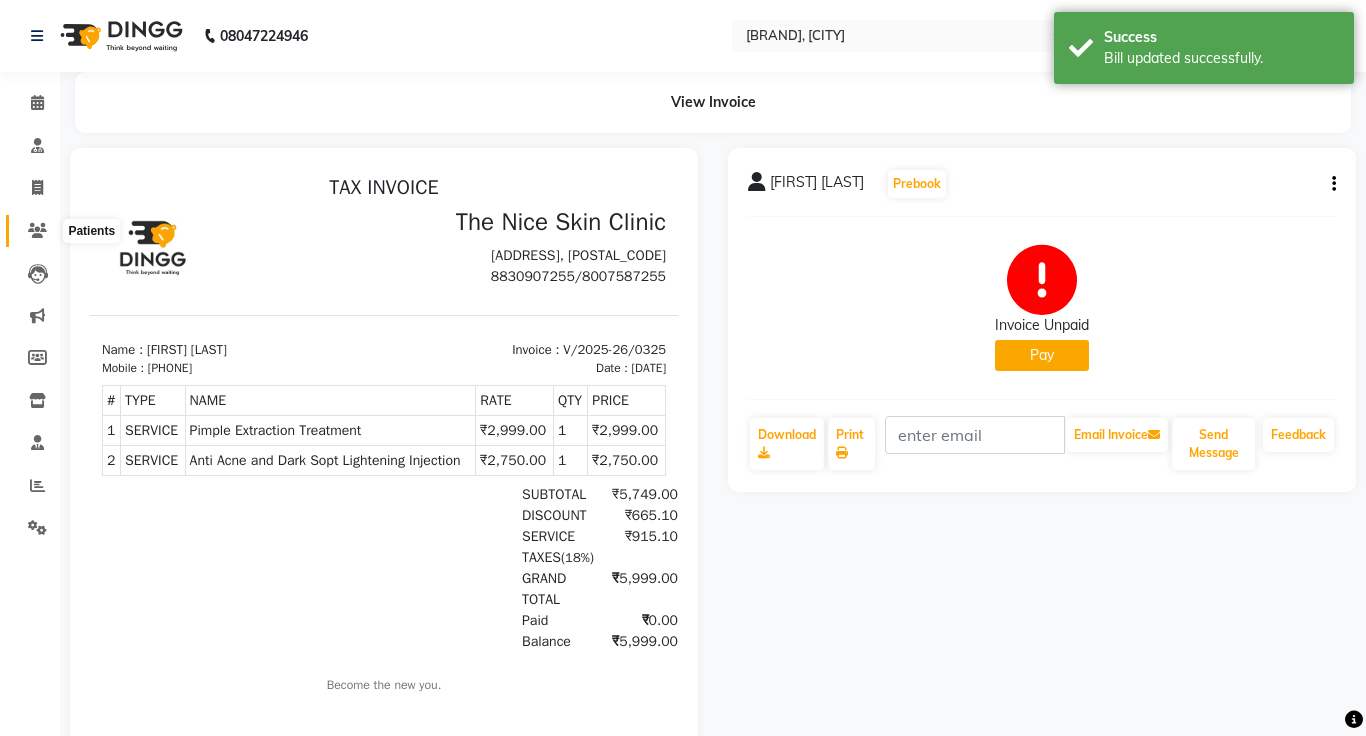 click 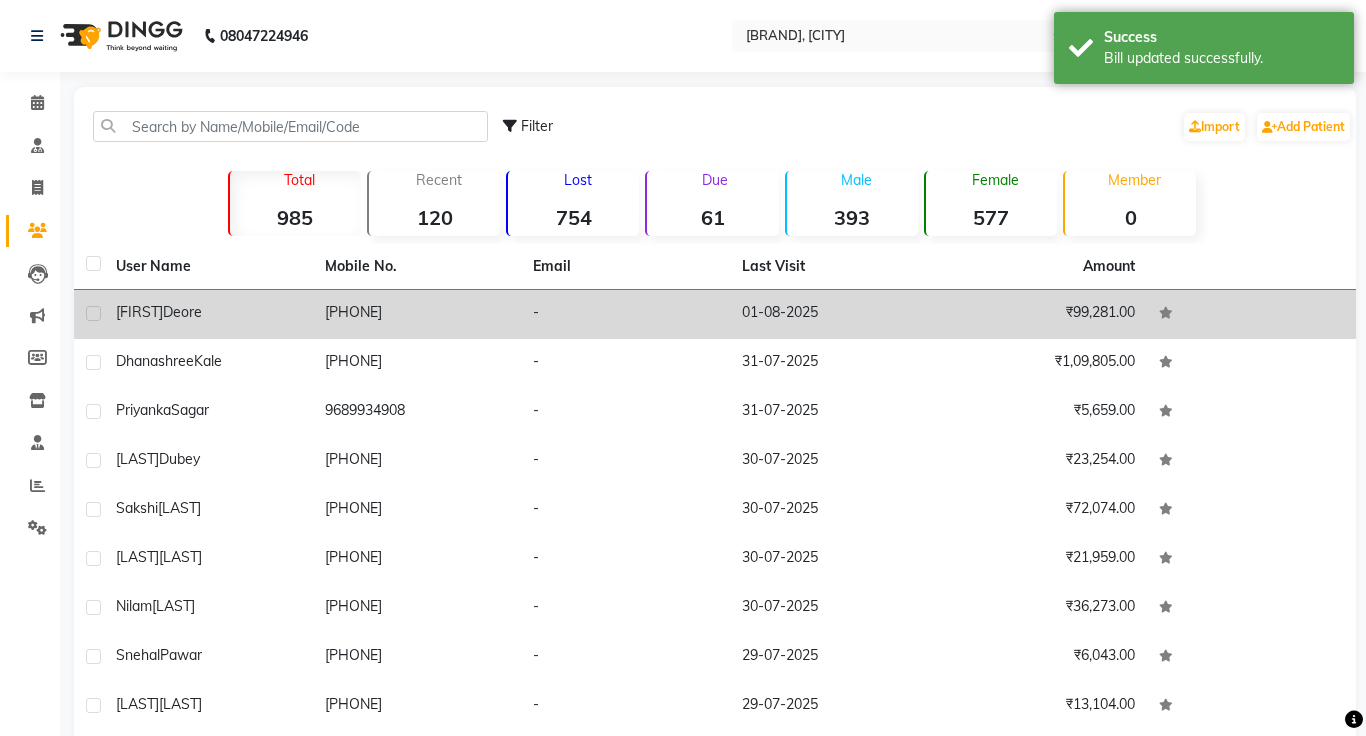 click on "[PHONE]" 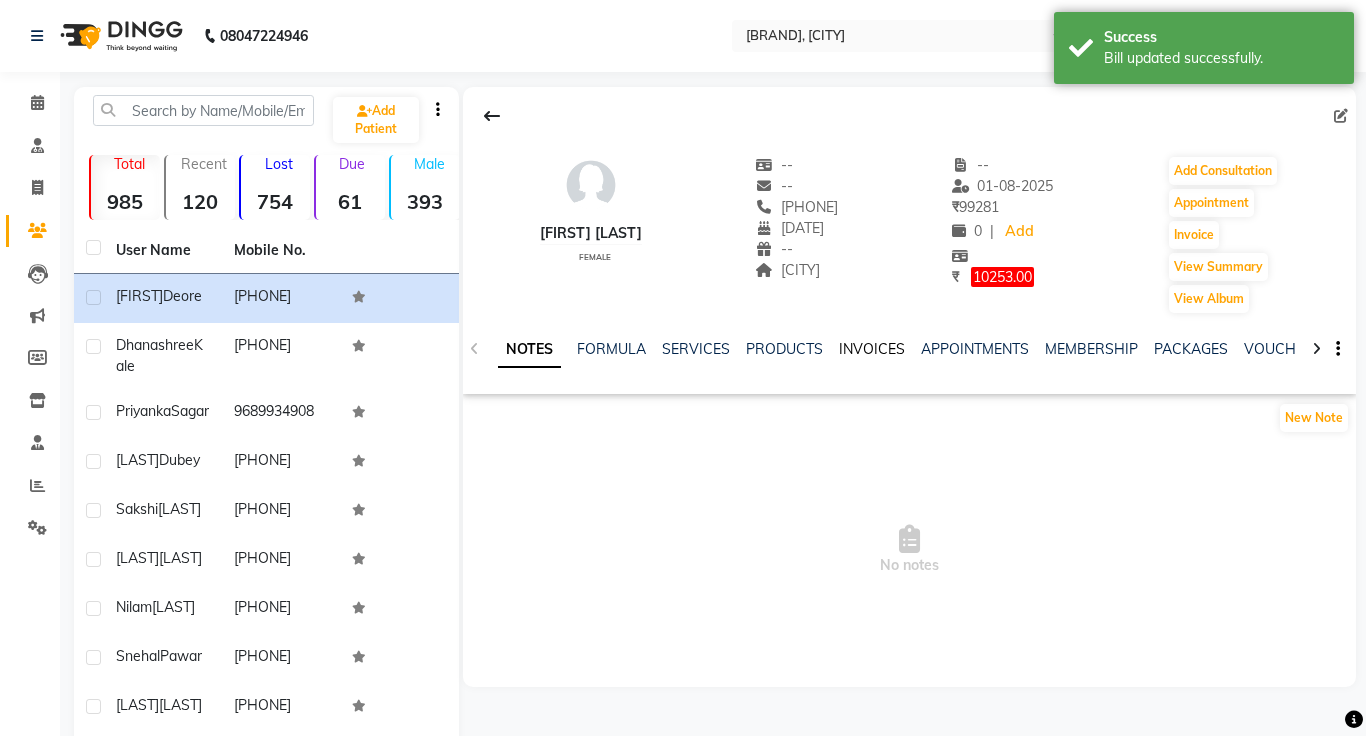 click on "INVOICES" 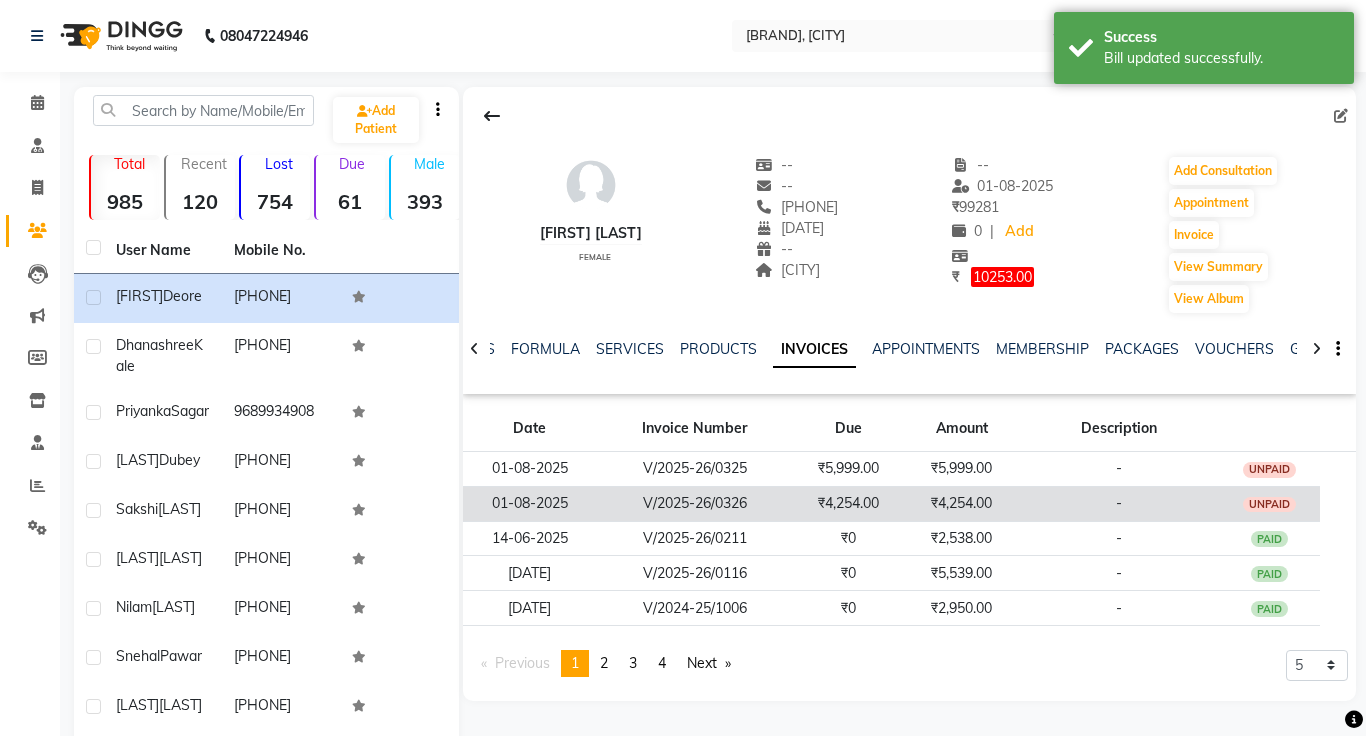 click on "₹4,254.00" 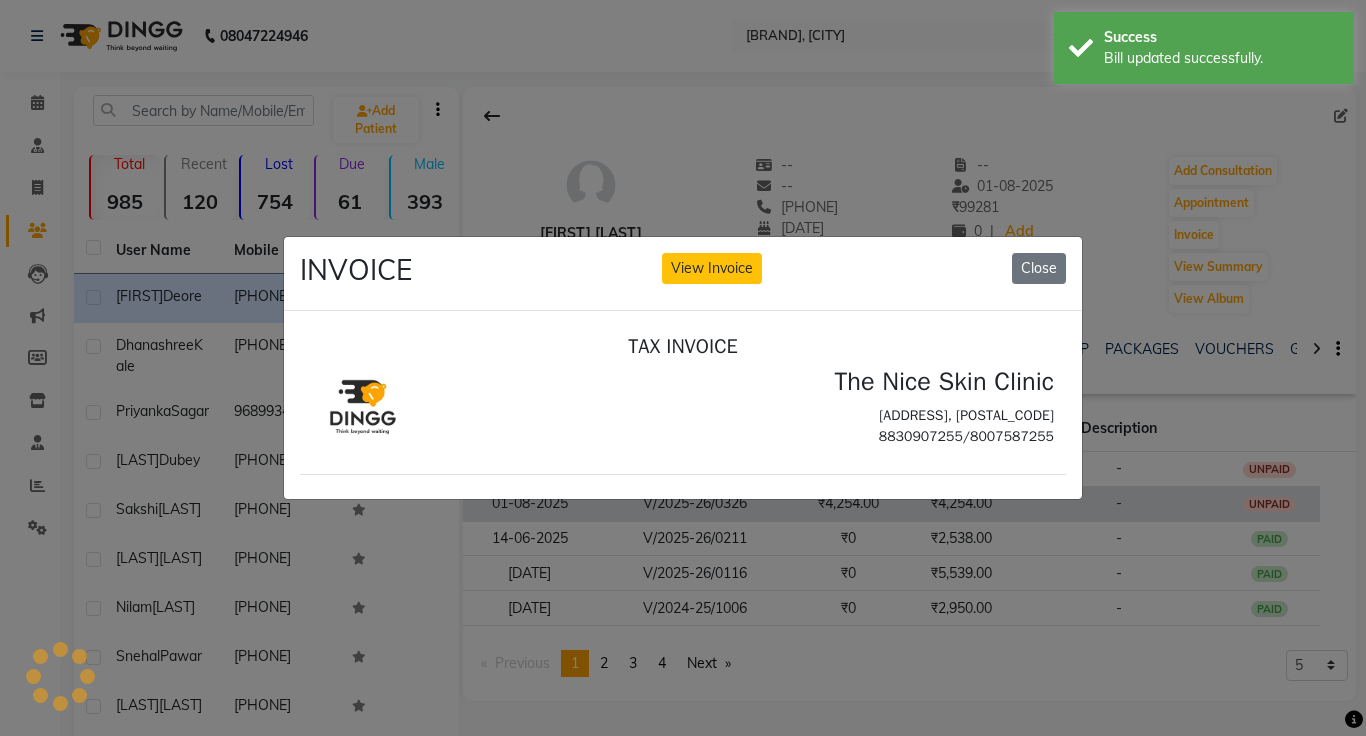 scroll, scrollTop: 0, scrollLeft: 0, axis: both 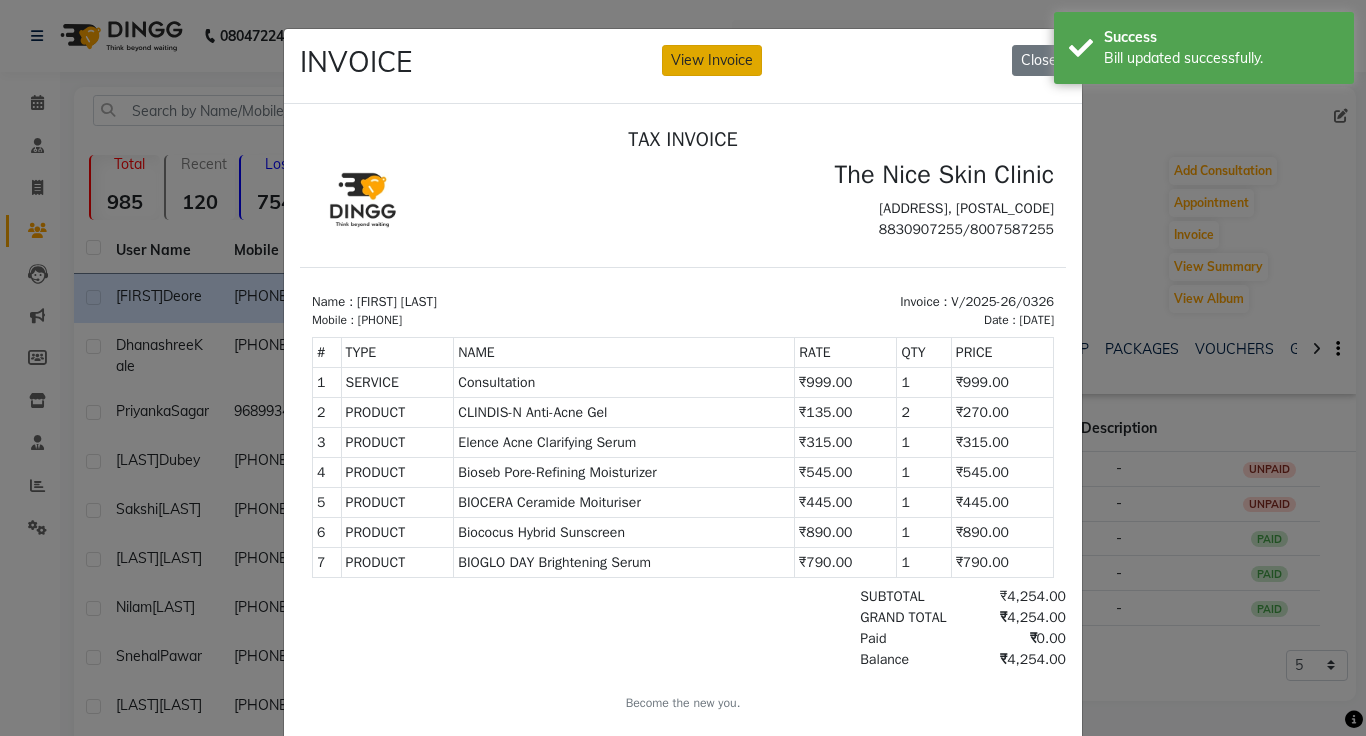 click on "View Invoice" 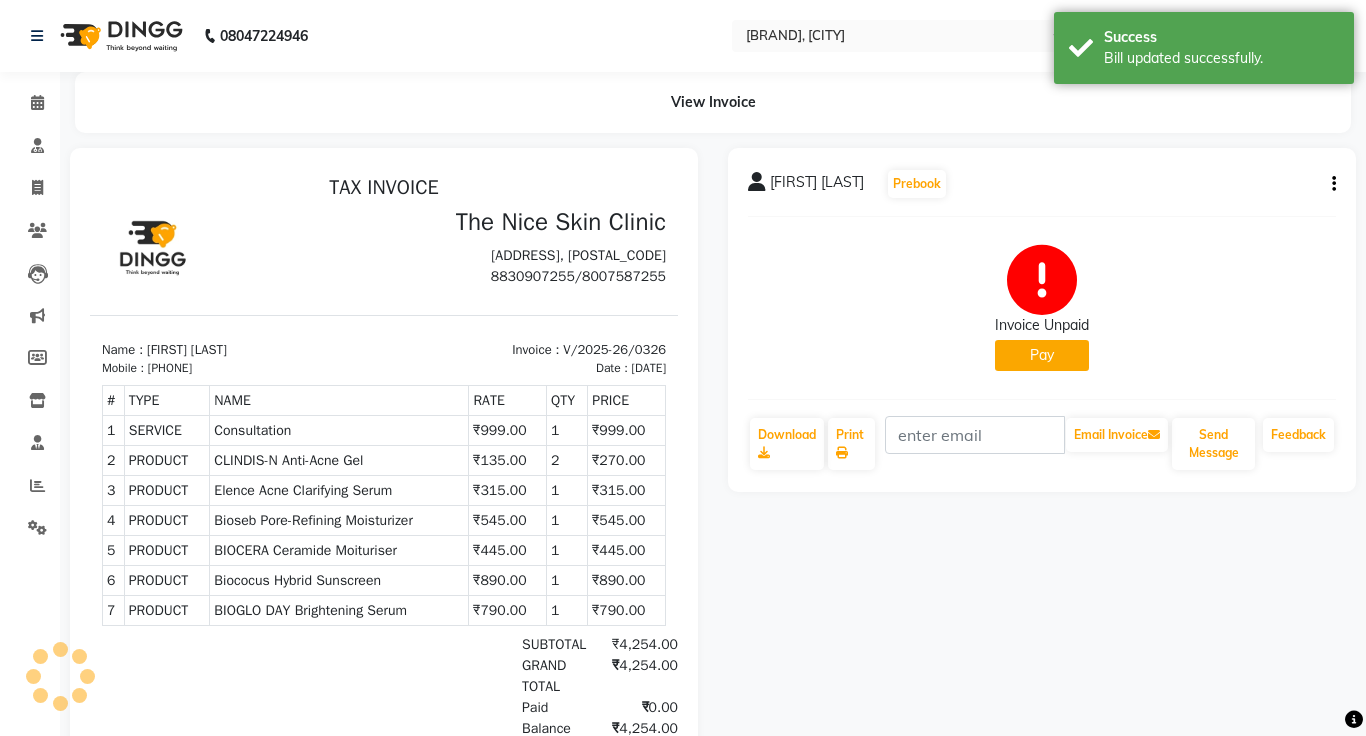scroll, scrollTop: 0, scrollLeft: 0, axis: both 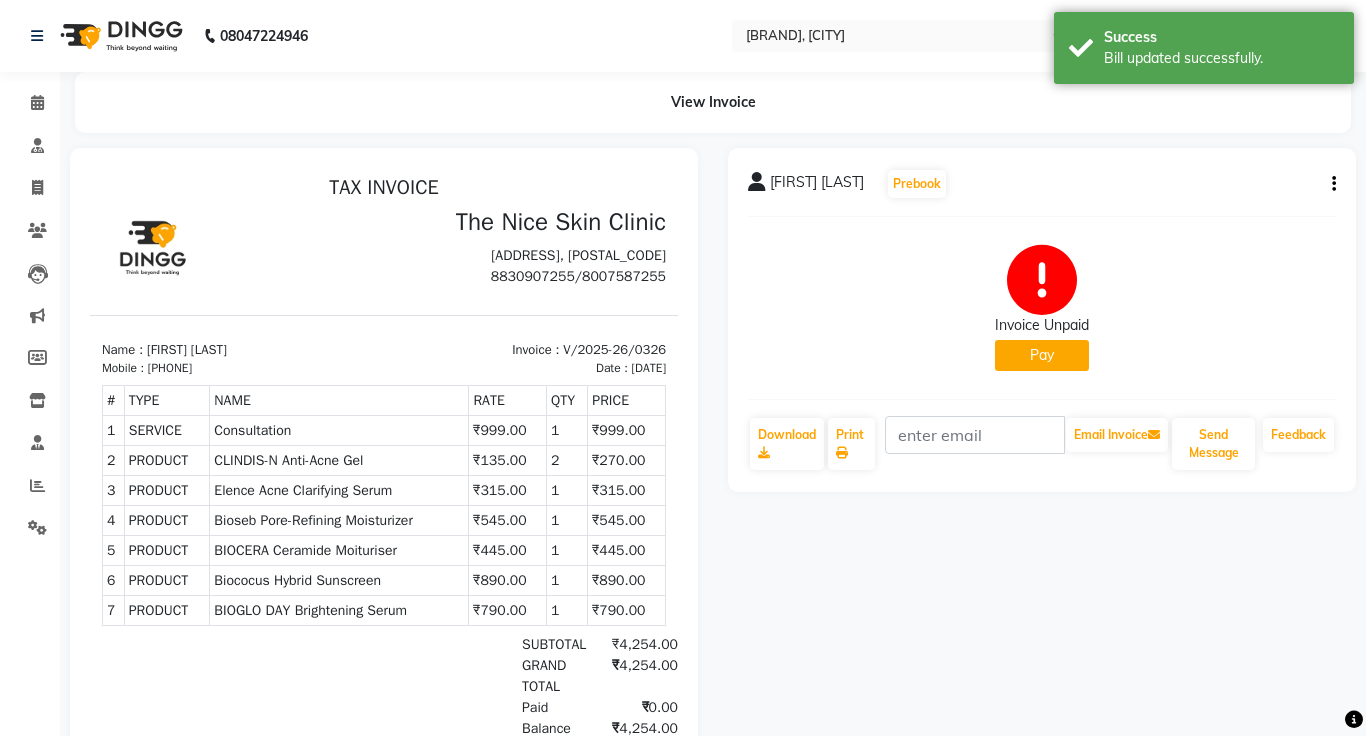 click 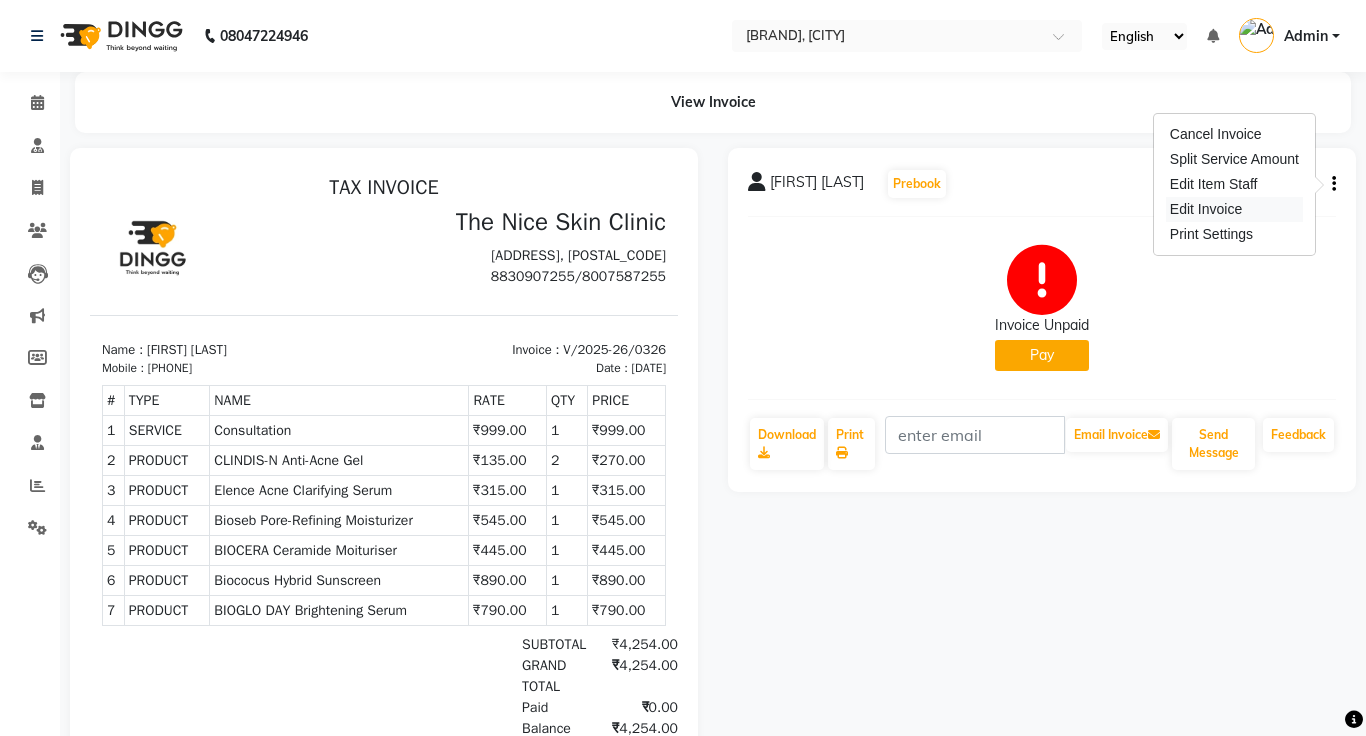 click on "Edit Invoice" at bounding box center (1234, 209) 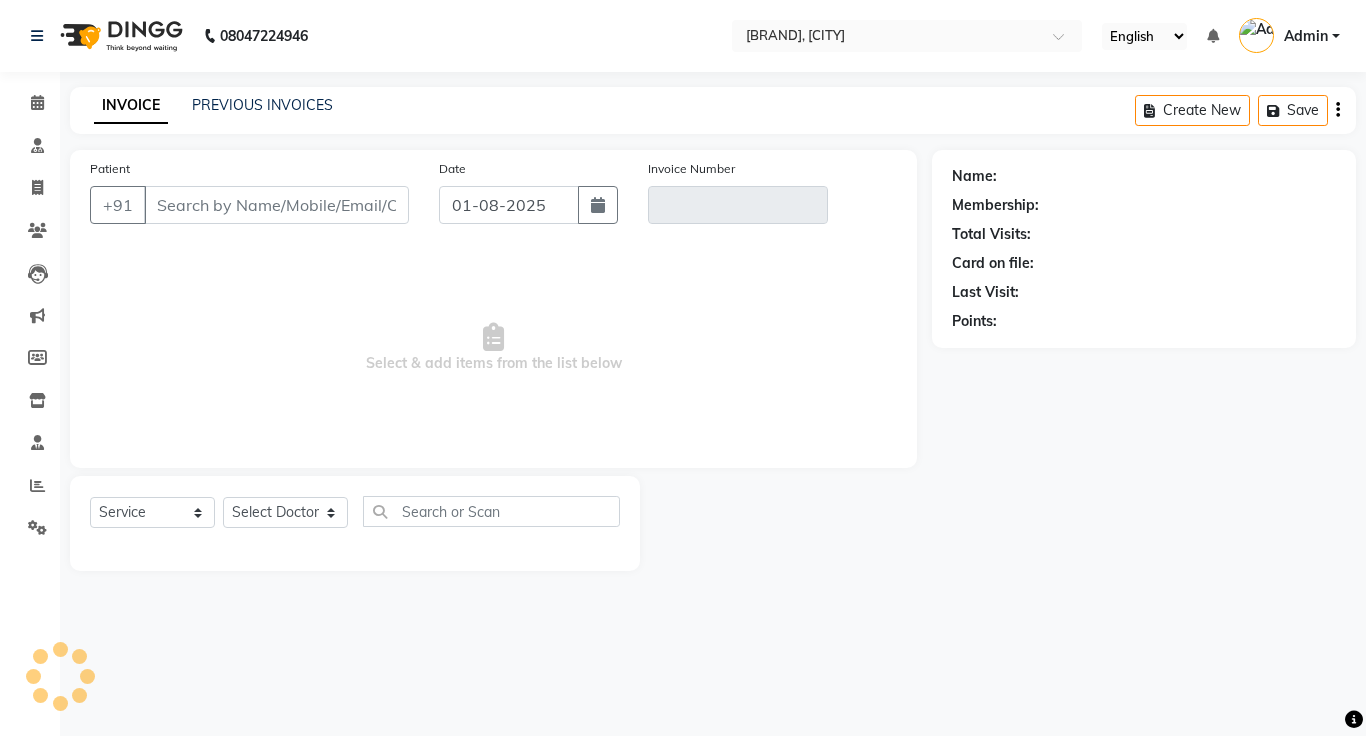 click on "Save Patient +[PHONE] Date [DATE] Invoice Number Select & add items from the list below Select Service Product Membership Package Voucher Prepaid Gift Card Select Doctor Name: Membership: Total Visits: Card on file: Last Visit: Points:" 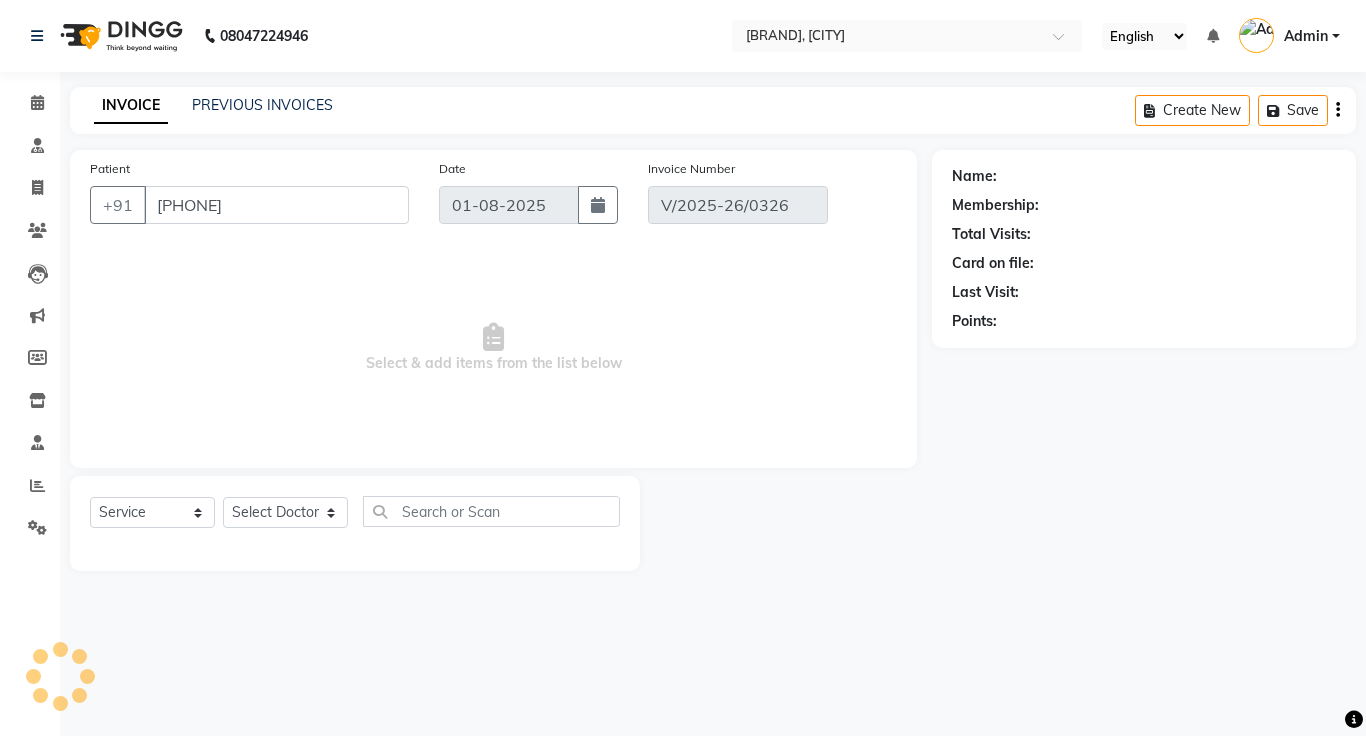 select on "select" 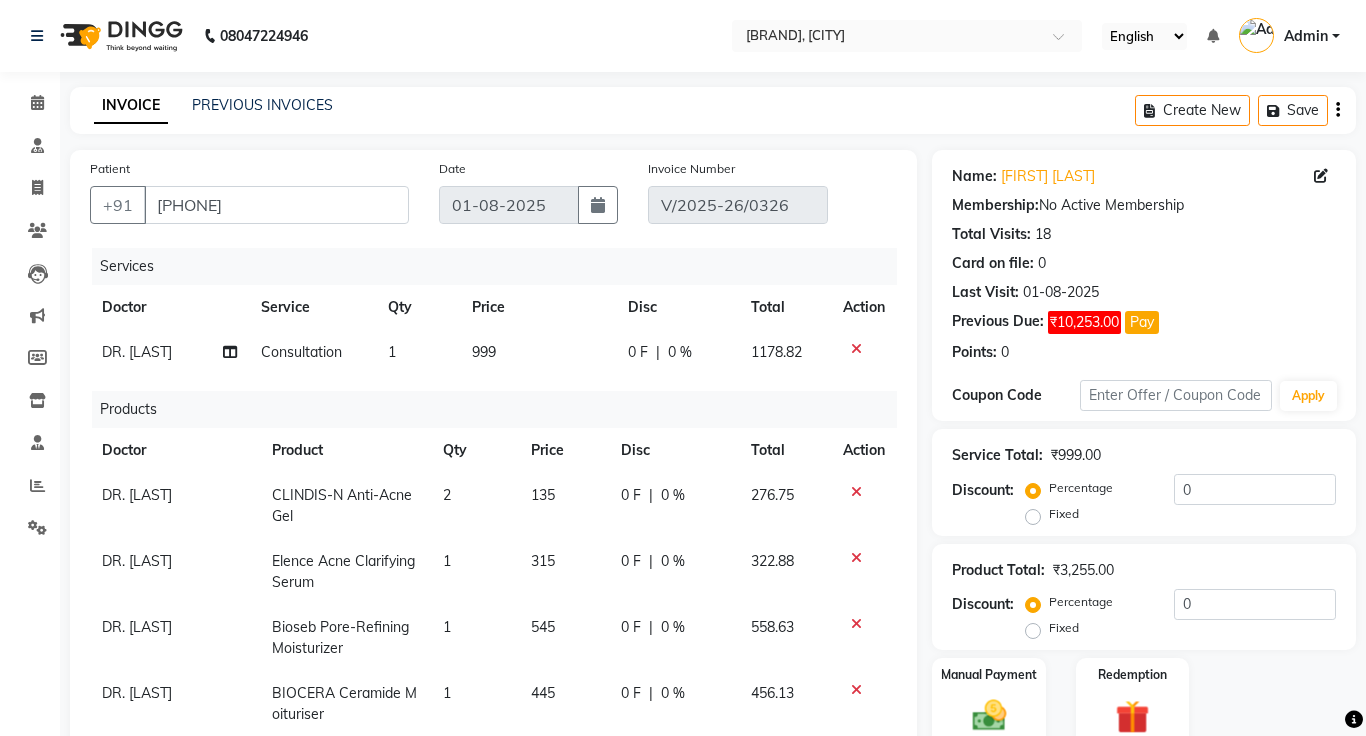 click 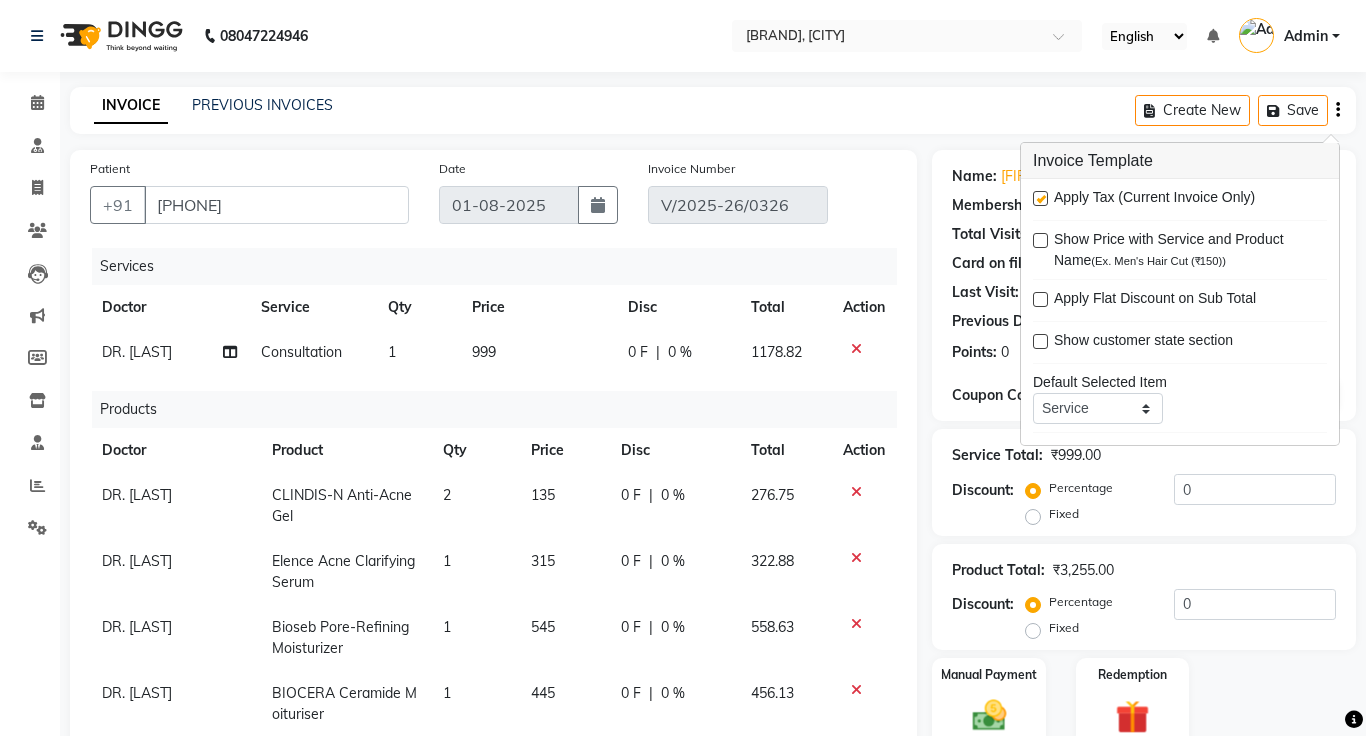 click at bounding box center [1040, 198] 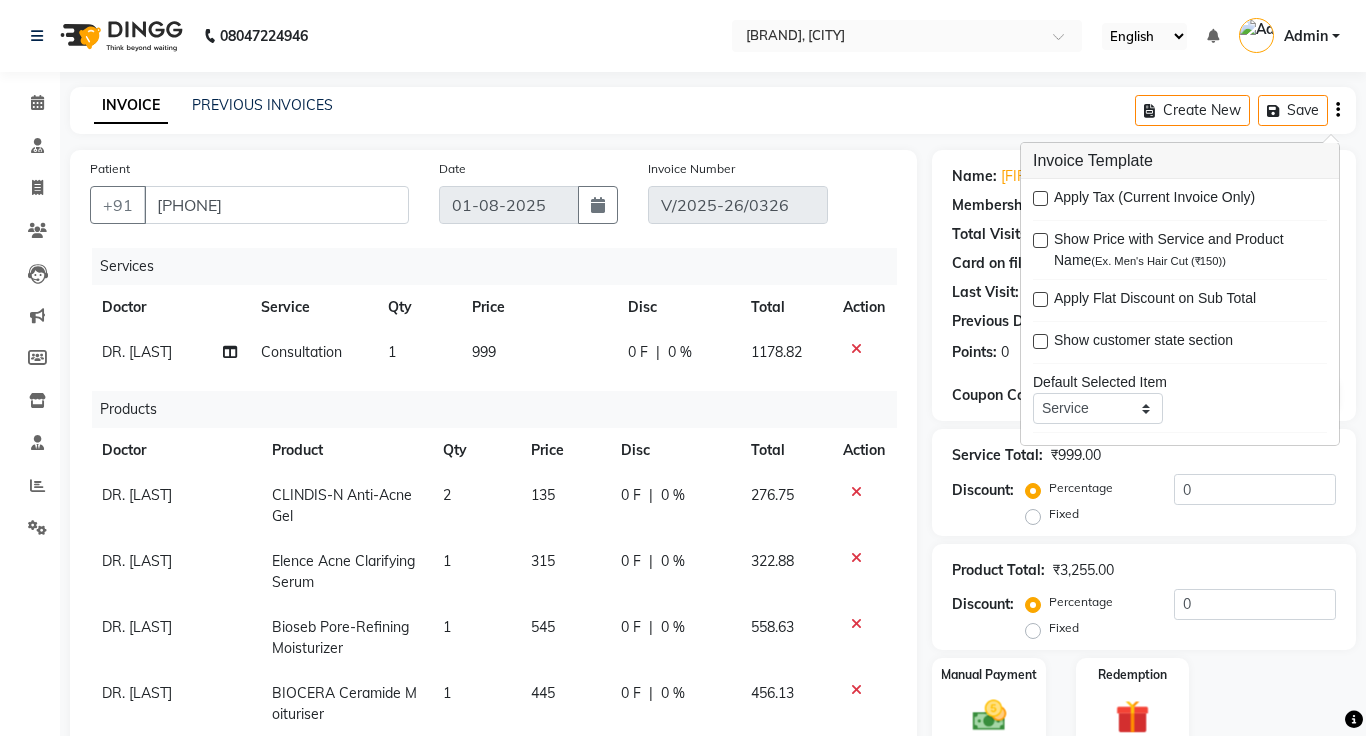 click on "INVOICE PREVIOUS INVOICES Create New   Save" 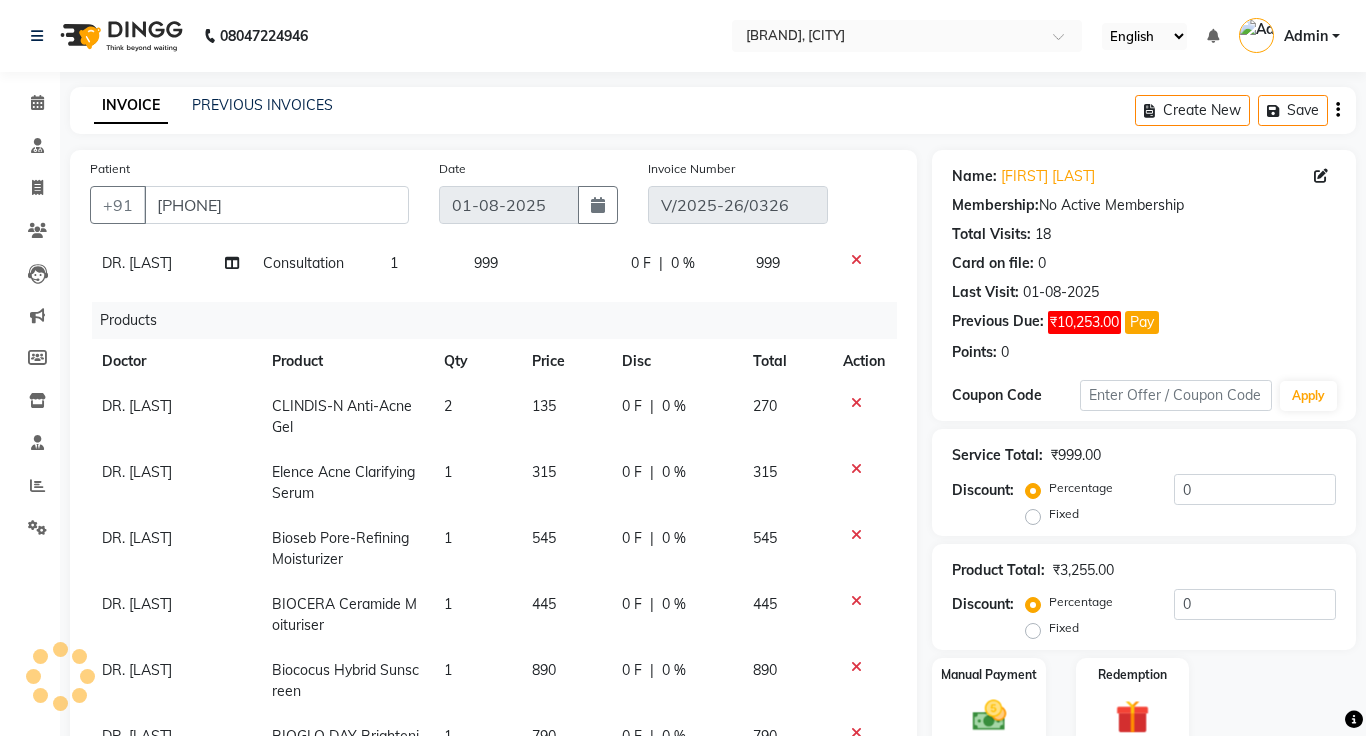 scroll, scrollTop: 115, scrollLeft: 0, axis: vertical 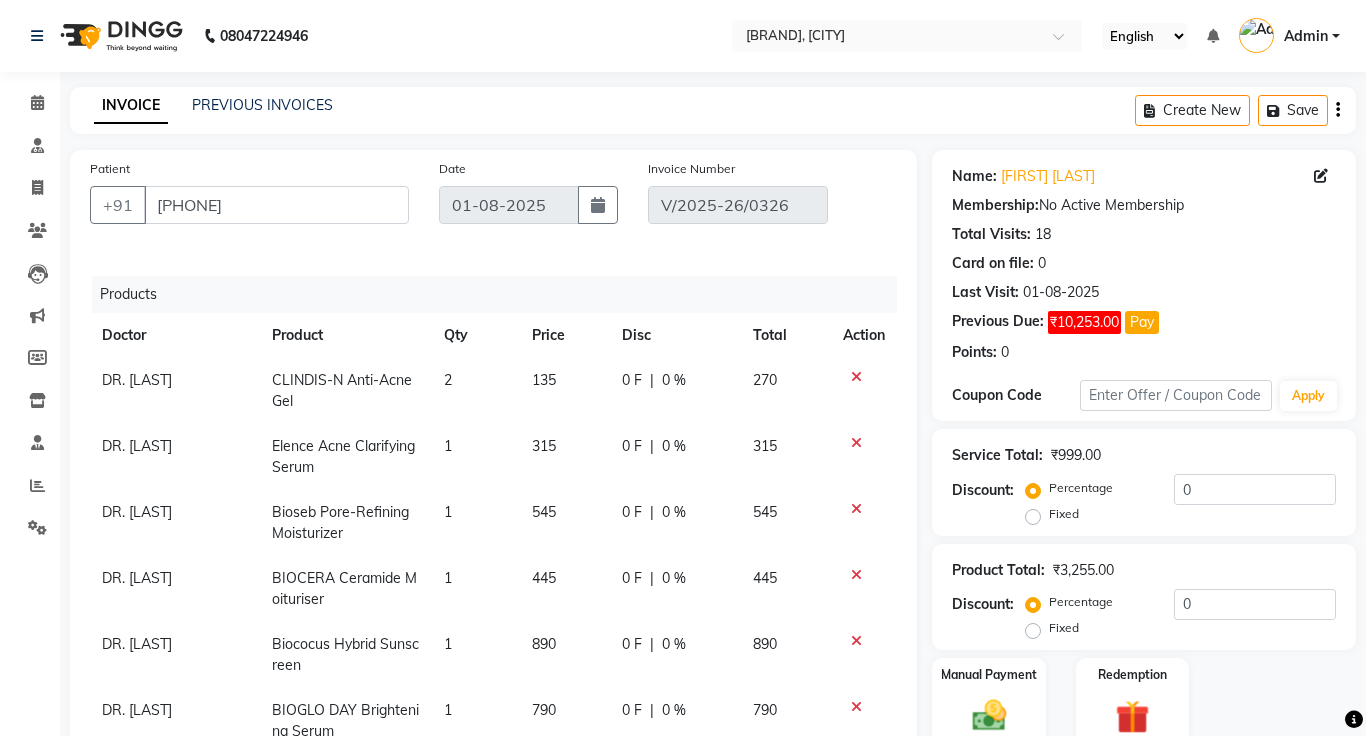click 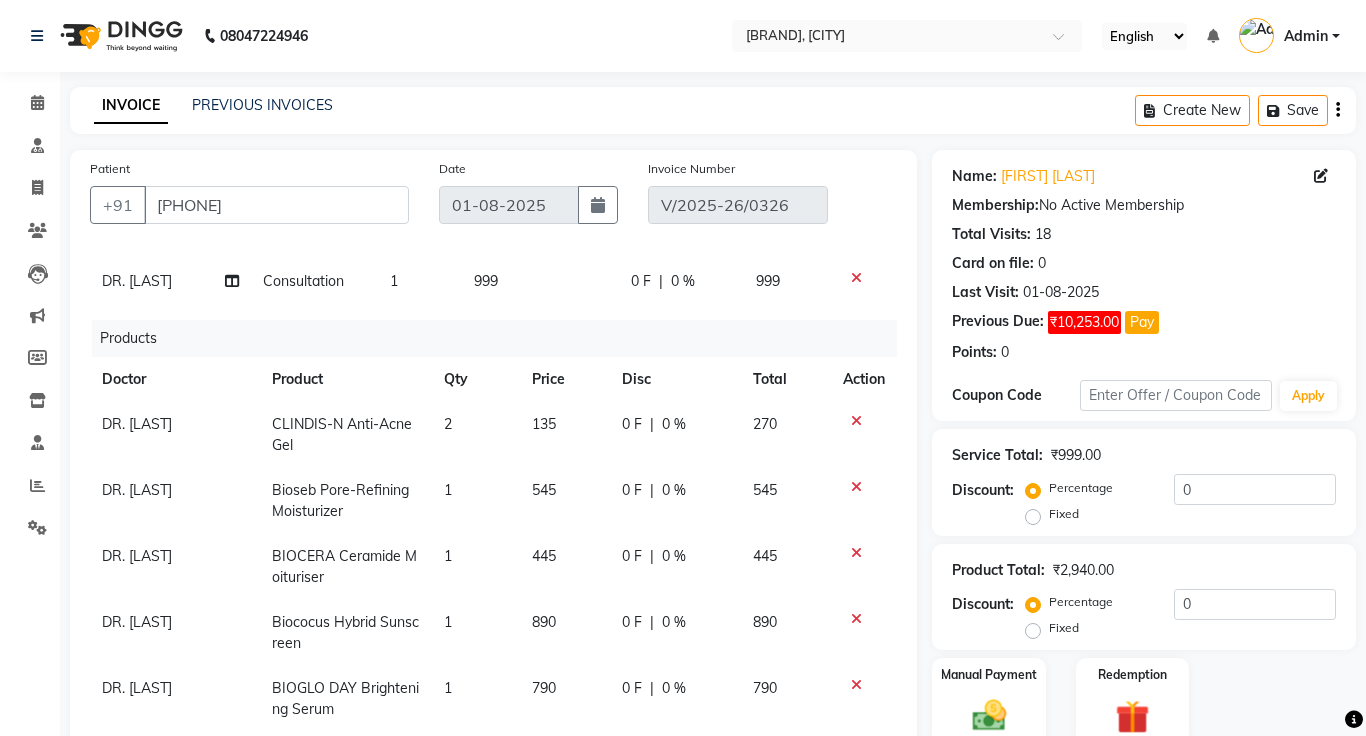 click 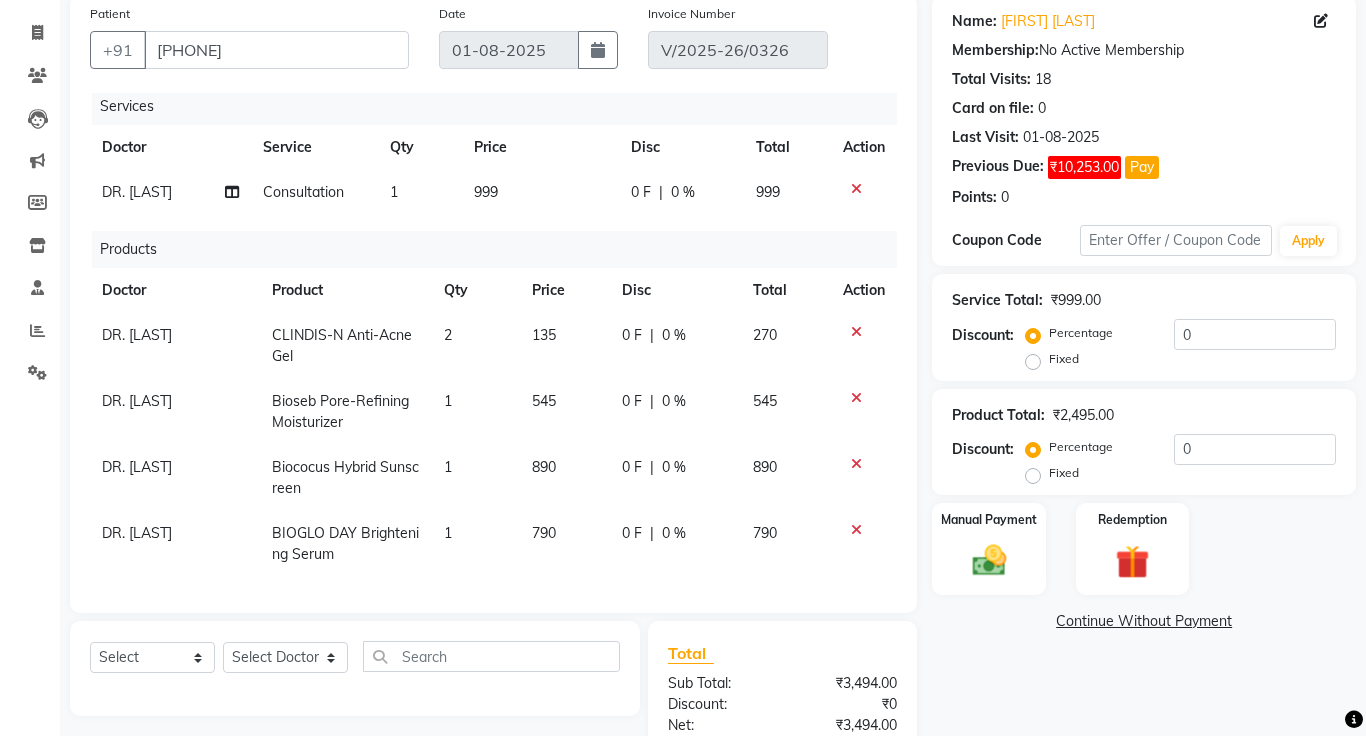 scroll, scrollTop: 159, scrollLeft: 0, axis: vertical 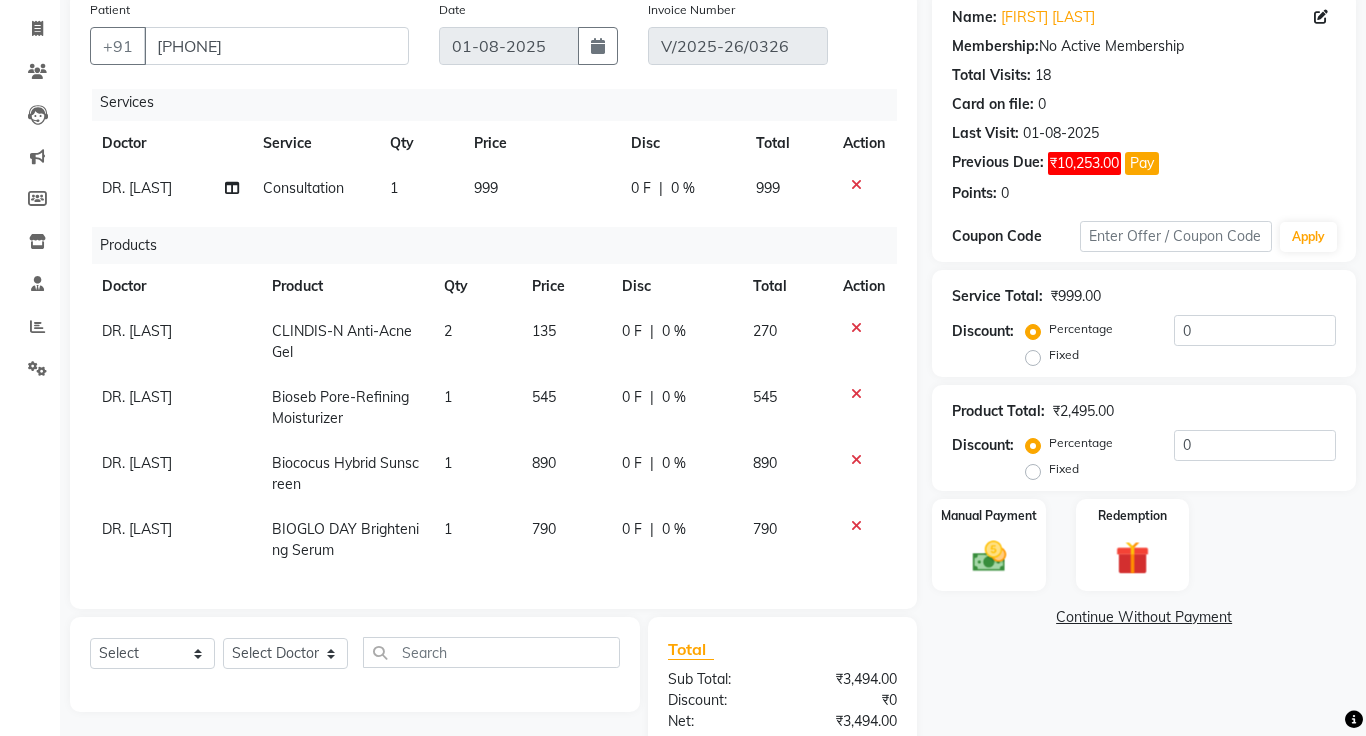 click on "Continue Without Payment" 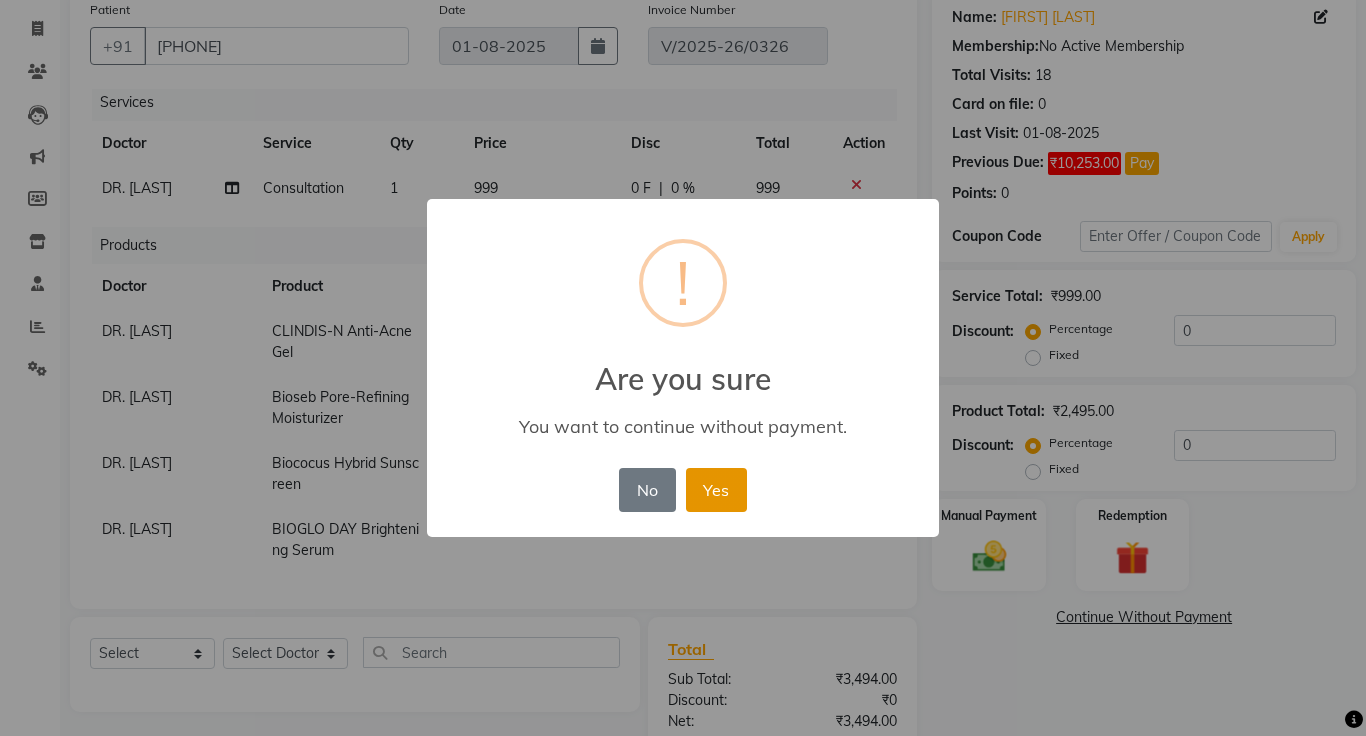 click on "Yes" at bounding box center (716, 490) 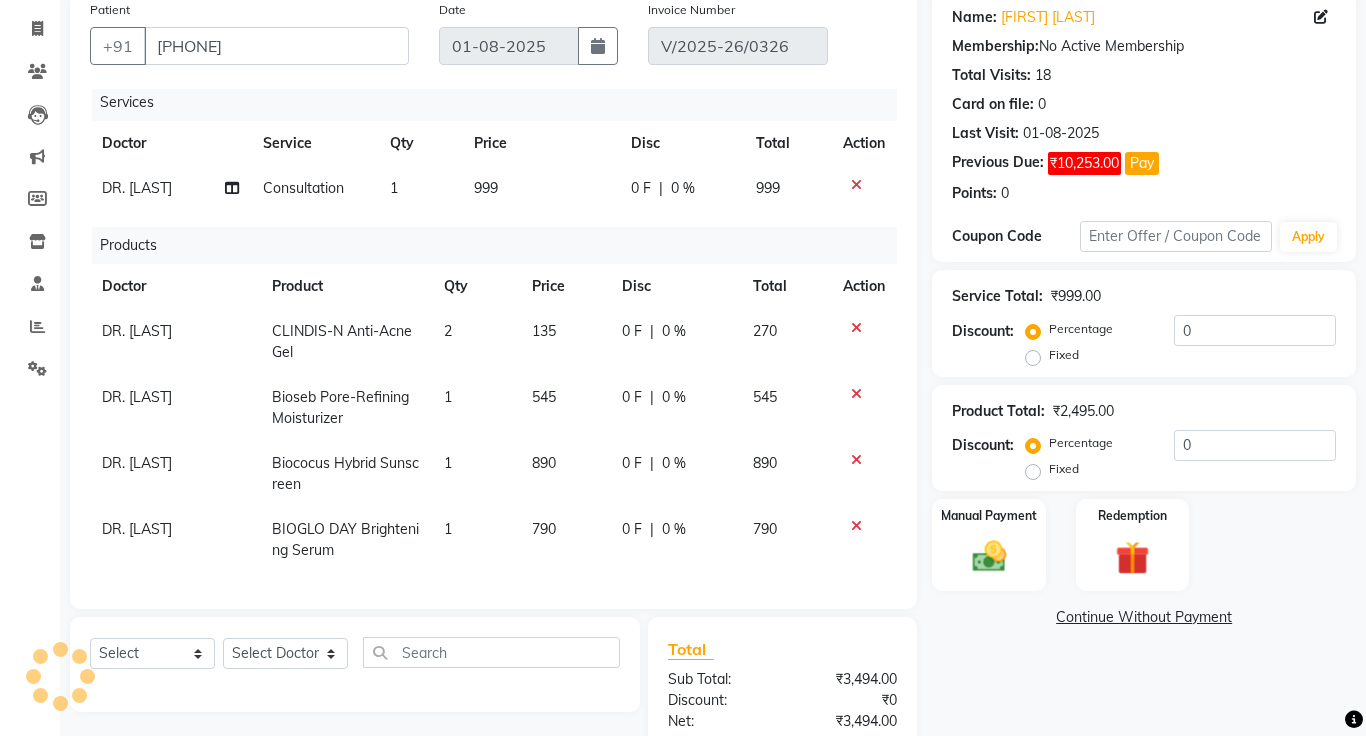 click on "Continue Without Payment" 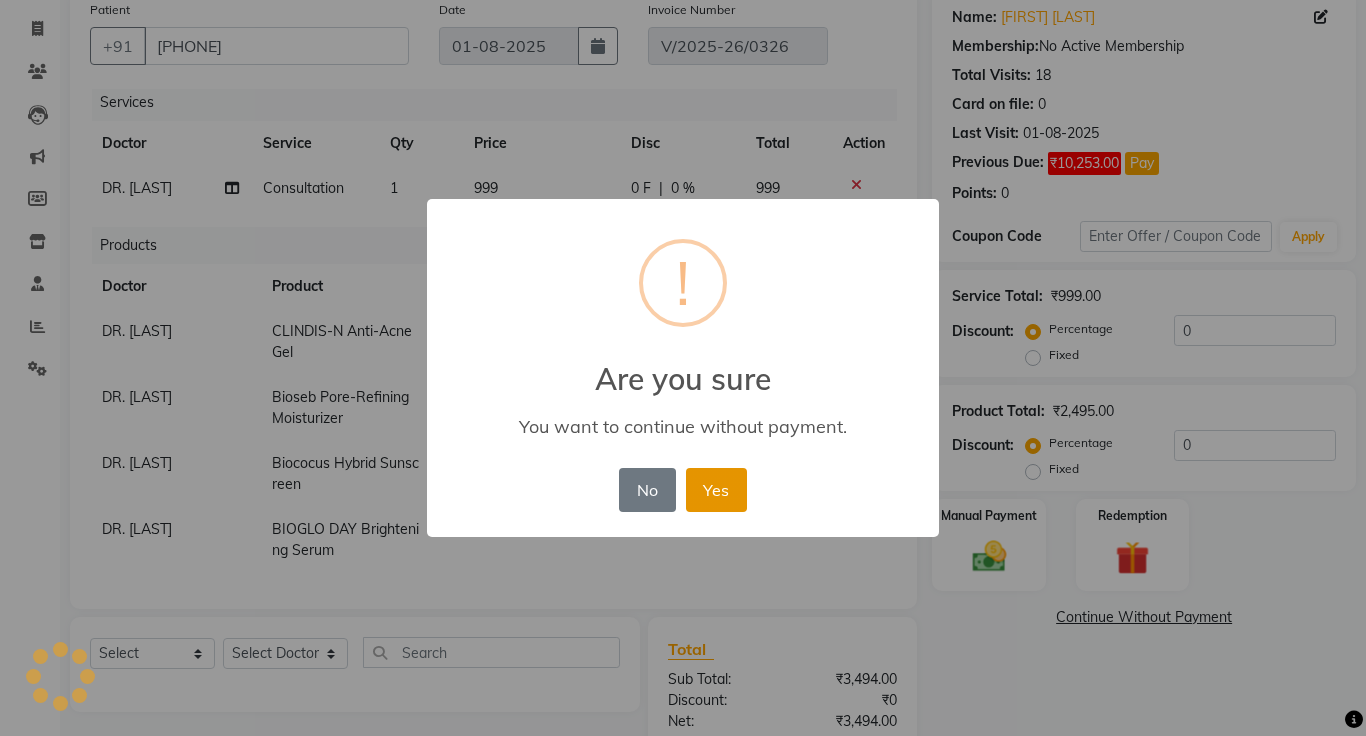click on "Yes" at bounding box center (716, 490) 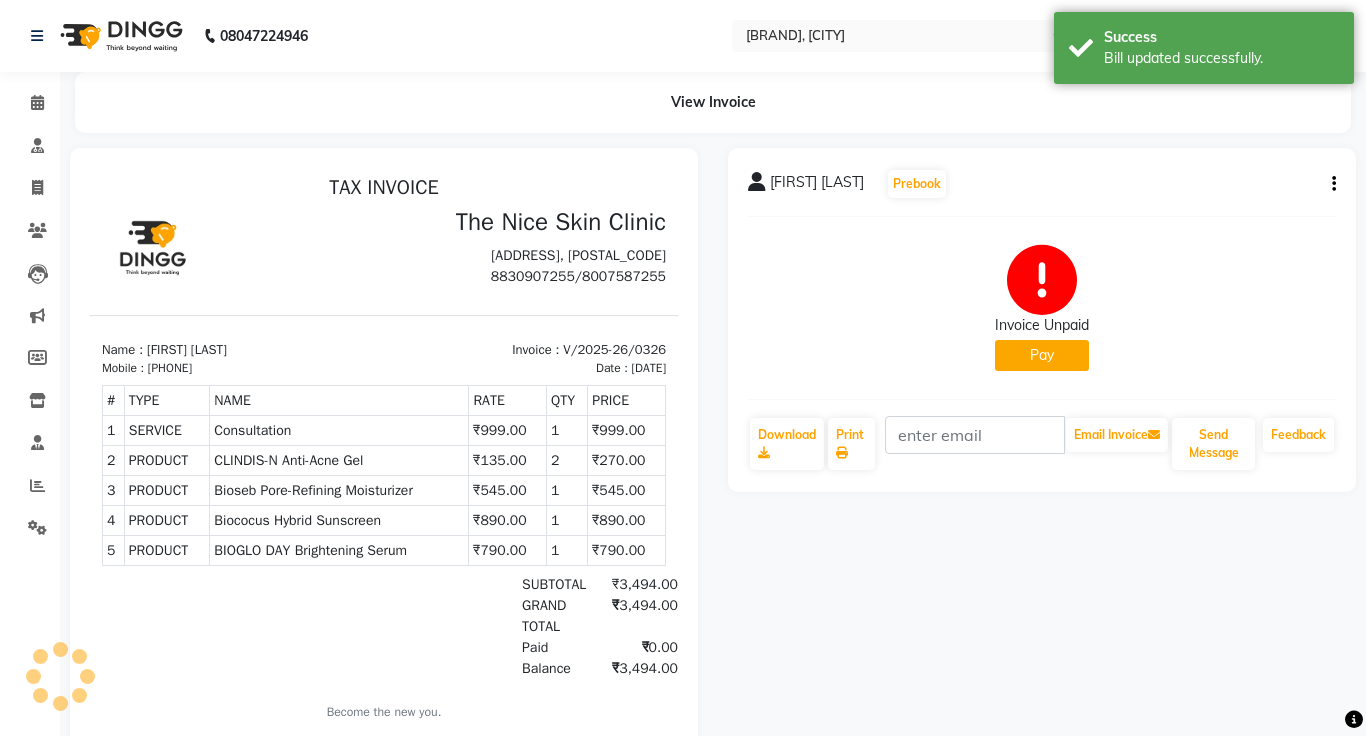 scroll, scrollTop: 0, scrollLeft: 0, axis: both 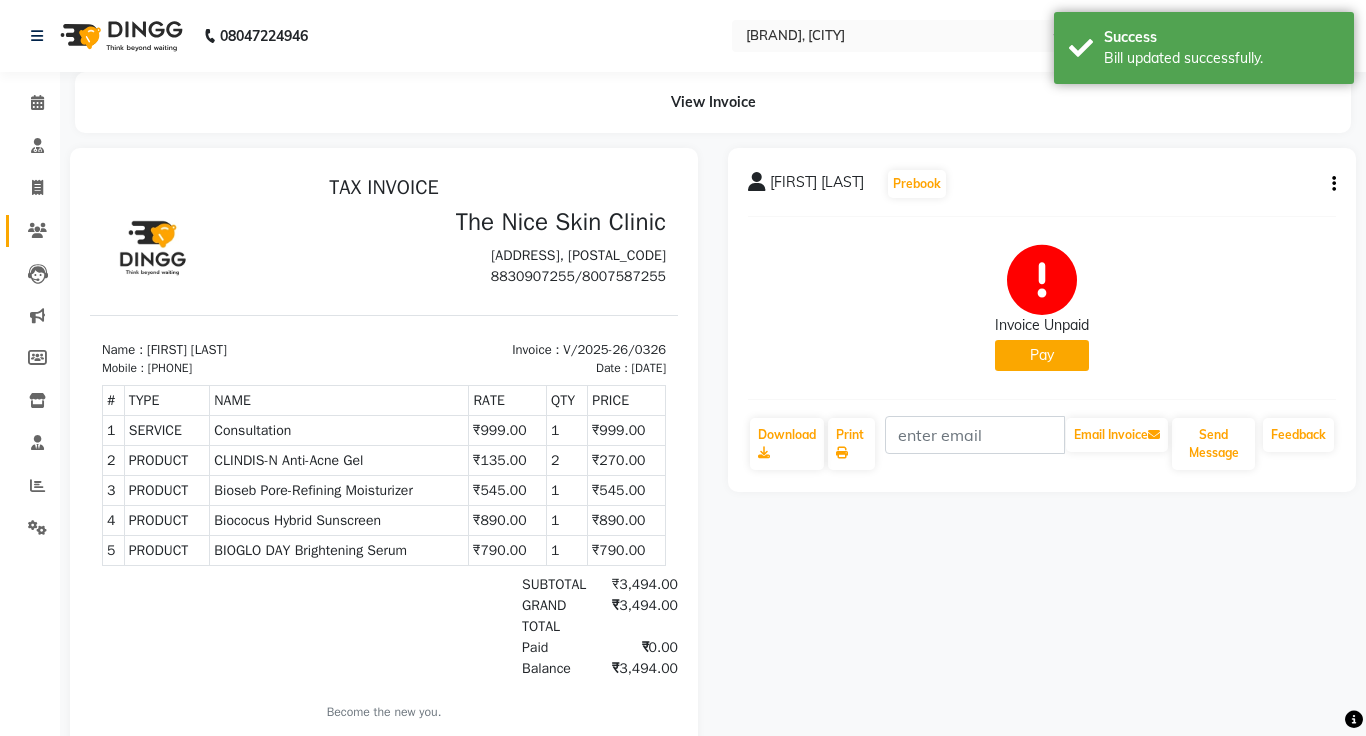 click 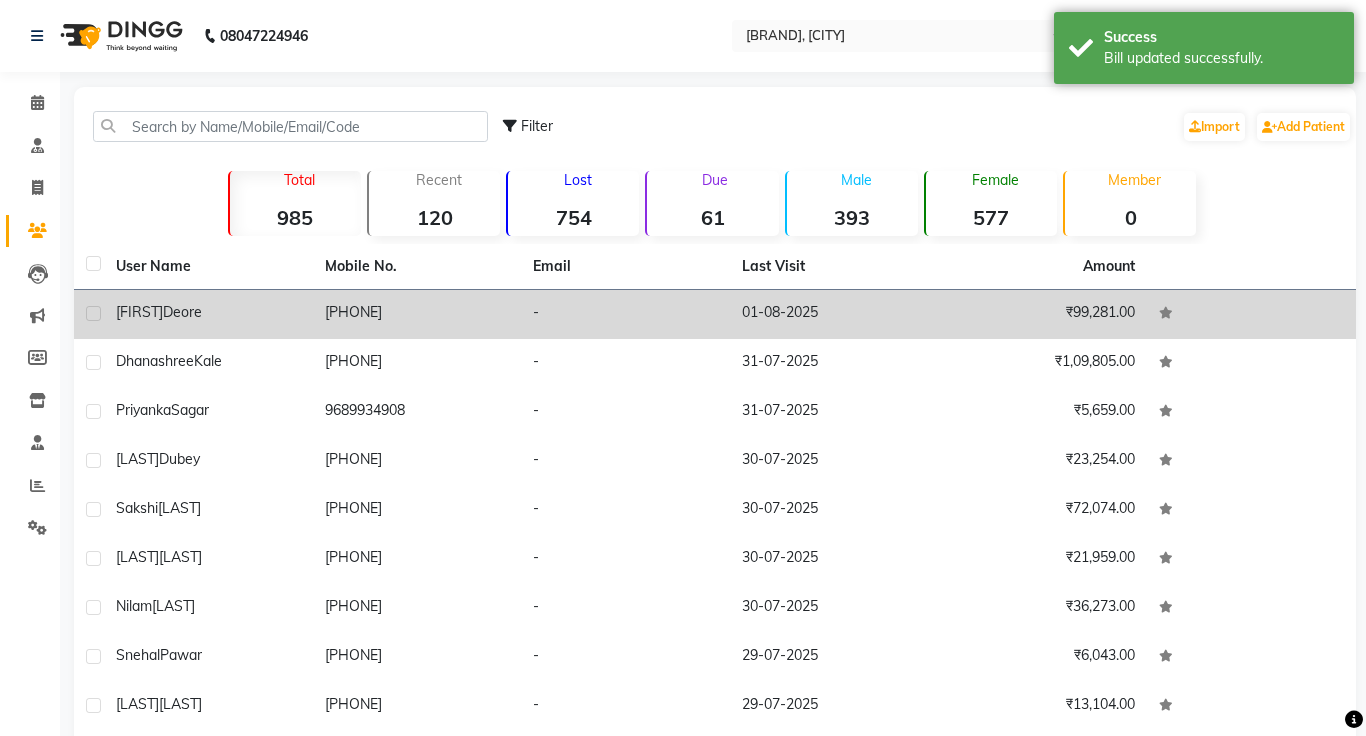 click on "[PHONE]" 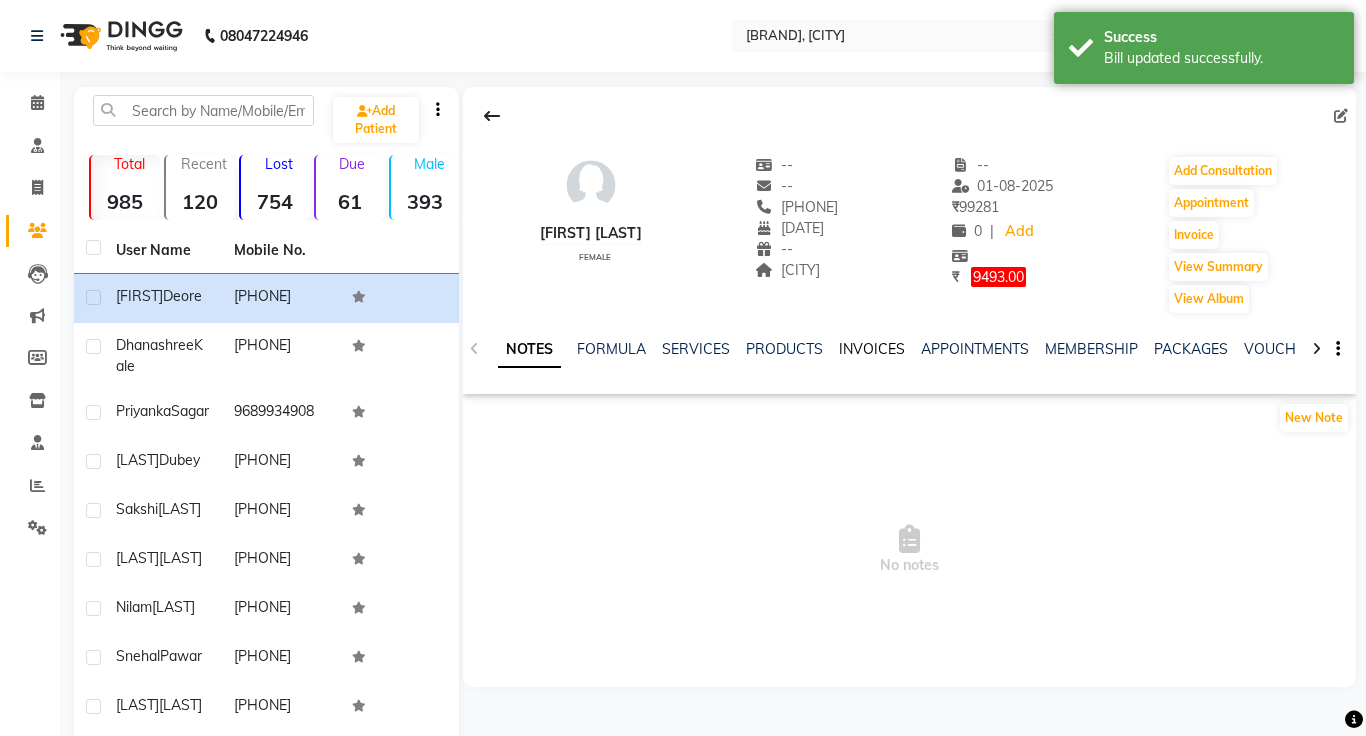 click on "INVOICES" 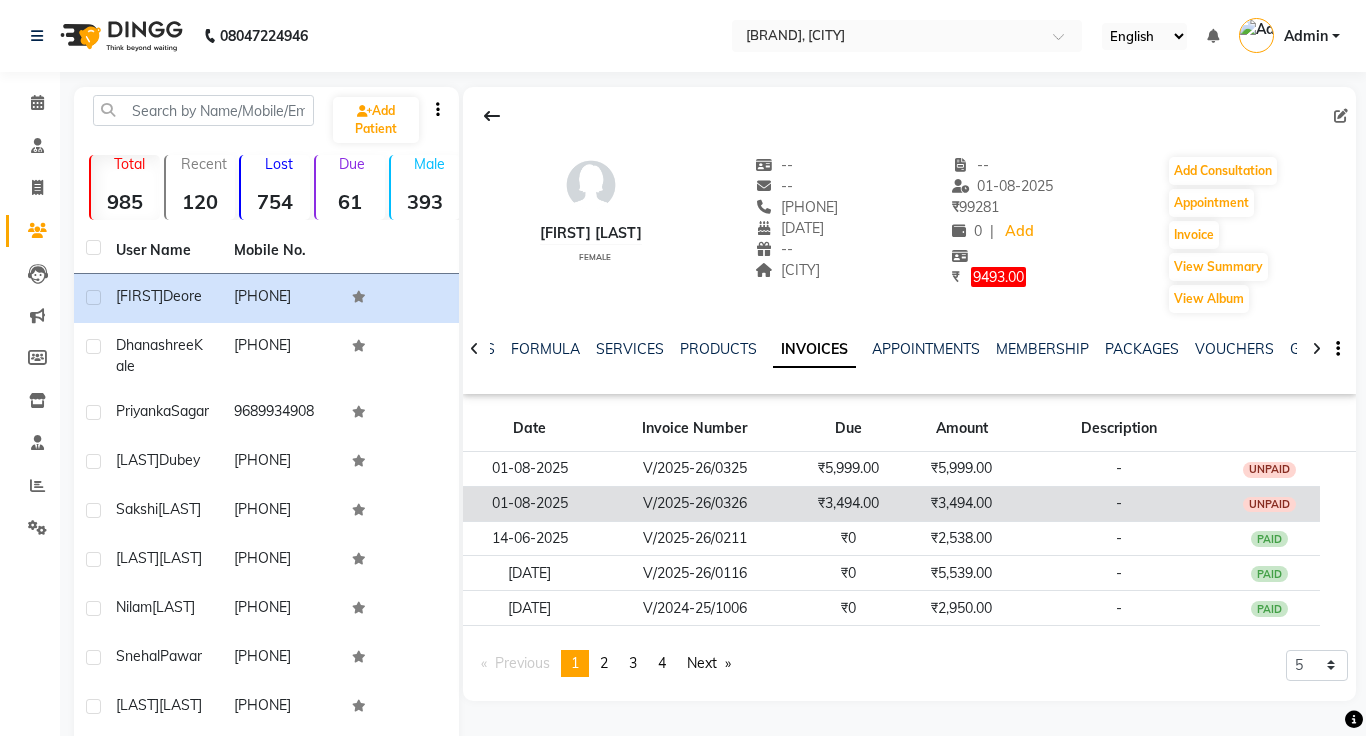 click on "V/2025-26/0326" 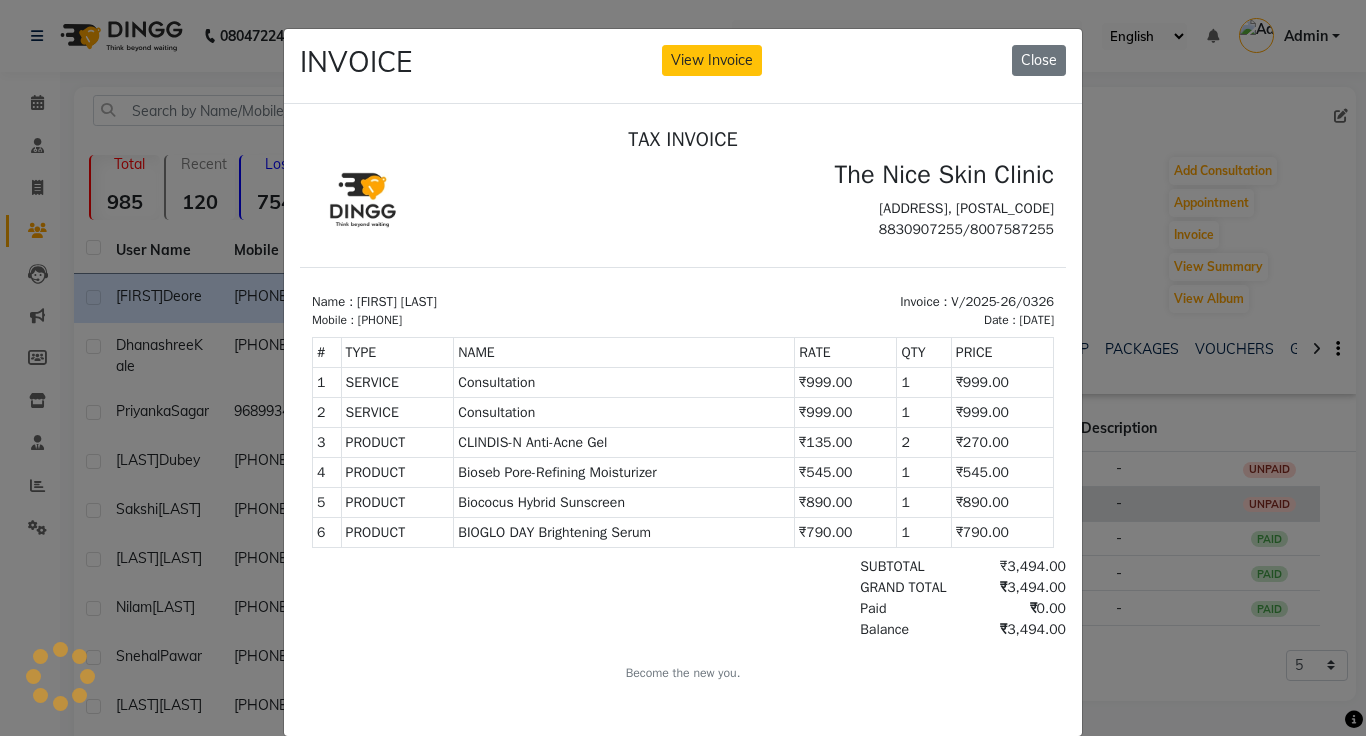 scroll, scrollTop: 0, scrollLeft: 0, axis: both 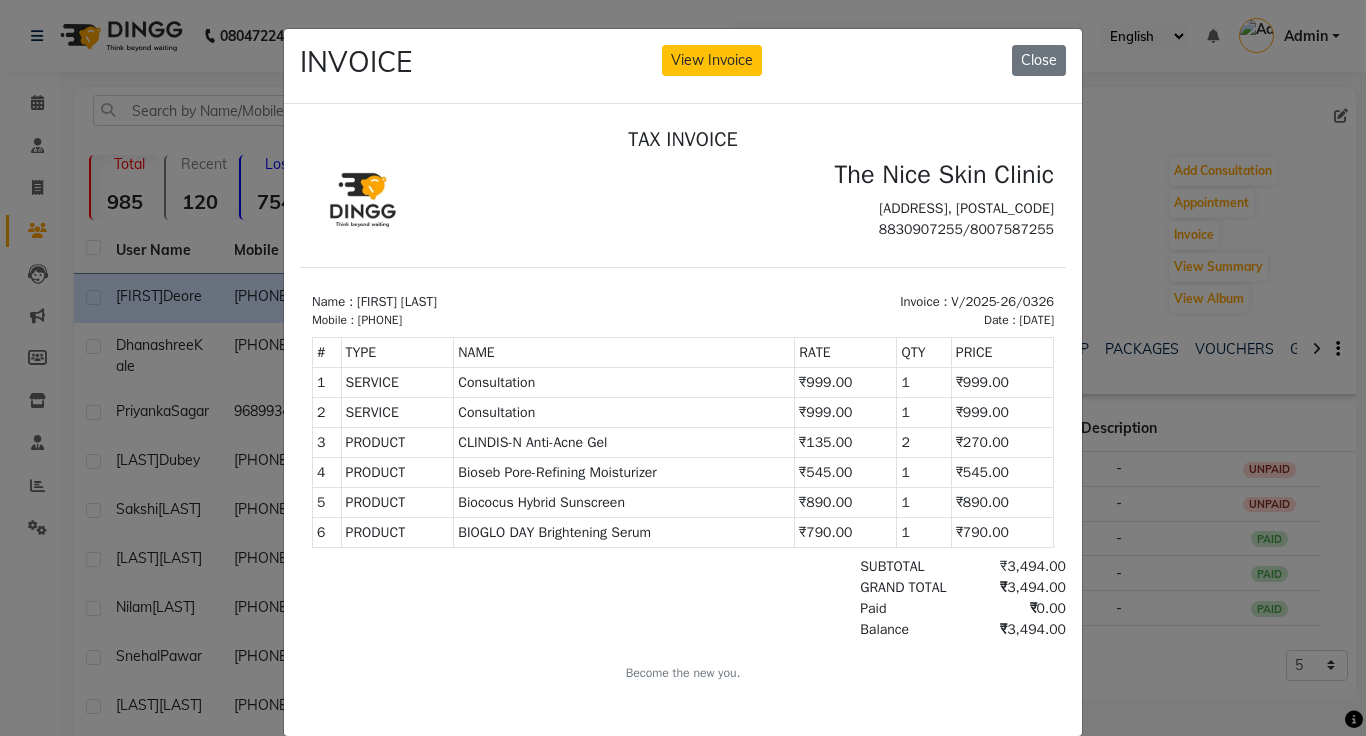 click on "INVOICE View Invoice Close" 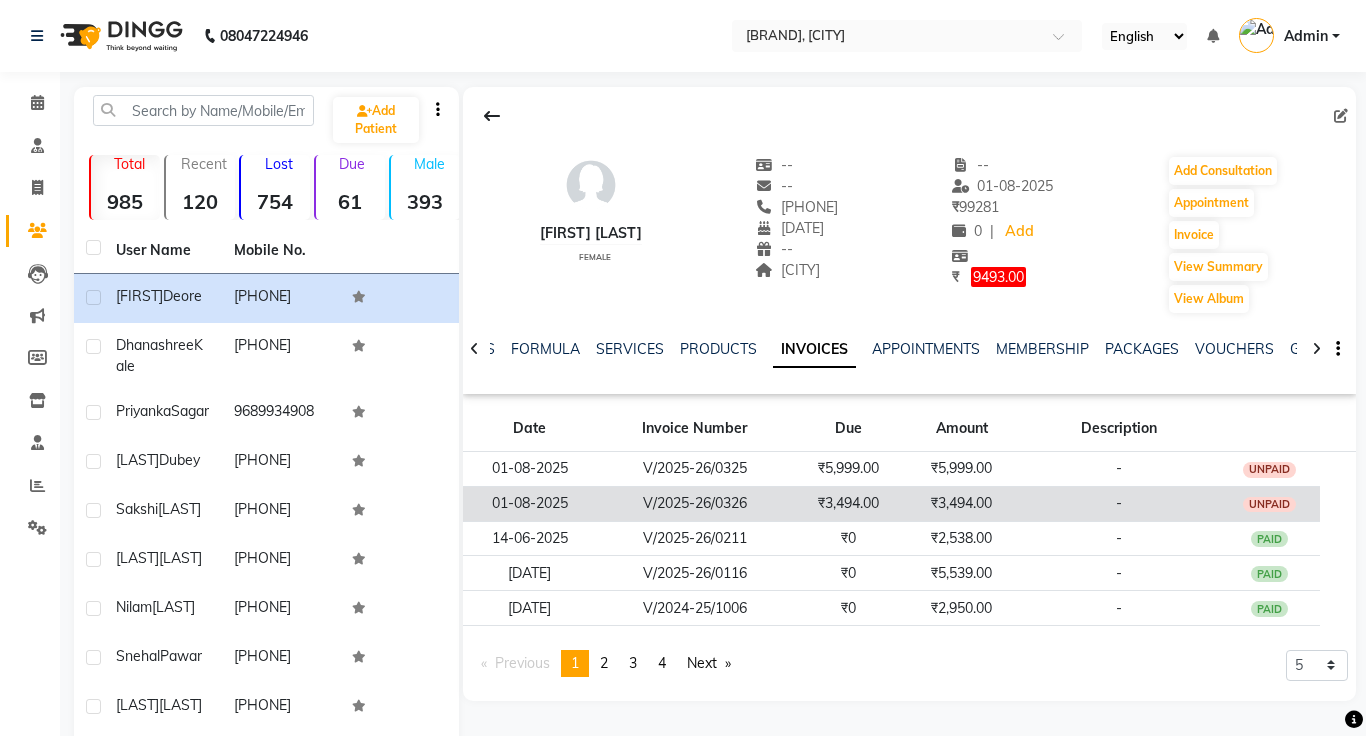 click on "₹3,494.00" 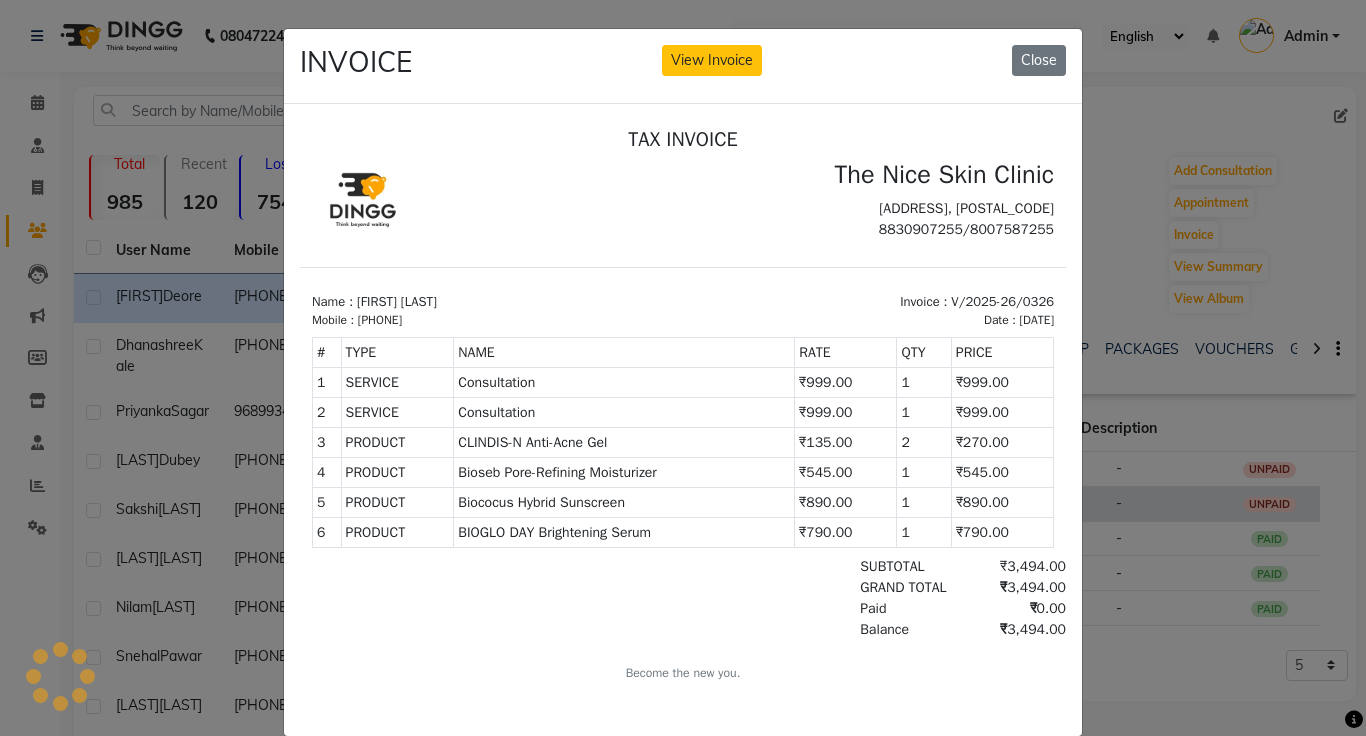 scroll, scrollTop: 0, scrollLeft: 0, axis: both 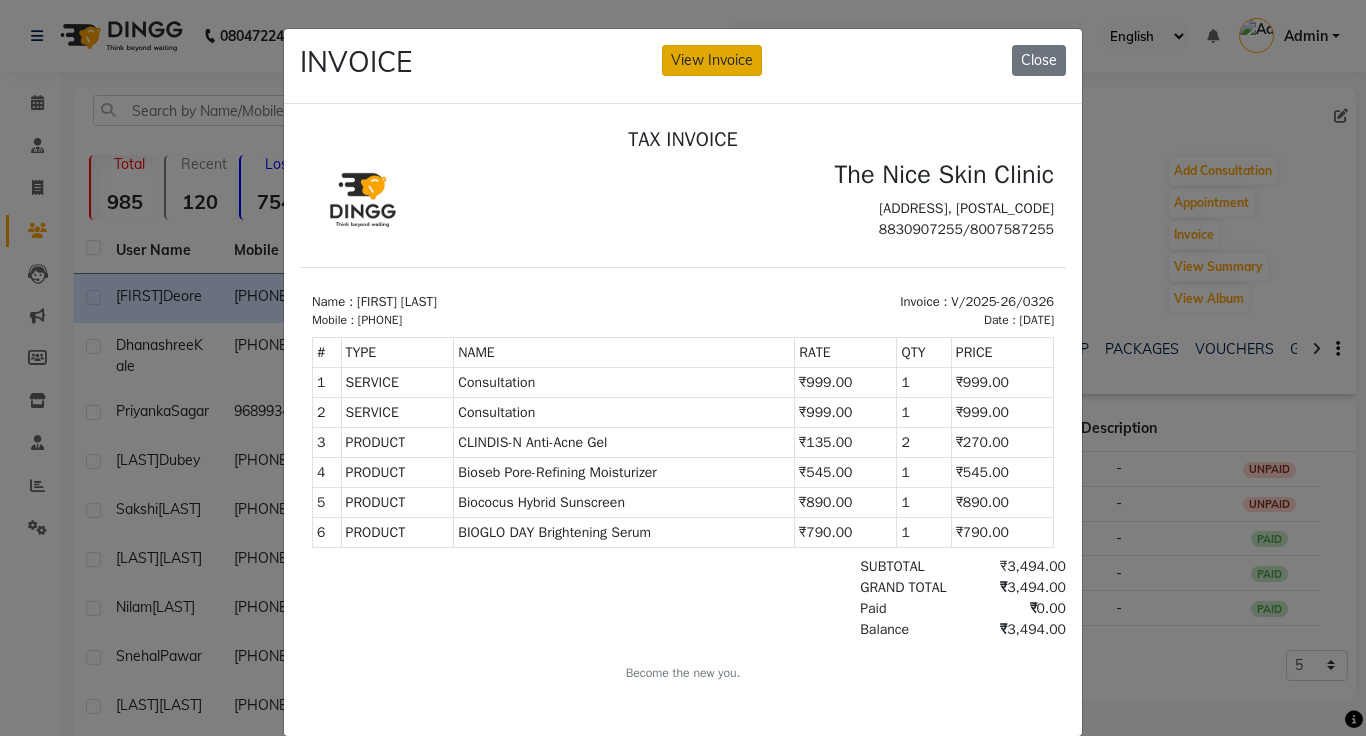 click on "View Invoice" 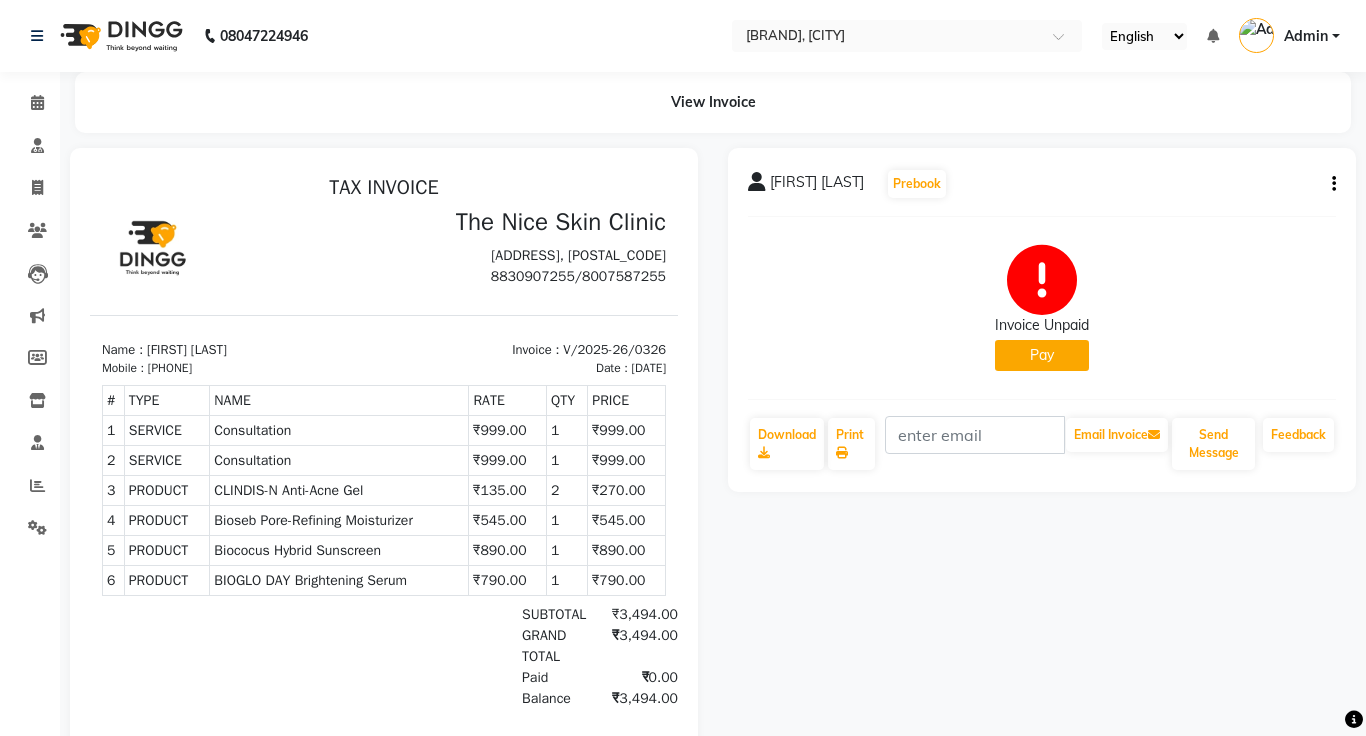scroll, scrollTop: 0, scrollLeft: 0, axis: both 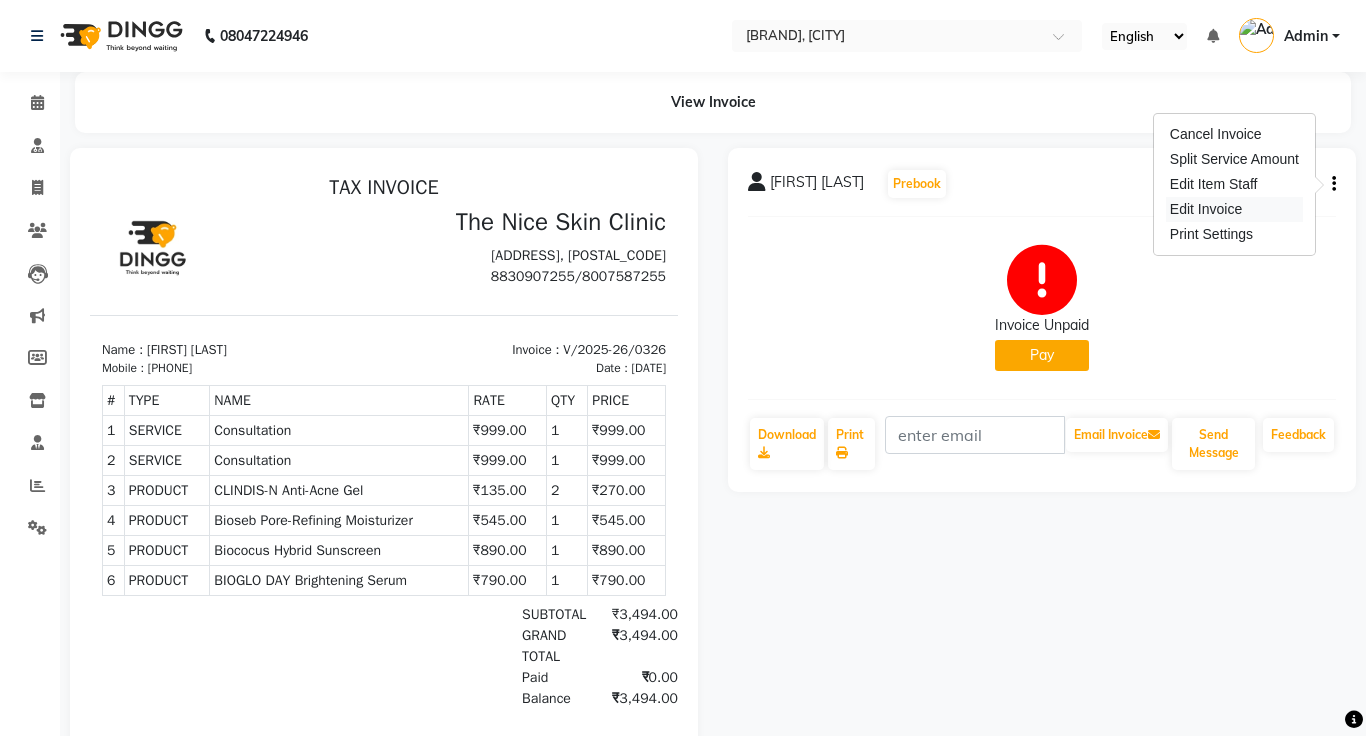 click on "Edit Invoice" at bounding box center (1234, 209) 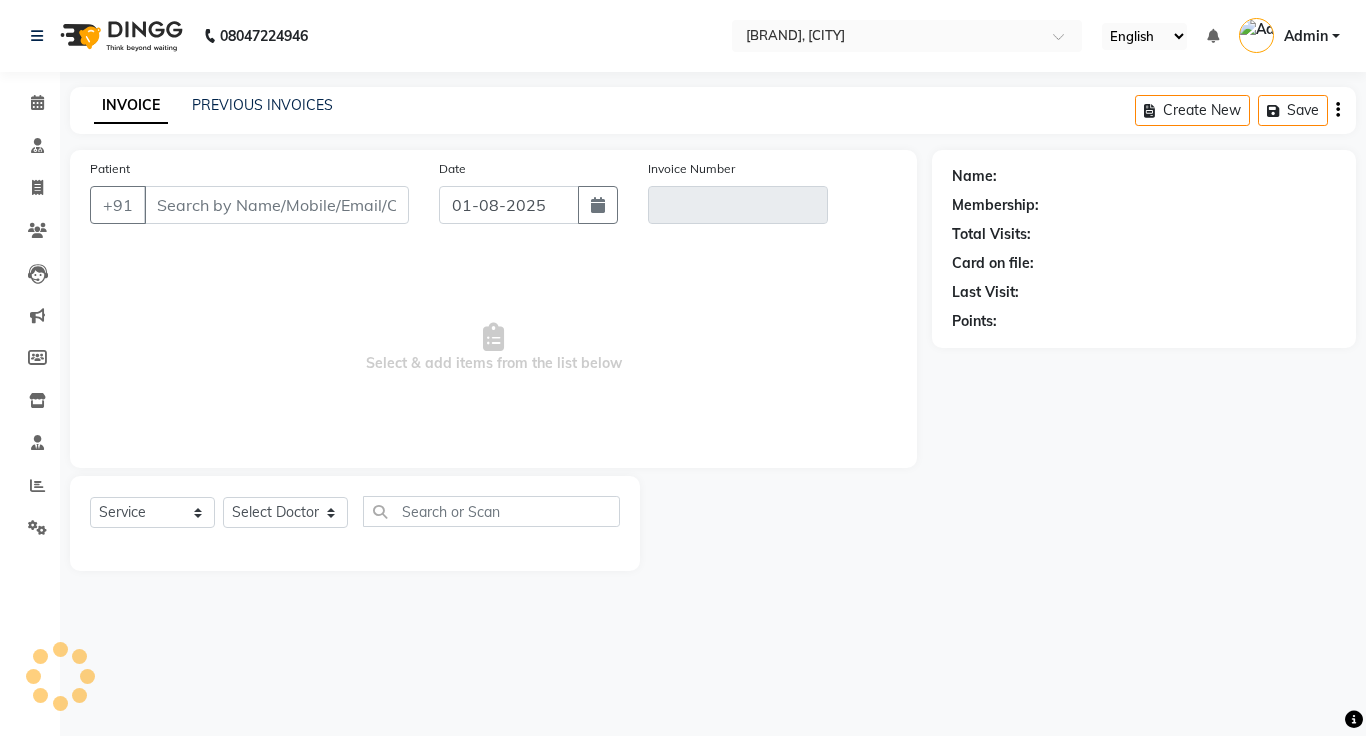 click 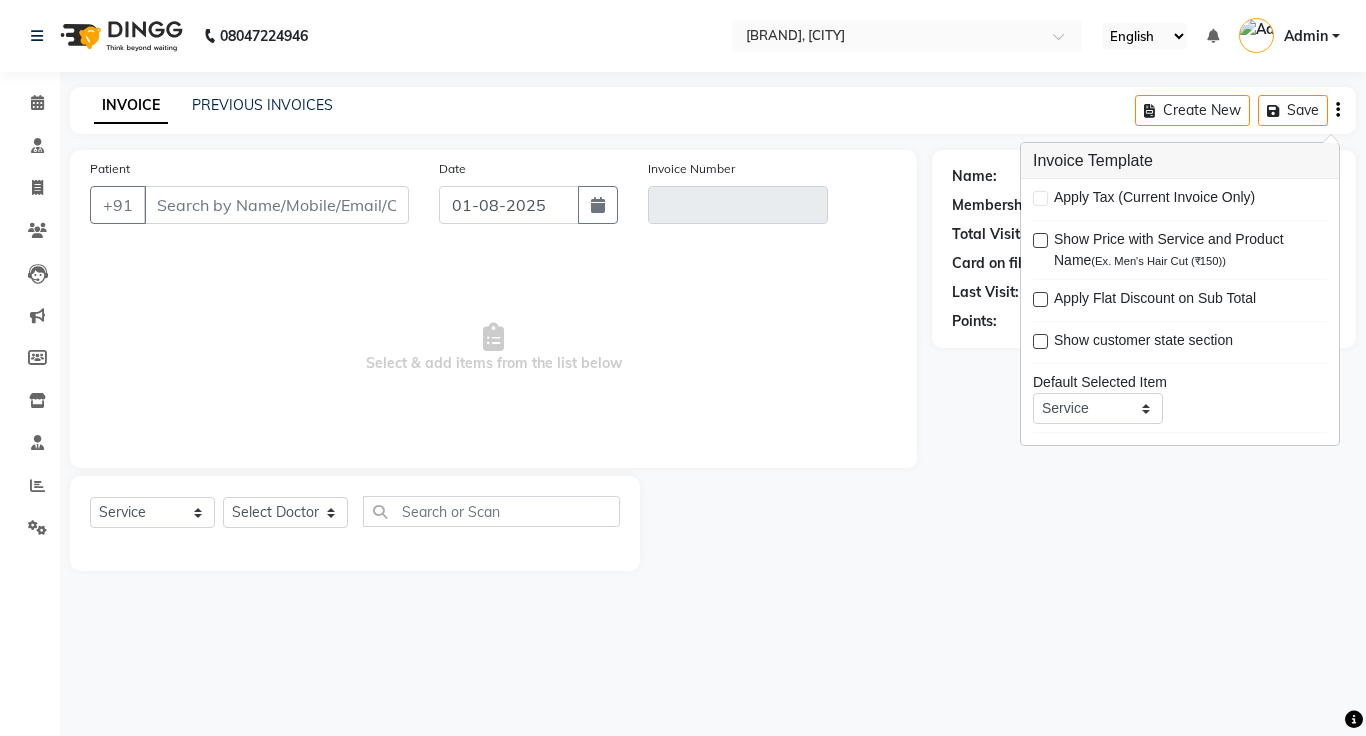 type on "[PHONE]" 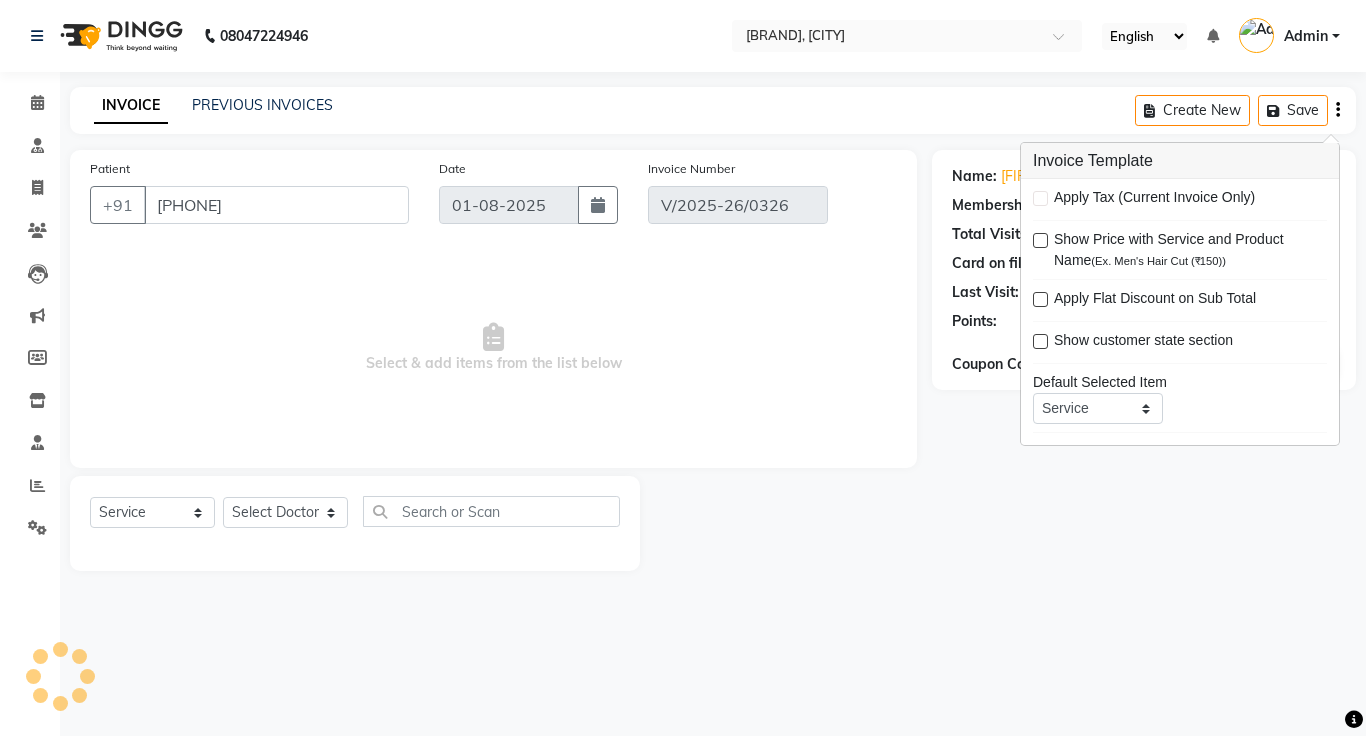 select on "select" 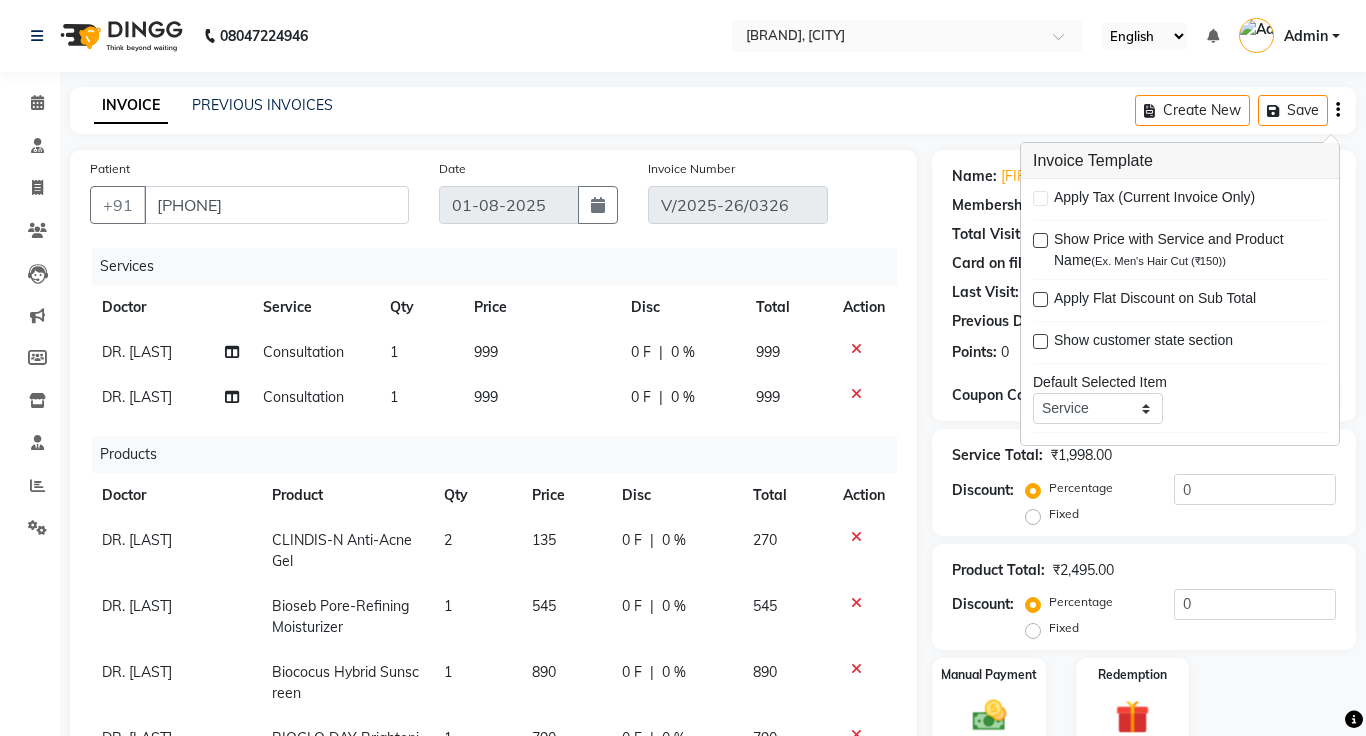 click 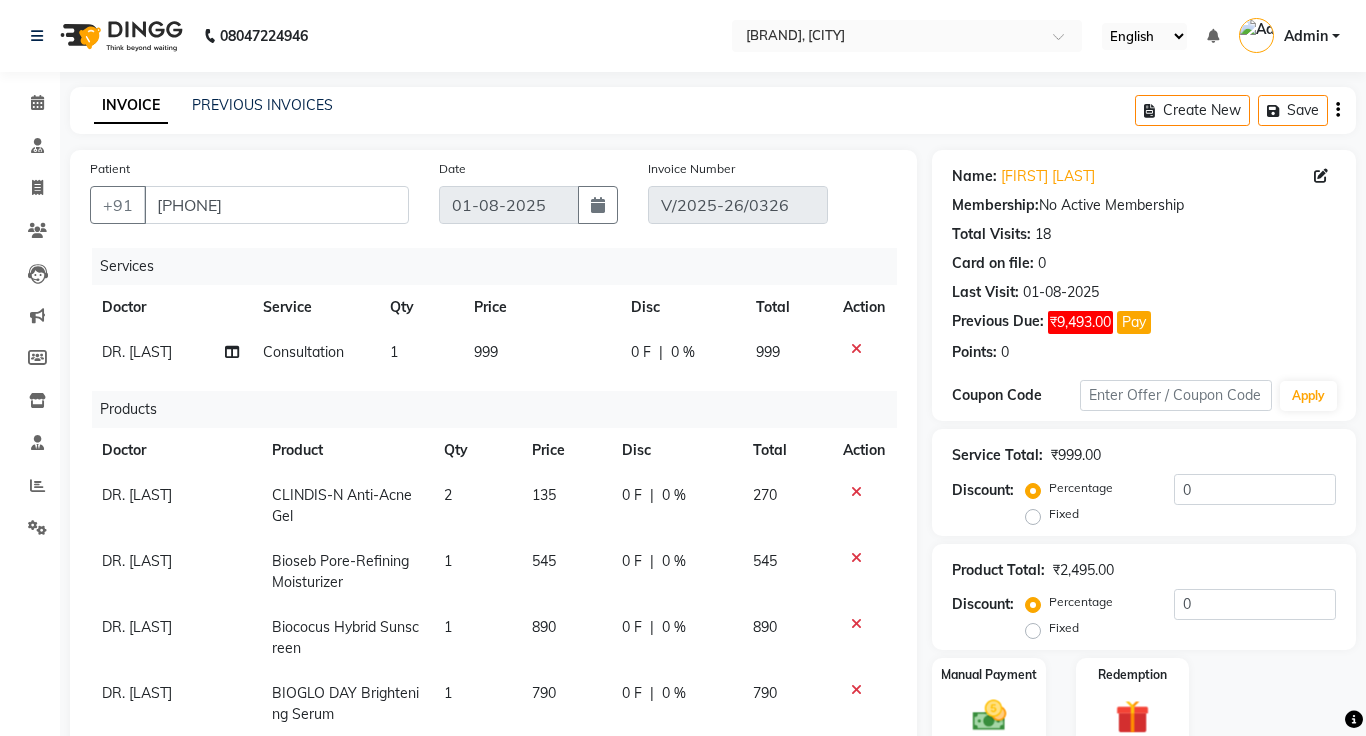 click on "INVOICE PREVIOUS INVOICES Create New   Save" 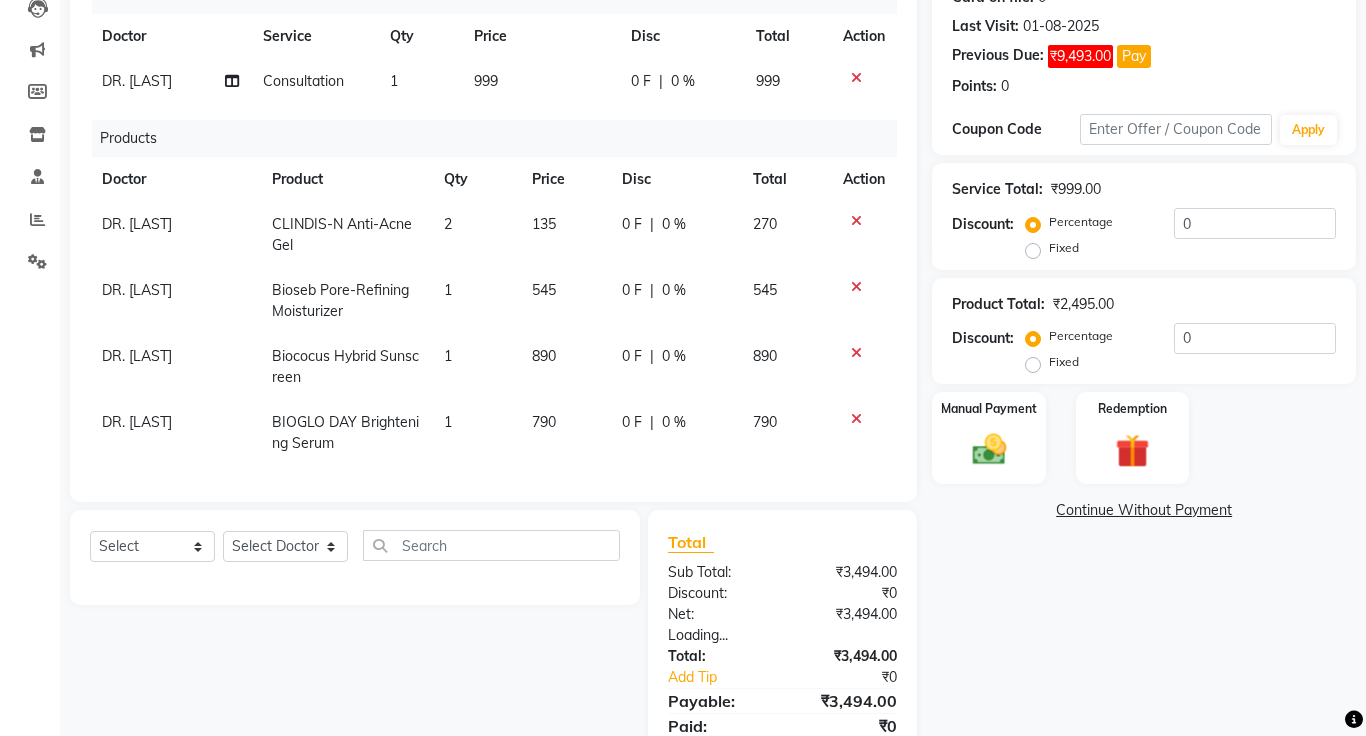 scroll, scrollTop: 340, scrollLeft: 0, axis: vertical 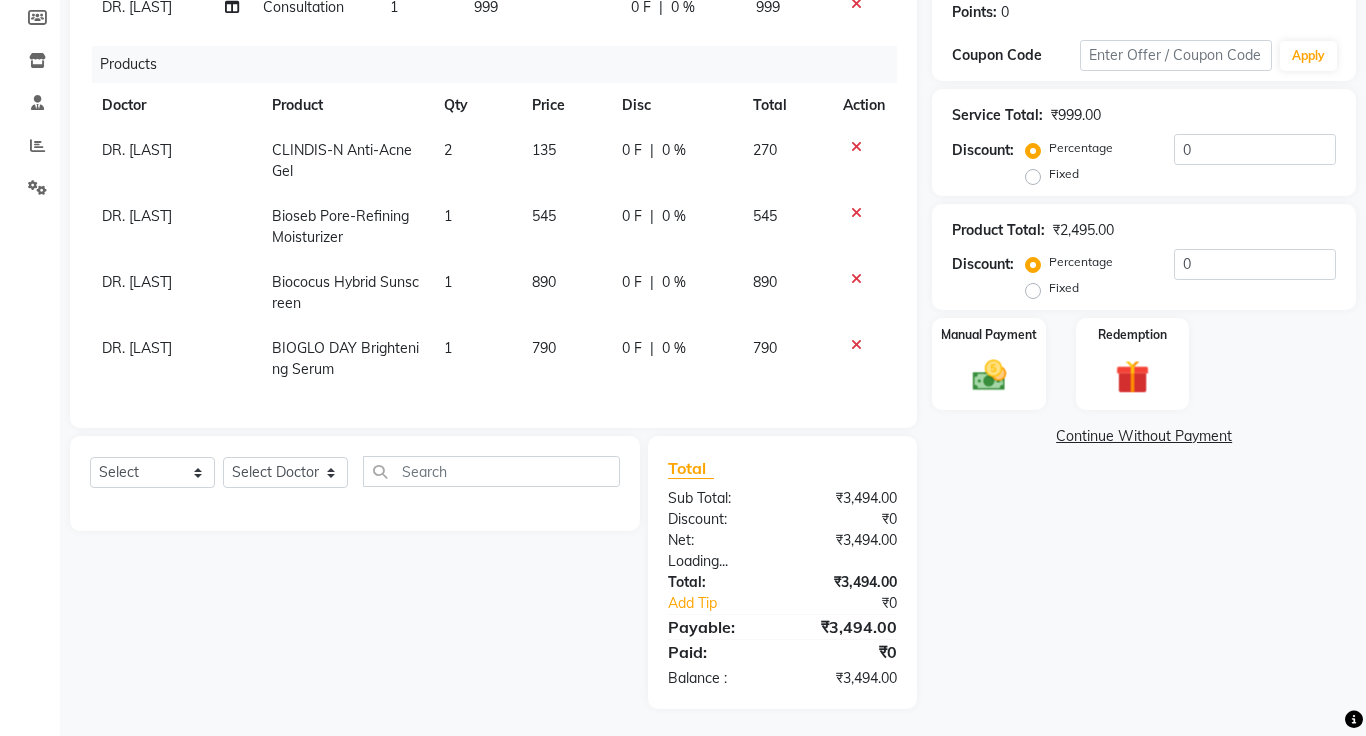 click on "Continue Without Payment" 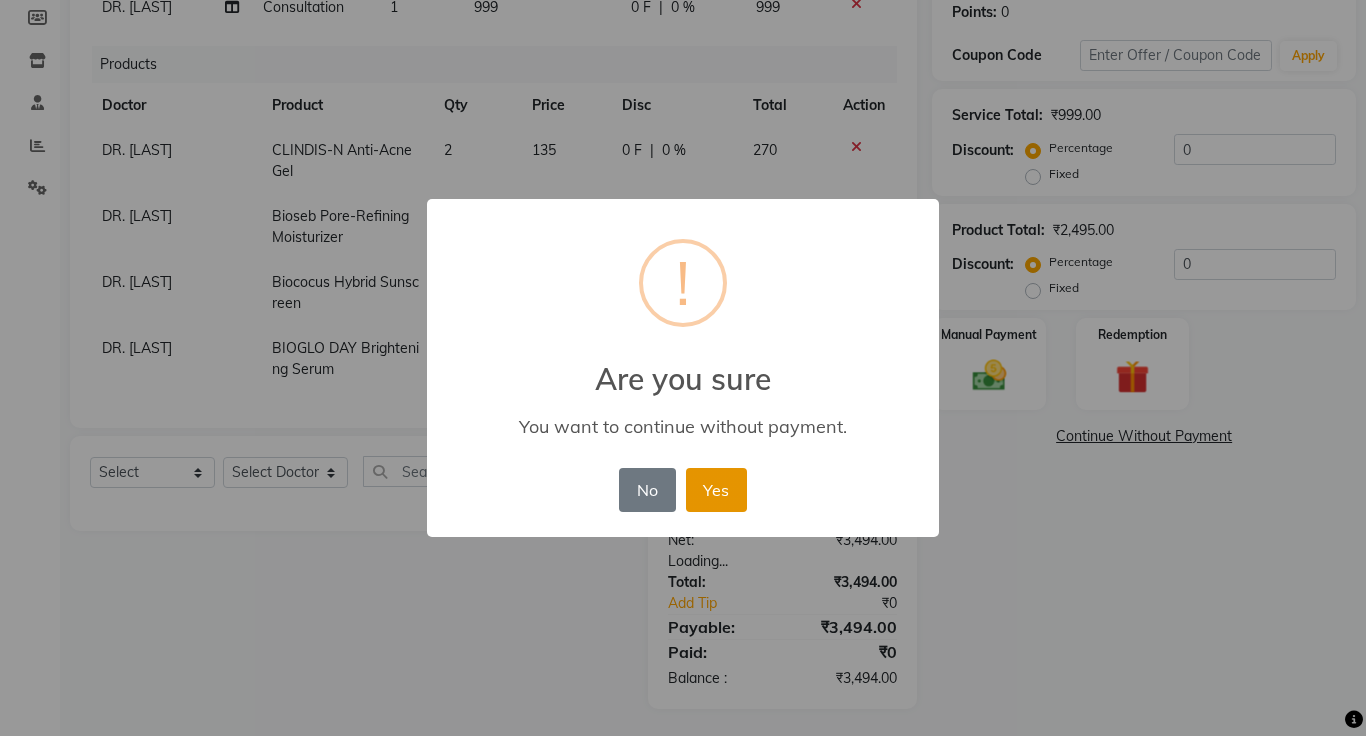 click on "Yes" at bounding box center (716, 490) 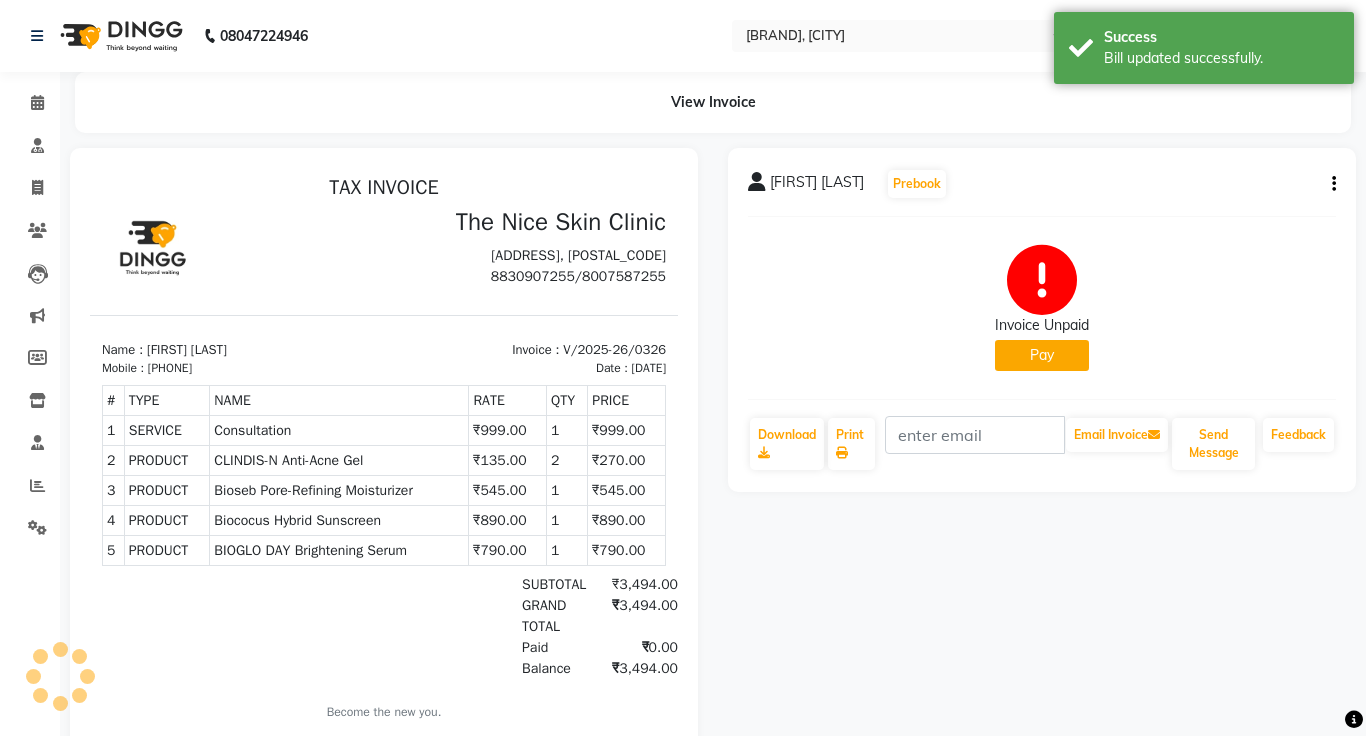 scroll, scrollTop: 0, scrollLeft: 0, axis: both 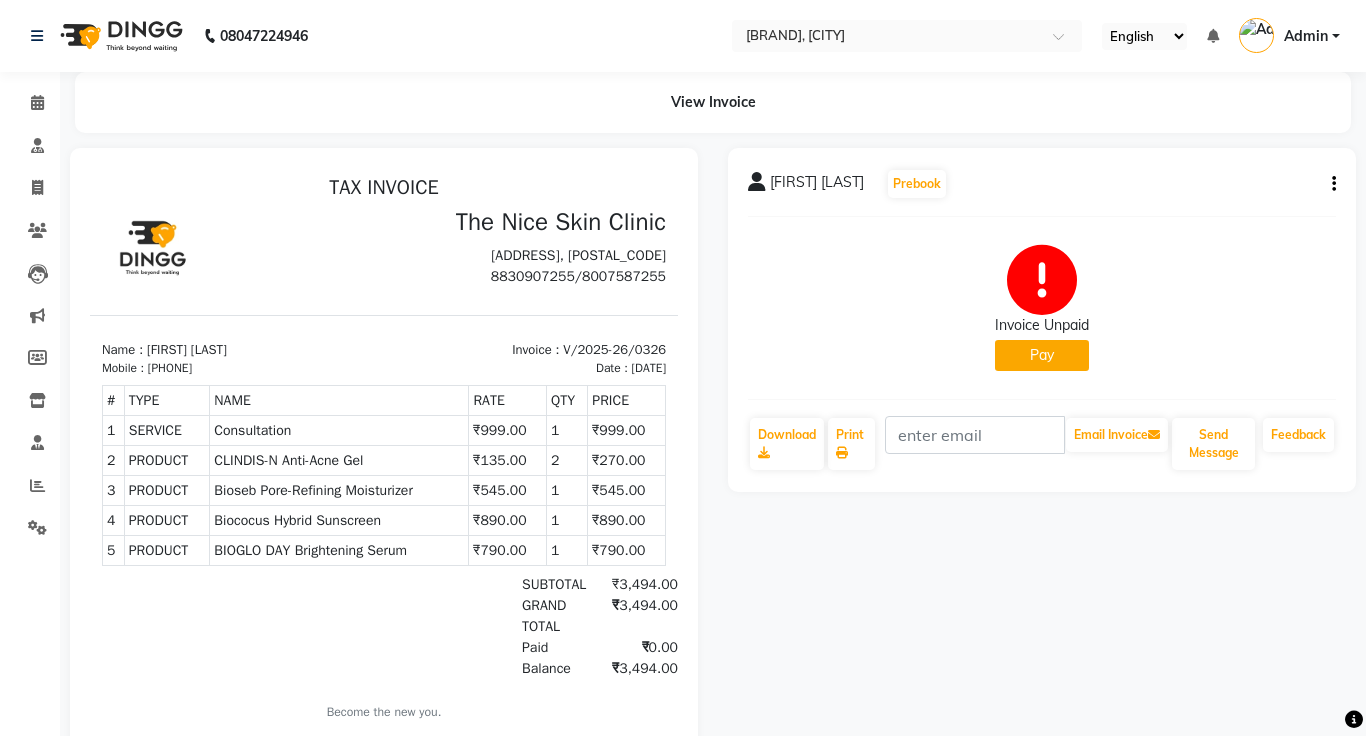 click 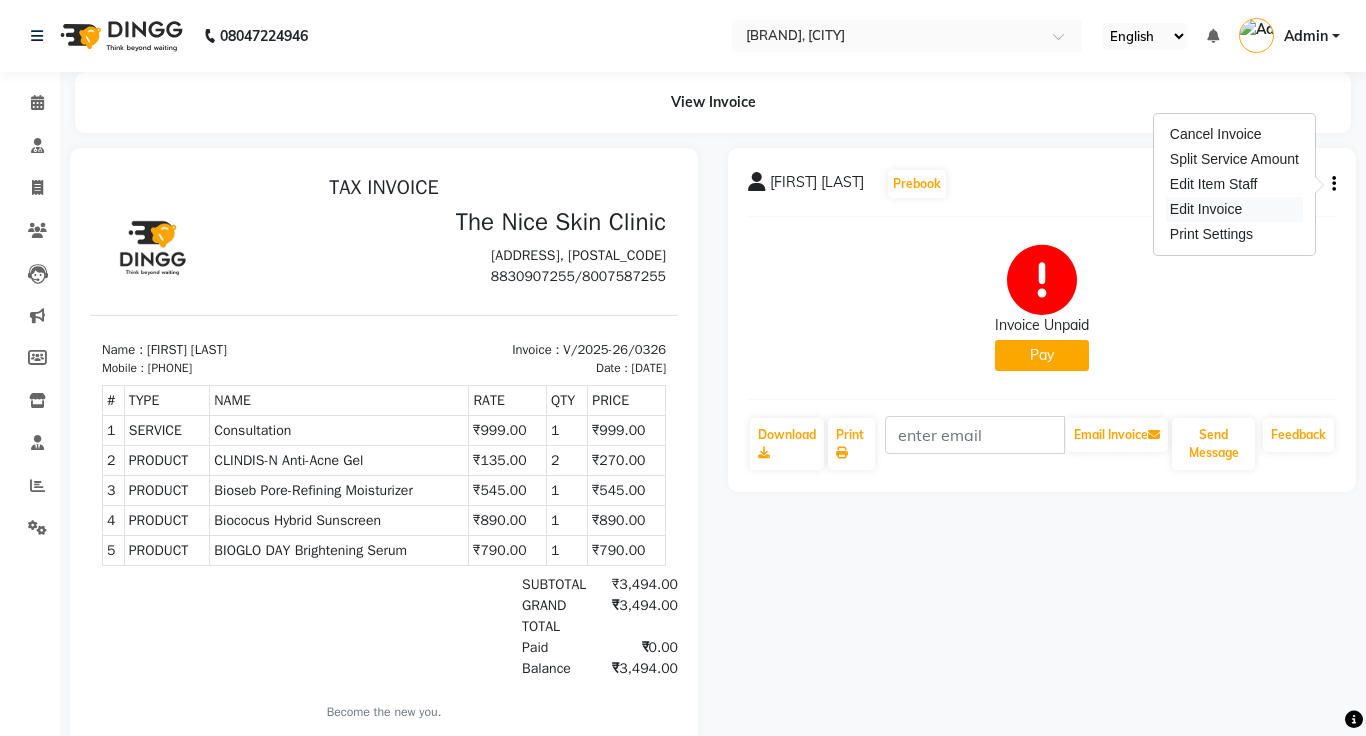 click on "Edit Invoice" at bounding box center (1234, 209) 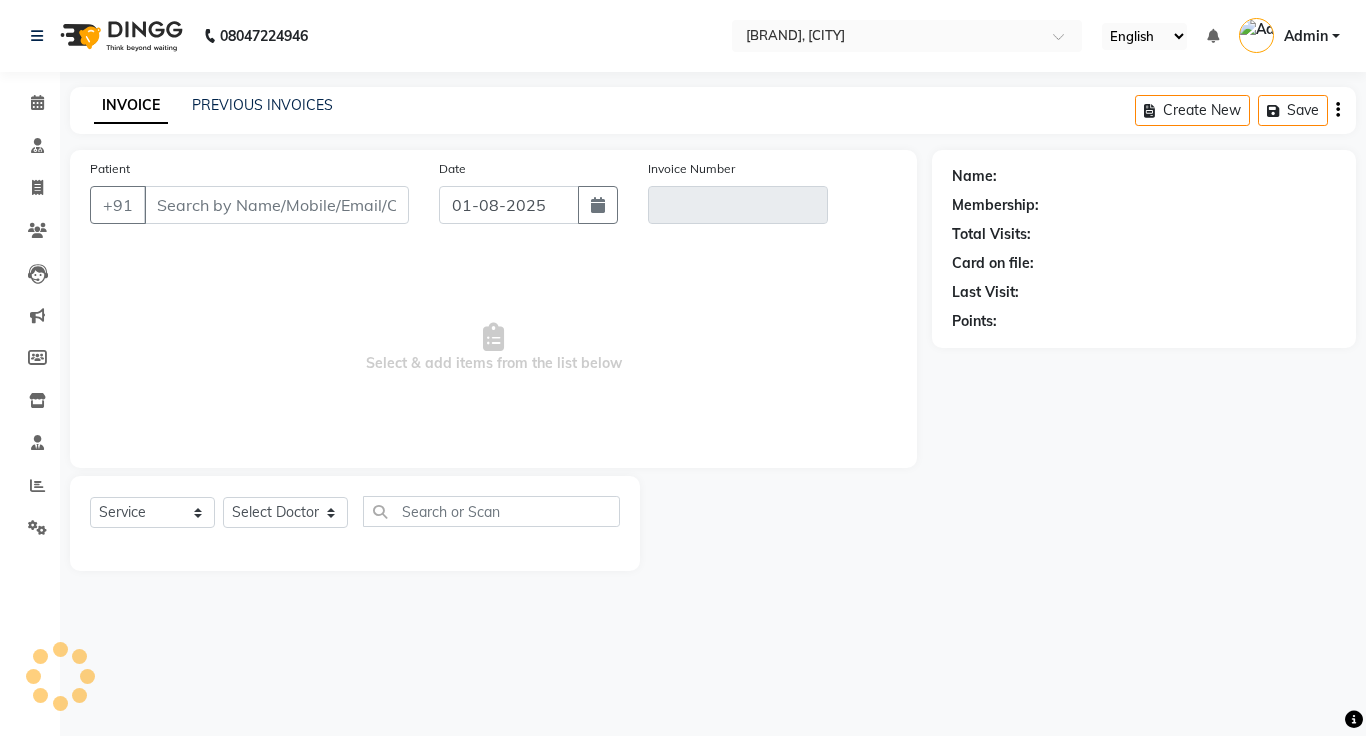 click 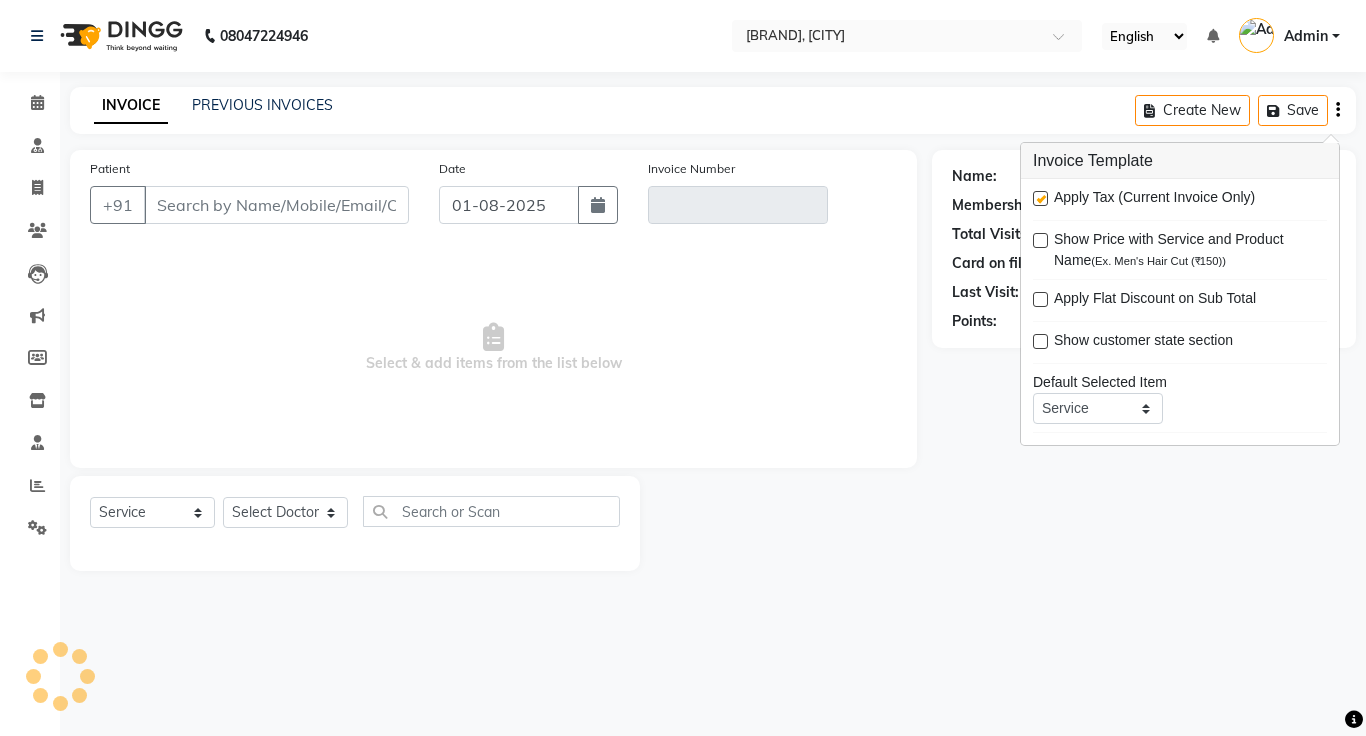 click on "Invoice Template" at bounding box center [1180, 161] 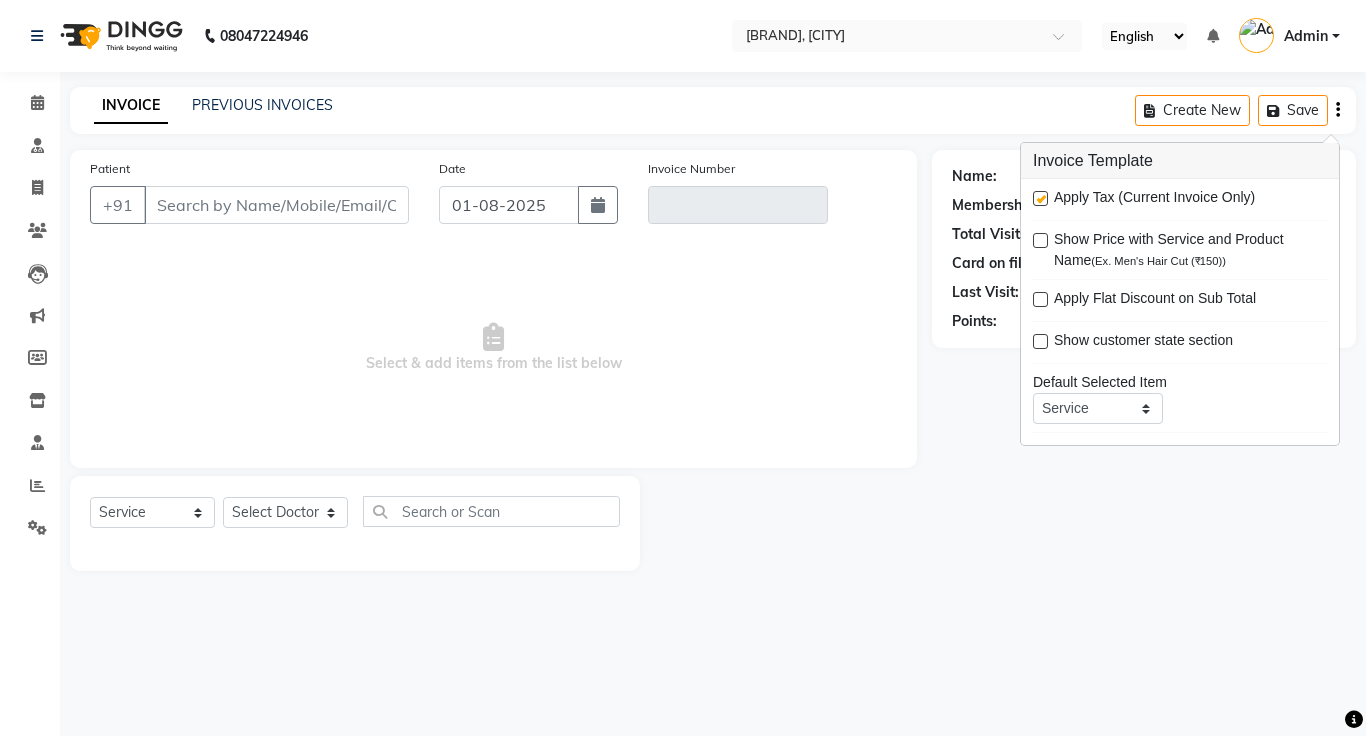 click at bounding box center (1040, 198) 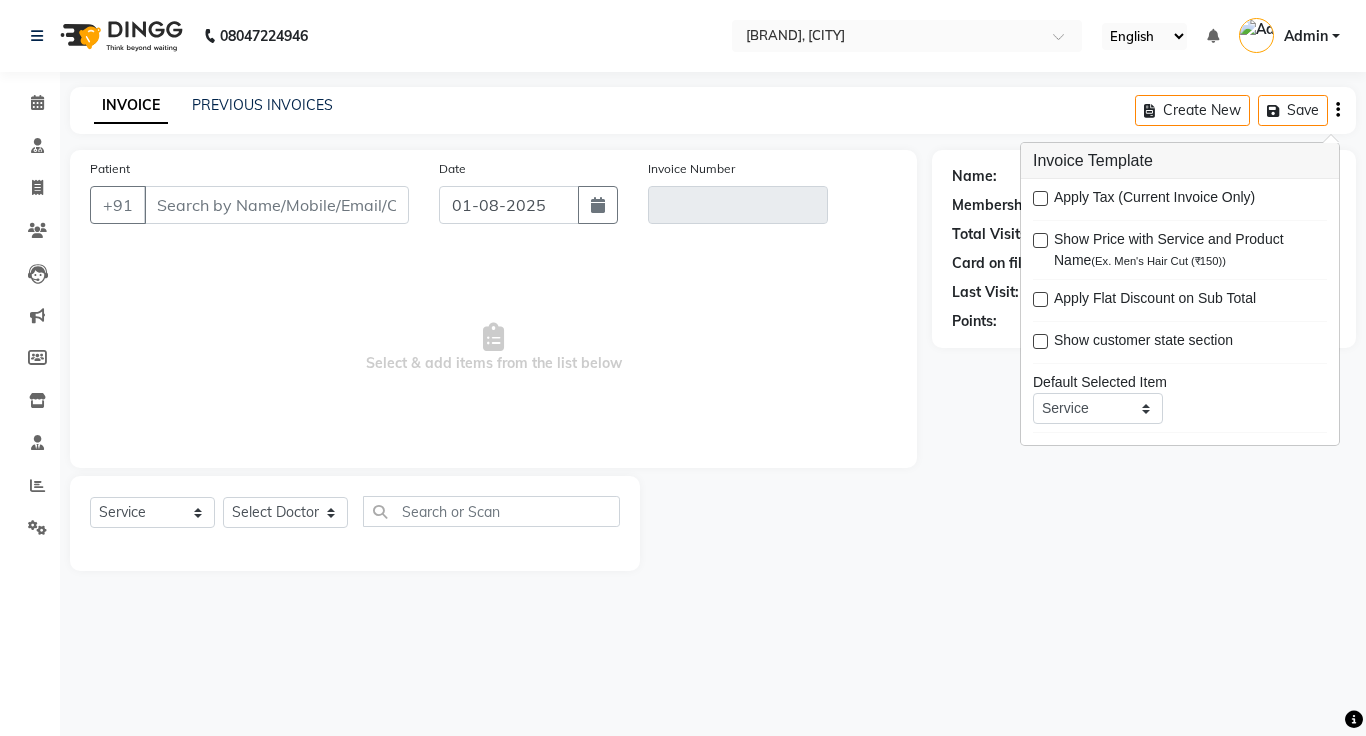 type on "[PHONE]" 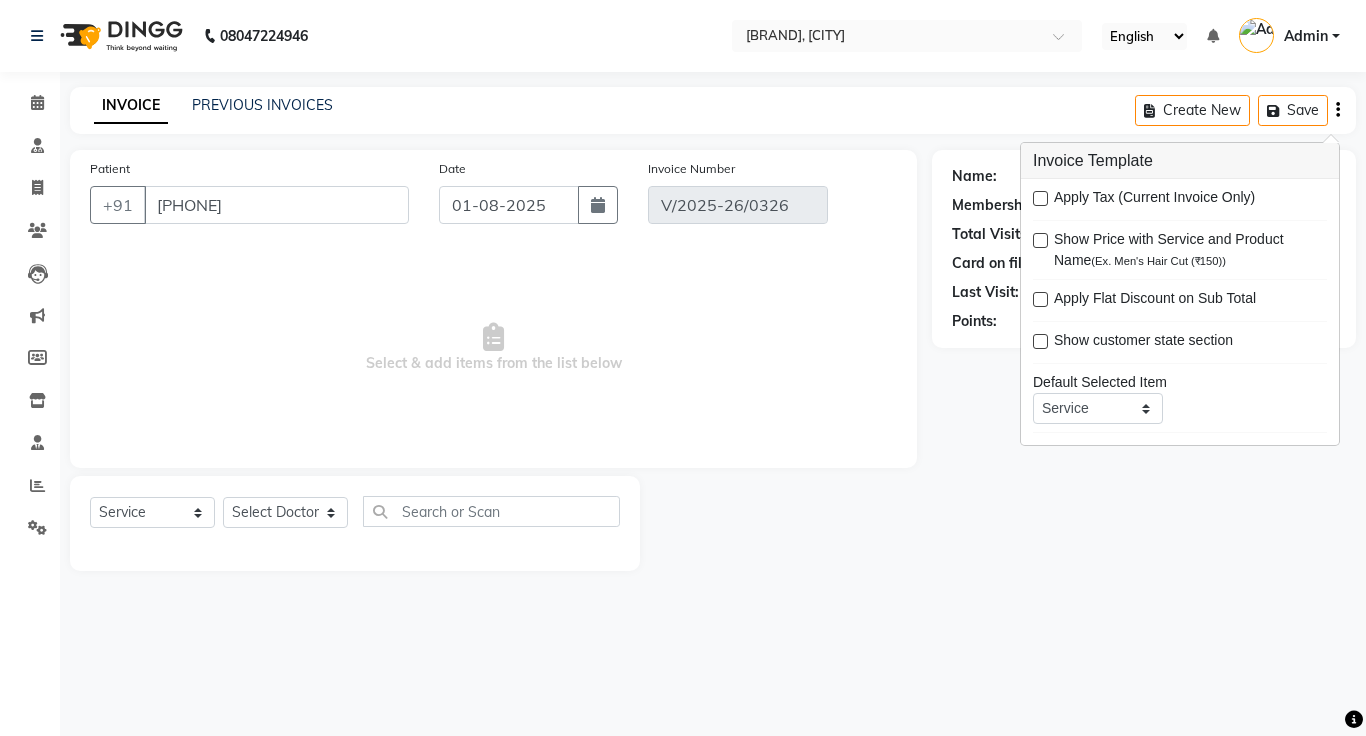click on "INVOICE PREVIOUS INVOICES Create New   Save" 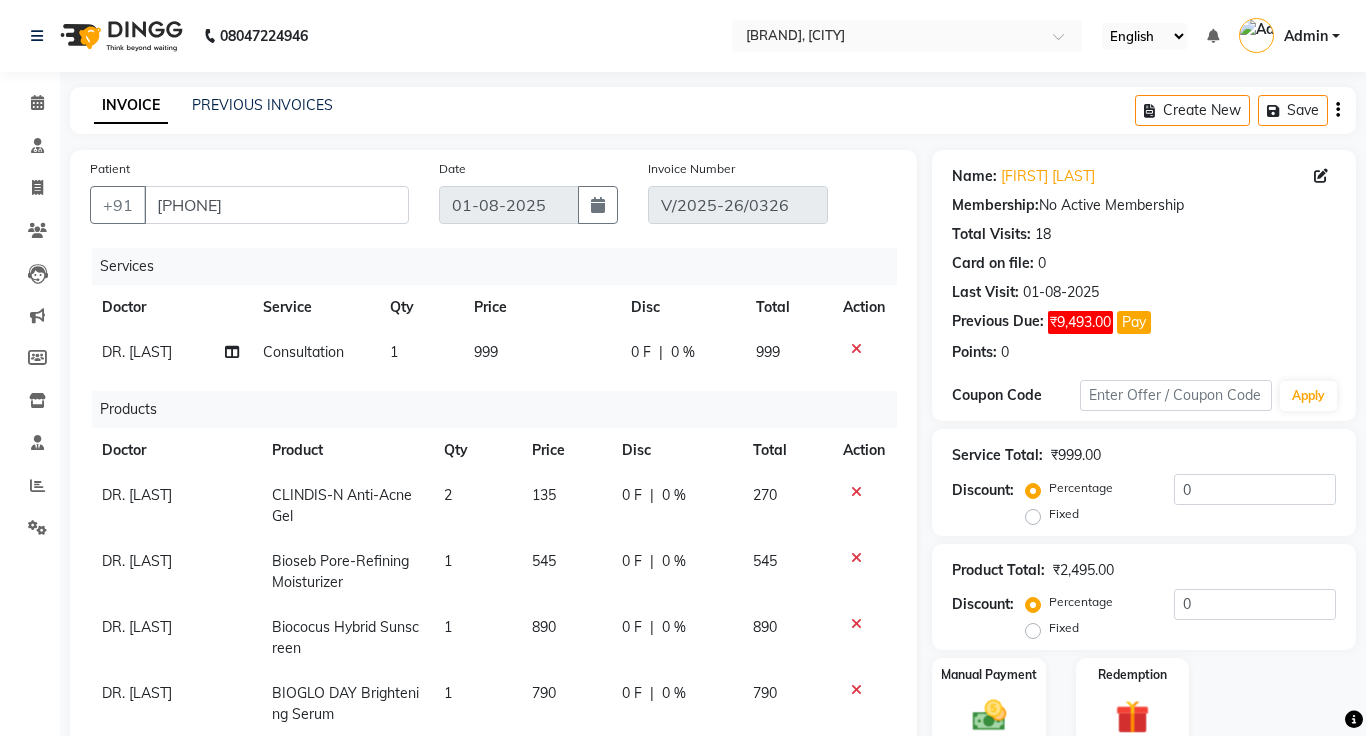 scroll, scrollTop: 5, scrollLeft: 0, axis: vertical 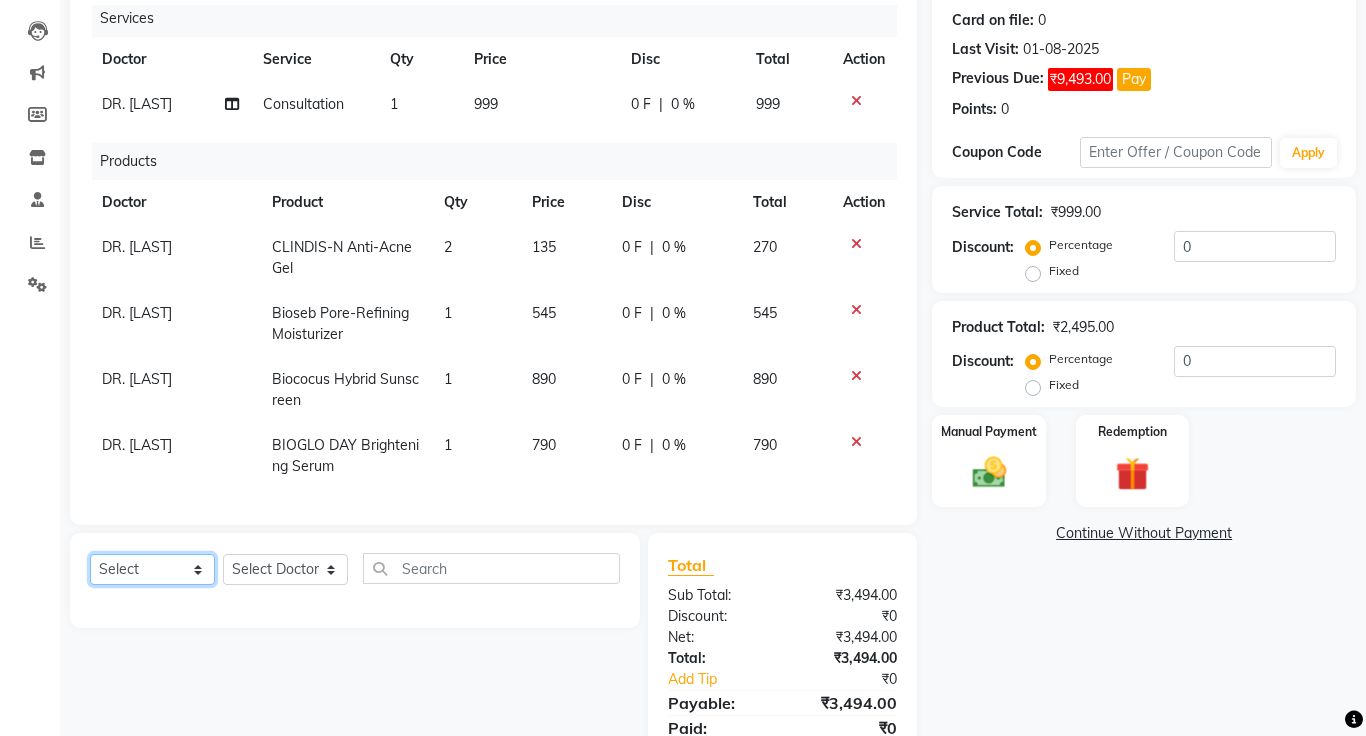 click on "Select  Service  Product  Membership  Package Voucher Prepaid Gift Card" 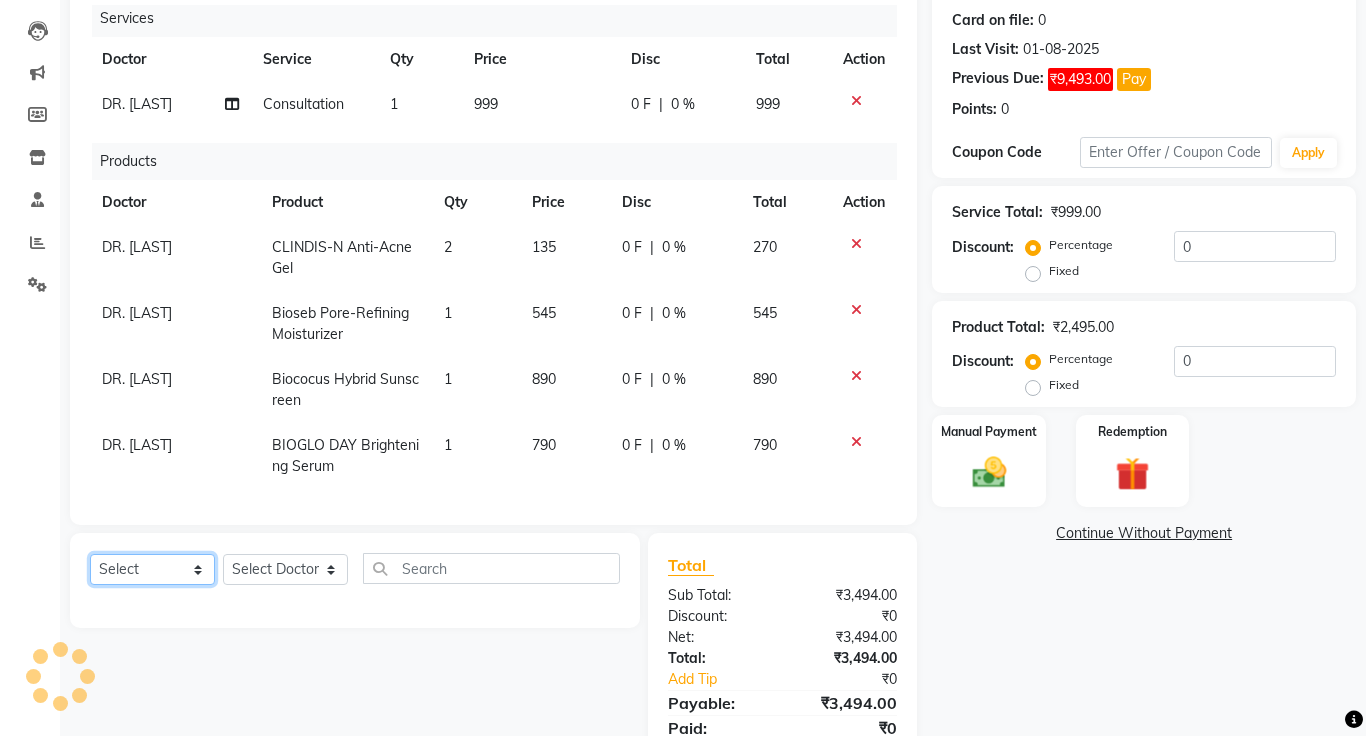 select on "product" 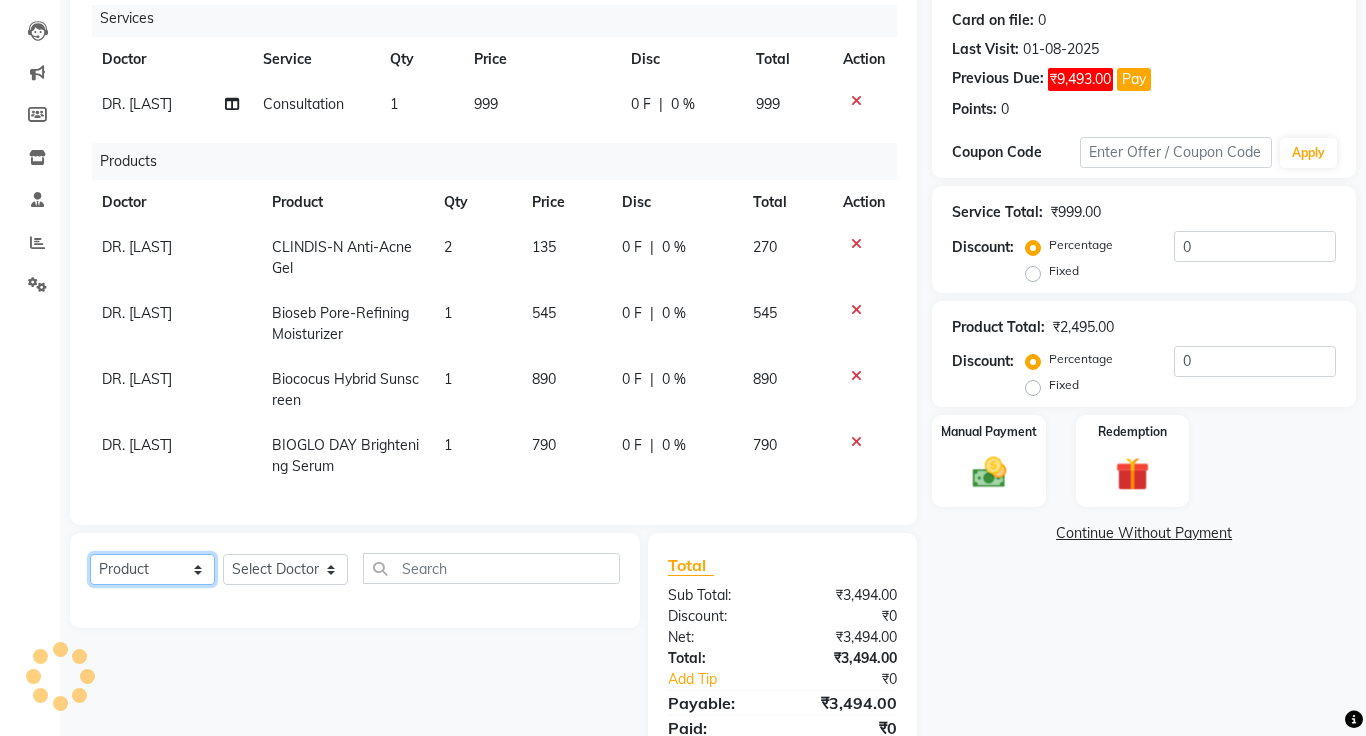 click on "Select  Service  Product  Membership  Package Voucher Prepaid Gift Card" 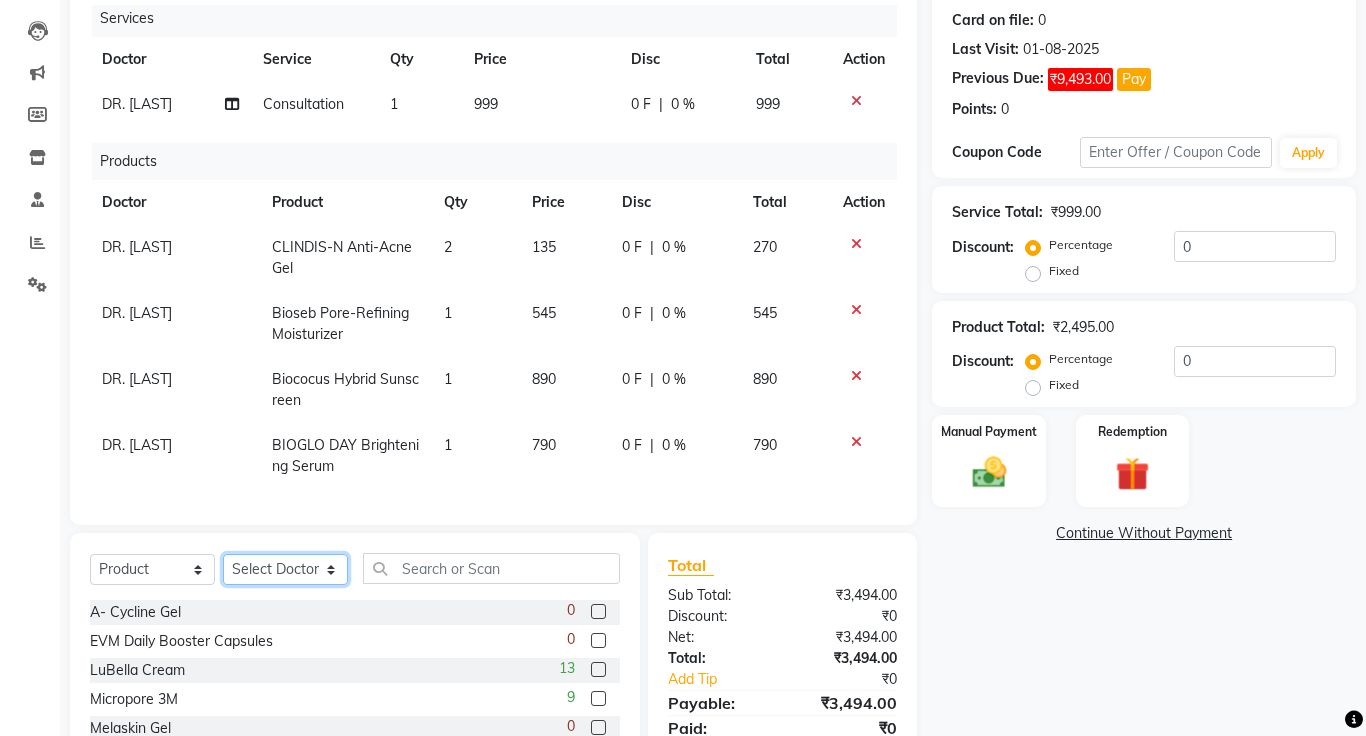 click on "Select Doctor [FIRST] [LAST] [LAST] [LAST]" 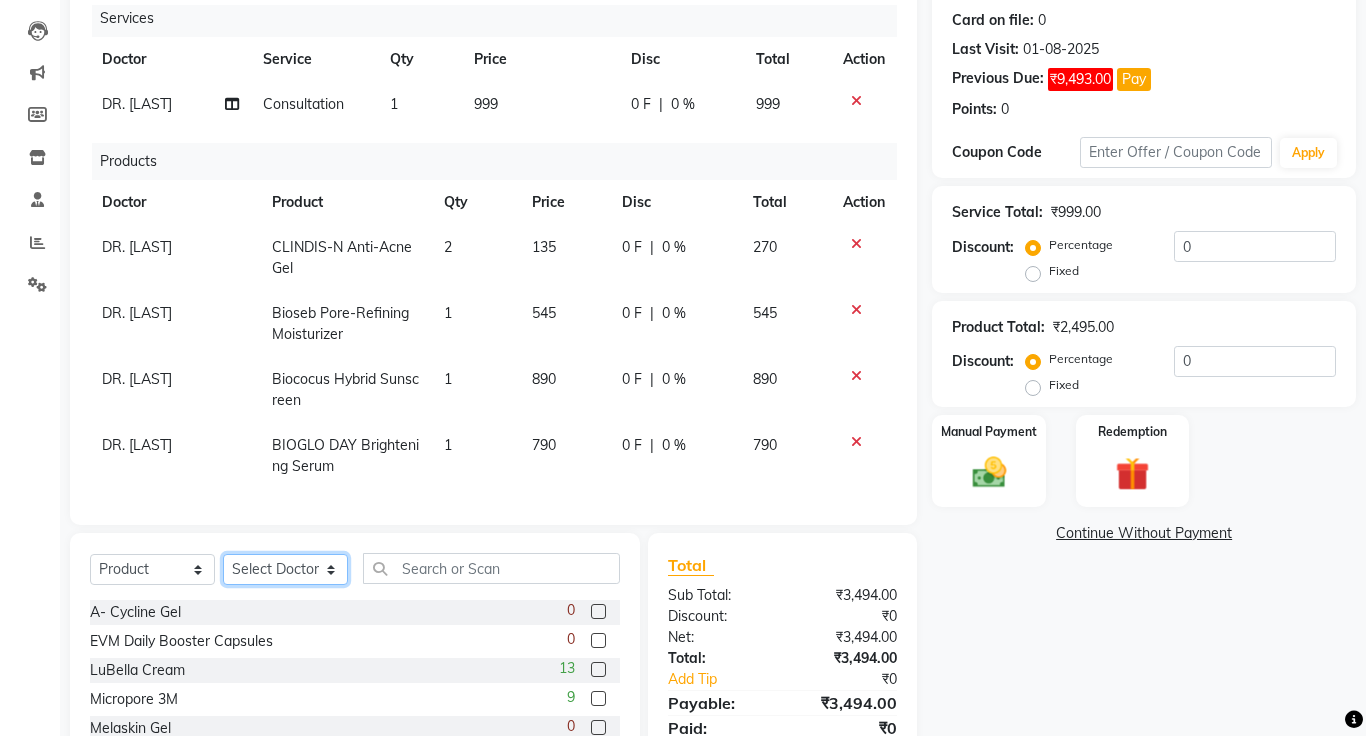 select on "1297" 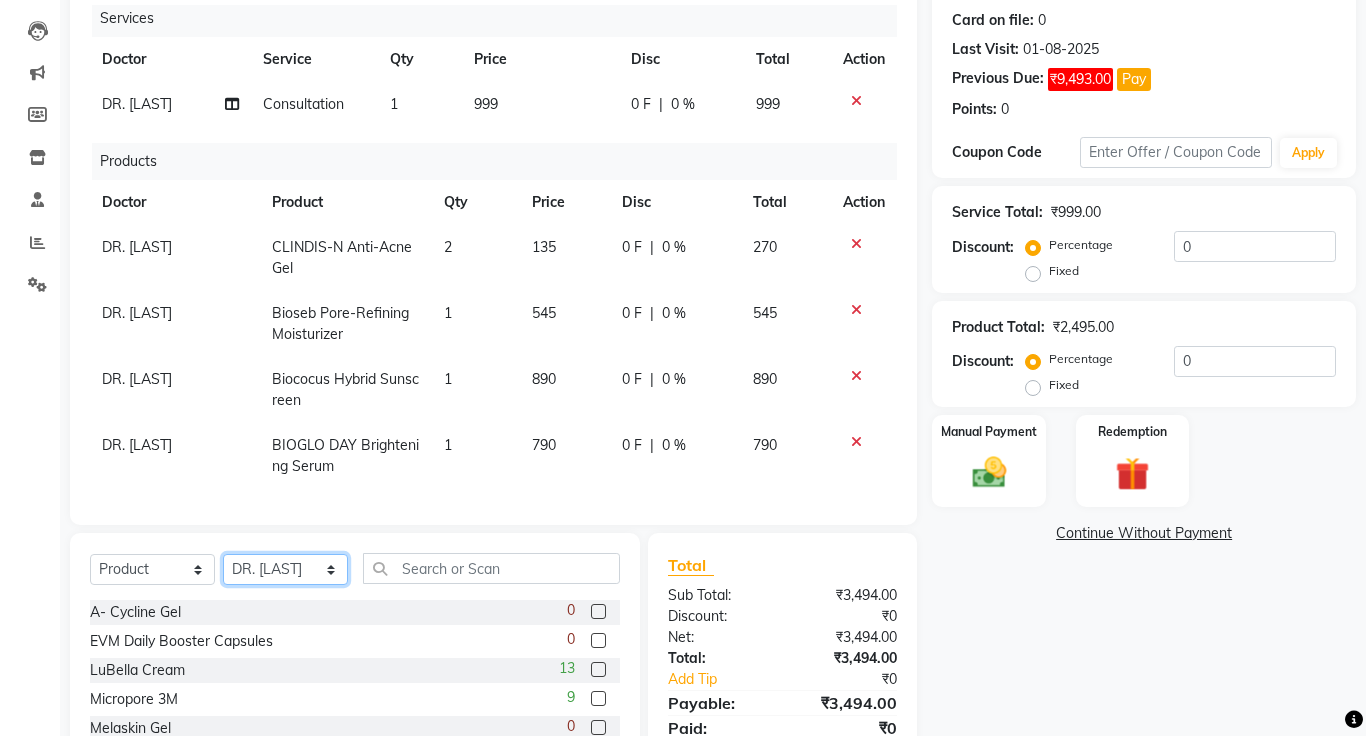 click on "Select Doctor [FIRST] [LAST] [LAST] [LAST]" 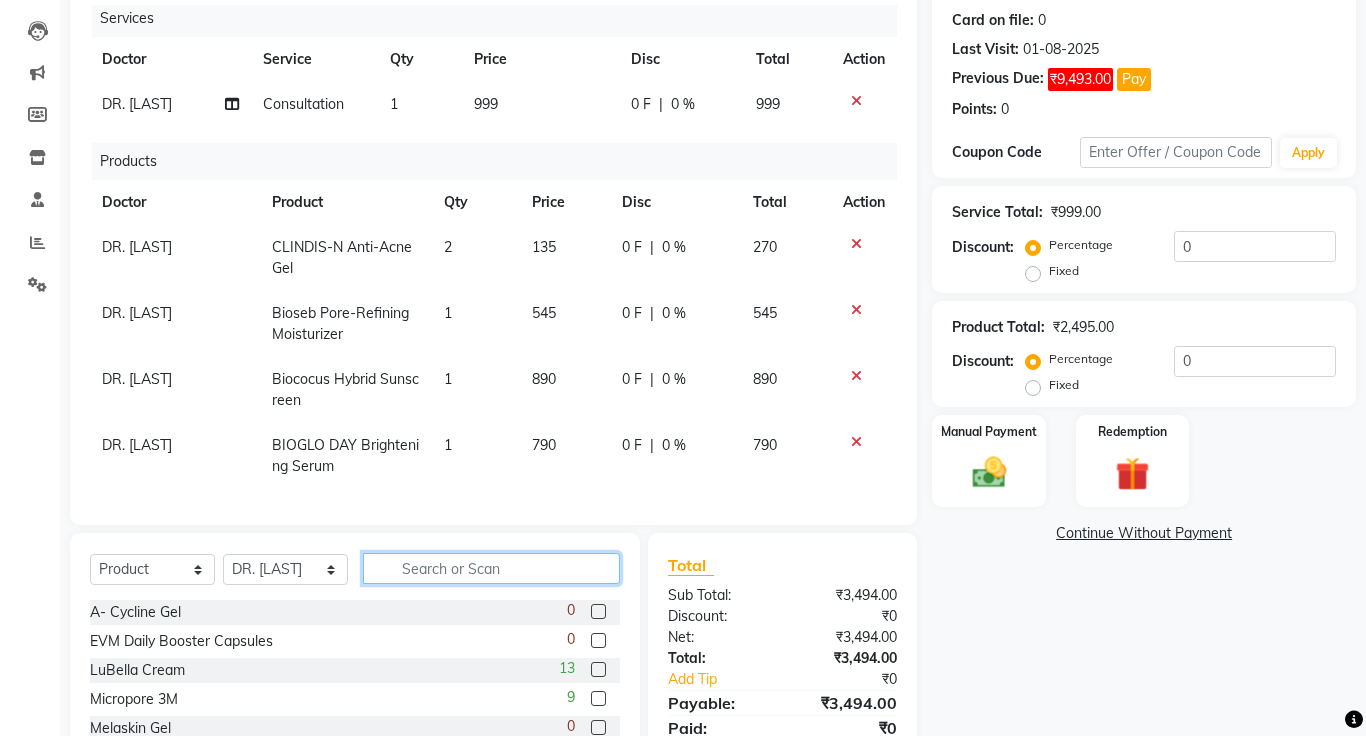 click 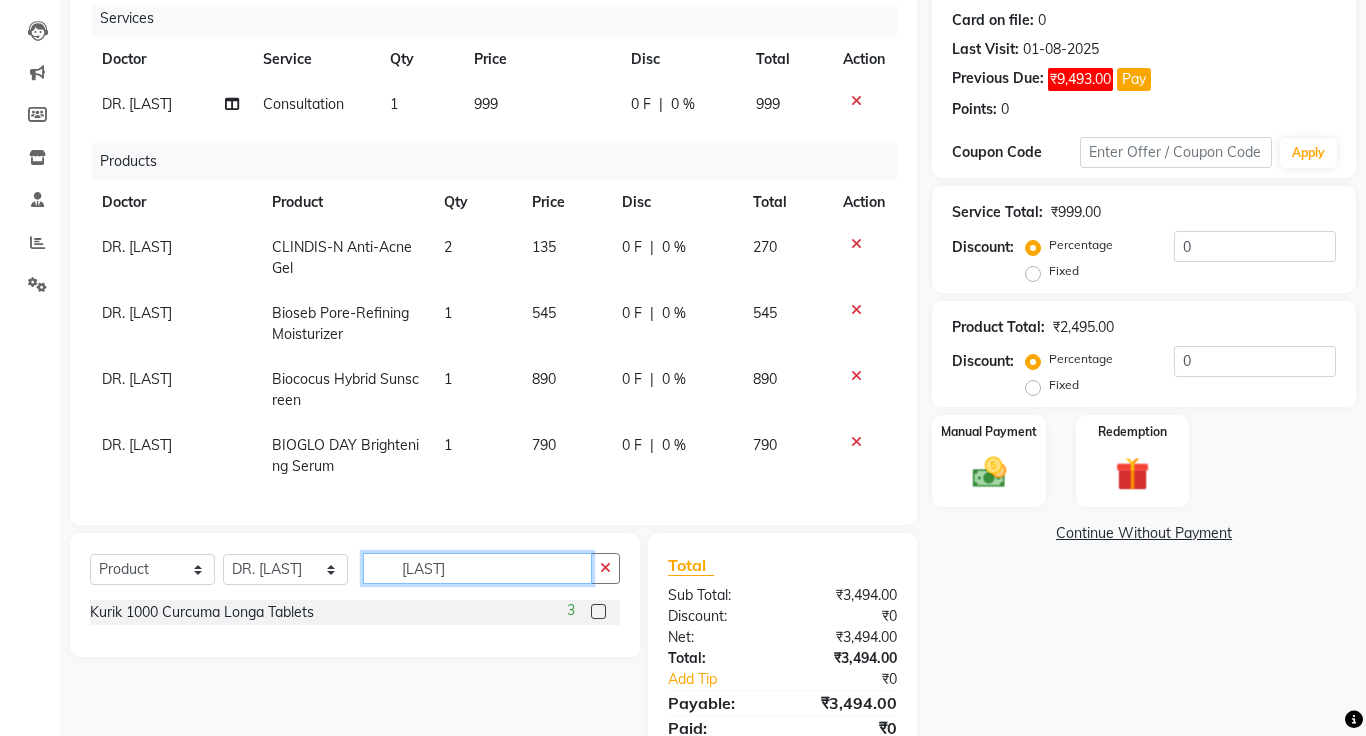type on "[LAST]" 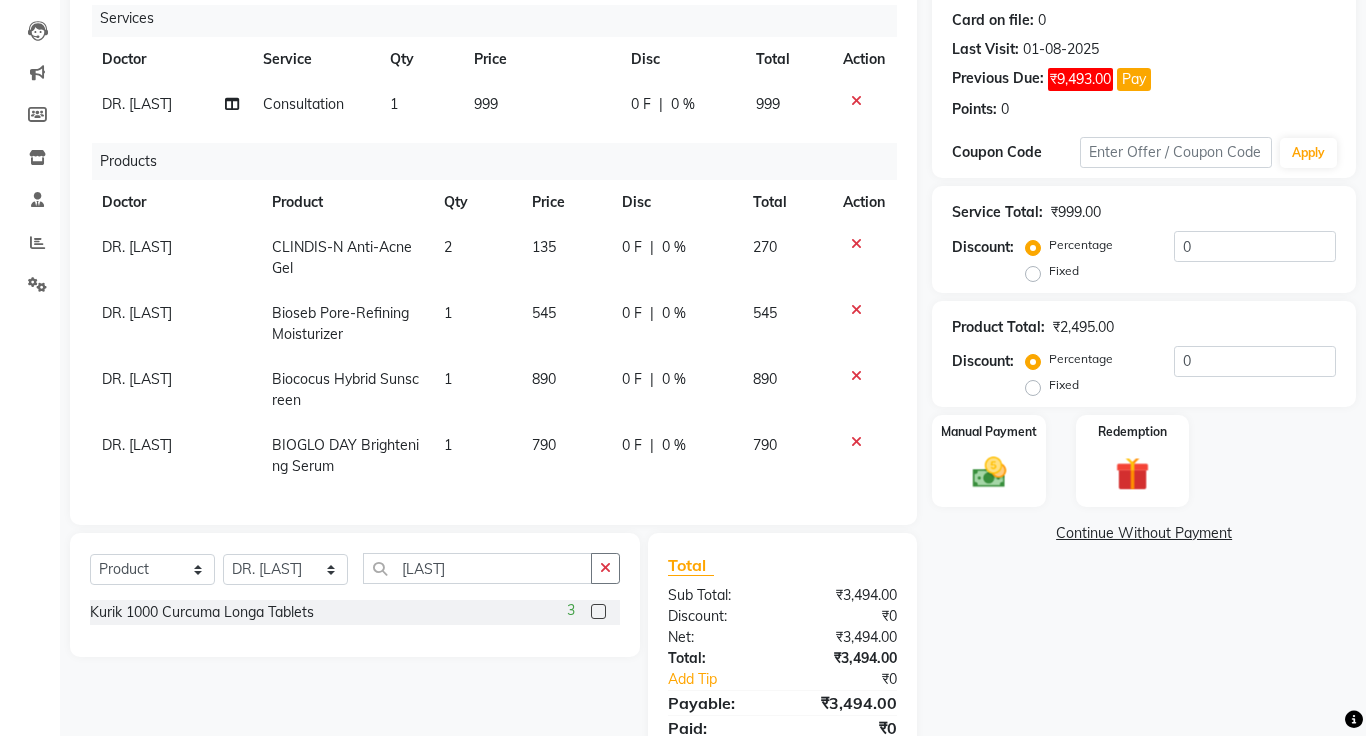 click 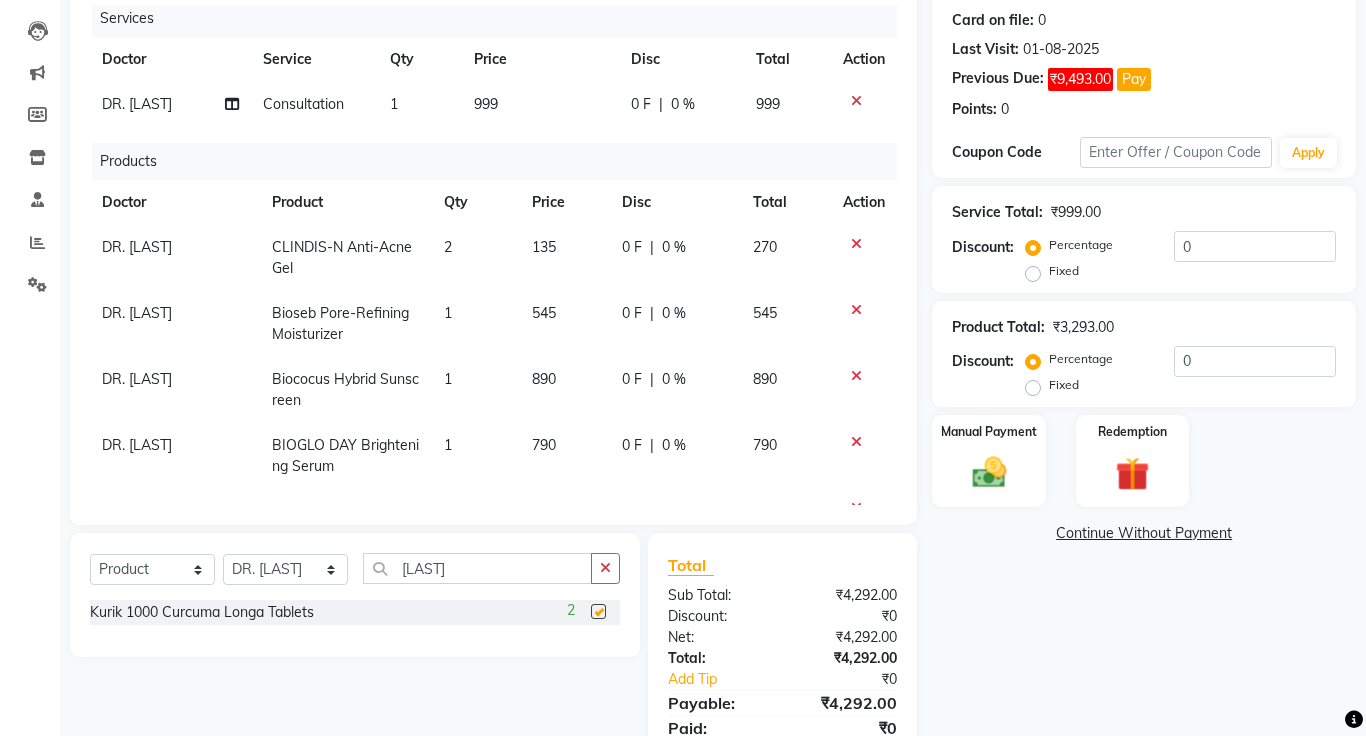 checkbox on "false" 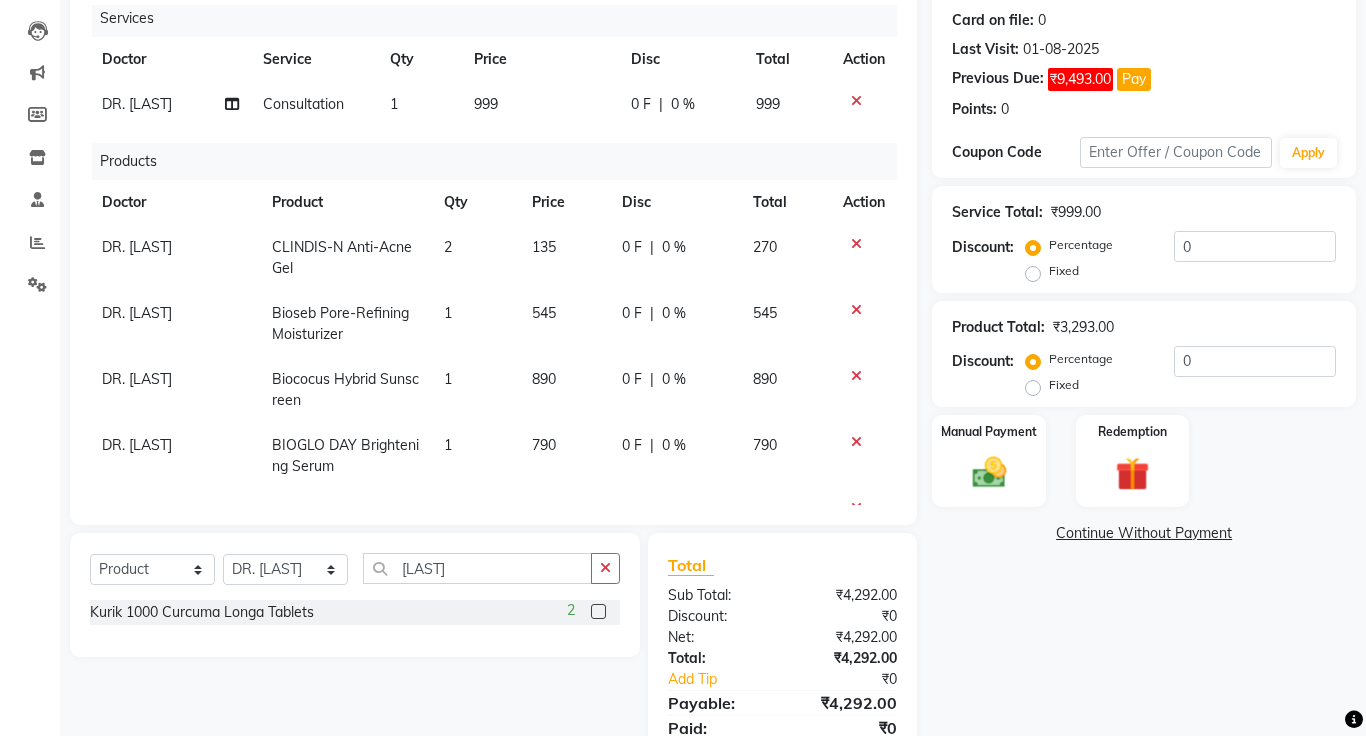 scroll, scrollTop: 71, scrollLeft: 0, axis: vertical 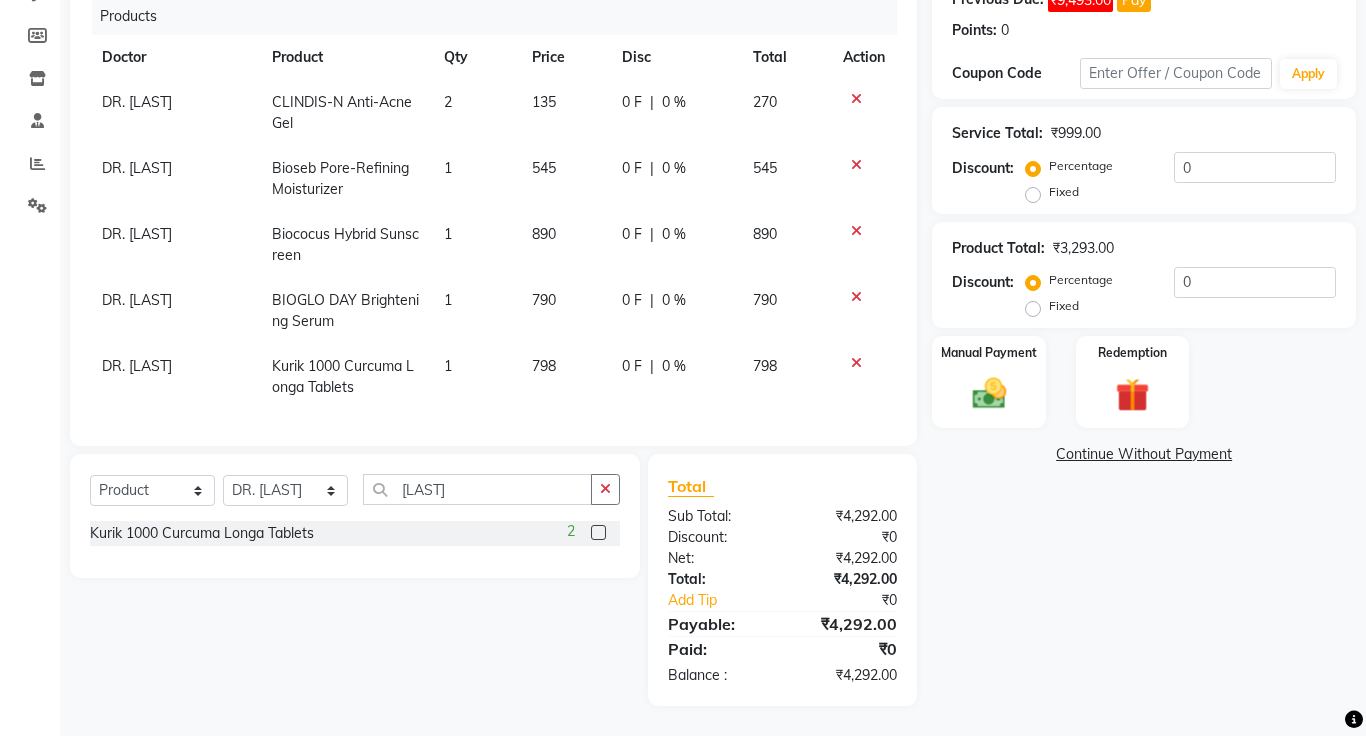 click on "Continue Without Payment" 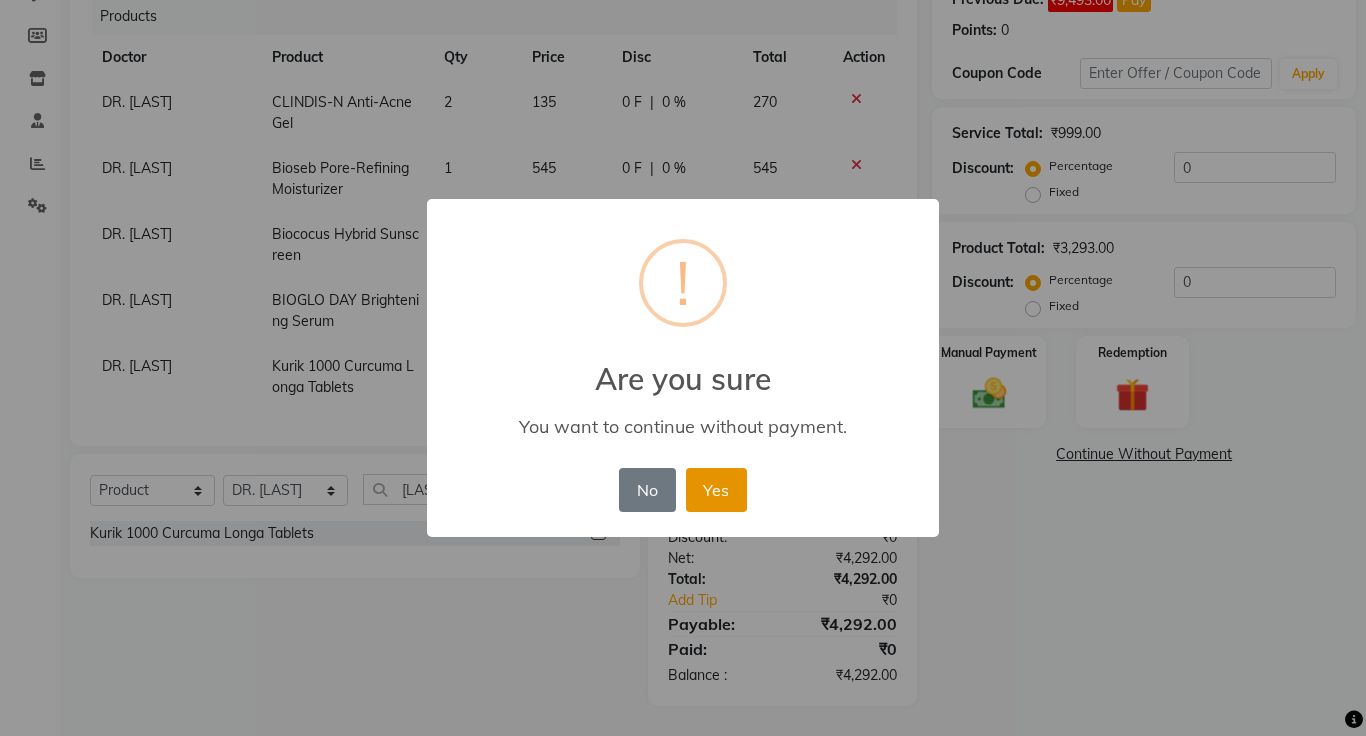click on "Yes" at bounding box center [716, 490] 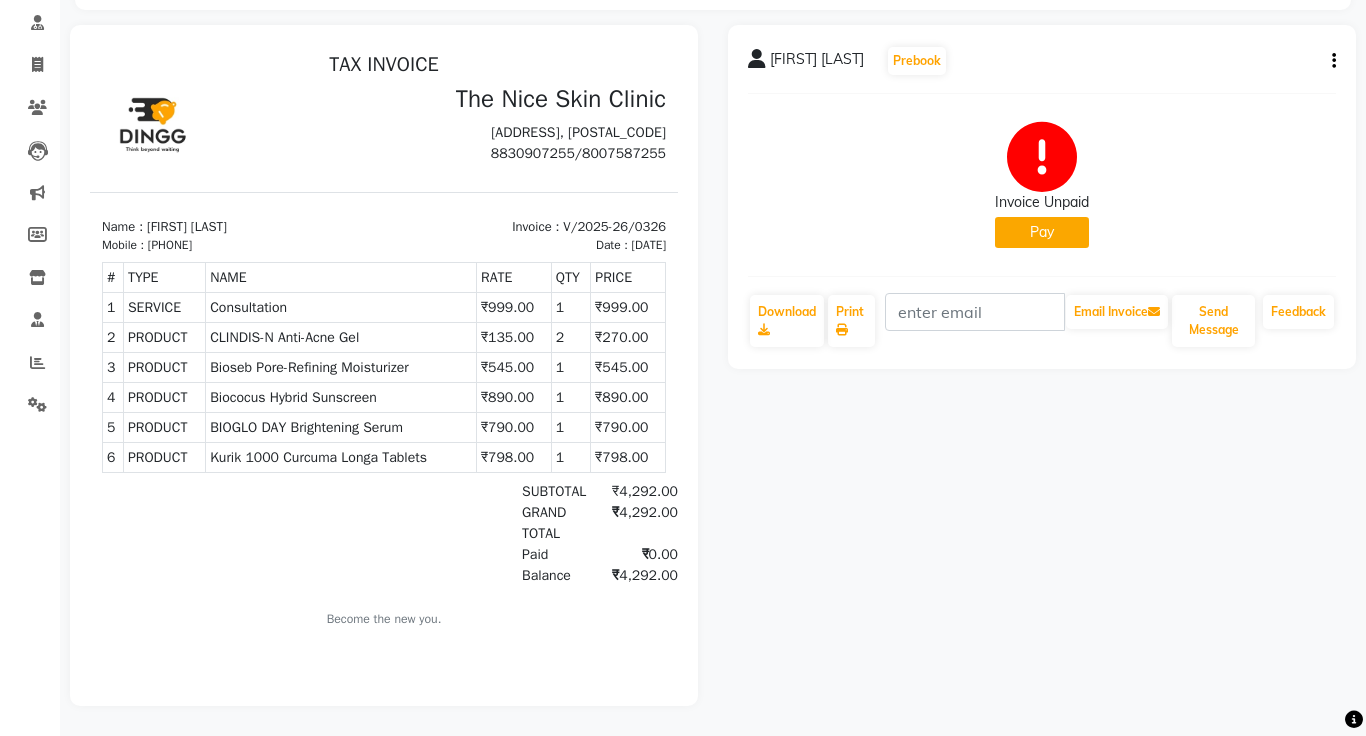 scroll, scrollTop: 0, scrollLeft: 0, axis: both 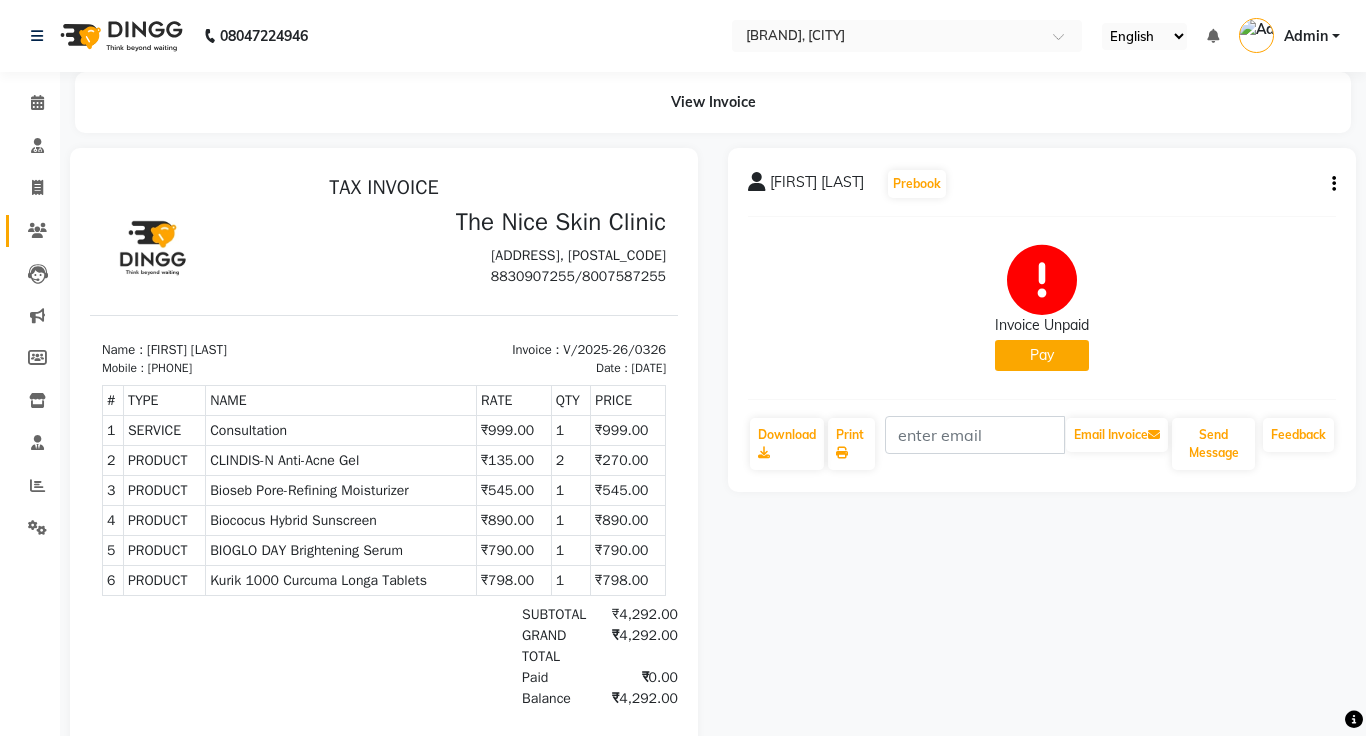 click 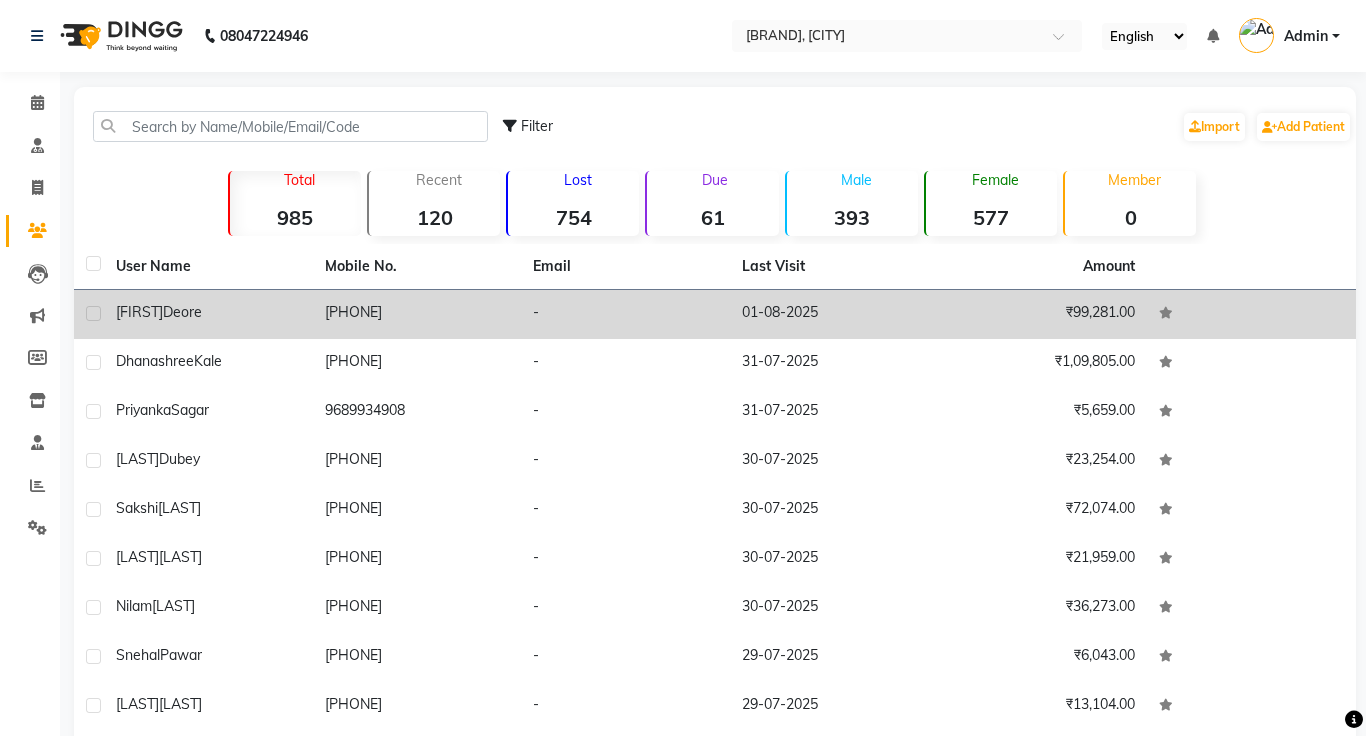 click on "[PHONE]" 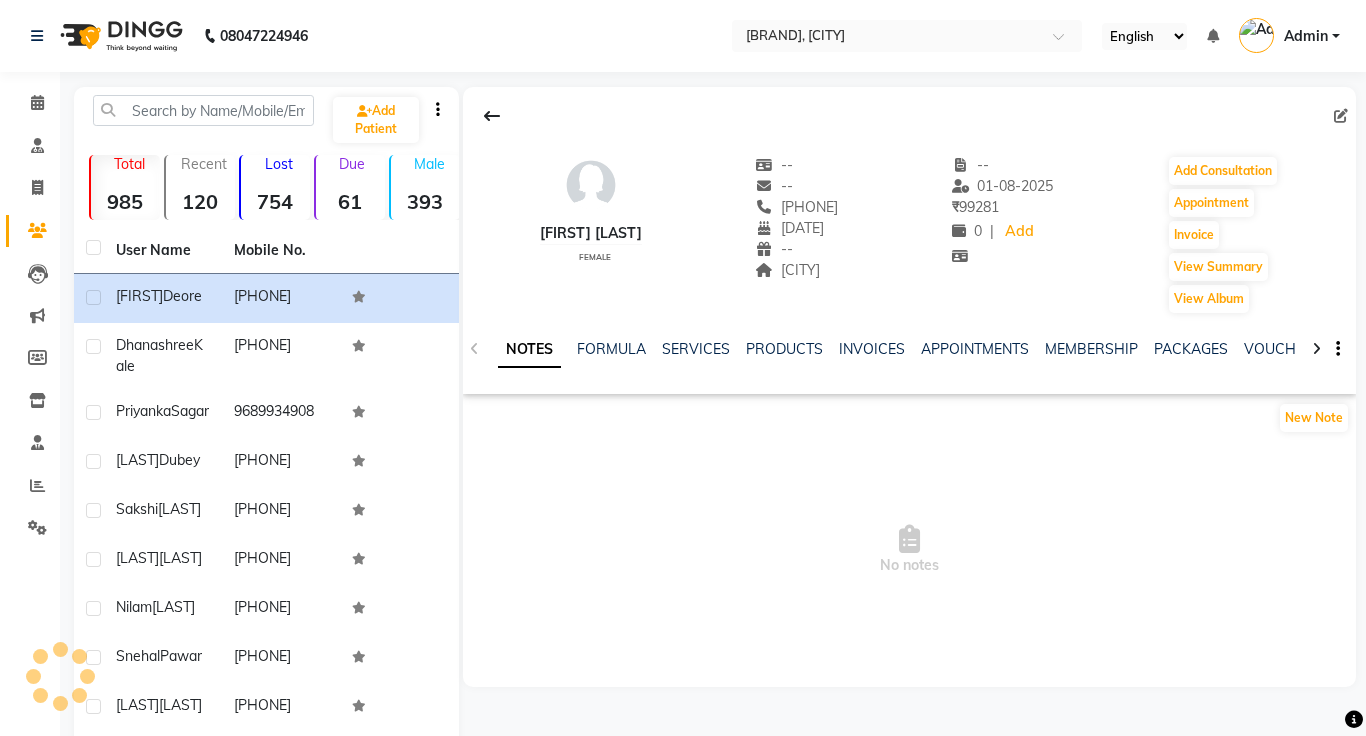click on "NOTES FORMULA SERVICES PRODUCTS INVOICES APPOINTMENTS MEMBERSHIP PACKAGES VOUCHERS GIFTCARDS POINTS FORMS FAMILY CARDS WALLET" 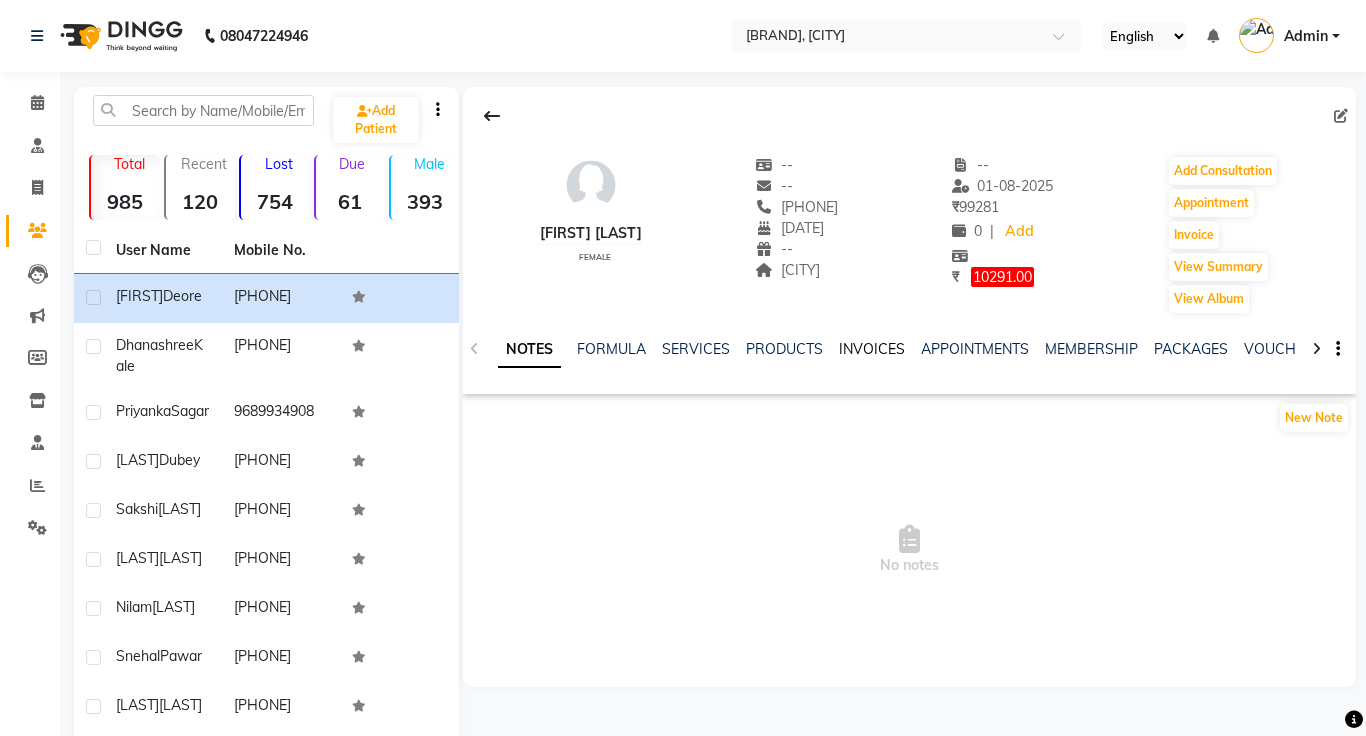 click on "INVOICES" 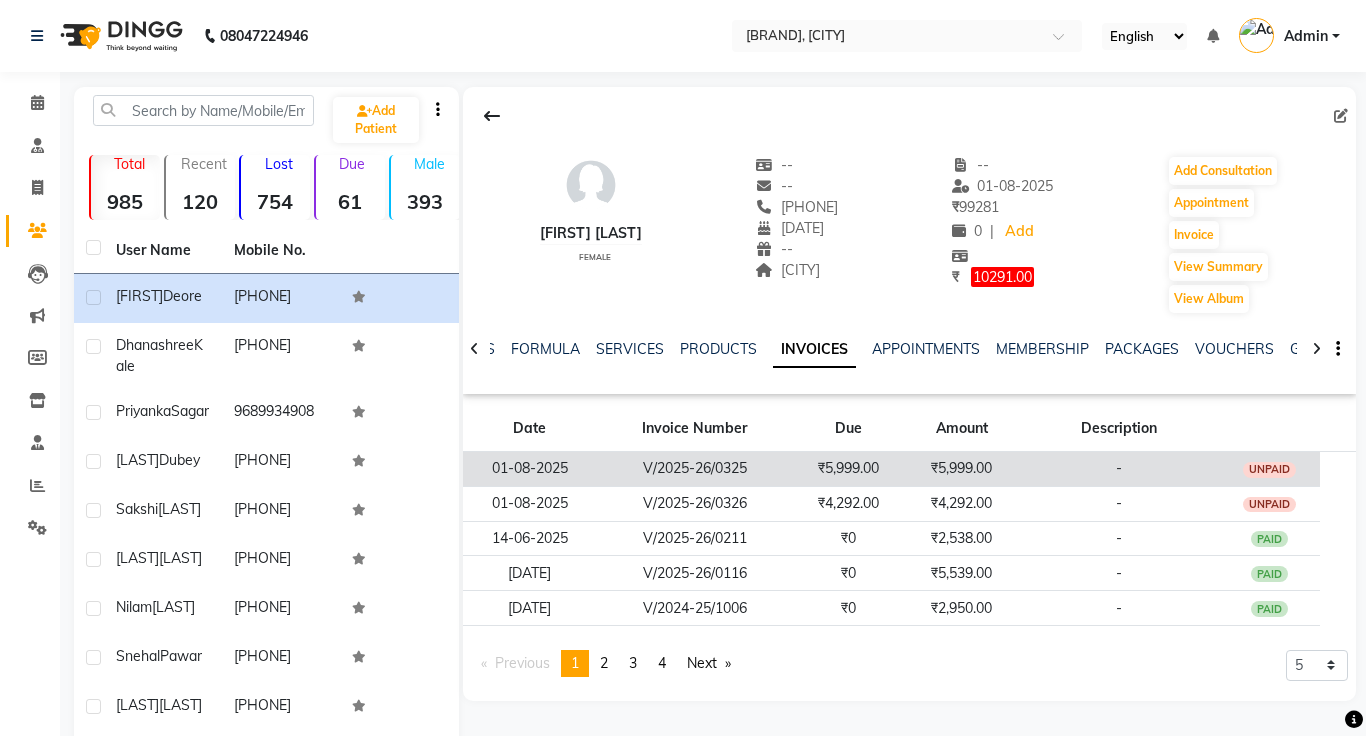 click on "₹5,999.00" 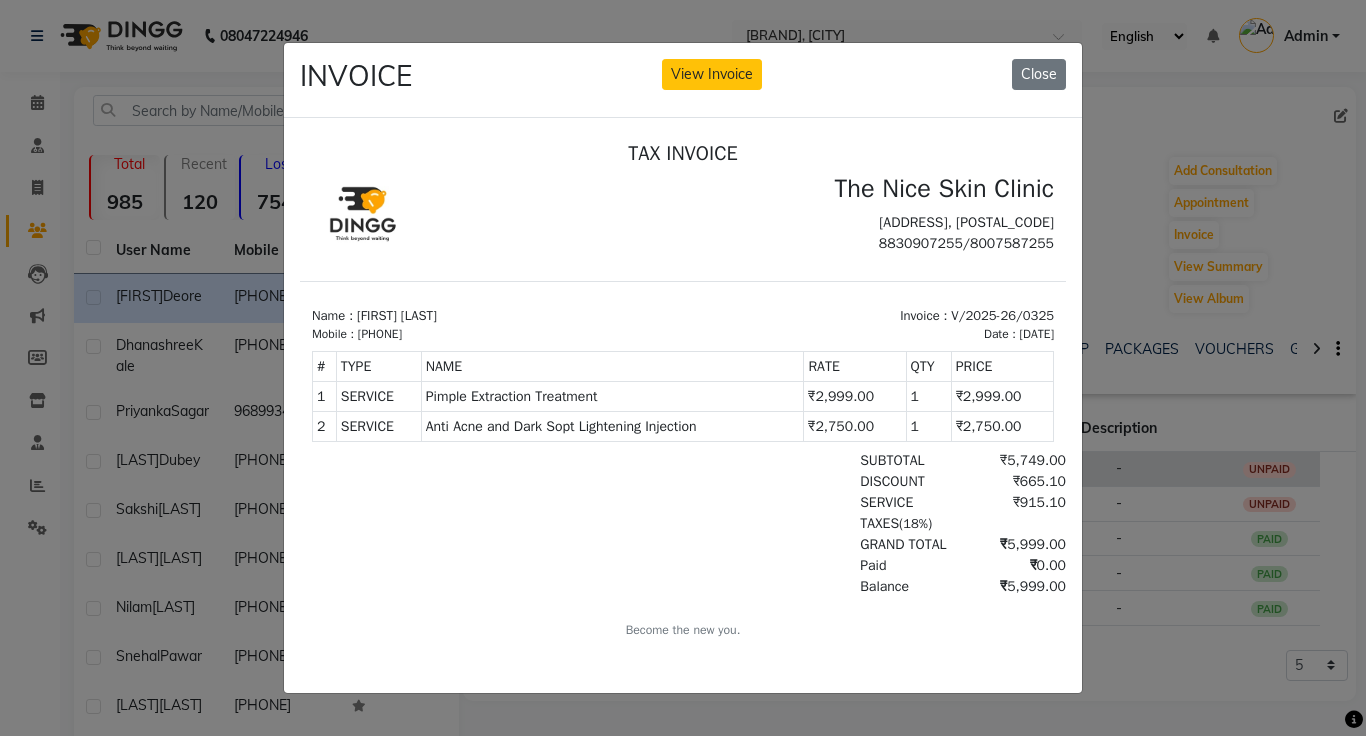 scroll, scrollTop: 0, scrollLeft: 0, axis: both 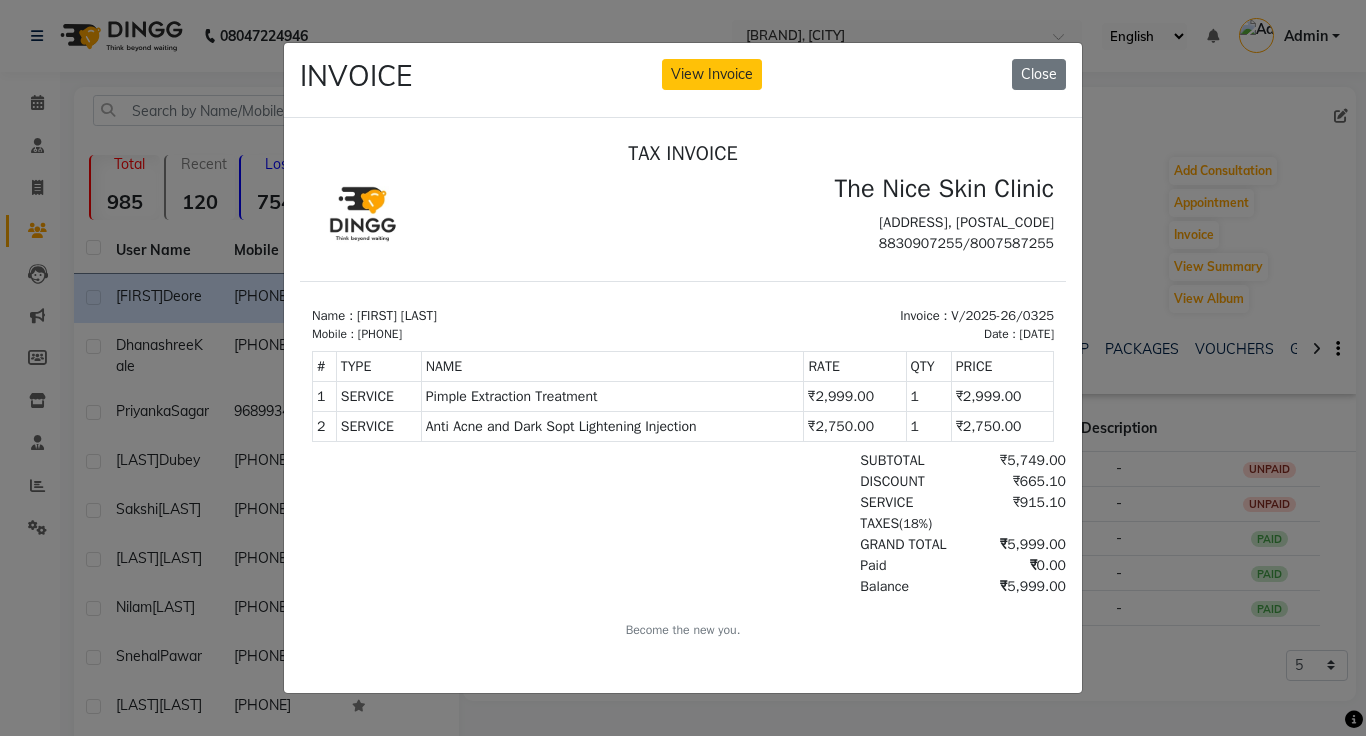 click on "INVOICE View Invoice Close" 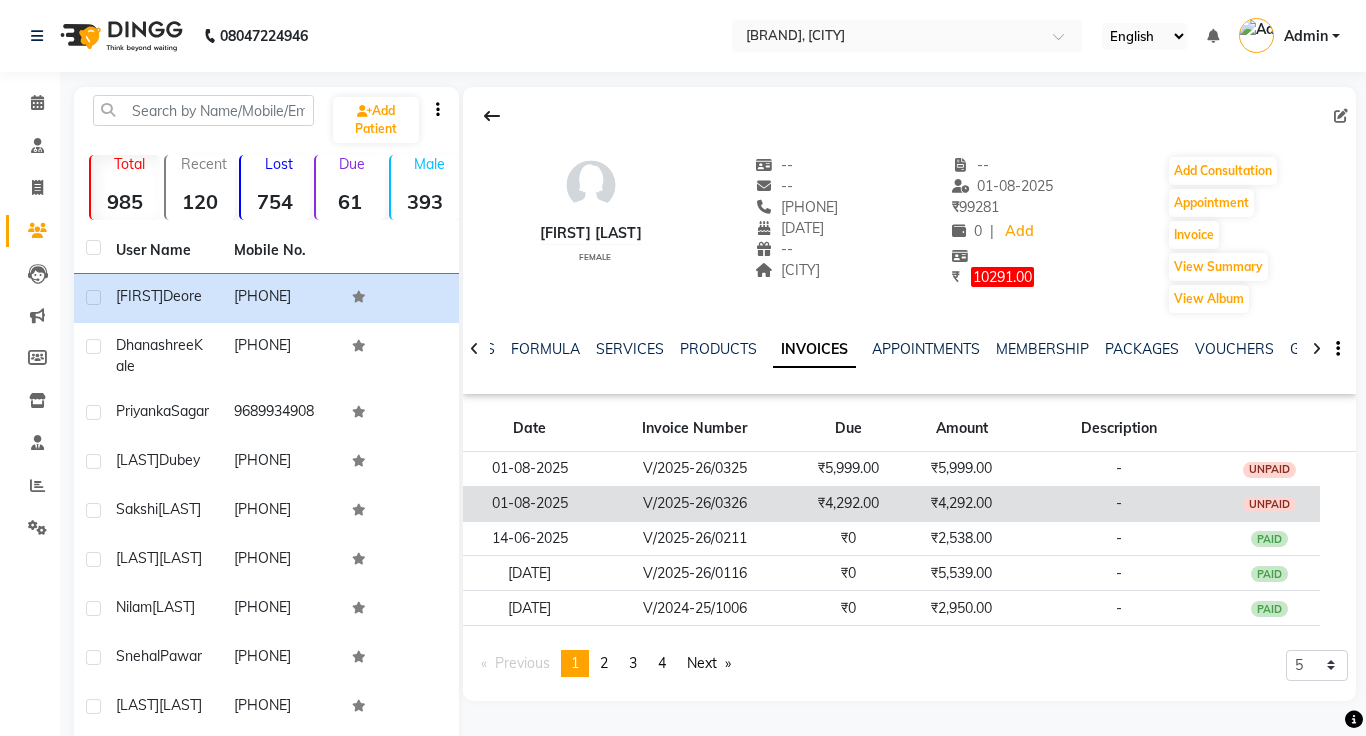 click on "₹4,292.00" 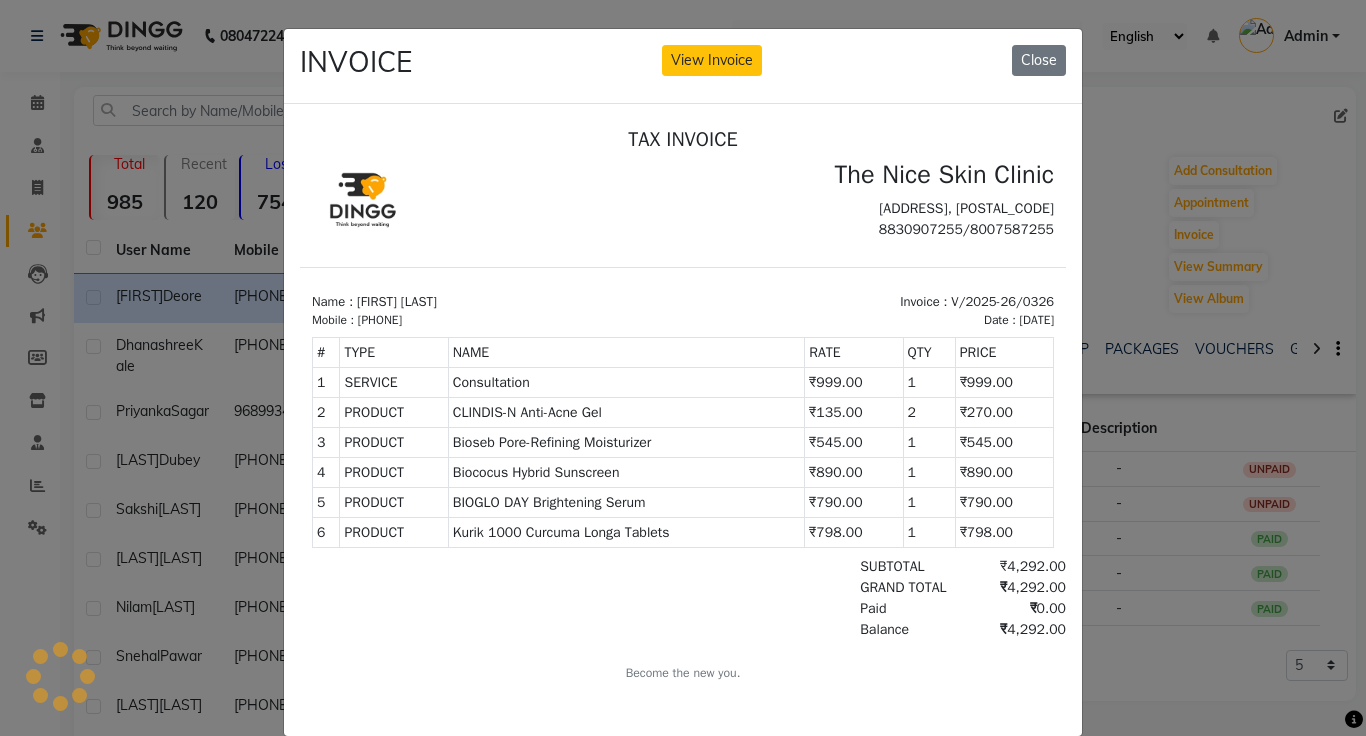scroll, scrollTop: 0, scrollLeft: 0, axis: both 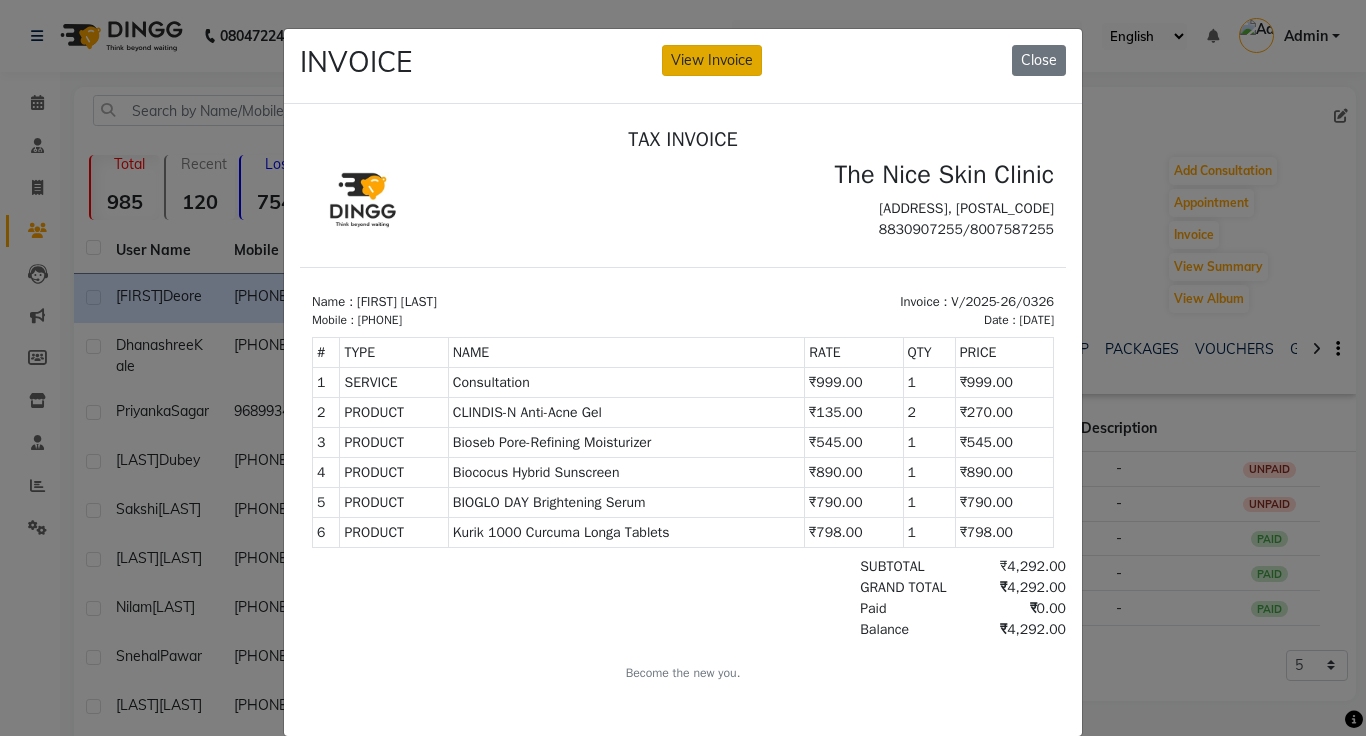 click on "View Invoice" 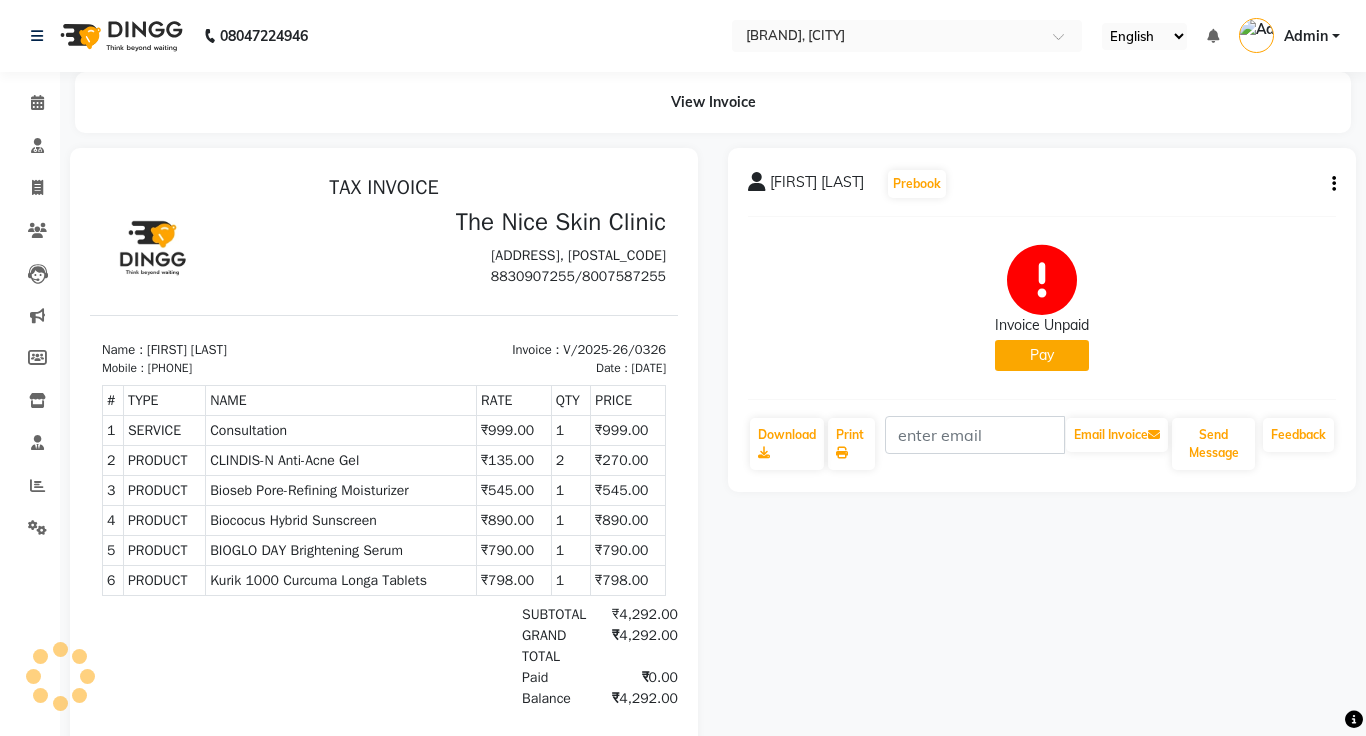 scroll, scrollTop: 0, scrollLeft: 0, axis: both 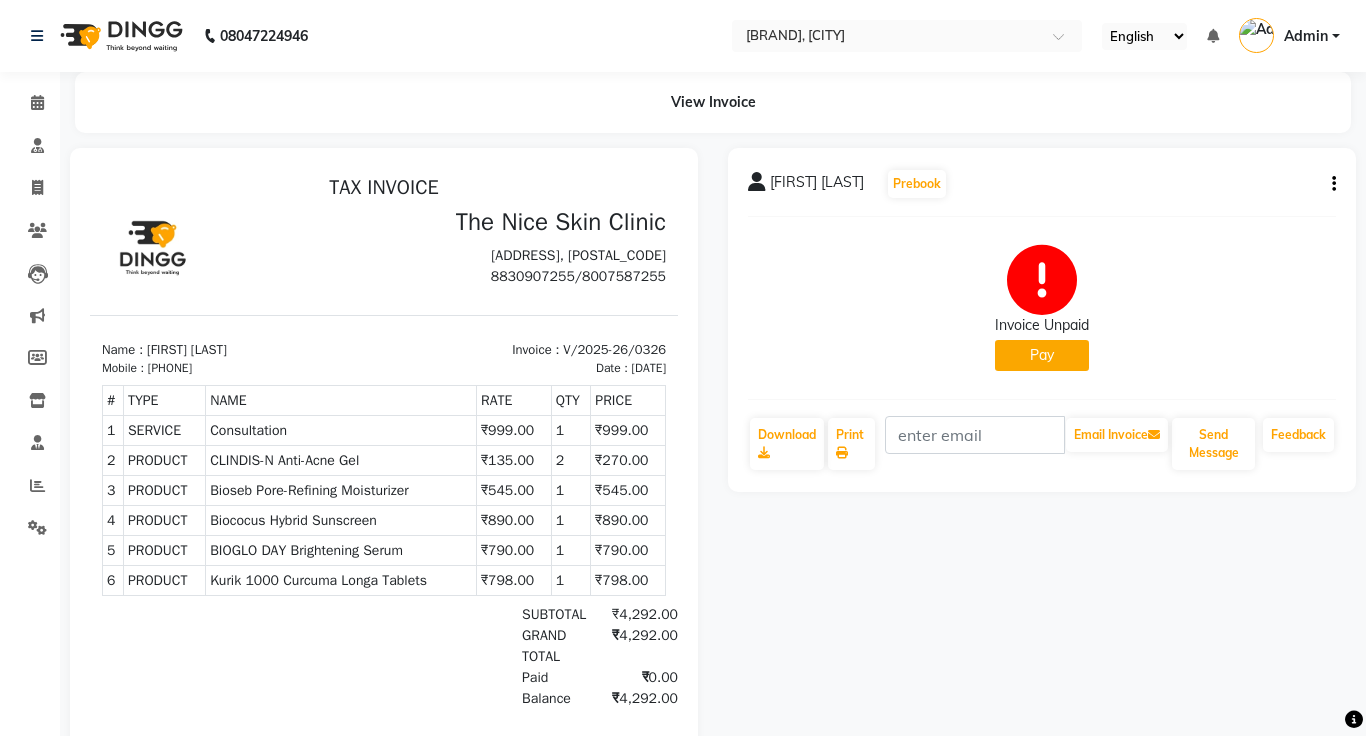 click 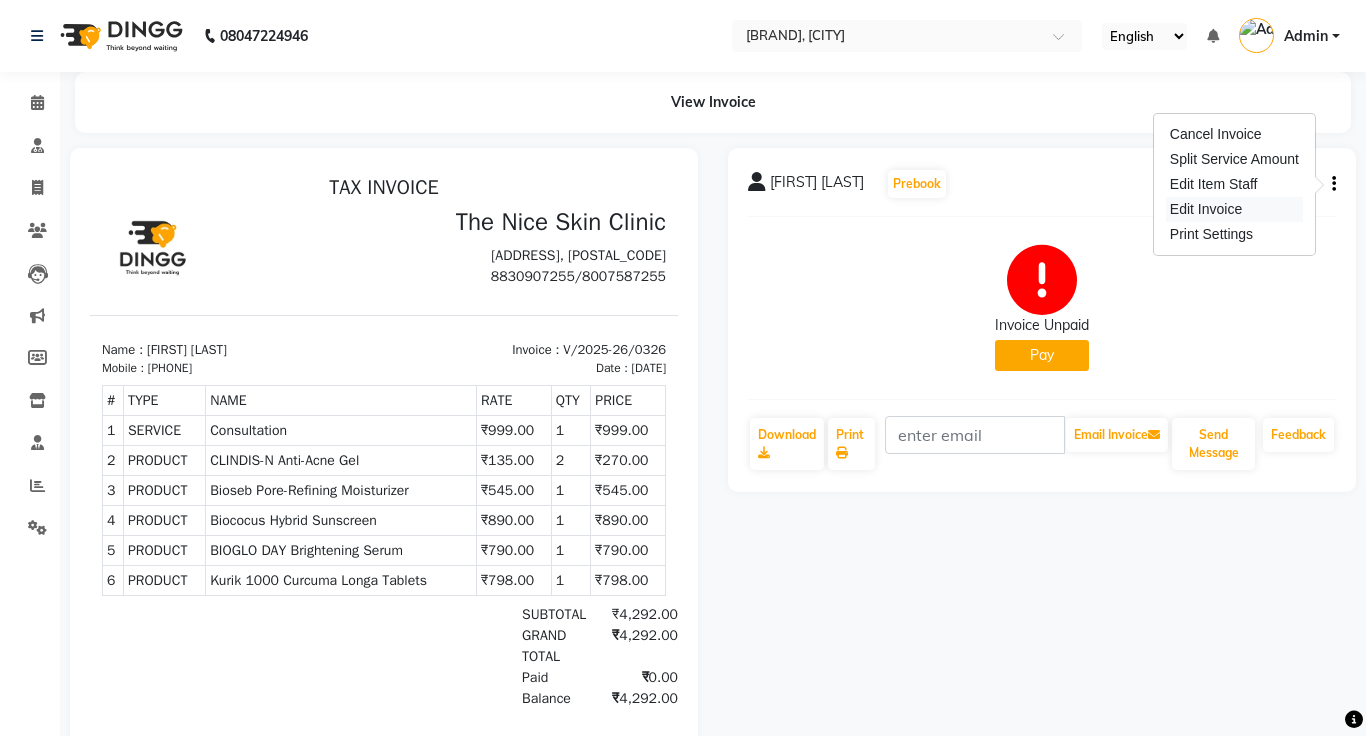click on "Edit Invoice" at bounding box center [1234, 209] 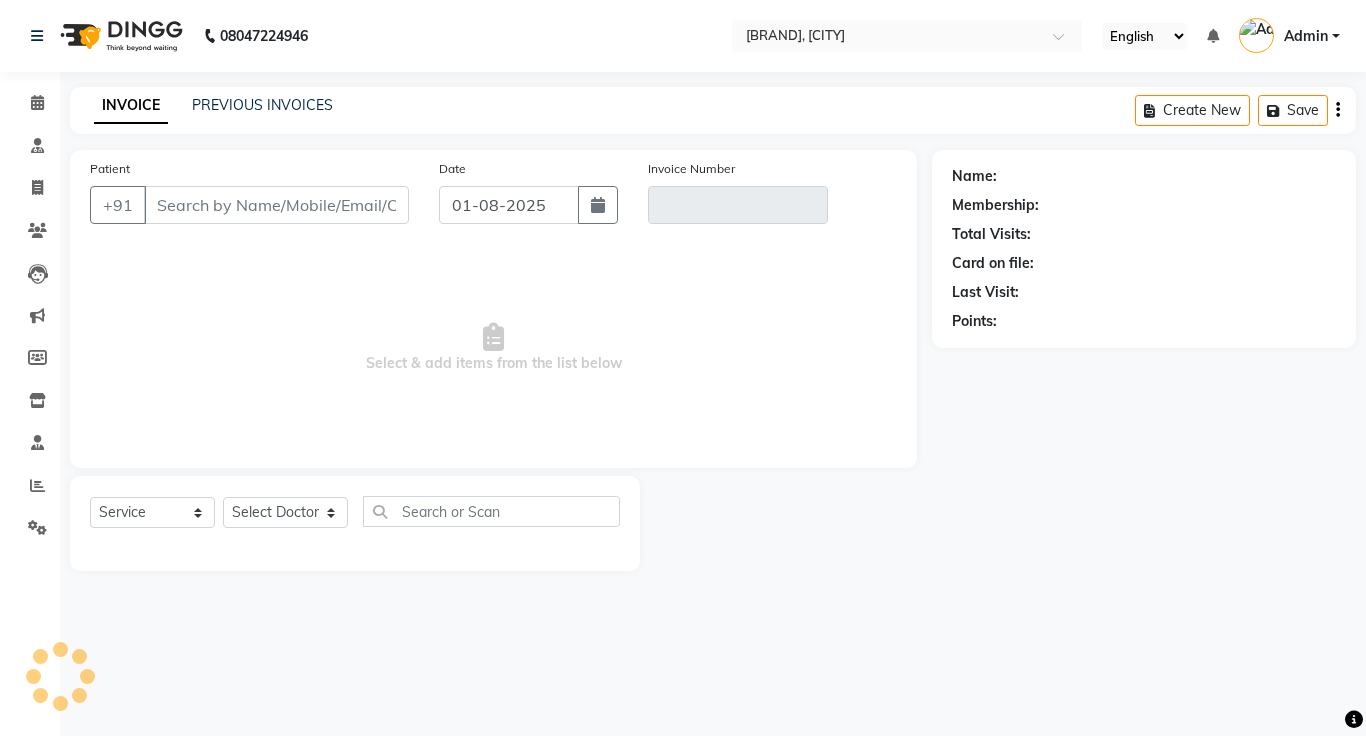 type on "[PHONE]" 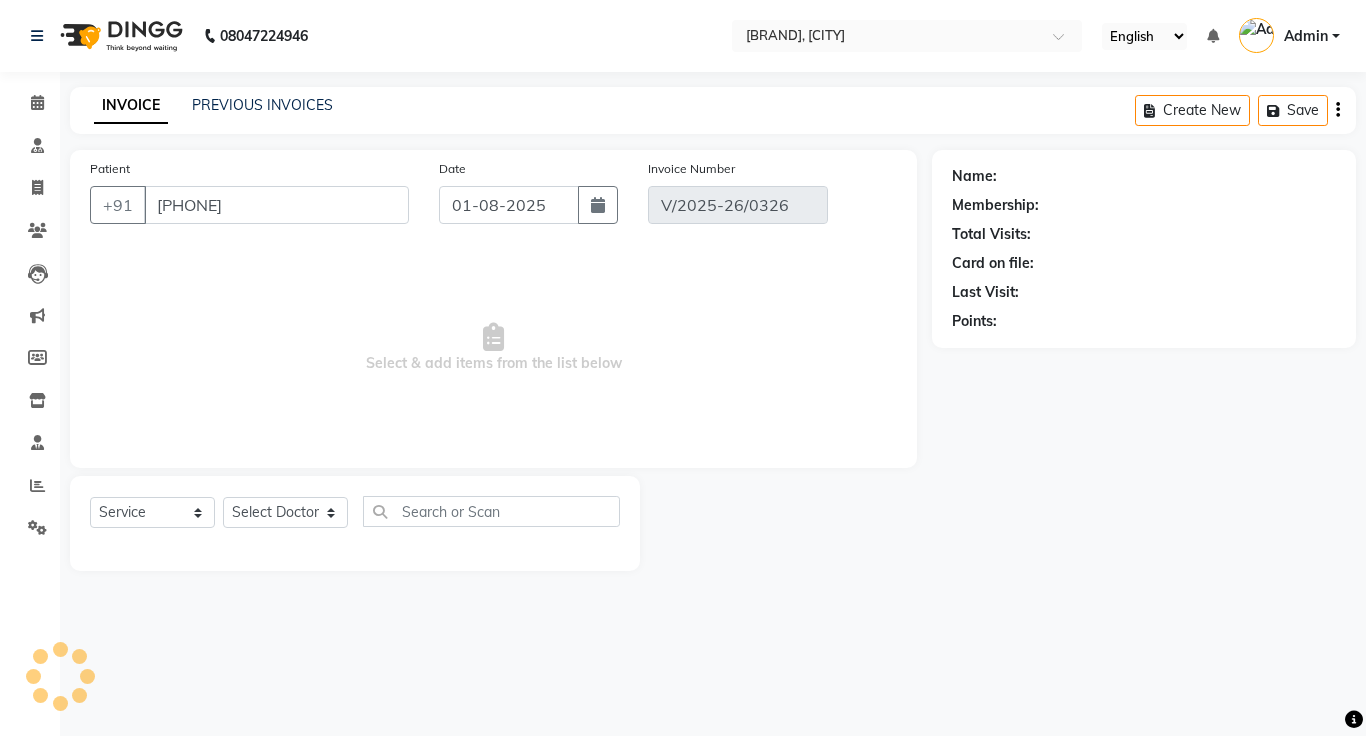 click 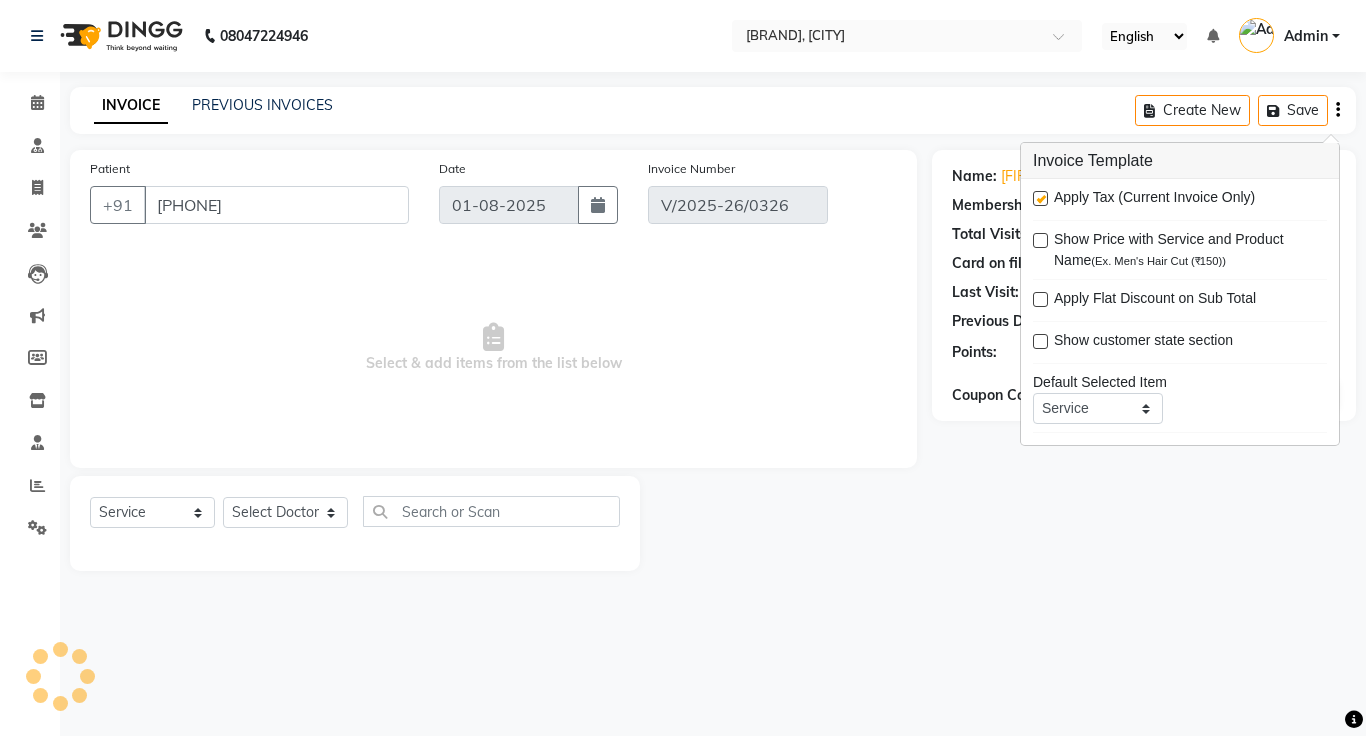 select on "select" 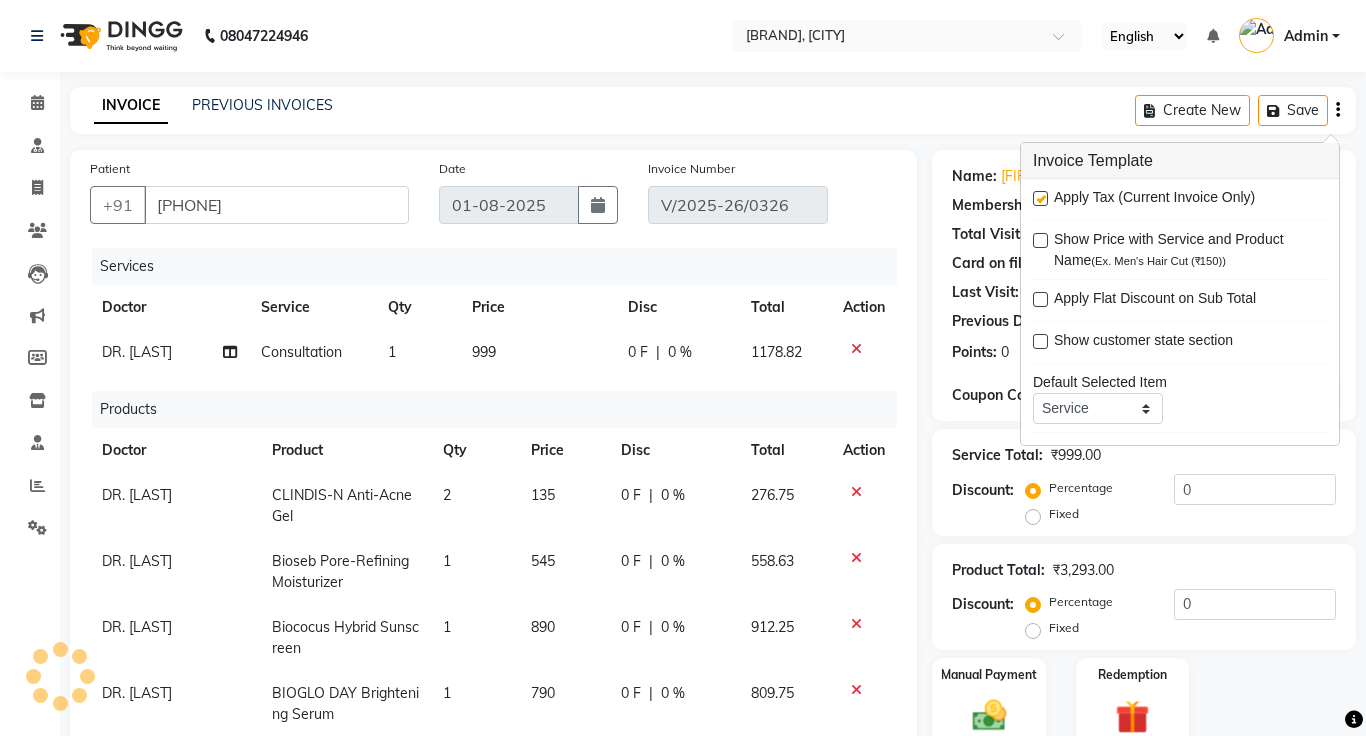 click at bounding box center [1040, 198] 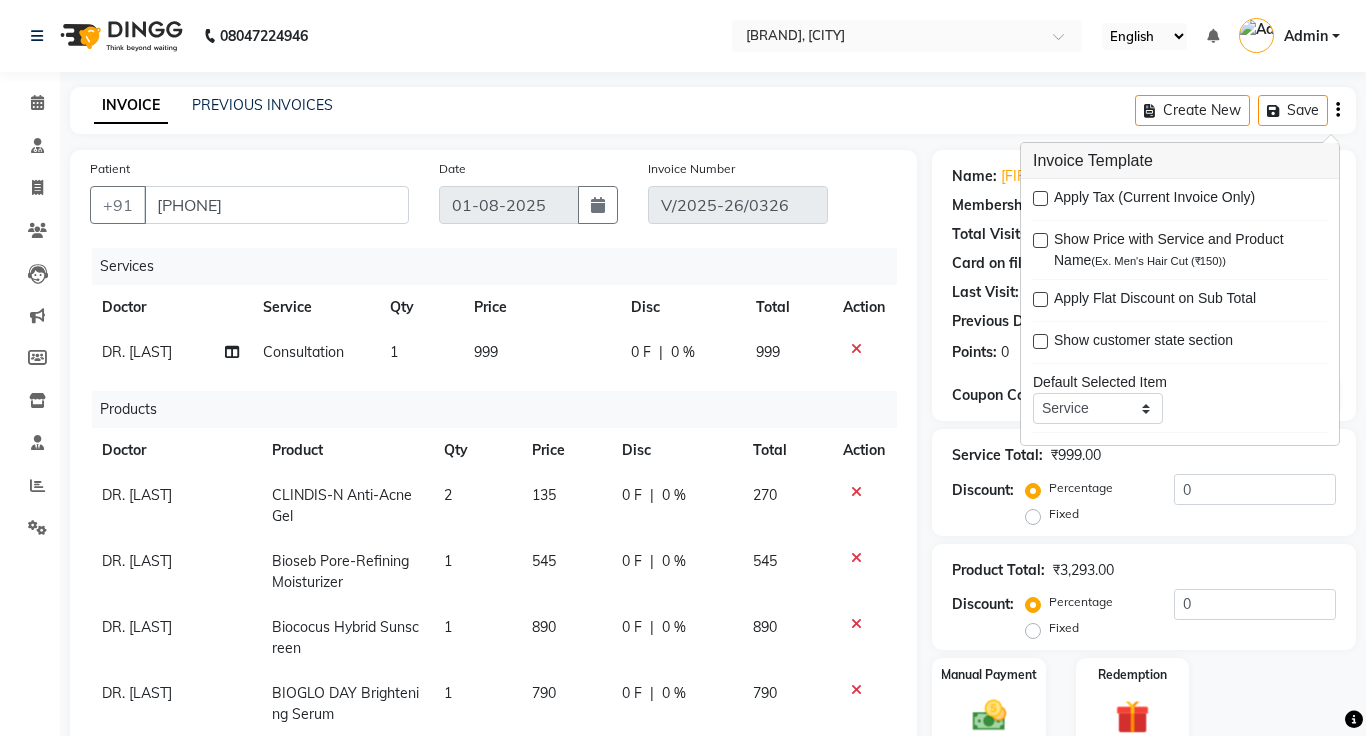 click on "INVOICE PREVIOUS INVOICES Create New   Save" 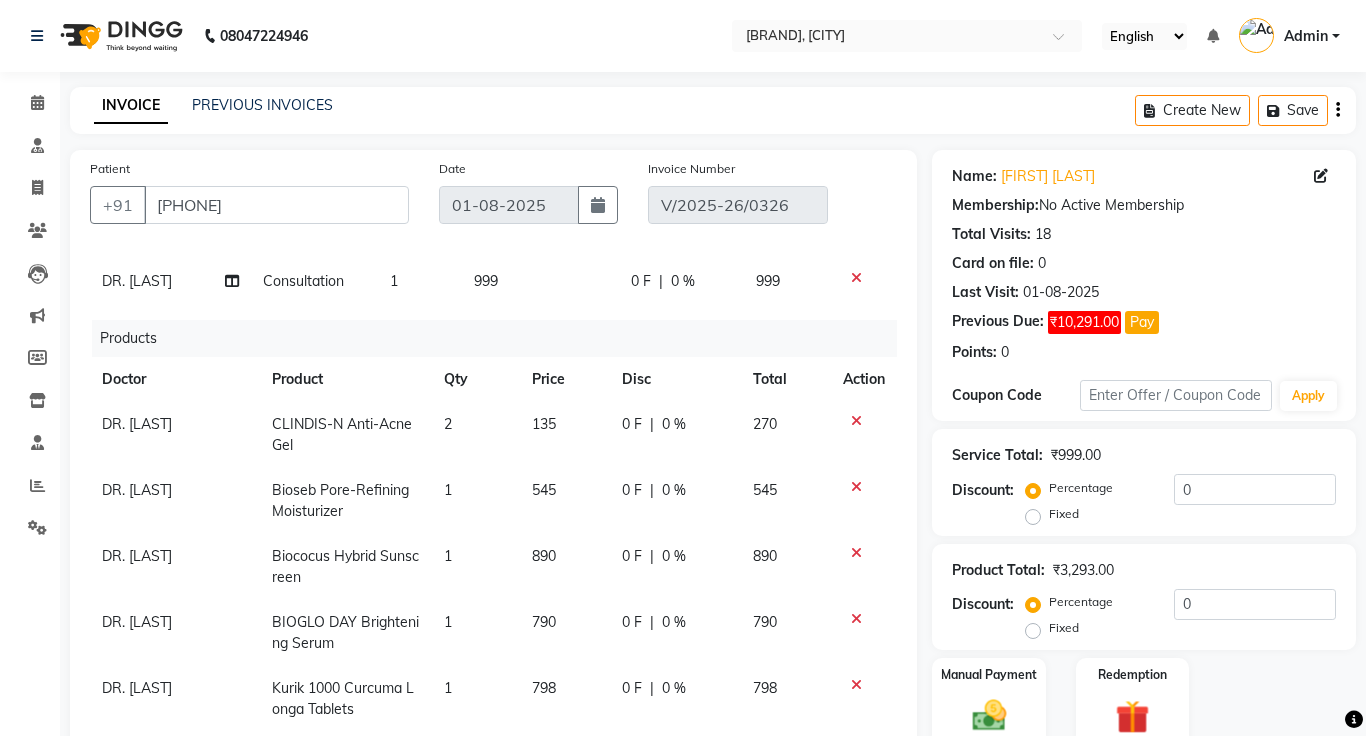 scroll, scrollTop: 71, scrollLeft: 3, axis: both 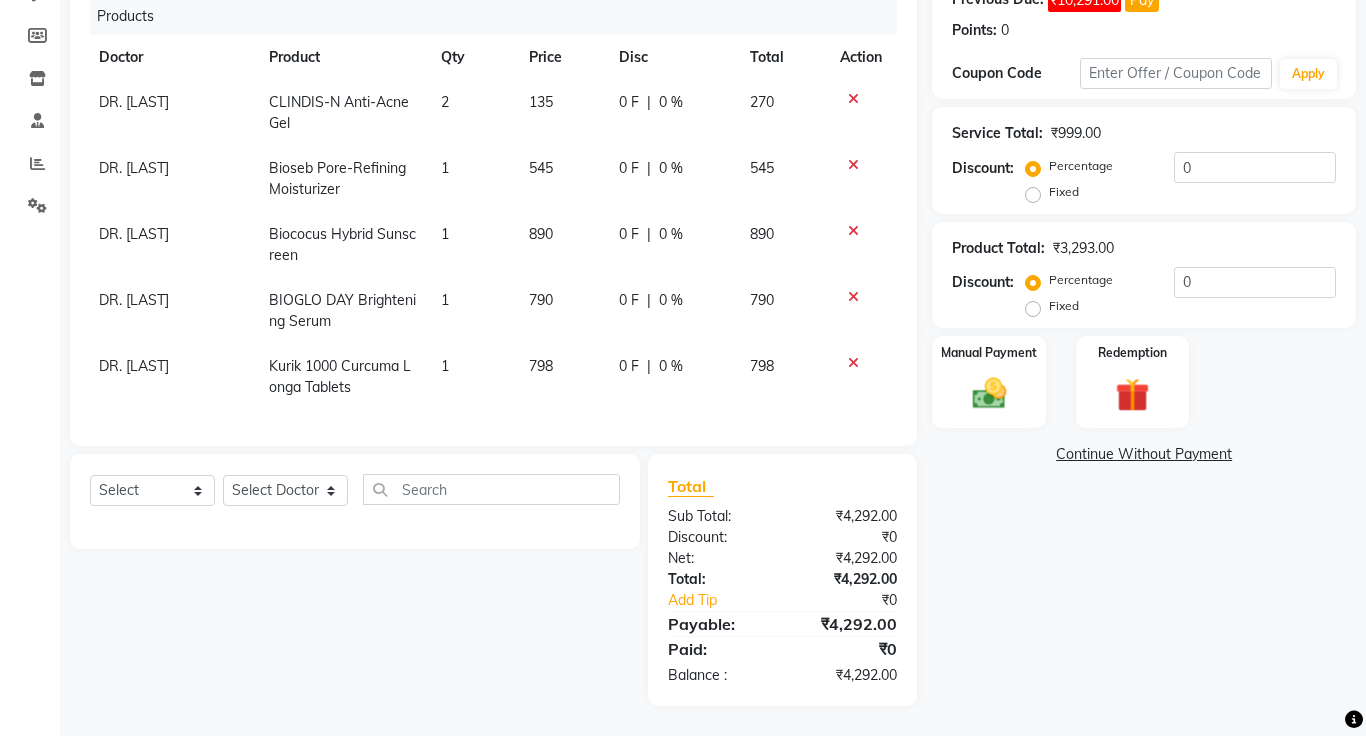 click on "1" 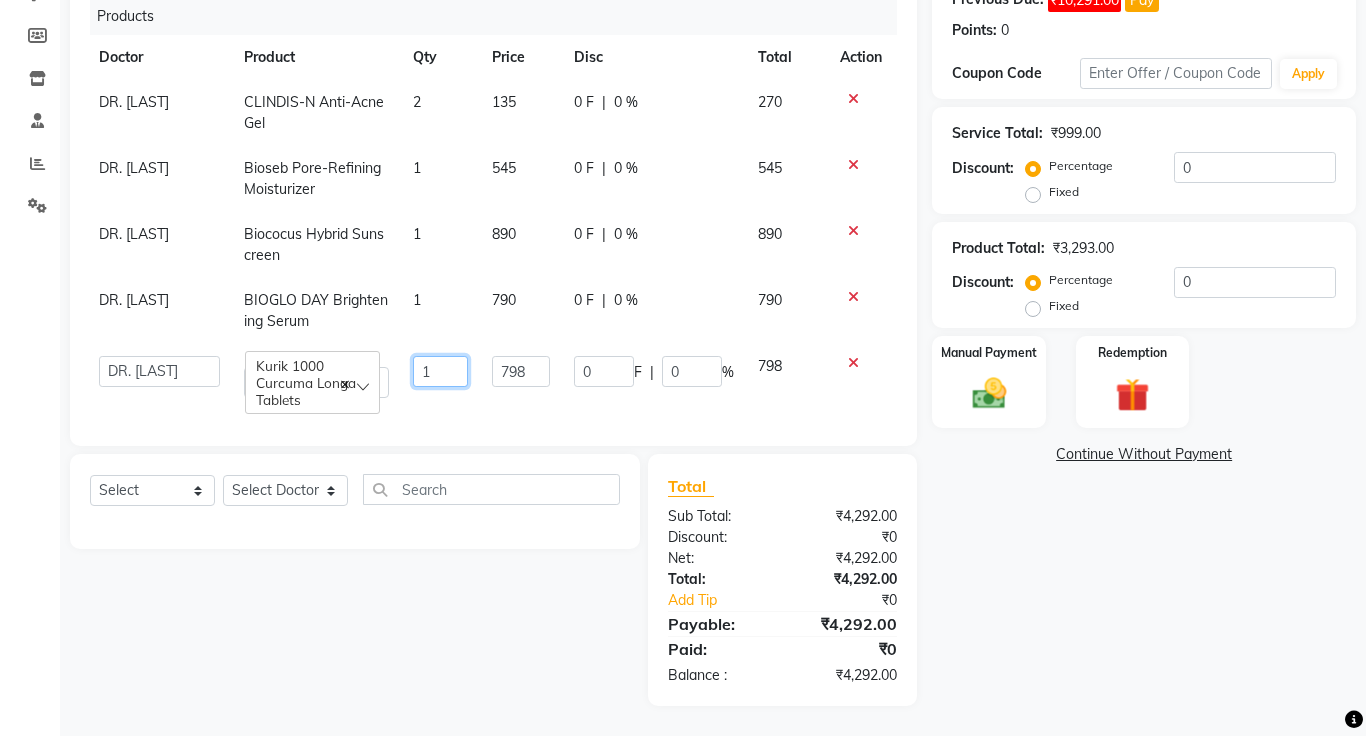 click on "1" 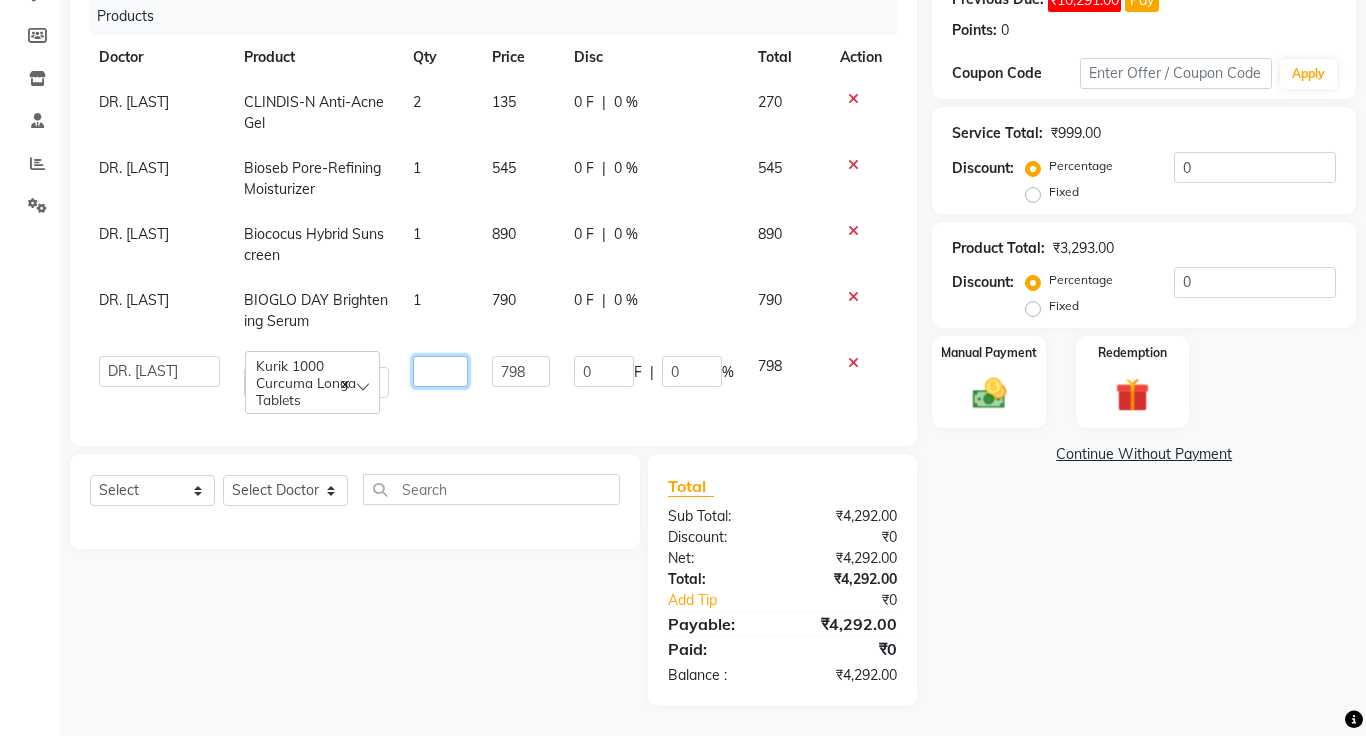 type on "2" 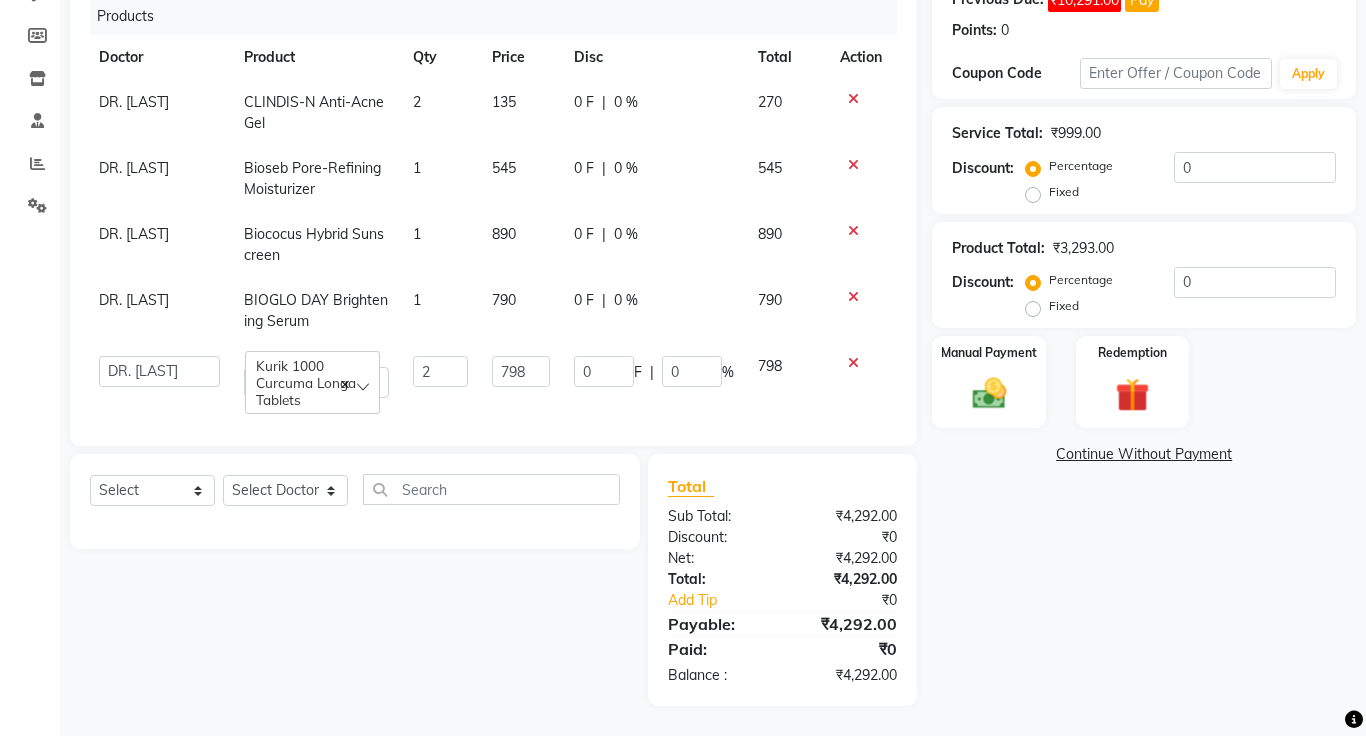 click 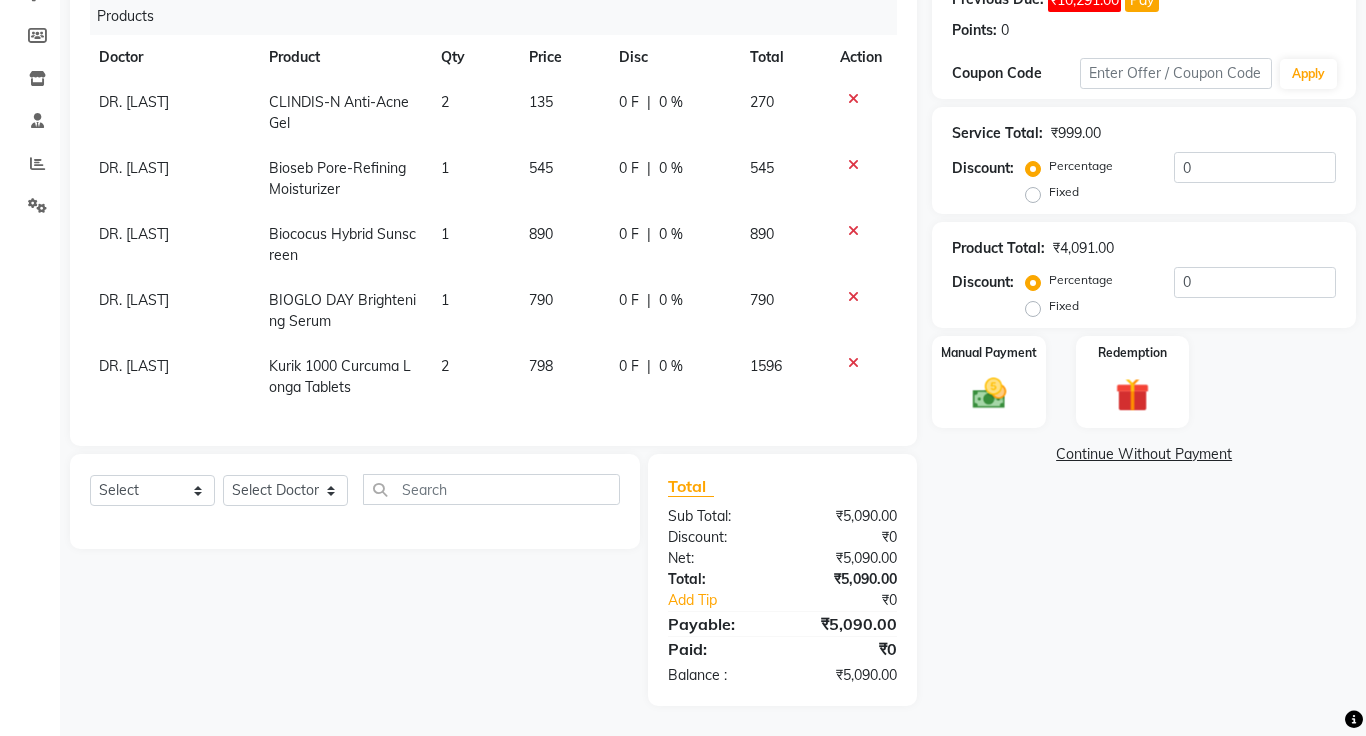 click on "Continue Without Payment" 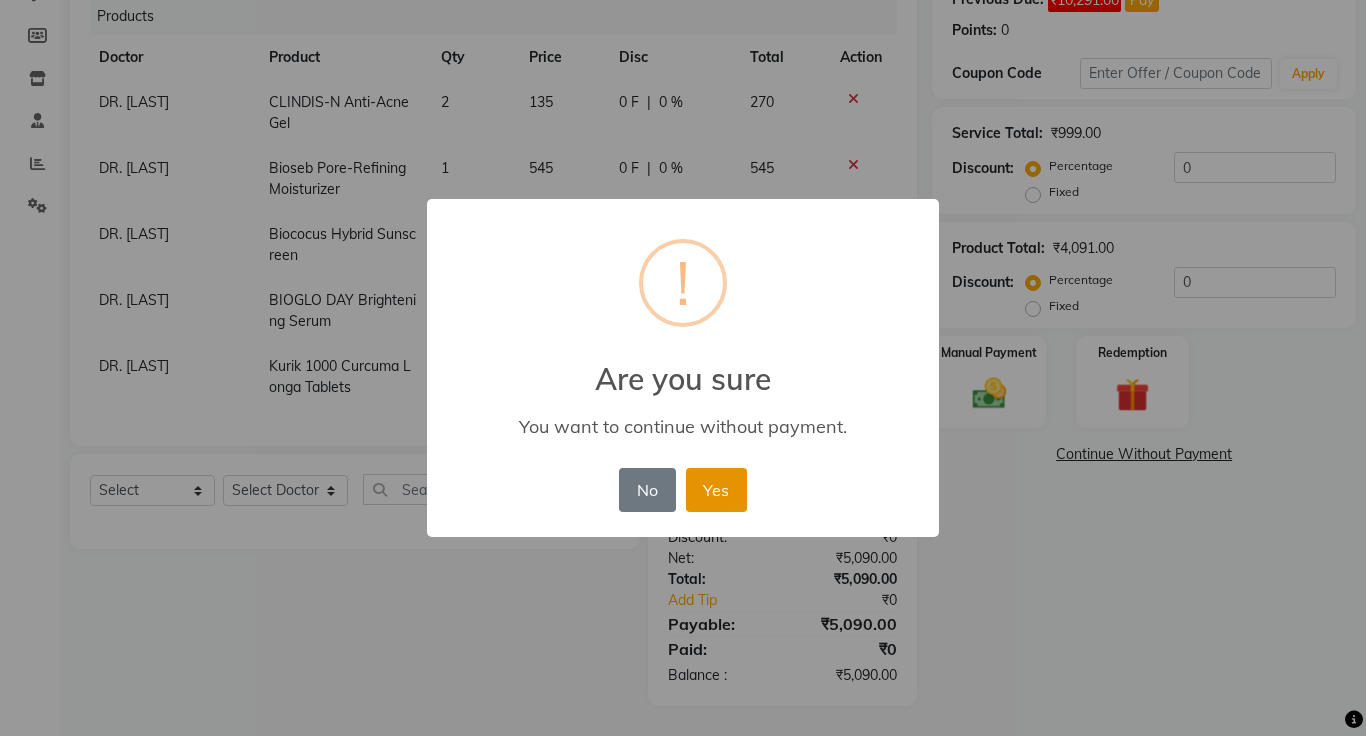 click on "Yes" at bounding box center [716, 490] 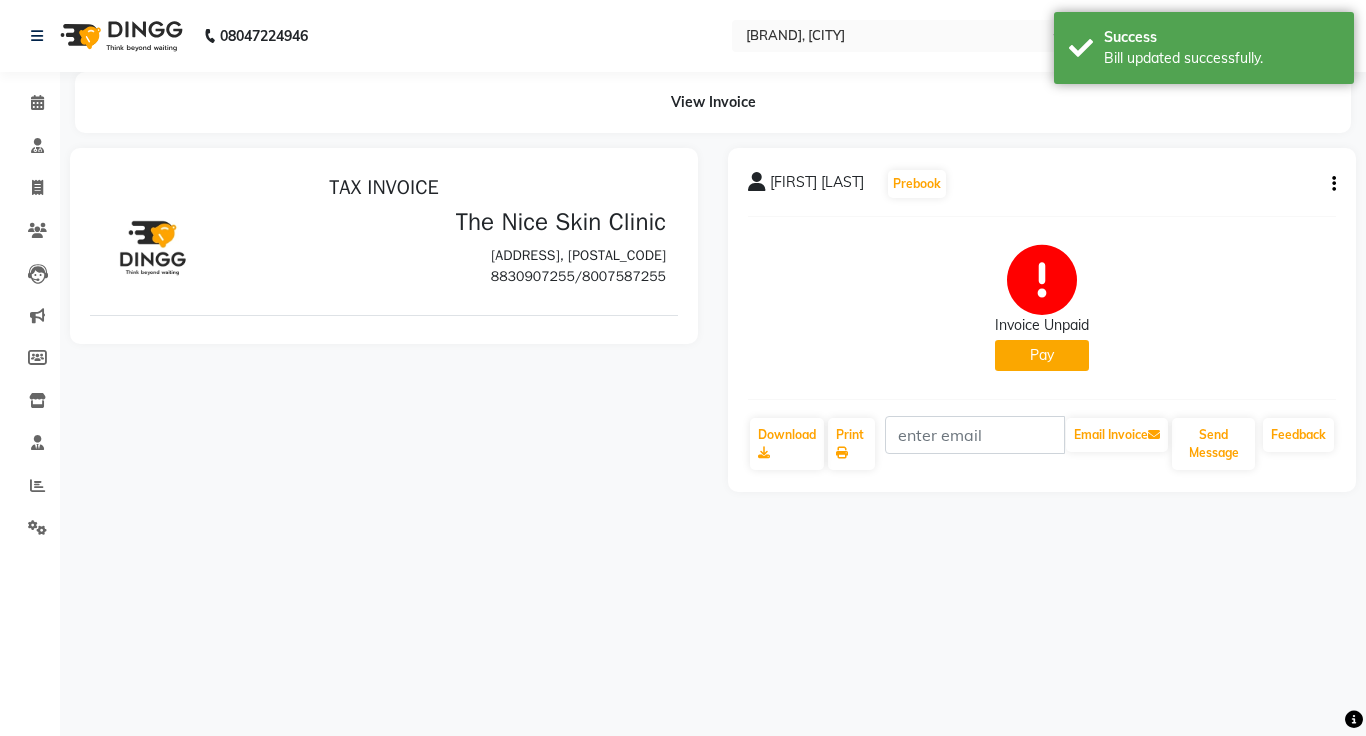 scroll, scrollTop: 0, scrollLeft: 0, axis: both 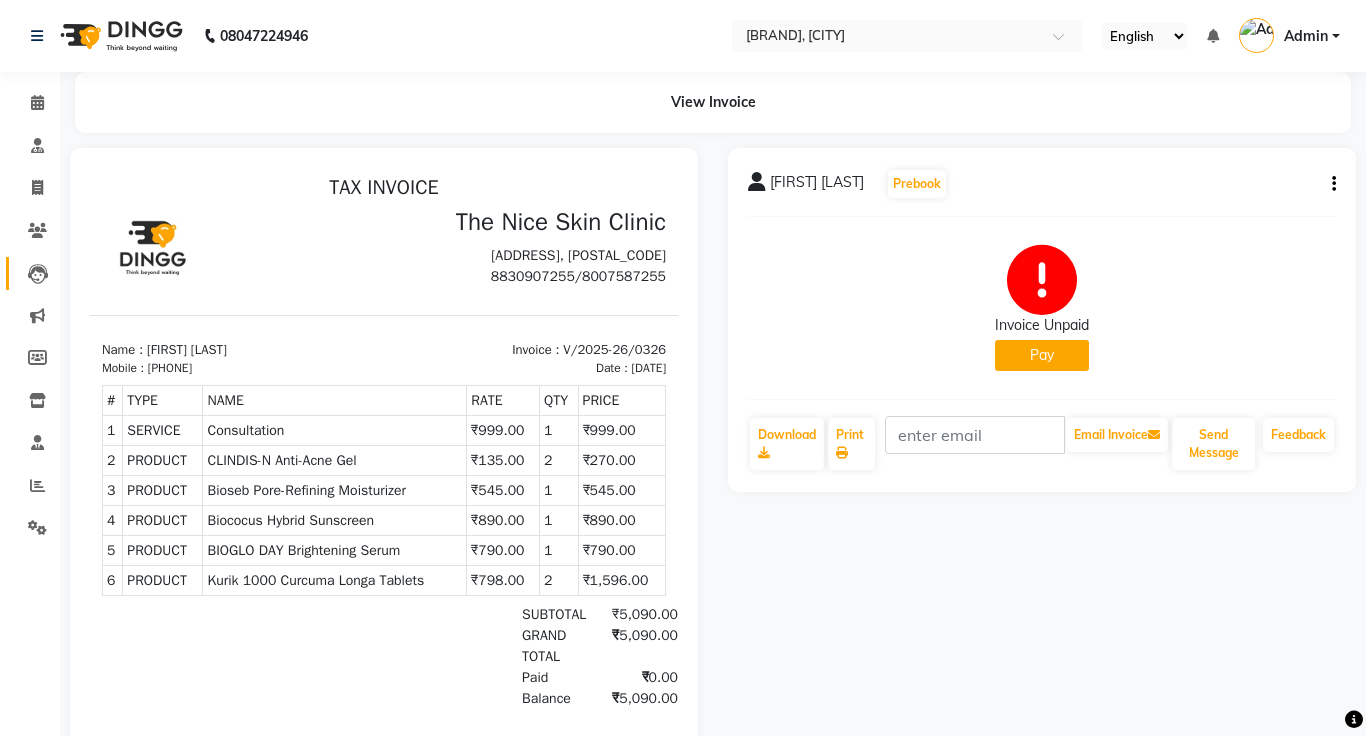 click on "Leads" 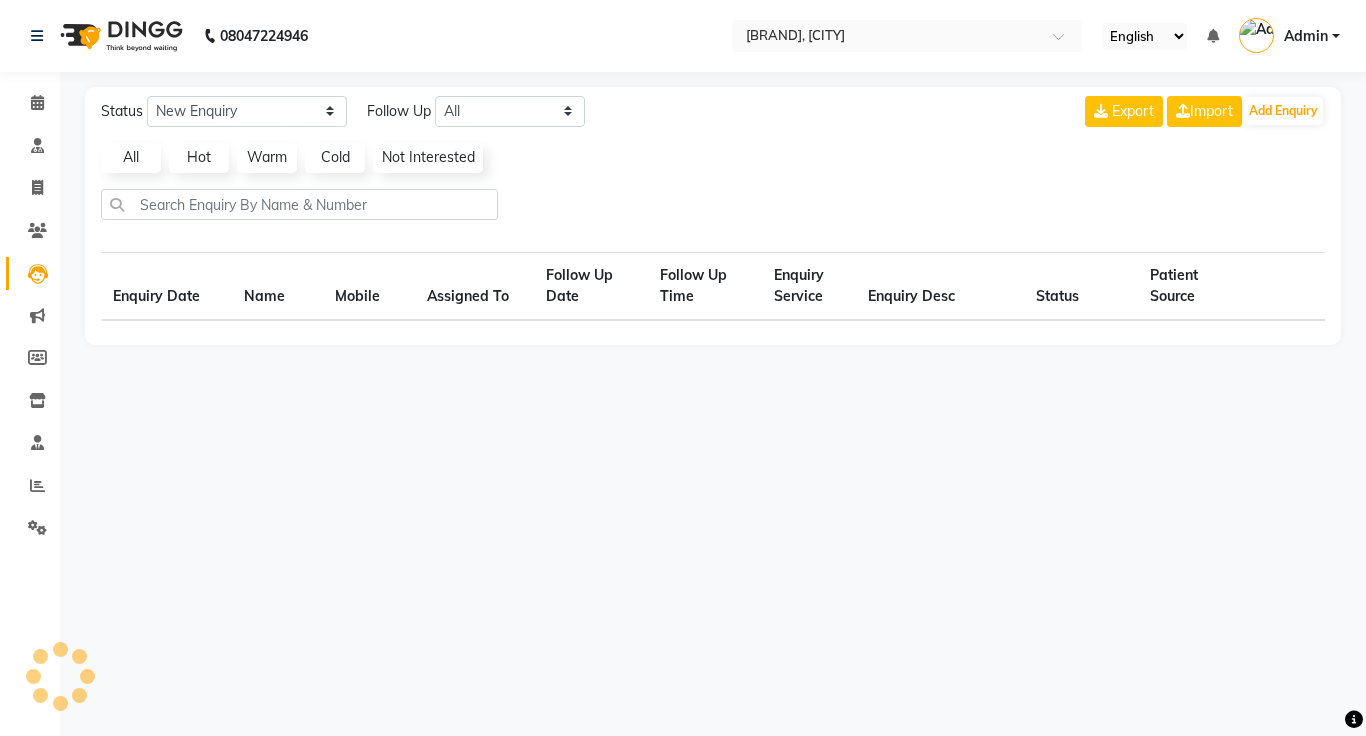 click on "Leads" 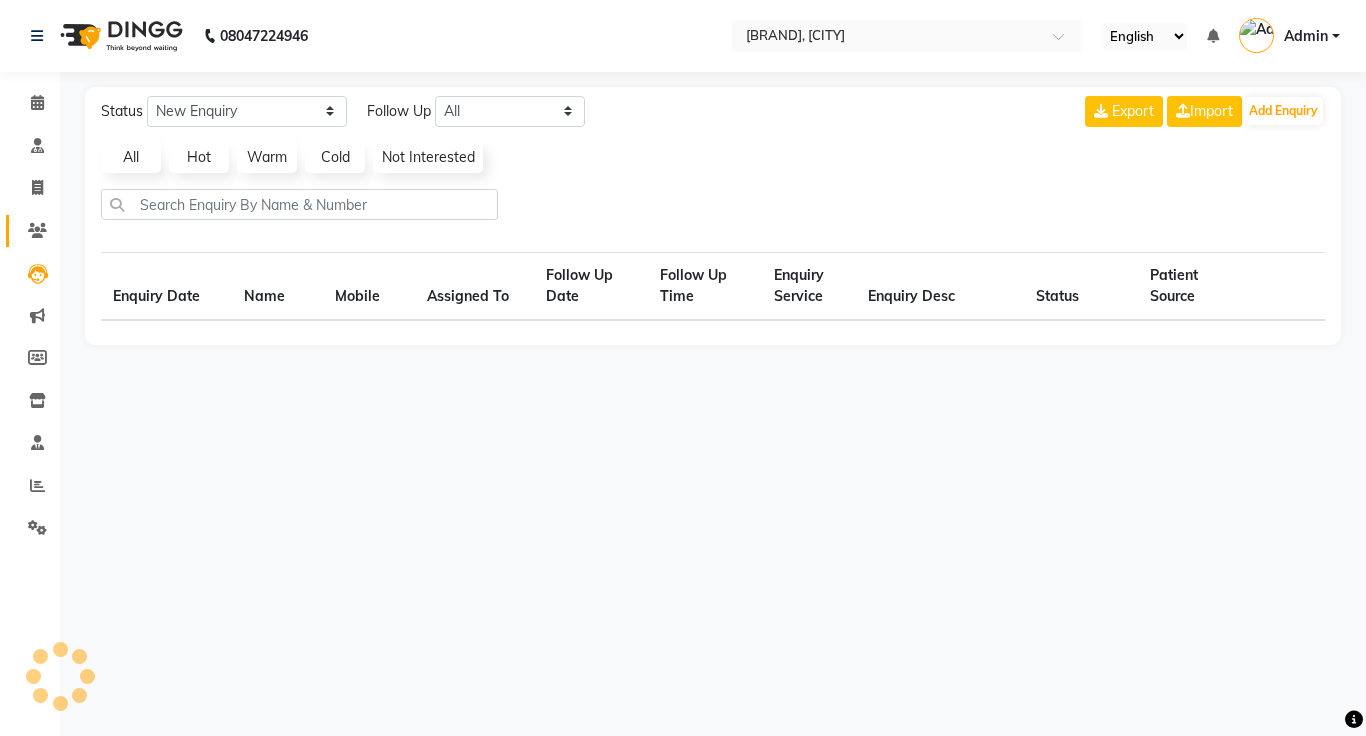click 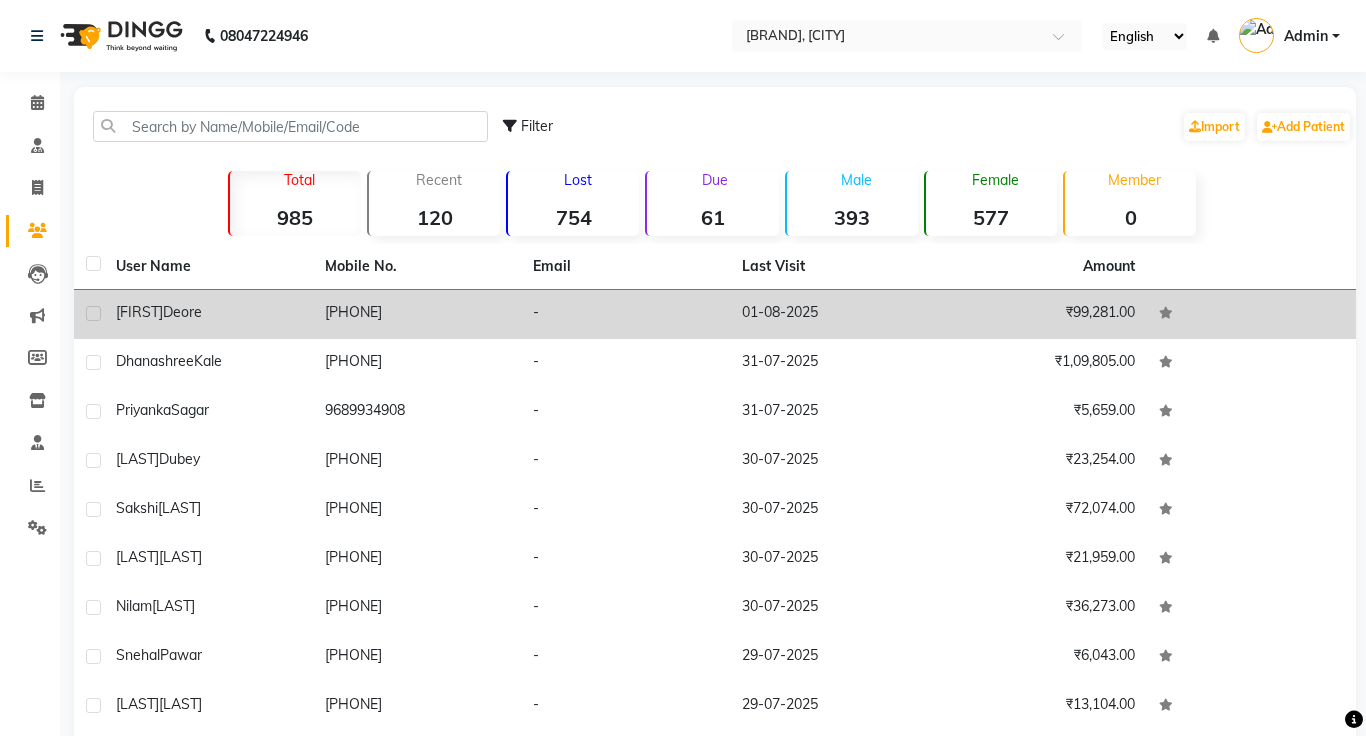 click on "[FIRST] [LAST]" 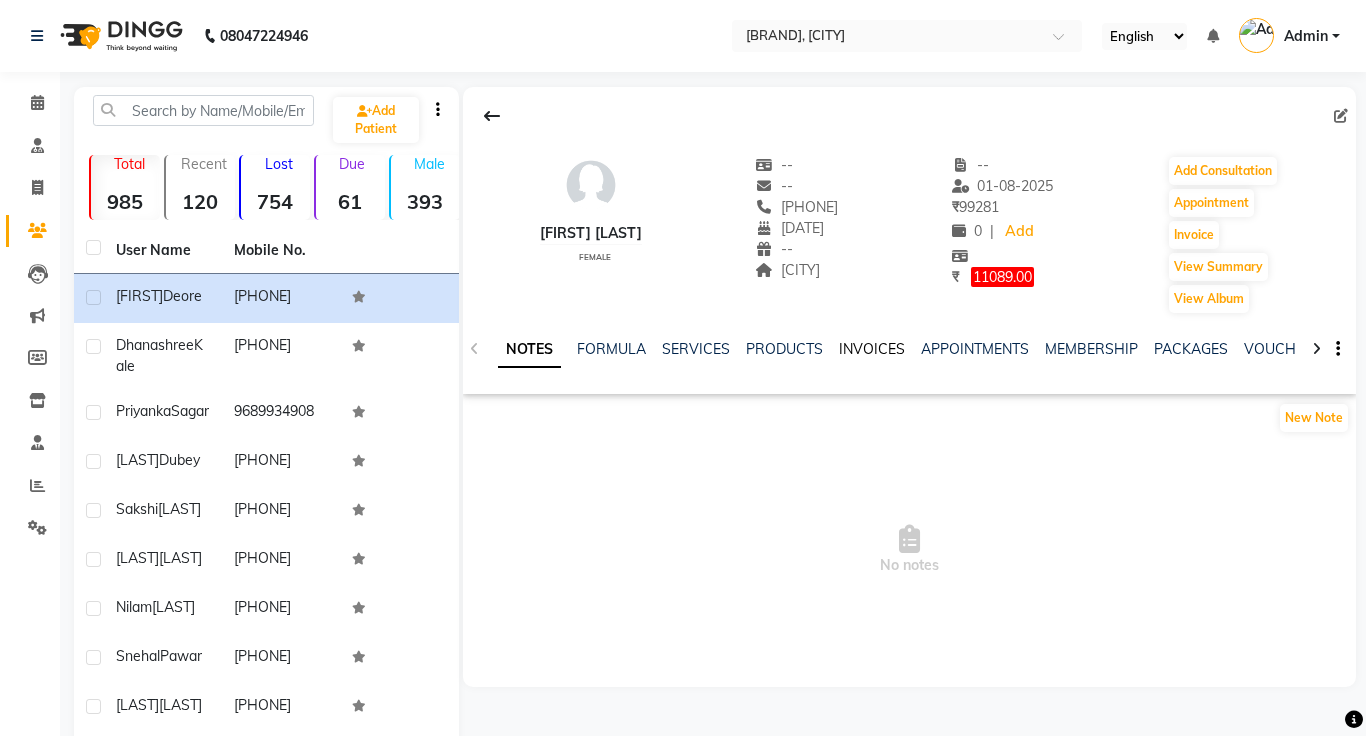 click on "INVOICES" 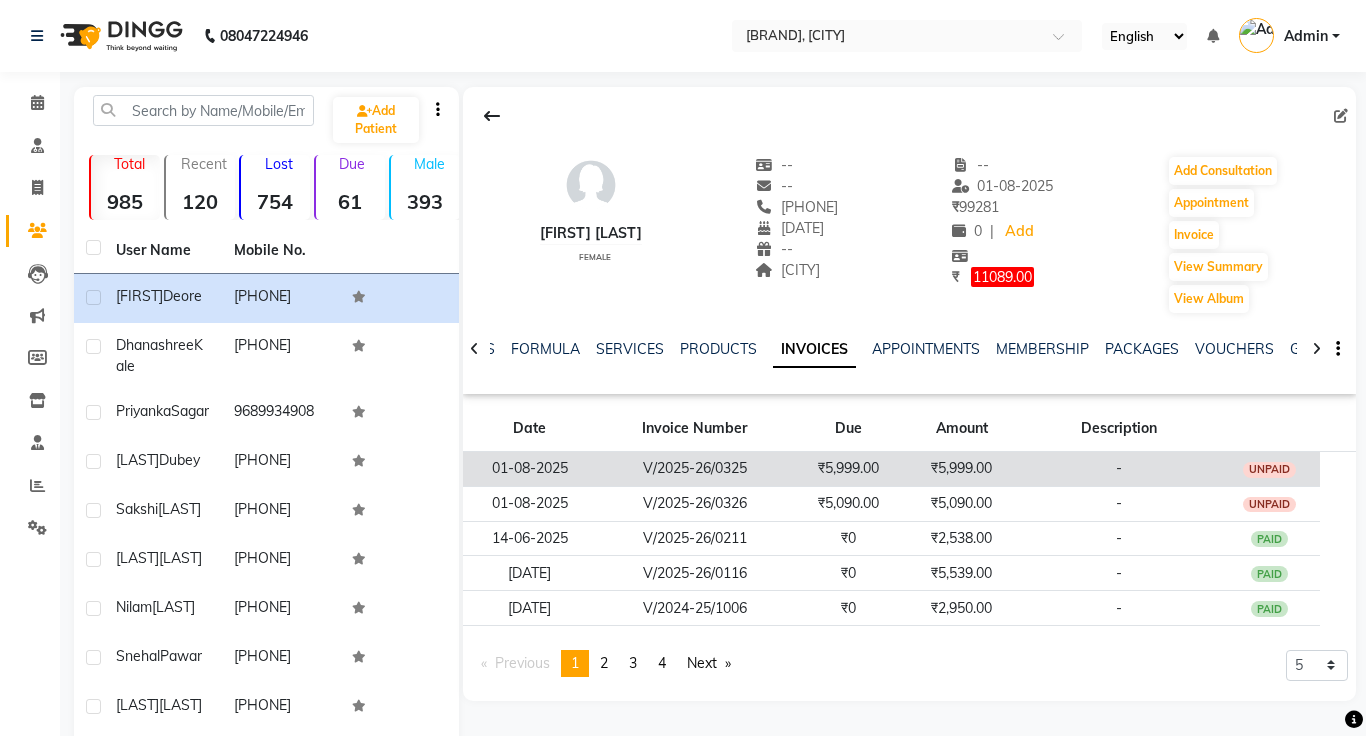 click on "₹5,999.00" 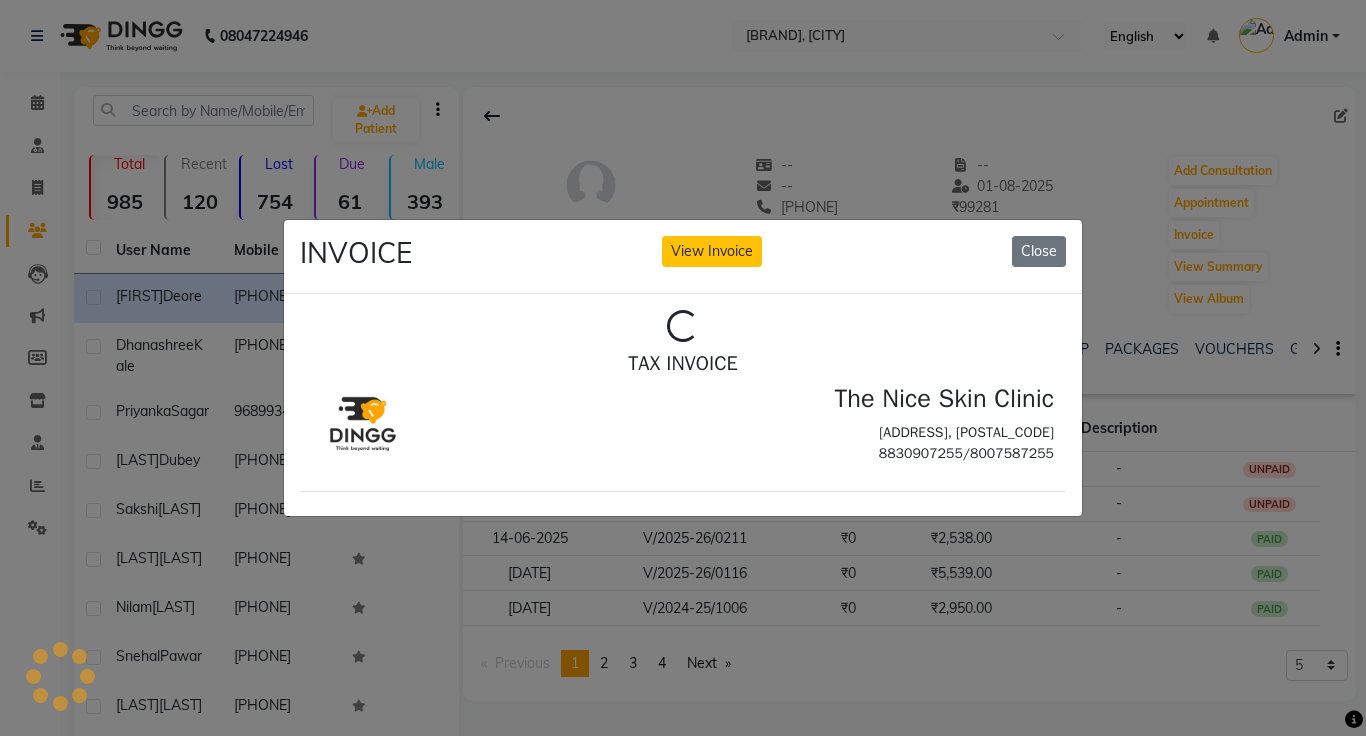 scroll, scrollTop: 0, scrollLeft: 0, axis: both 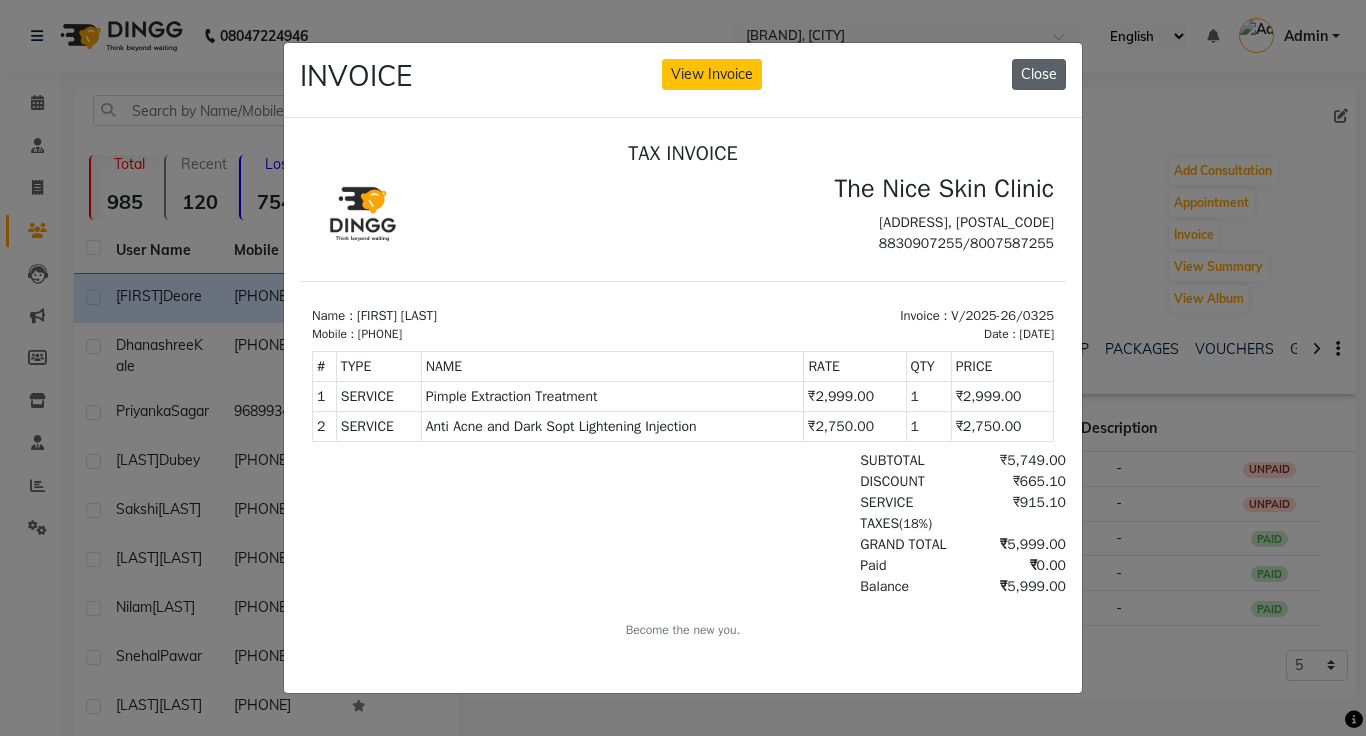 click on "Close" 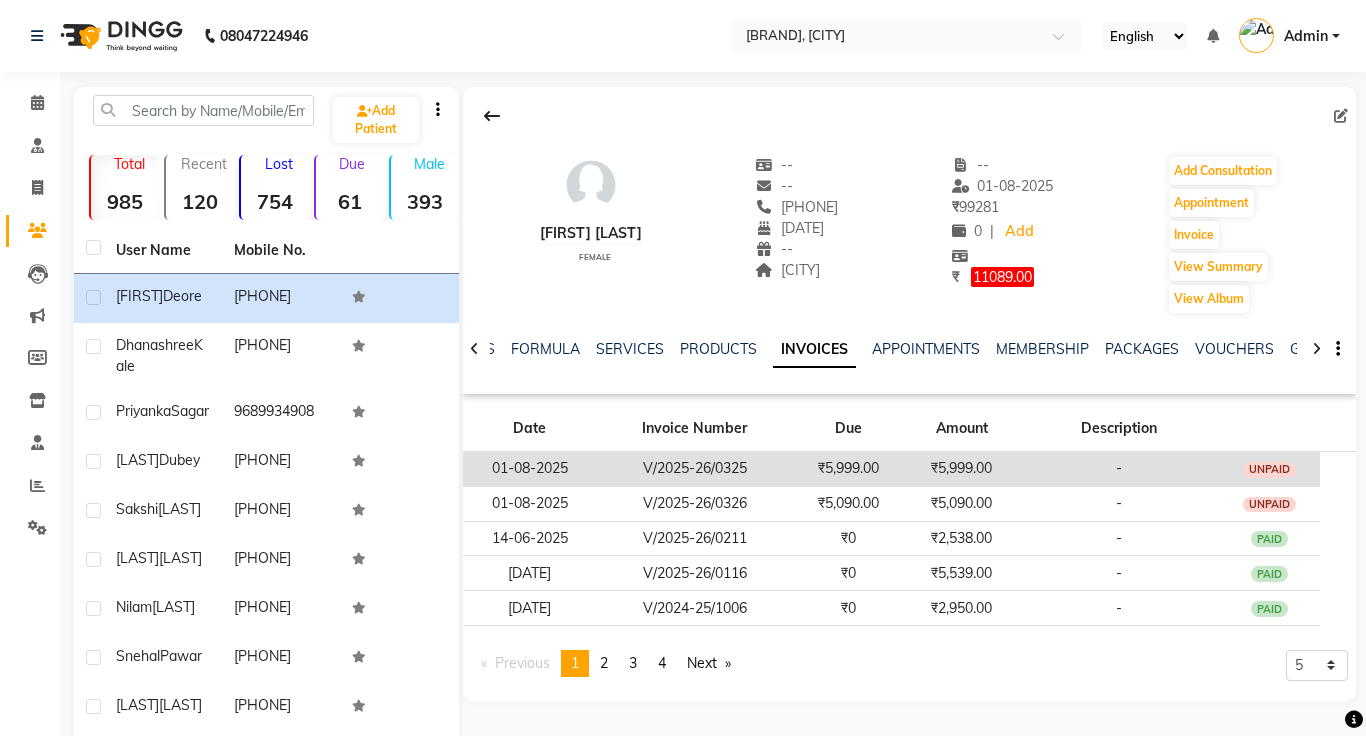 click on "₹5,999.00" 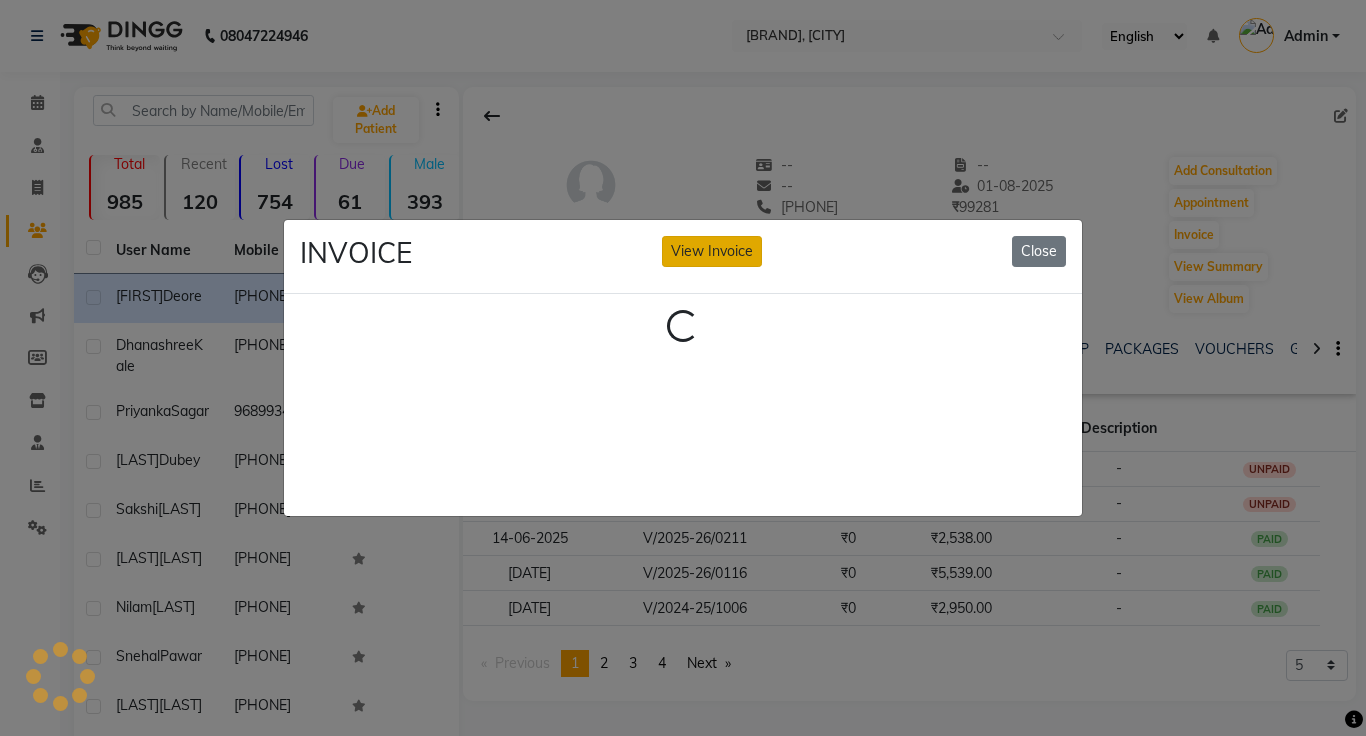 click on "View Invoice" 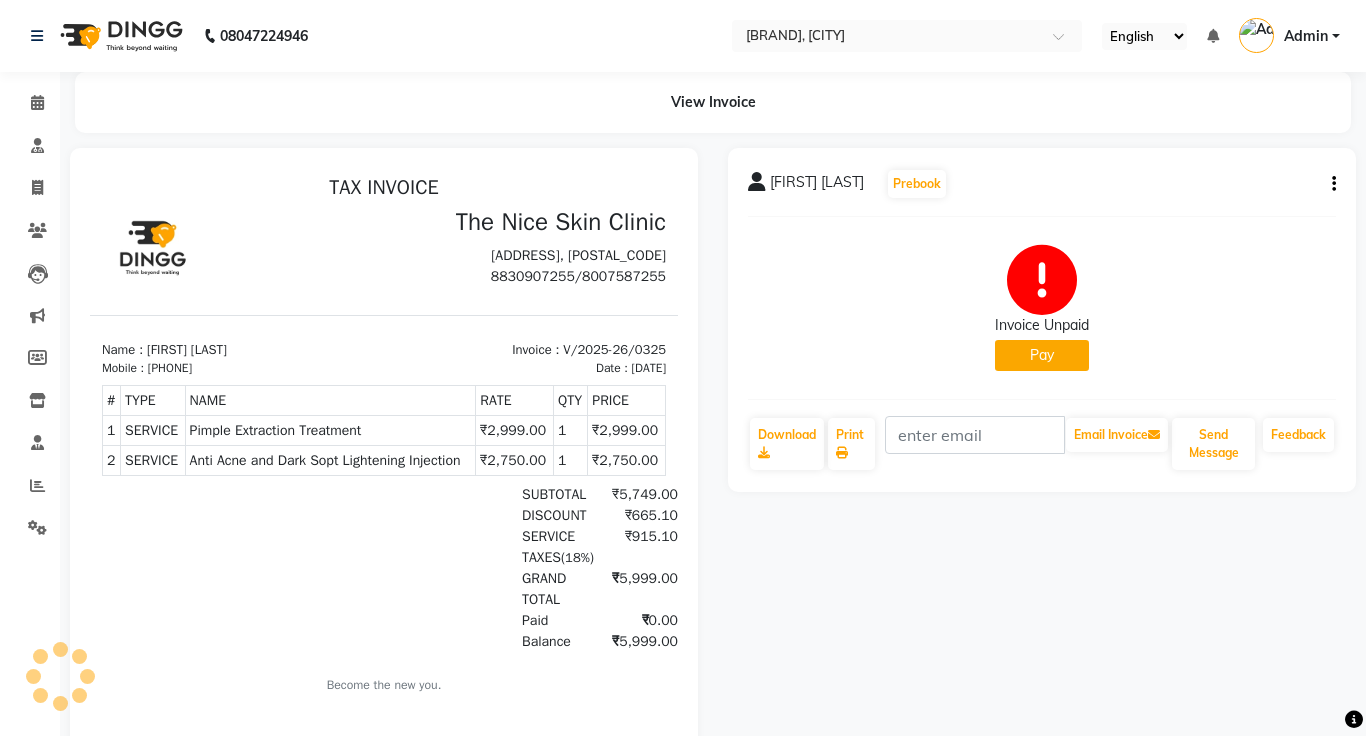 scroll, scrollTop: 0, scrollLeft: 0, axis: both 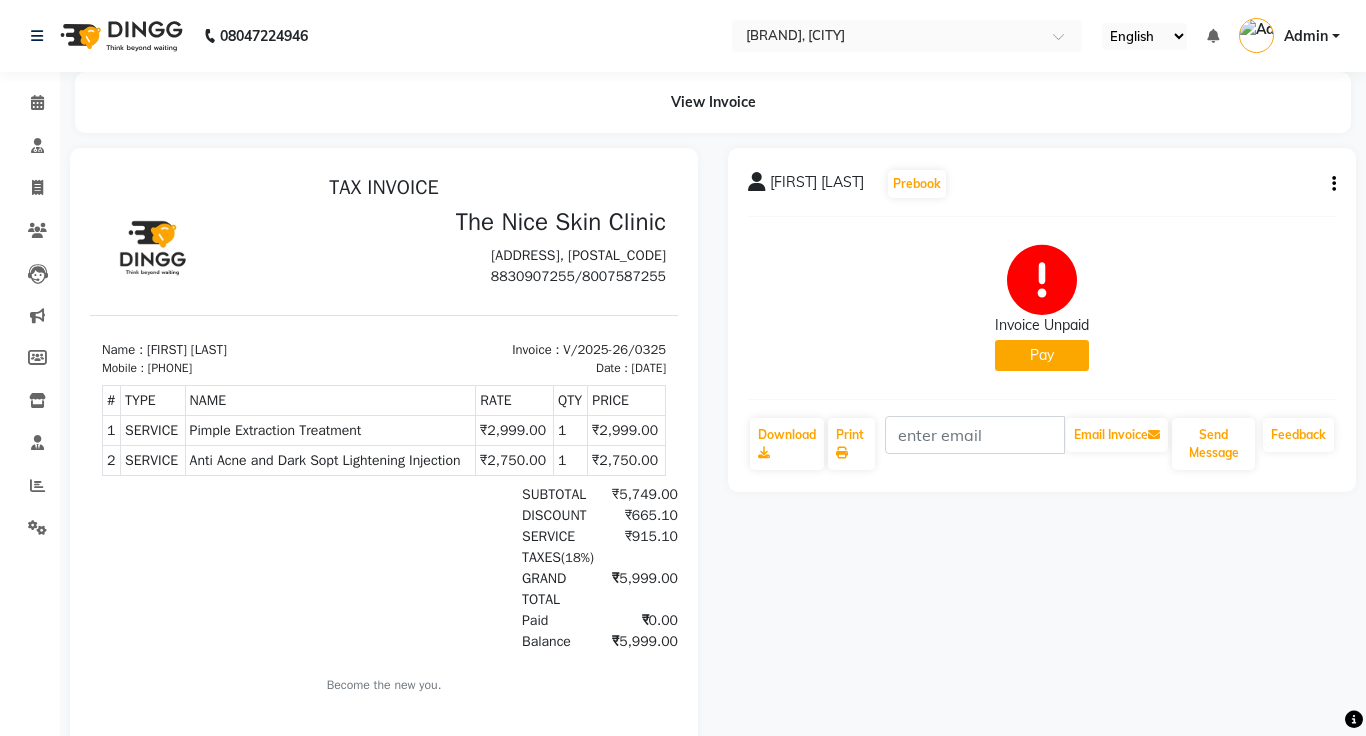click on "Pay" 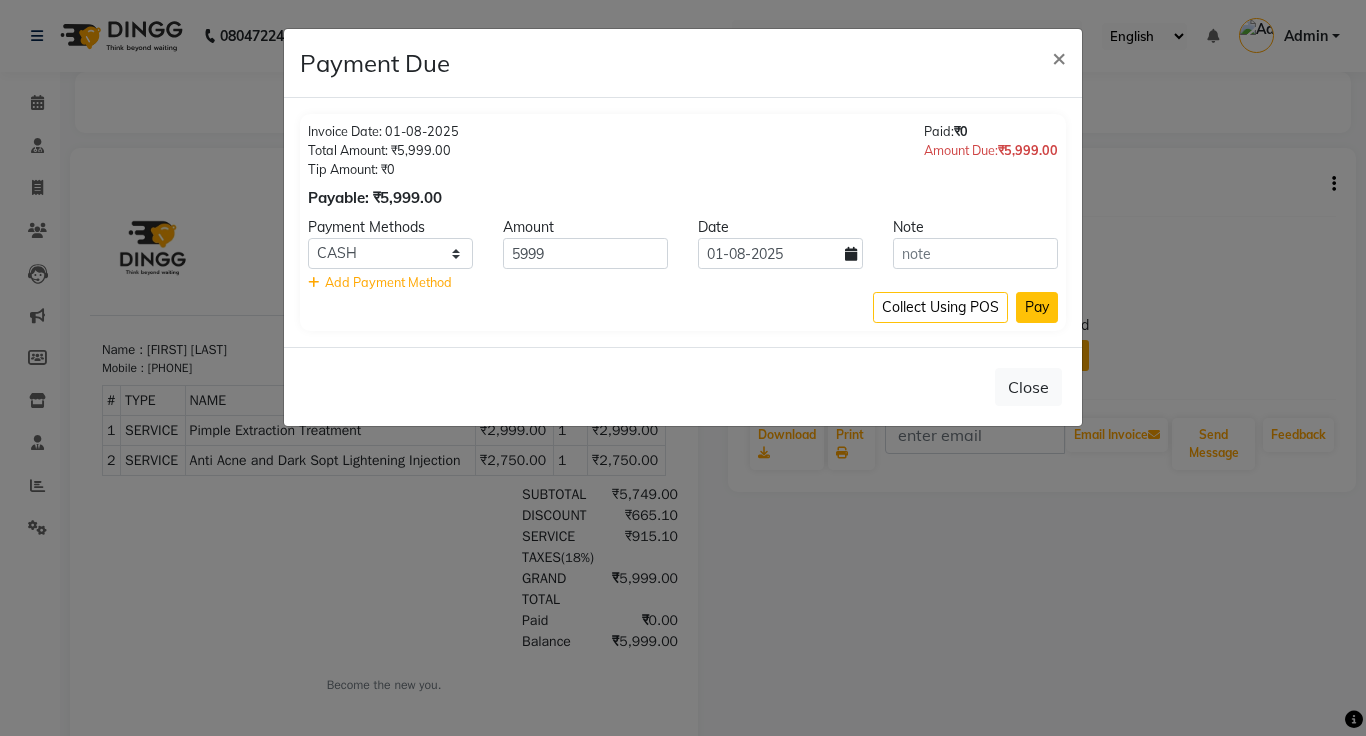 click on "Pay" 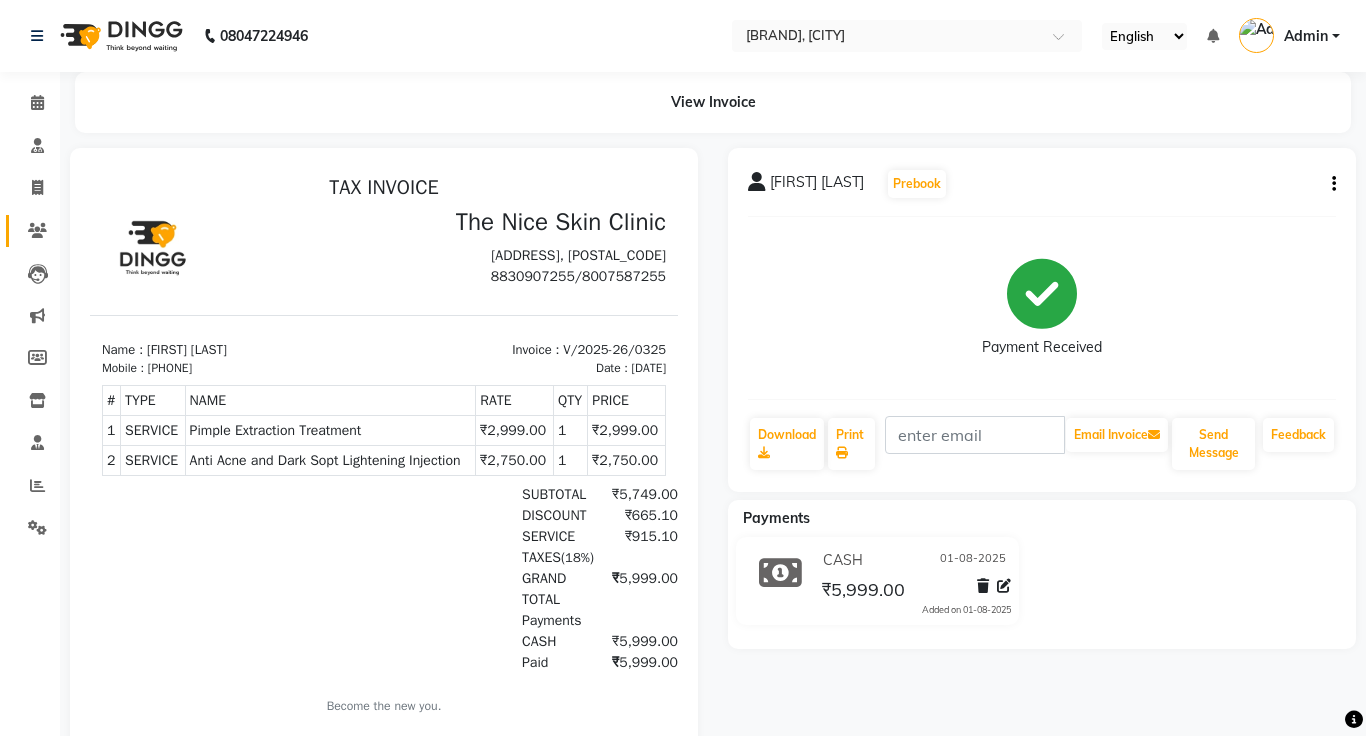 click 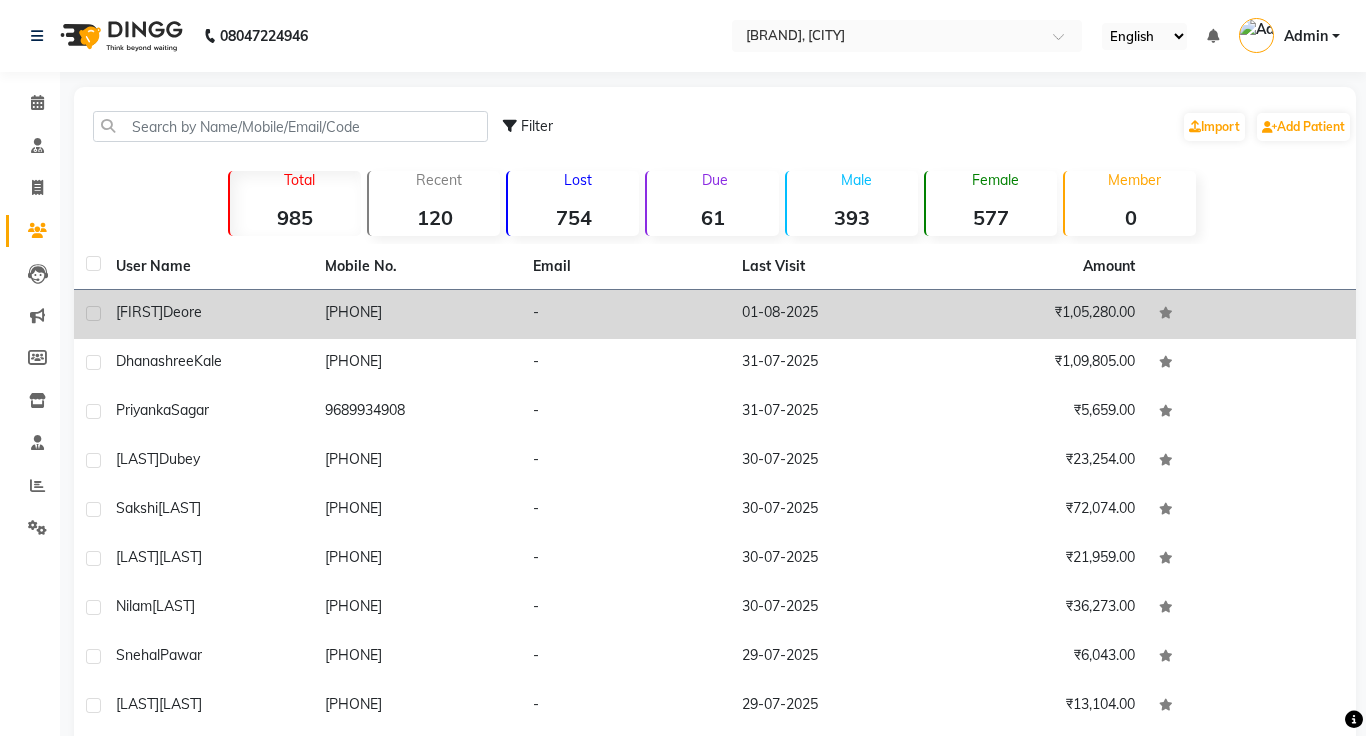 click on "[PHONE]" 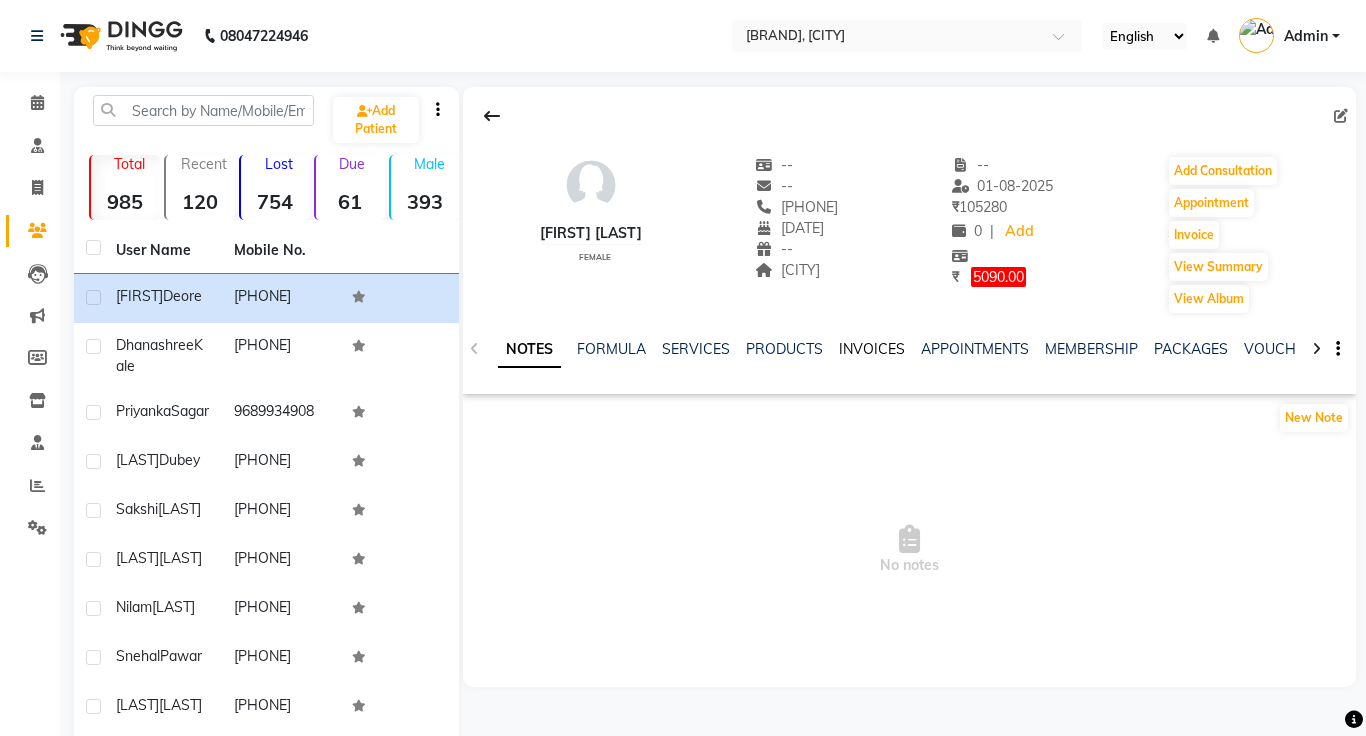 click on "INVOICES" 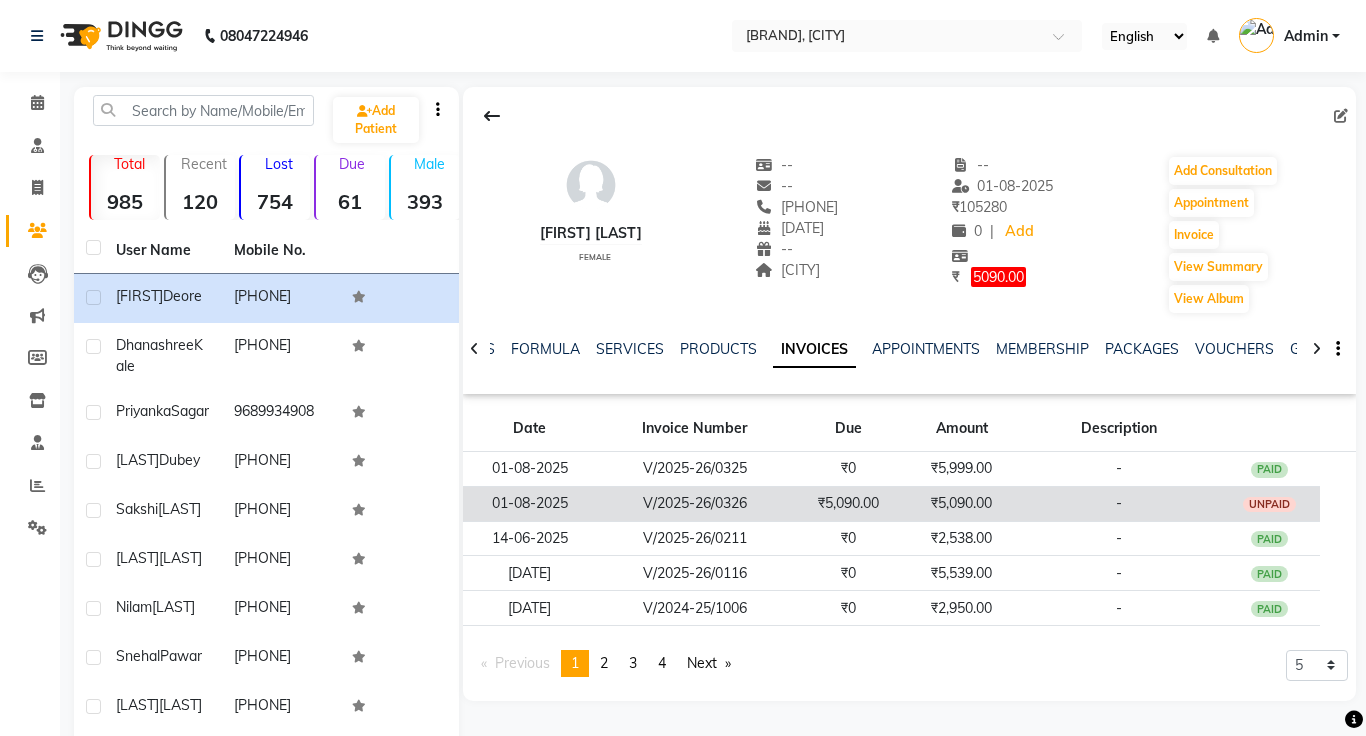 click on "₹5,090.00" 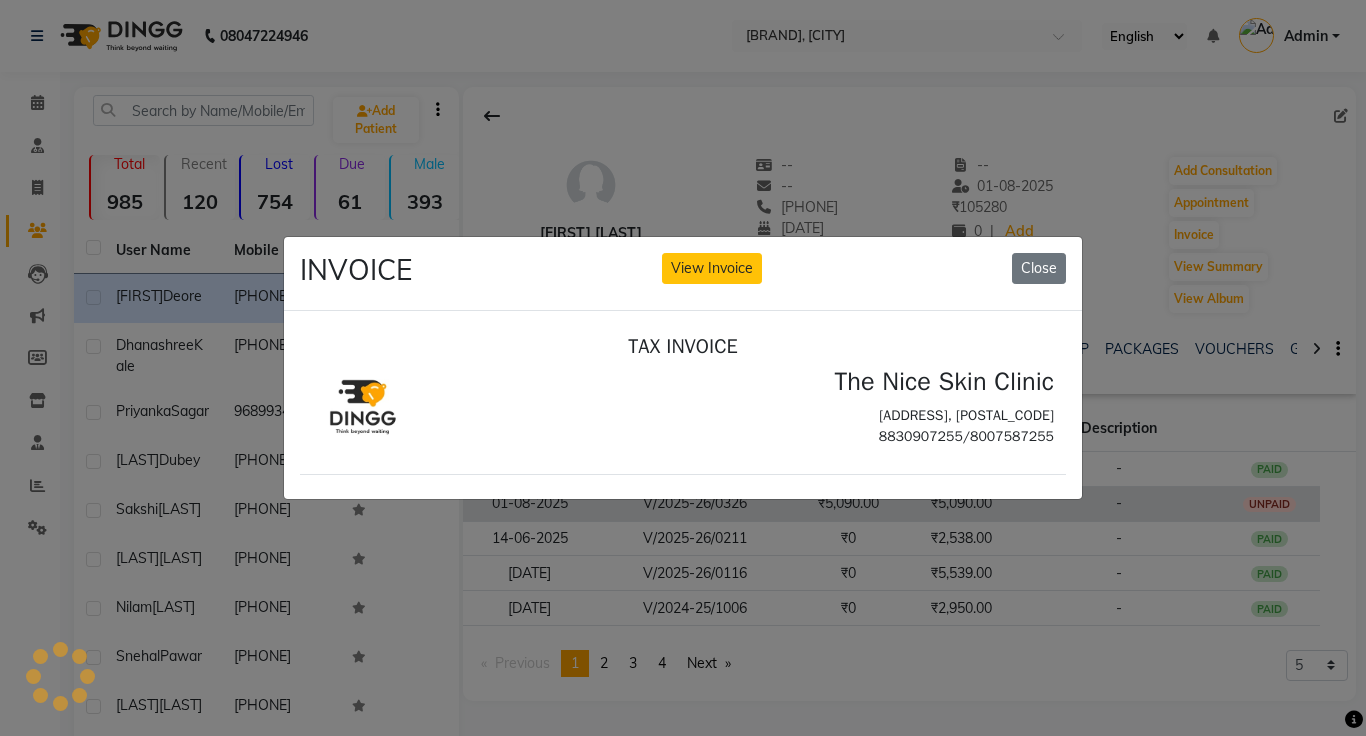 scroll, scrollTop: 0, scrollLeft: 0, axis: both 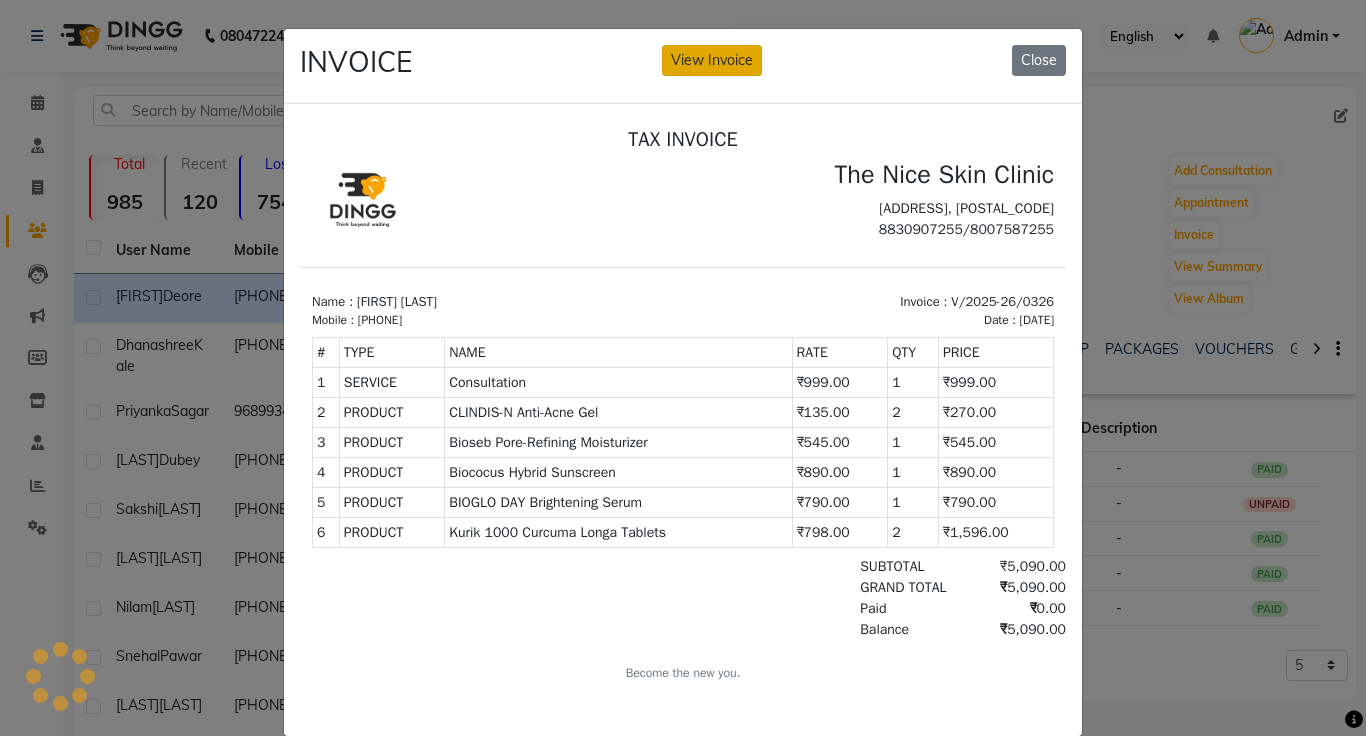 click on "View Invoice" 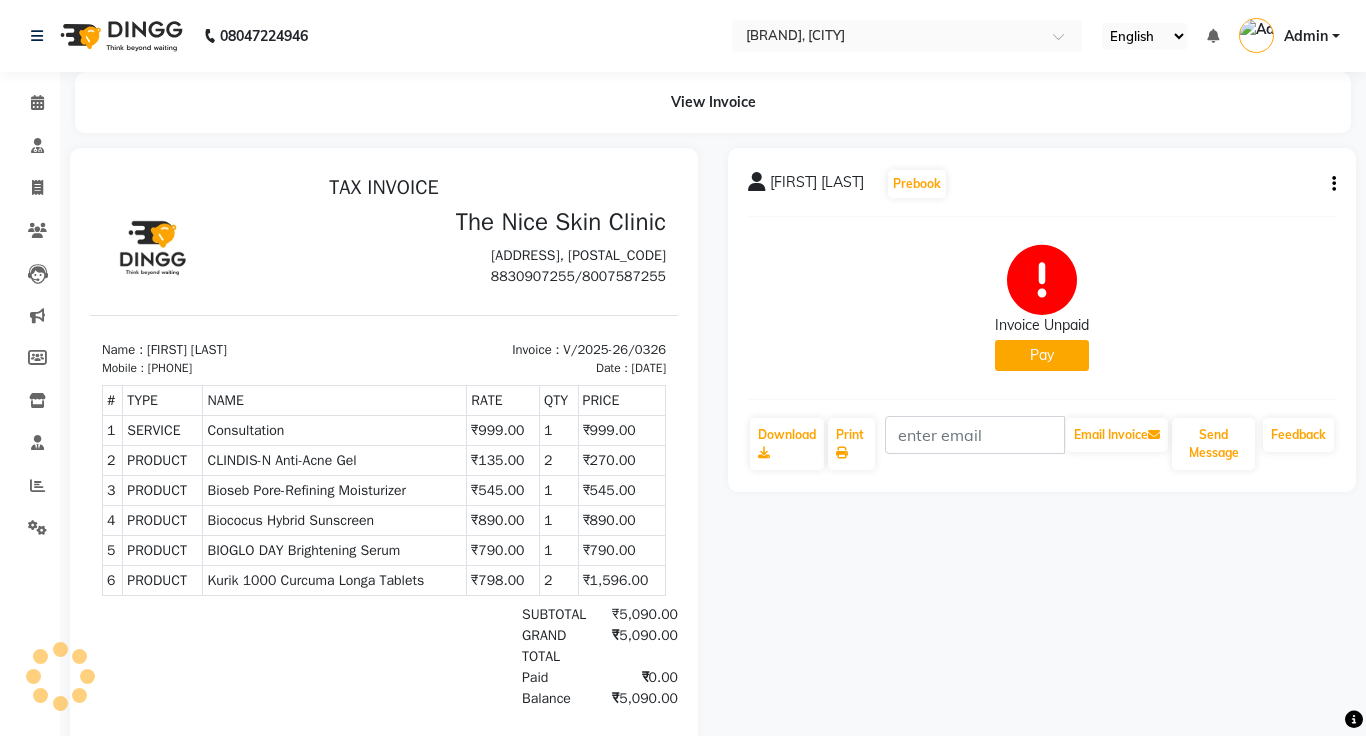 scroll, scrollTop: 0, scrollLeft: 0, axis: both 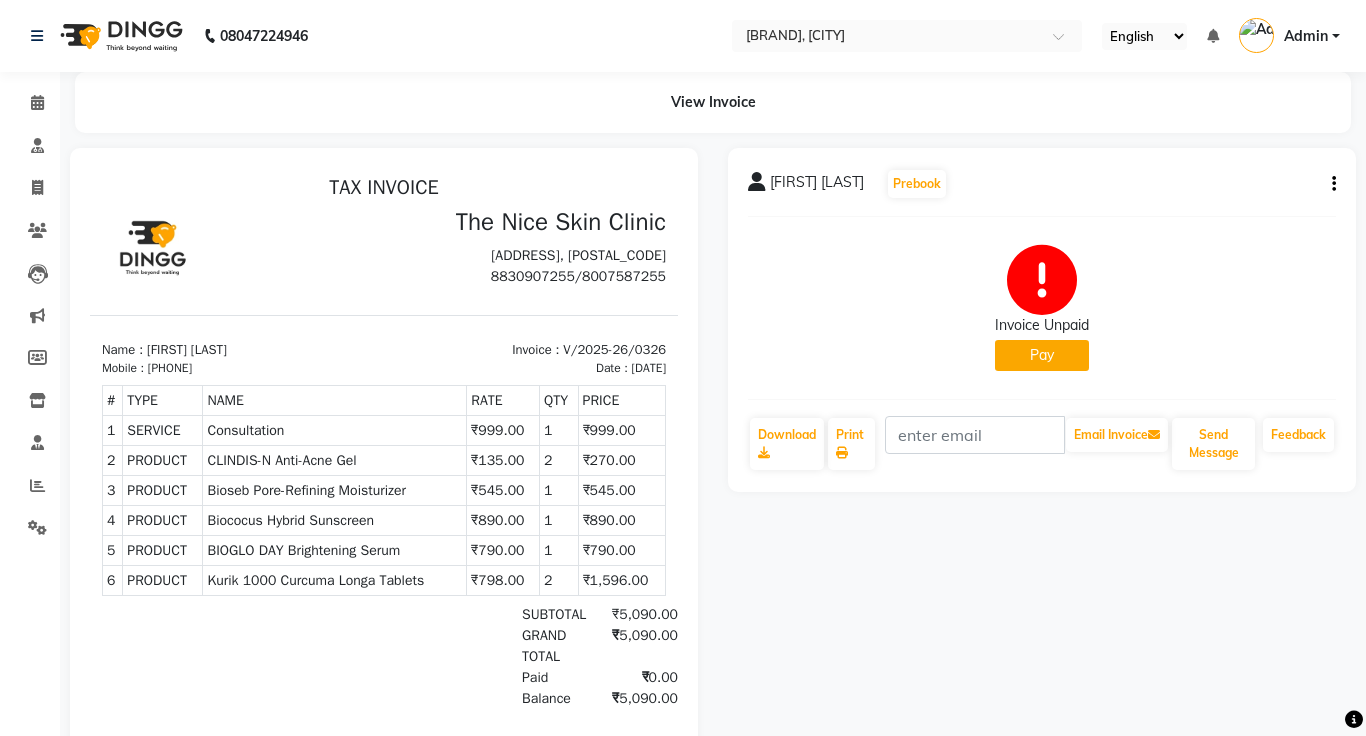 click on "Pay" 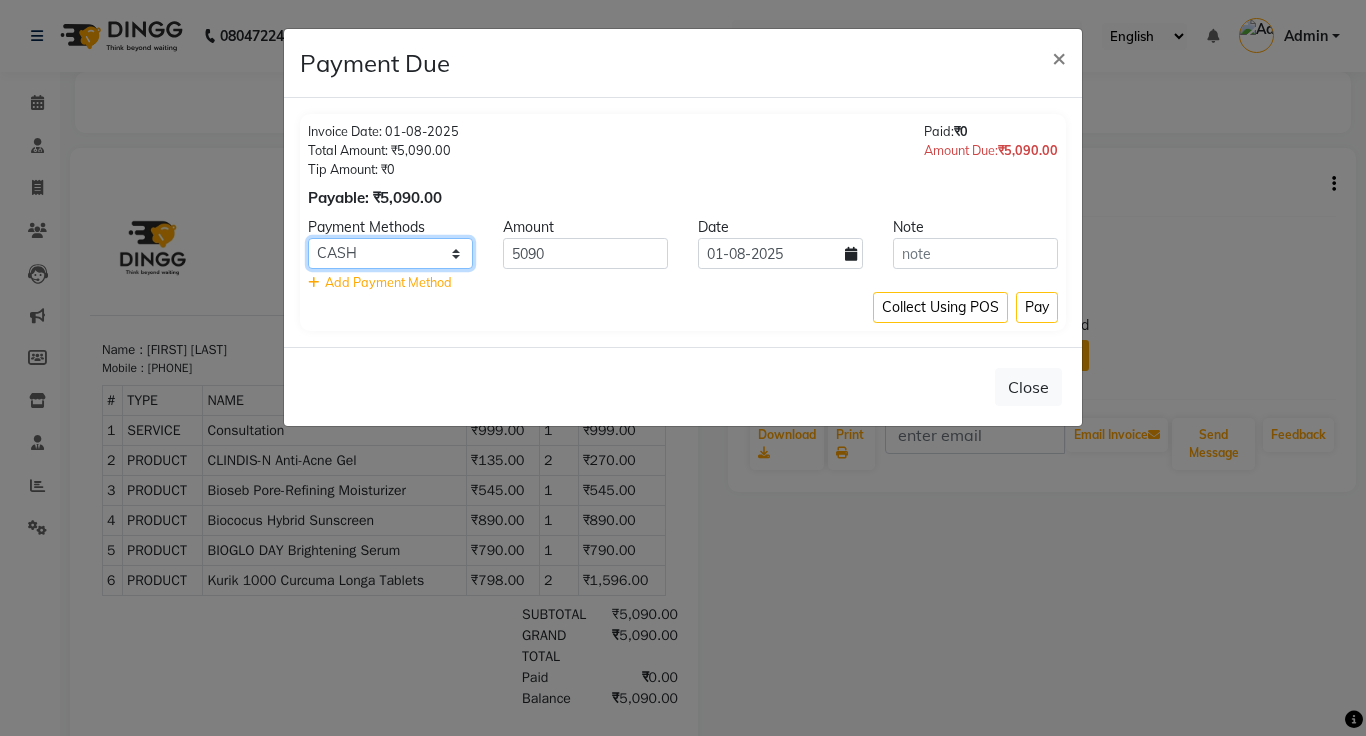 click on "Master Card Bank BharatPay Card Other Cards GPay Visa Card PayTM CASH ONLINE PhonePe UPI UPI BharatPay CARD" 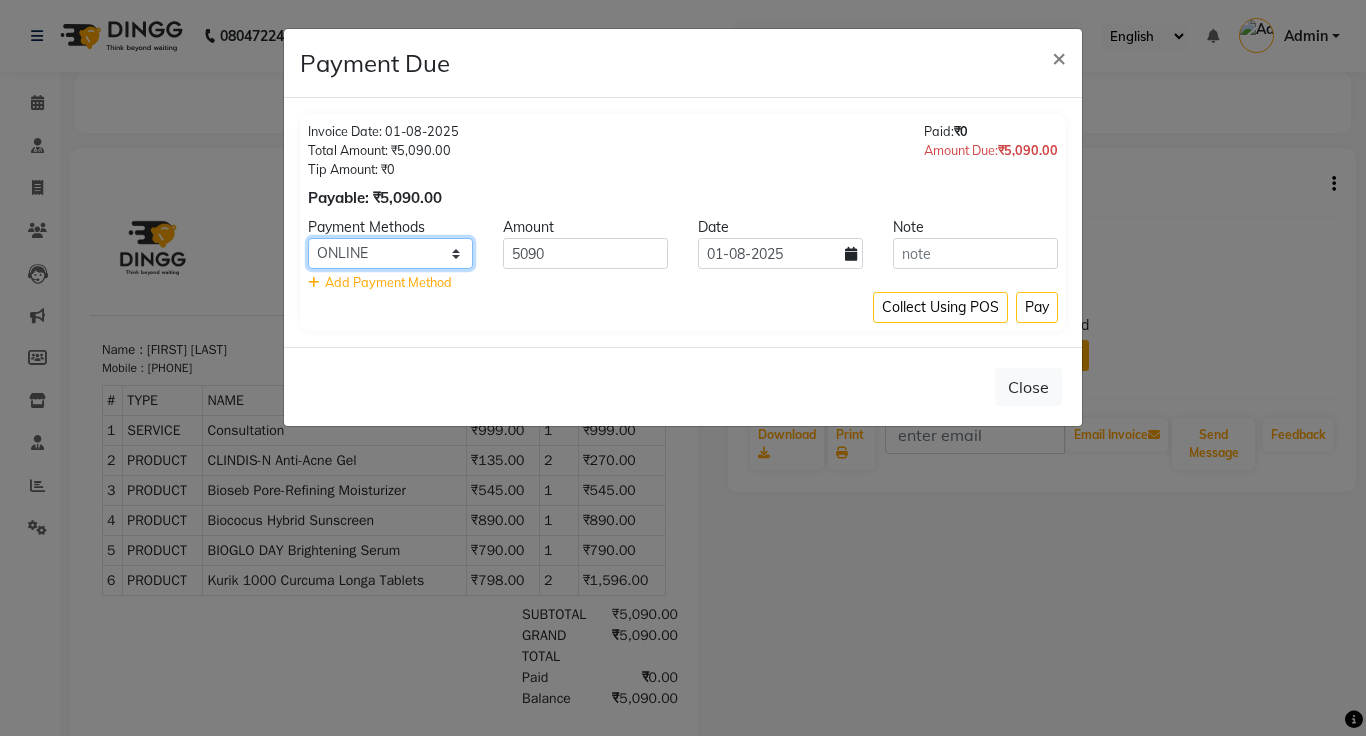 click on "Master Card Bank BharatPay Card Other Cards GPay Visa Card PayTM CASH ONLINE PhonePe UPI UPI BharatPay CARD" 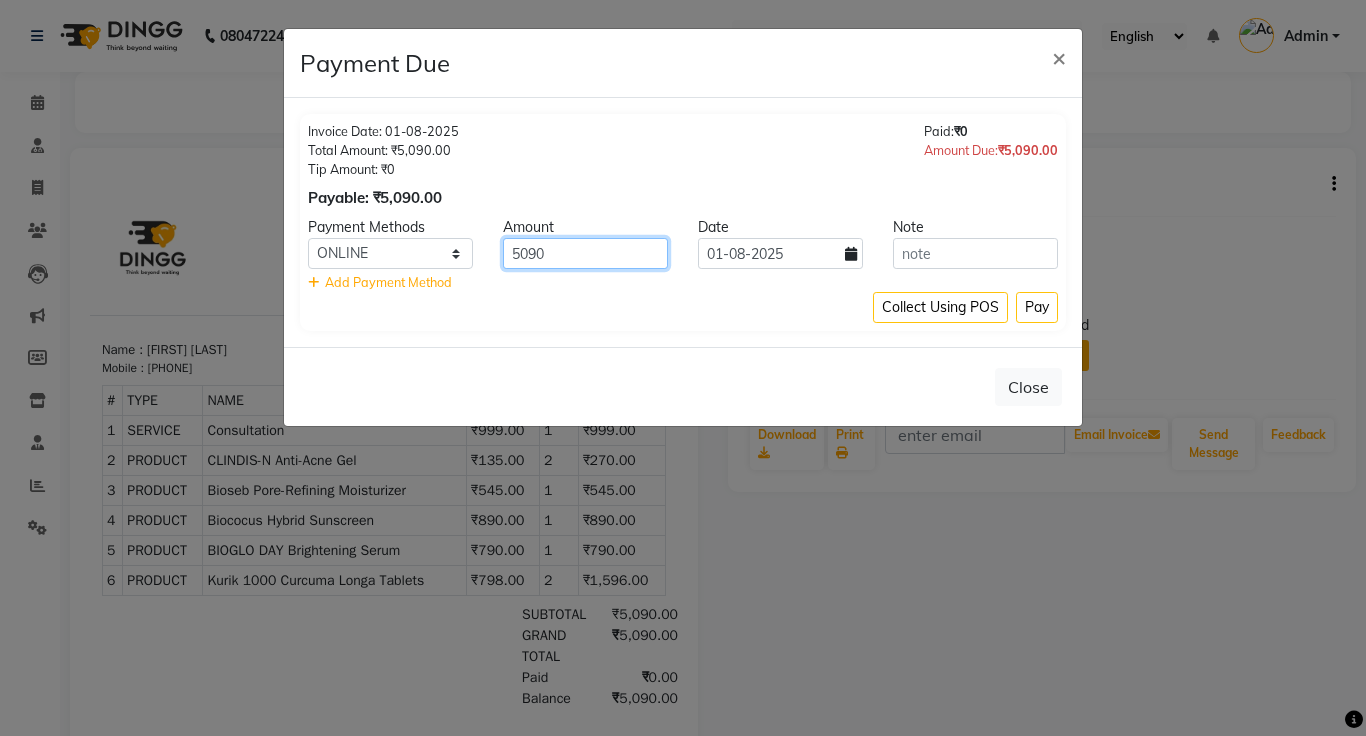 click on "5090" 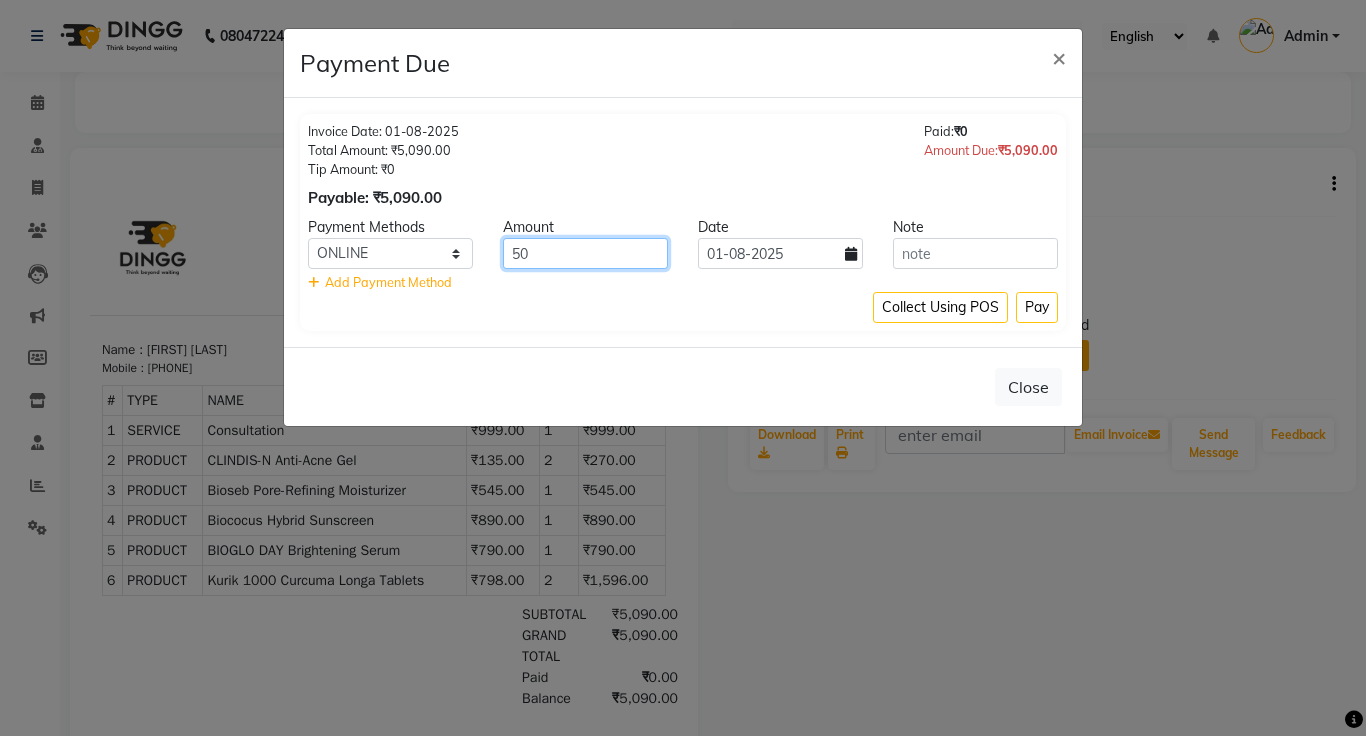 type on "5" 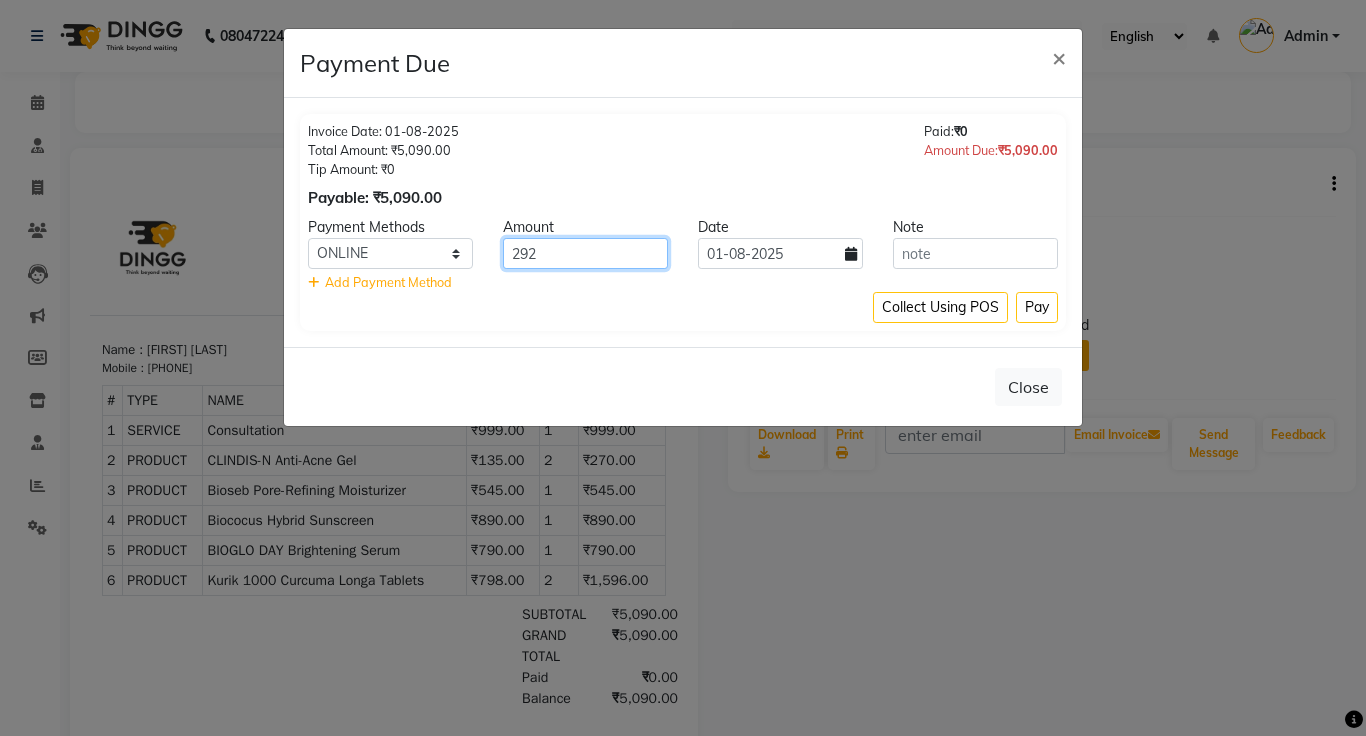 type on "292" 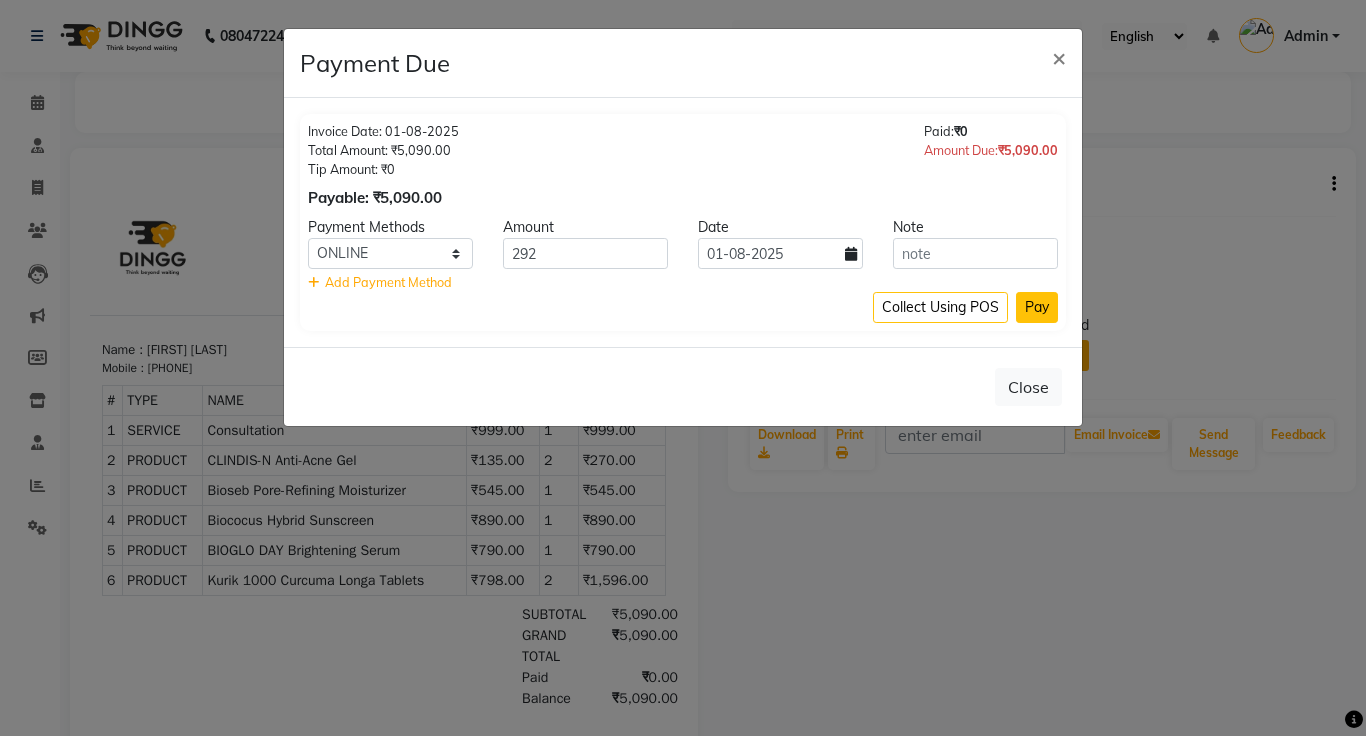 click on "Pay" 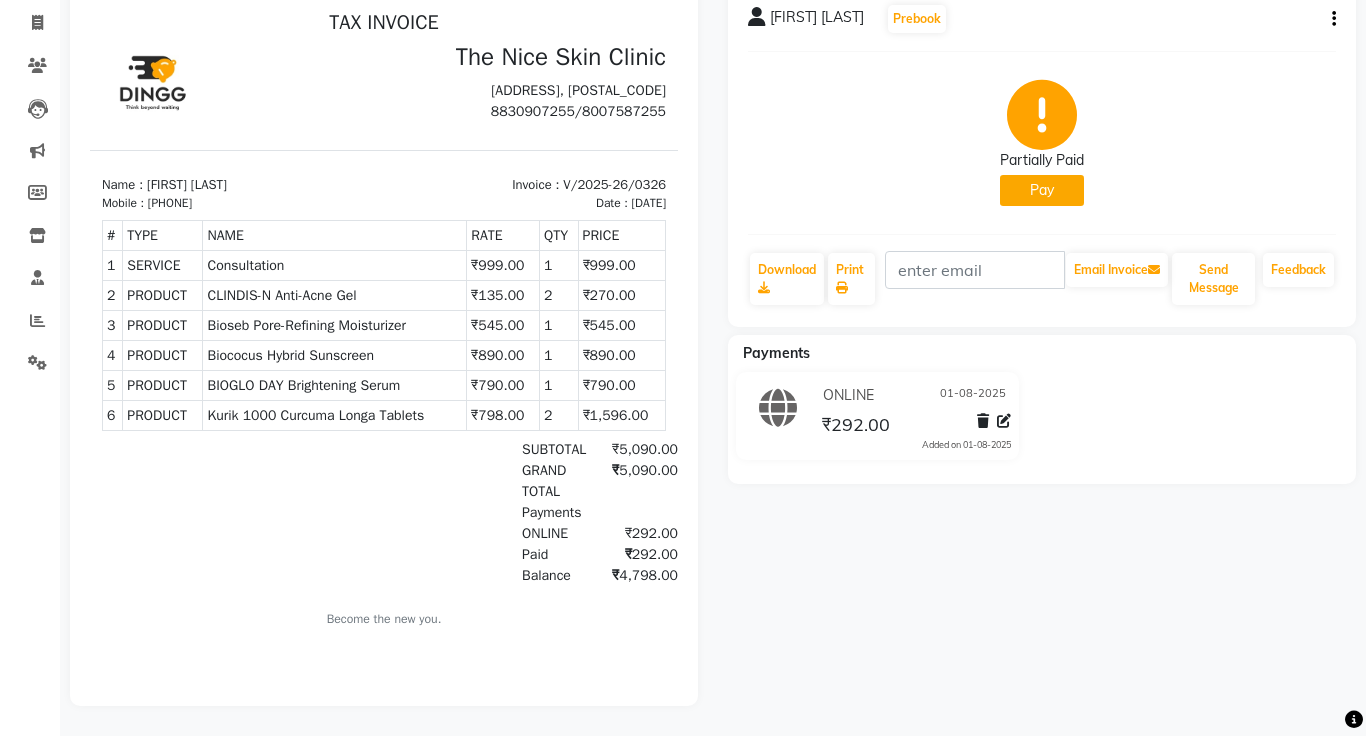 scroll, scrollTop: 0, scrollLeft: 0, axis: both 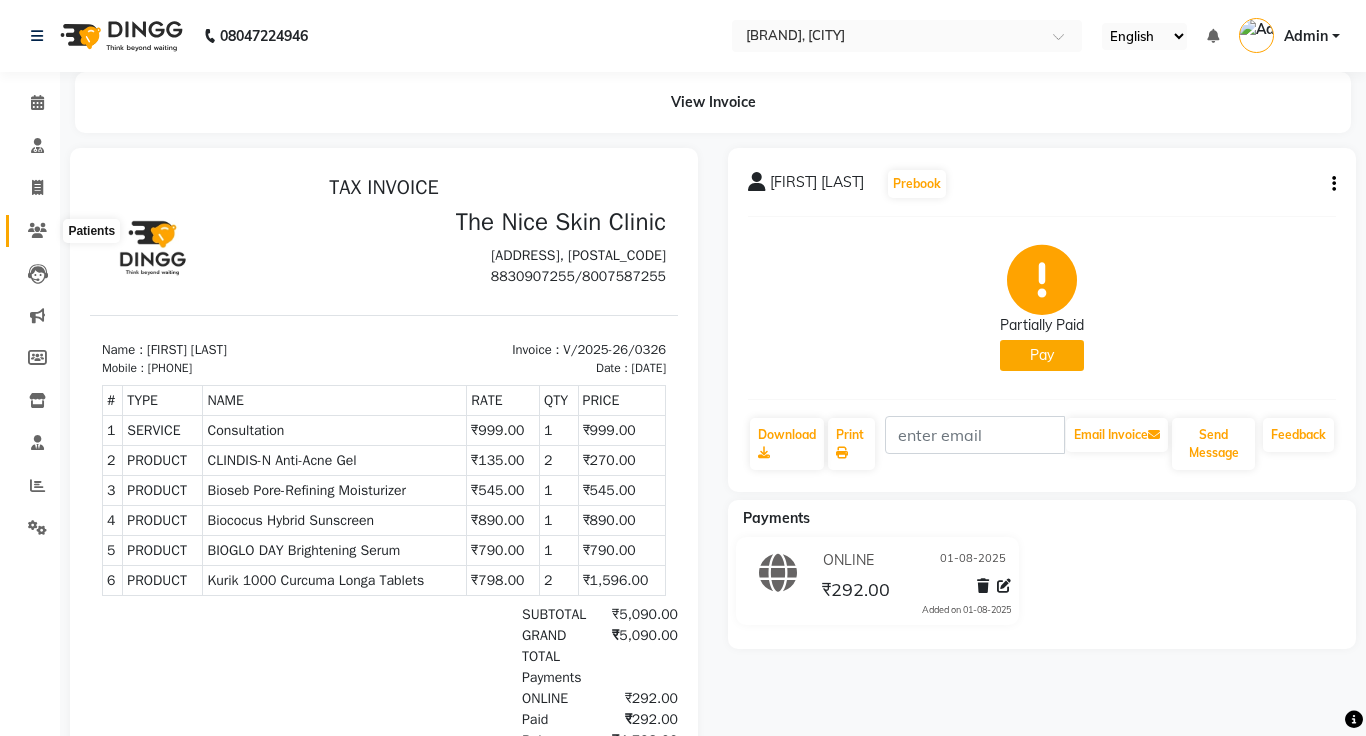 click 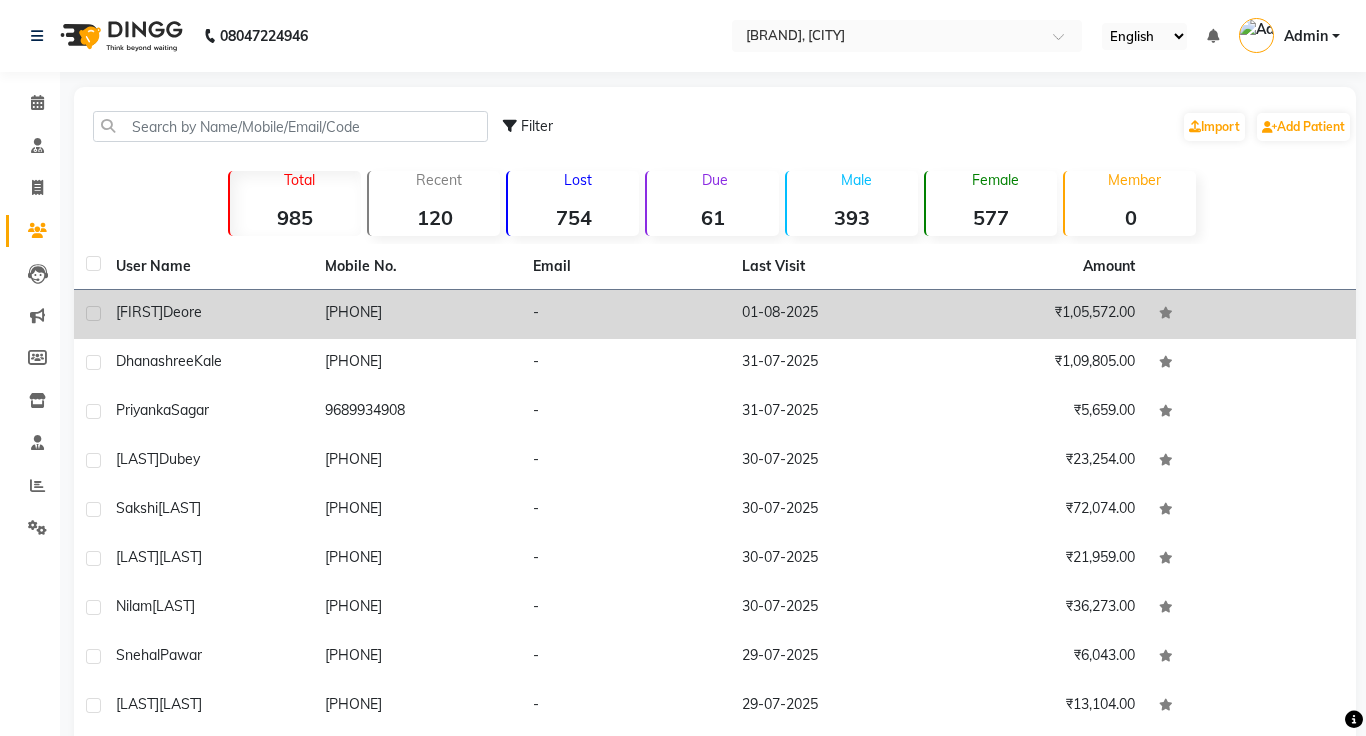 click on "[PHONE]" 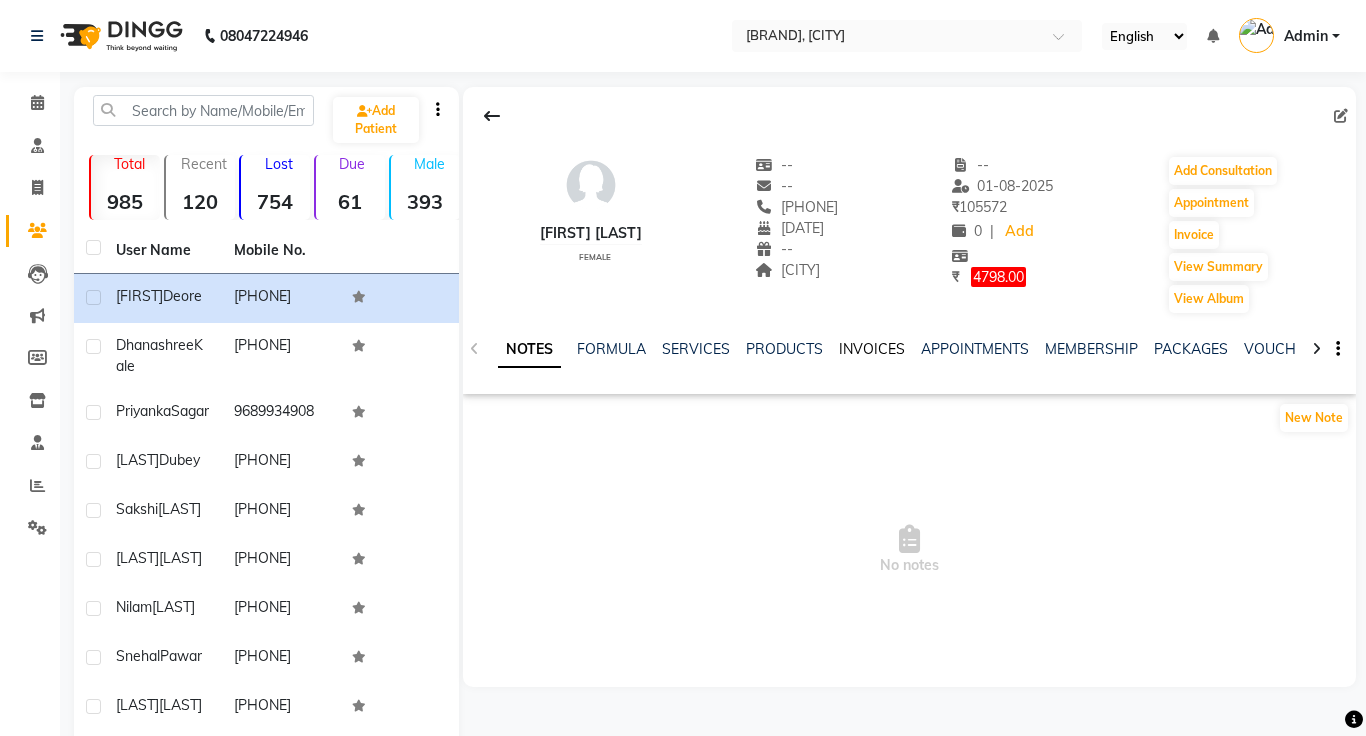 click on "INVOICES" 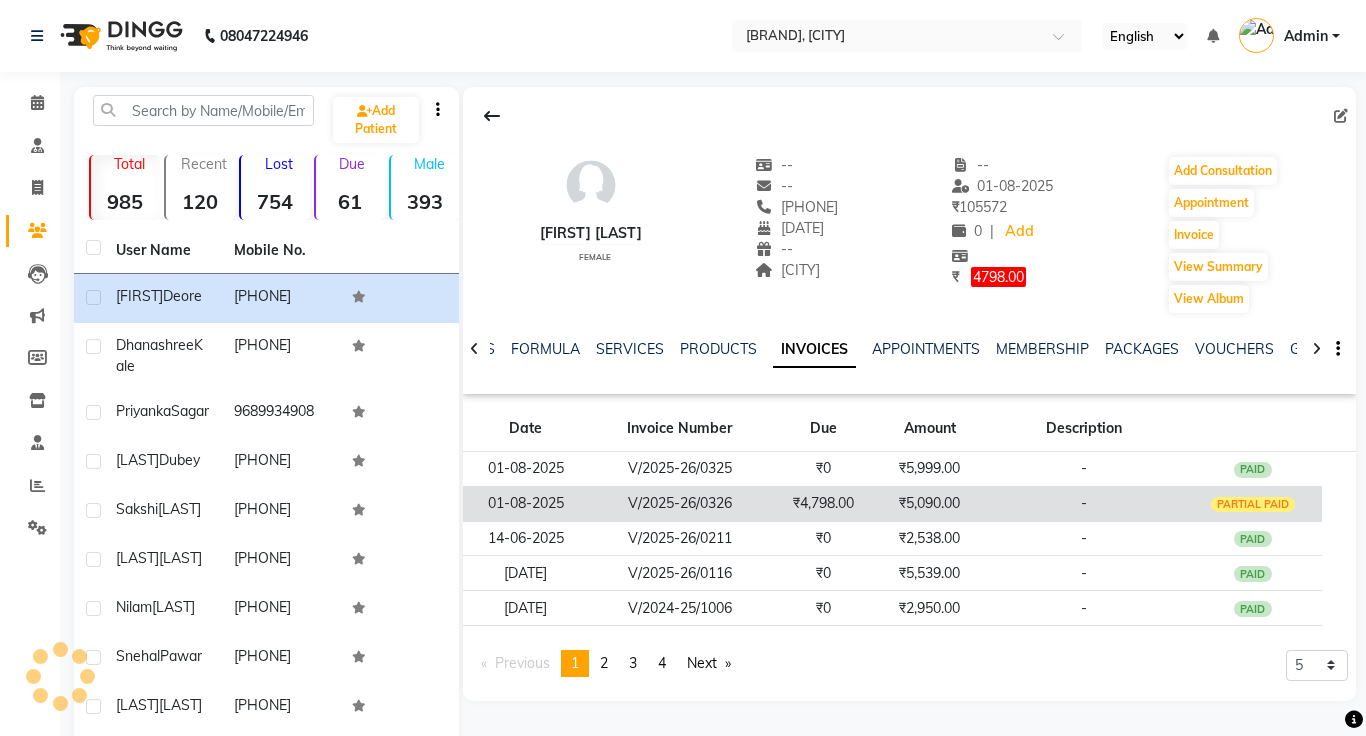 click on "-" 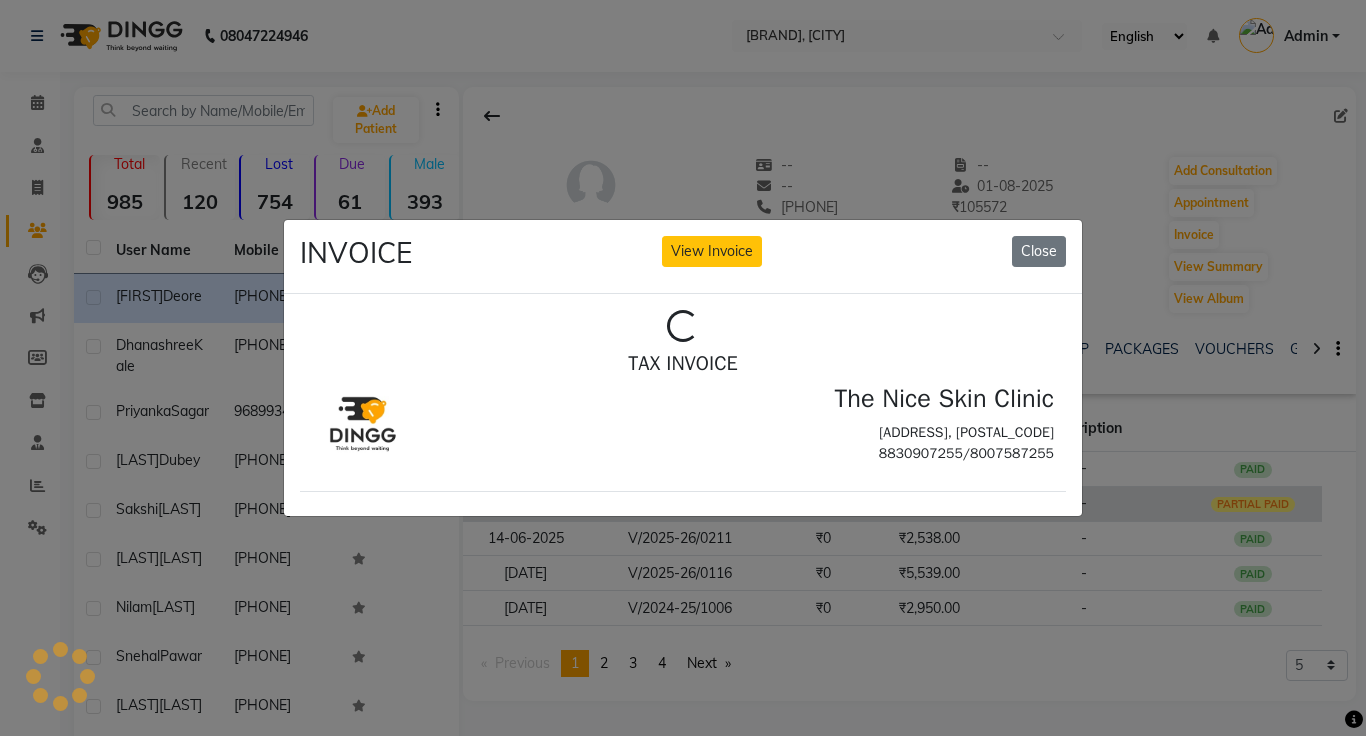 scroll, scrollTop: 0, scrollLeft: 0, axis: both 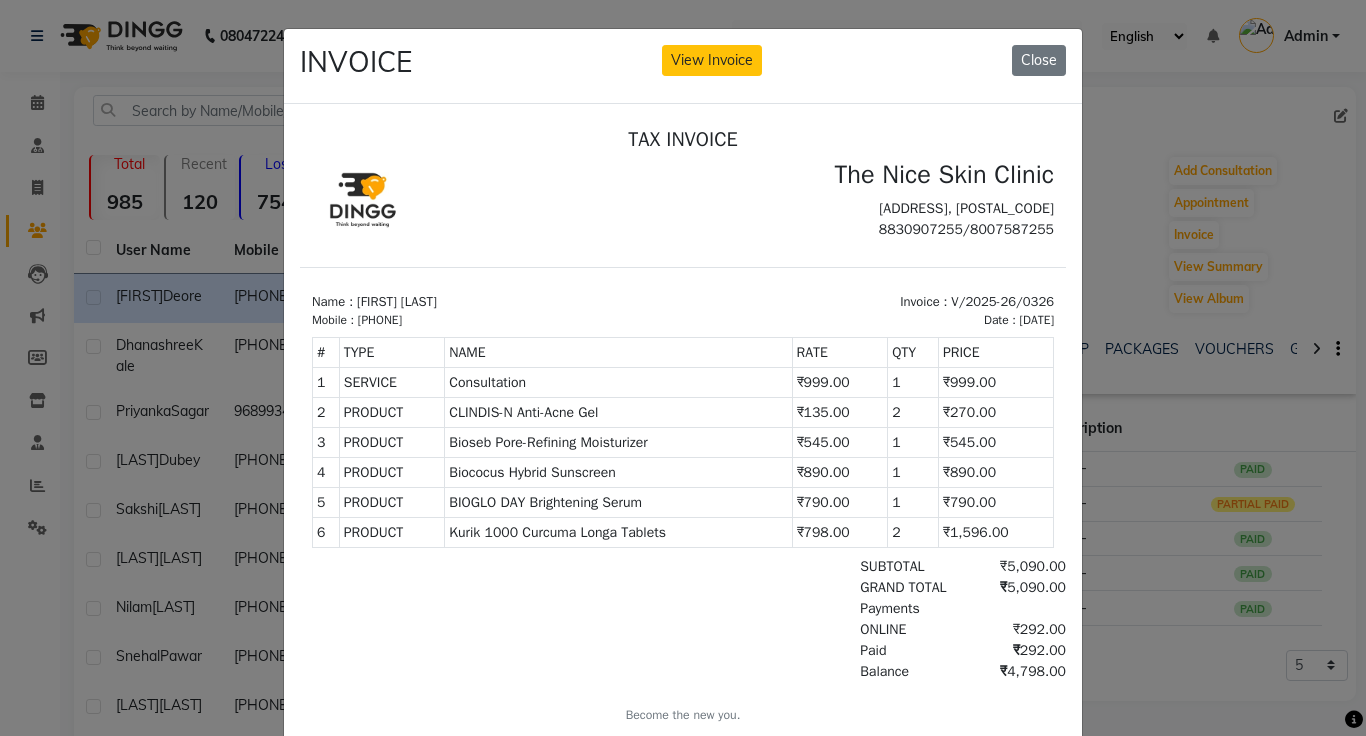 click on "INVOICE View Invoice Close" 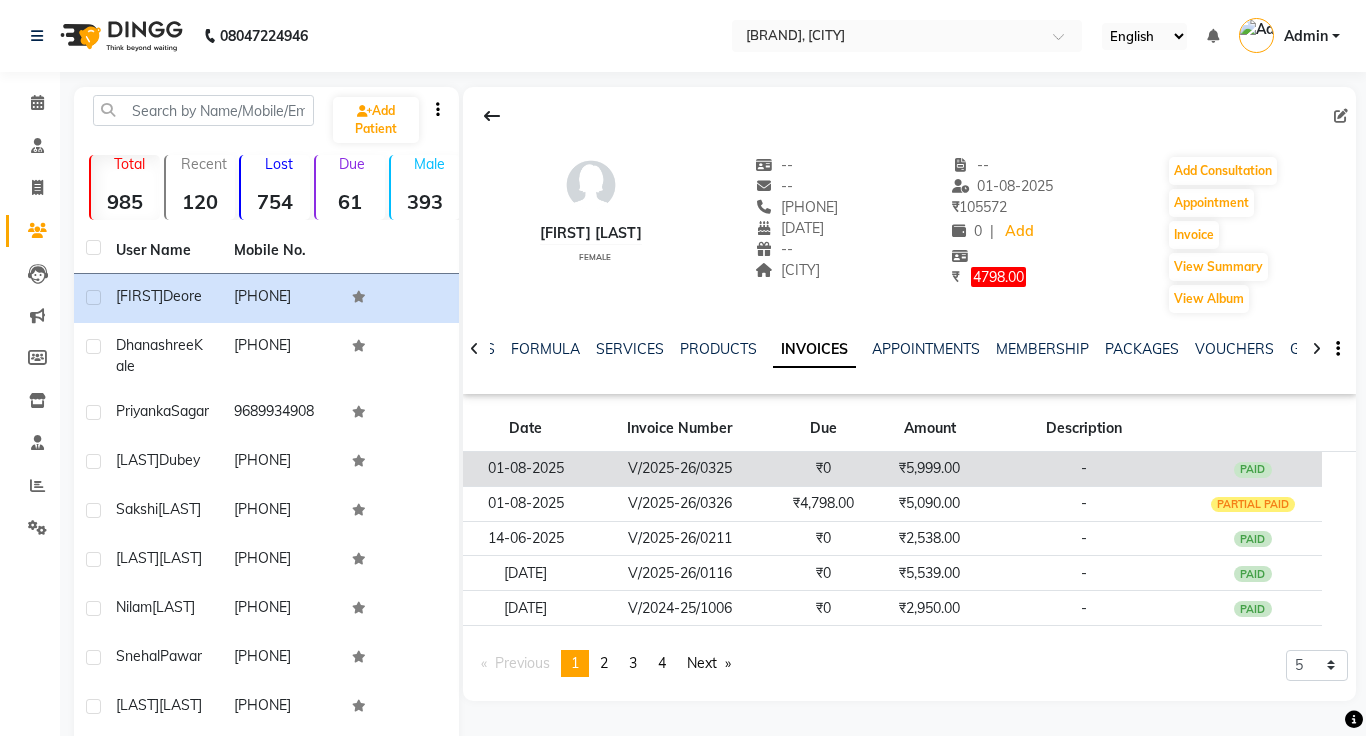 click on "-" 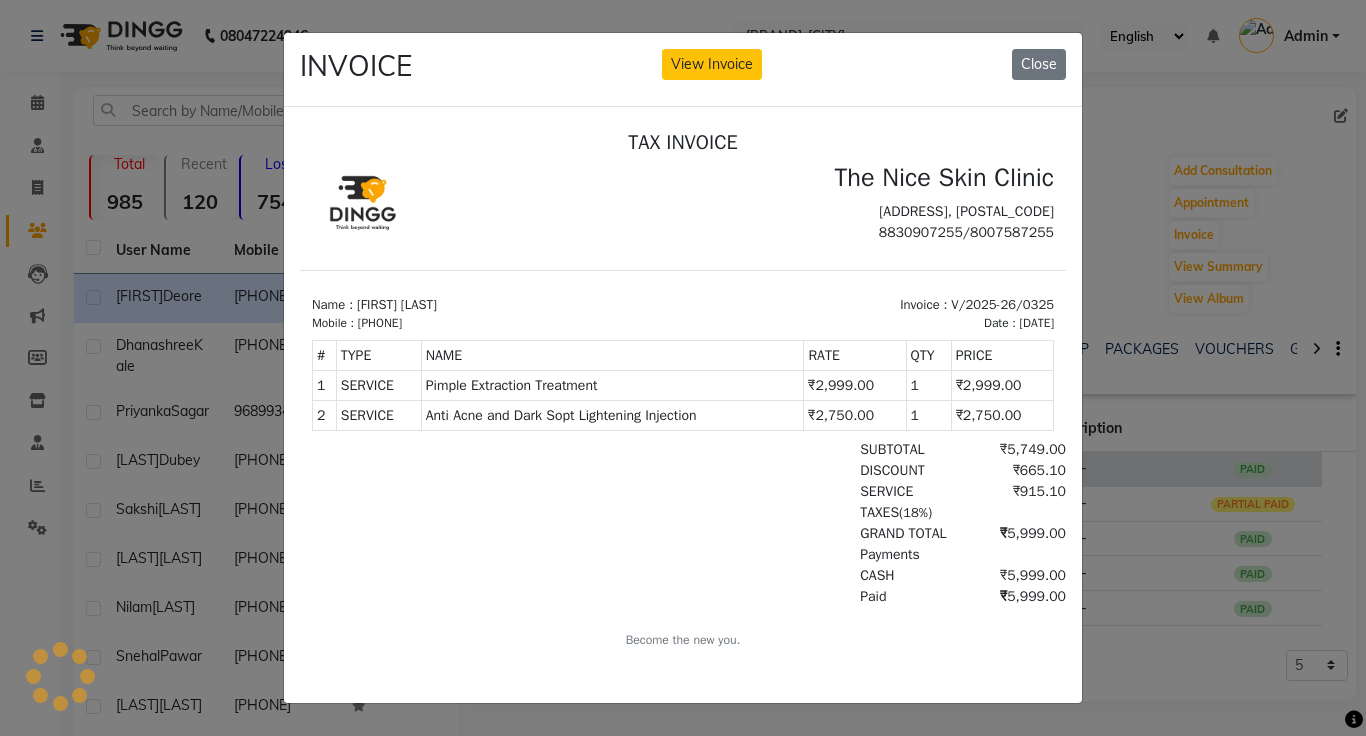 scroll, scrollTop: 0, scrollLeft: 0, axis: both 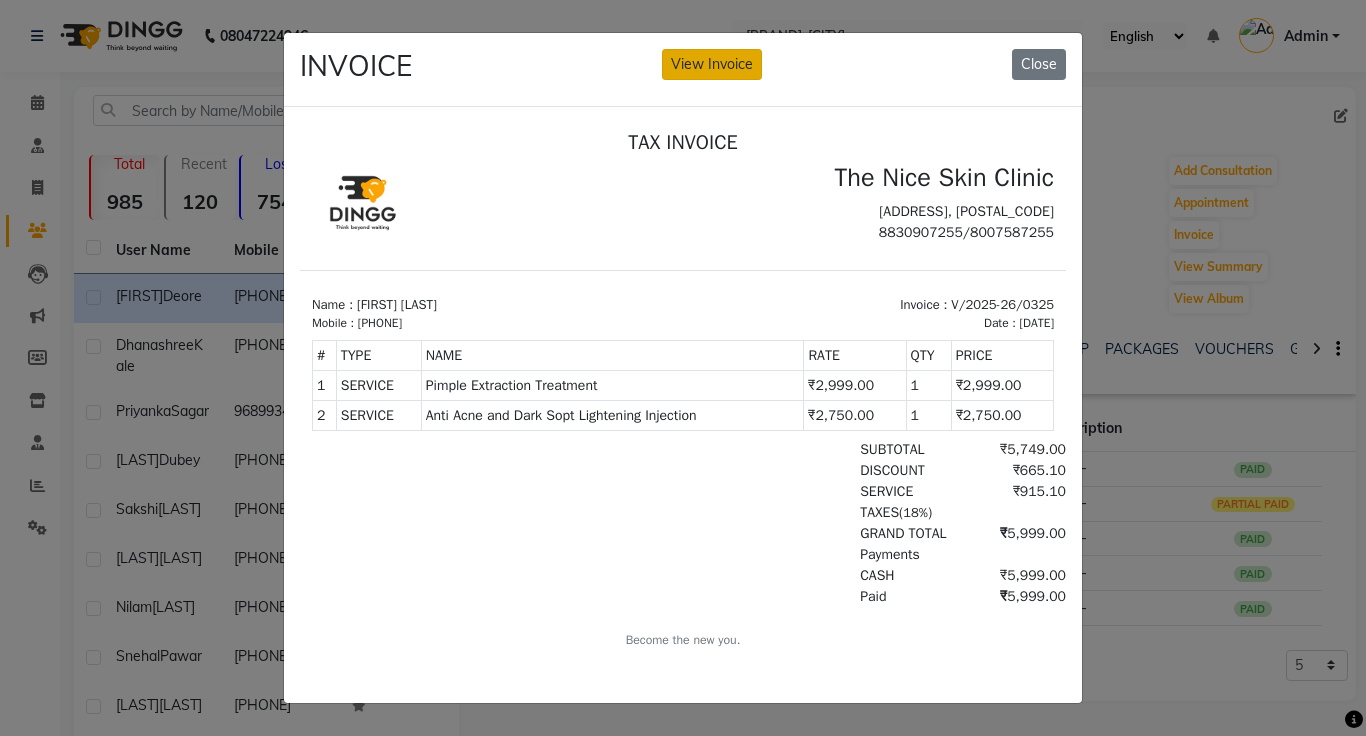 click on "View Invoice" 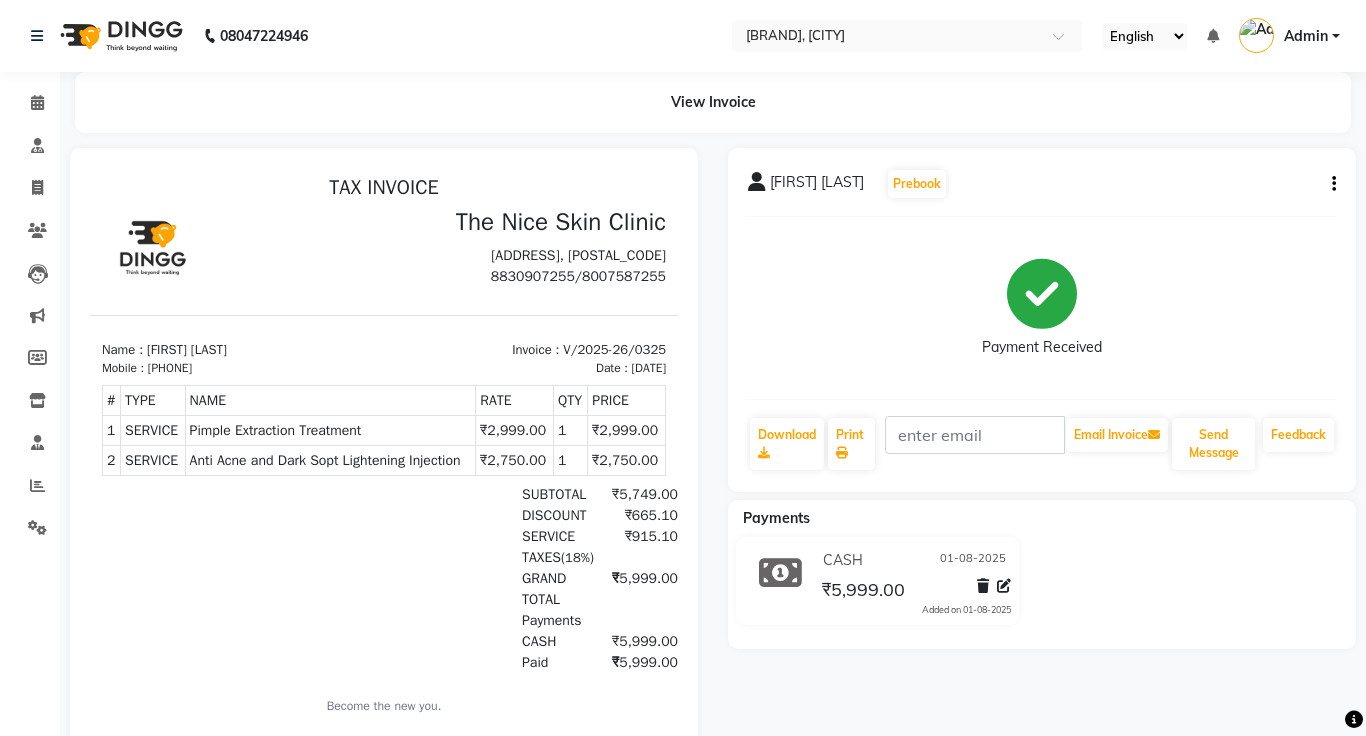 scroll, scrollTop: 0, scrollLeft: 0, axis: both 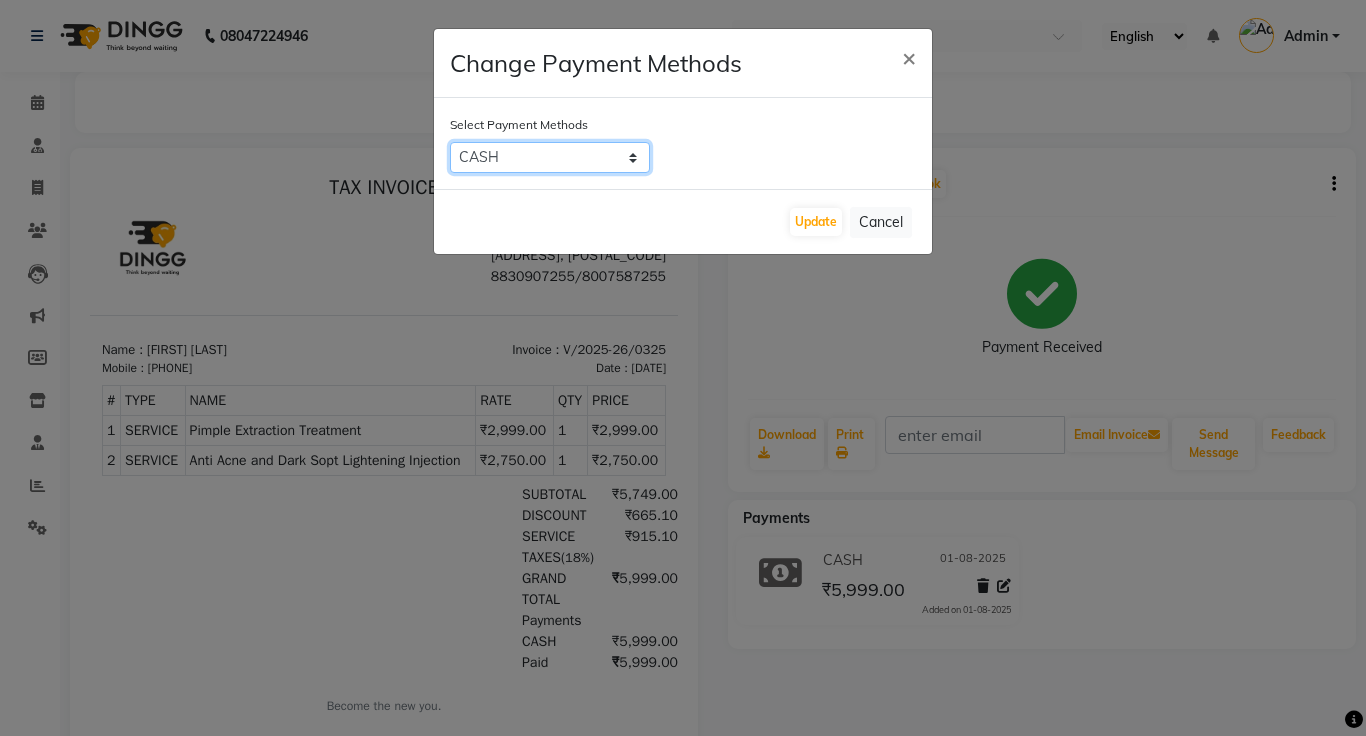 click on "Master Card   Bank   BharatPay Card   Other Cards   GPay   Visa Card   PayTM   CASH   ONLINE   PhonePe   UPI   UPI BharatPay   CARD" 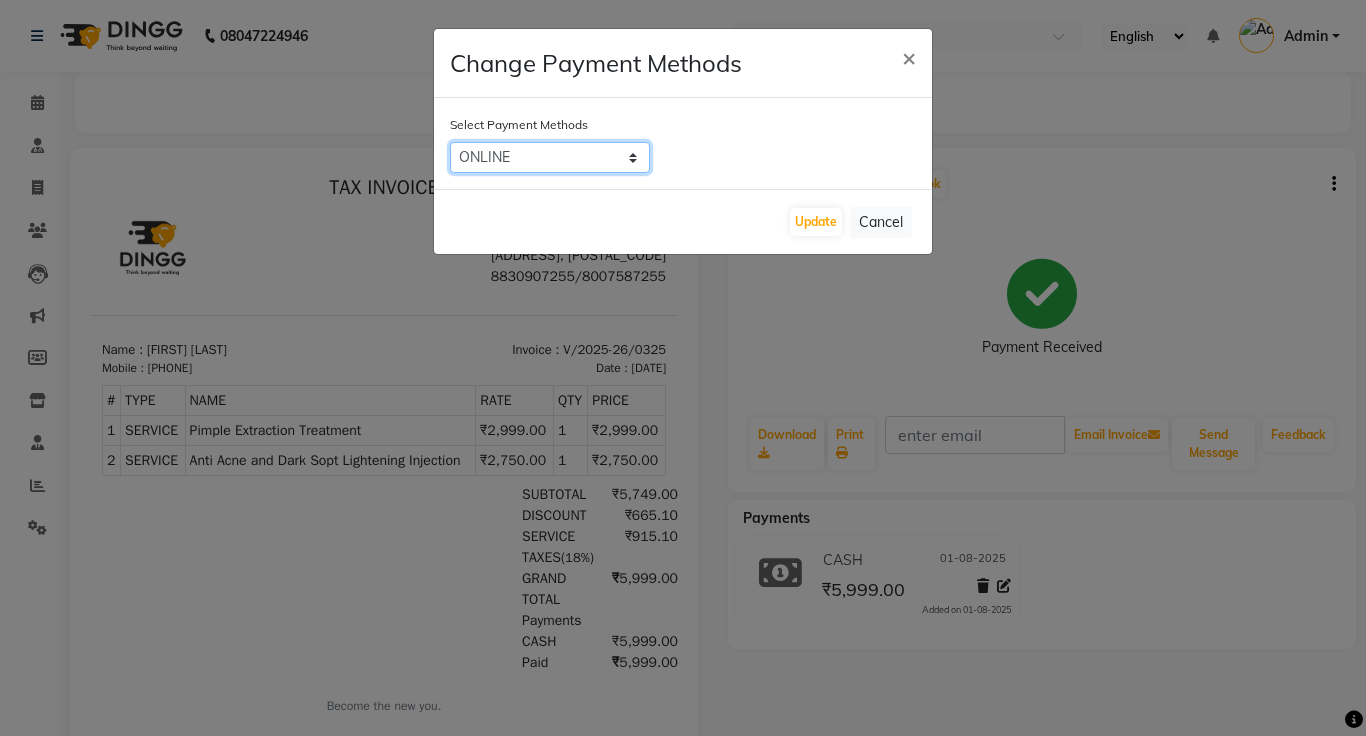 click on "Master Card   Bank   BharatPay Card   Other Cards   GPay   Visa Card   PayTM   CASH   ONLINE   PhonePe   UPI   UPI BharatPay   CARD" 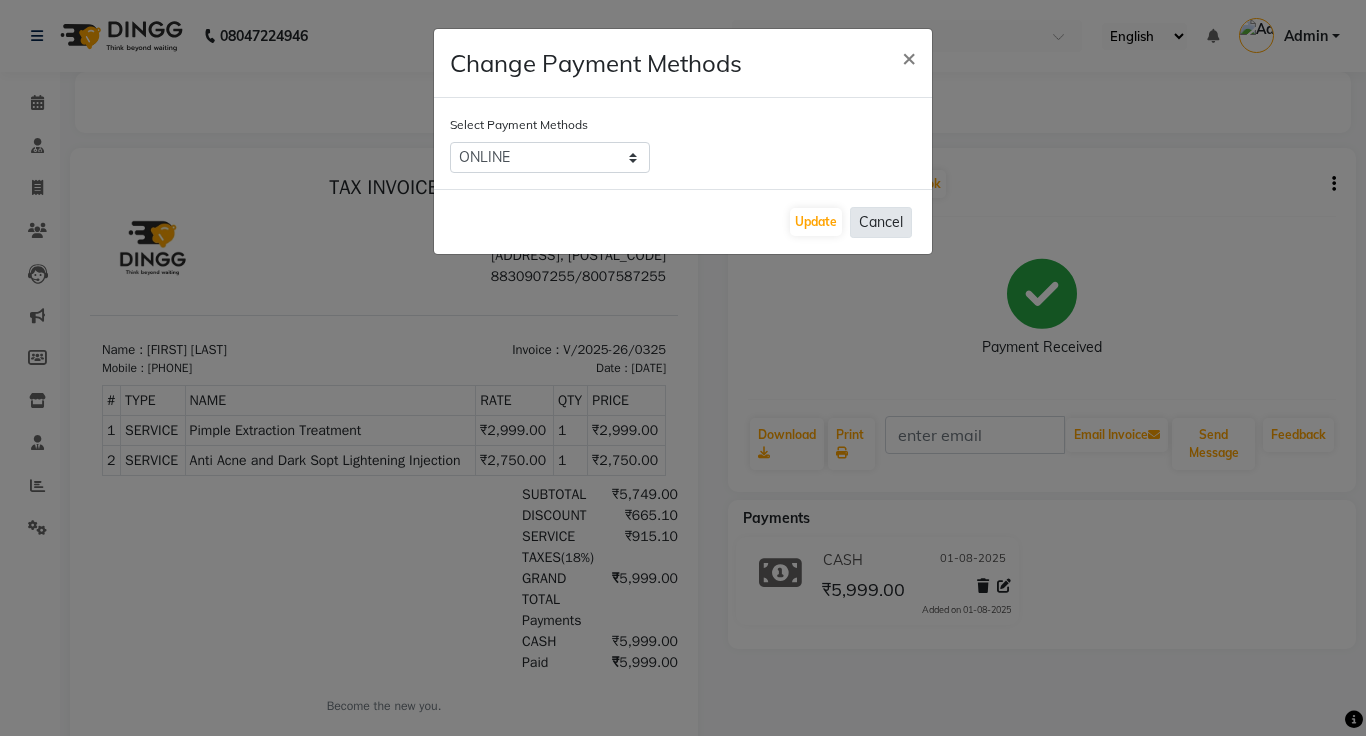 click on "Cancel" 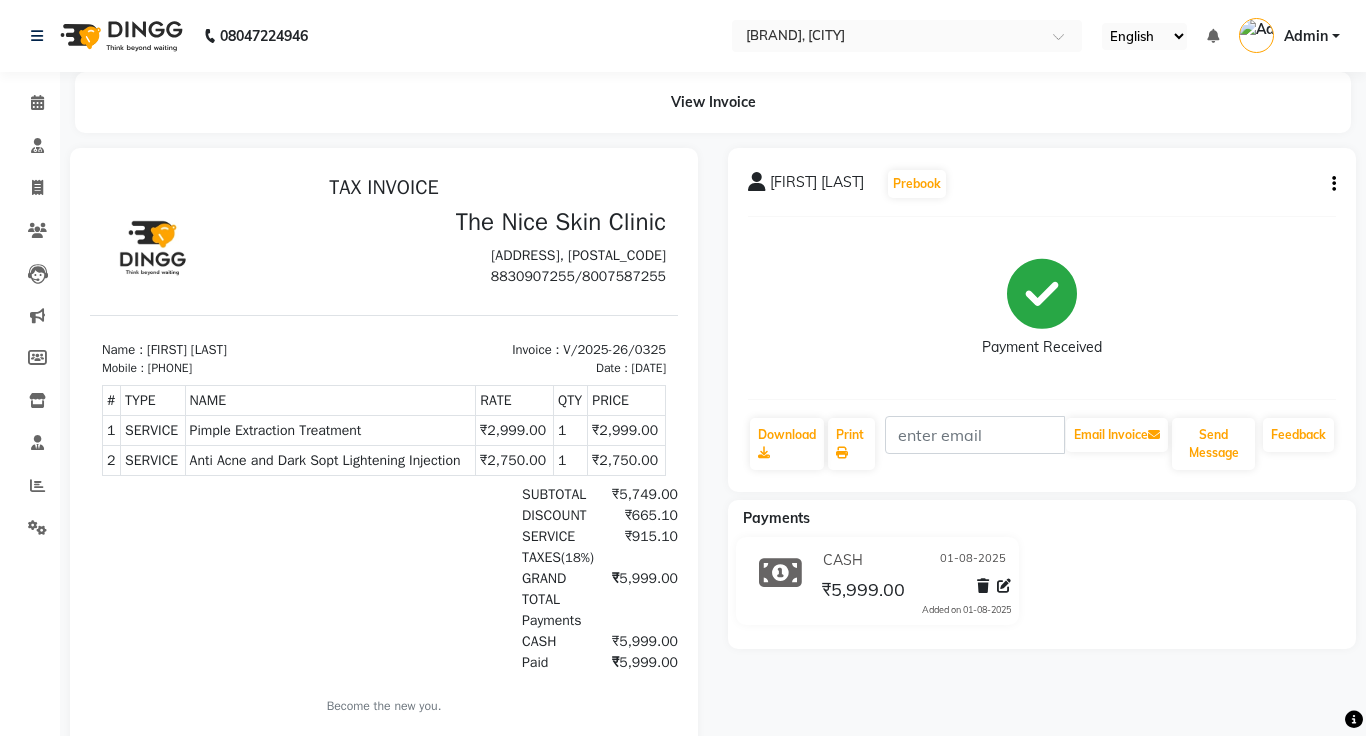click 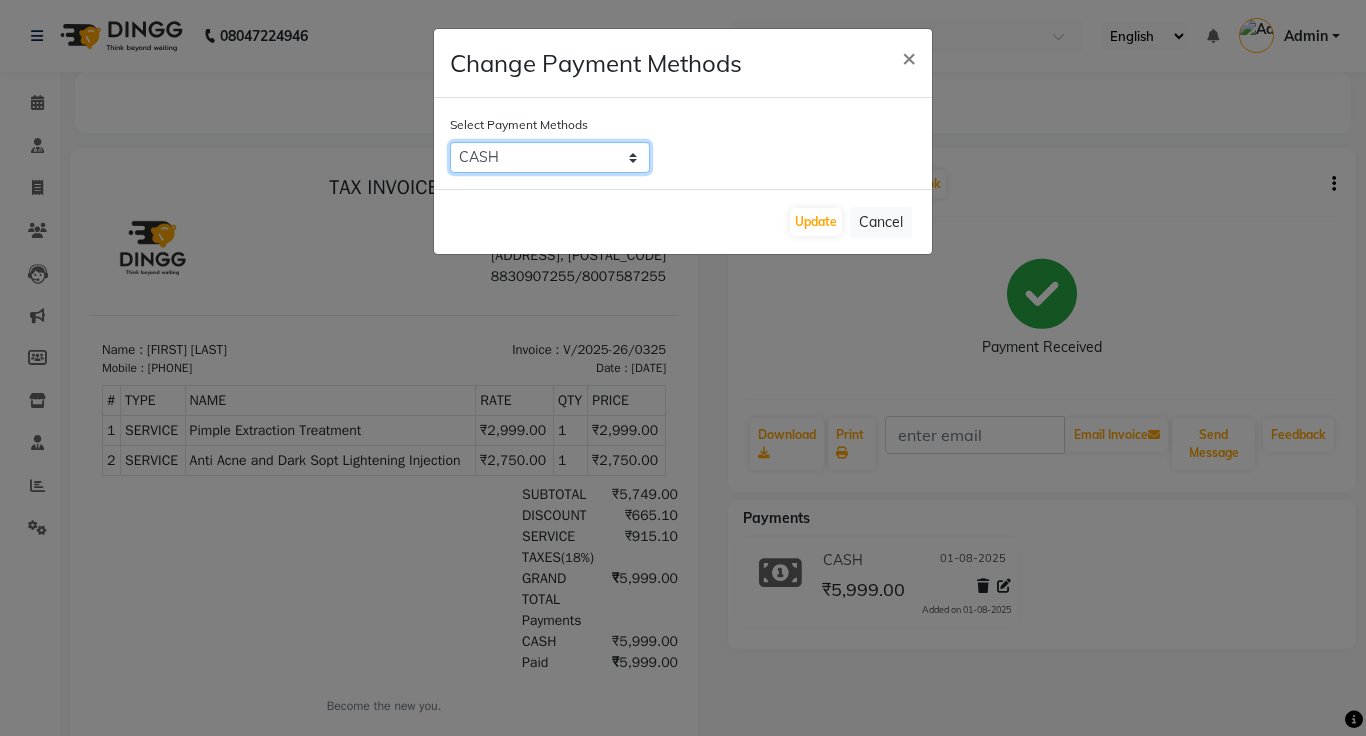 click on "Master Card   Bank   BharatPay Card   Other Cards   GPay   Visa Card   PayTM   CASH   ONLINE   PhonePe   UPI   UPI BharatPay   CARD" 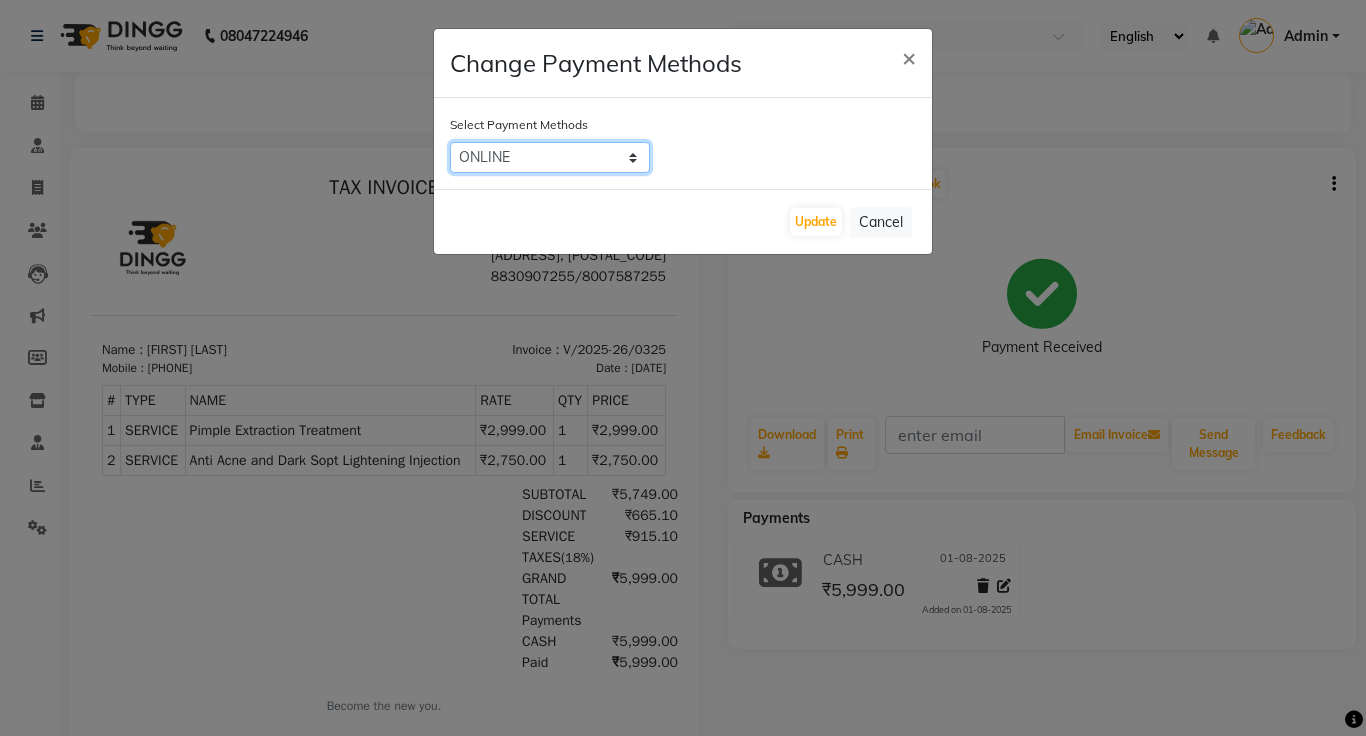 click on "Master Card   Bank   BharatPay Card   Other Cards   GPay   Visa Card   PayTM   CASH   ONLINE   PhonePe   UPI   UPI BharatPay   CARD" 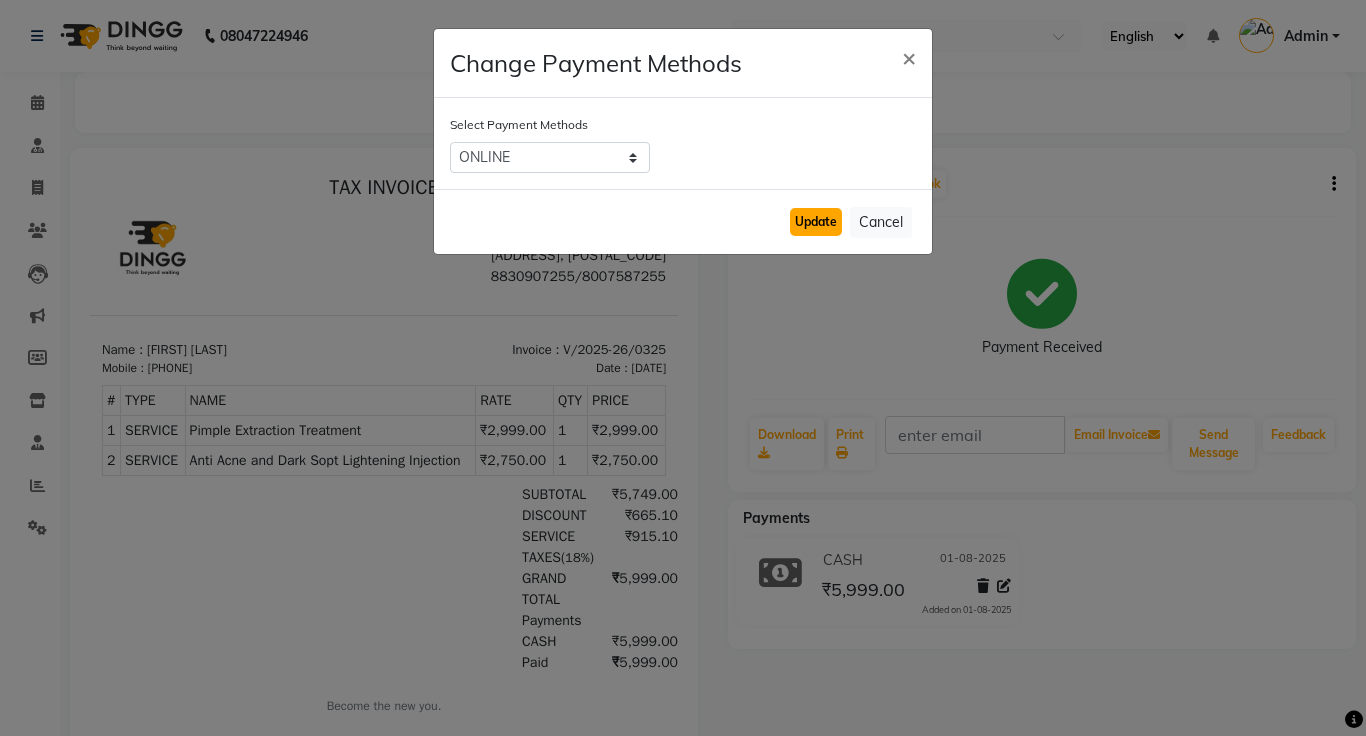 click on "Update" 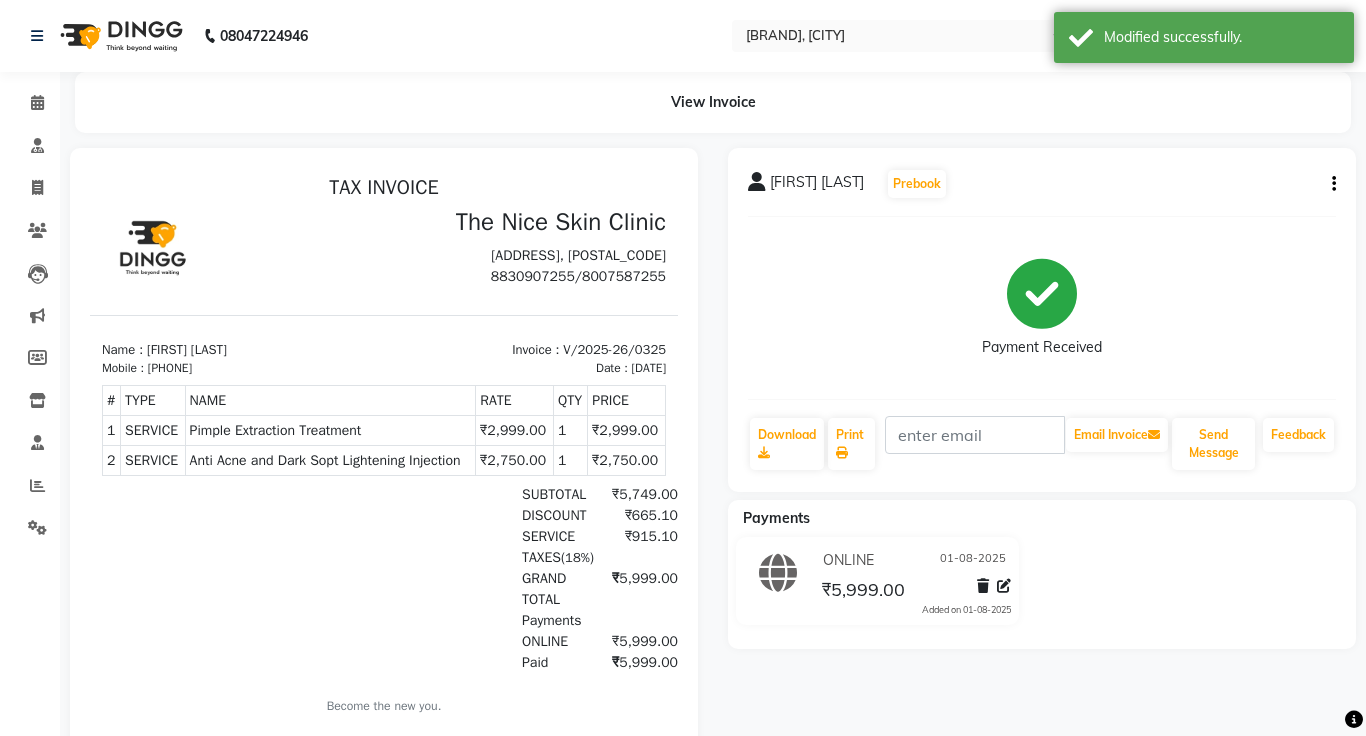 scroll, scrollTop: 8, scrollLeft: 0, axis: vertical 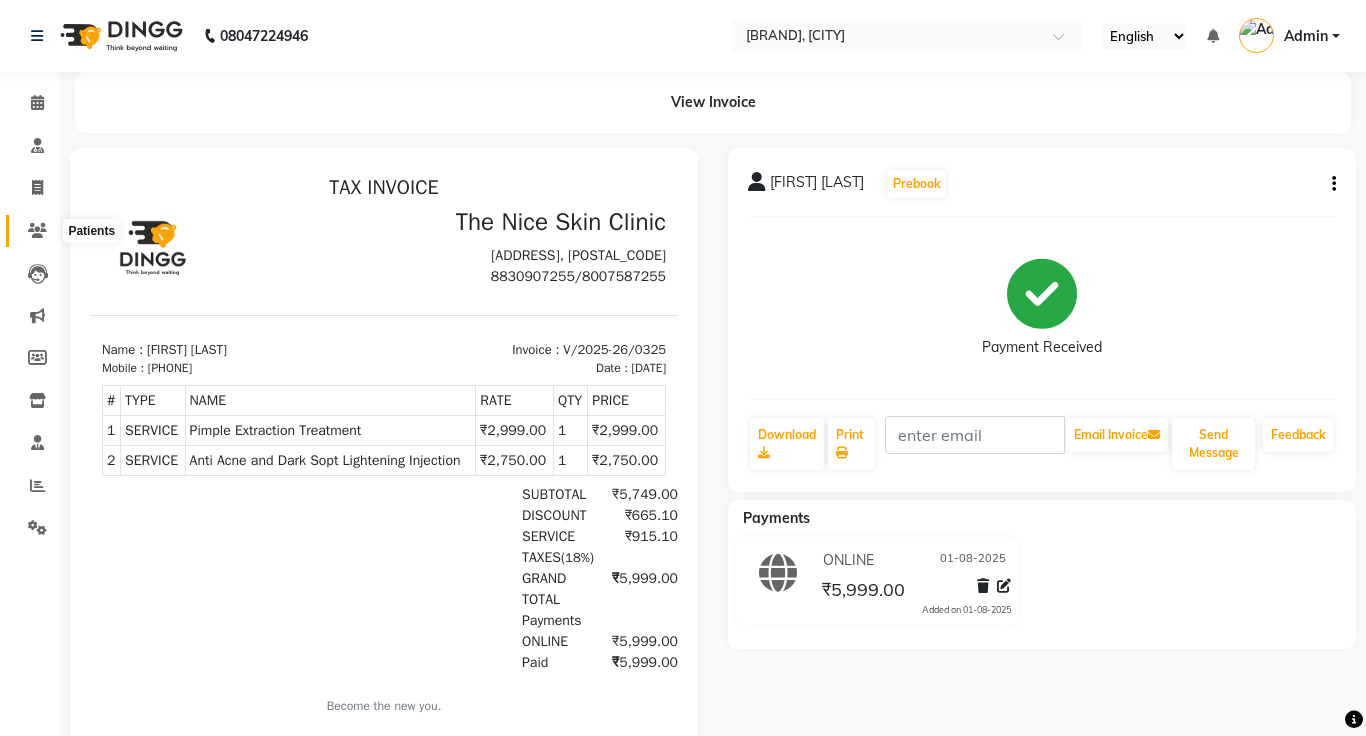 click 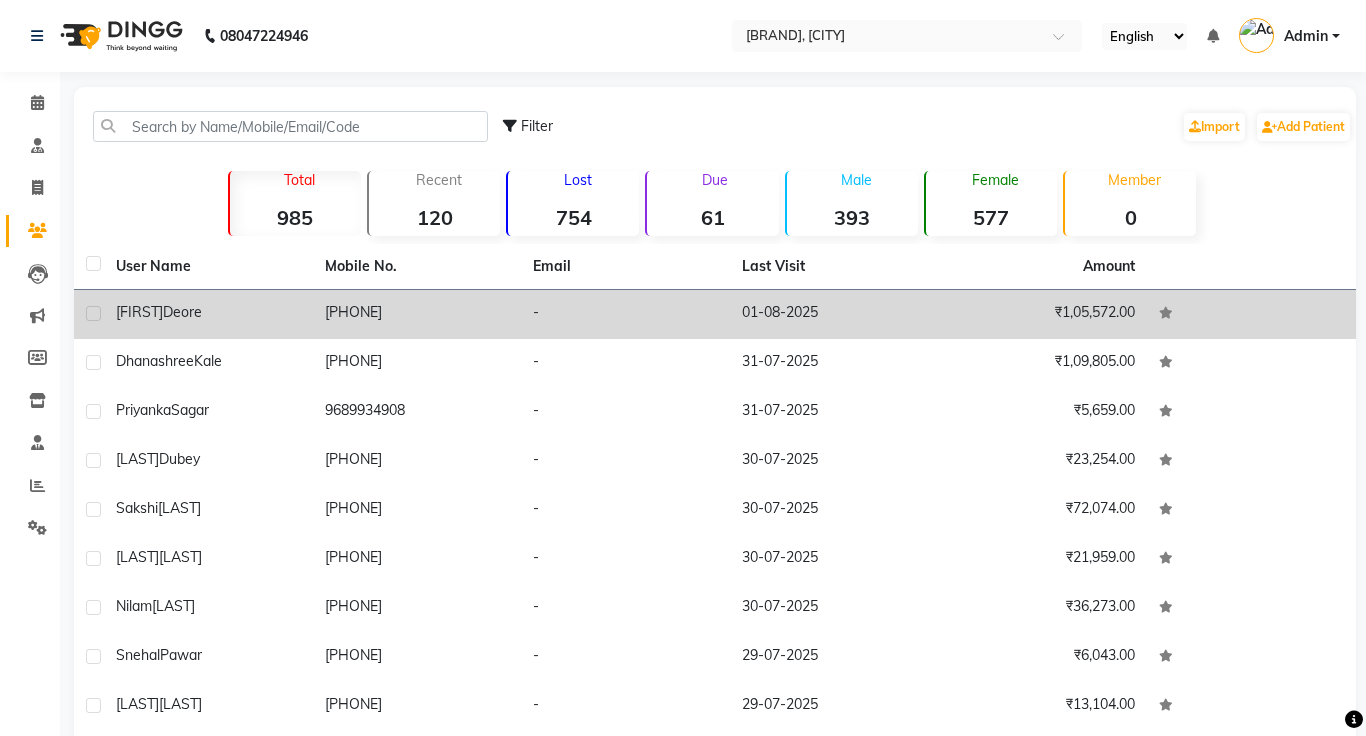 click on "[PHONE]" 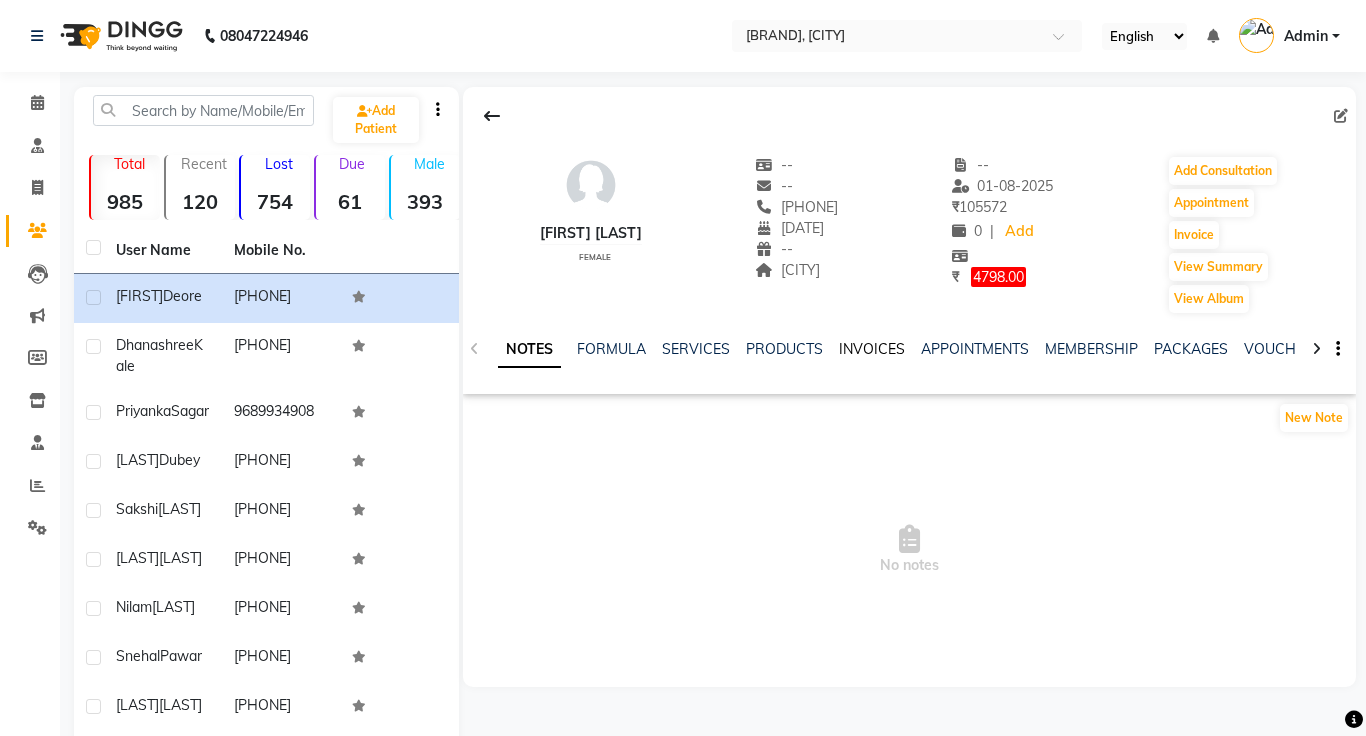 click on "INVOICES" 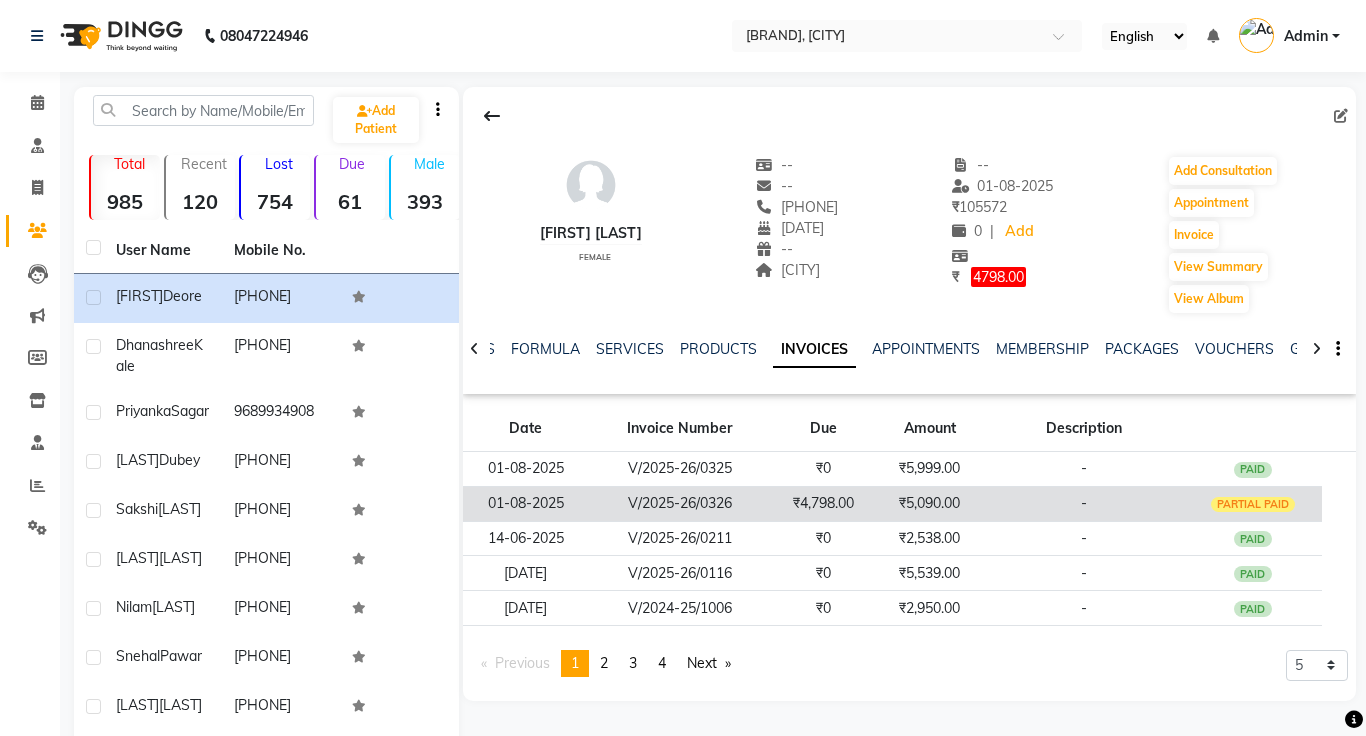 click on "₹5,090.00" 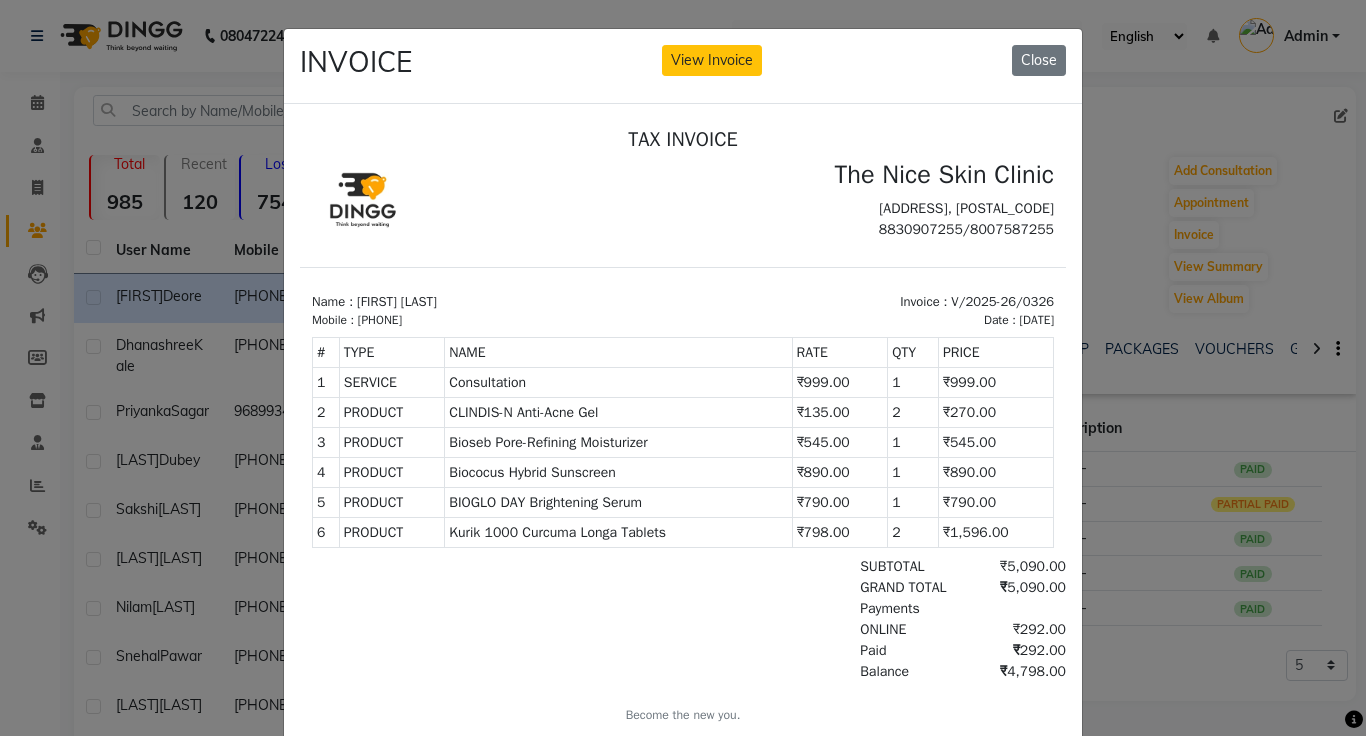 scroll, scrollTop: 8, scrollLeft: 0, axis: vertical 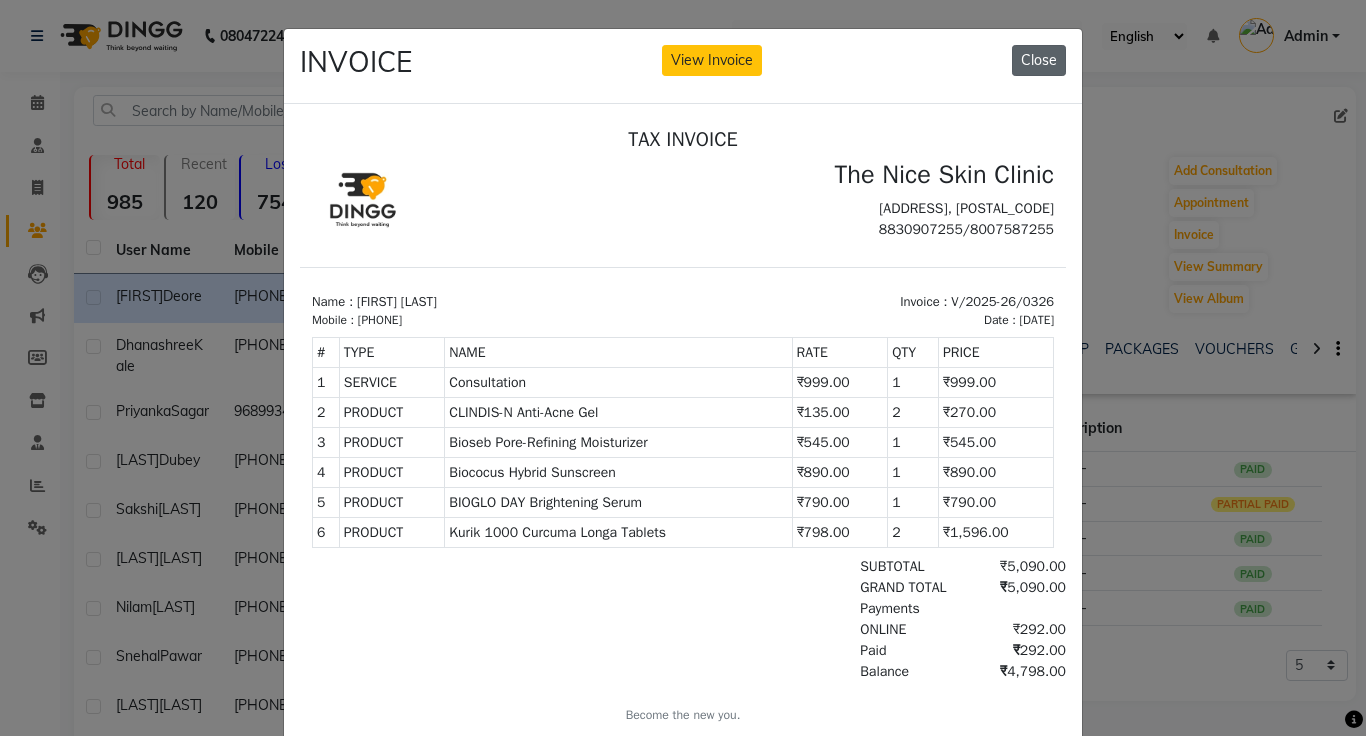 click on "Close" 